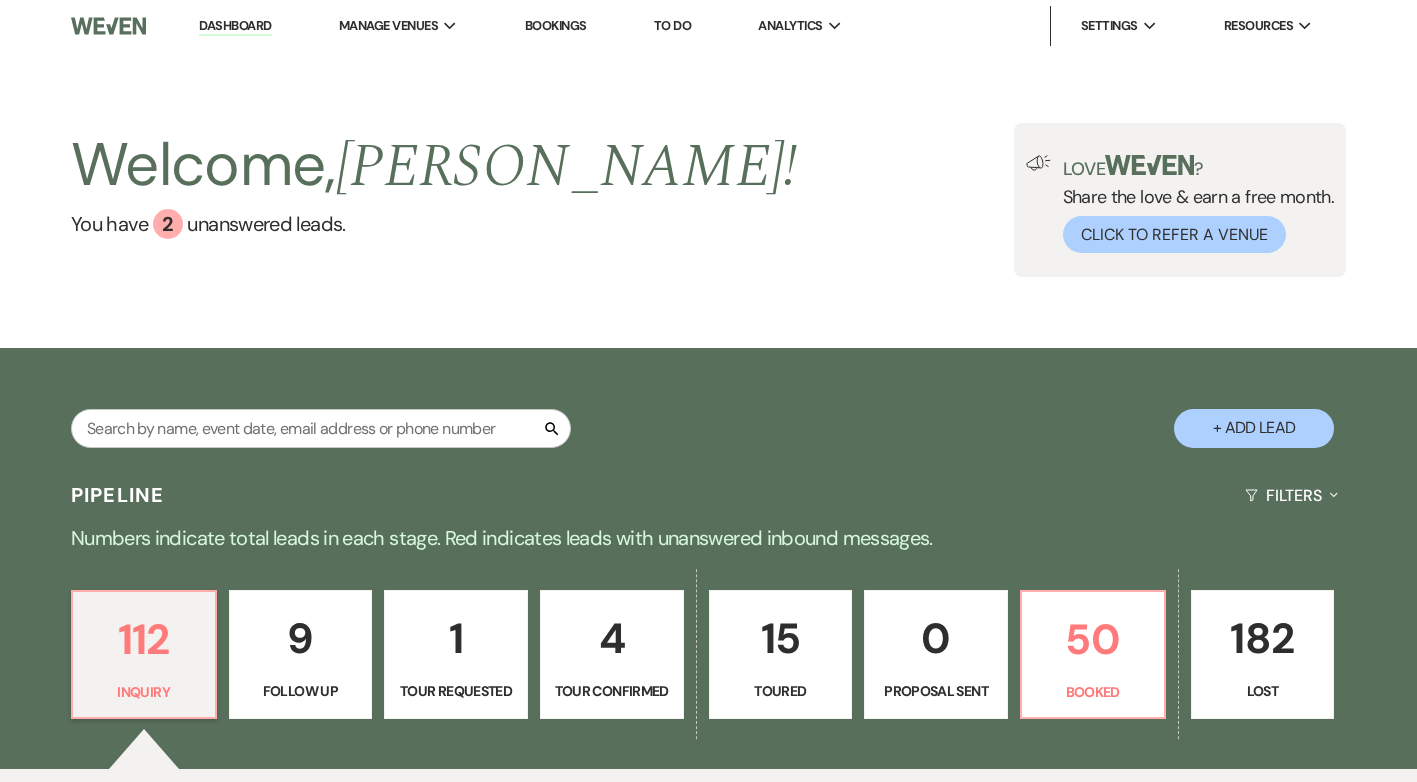 scroll, scrollTop: 0, scrollLeft: 0, axis: both 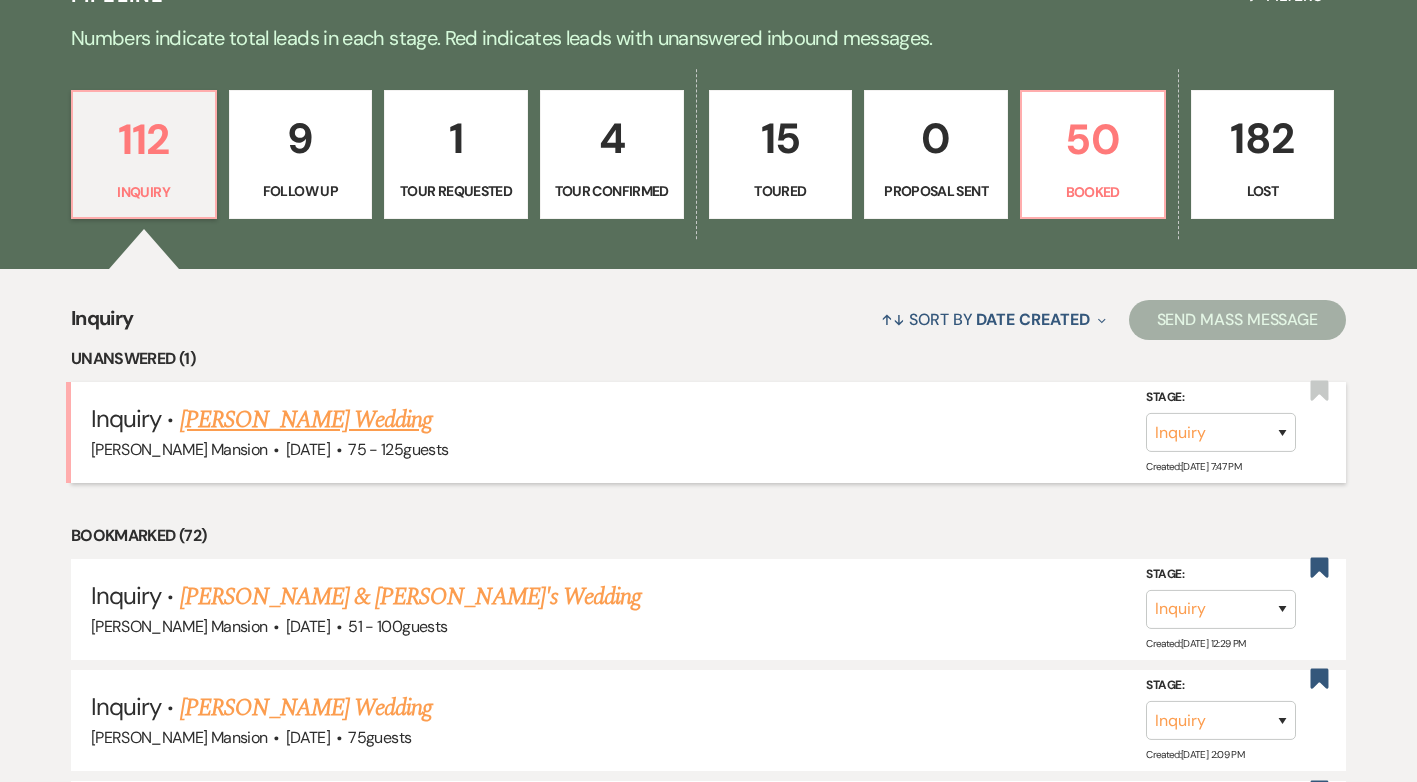 click on "[PERSON_NAME] Wedding" at bounding box center (306, 420) 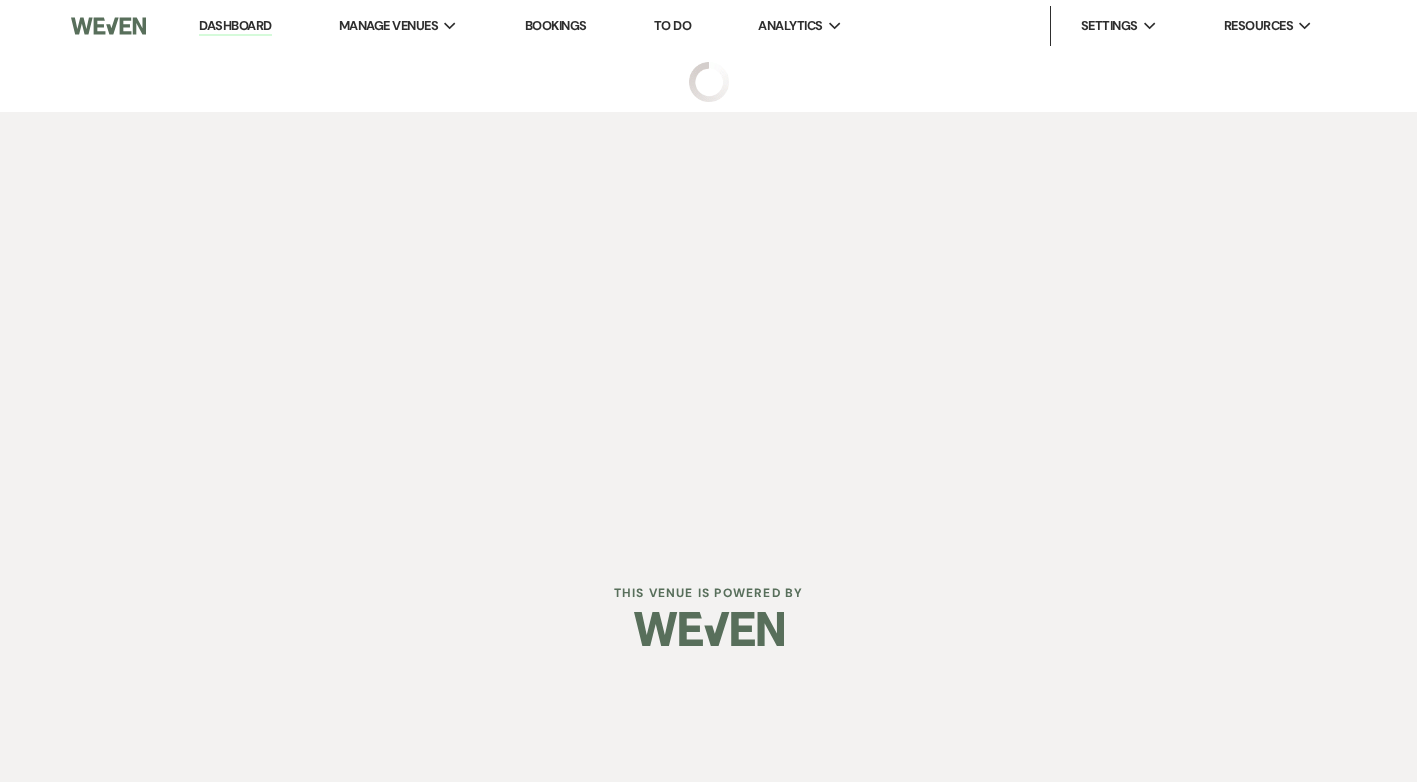 scroll, scrollTop: 0, scrollLeft: 0, axis: both 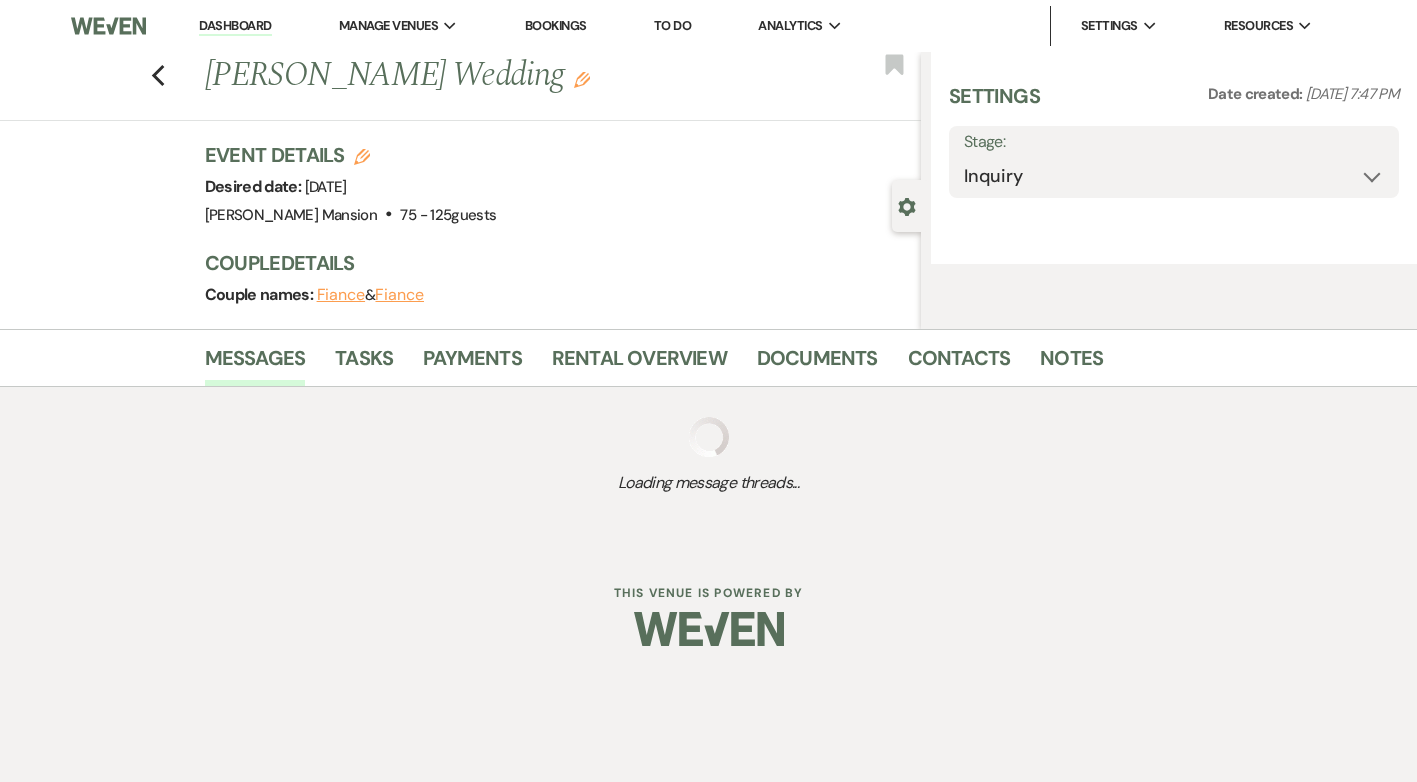 select on "3" 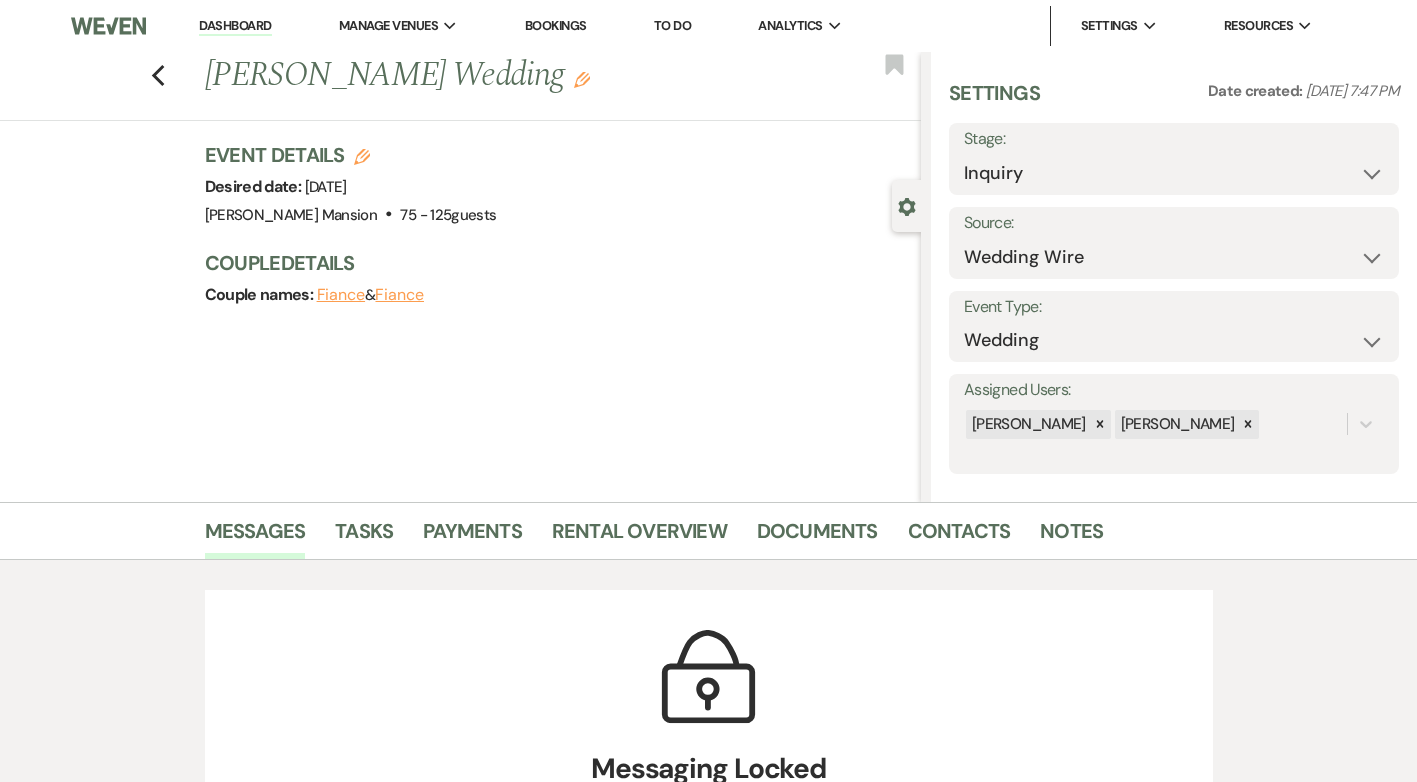 scroll, scrollTop: 0, scrollLeft: 0, axis: both 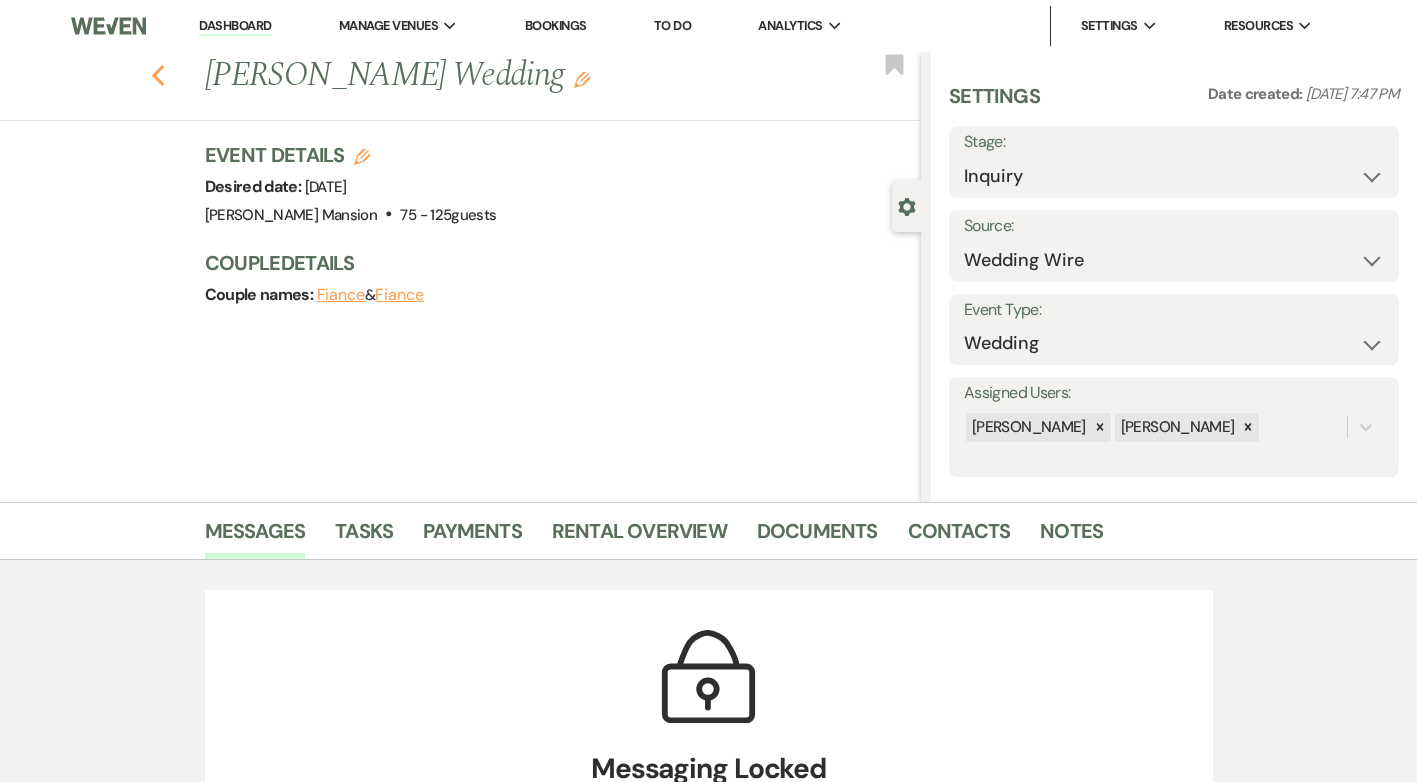 click on "Previous" 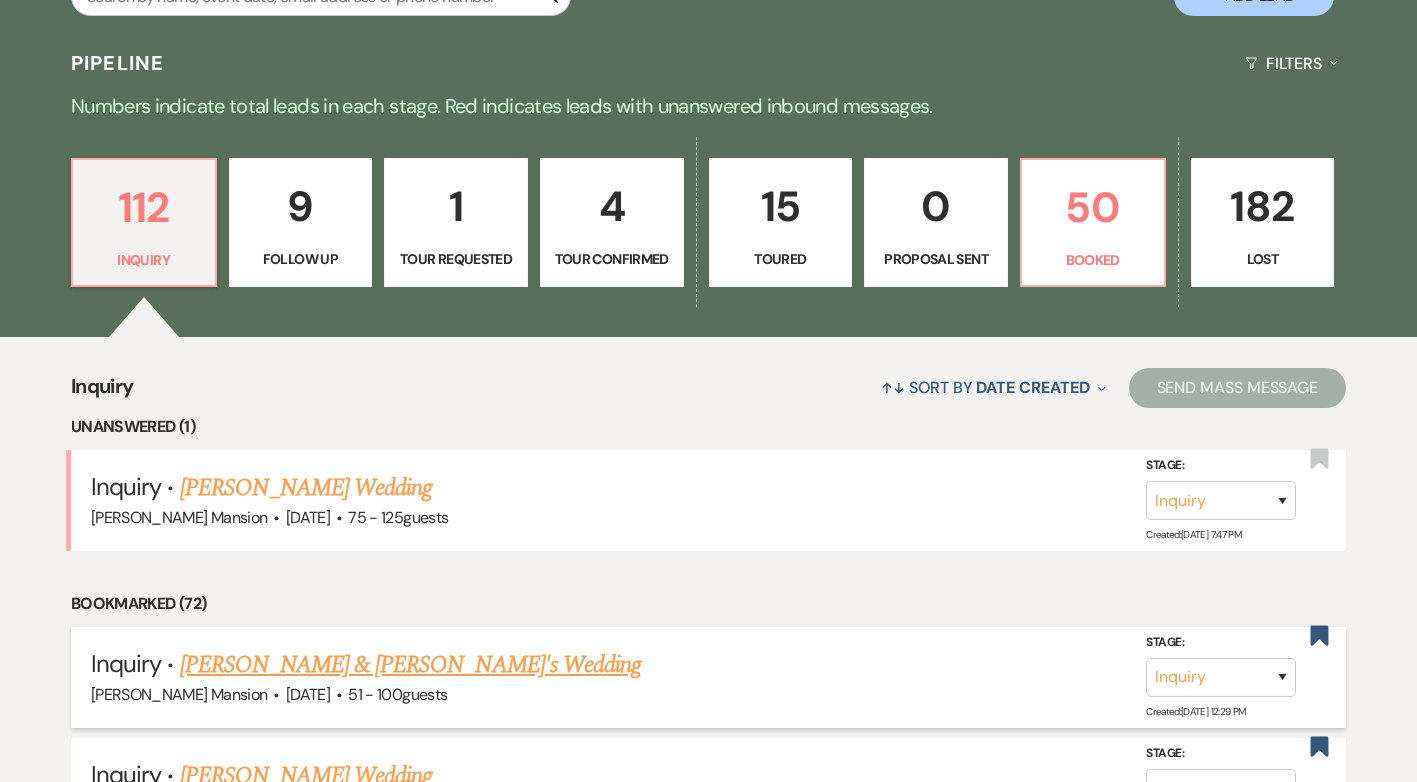 scroll, scrollTop: 200, scrollLeft: 0, axis: vertical 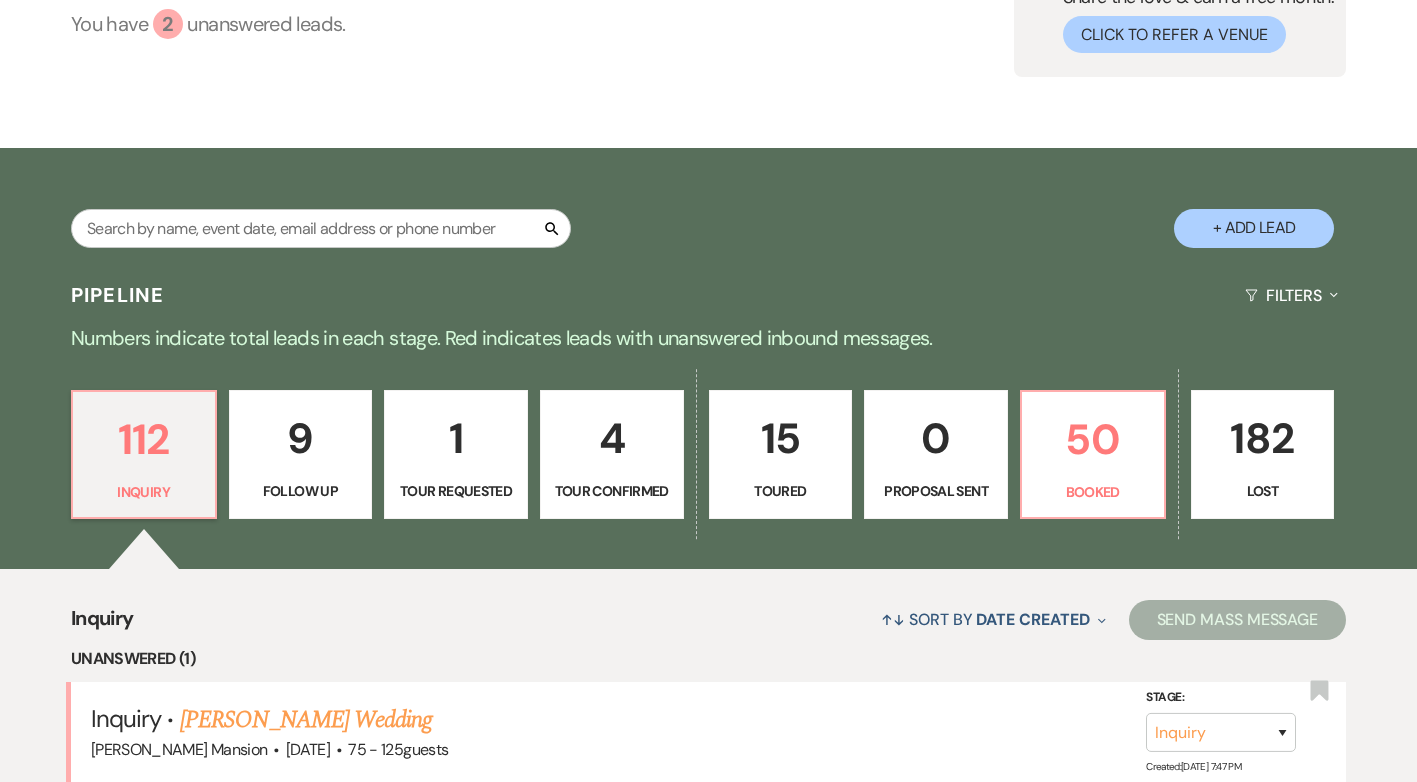 click on "2" at bounding box center [168, 24] 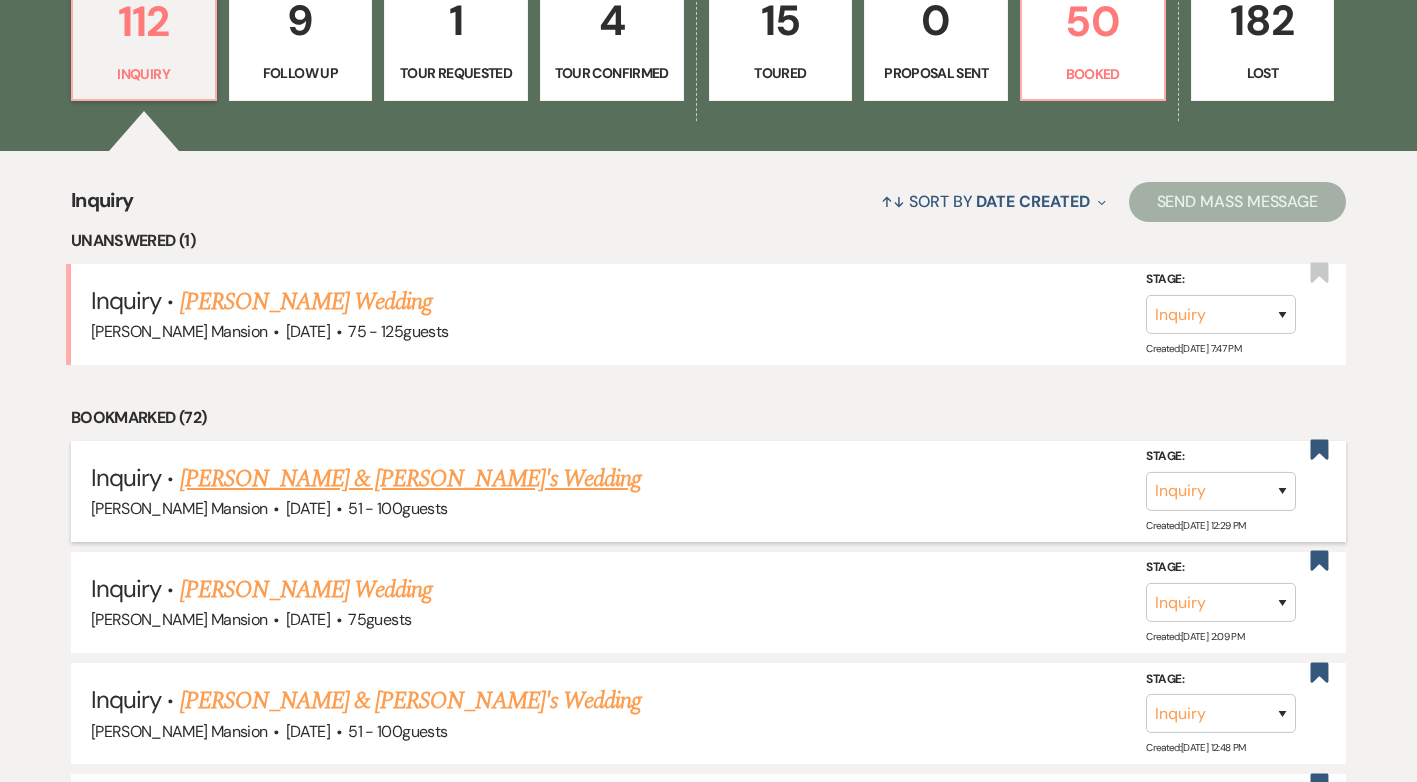scroll, scrollTop: 648, scrollLeft: 0, axis: vertical 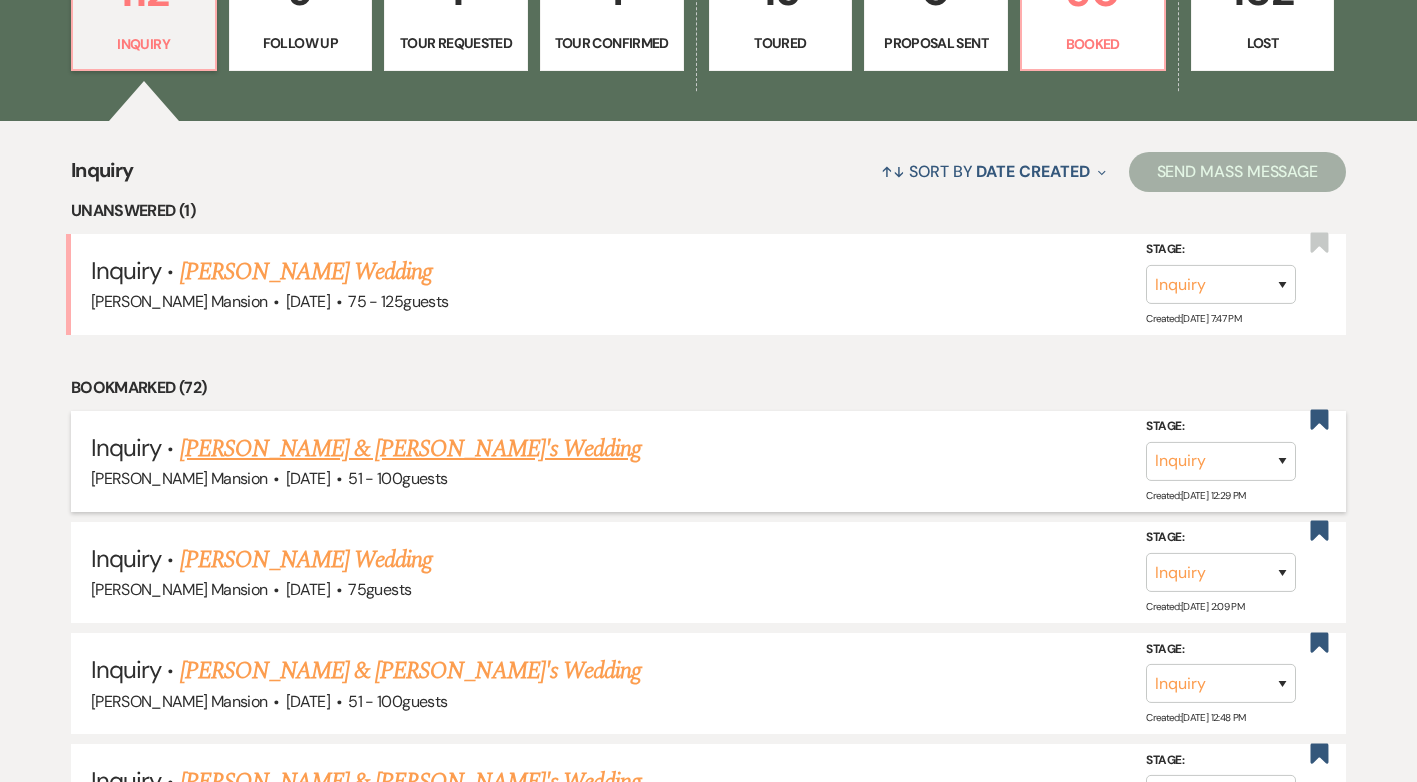 click on "[PERSON_NAME] & [PERSON_NAME]'s Wedding" at bounding box center [411, 449] 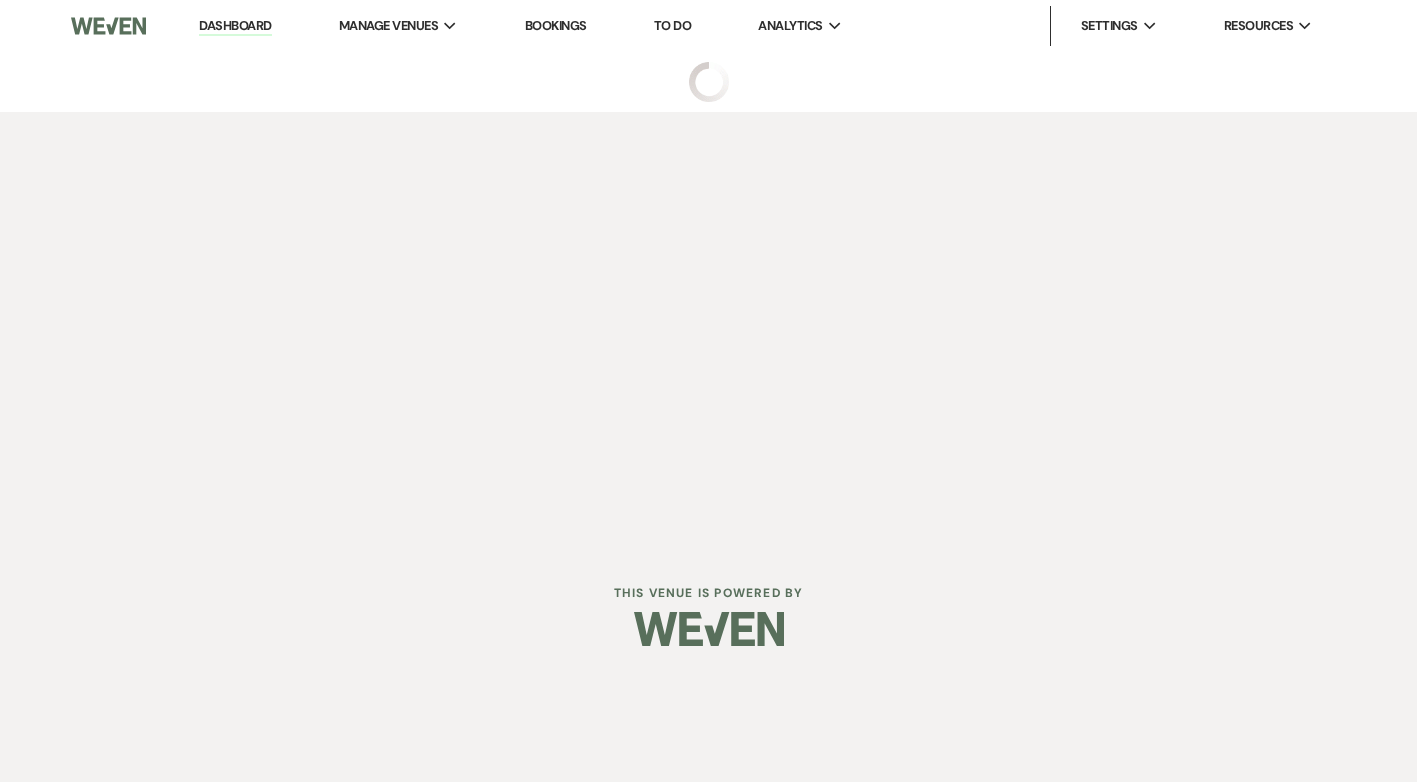 scroll, scrollTop: 0, scrollLeft: 0, axis: both 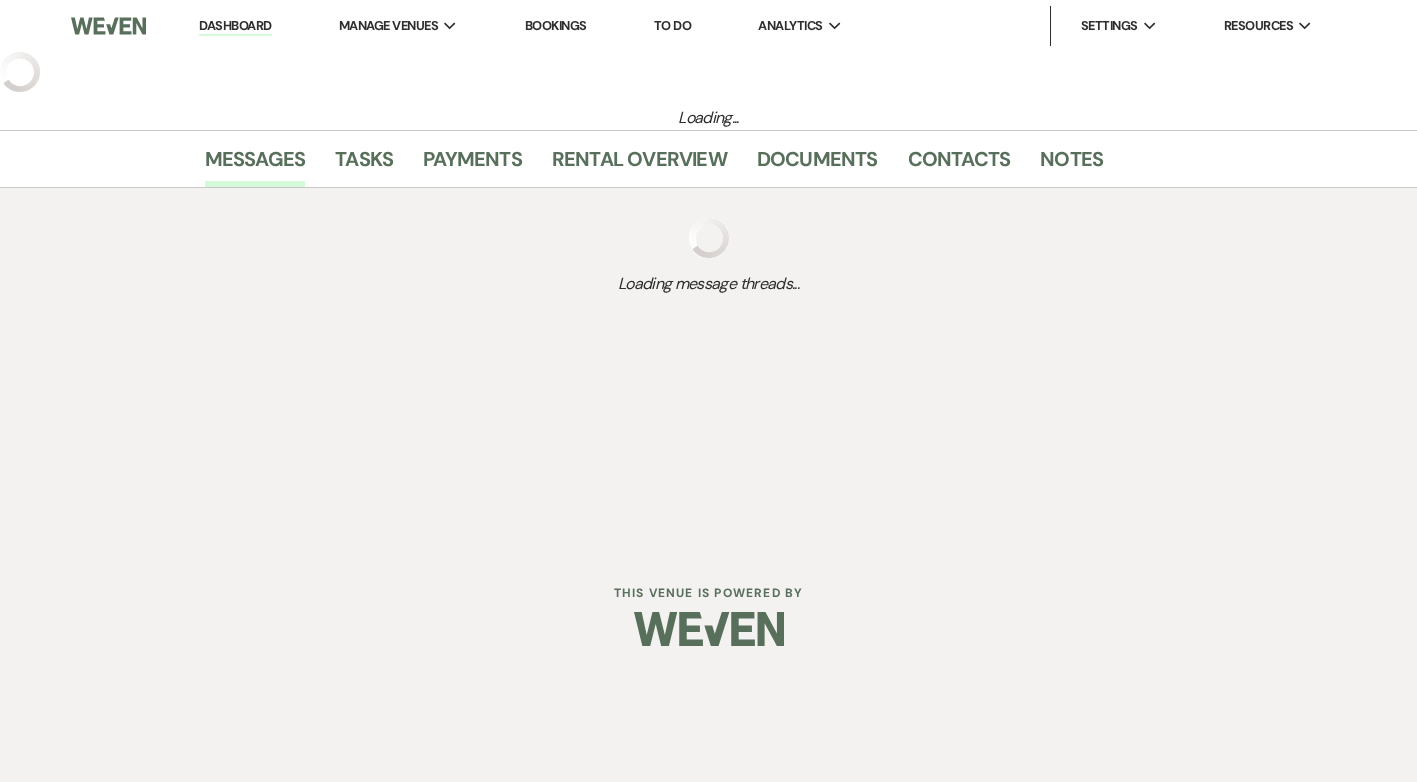 select on "2" 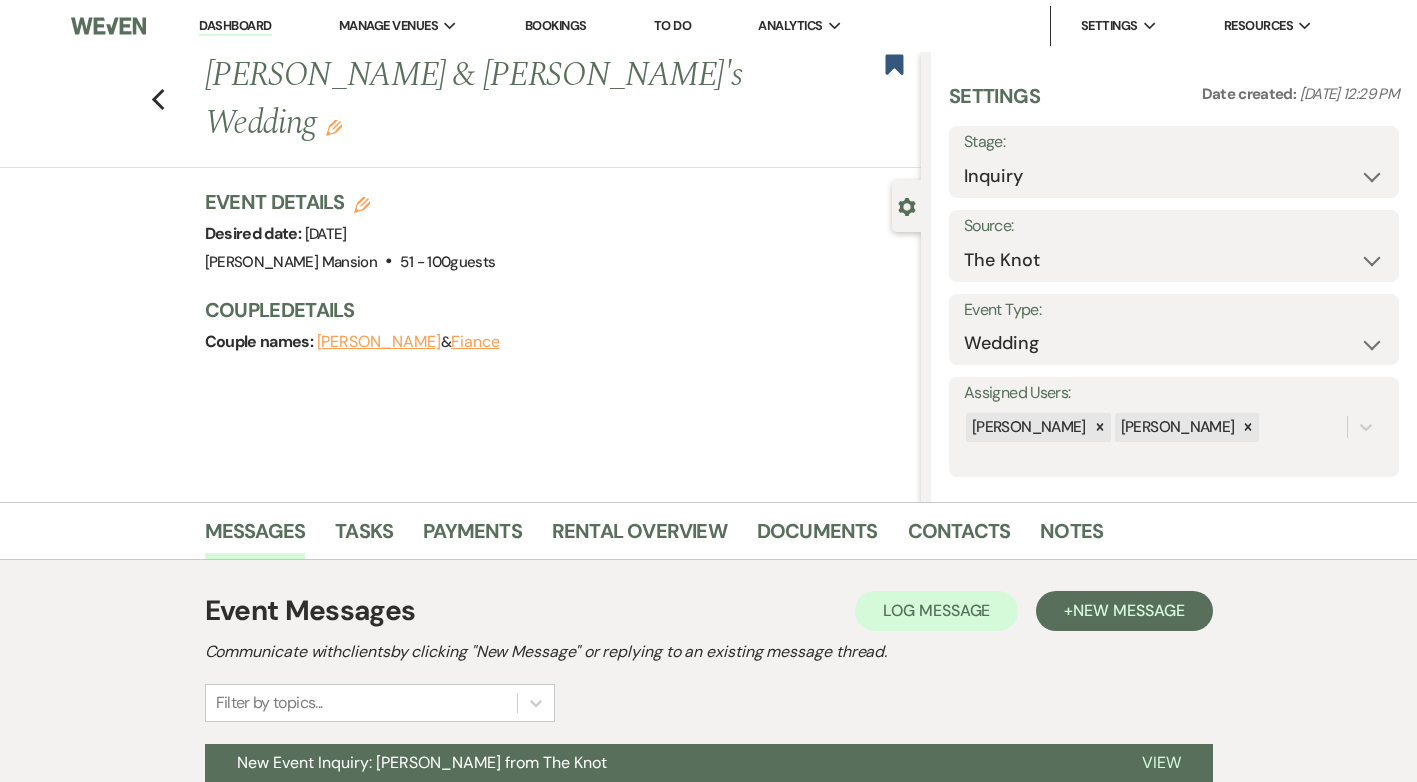 scroll, scrollTop: 192, scrollLeft: 0, axis: vertical 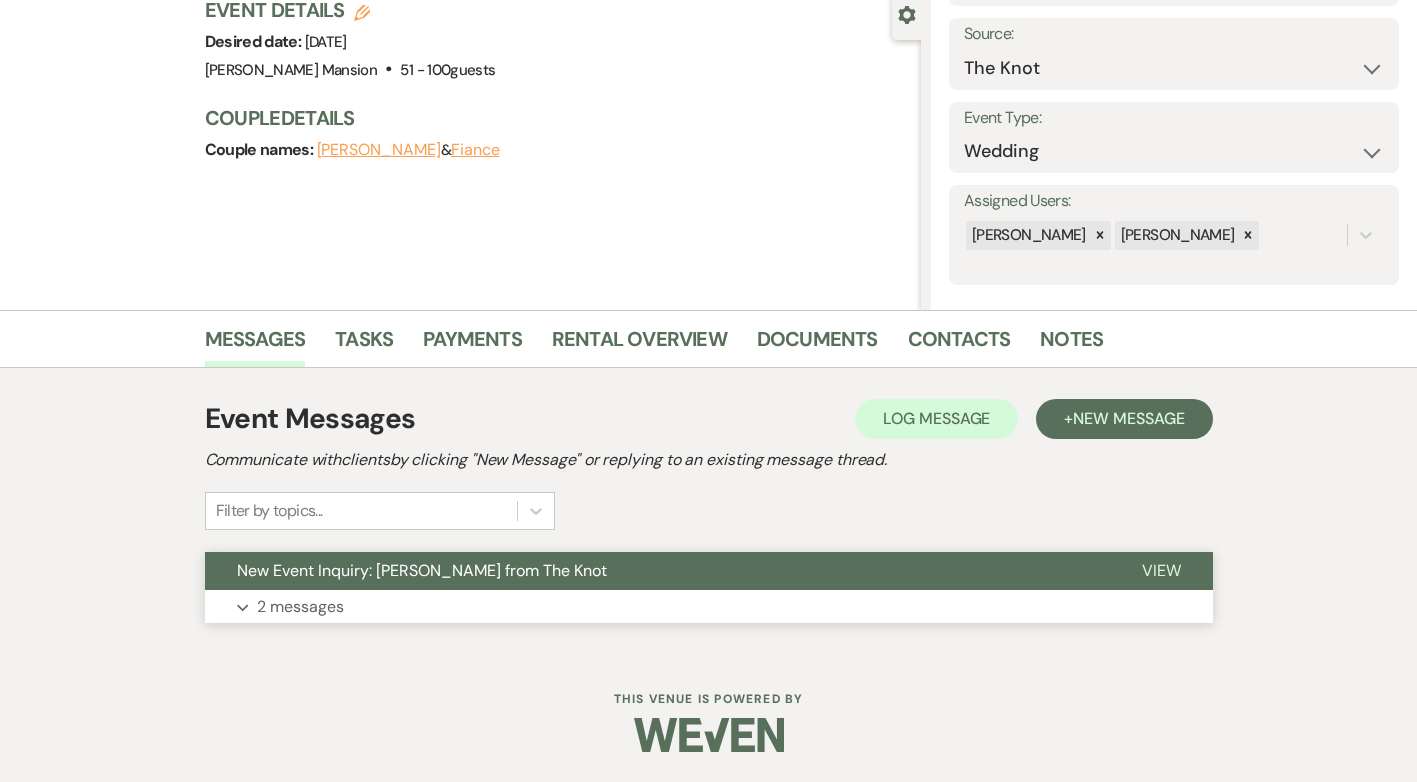 click on "2 messages" at bounding box center [300, 607] 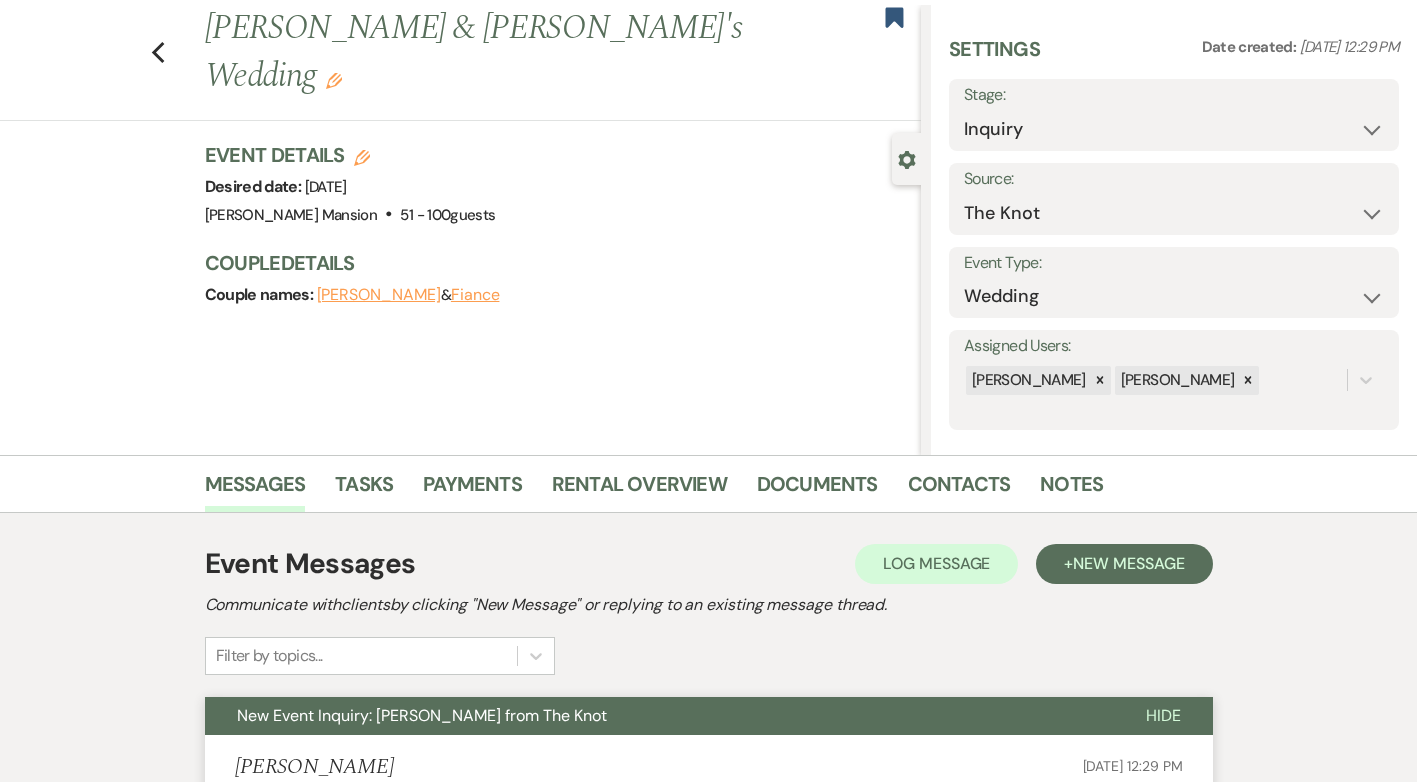 scroll, scrollTop: 0, scrollLeft: 0, axis: both 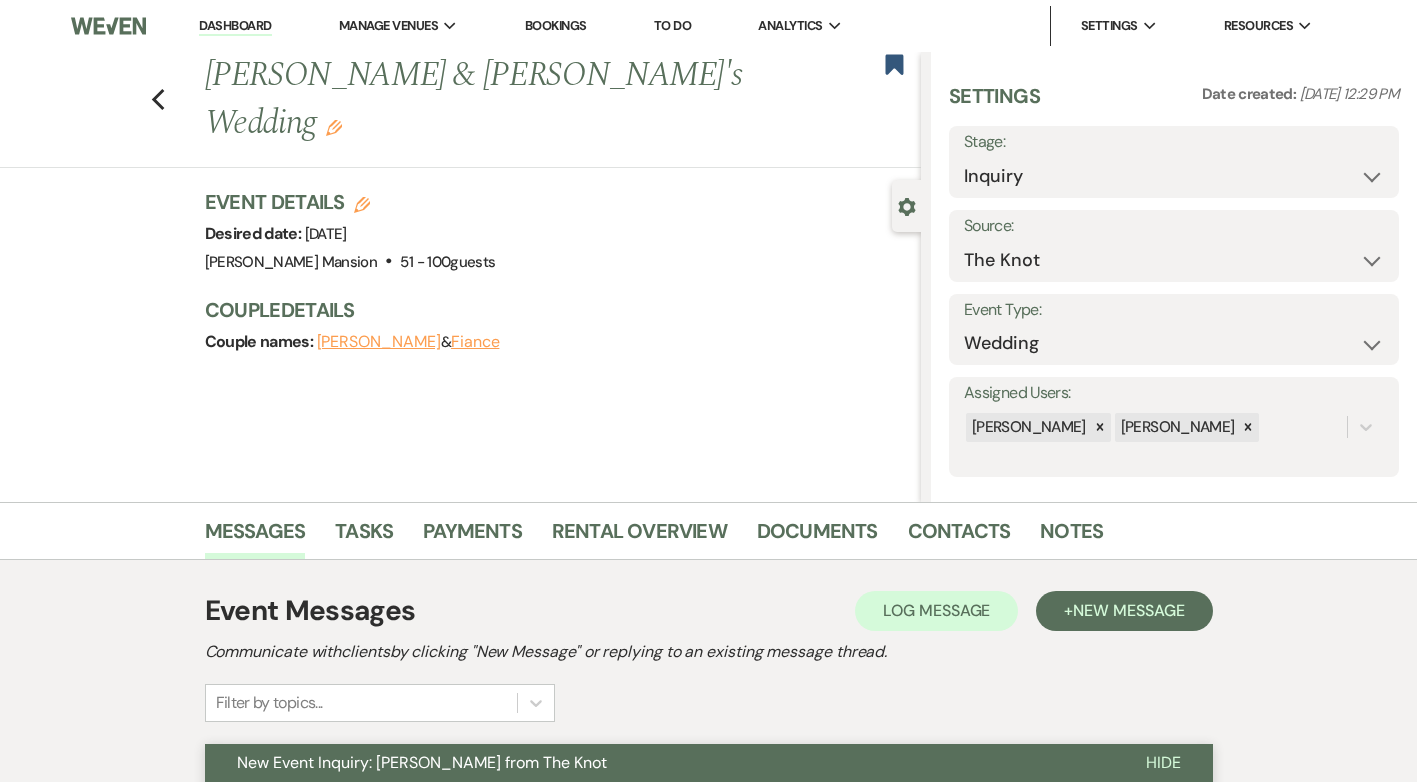 click on "Dashboard" at bounding box center (235, 26) 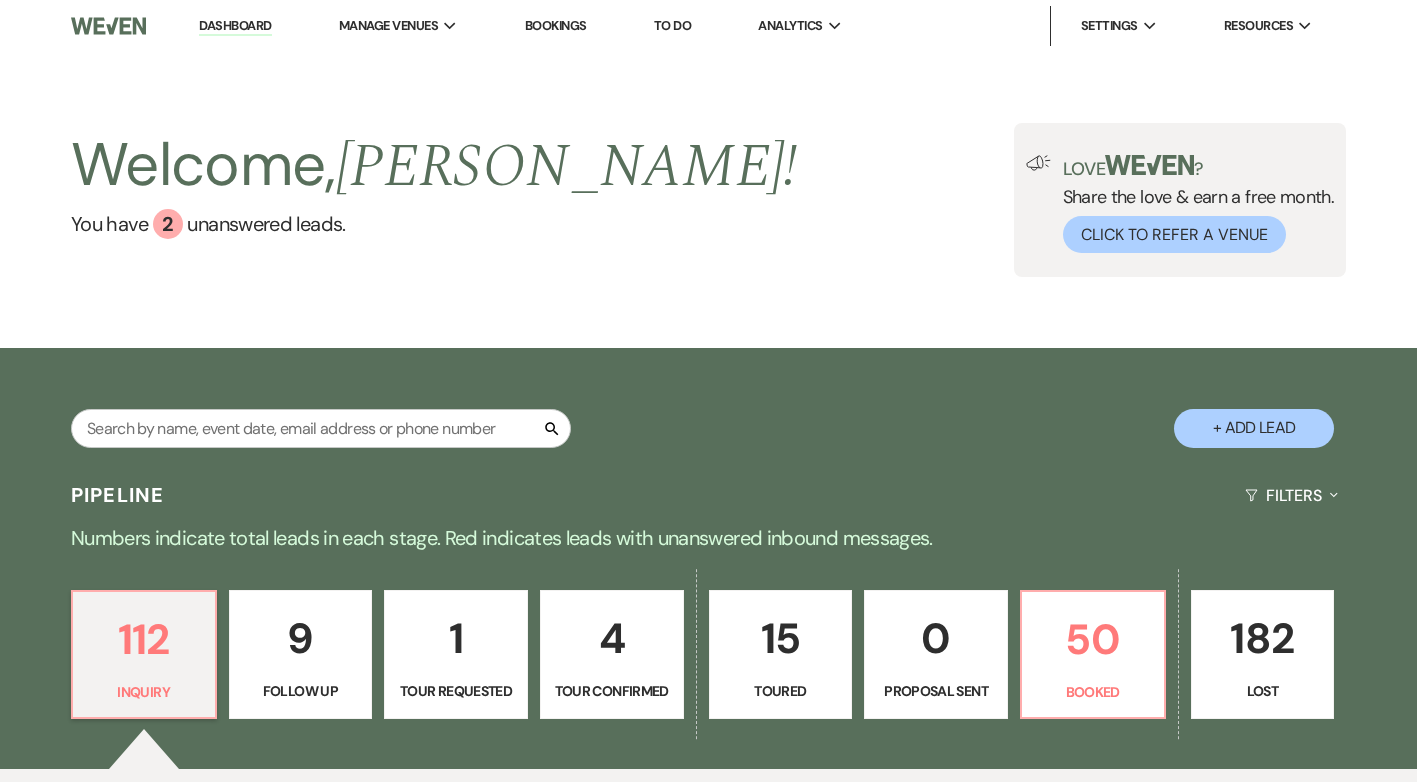 click on "Dashboard" at bounding box center (235, 26) 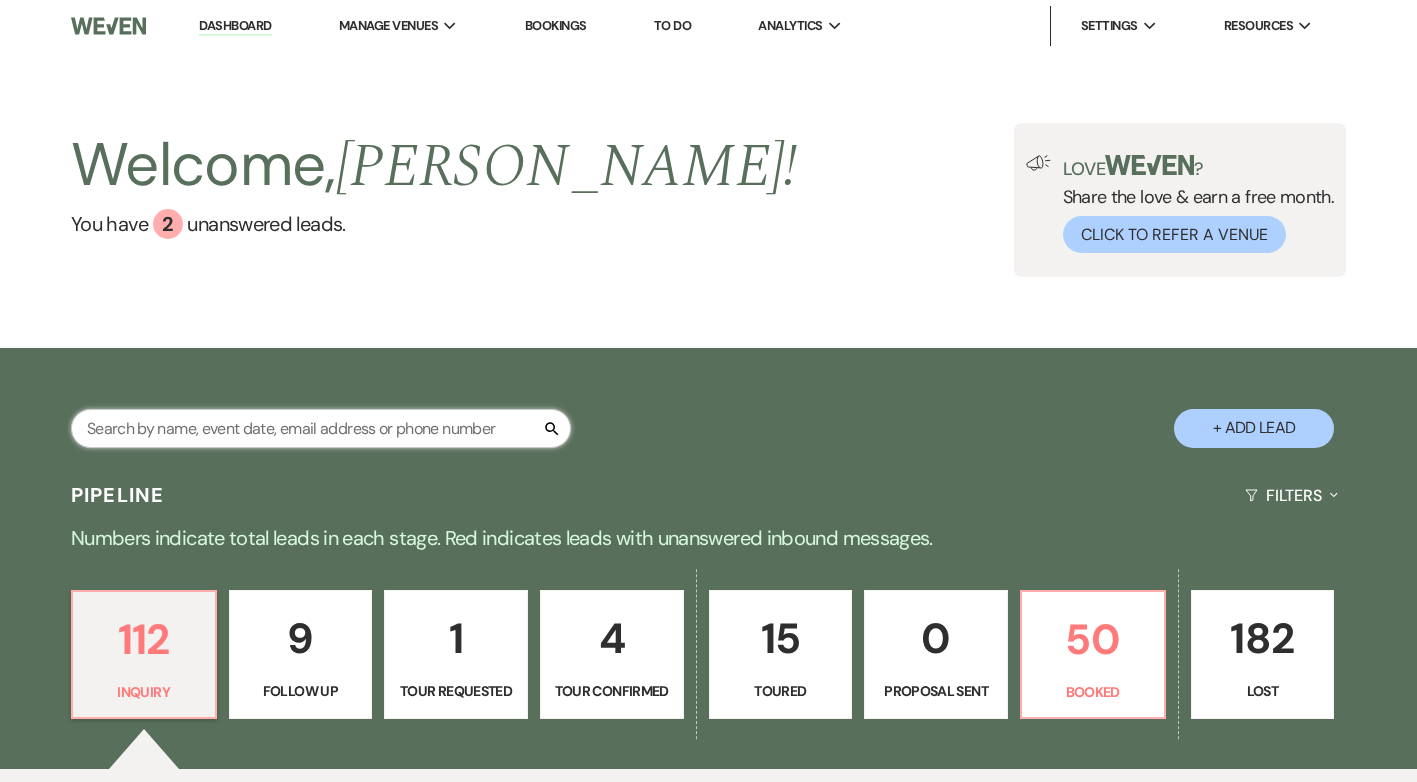 click at bounding box center (321, 428) 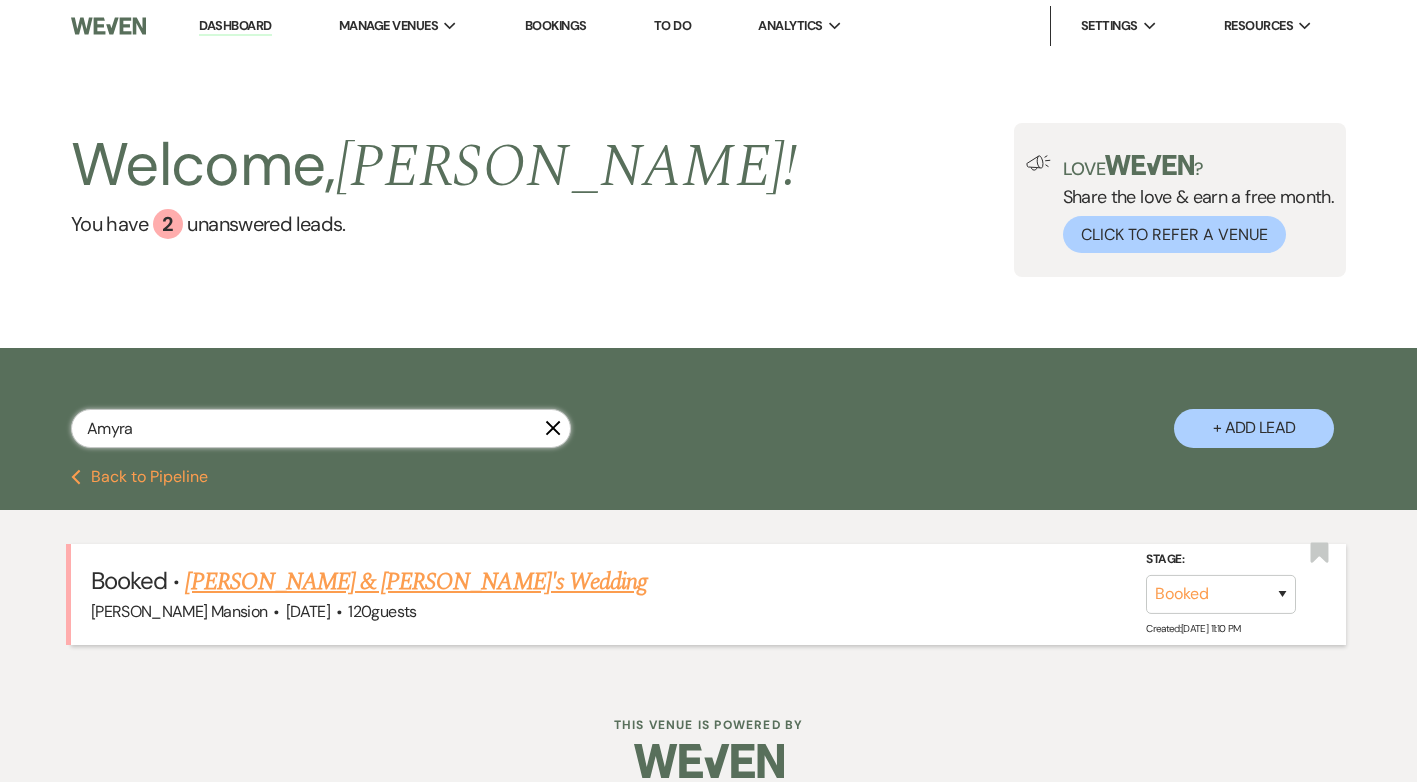 type on "Amyra" 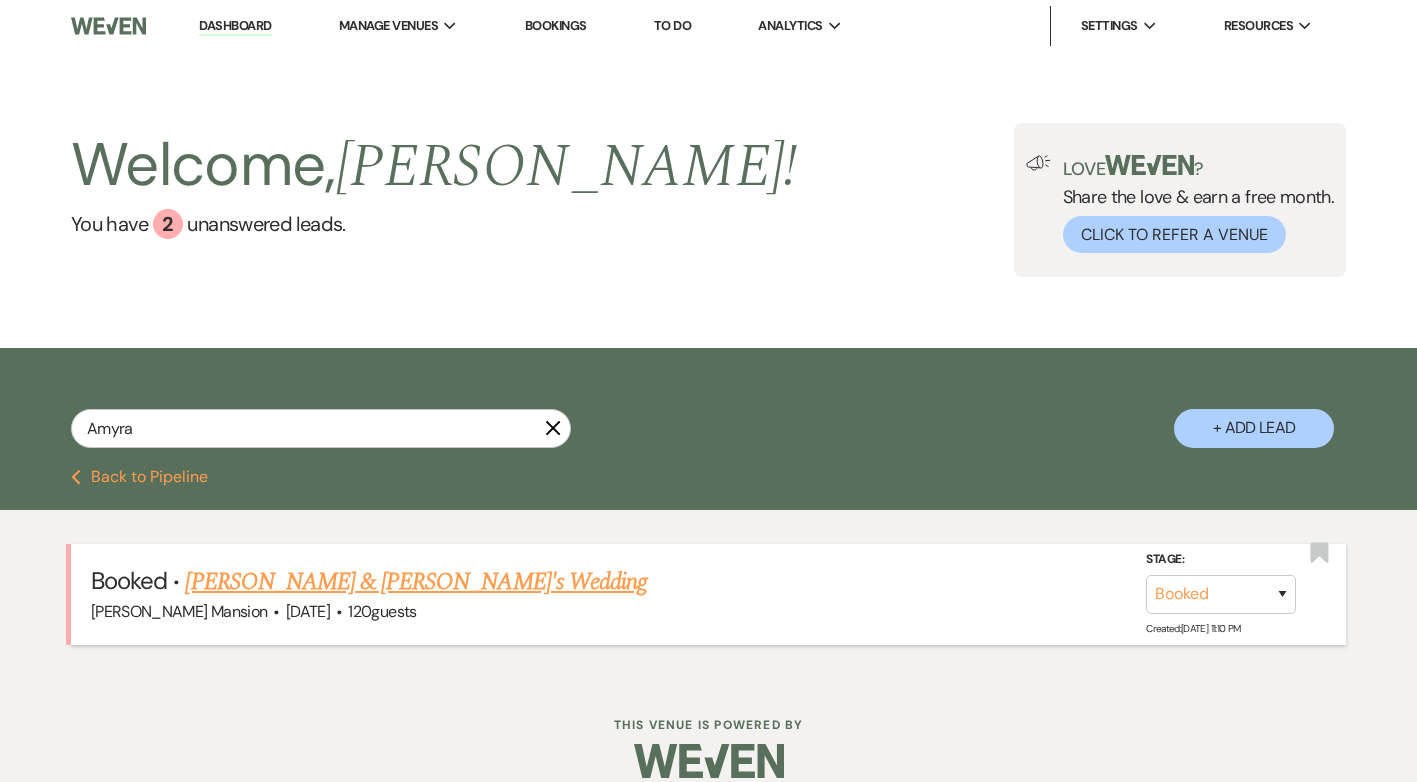 click on "[PERSON_NAME] & [PERSON_NAME]'s Wedding" at bounding box center [416, 582] 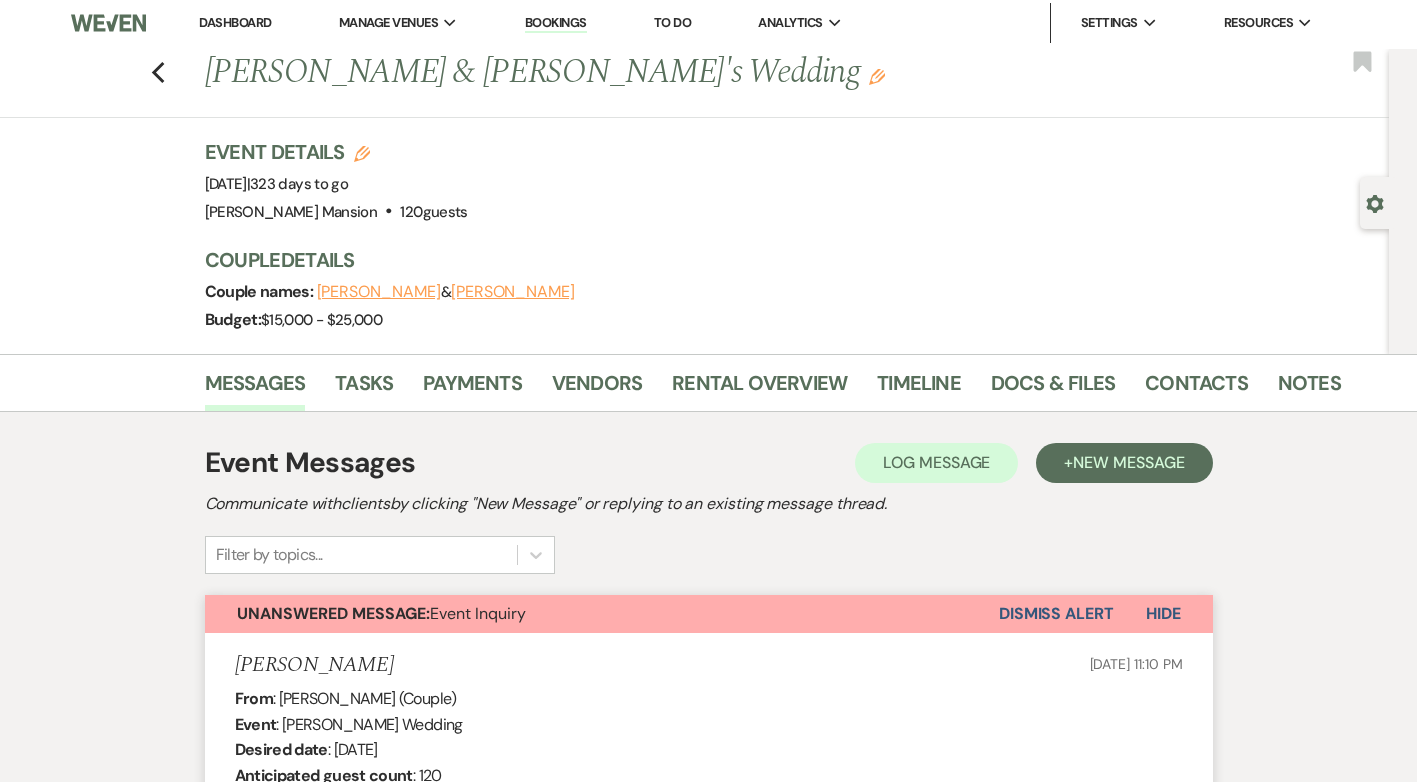scroll, scrollTop: 0, scrollLeft: 0, axis: both 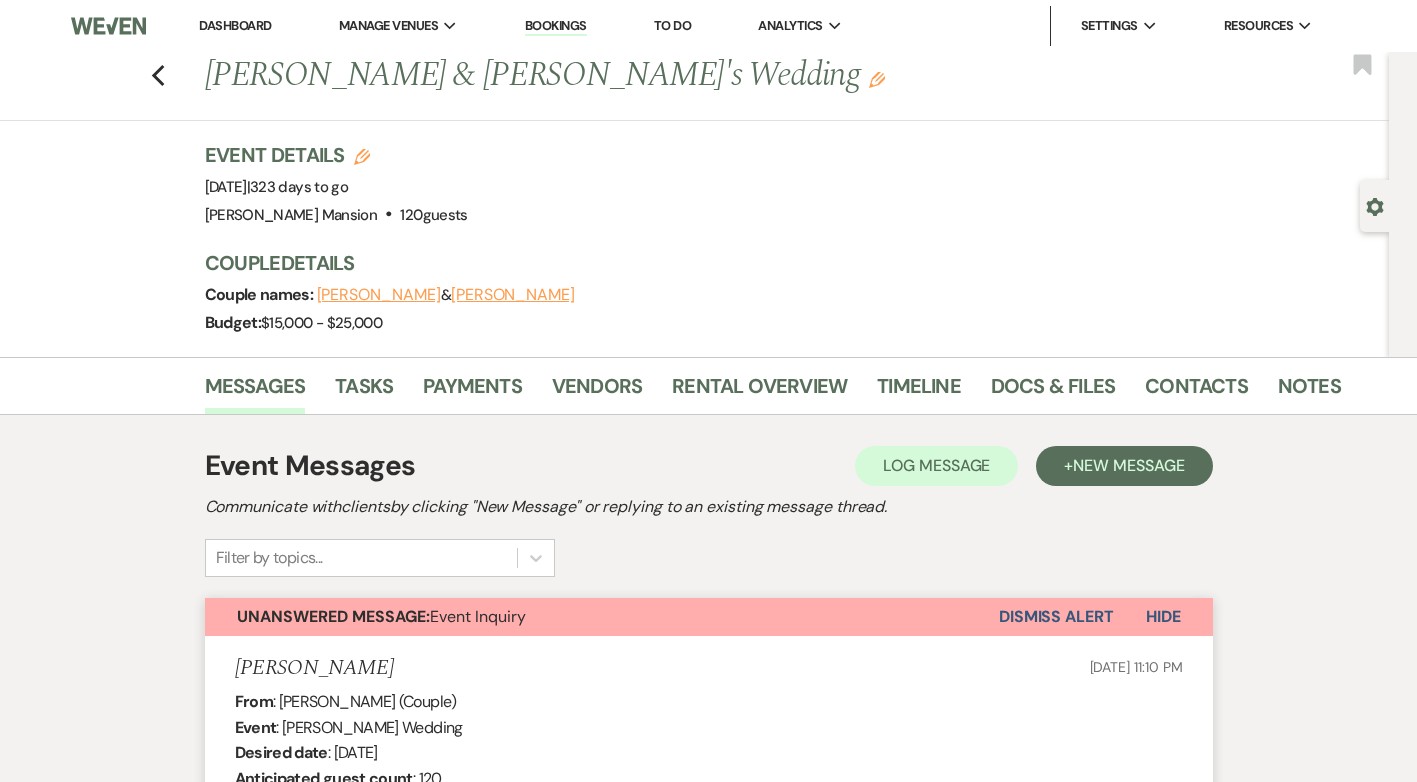 click on "Dashboard" at bounding box center (235, 25) 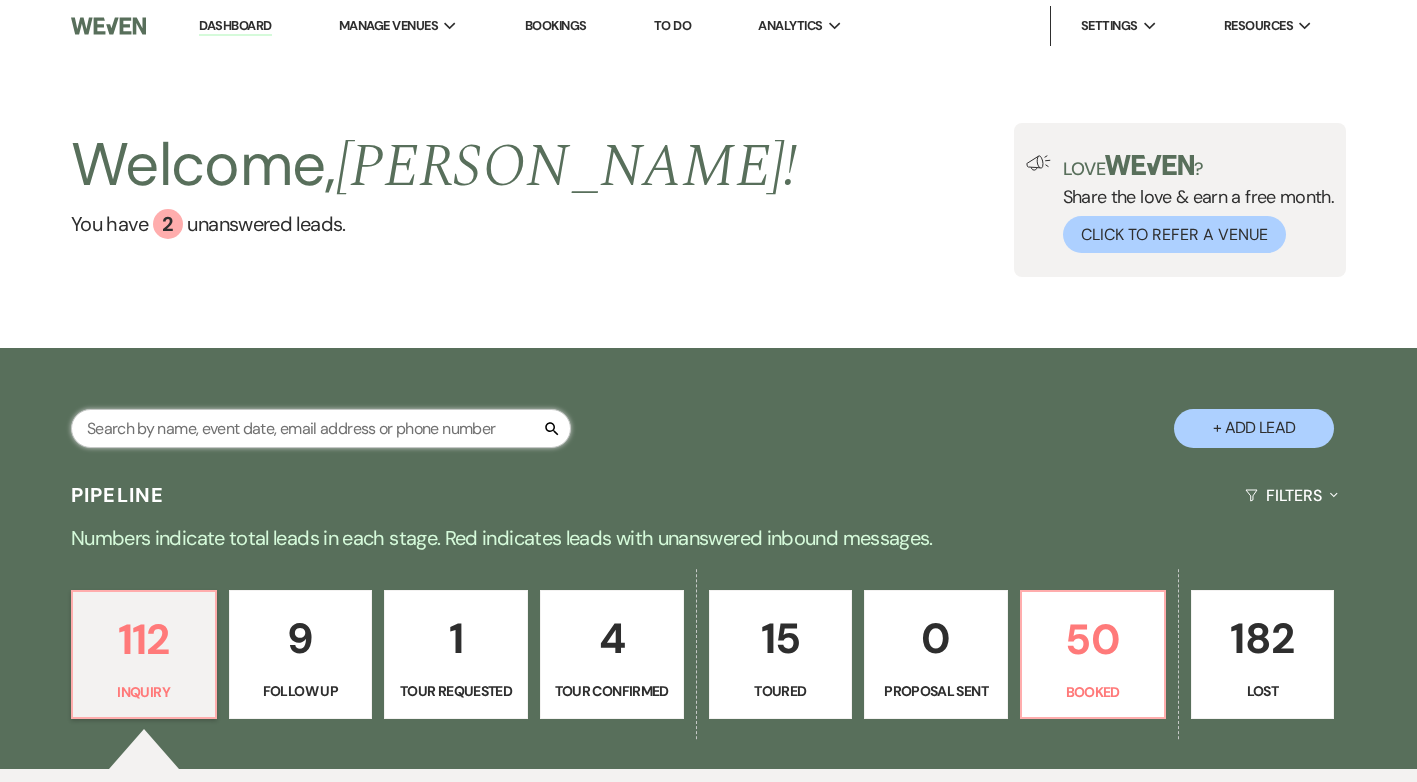 click at bounding box center [321, 428] 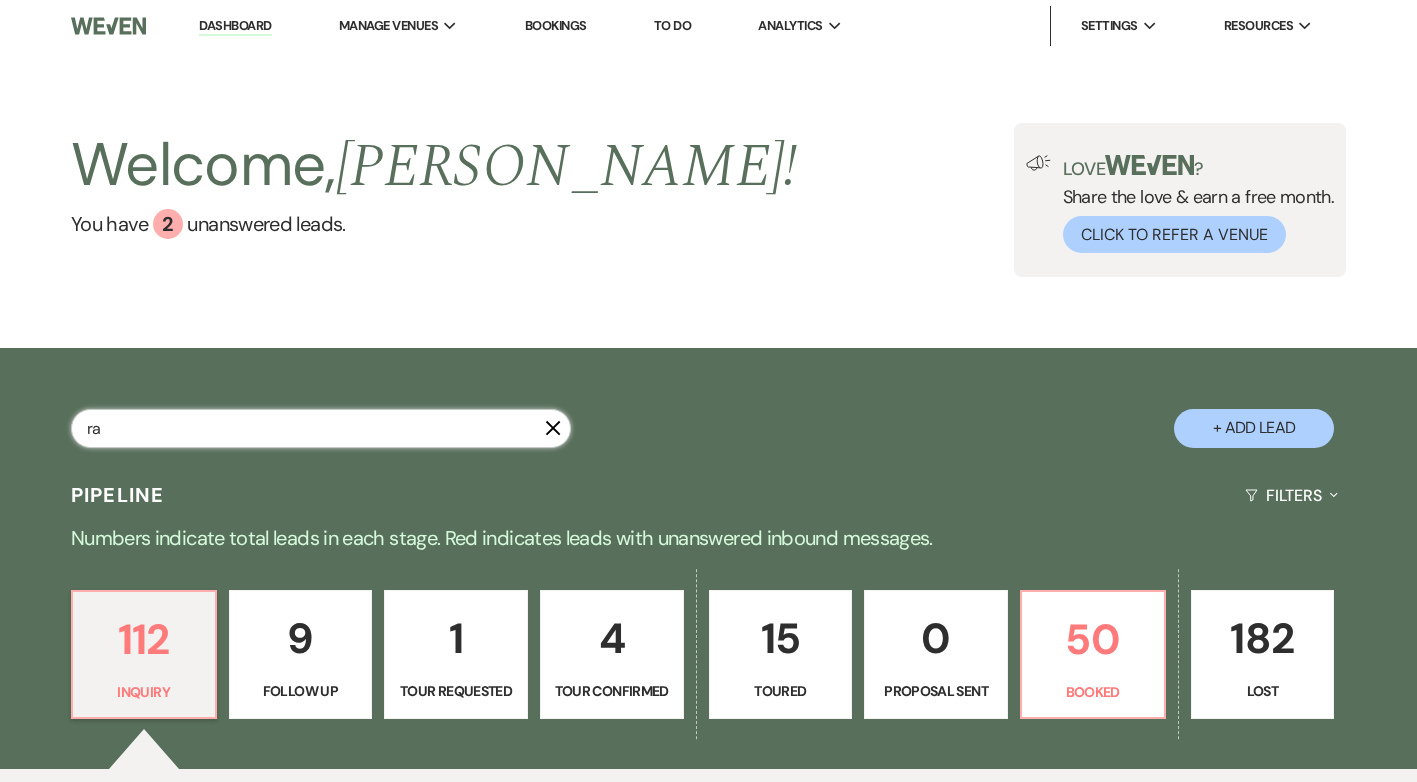 type on "rac" 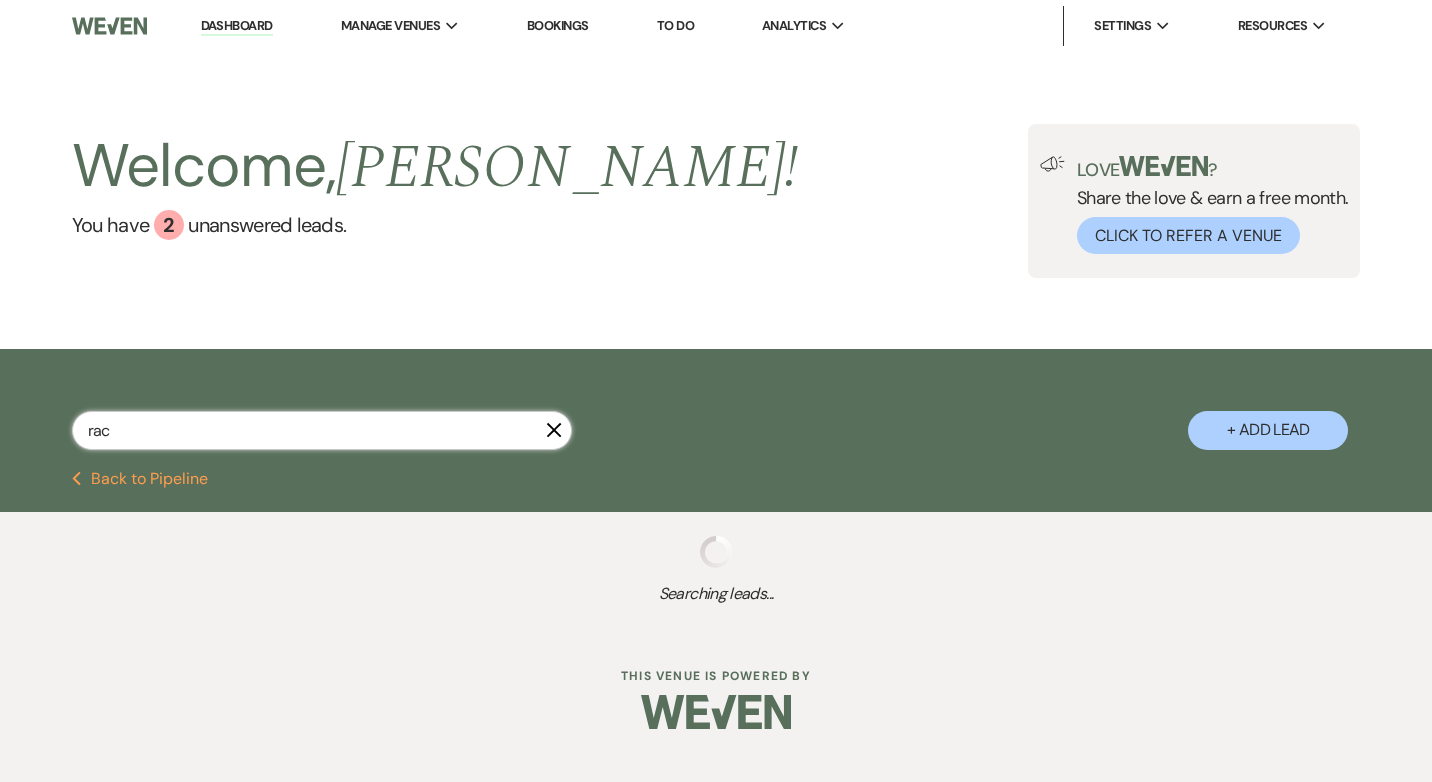 select on "8" 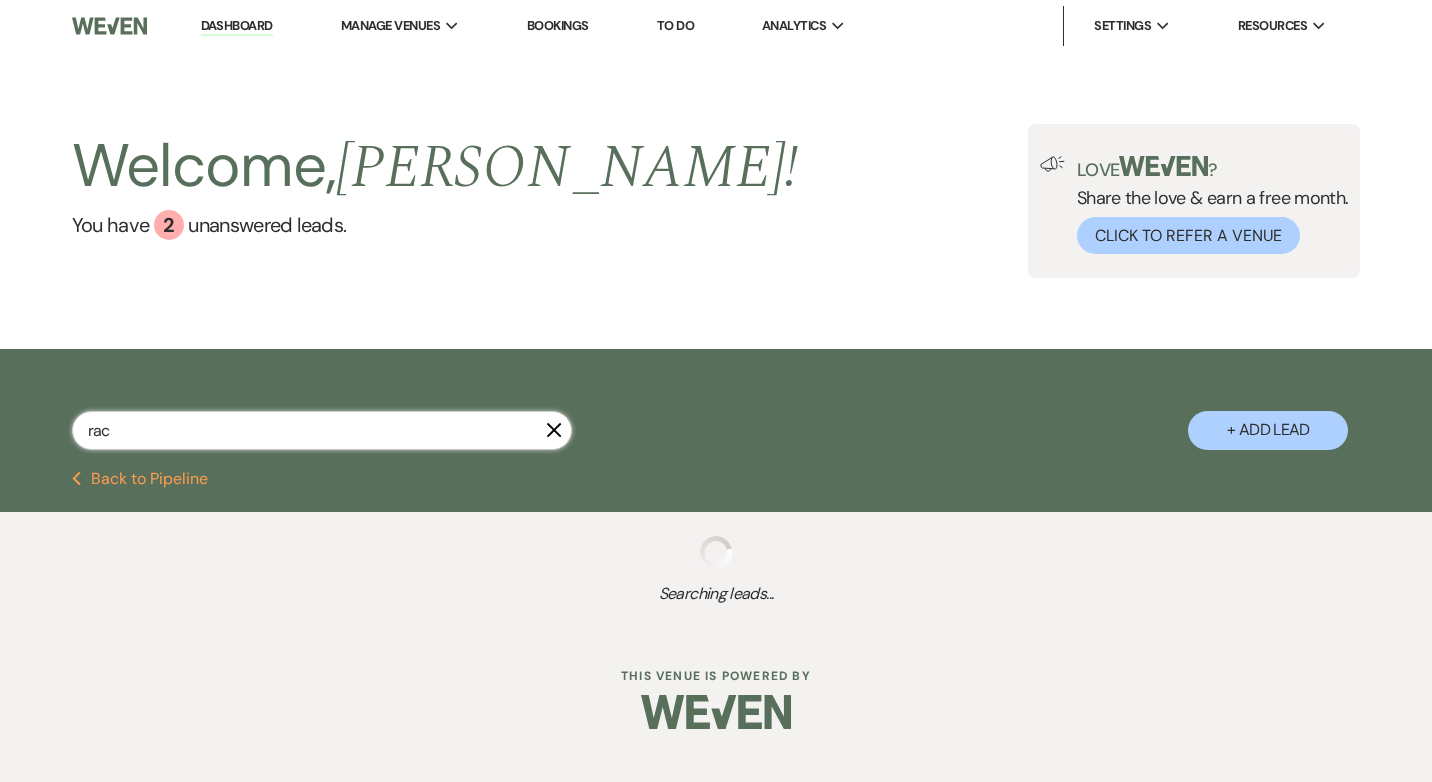 select on "5" 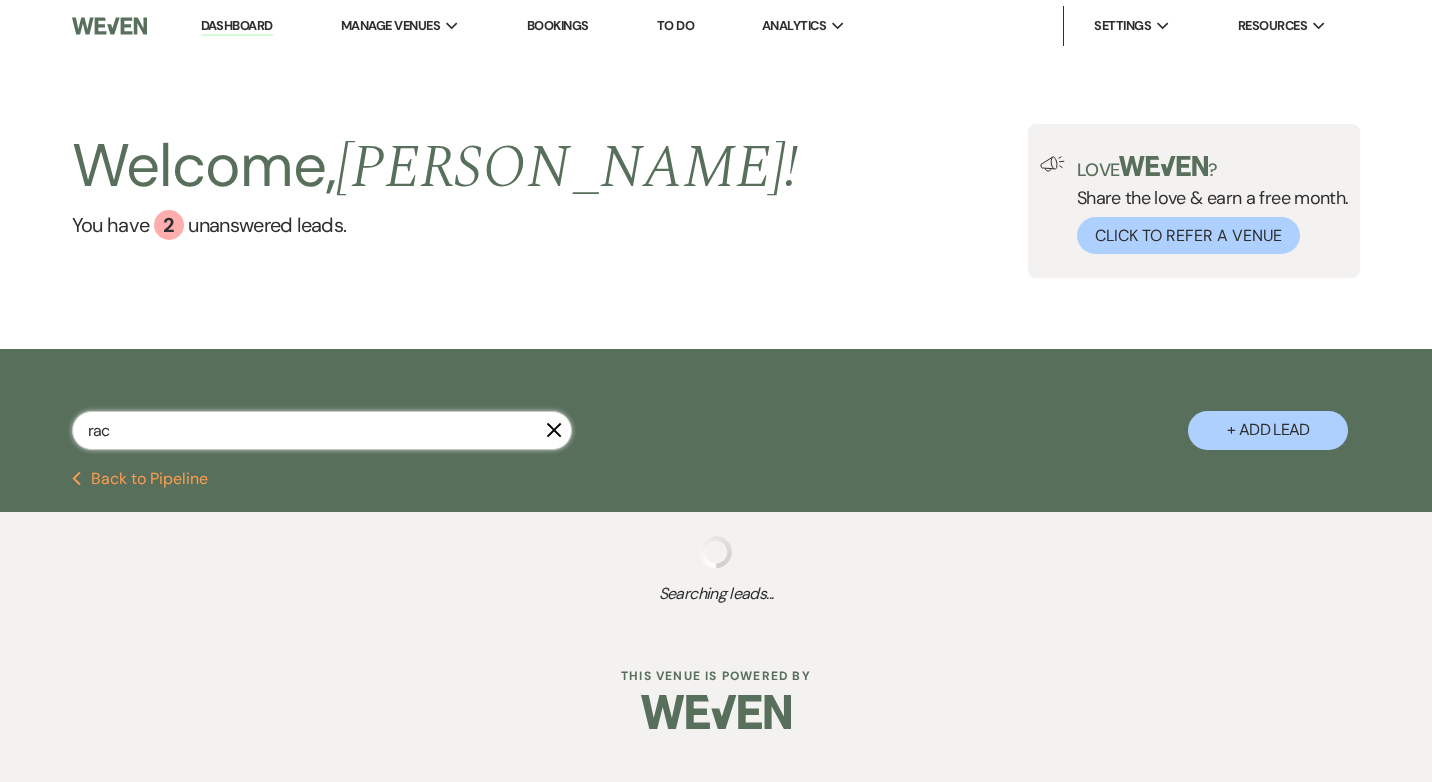 select on "8" 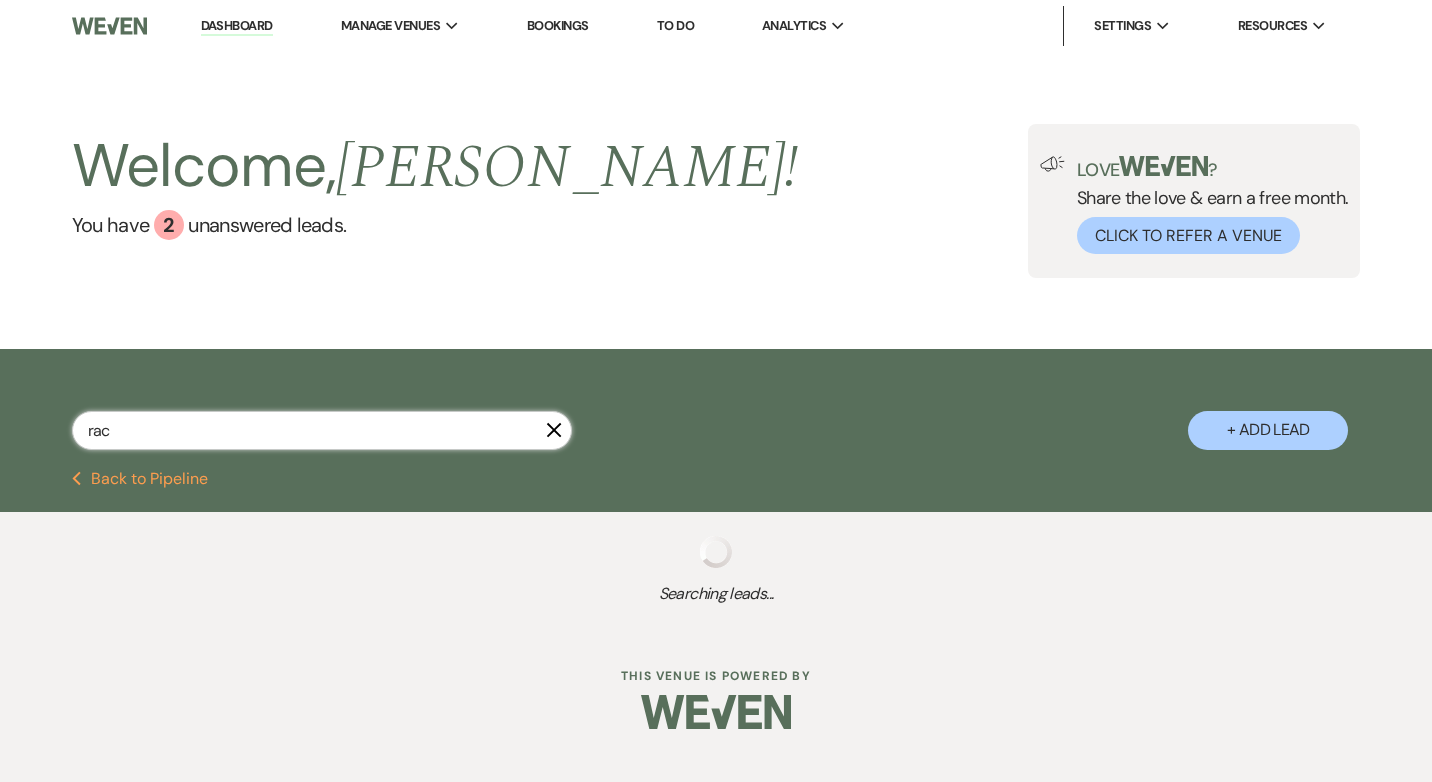 select on "5" 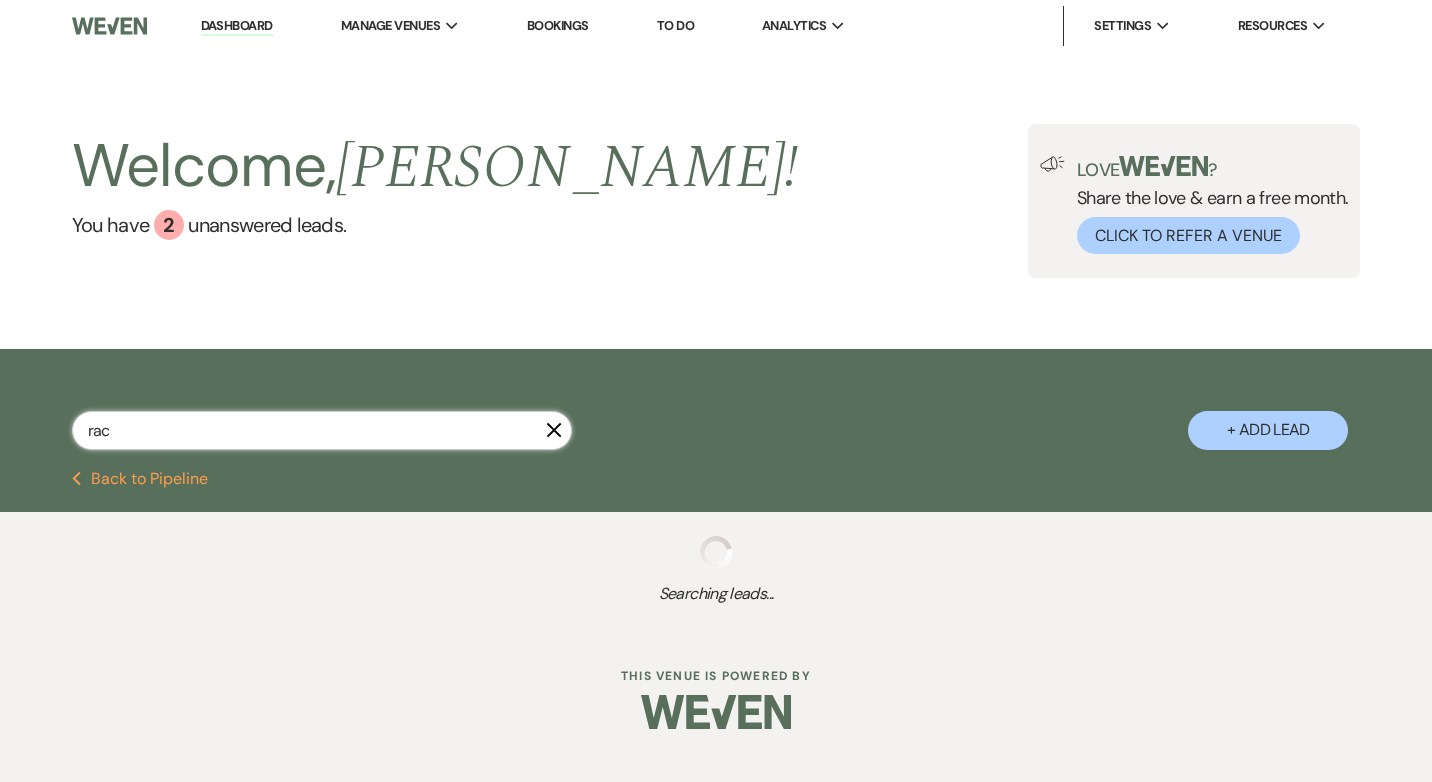 select on "8" 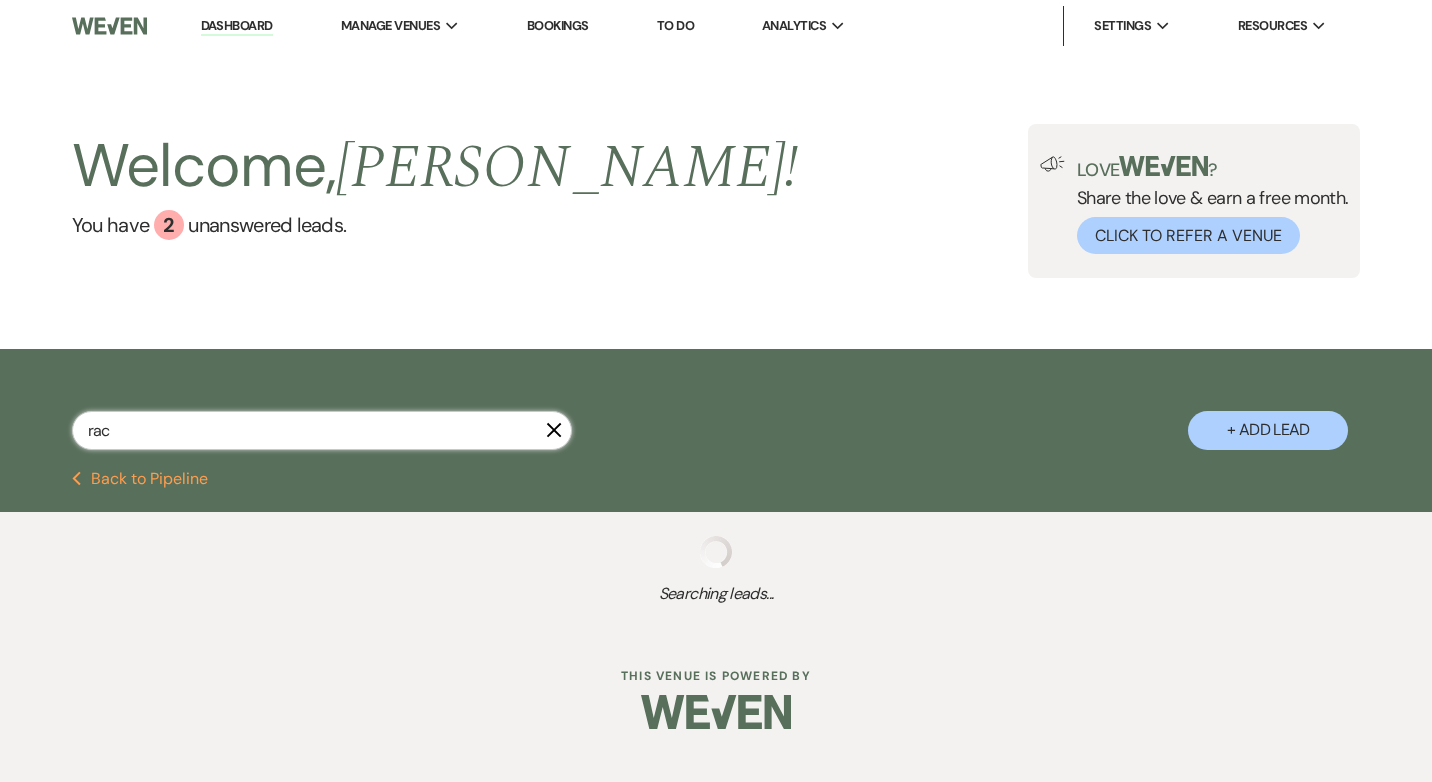 select on "2" 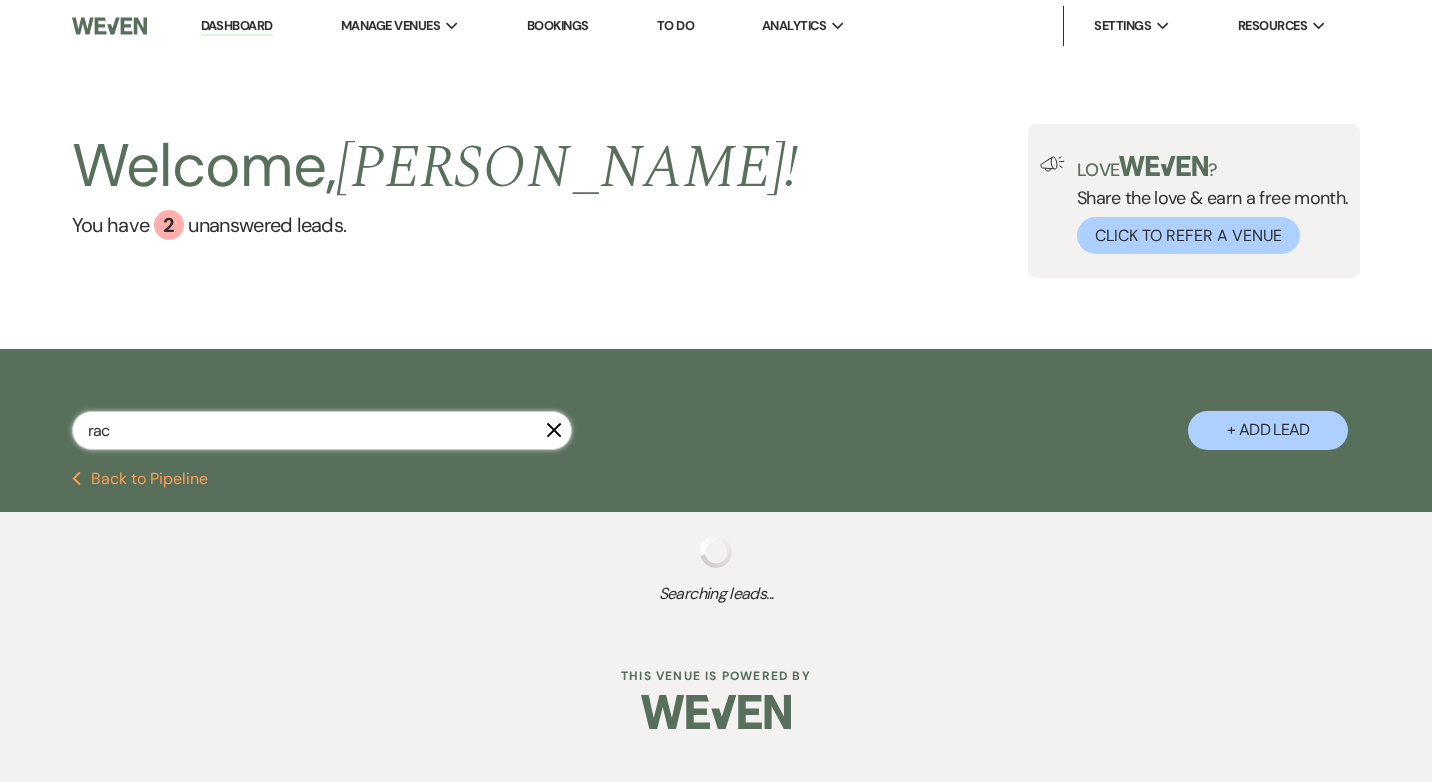 select on "8" 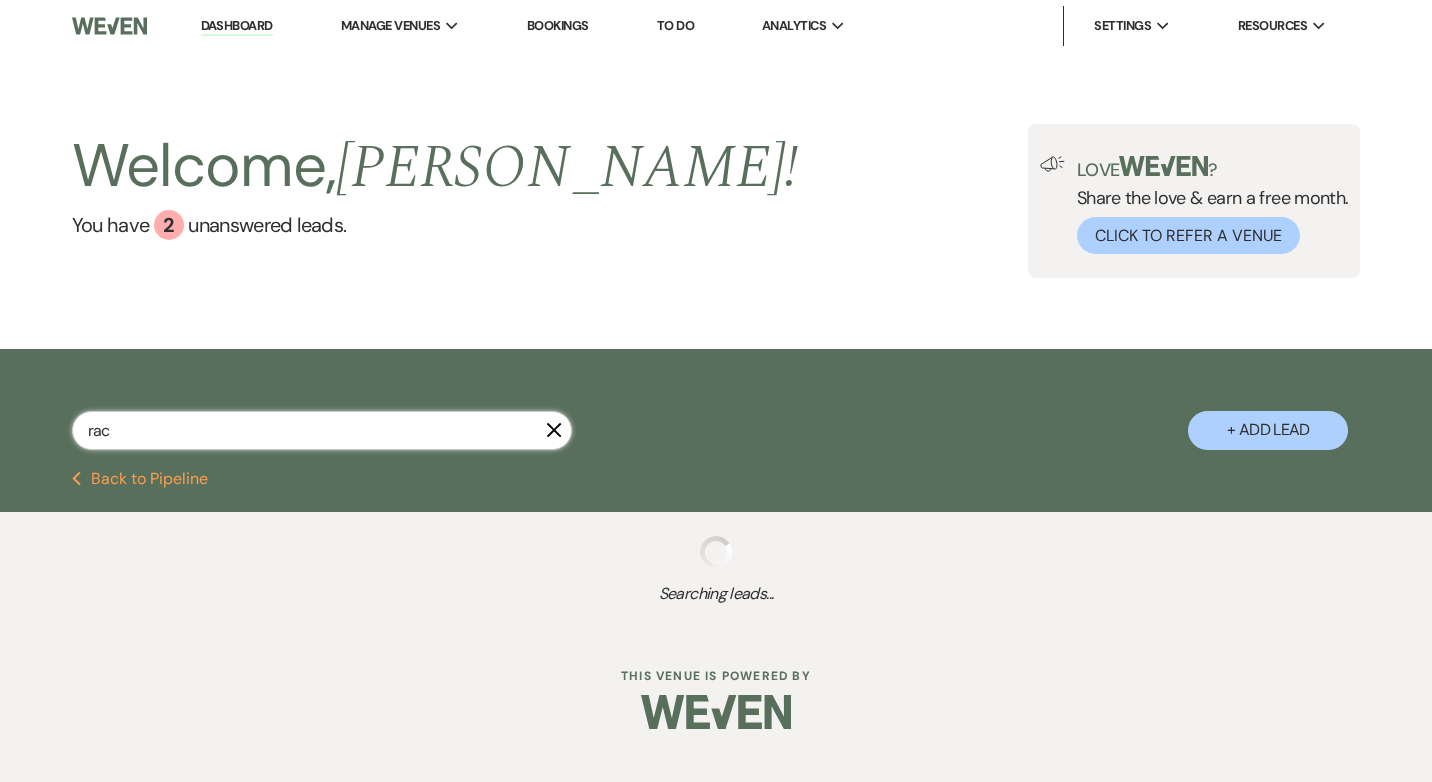select on "2" 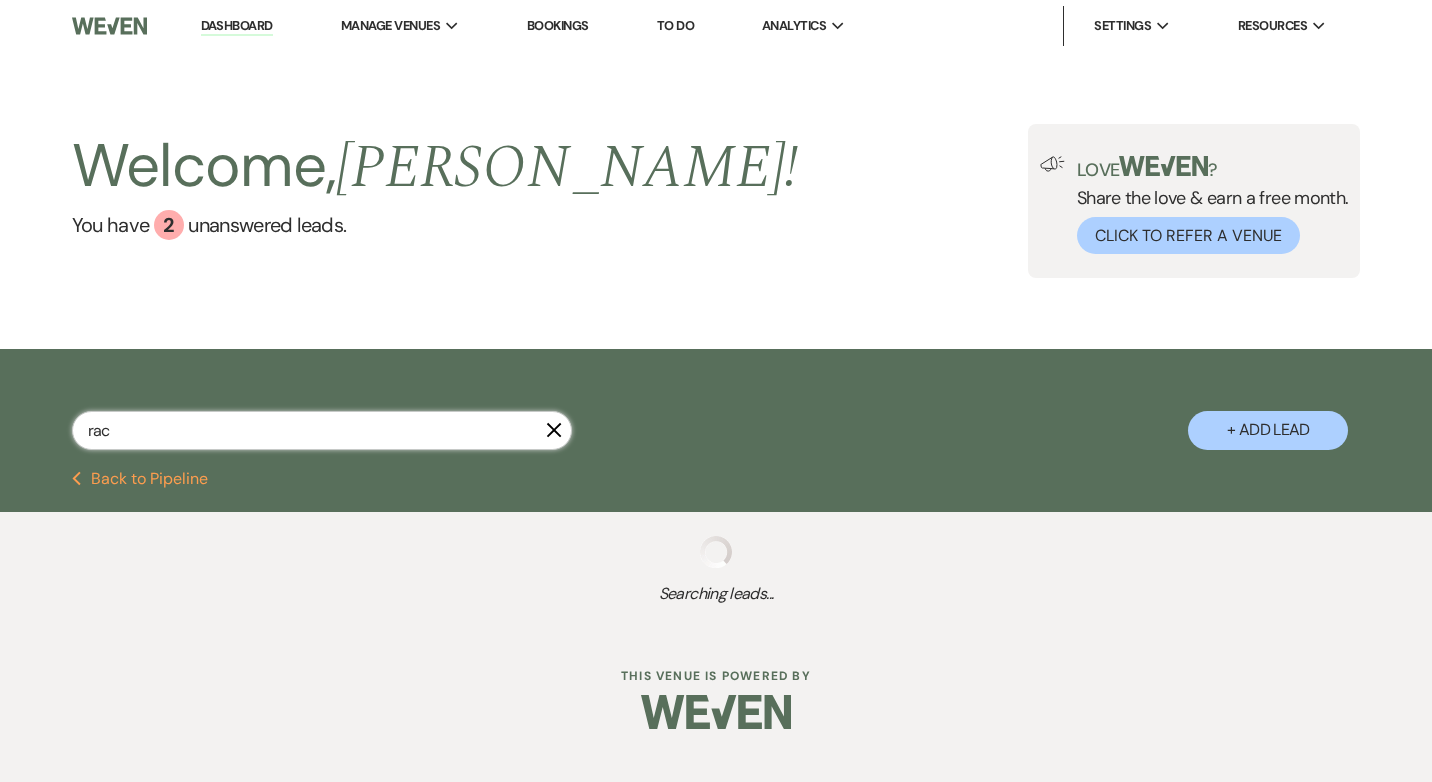 select on "8" 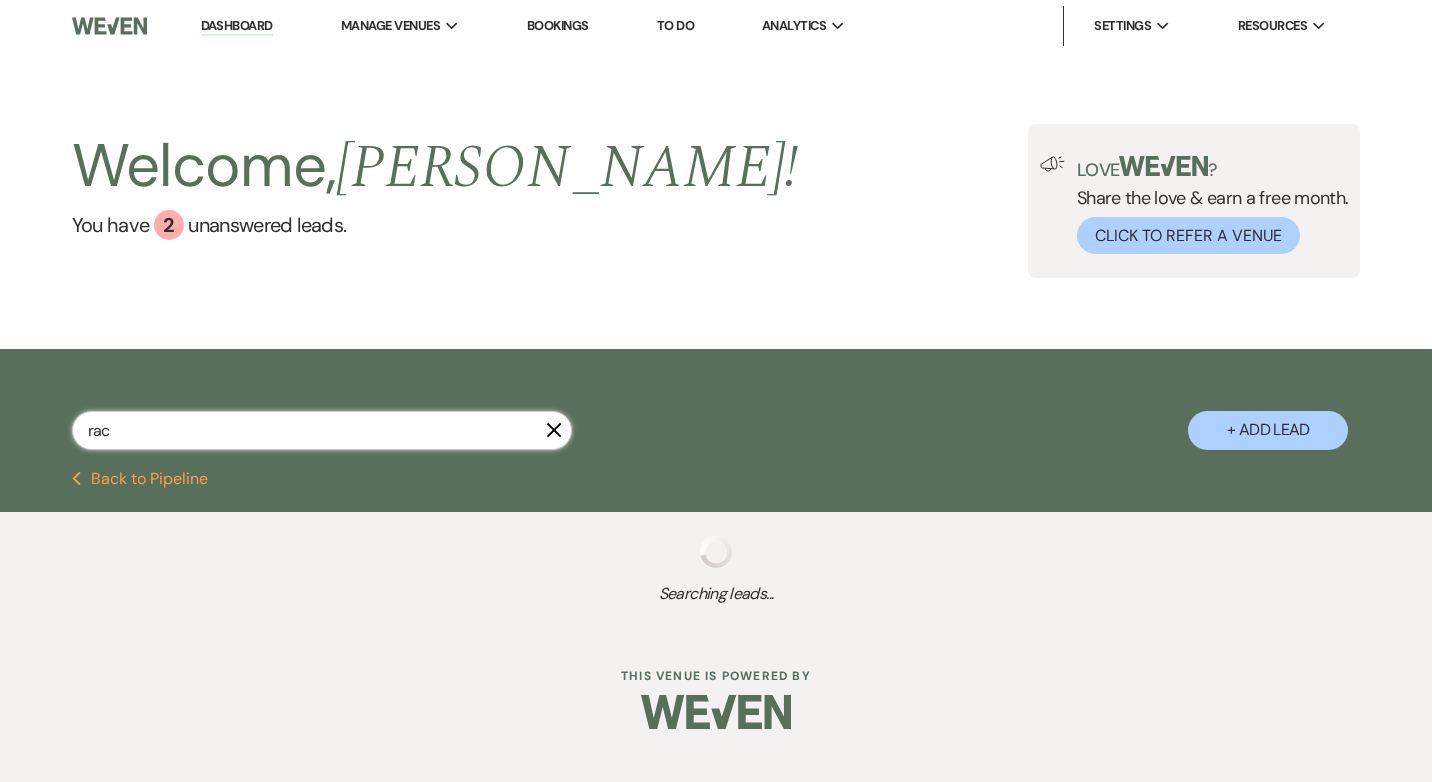 select on "5" 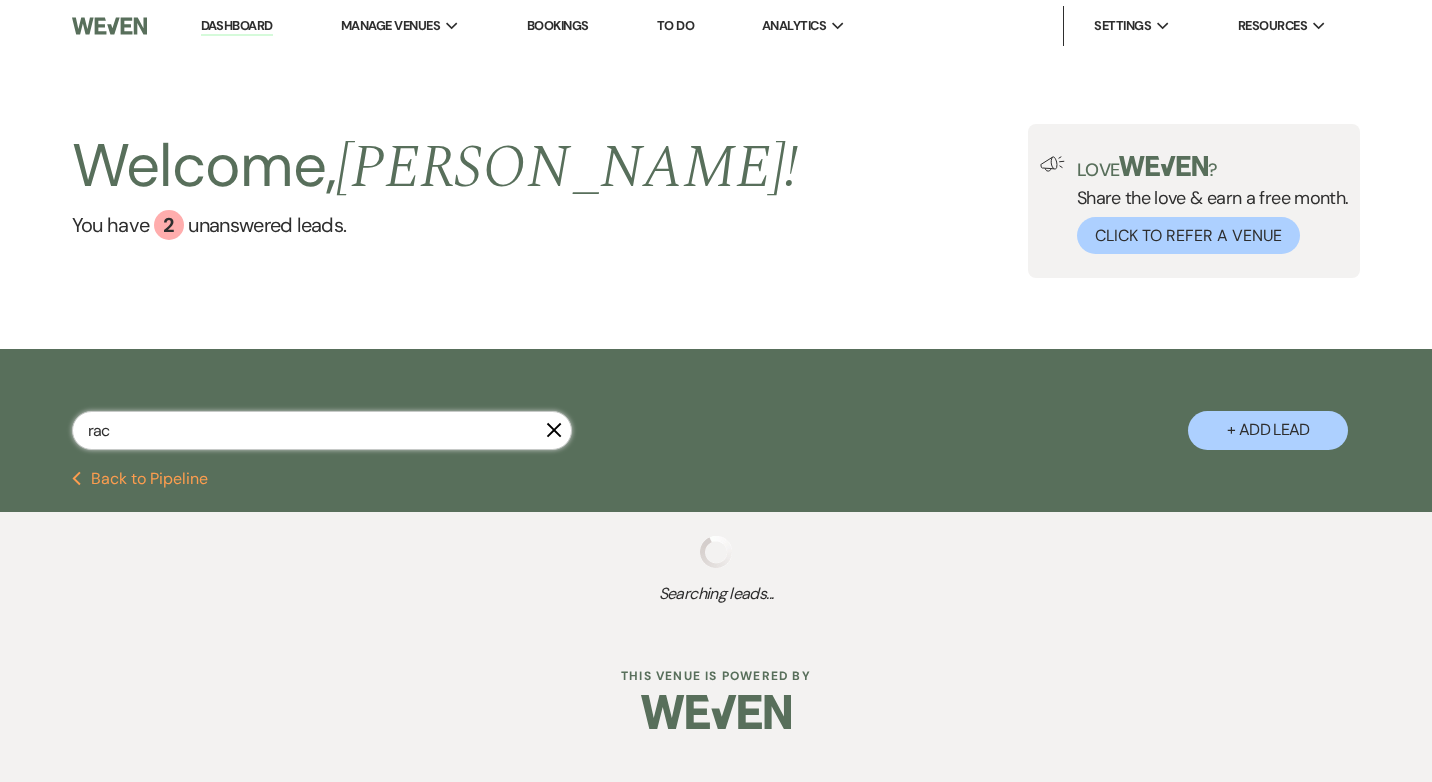 select on "8" 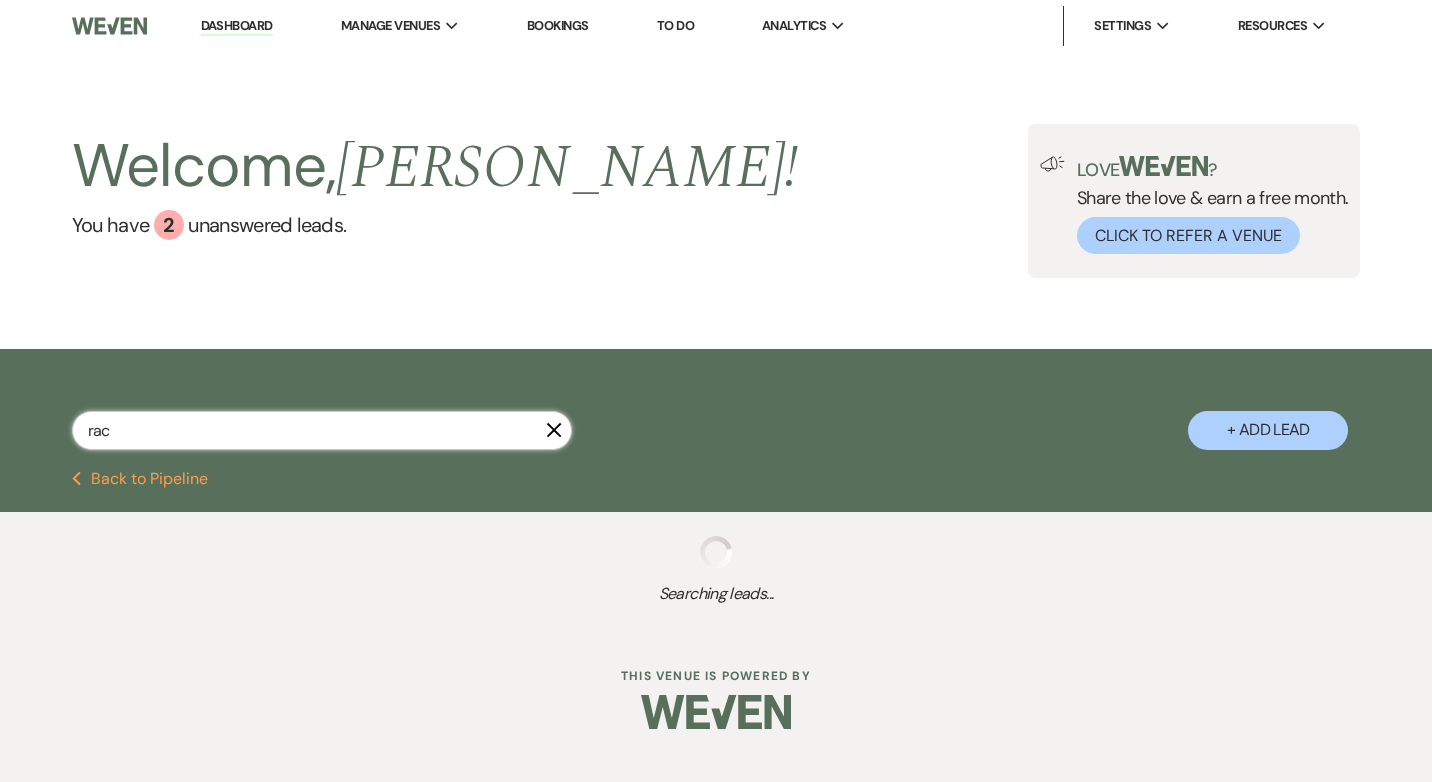 select on "5" 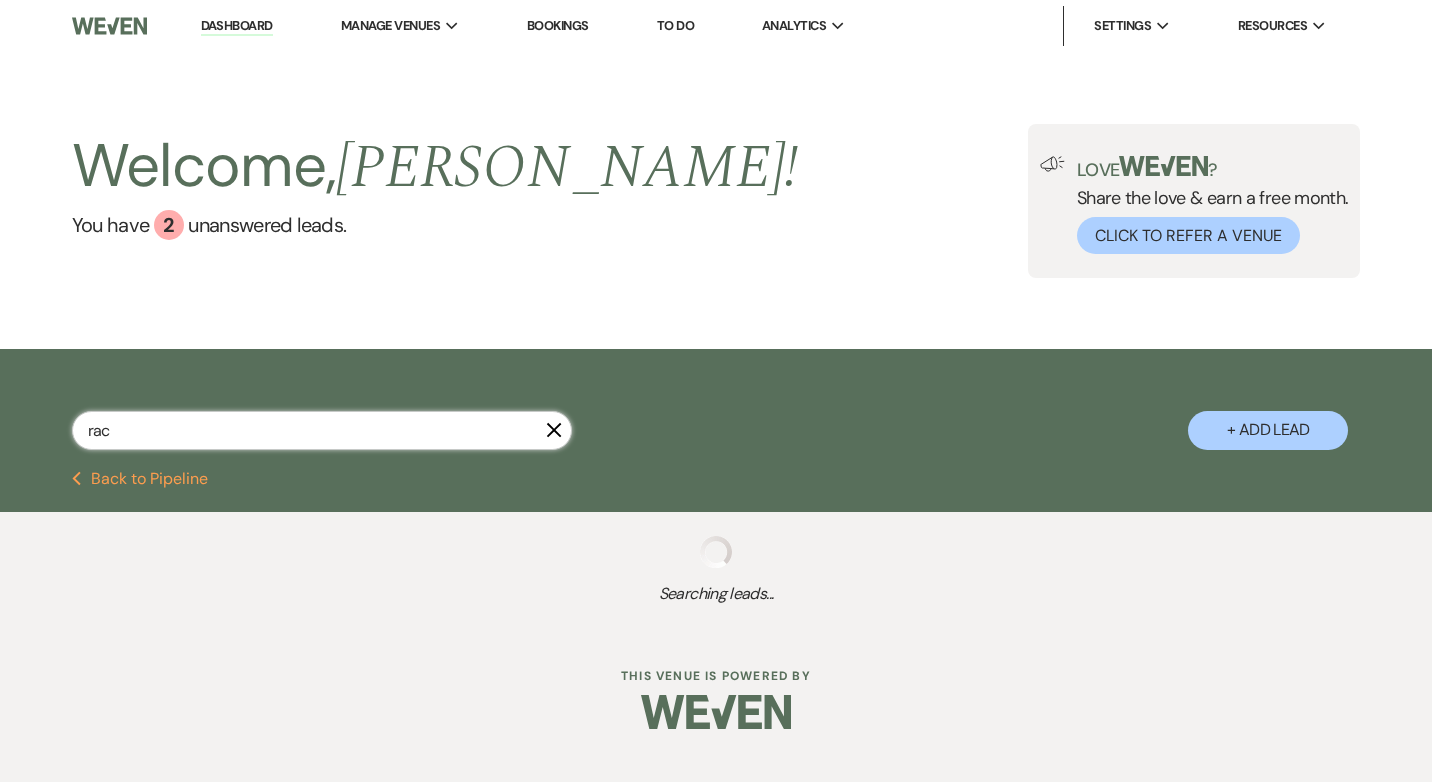select on "8" 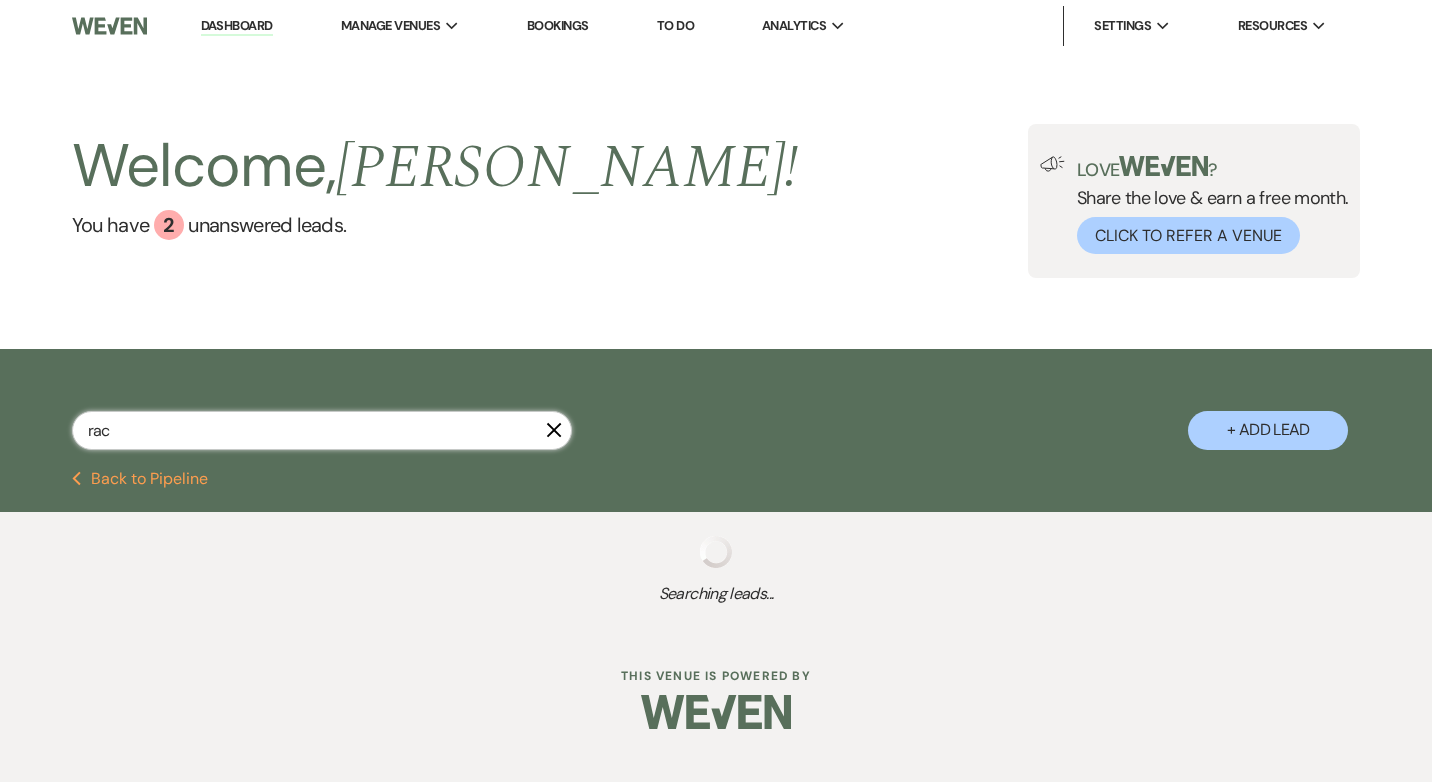 select on "4" 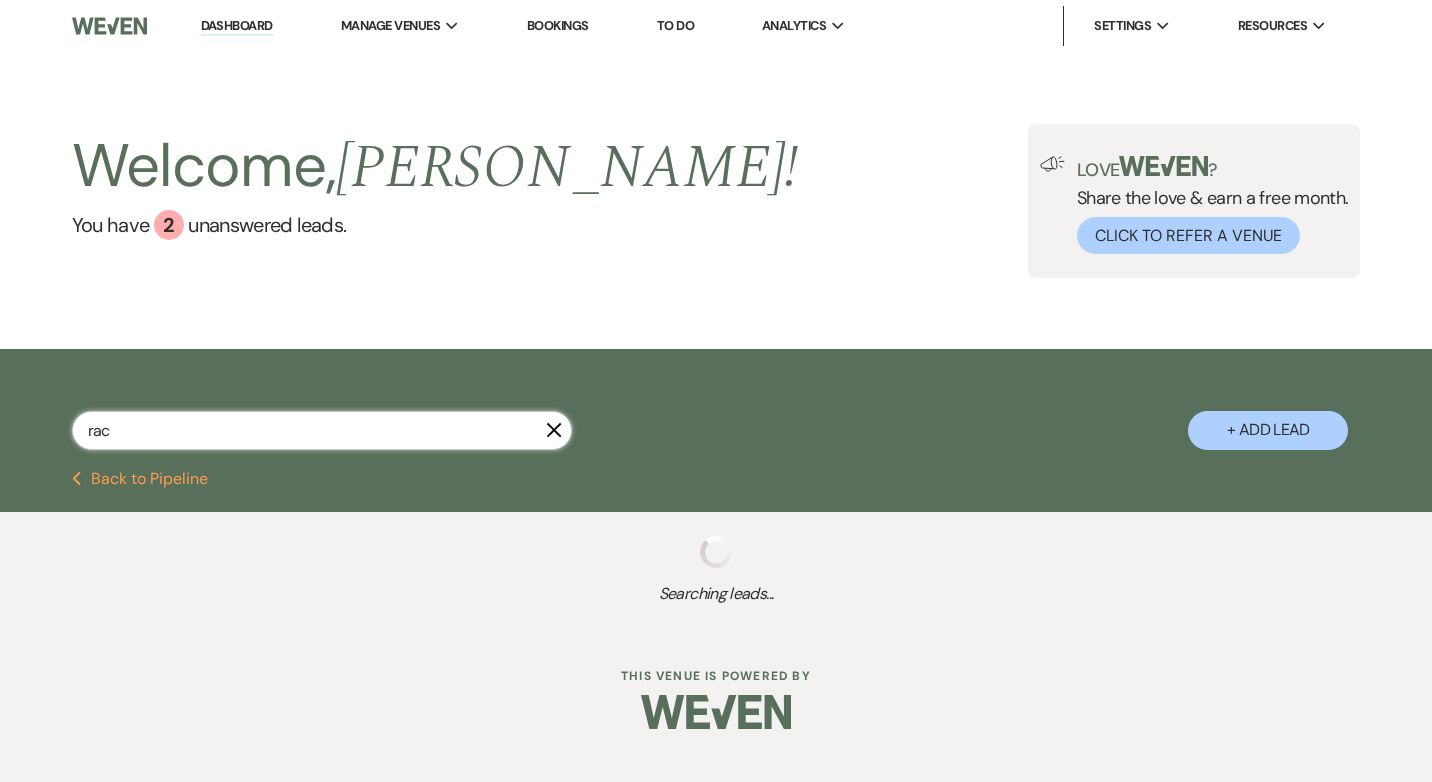 select on "8" 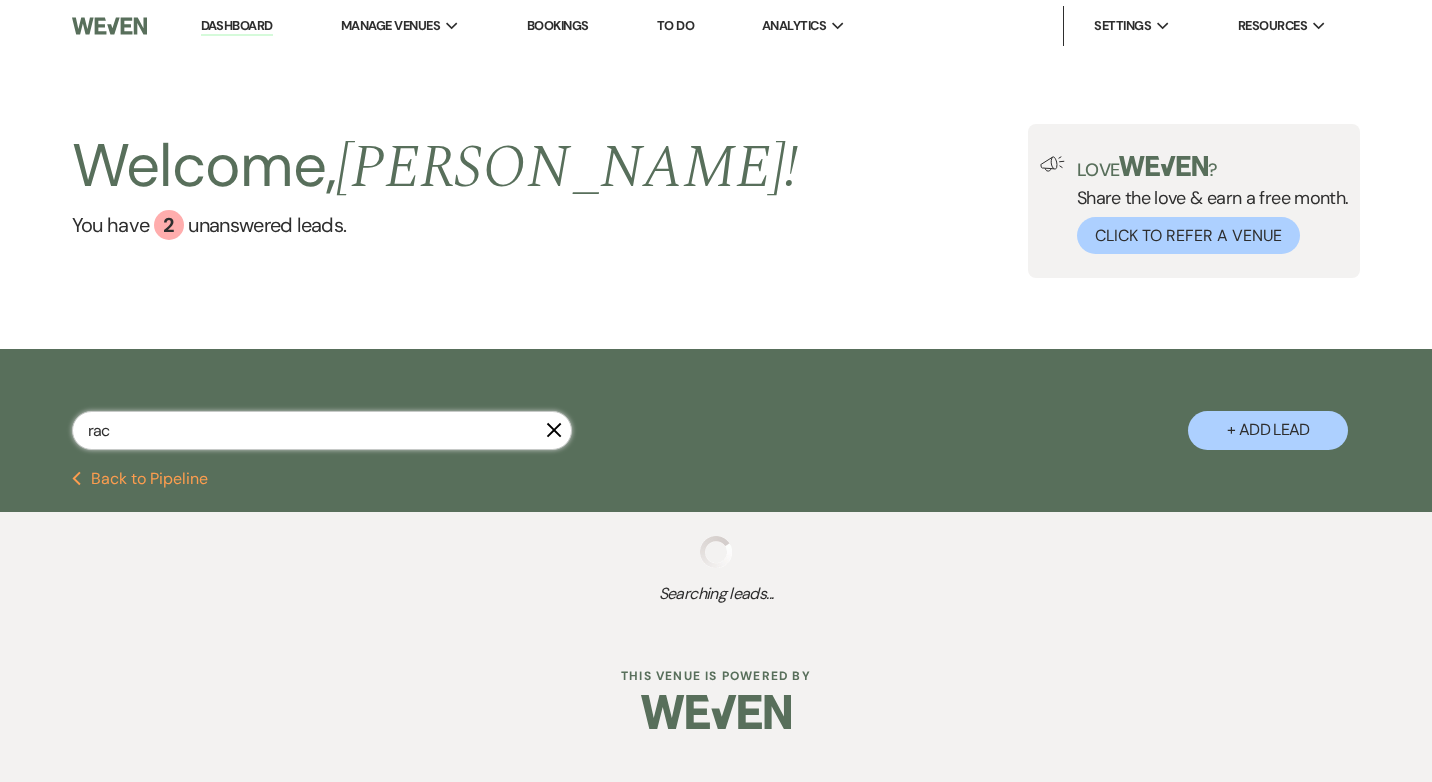 select on "5" 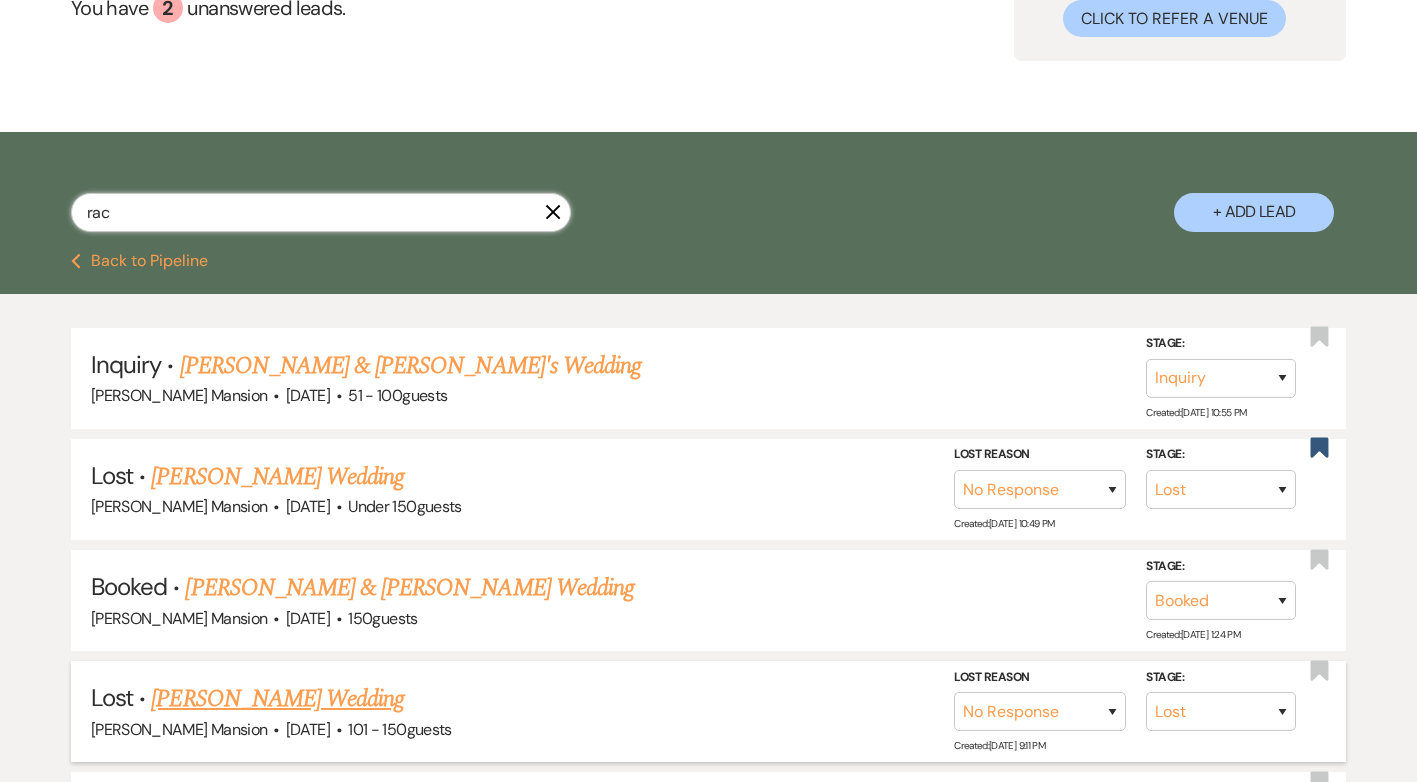 scroll, scrollTop: 300, scrollLeft: 0, axis: vertical 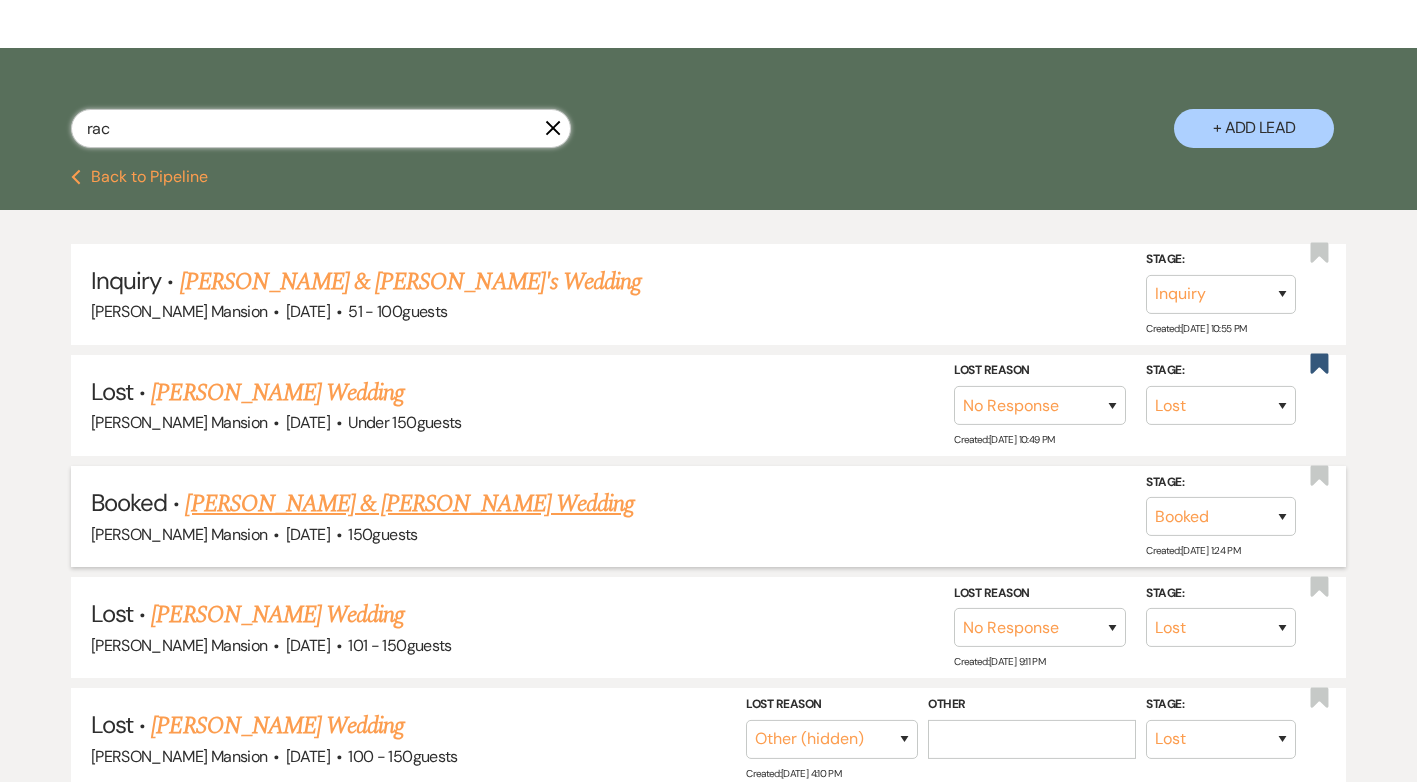 type on "rac" 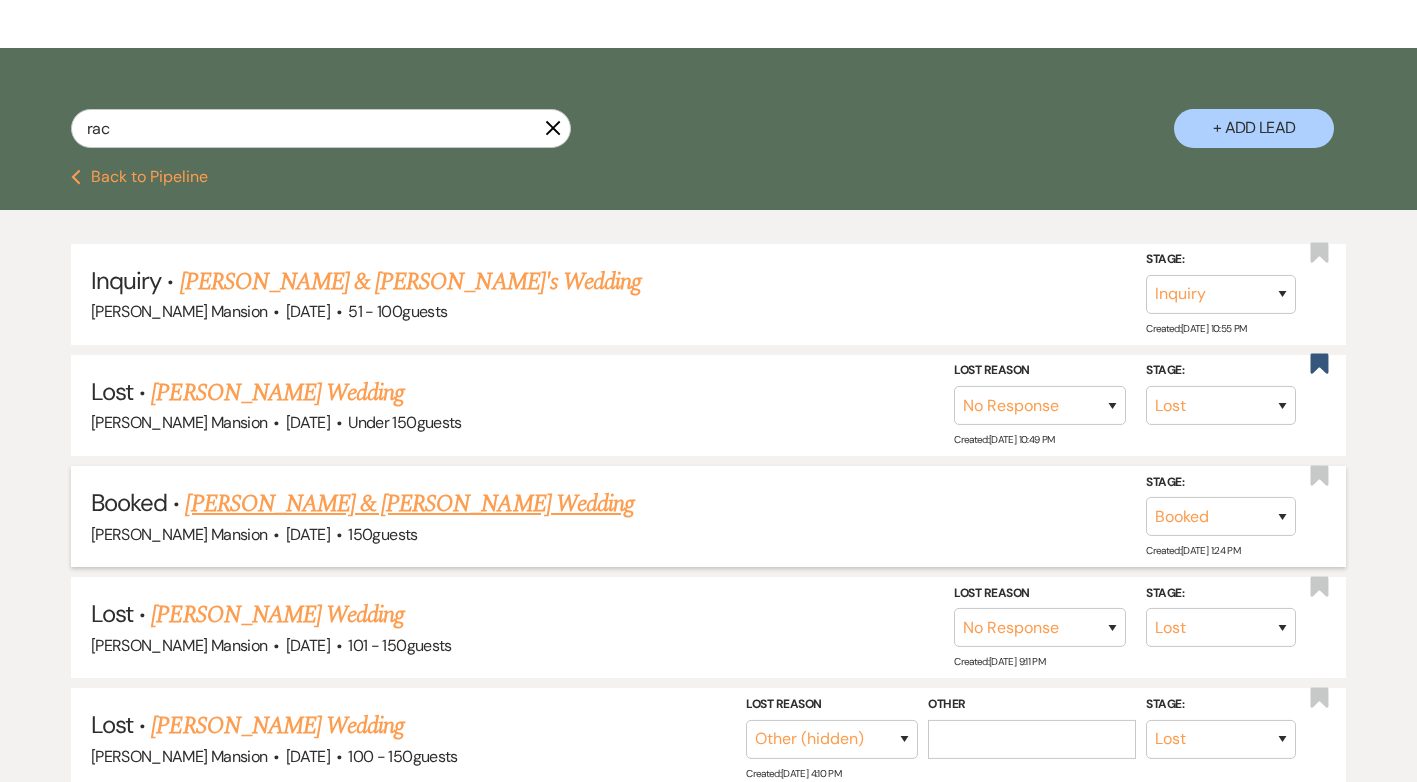 click on "[PERSON_NAME] & [PERSON_NAME] Wedding" at bounding box center (409, 504) 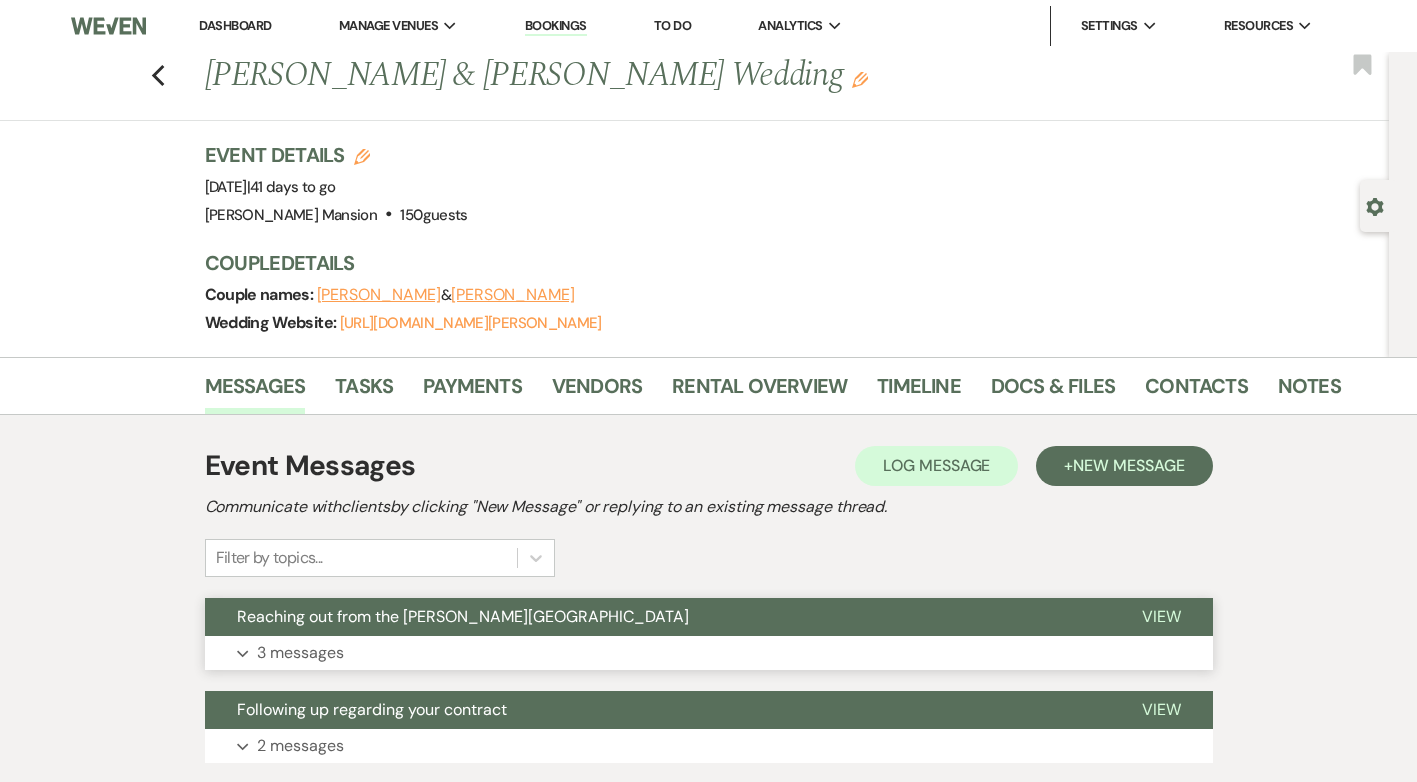 click on "3 messages" at bounding box center (300, 653) 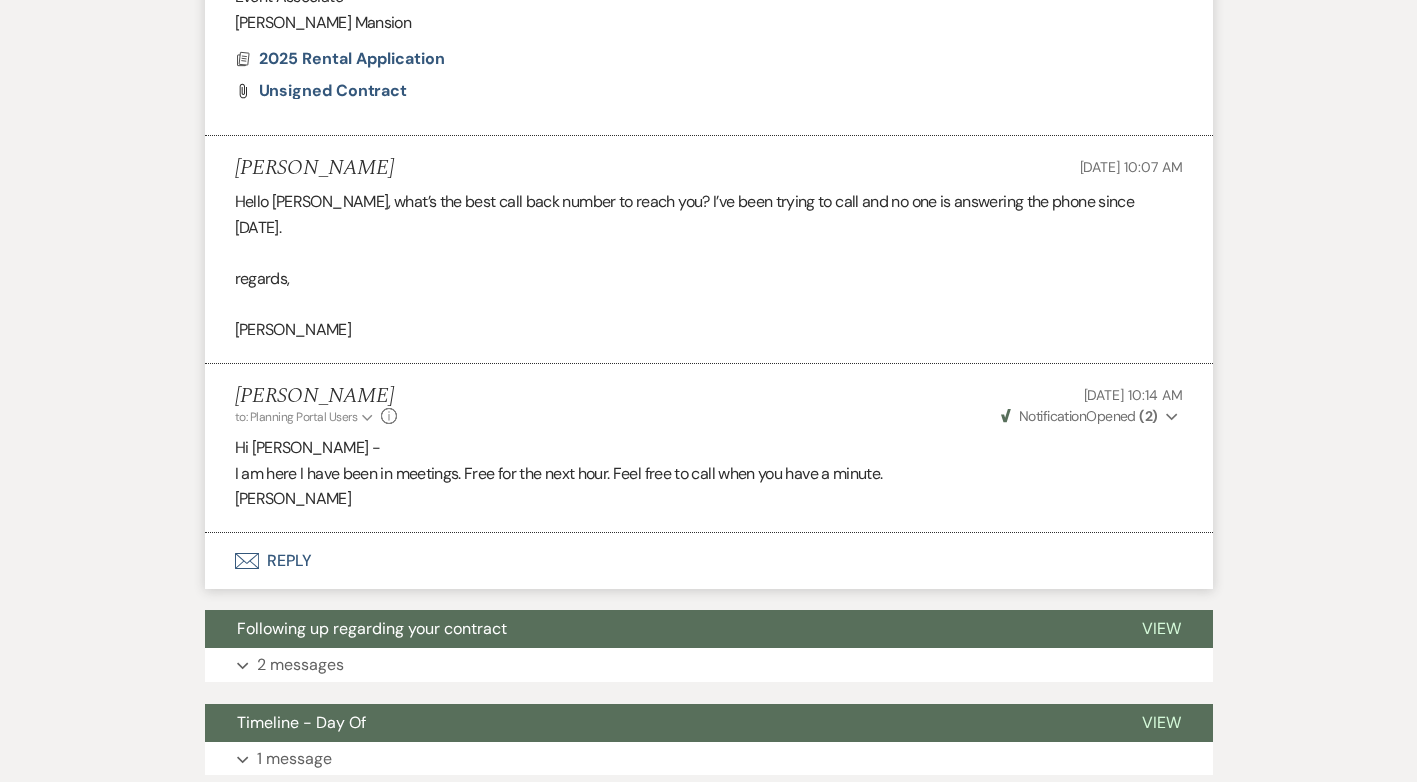 scroll, scrollTop: 1101, scrollLeft: 0, axis: vertical 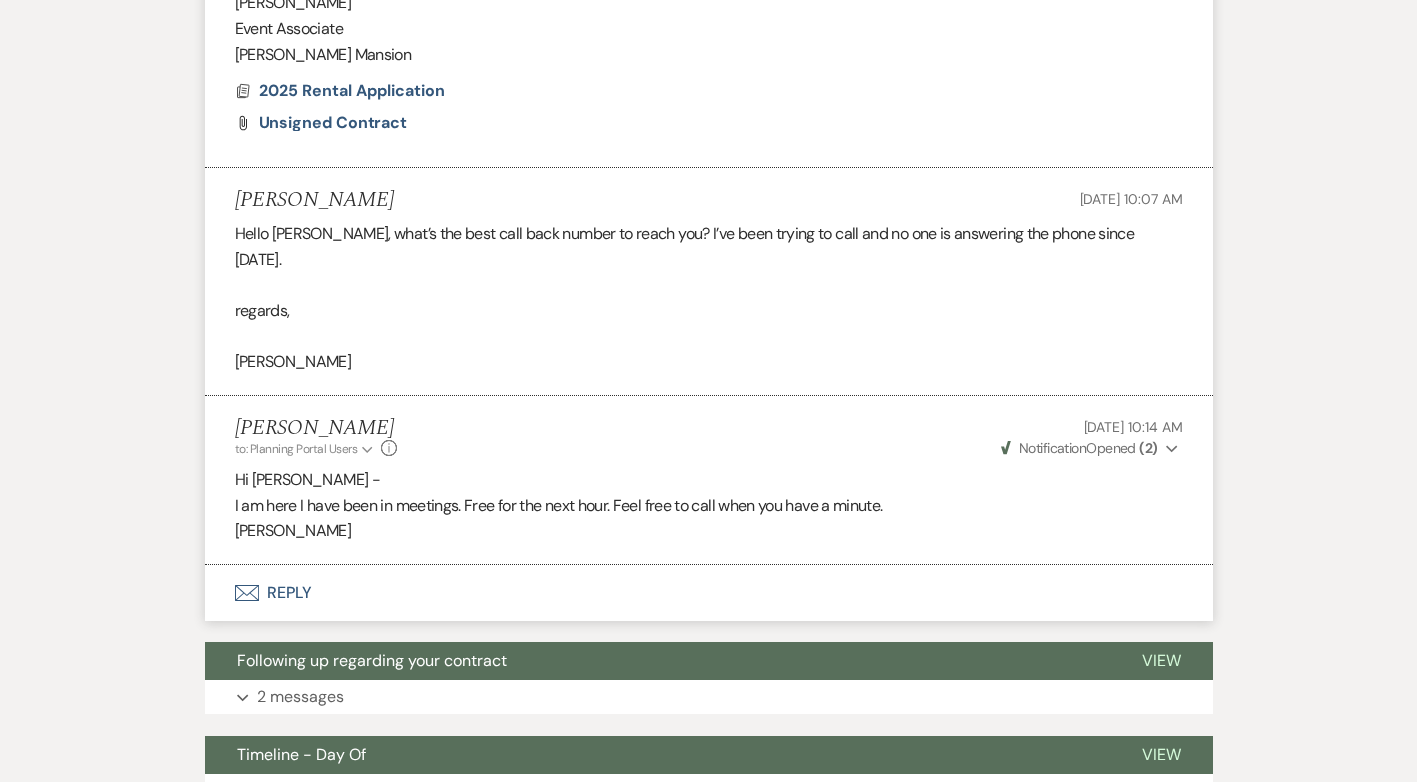 click on "Notification" at bounding box center (1052, 448) 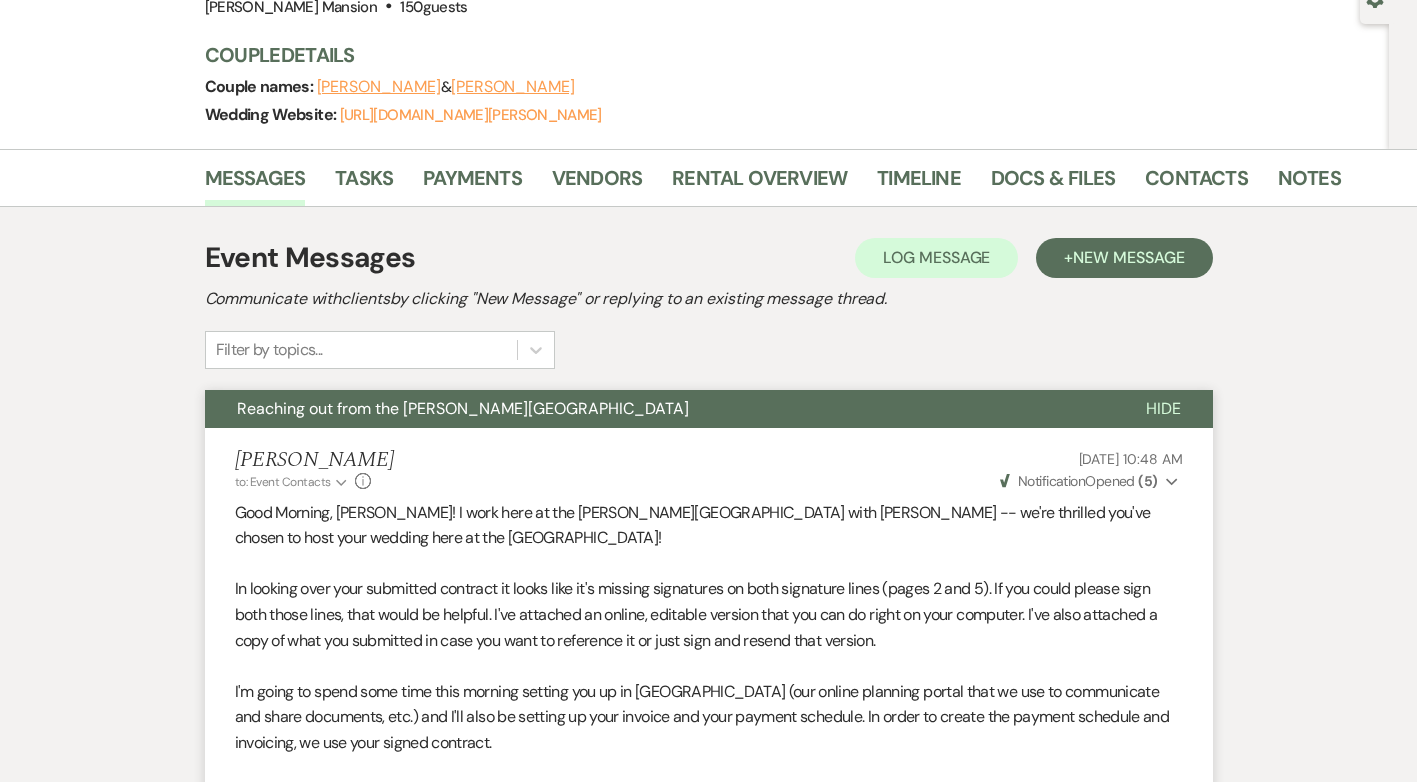 scroll, scrollTop: 0, scrollLeft: 0, axis: both 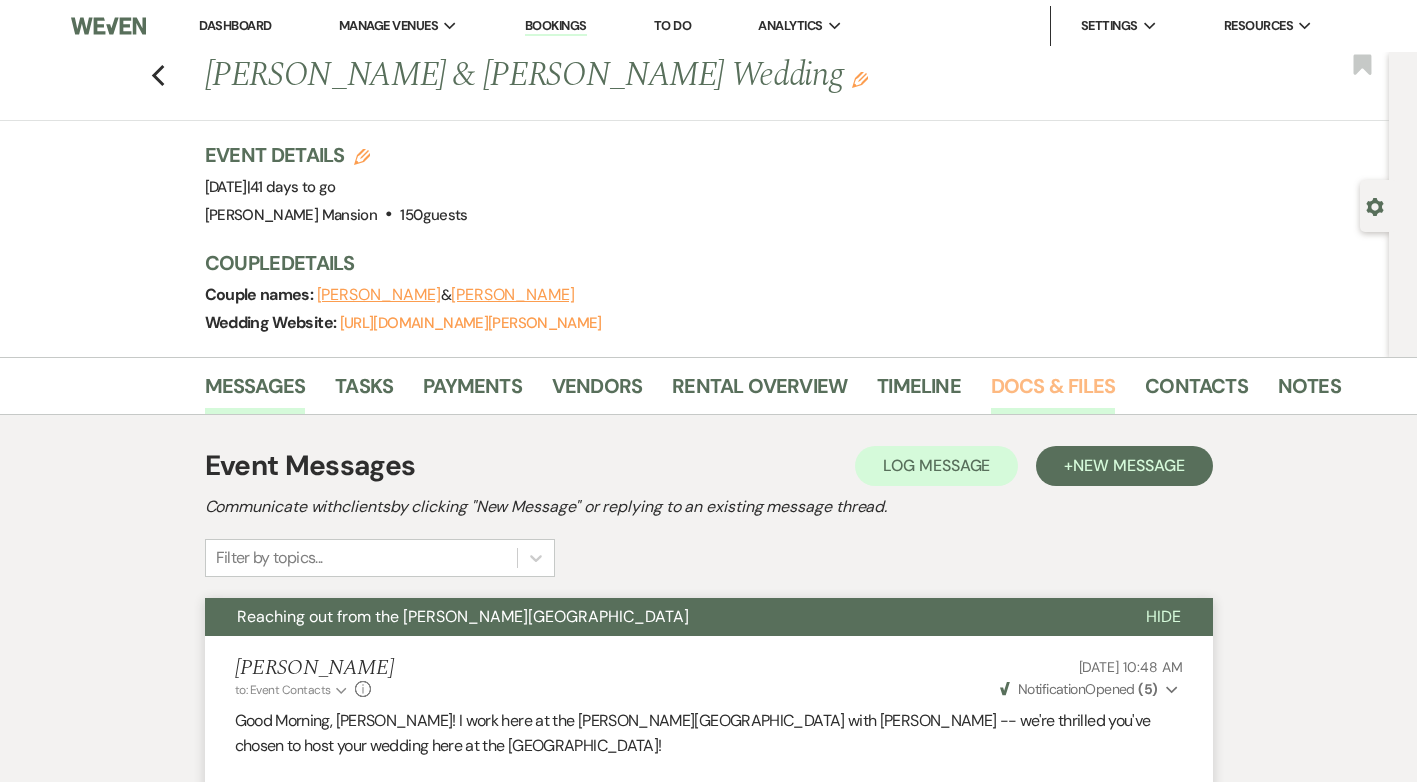click on "Docs & Files" at bounding box center (1053, 392) 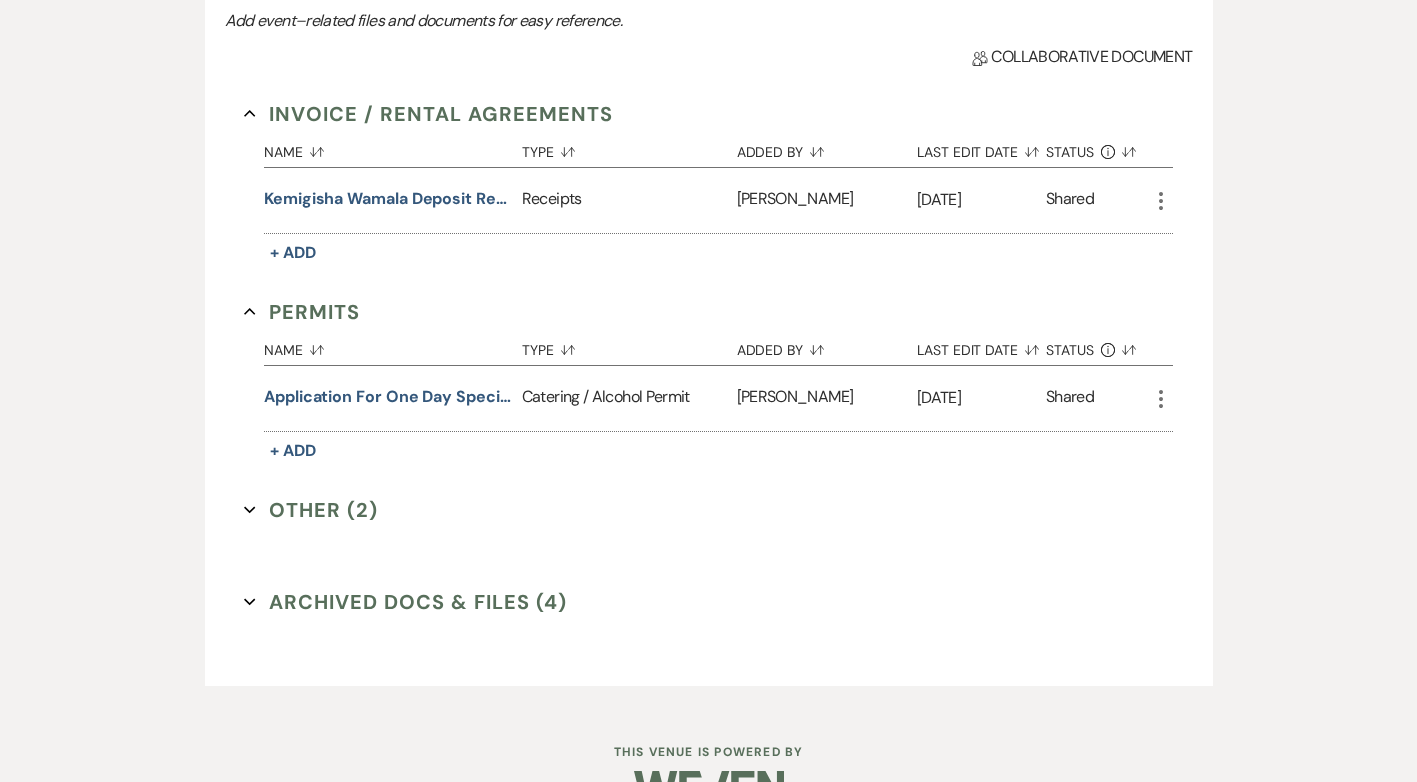 scroll, scrollTop: 462, scrollLeft: 0, axis: vertical 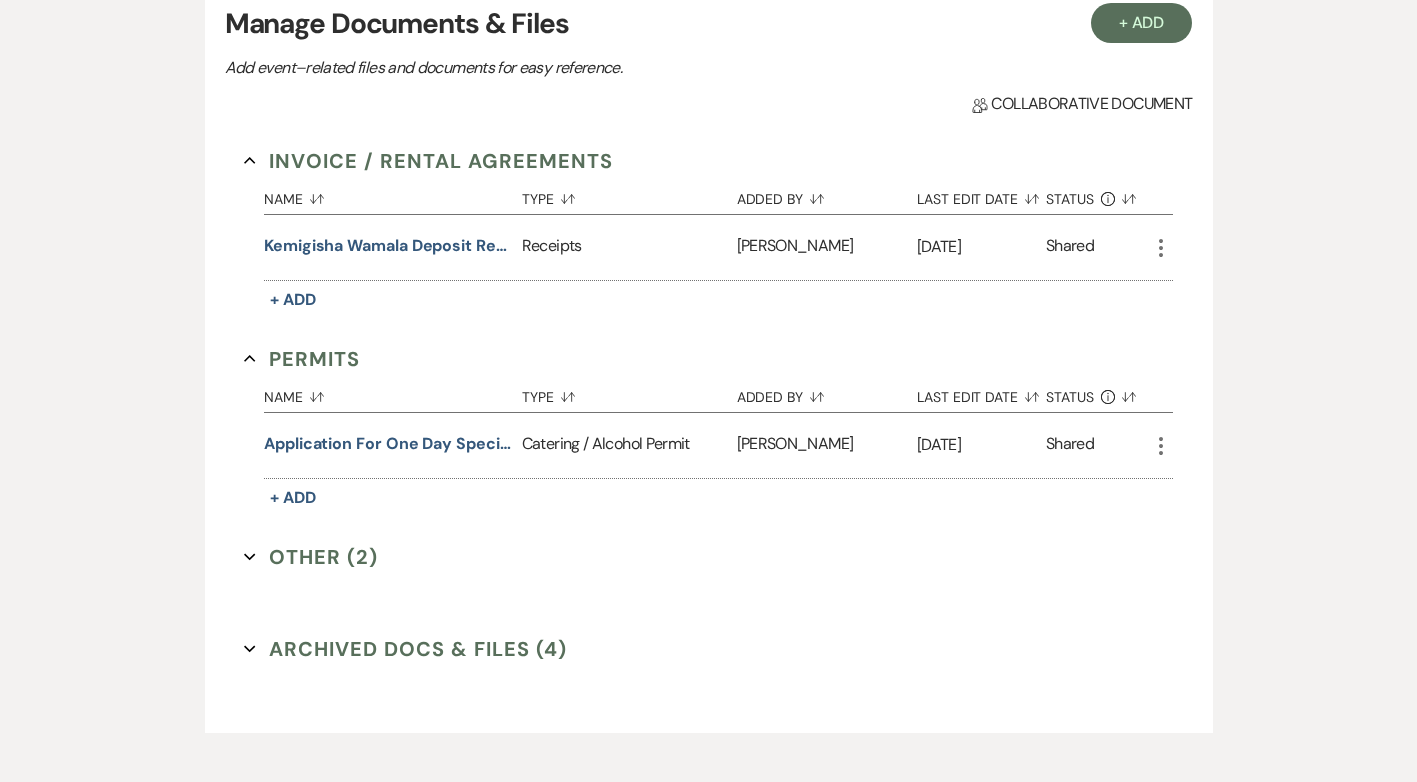 click on "Other (2) Expand" at bounding box center [311, 557] 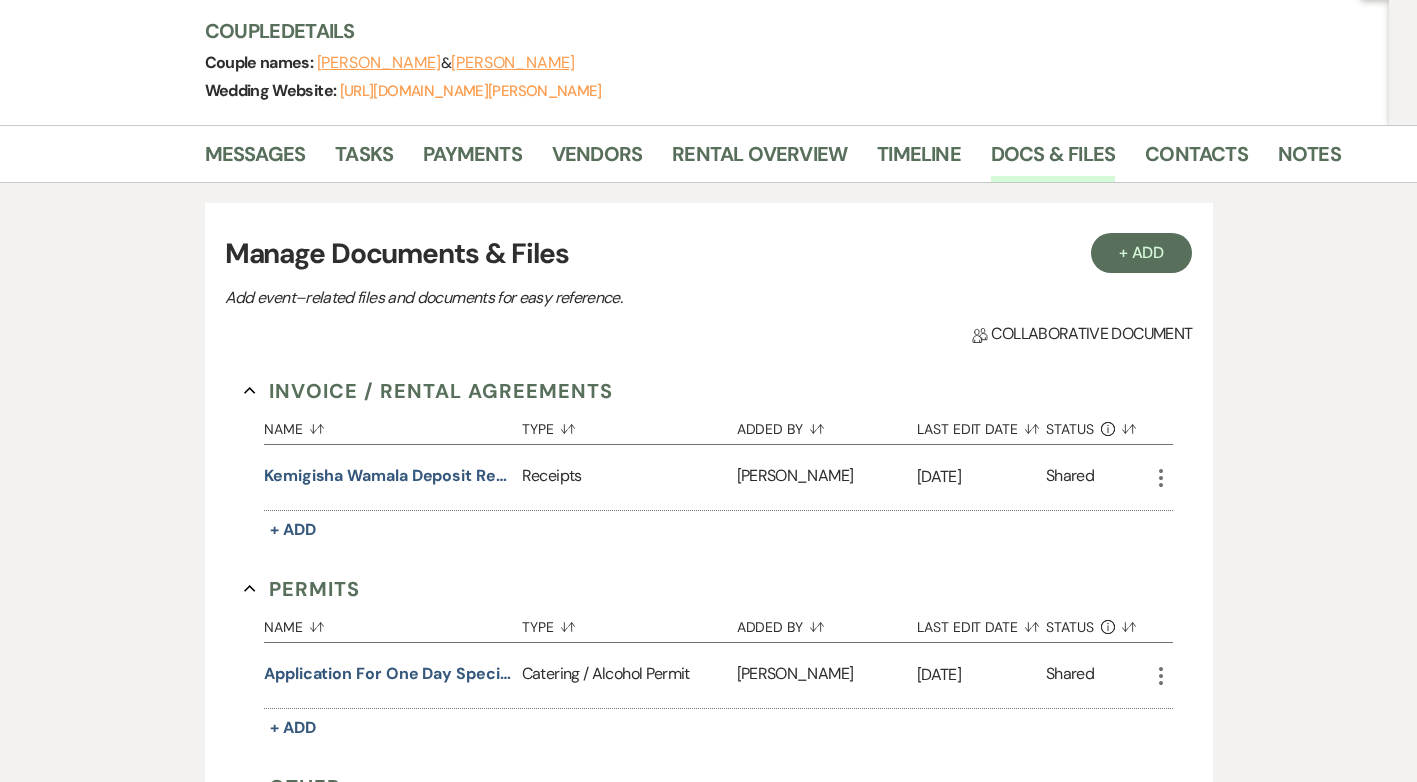 scroll, scrollTop: 0, scrollLeft: 0, axis: both 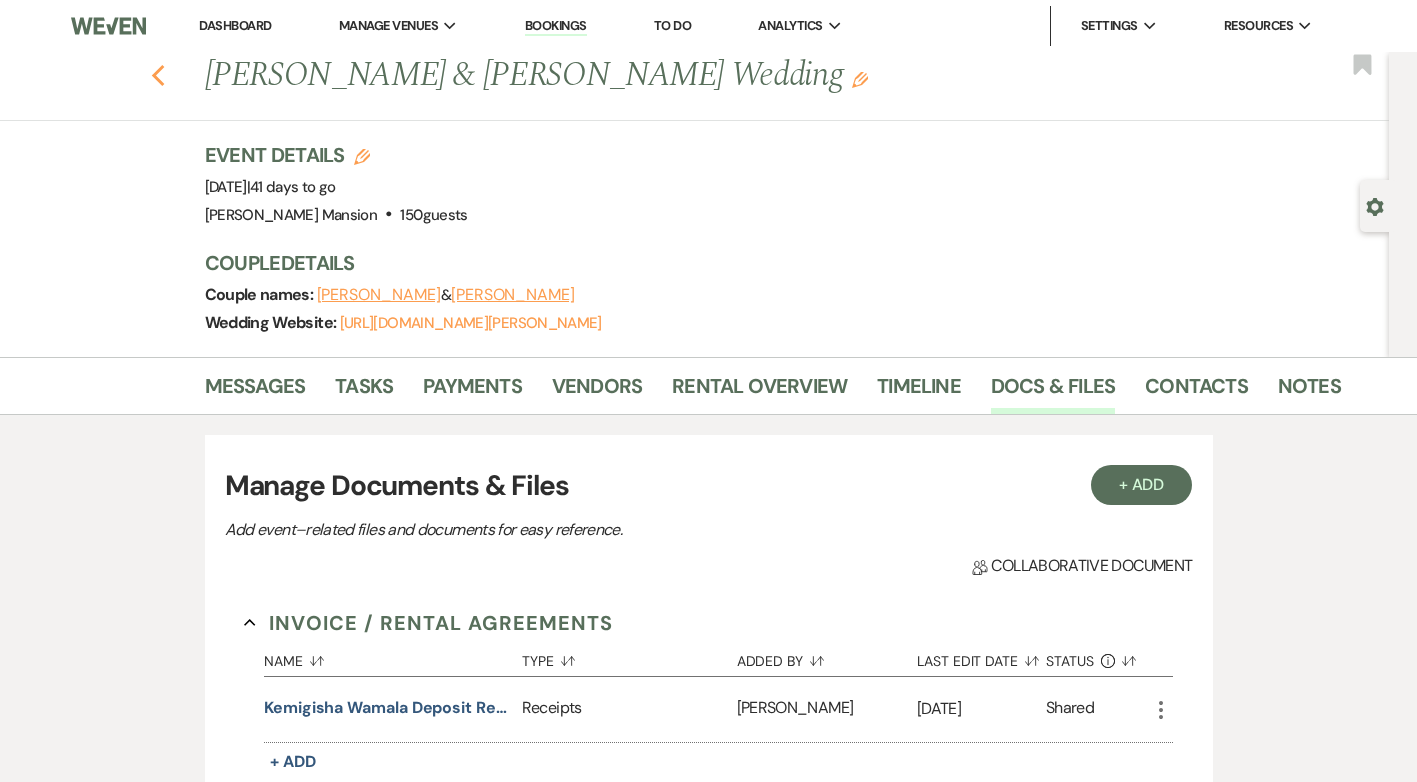 click on "Previous" 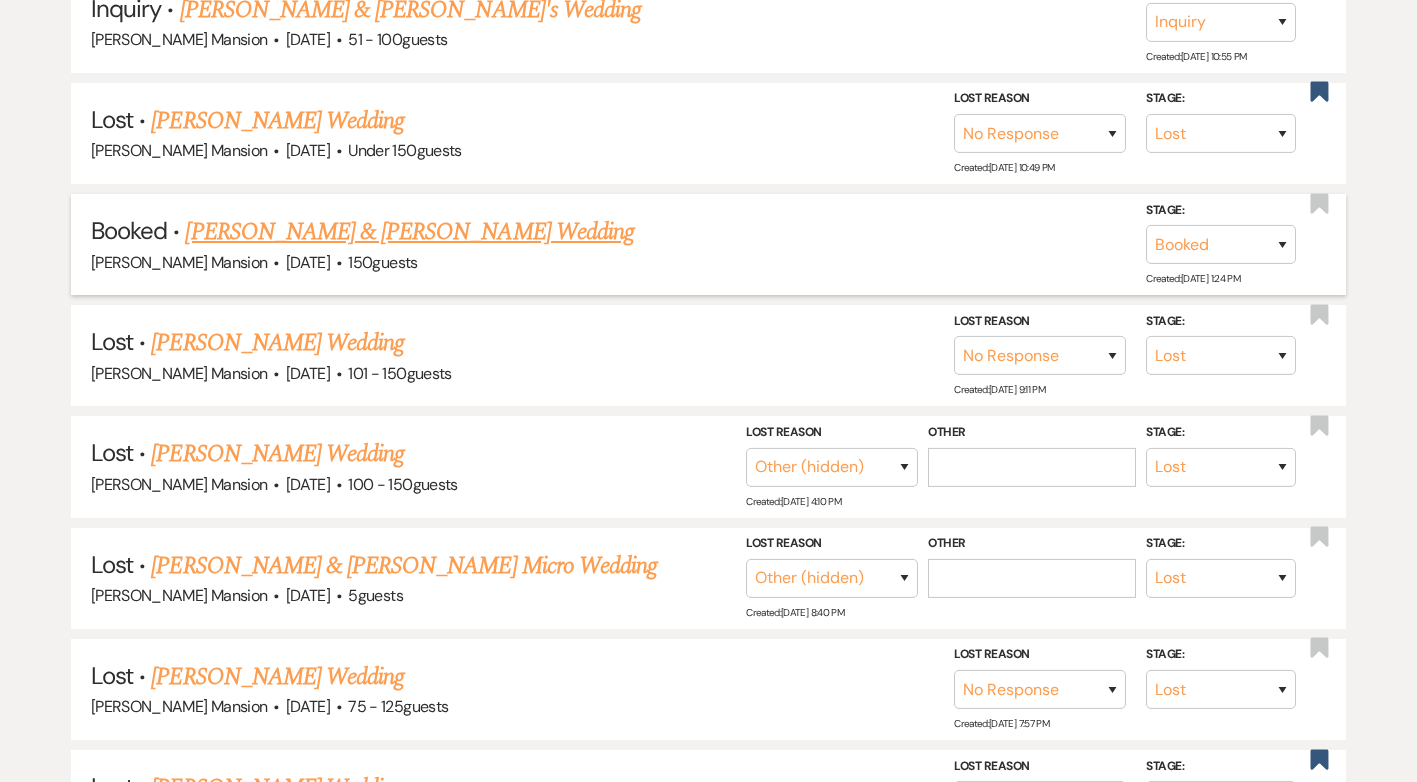 scroll, scrollTop: 600, scrollLeft: 0, axis: vertical 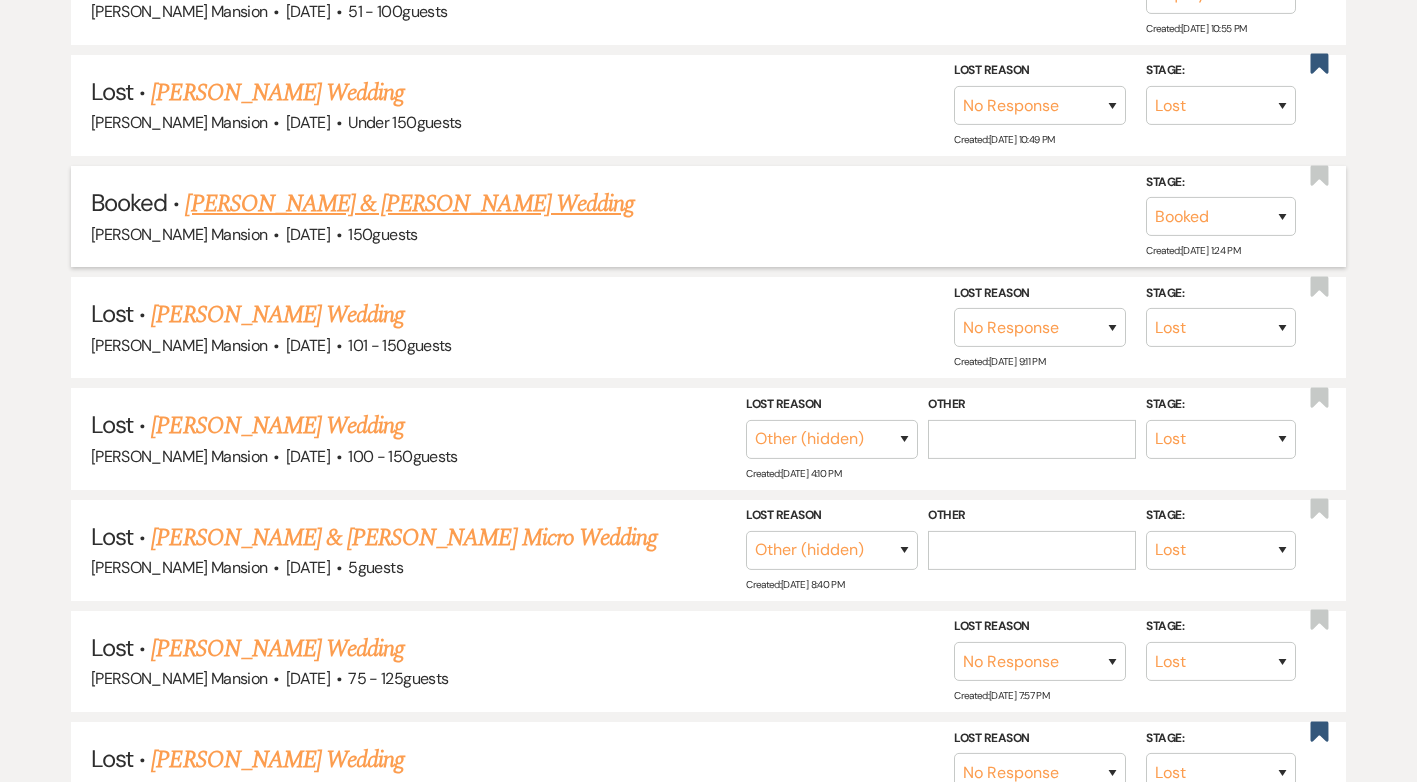 click on "[PERSON_NAME] & [PERSON_NAME] Wedding" at bounding box center (409, 204) 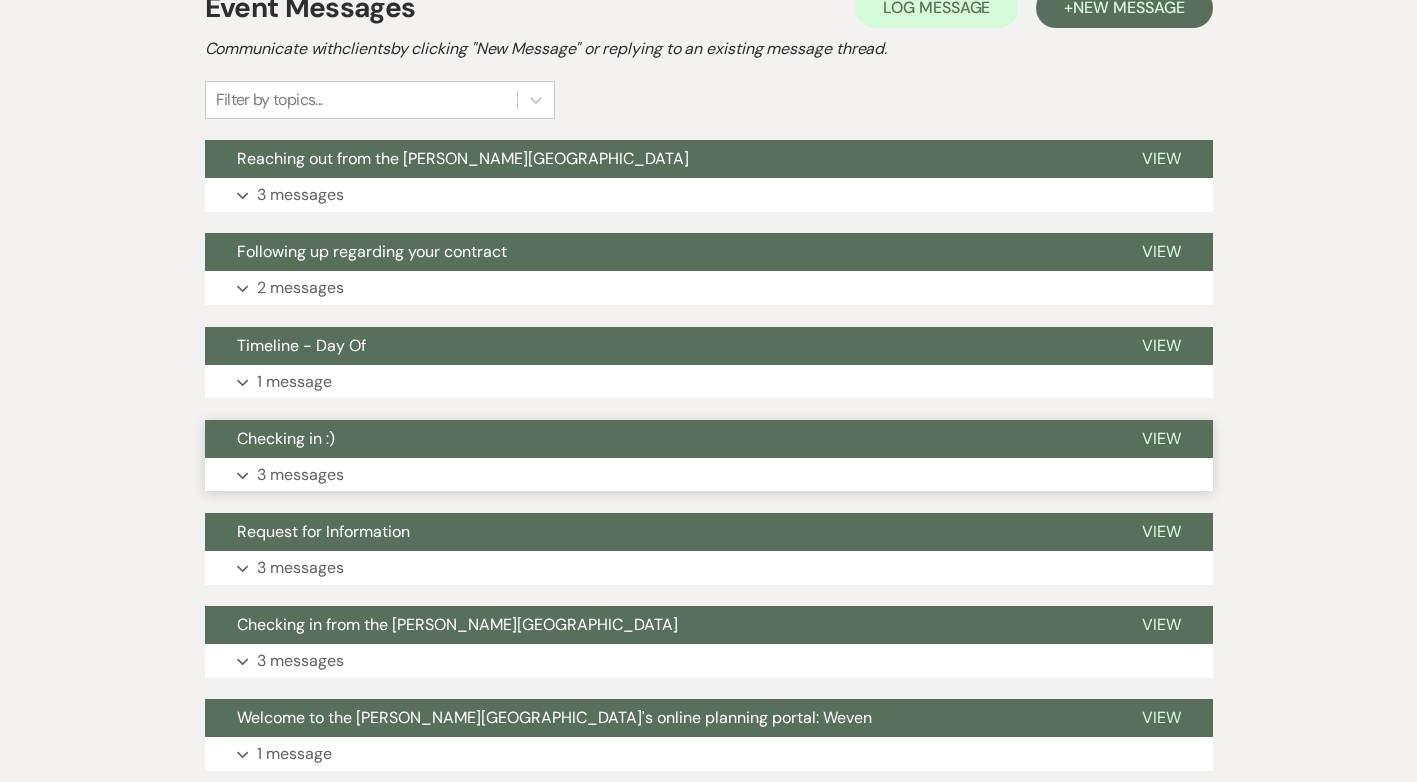 scroll, scrollTop: 100, scrollLeft: 0, axis: vertical 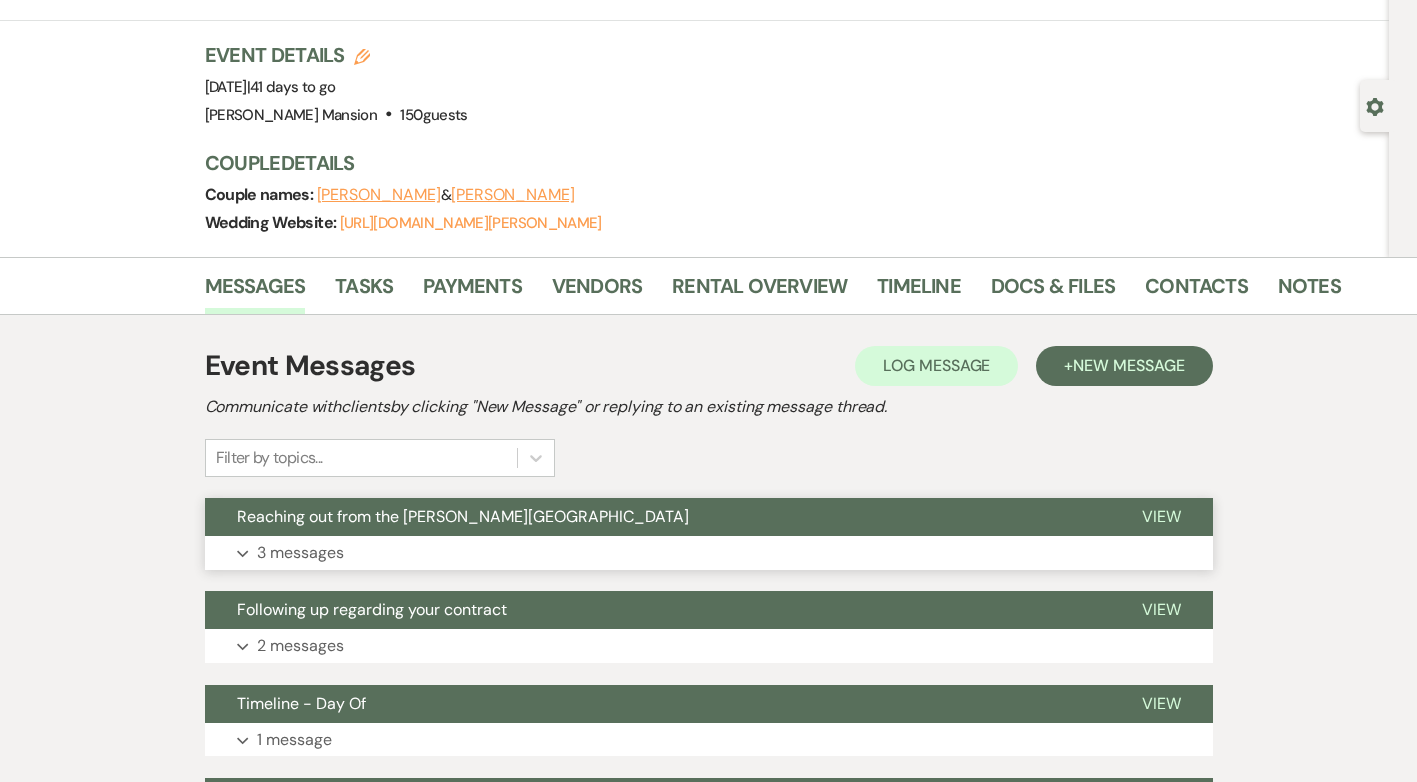 click on "Expand 3 messages" at bounding box center [709, 553] 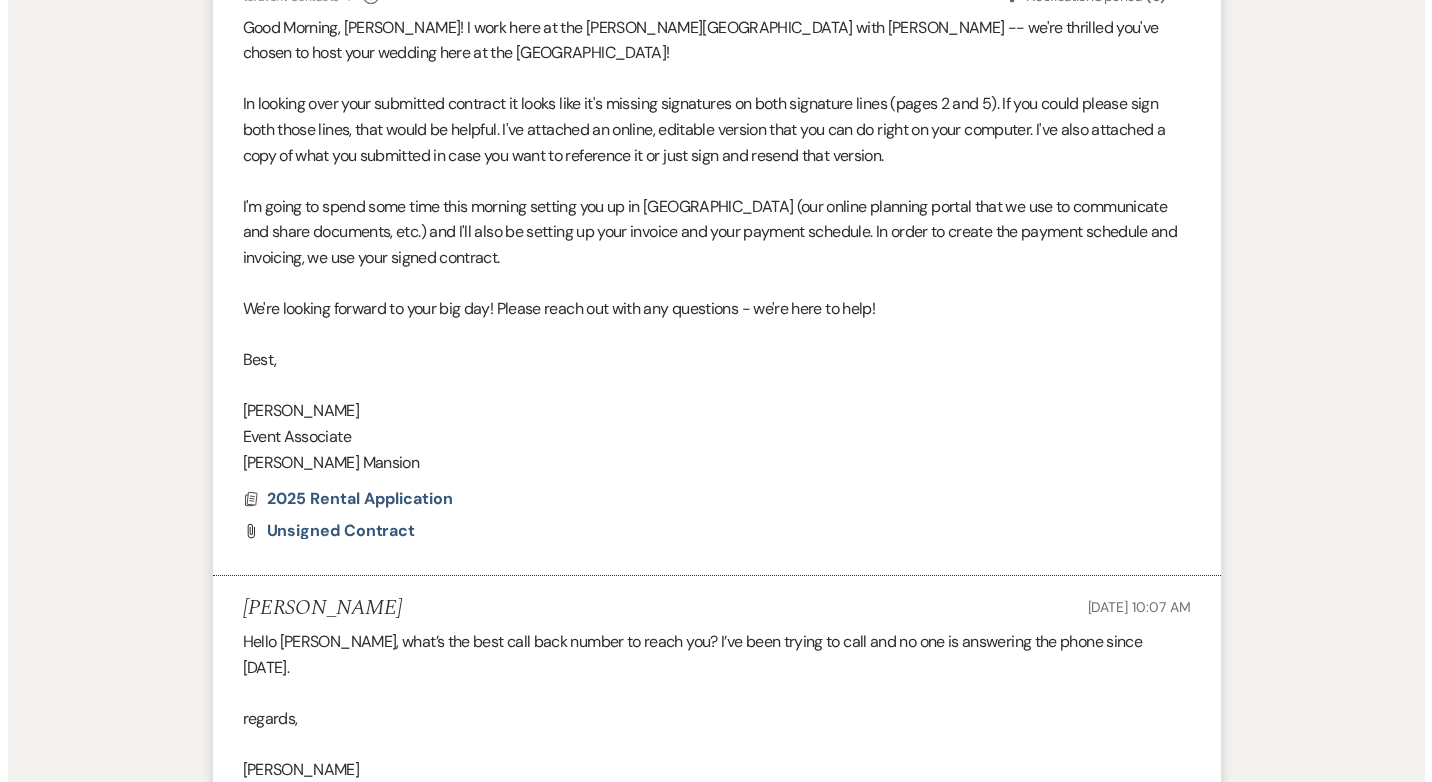 scroll, scrollTop: 800, scrollLeft: 0, axis: vertical 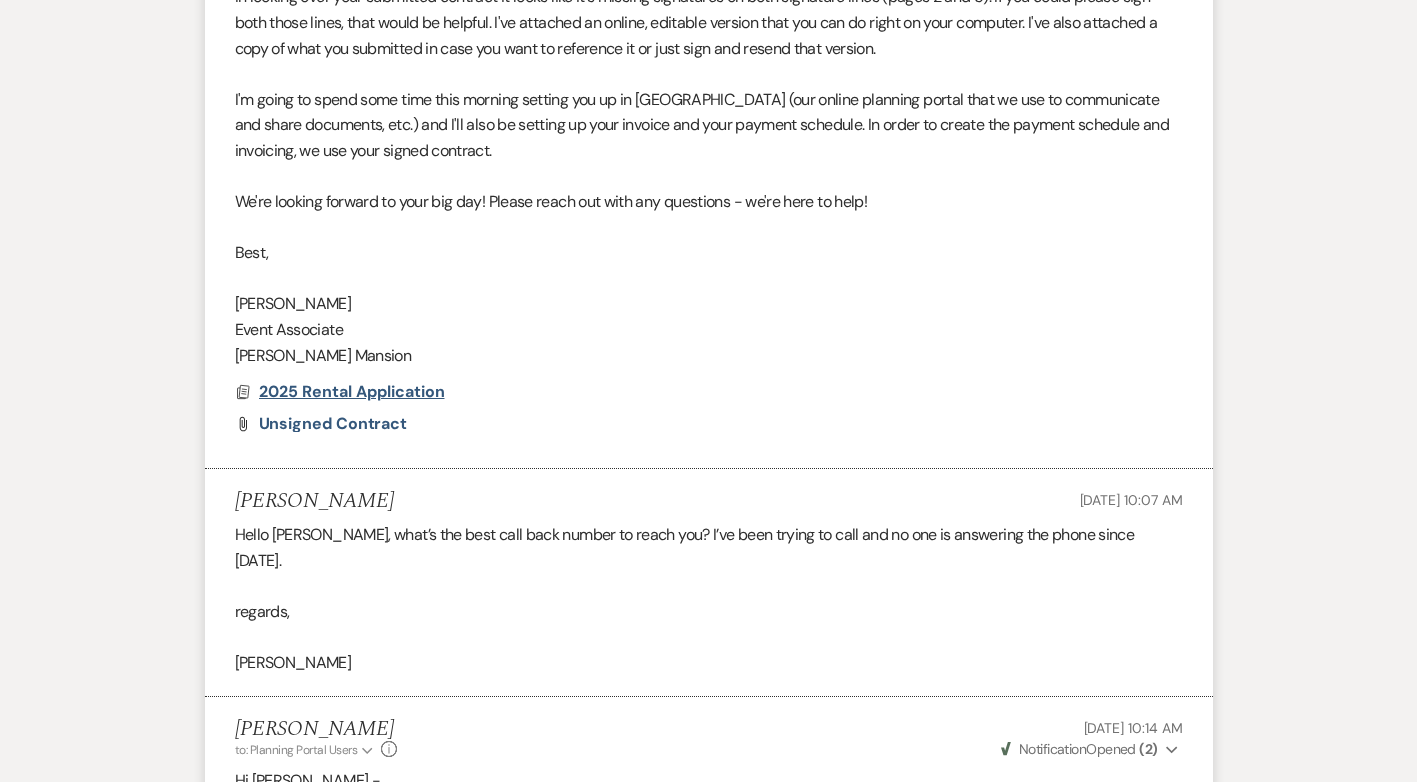 click on "2025 Rental Application" at bounding box center [352, 391] 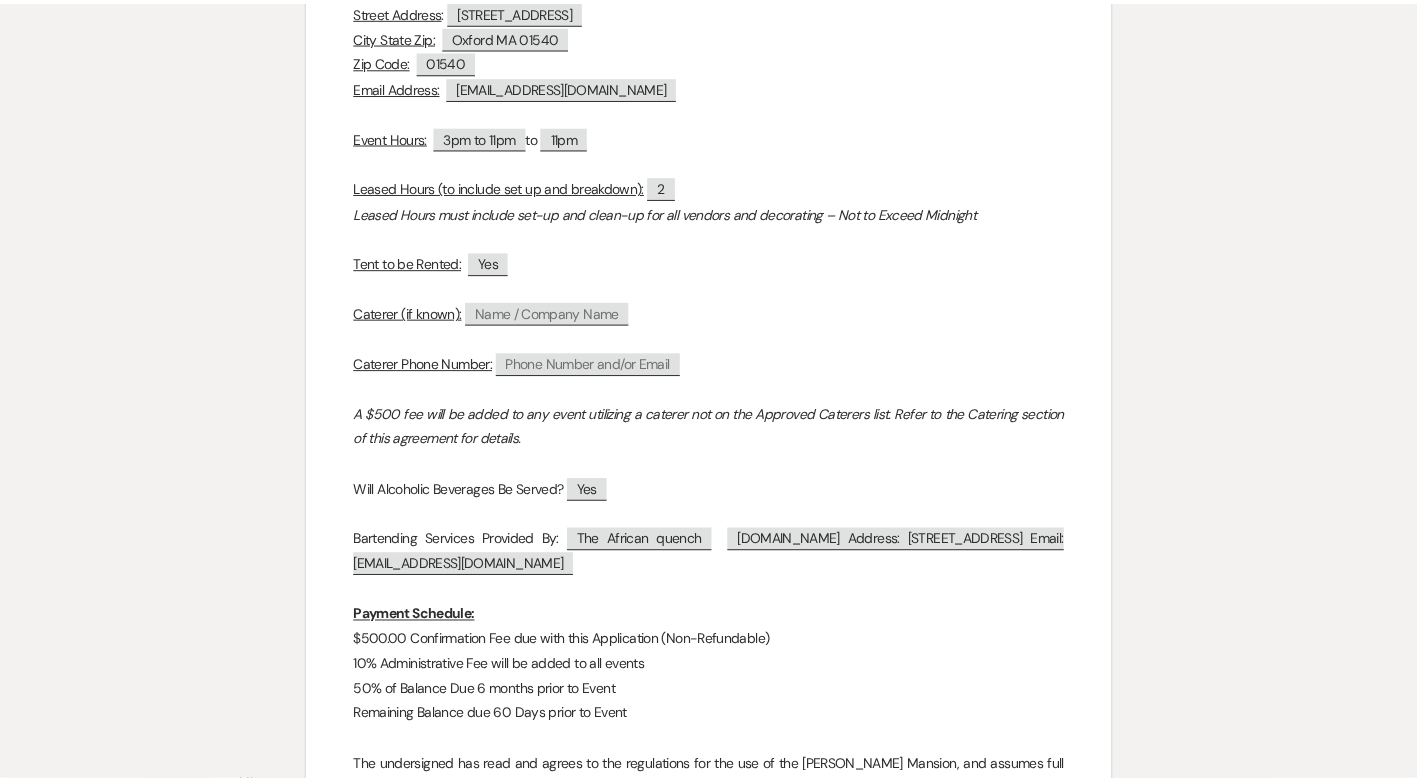scroll, scrollTop: 0, scrollLeft: 0, axis: both 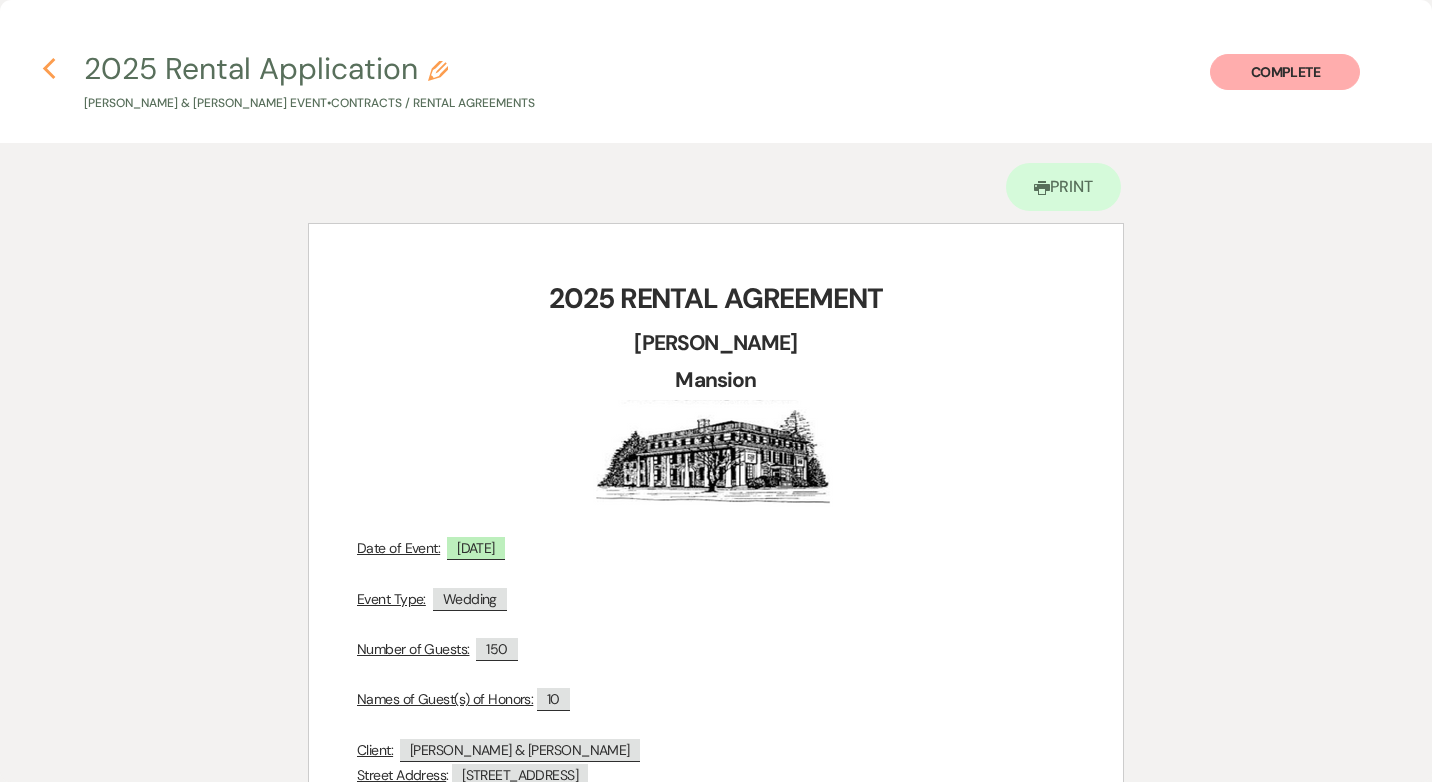 click 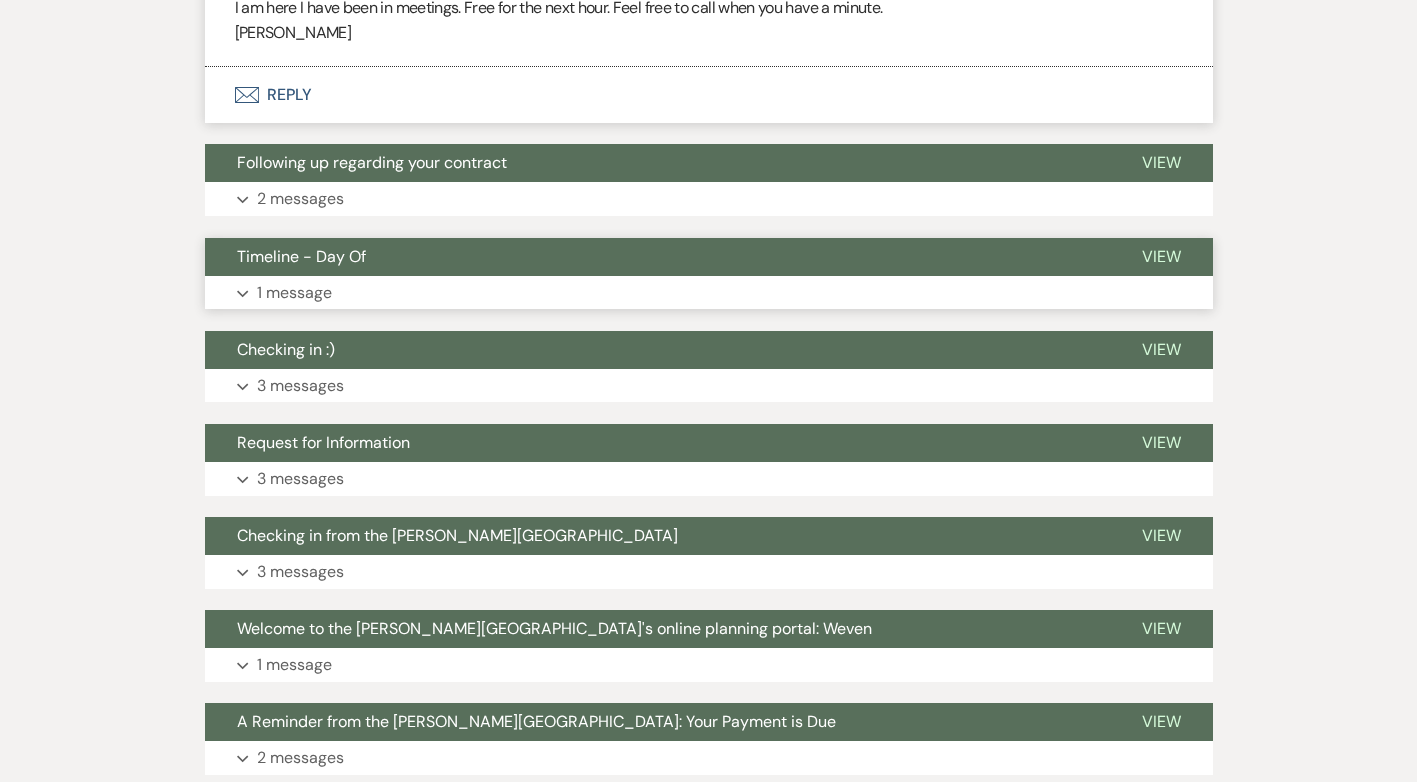 scroll, scrollTop: 1600, scrollLeft: 0, axis: vertical 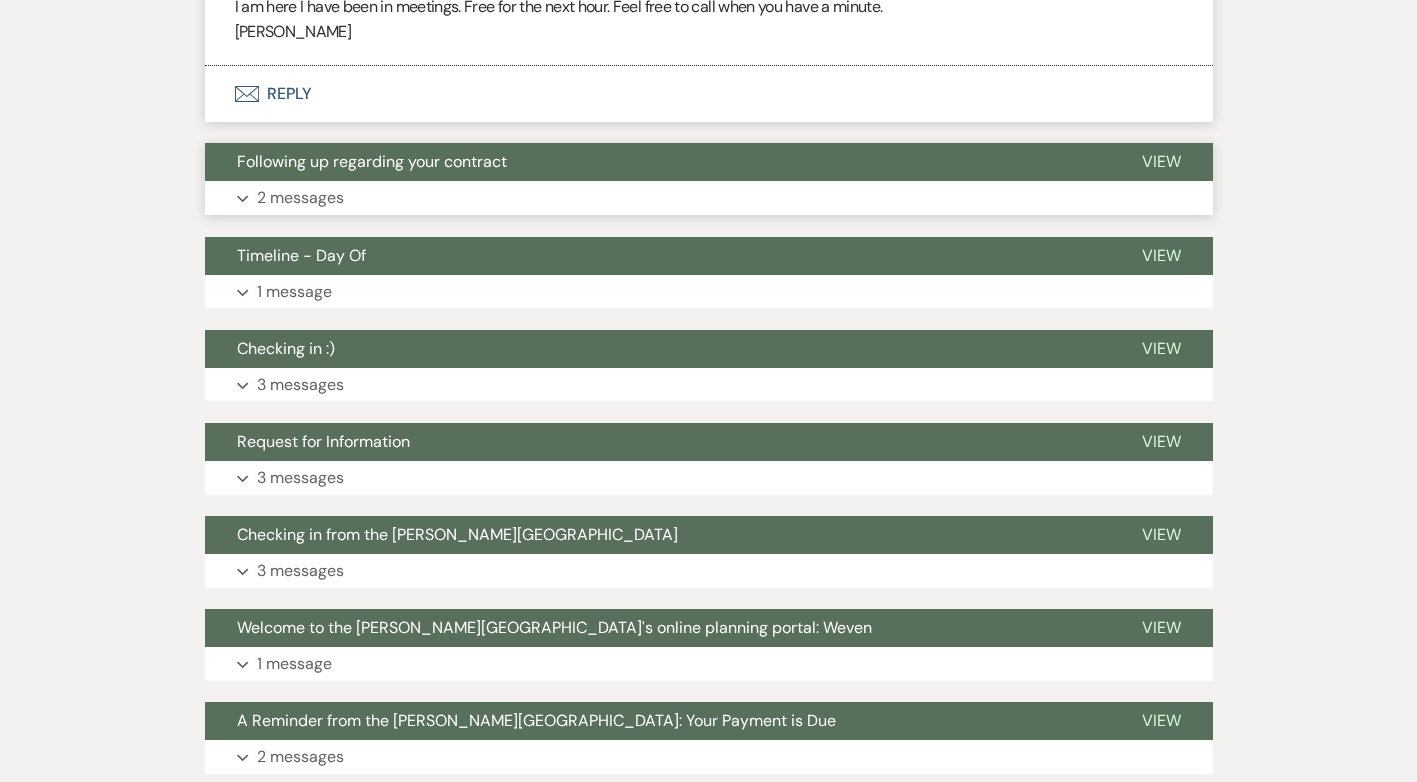 click on "2 messages" at bounding box center [300, 198] 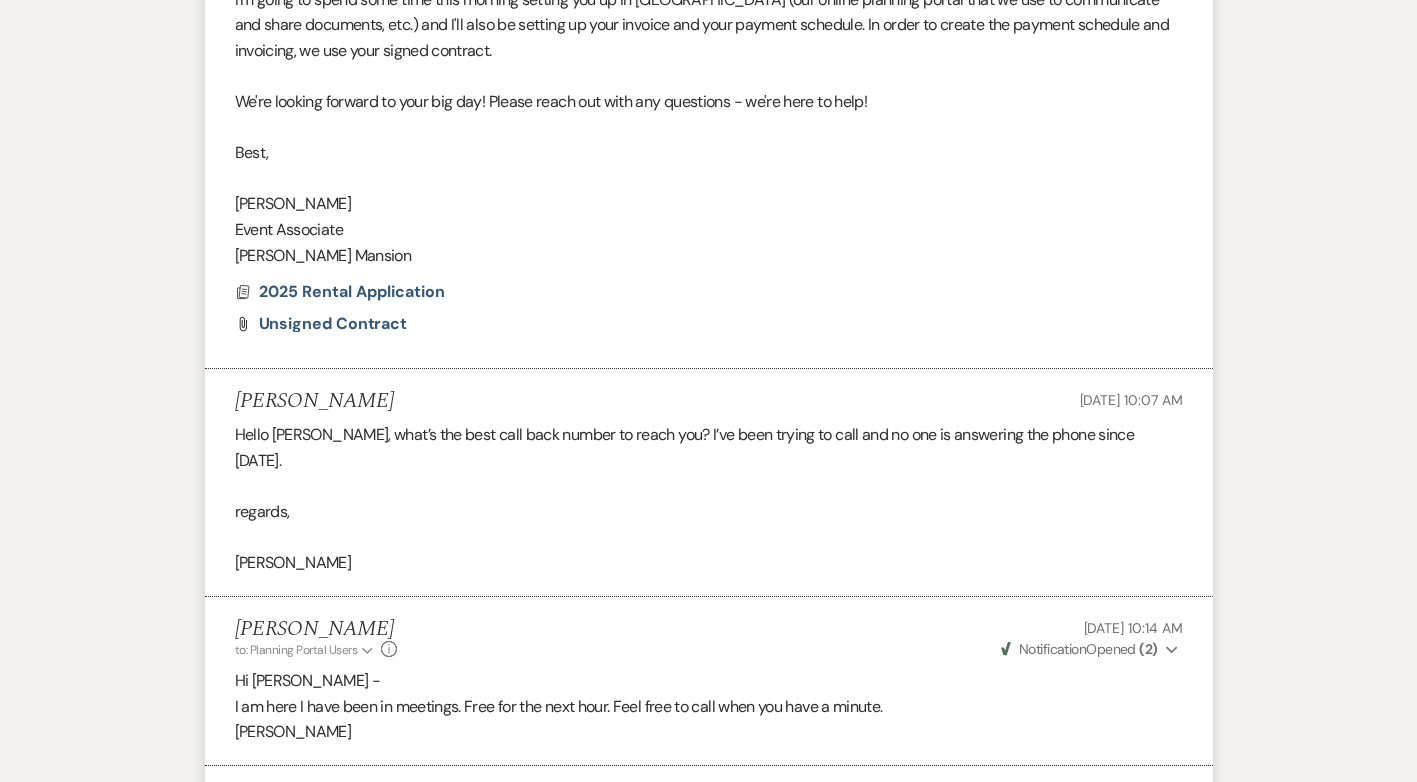 scroll, scrollTop: 0, scrollLeft: 0, axis: both 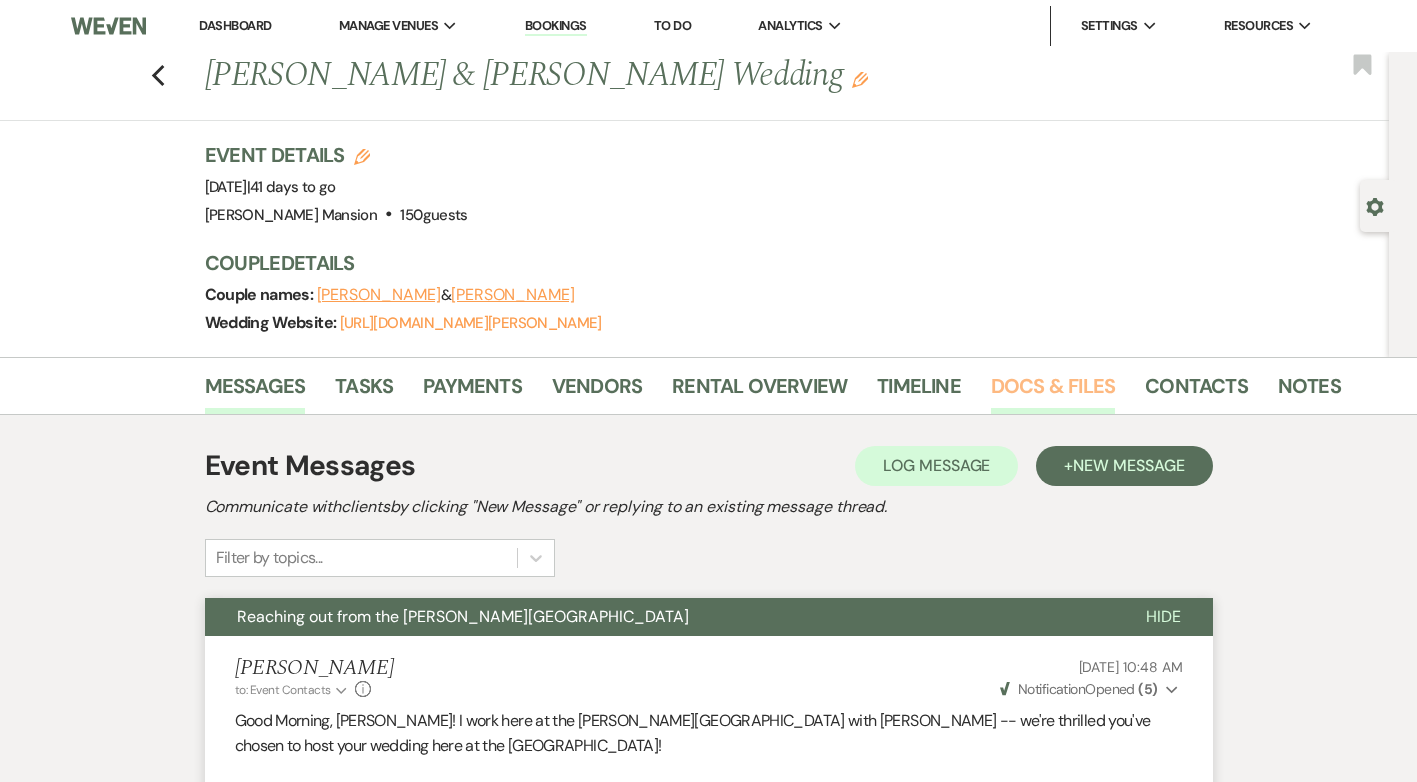 click on "Docs & Files" at bounding box center (1053, 392) 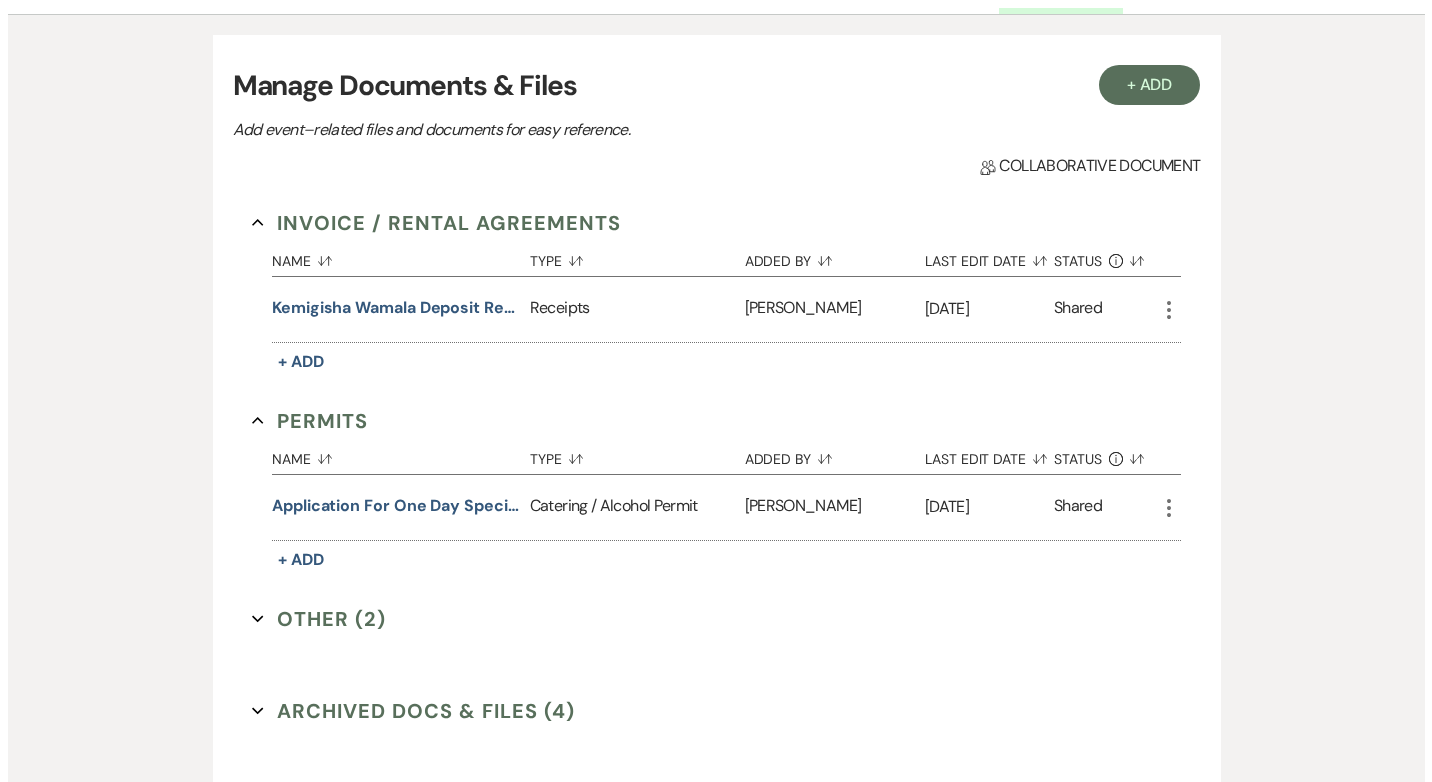 scroll, scrollTop: 562, scrollLeft: 0, axis: vertical 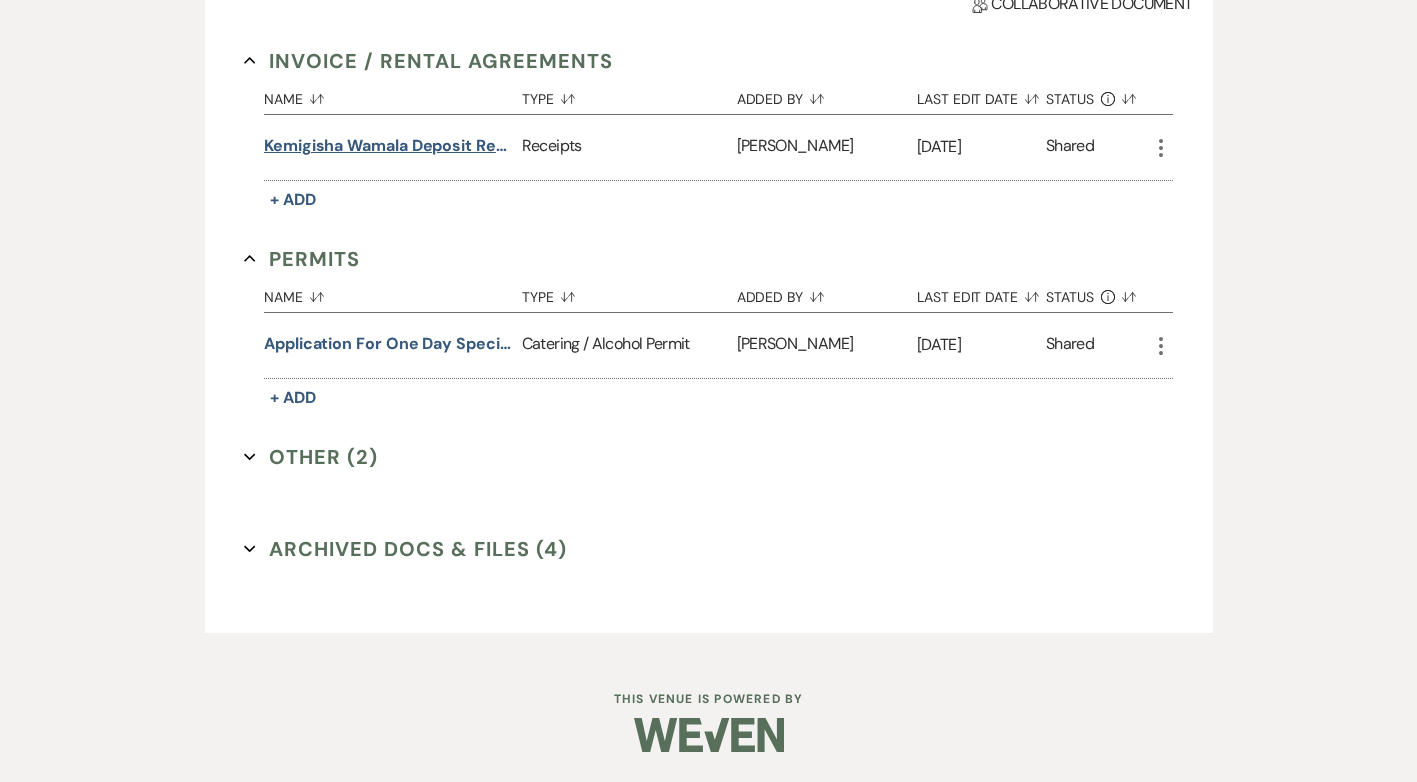click on "Kemigisha Wamala Deposit Receipt" at bounding box center [389, 146] 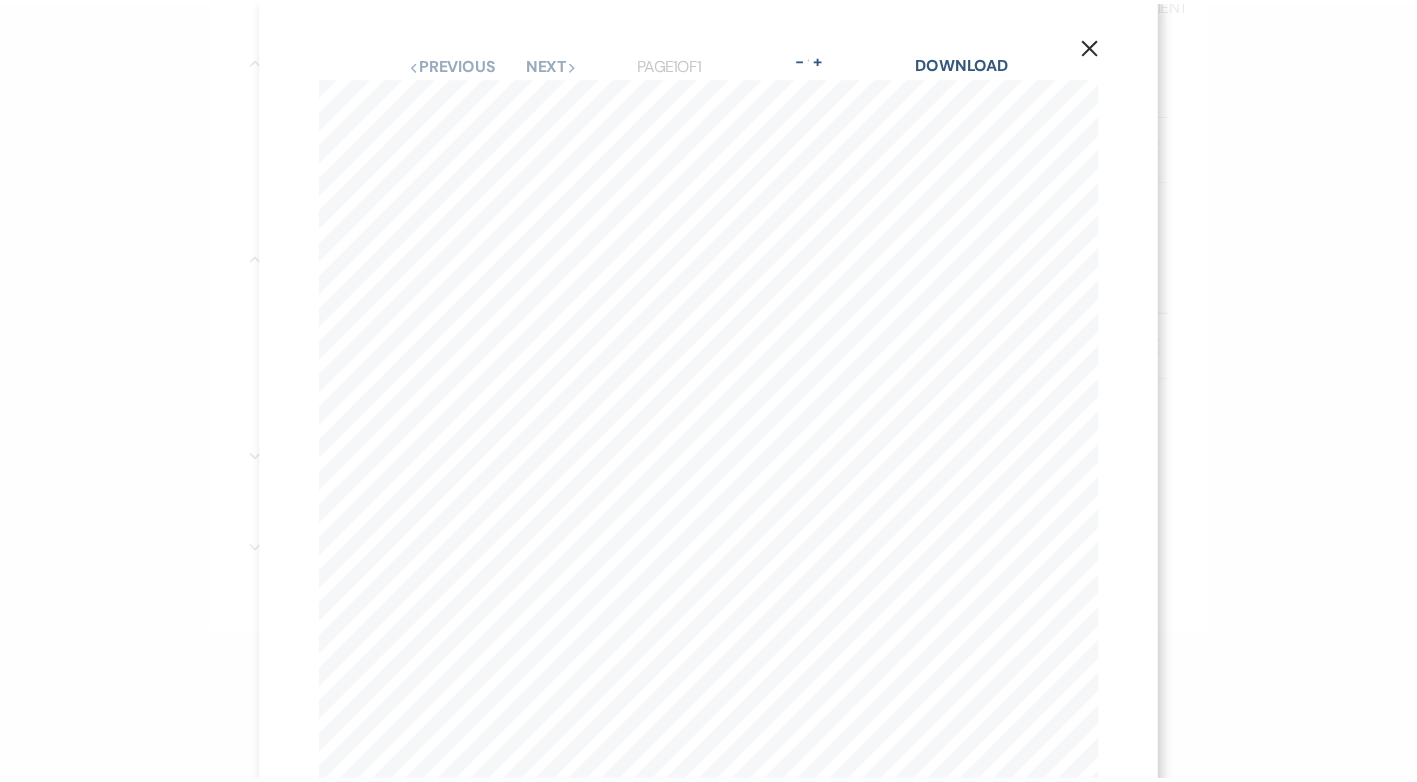 scroll, scrollTop: 0, scrollLeft: 0, axis: both 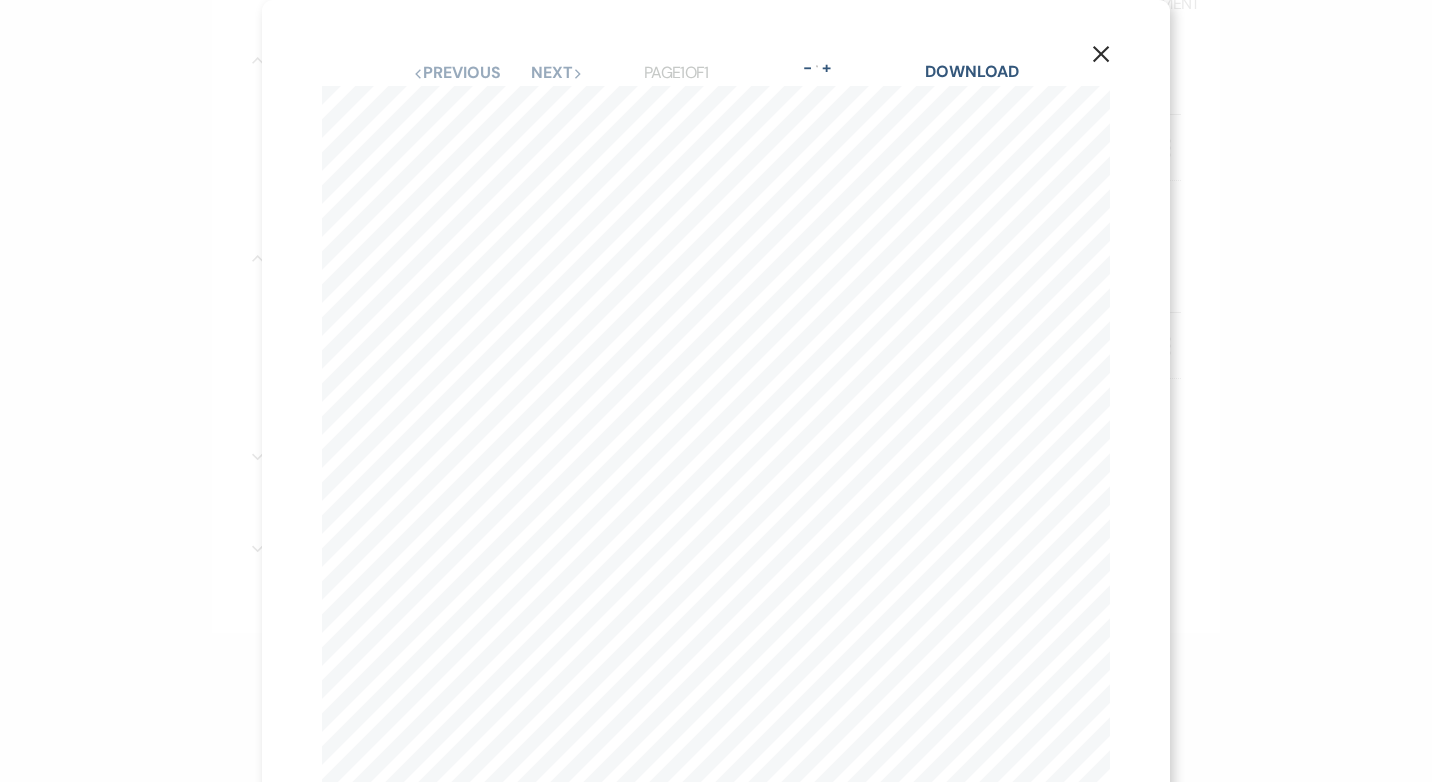 click on "X" 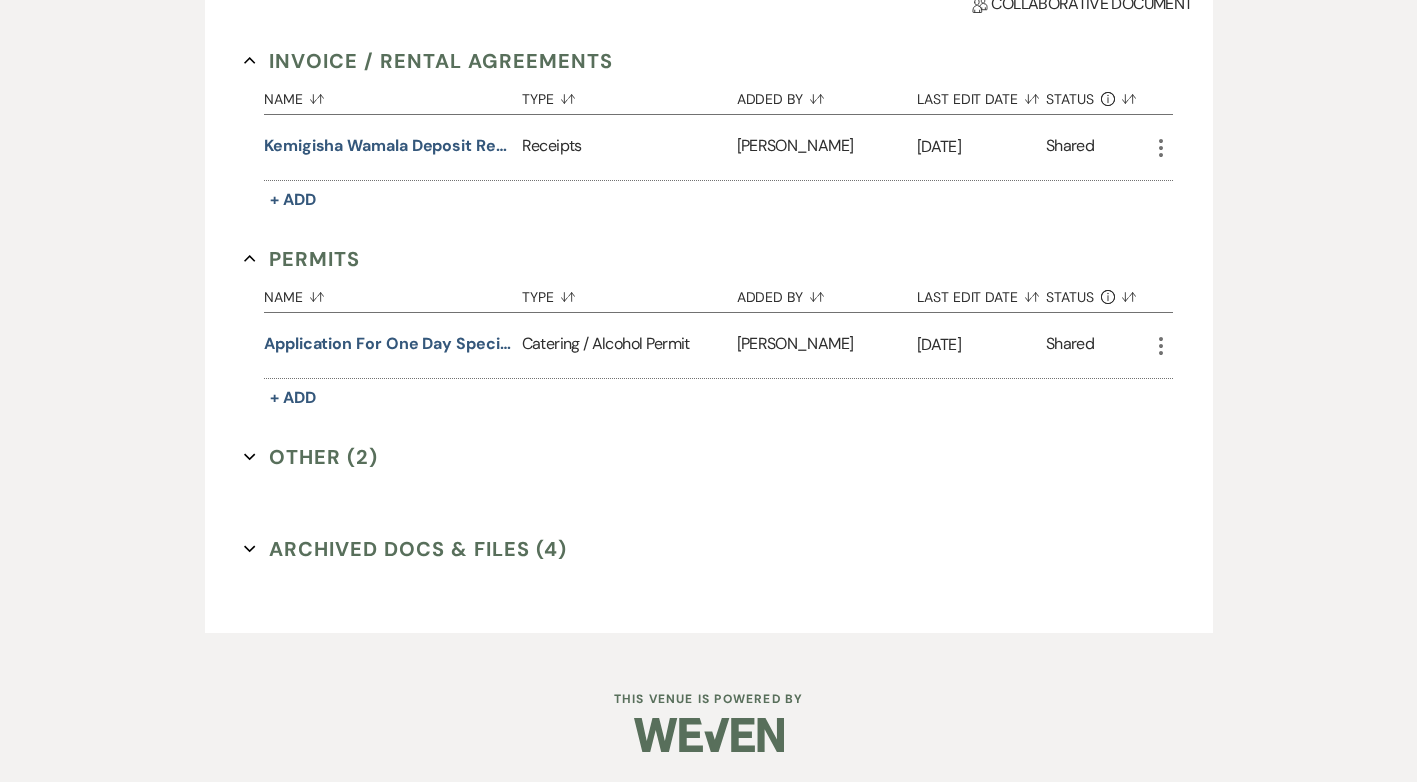 click on "Archived Docs & Files (4) Expand" at bounding box center (405, 549) 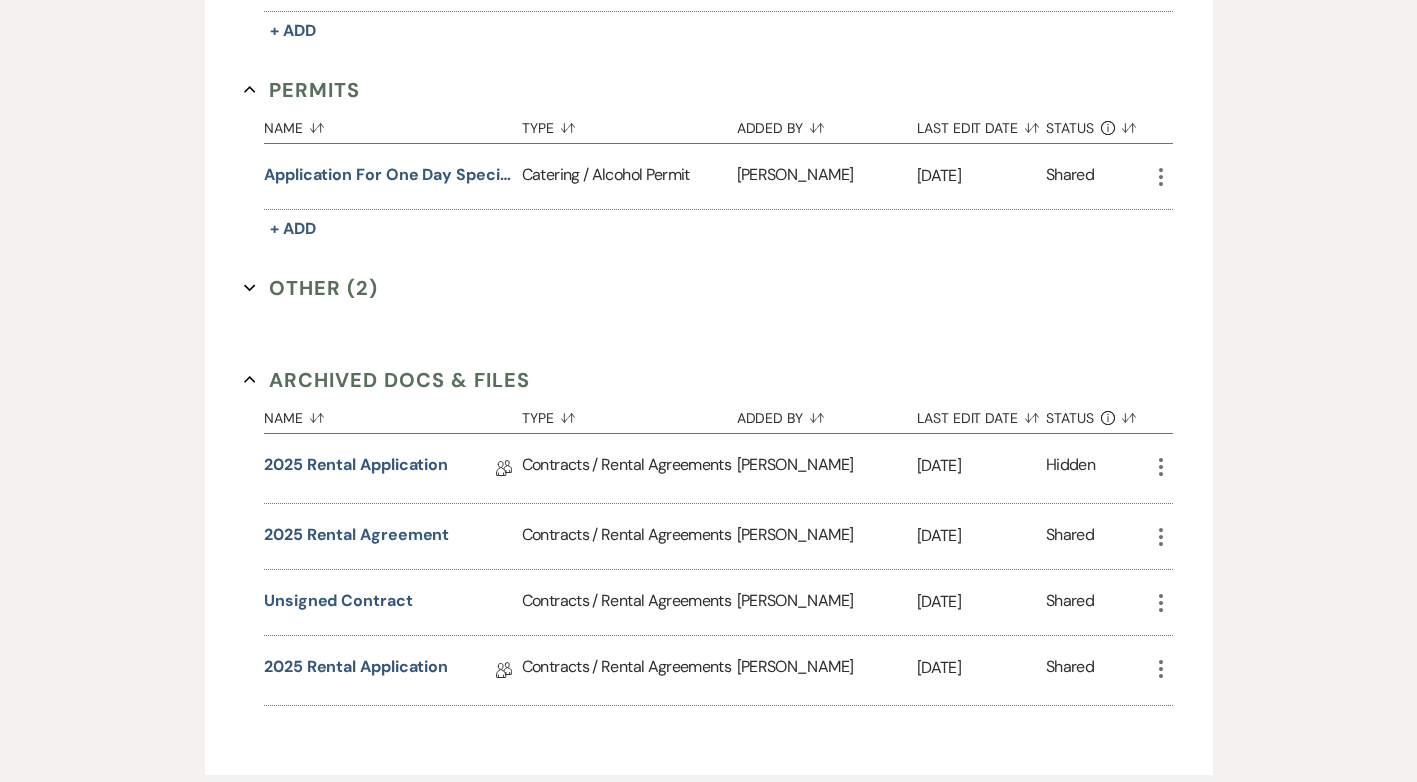 scroll, scrollTop: 762, scrollLeft: 0, axis: vertical 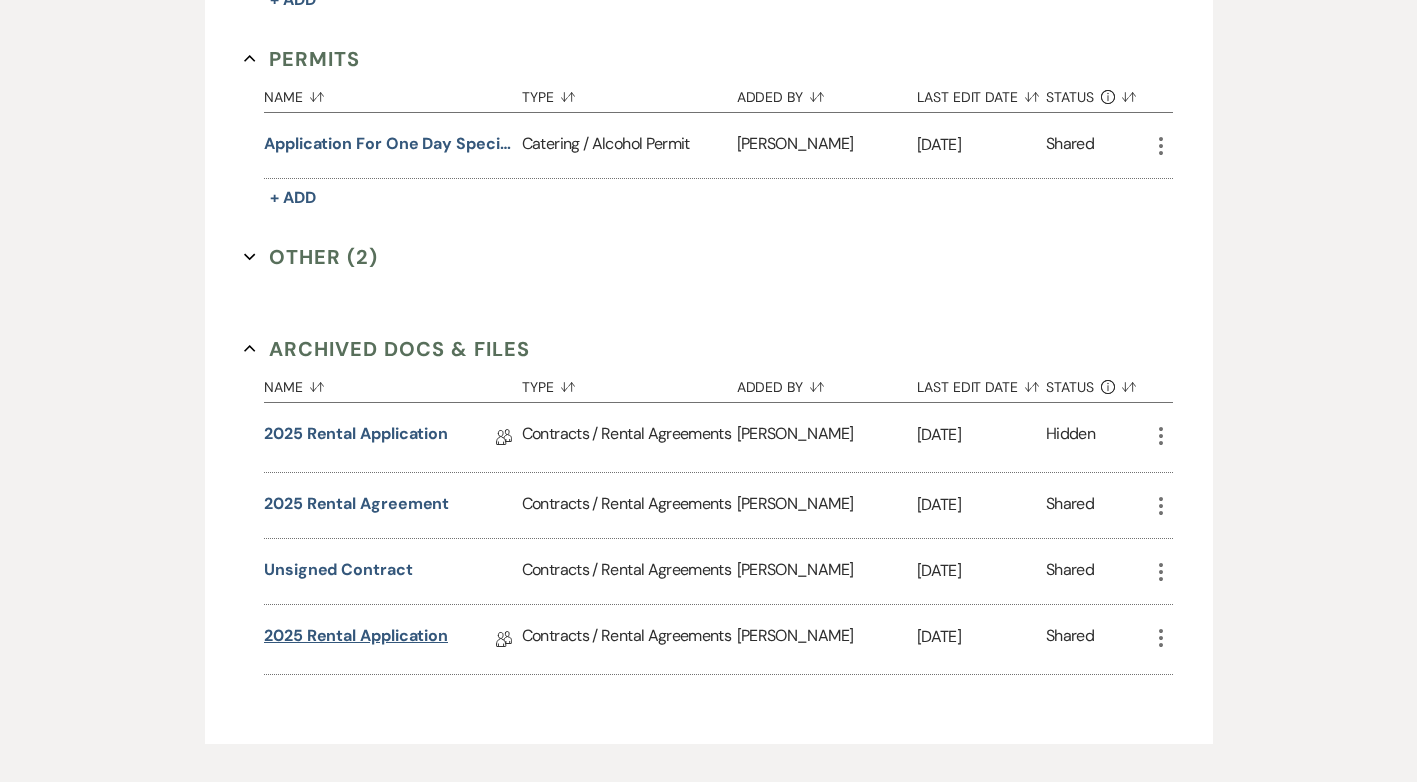 click on "2025 Rental Application" at bounding box center [356, 639] 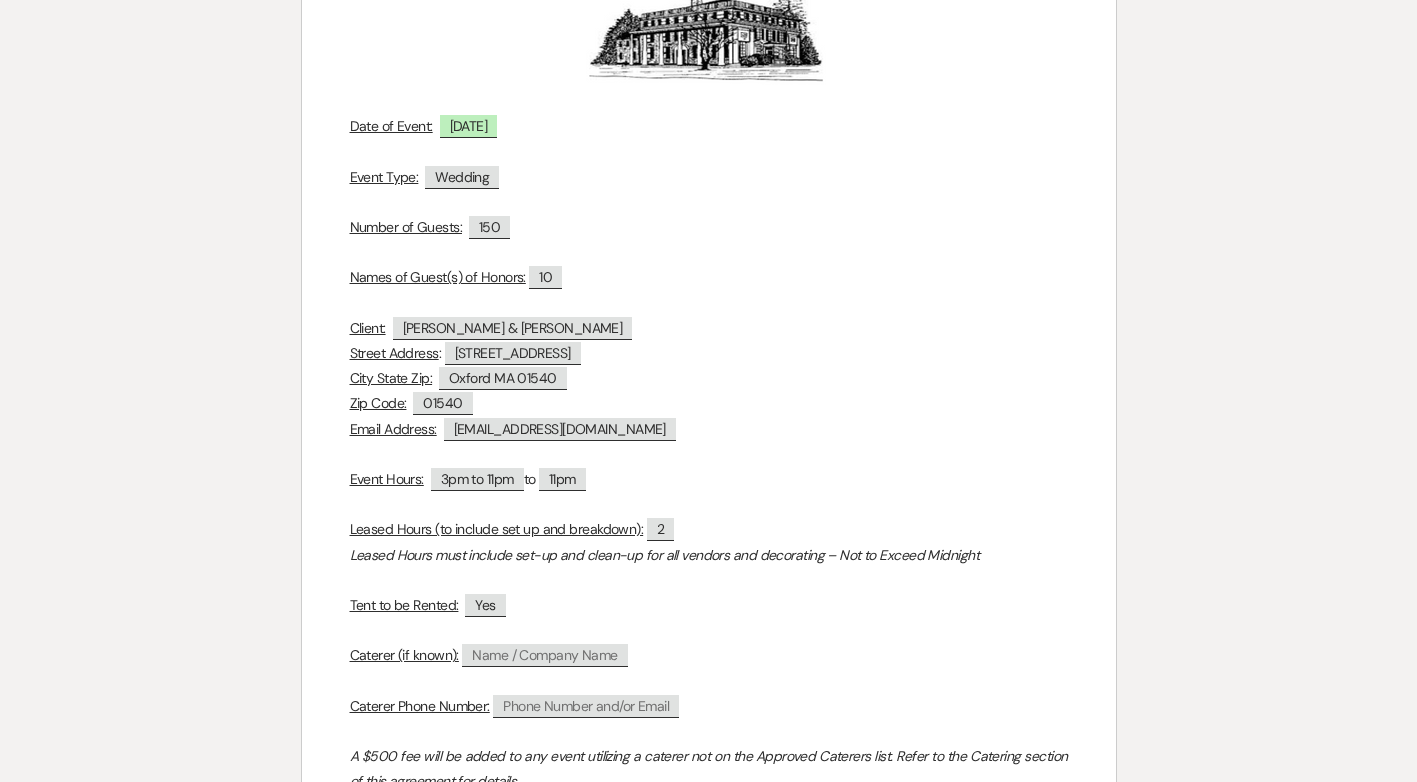 scroll, scrollTop: 0, scrollLeft: 0, axis: both 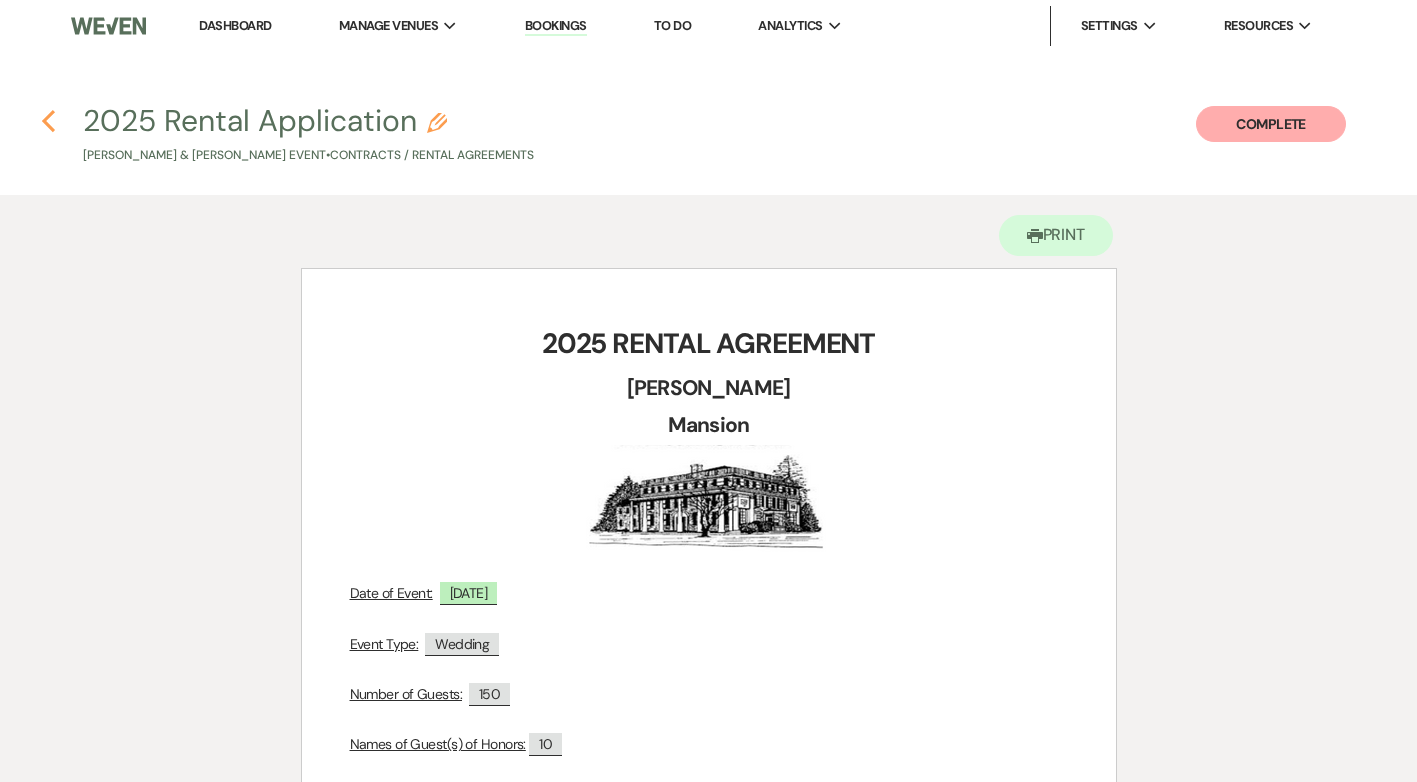 click on "Previous" 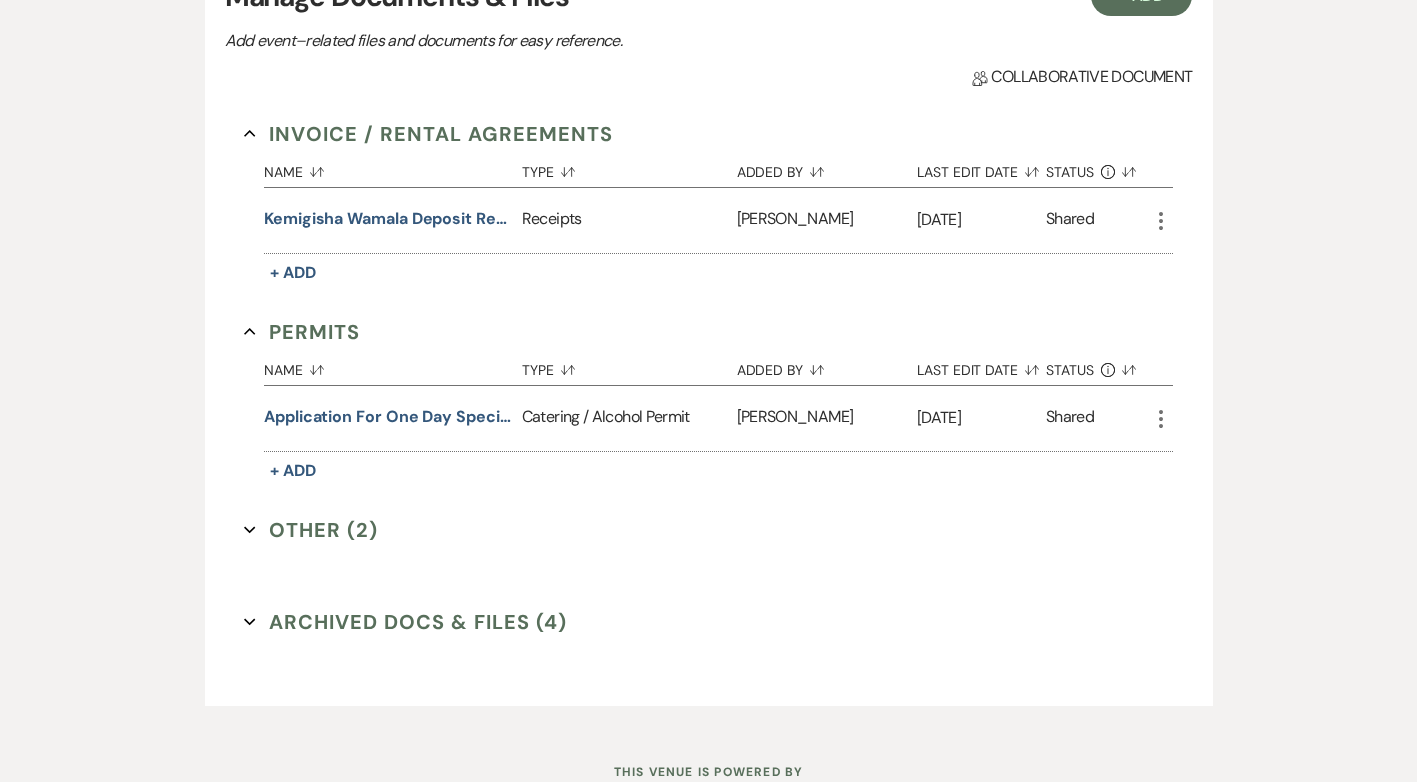 scroll, scrollTop: 500, scrollLeft: 0, axis: vertical 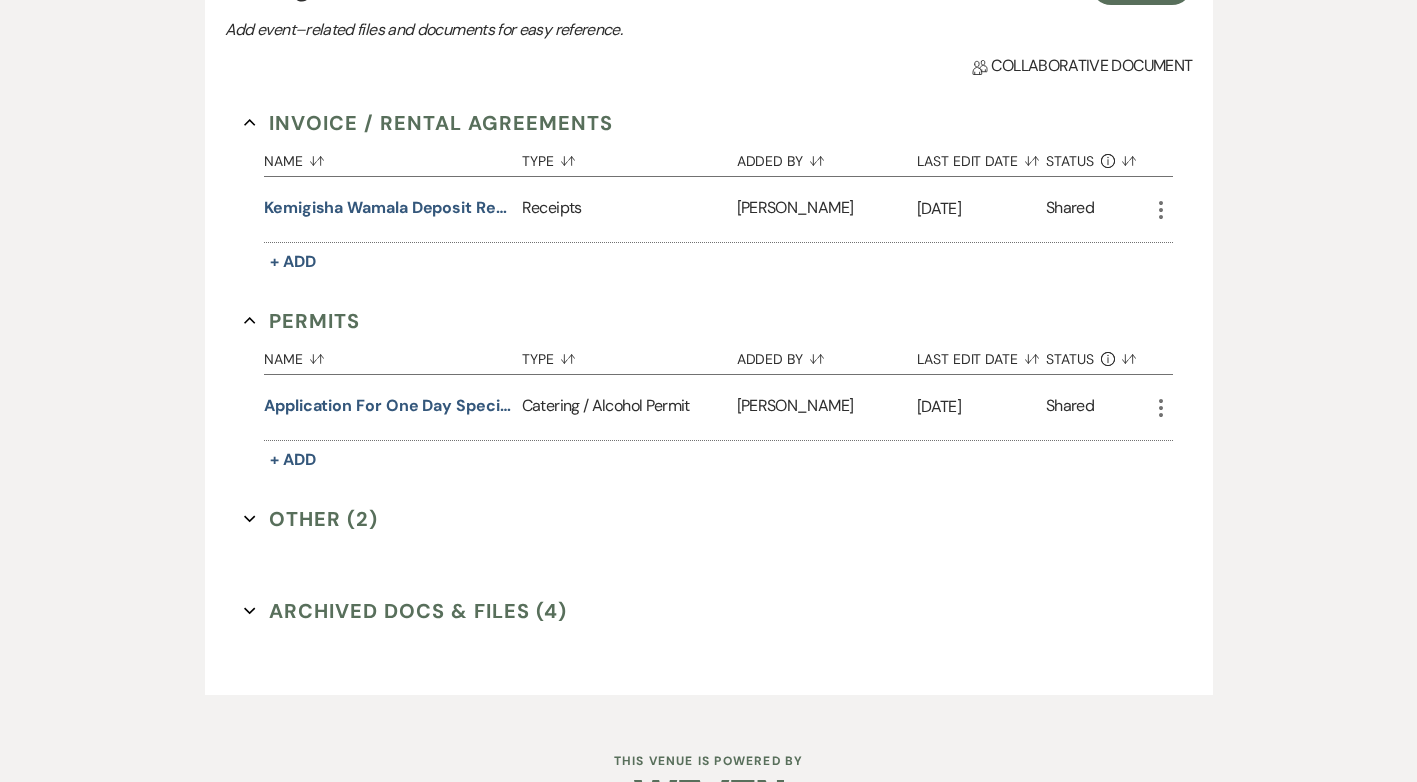 click on "Archived Docs & Files (4) Expand" at bounding box center (405, 611) 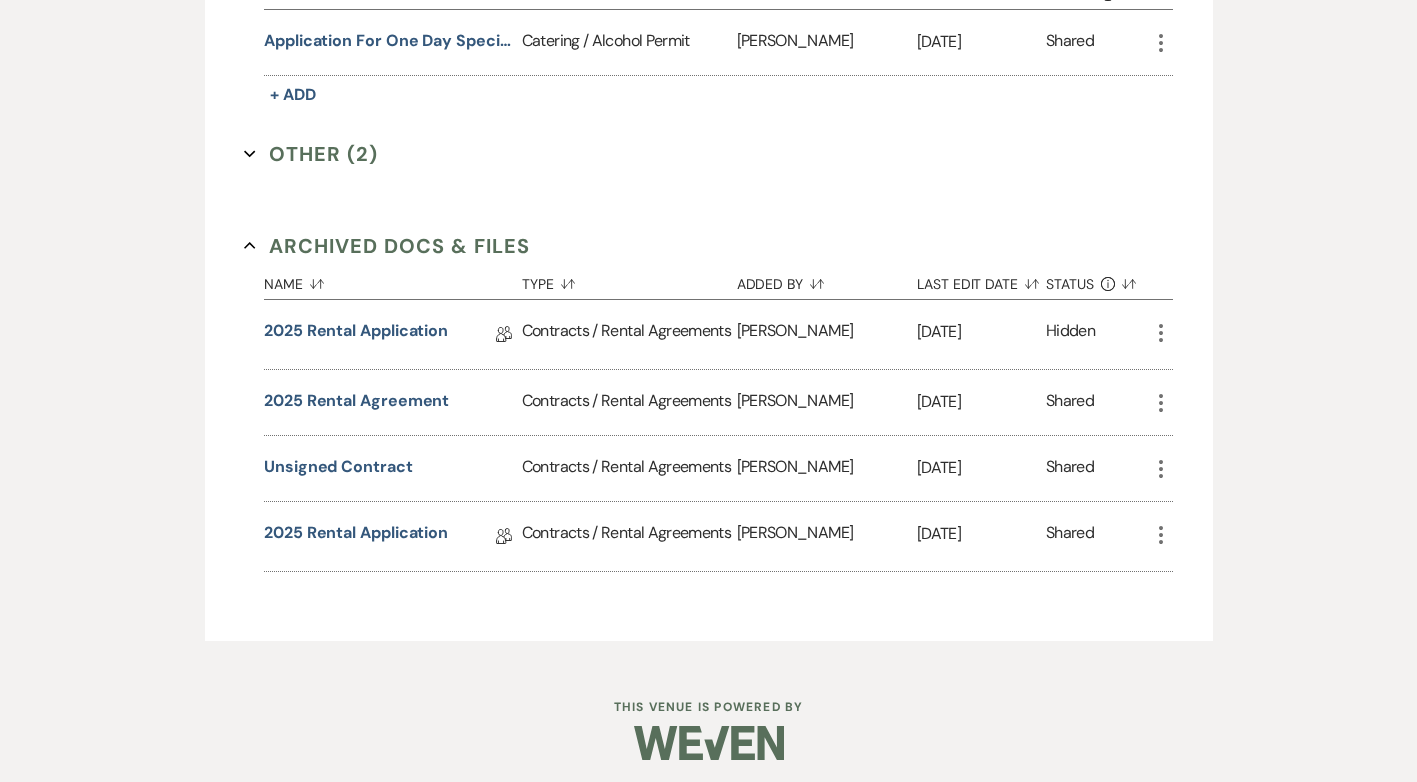 scroll, scrollTop: 873, scrollLeft: 0, axis: vertical 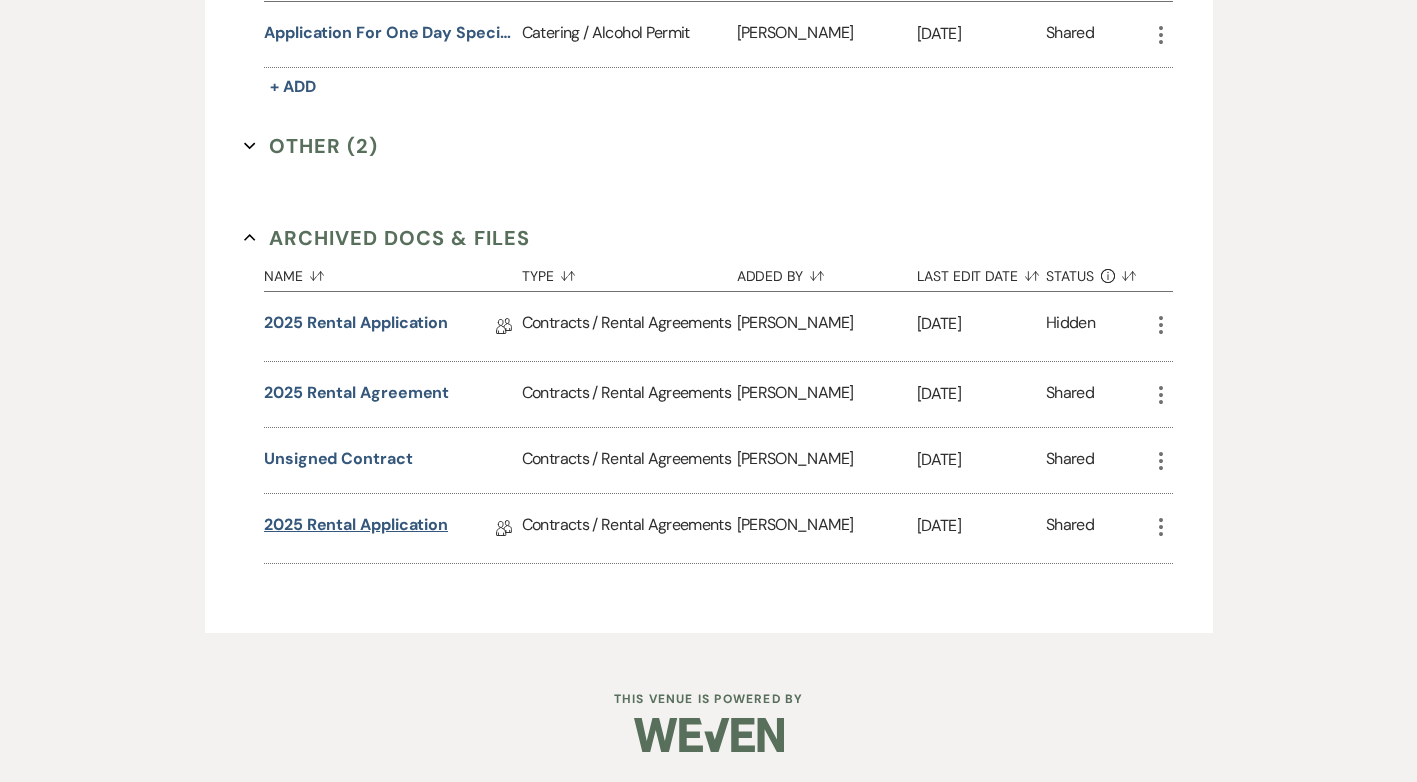 click on "2025 Rental Application" at bounding box center [356, 528] 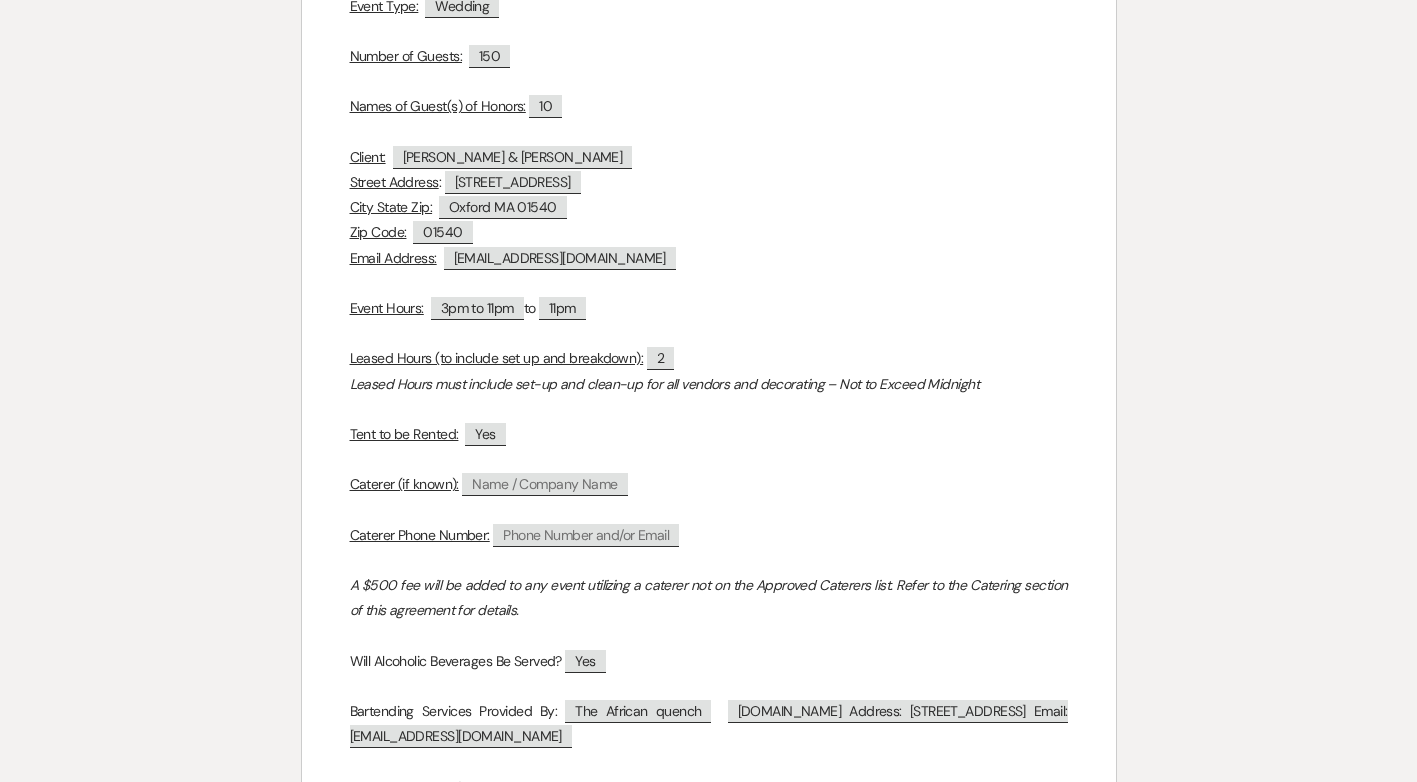 scroll, scrollTop: 0, scrollLeft: 0, axis: both 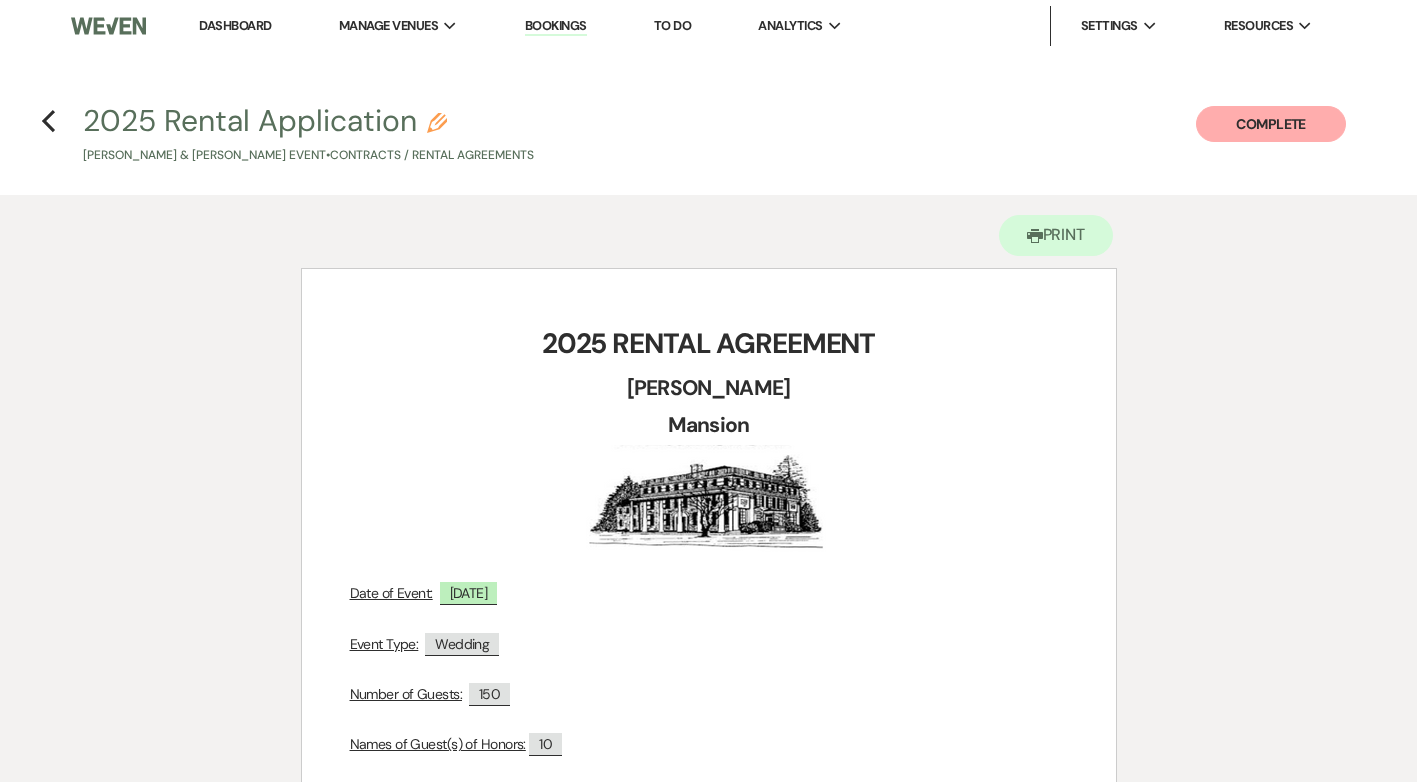 click on "Previous 2025 Rental Application Pencil [PERSON_NAME] Kemigisha & [PERSON_NAME] Event  •  Contracts / Rental Agreements Complete" at bounding box center (708, 132) 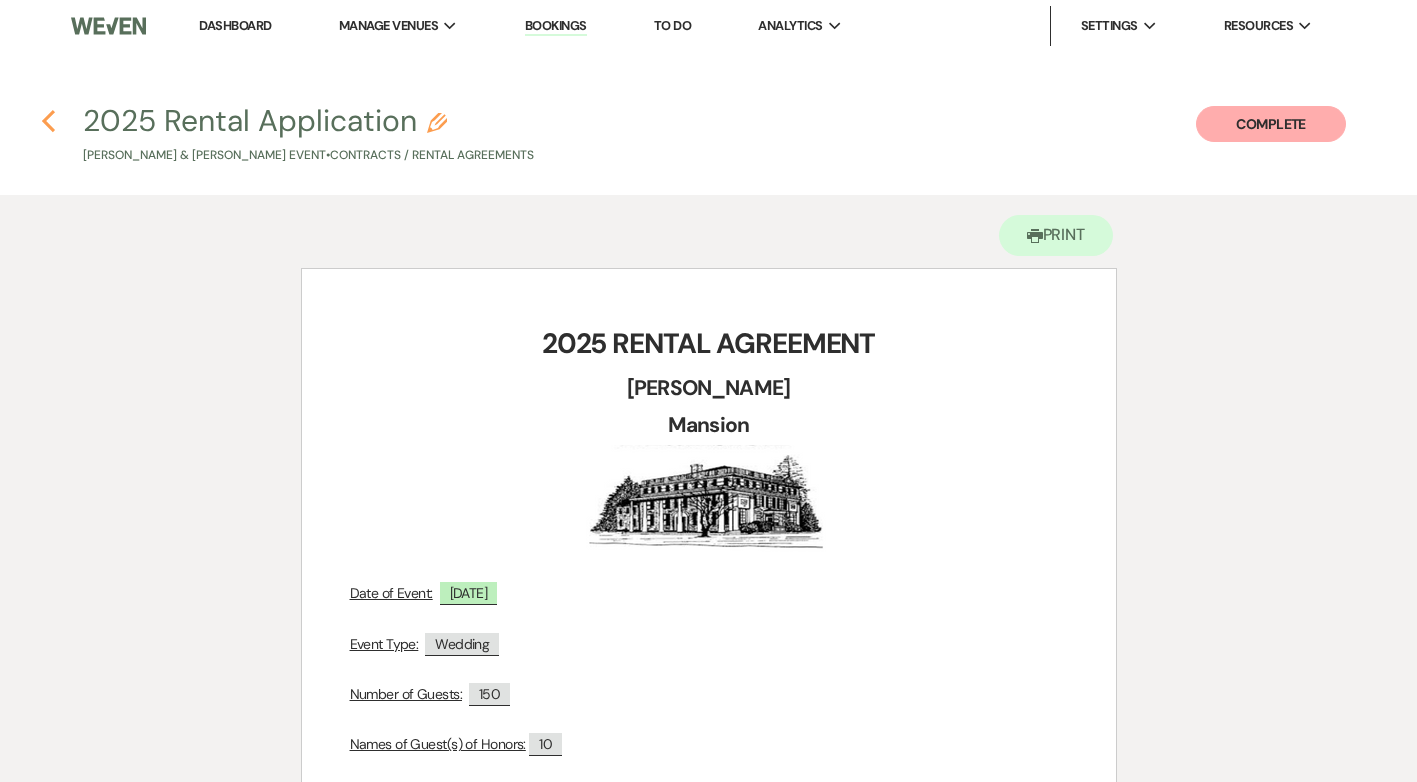 click on "Previous" 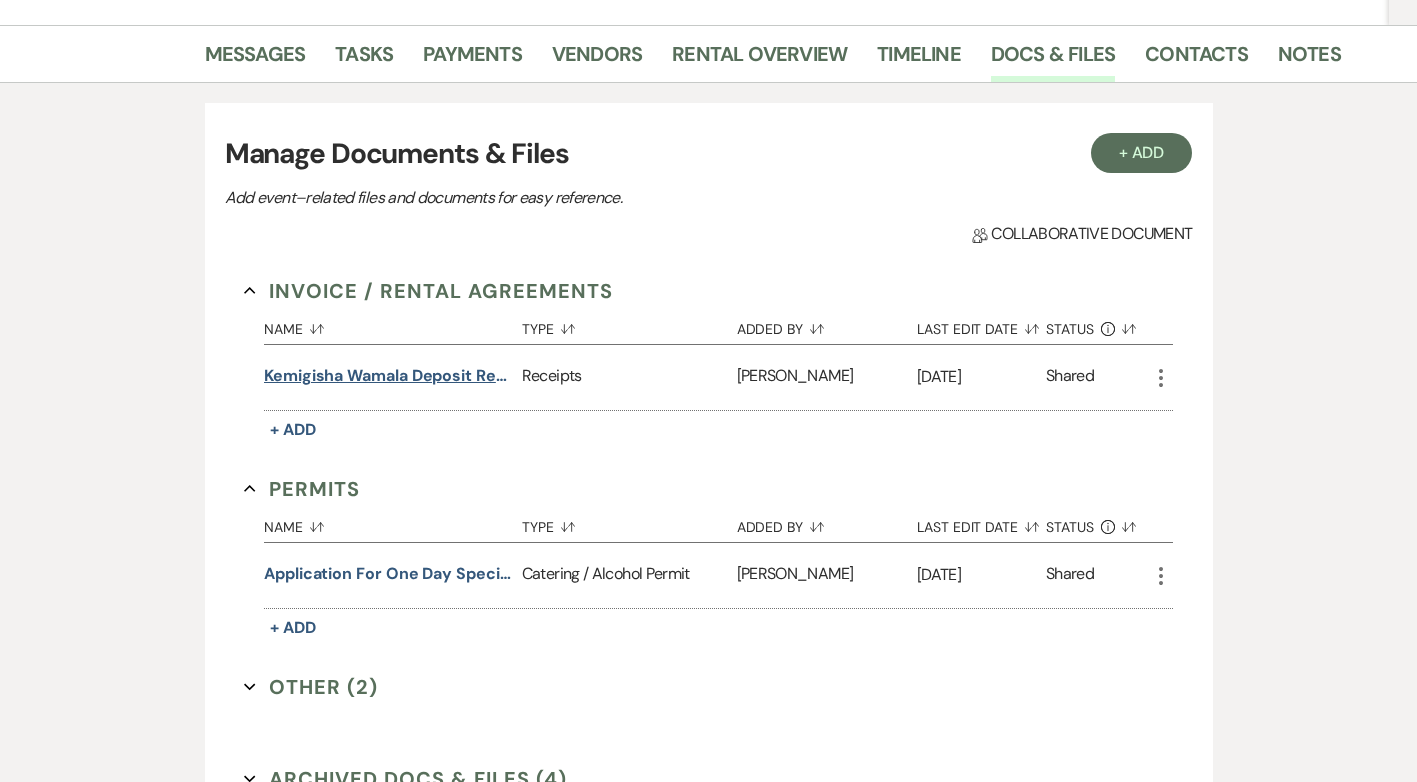 scroll, scrollTop: 0, scrollLeft: 0, axis: both 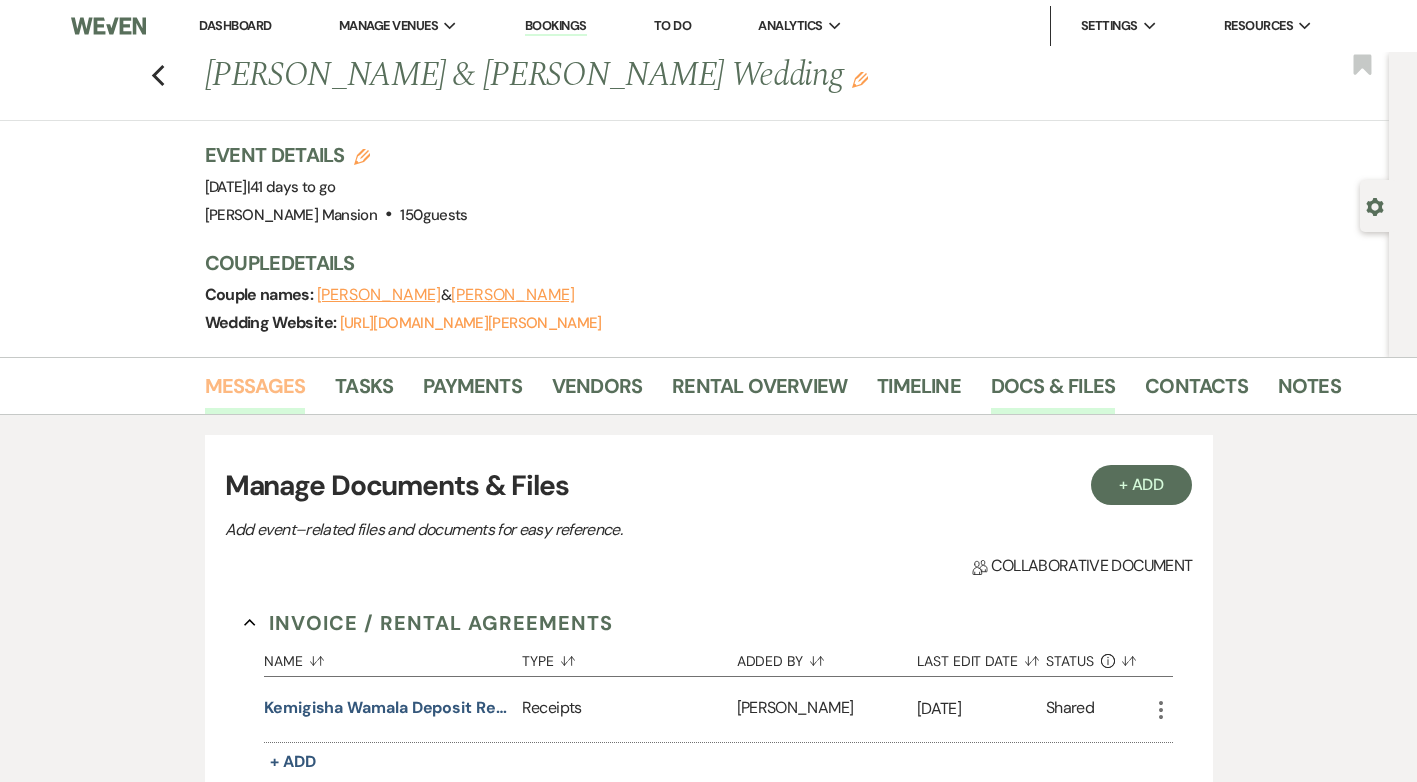 click on "Messages" at bounding box center (255, 392) 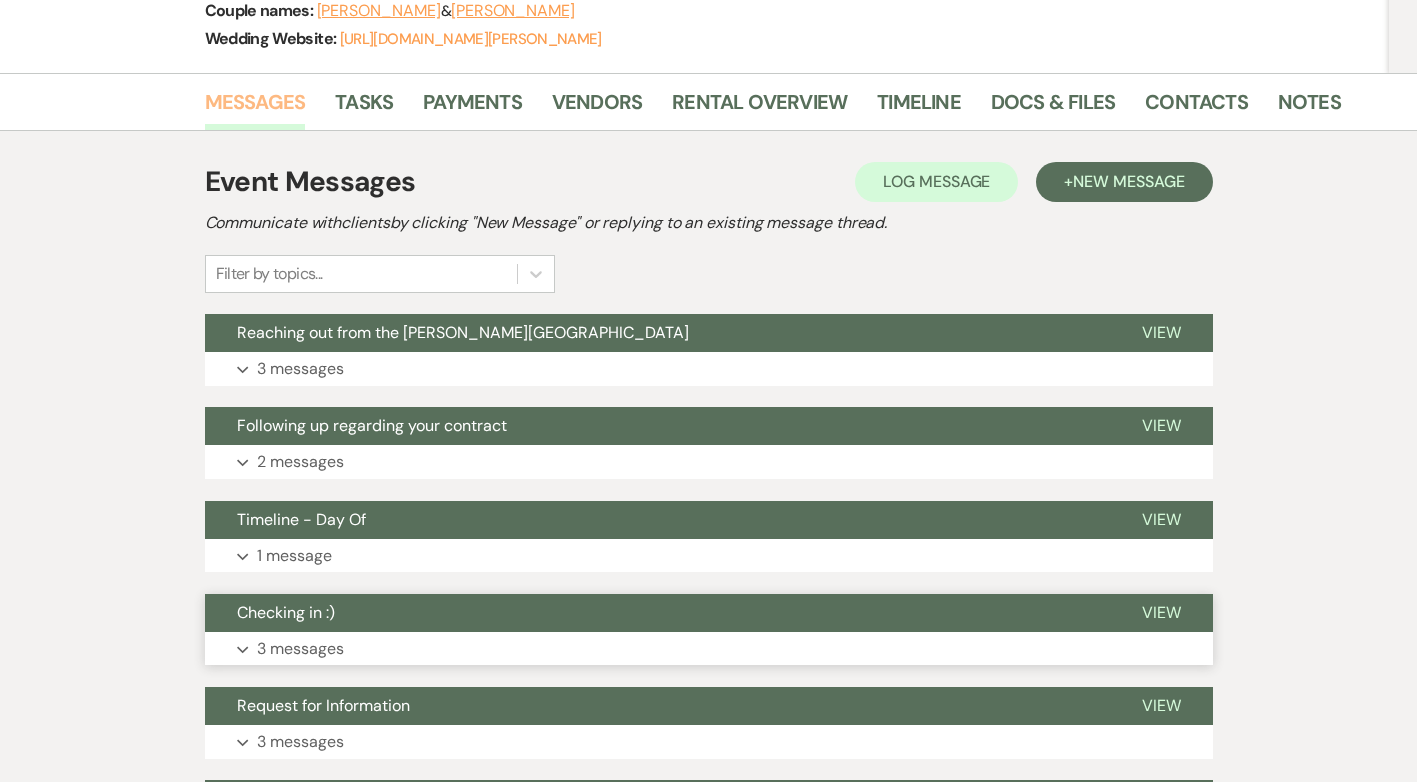 scroll, scrollTop: 400, scrollLeft: 0, axis: vertical 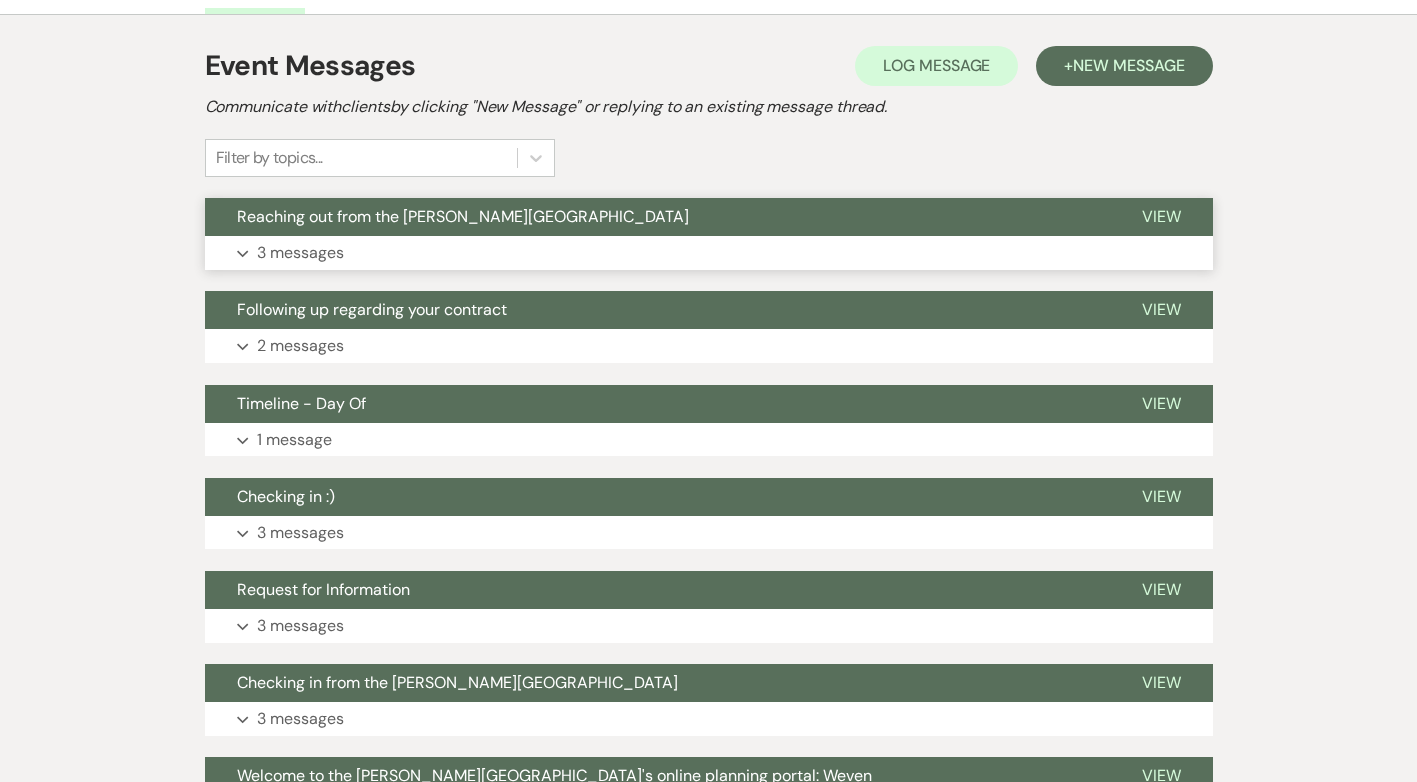 click on "3 messages" at bounding box center [300, 253] 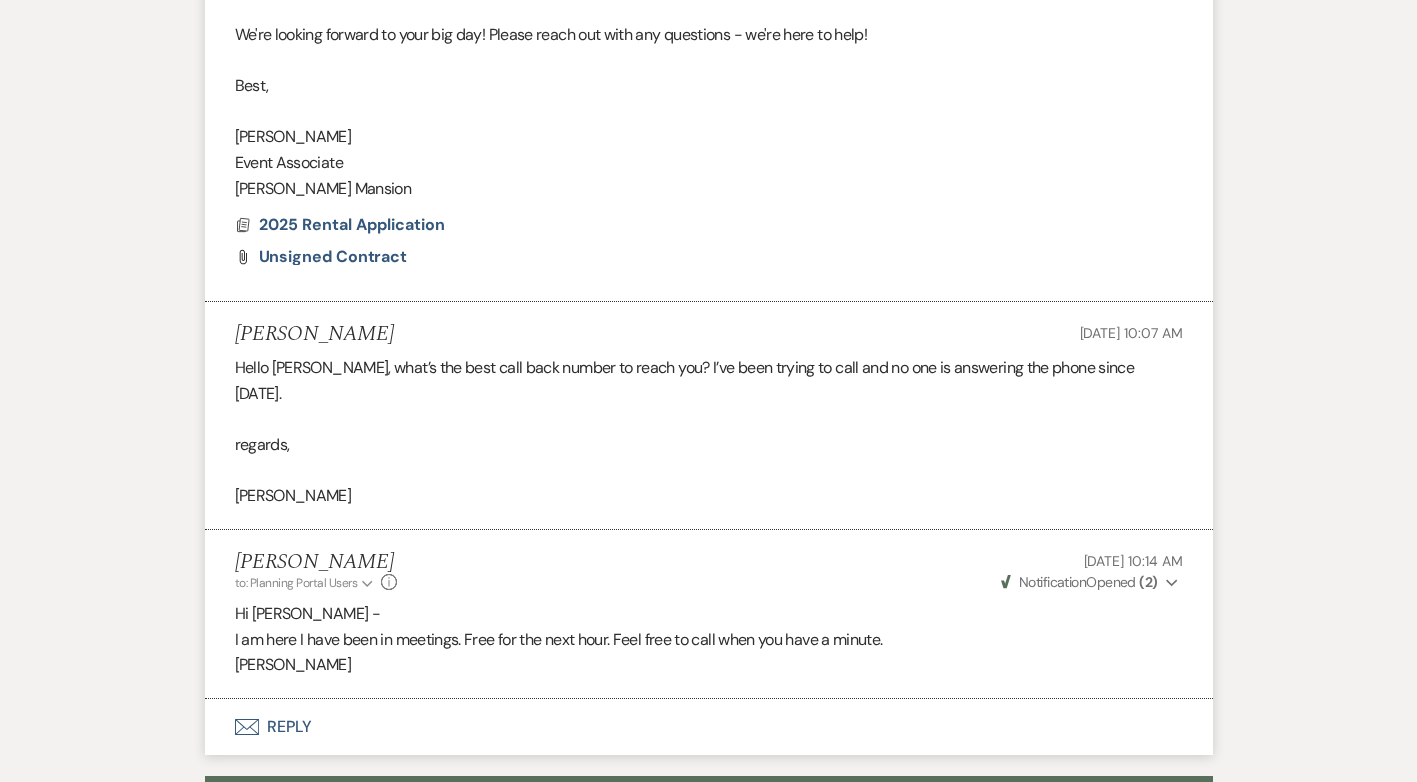 scroll, scrollTop: 1100, scrollLeft: 0, axis: vertical 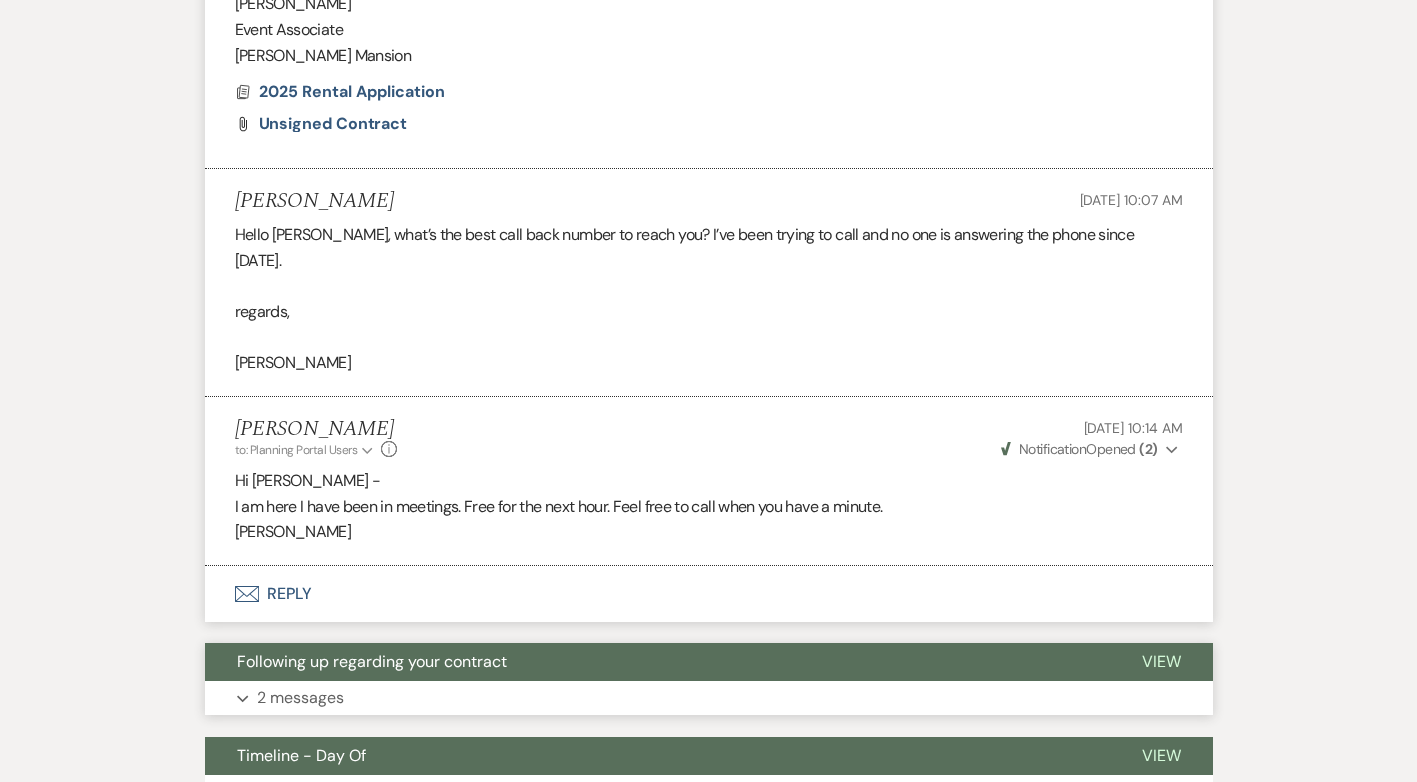 click on "2 messages" at bounding box center [300, 698] 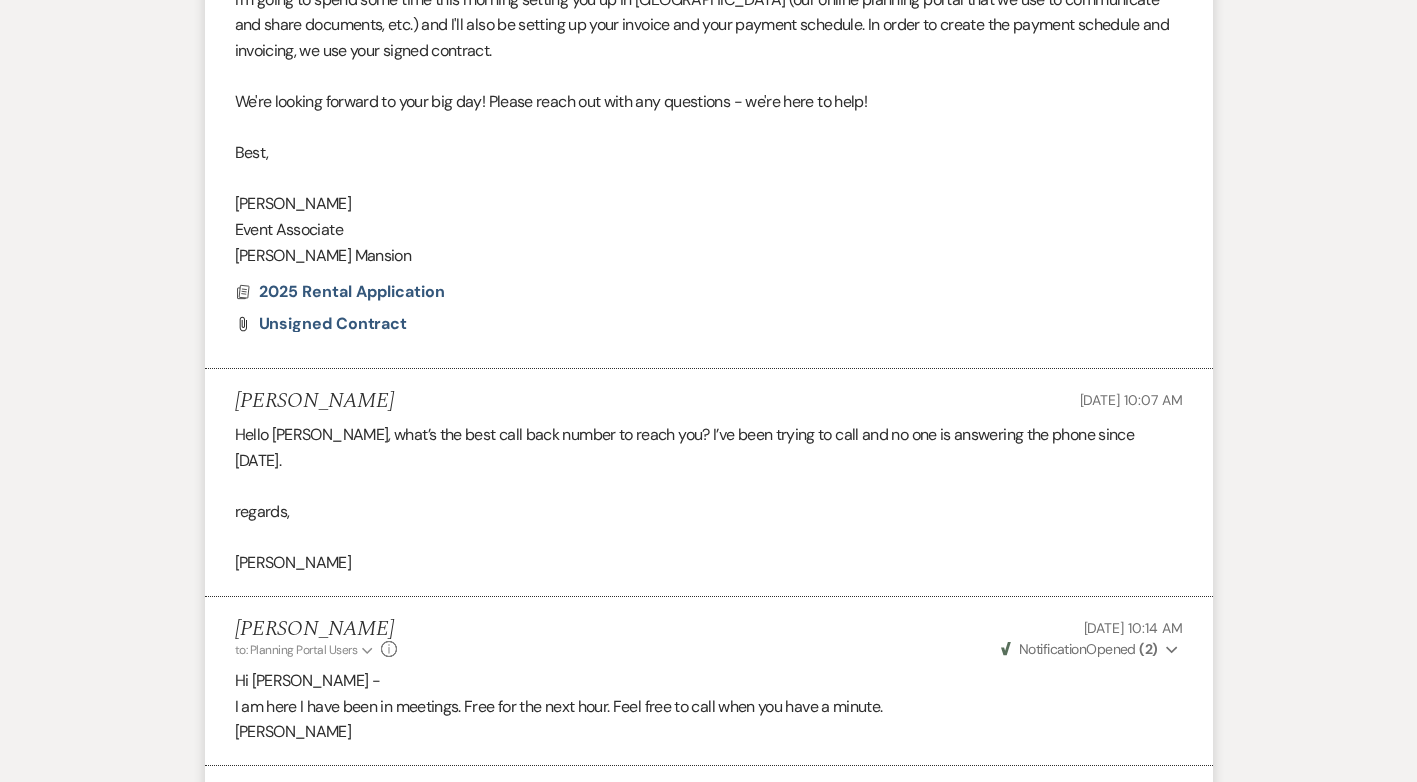 scroll, scrollTop: 1000, scrollLeft: 0, axis: vertical 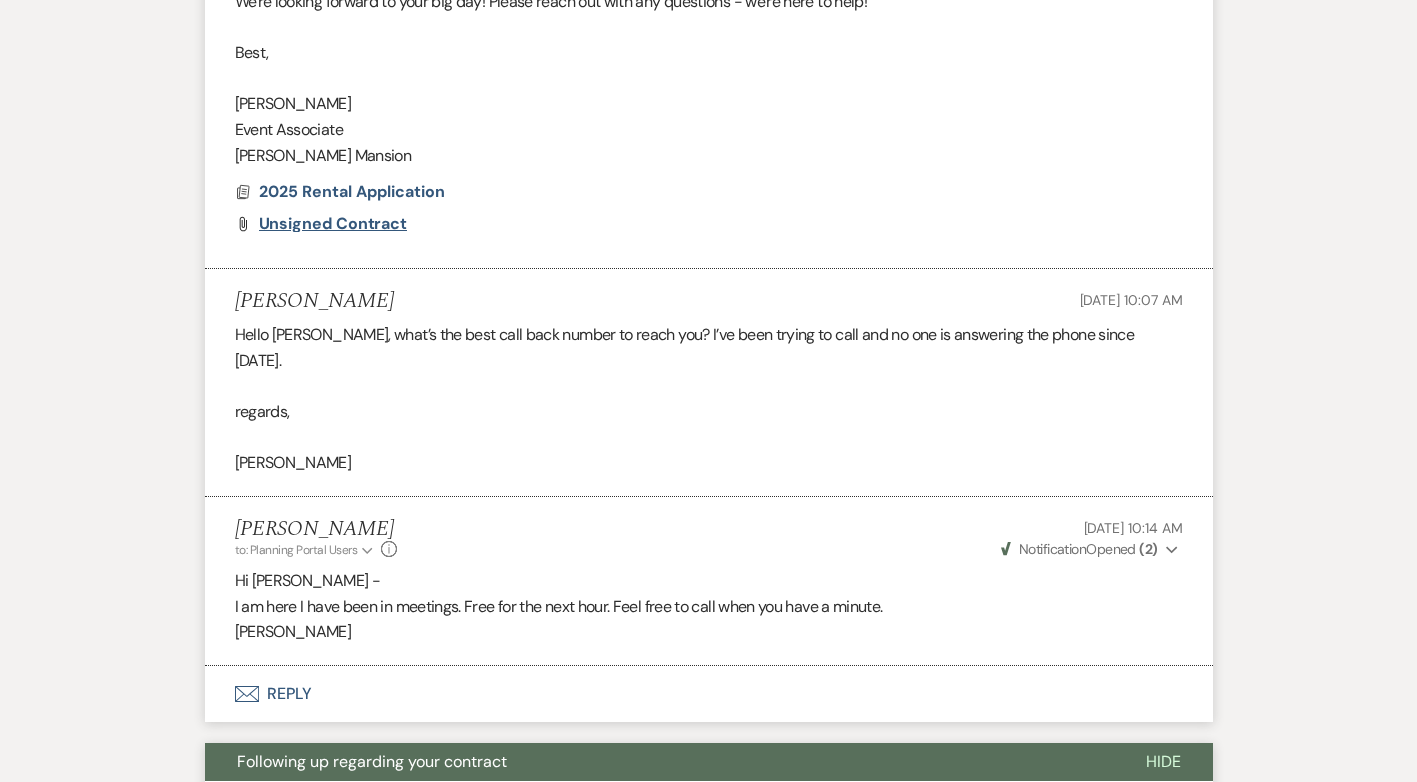 click on "Unsigned Contract" at bounding box center [333, 223] 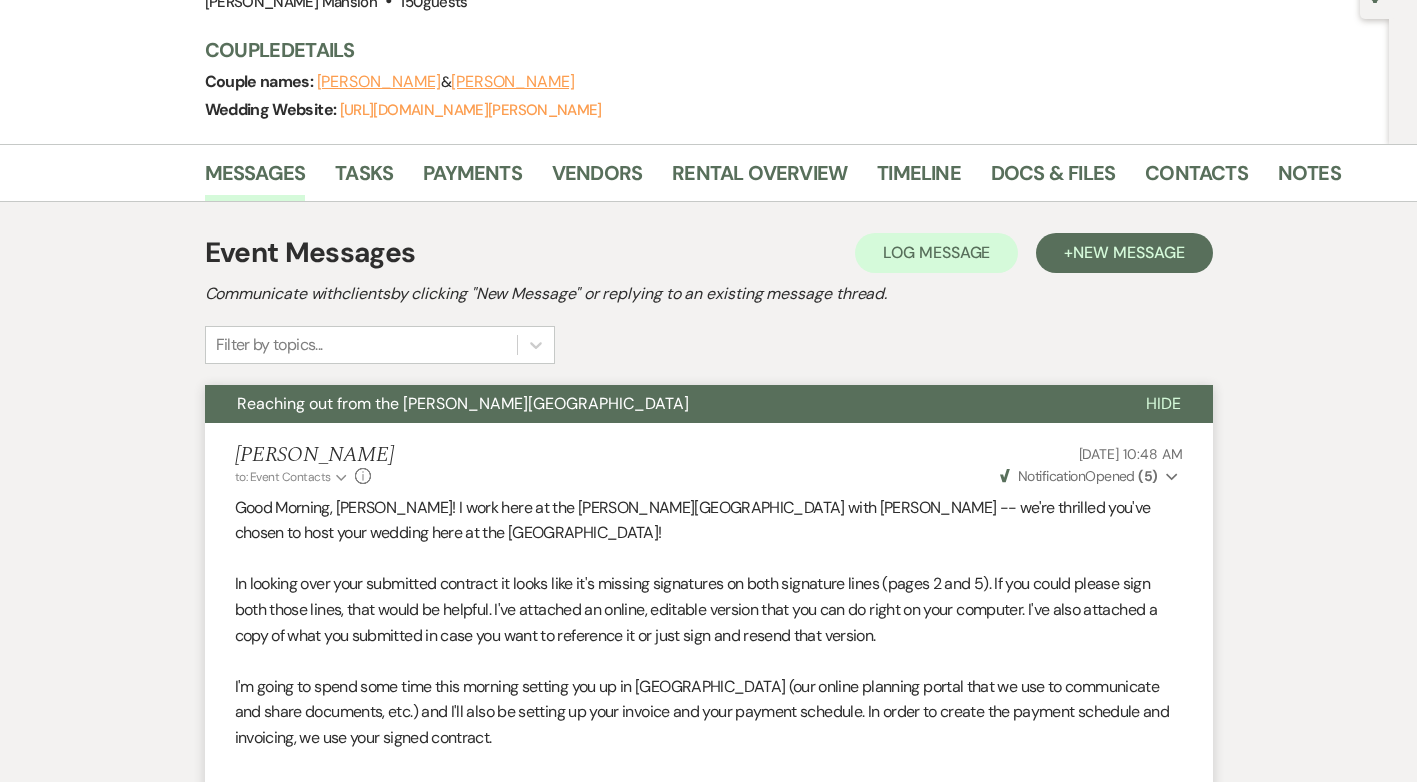 scroll, scrollTop: 200, scrollLeft: 0, axis: vertical 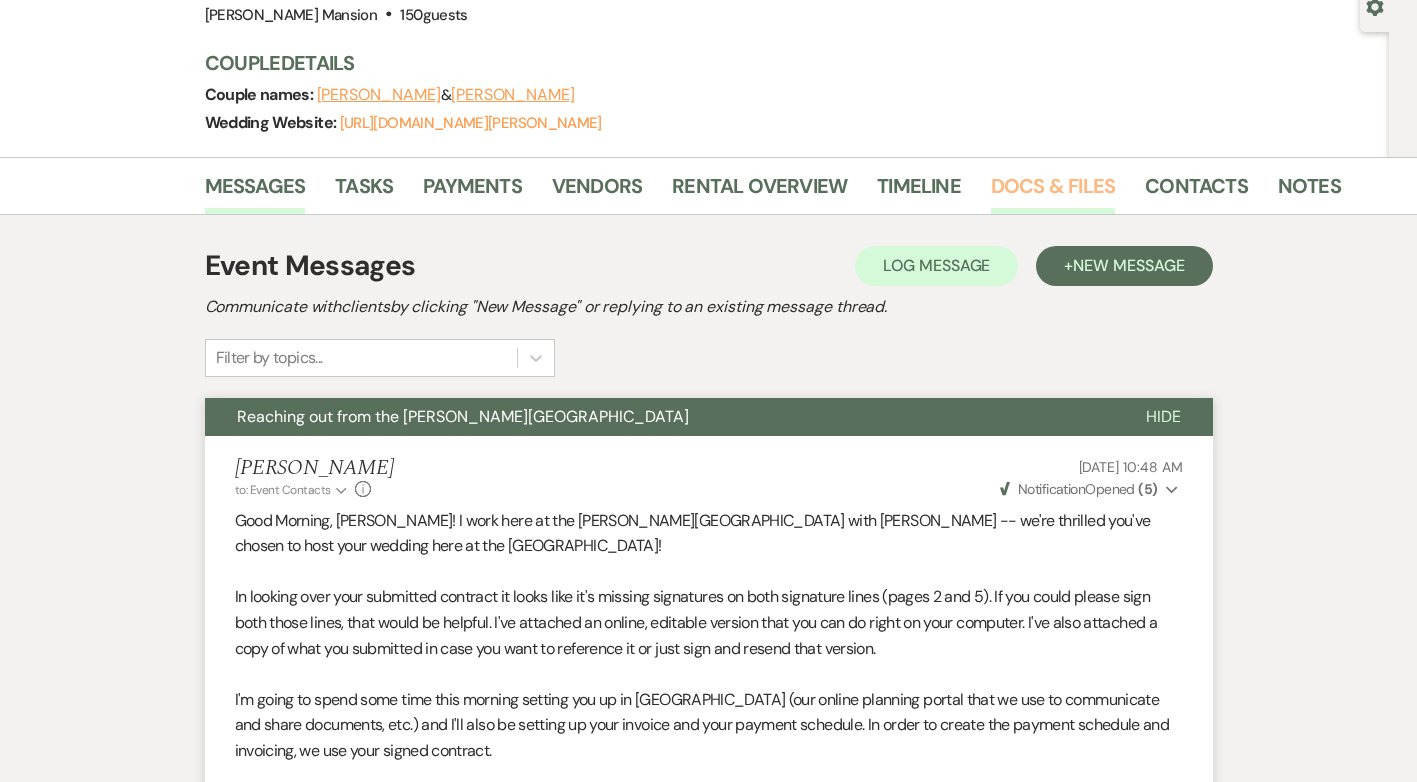 click on "Docs & Files" at bounding box center [1053, 192] 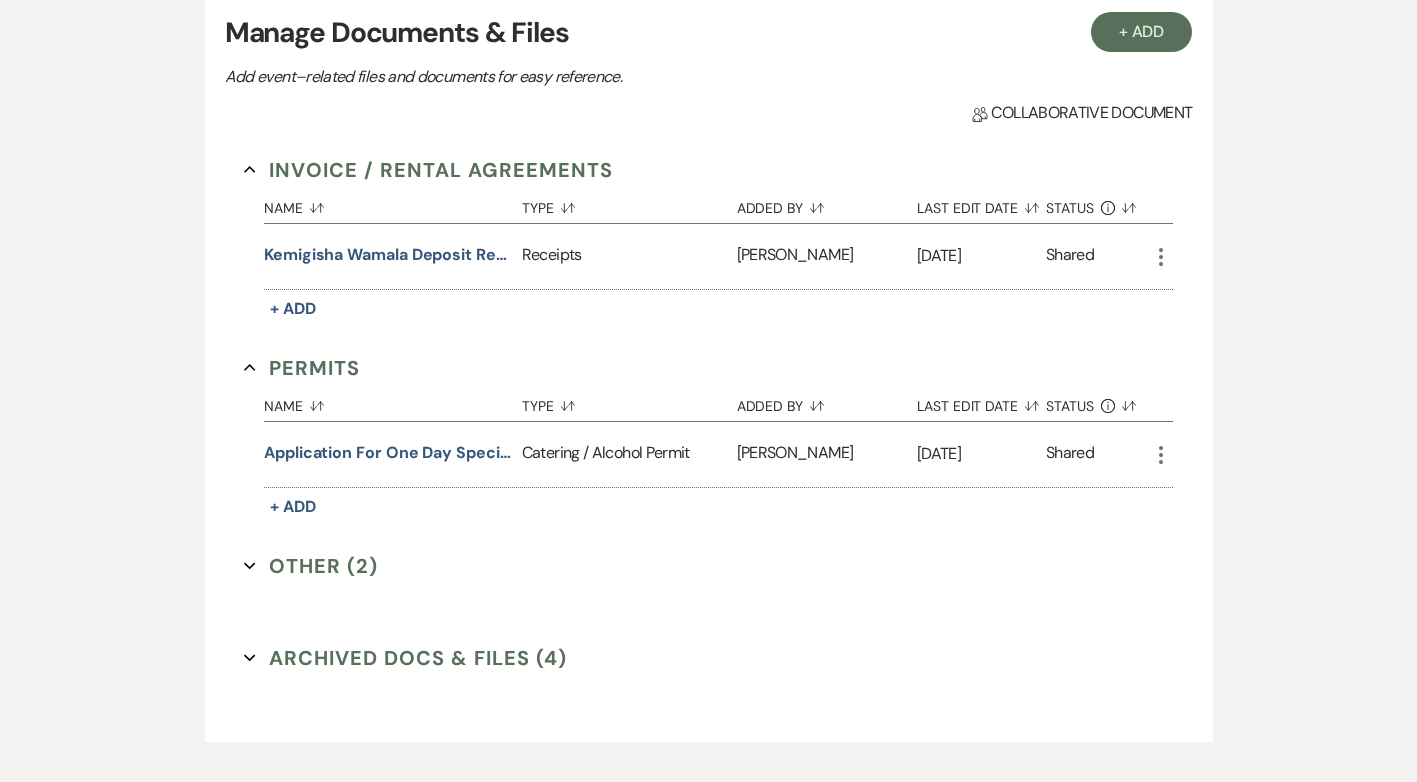 scroll, scrollTop: 500, scrollLeft: 0, axis: vertical 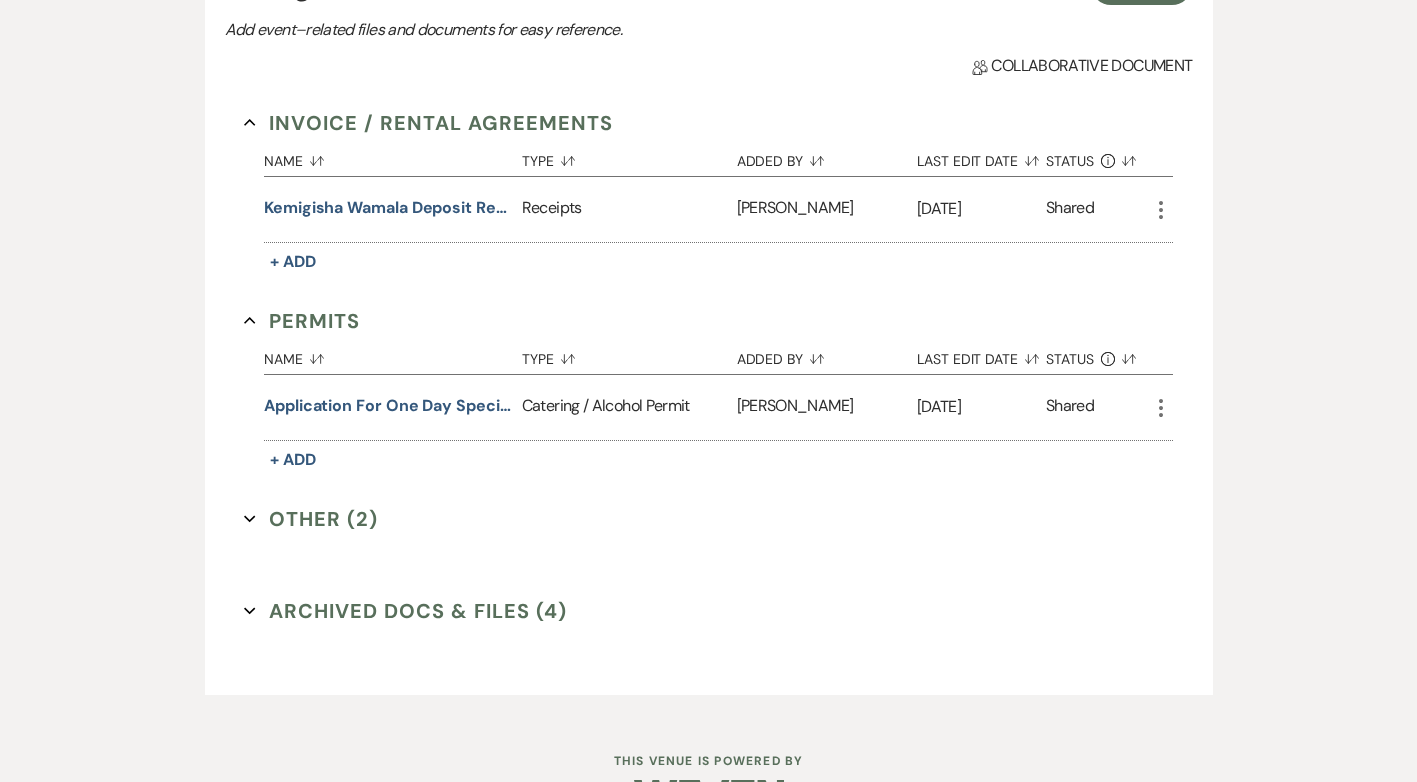 click on "Archived Docs & Files (4) Expand" at bounding box center (405, 611) 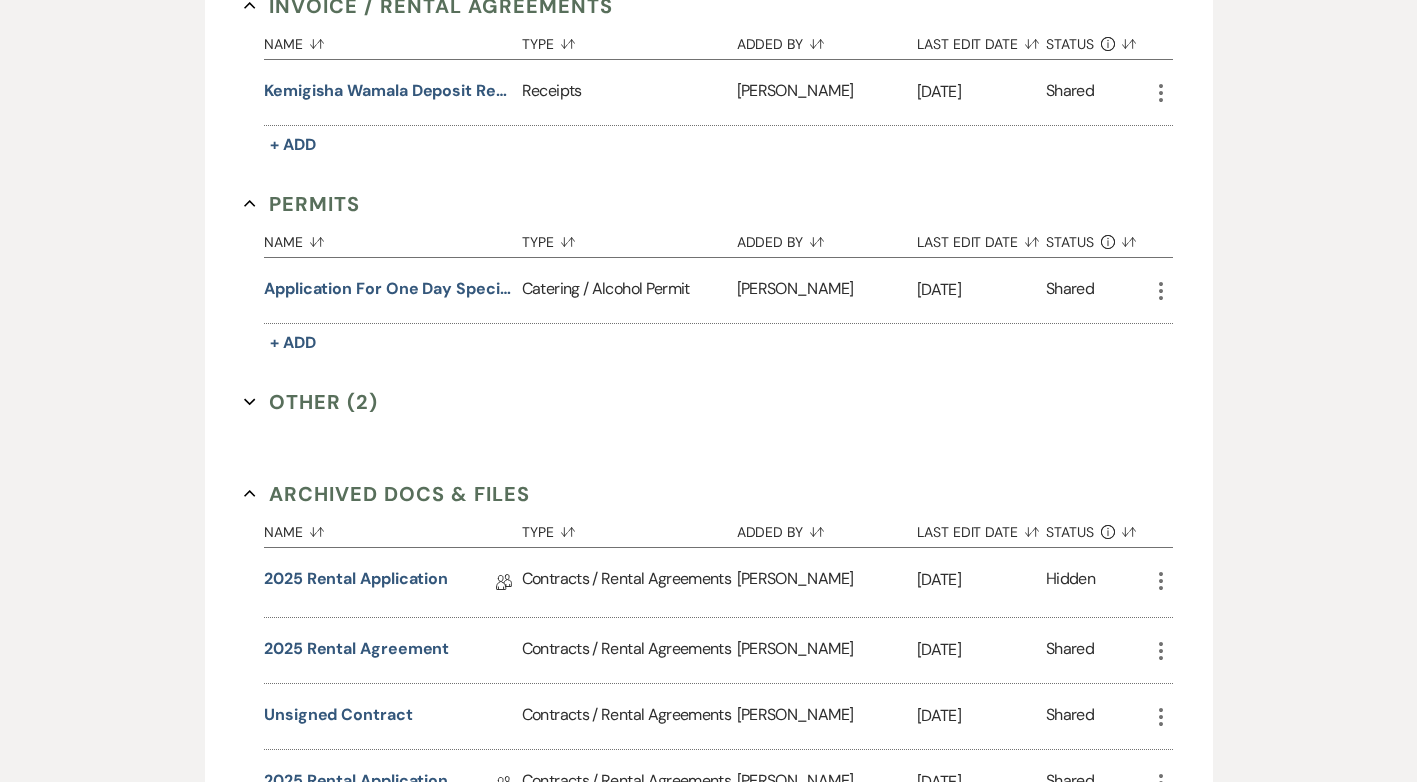 scroll, scrollTop: 873, scrollLeft: 0, axis: vertical 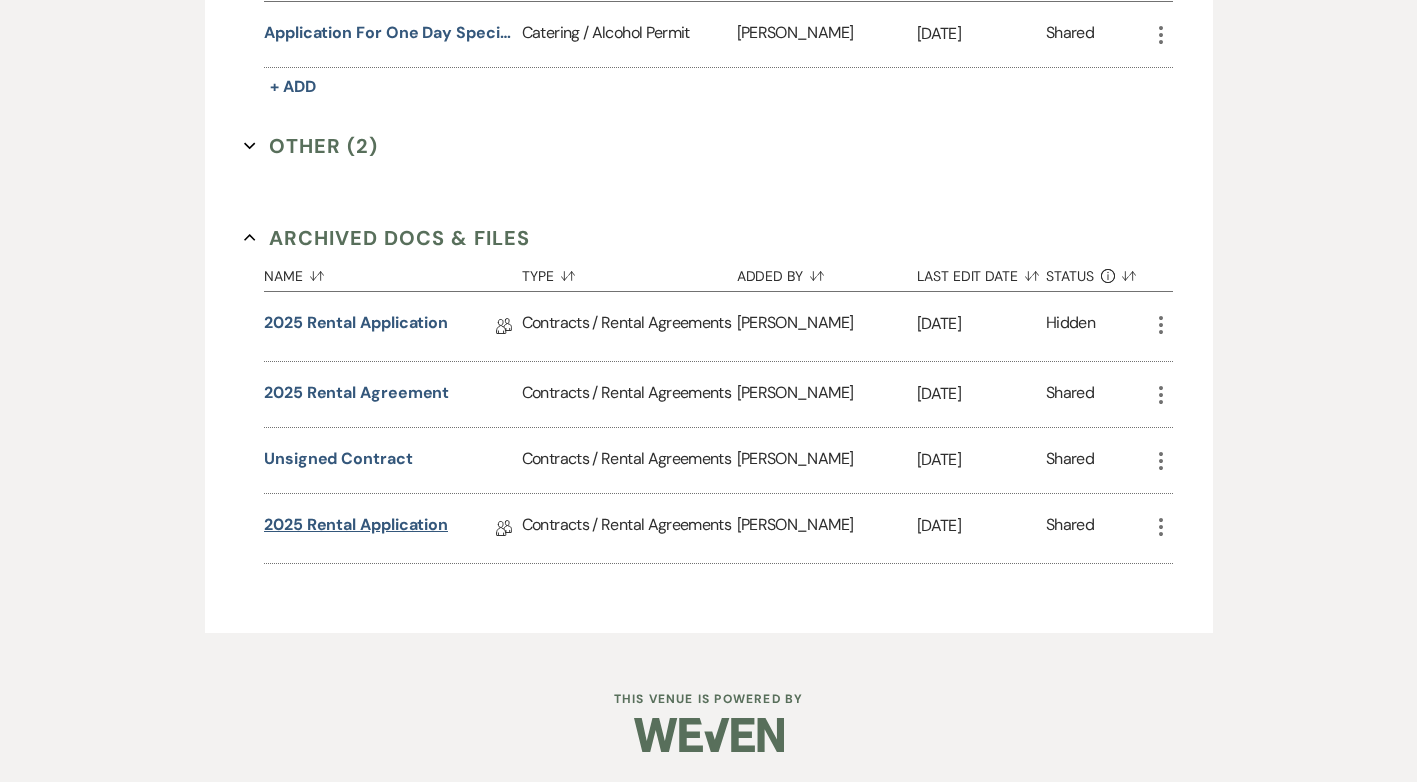 click on "2025 Rental Application" at bounding box center (356, 528) 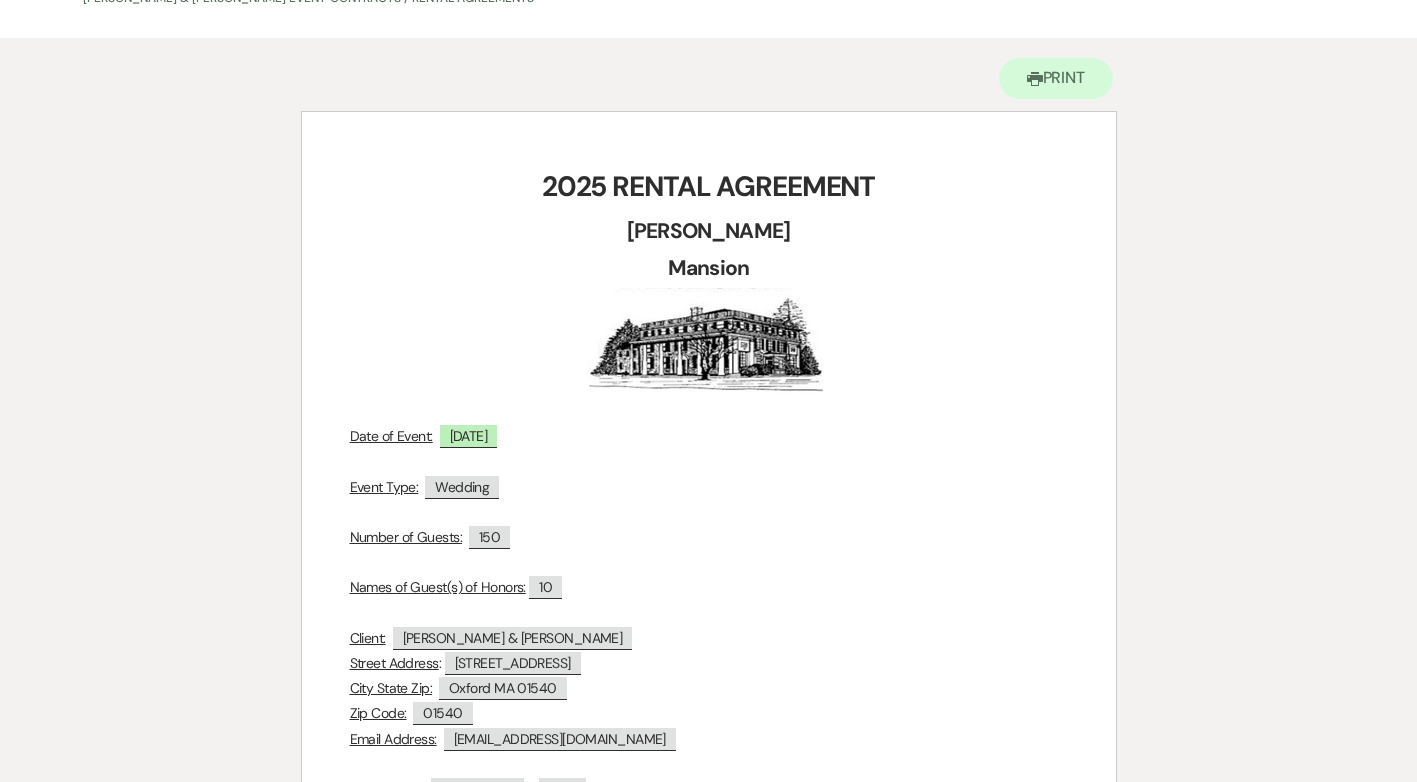 scroll, scrollTop: 0, scrollLeft: 0, axis: both 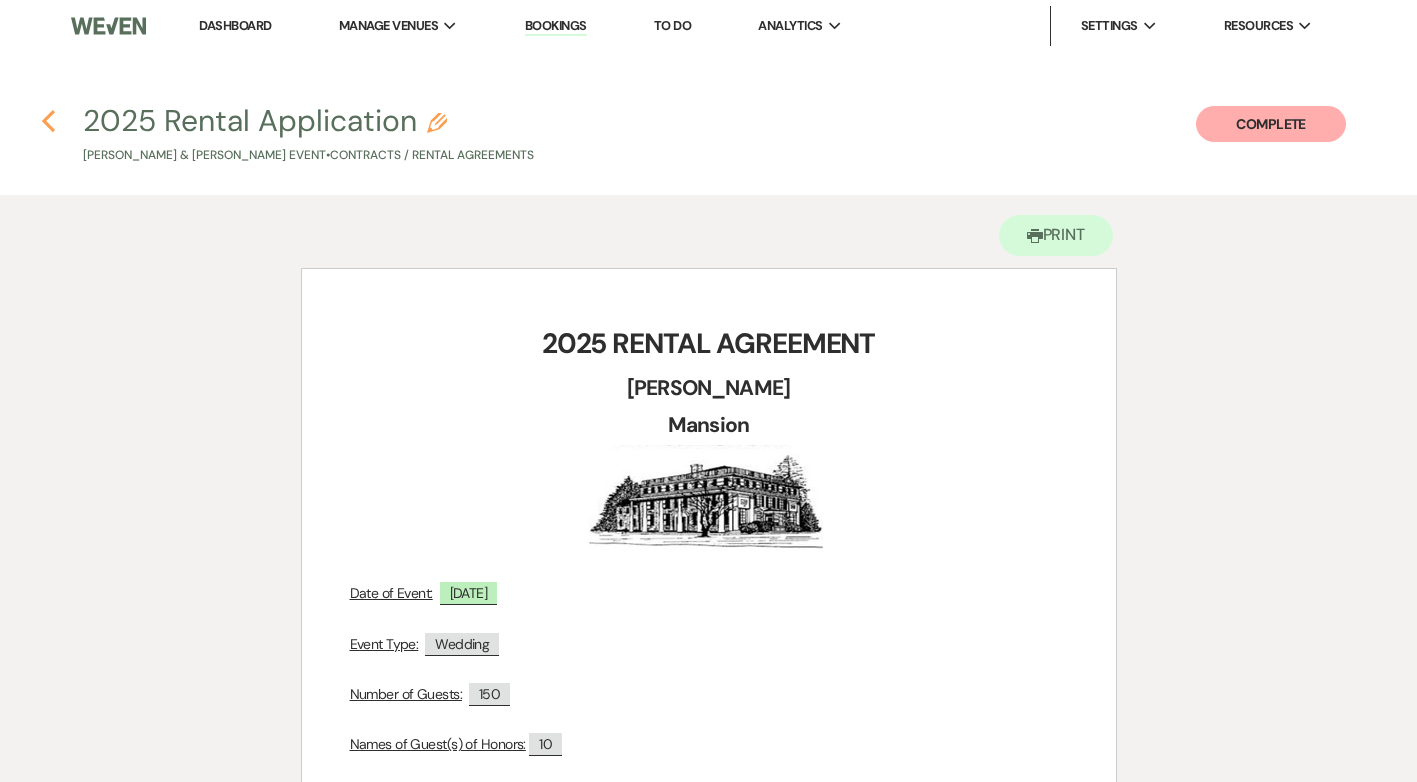 click 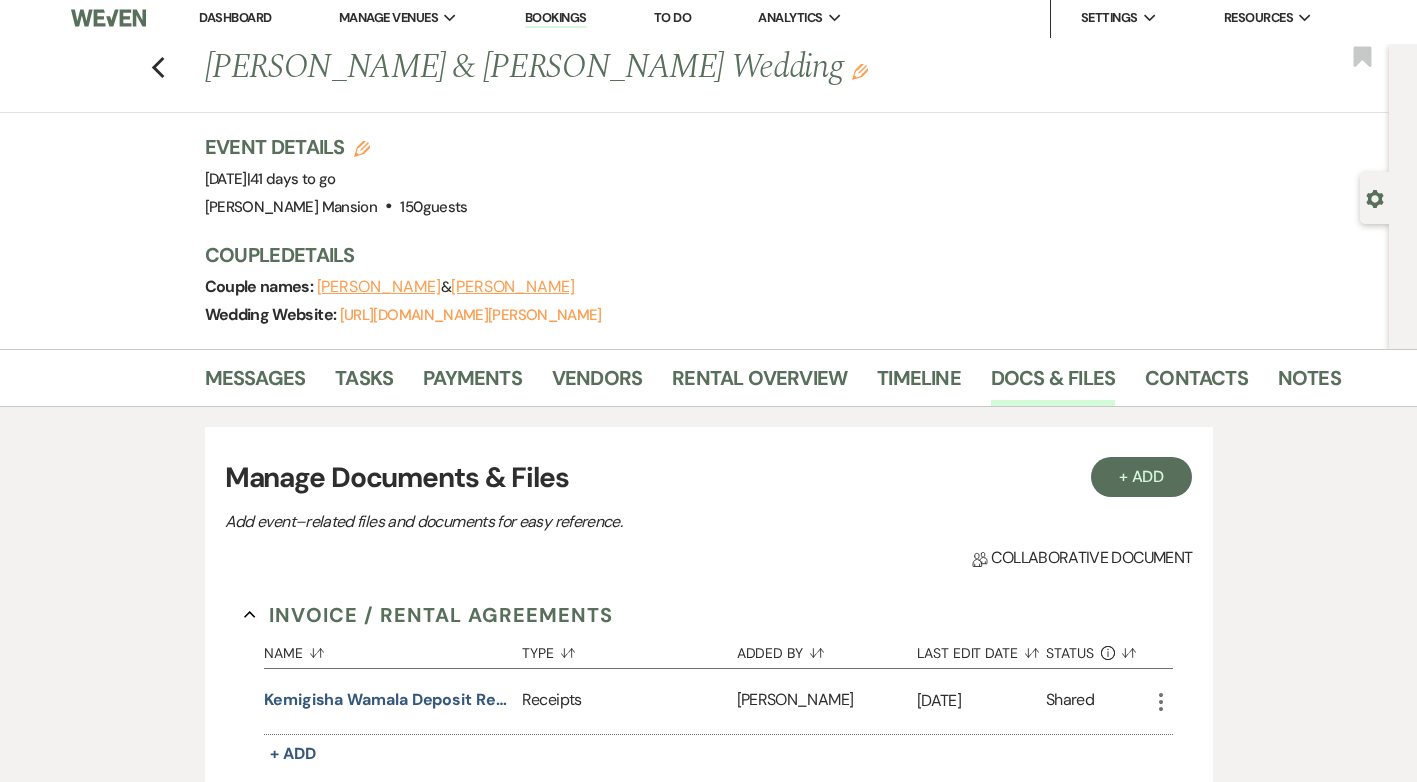 scroll, scrollTop: 0, scrollLeft: 0, axis: both 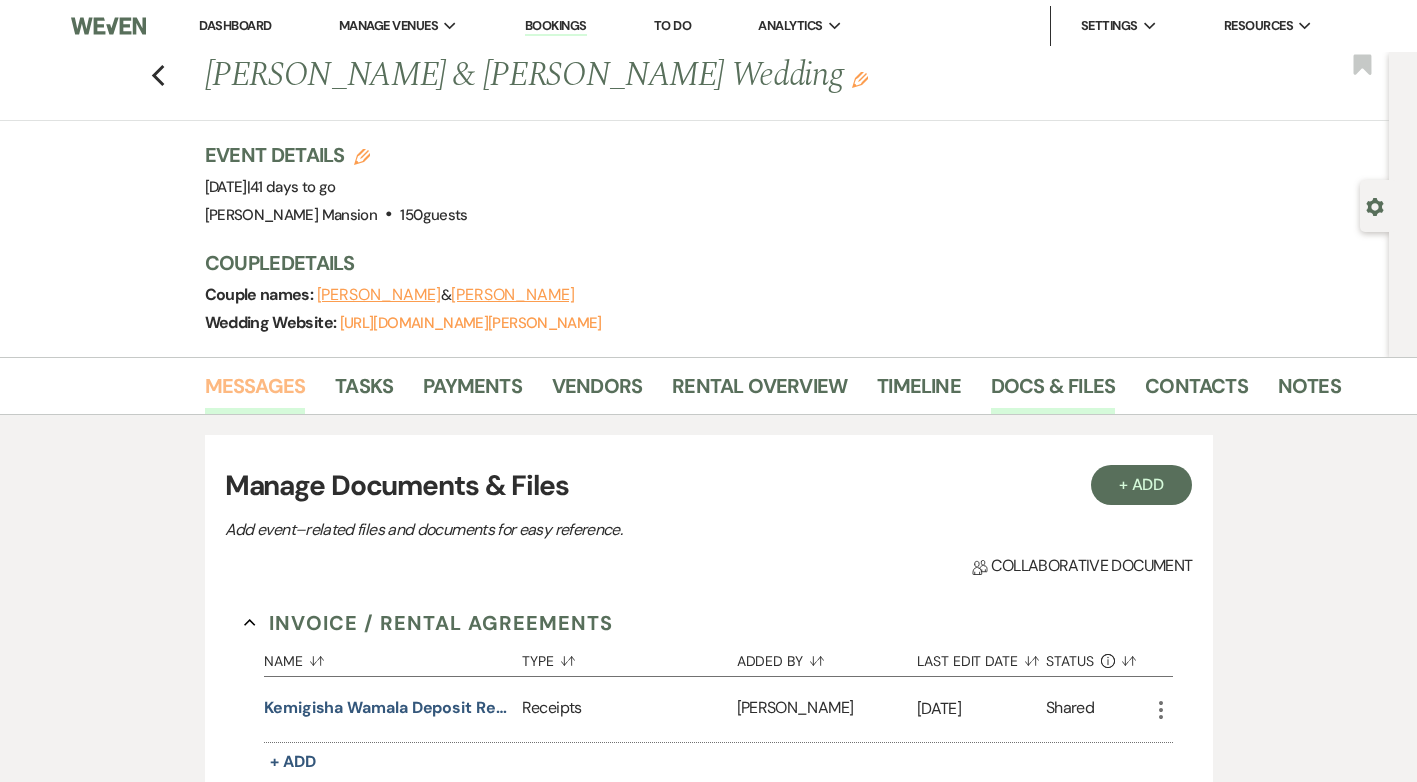 click on "Messages" at bounding box center (255, 392) 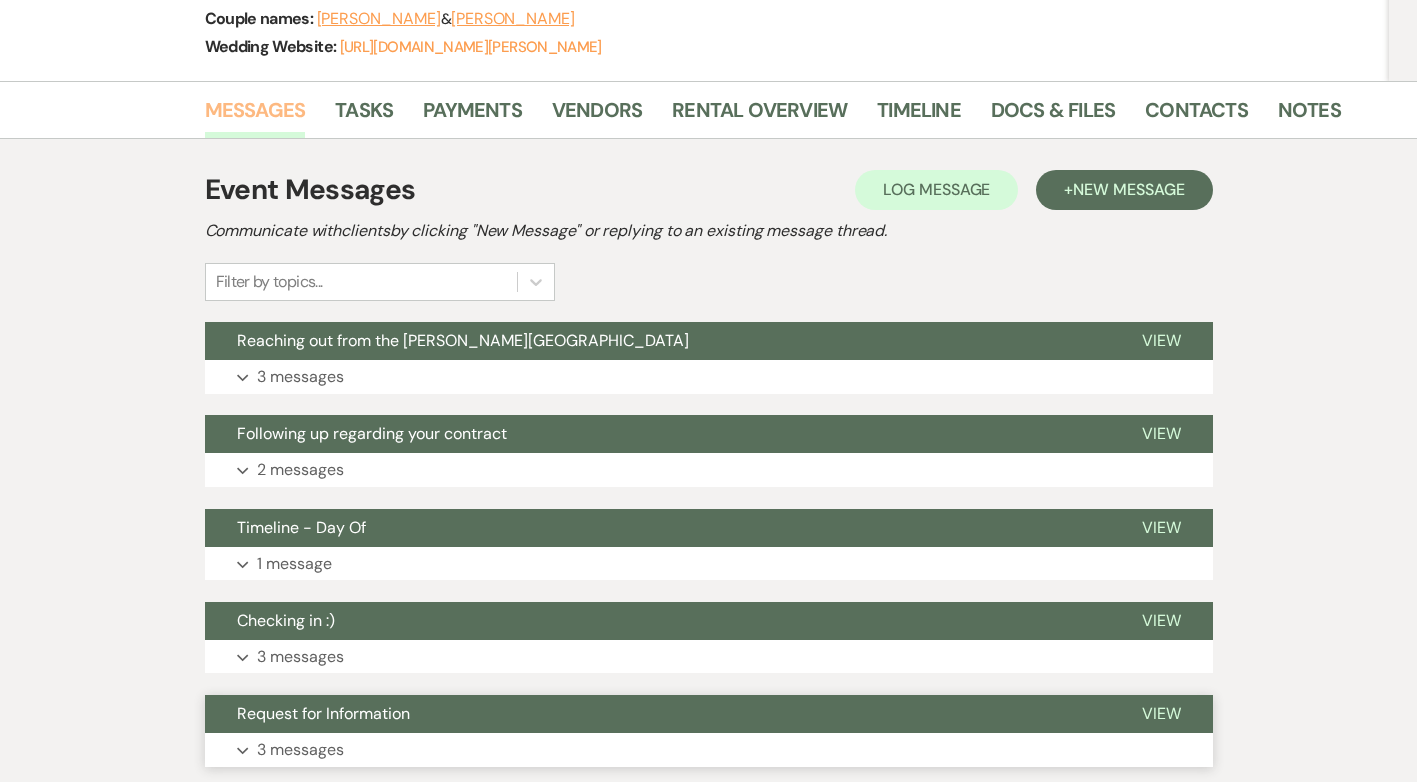 scroll, scrollTop: 400, scrollLeft: 0, axis: vertical 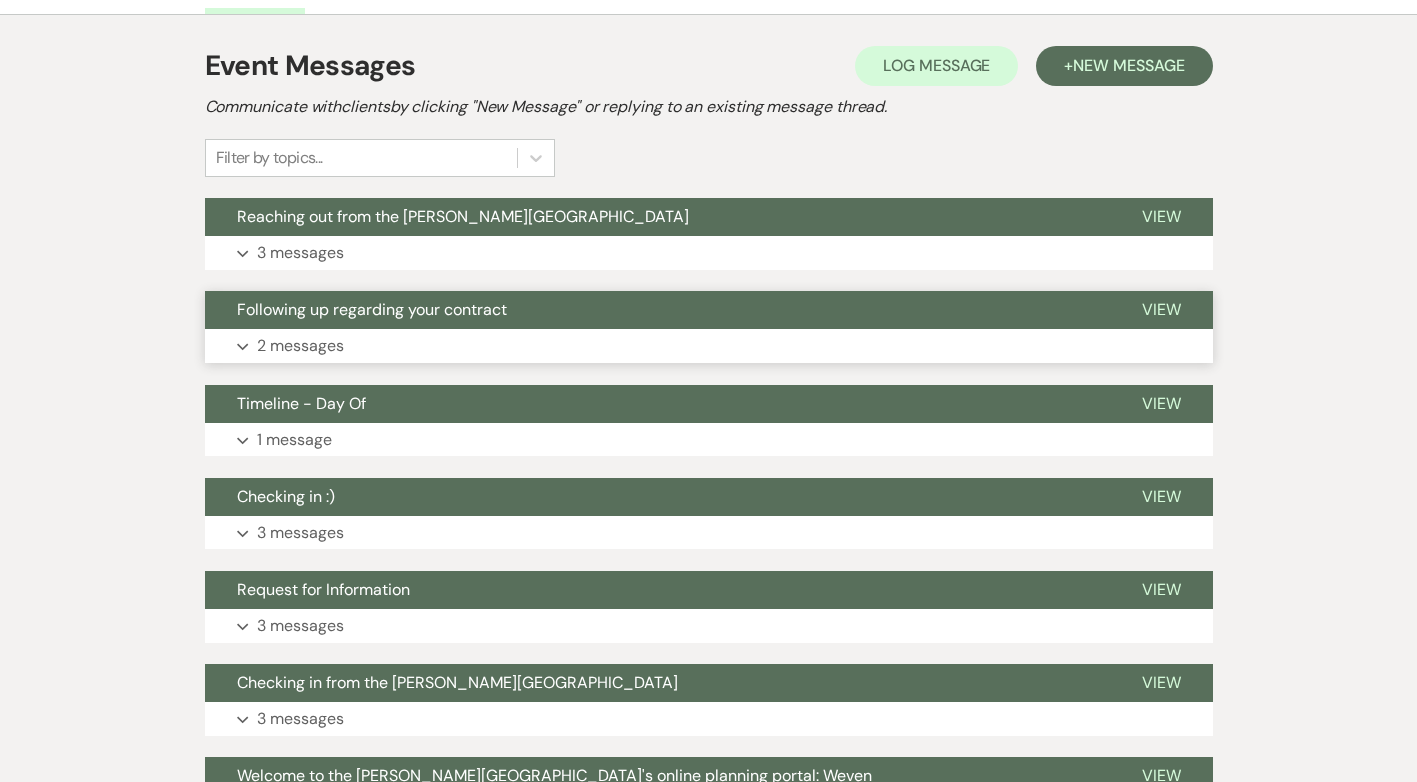 click on "2 messages" at bounding box center (300, 346) 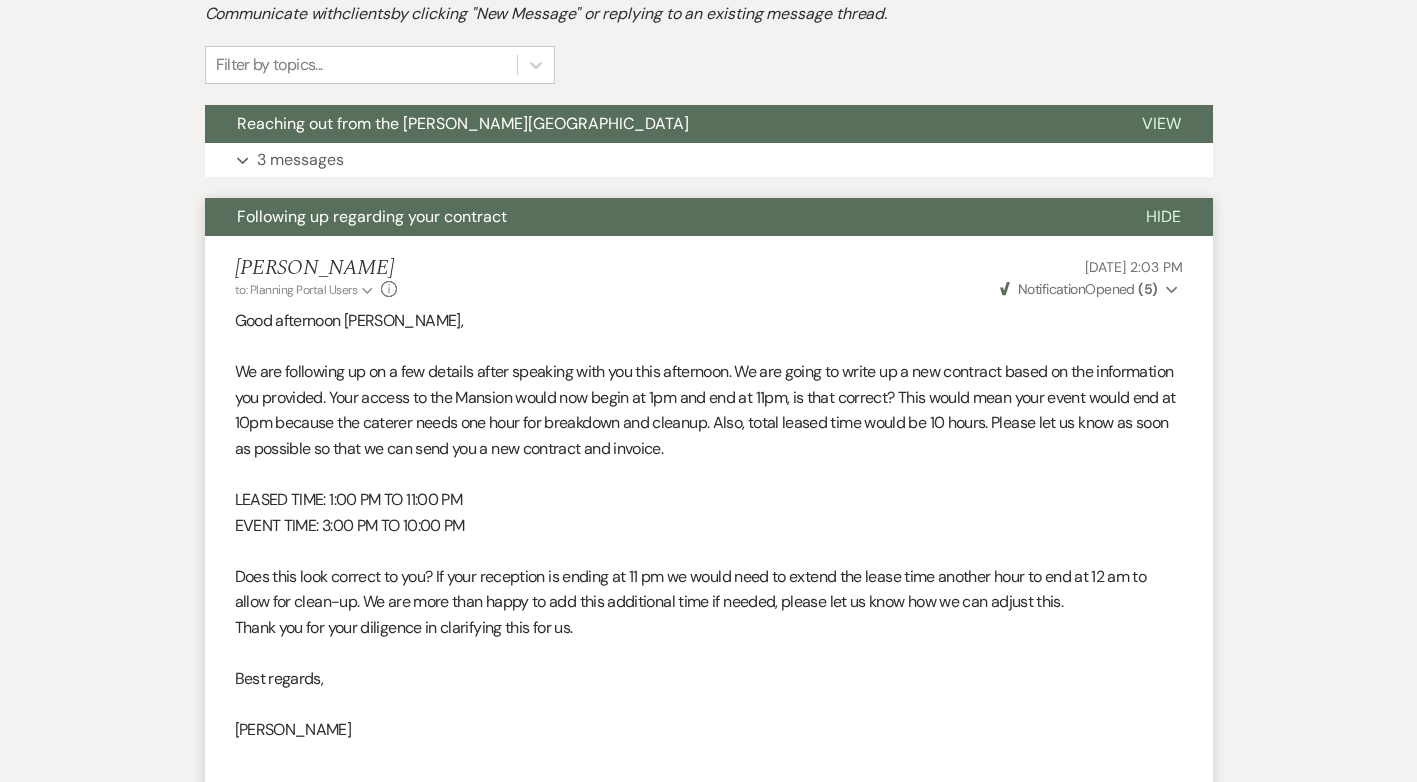 scroll, scrollTop: 300, scrollLeft: 0, axis: vertical 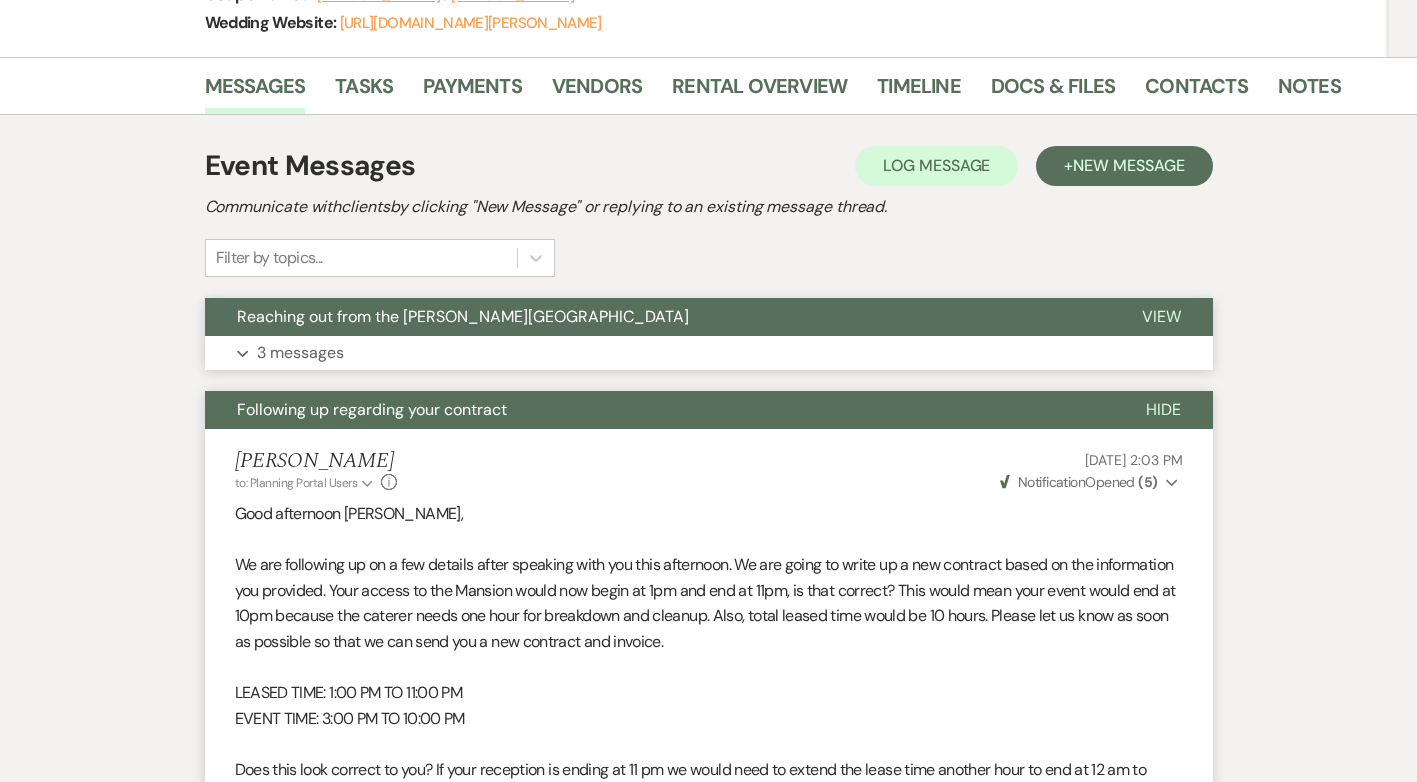 click on "3 messages" at bounding box center [300, 353] 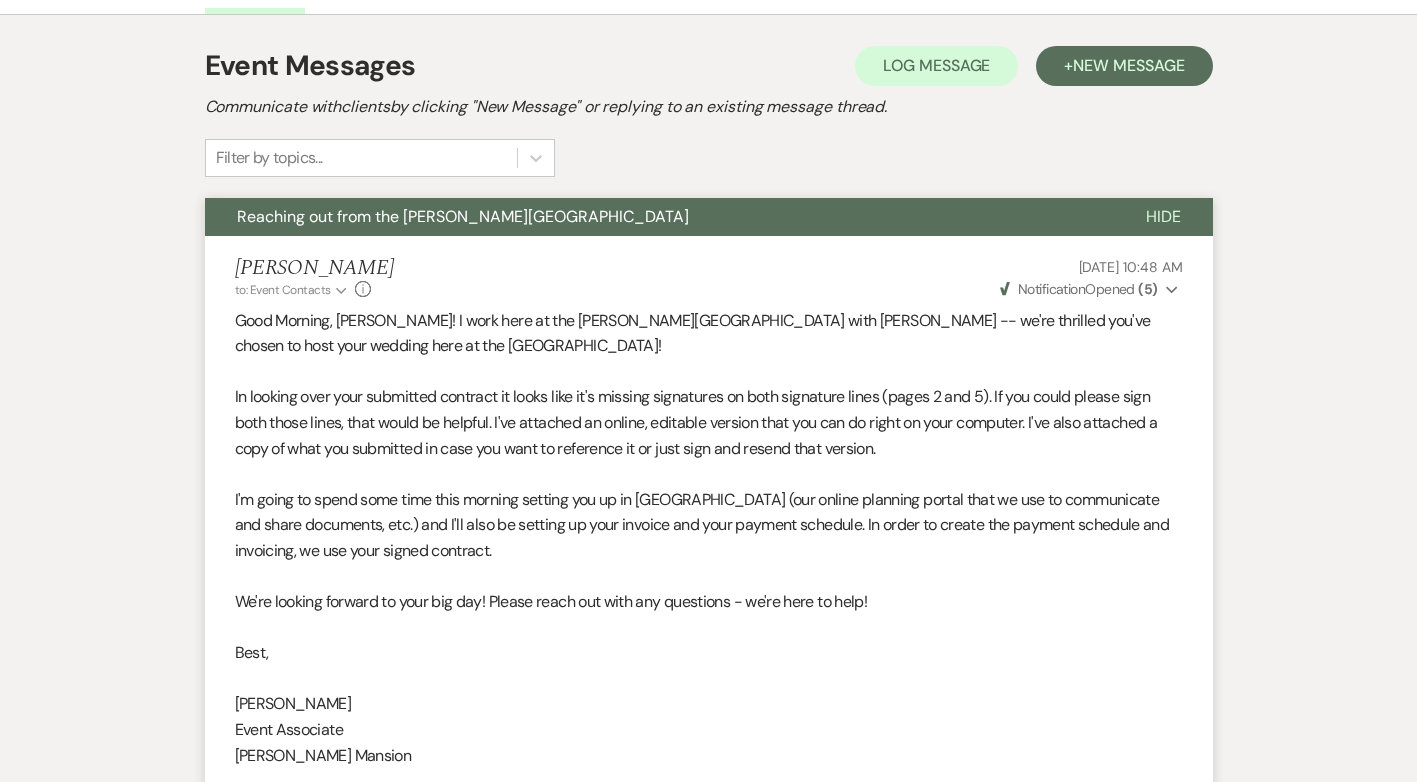 scroll, scrollTop: 0, scrollLeft: 0, axis: both 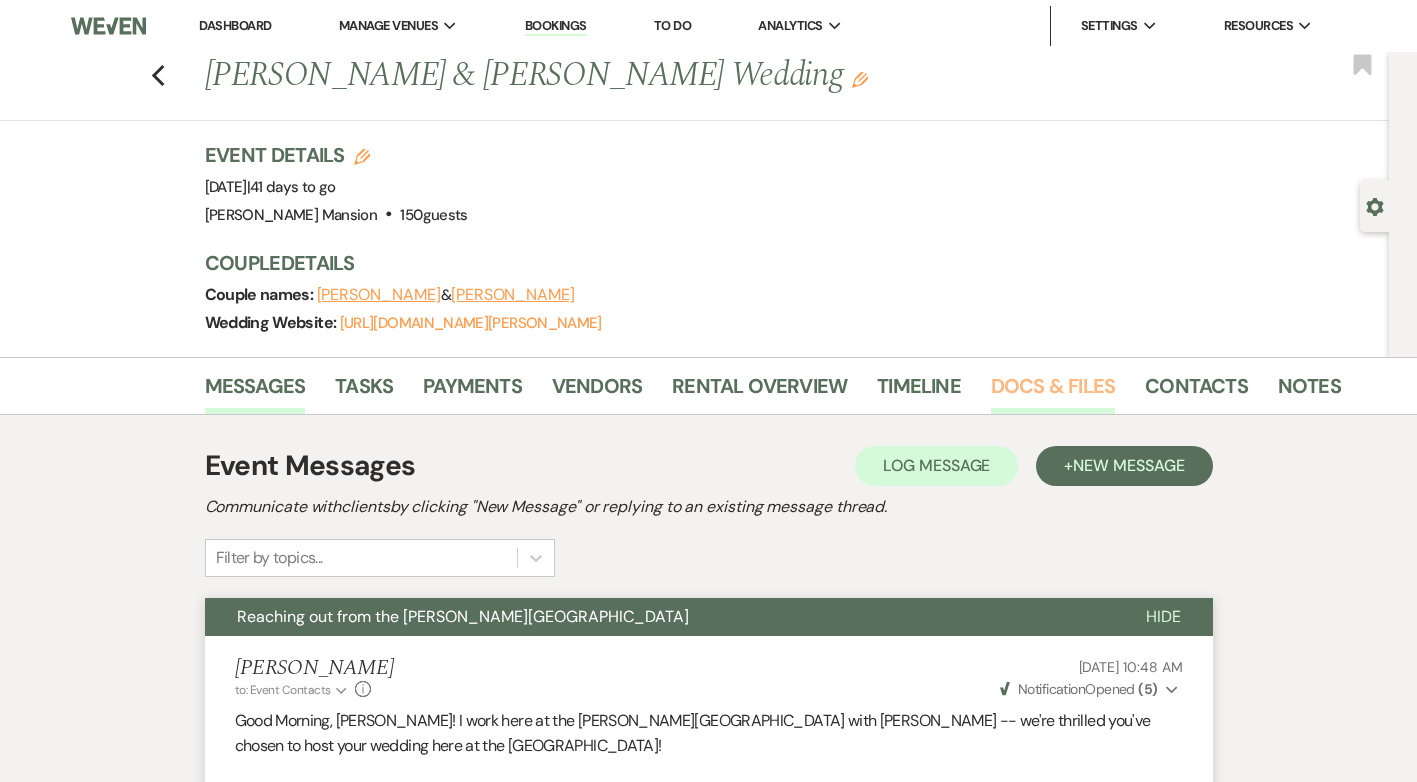 click on "Docs & Files" at bounding box center [1053, 392] 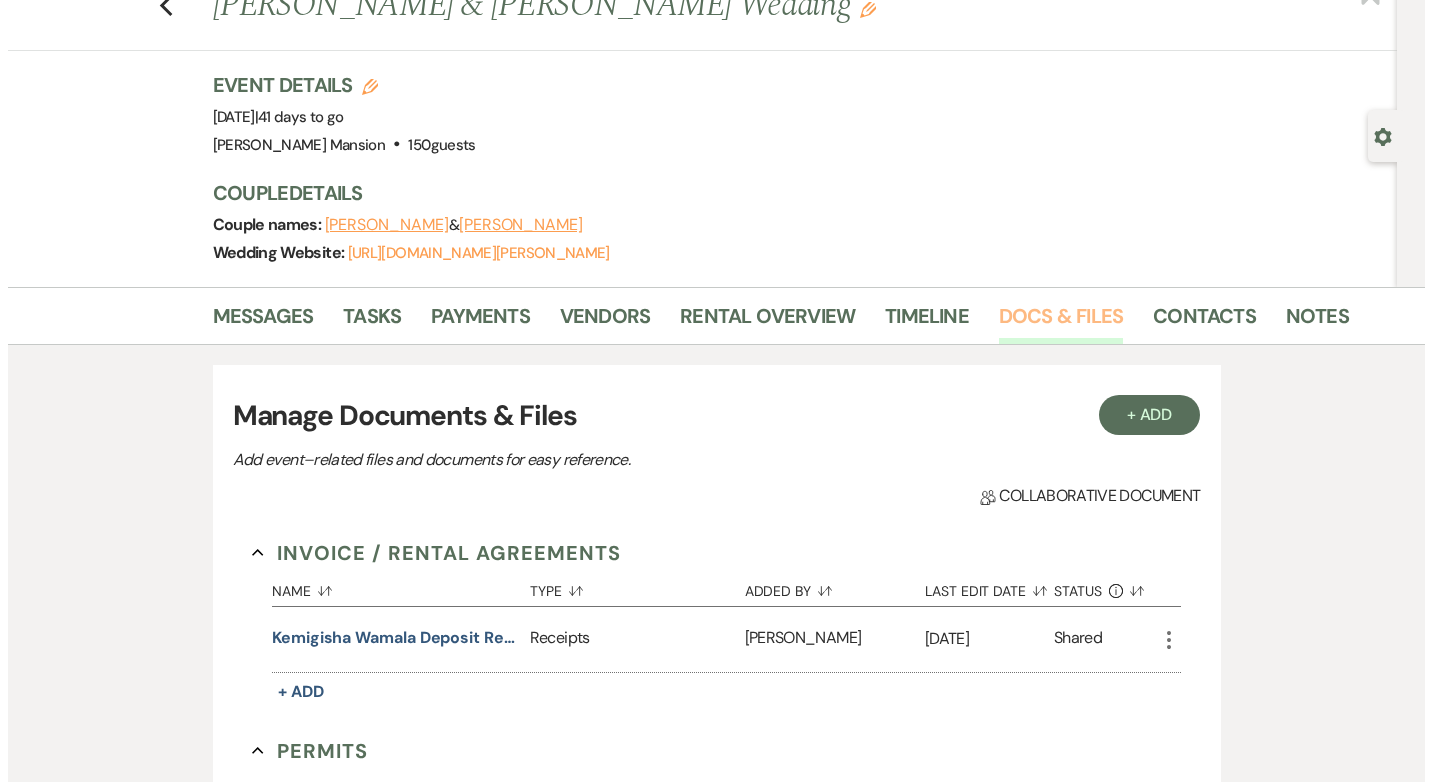 scroll, scrollTop: 100, scrollLeft: 0, axis: vertical 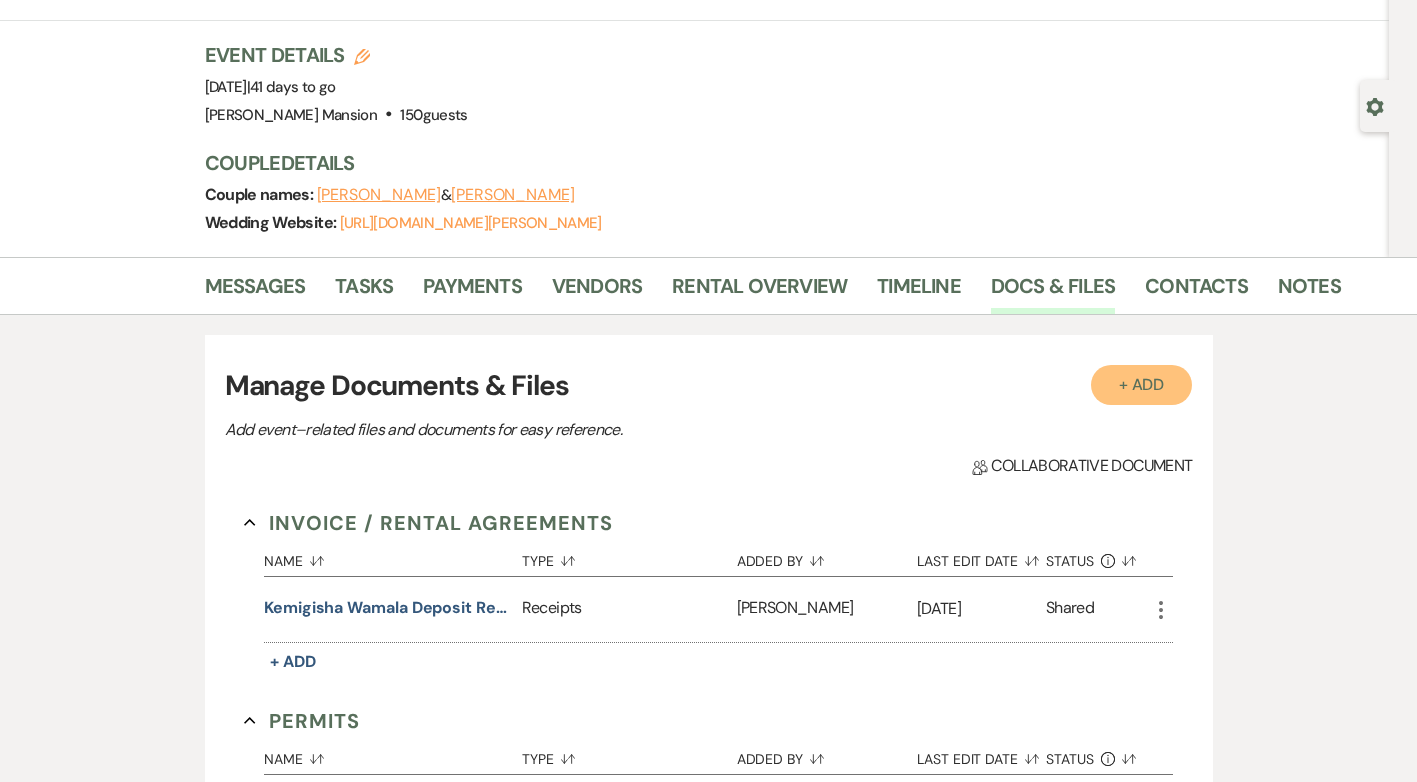 click on "+ Add" at bounding box center (1142, 385) 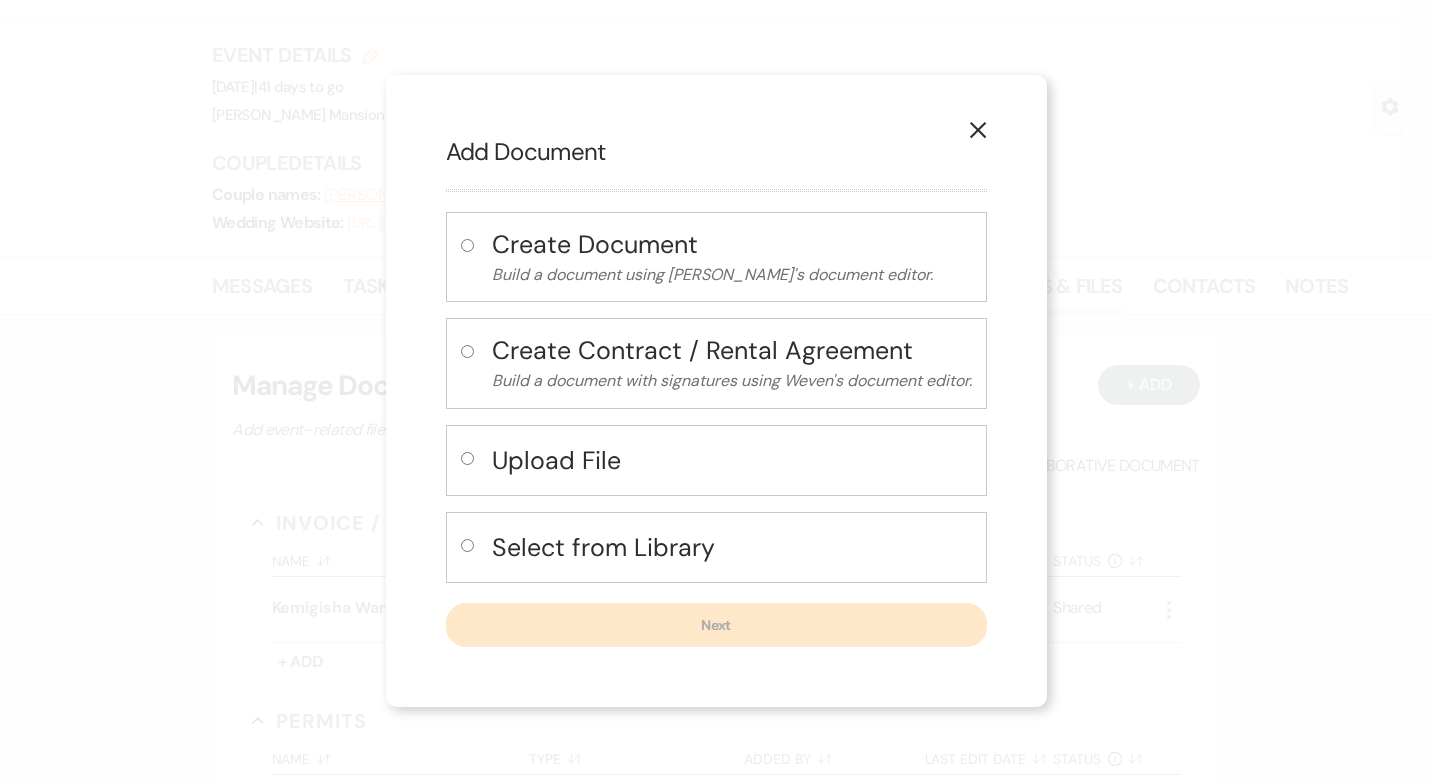 click at bounding box center [467, 351] 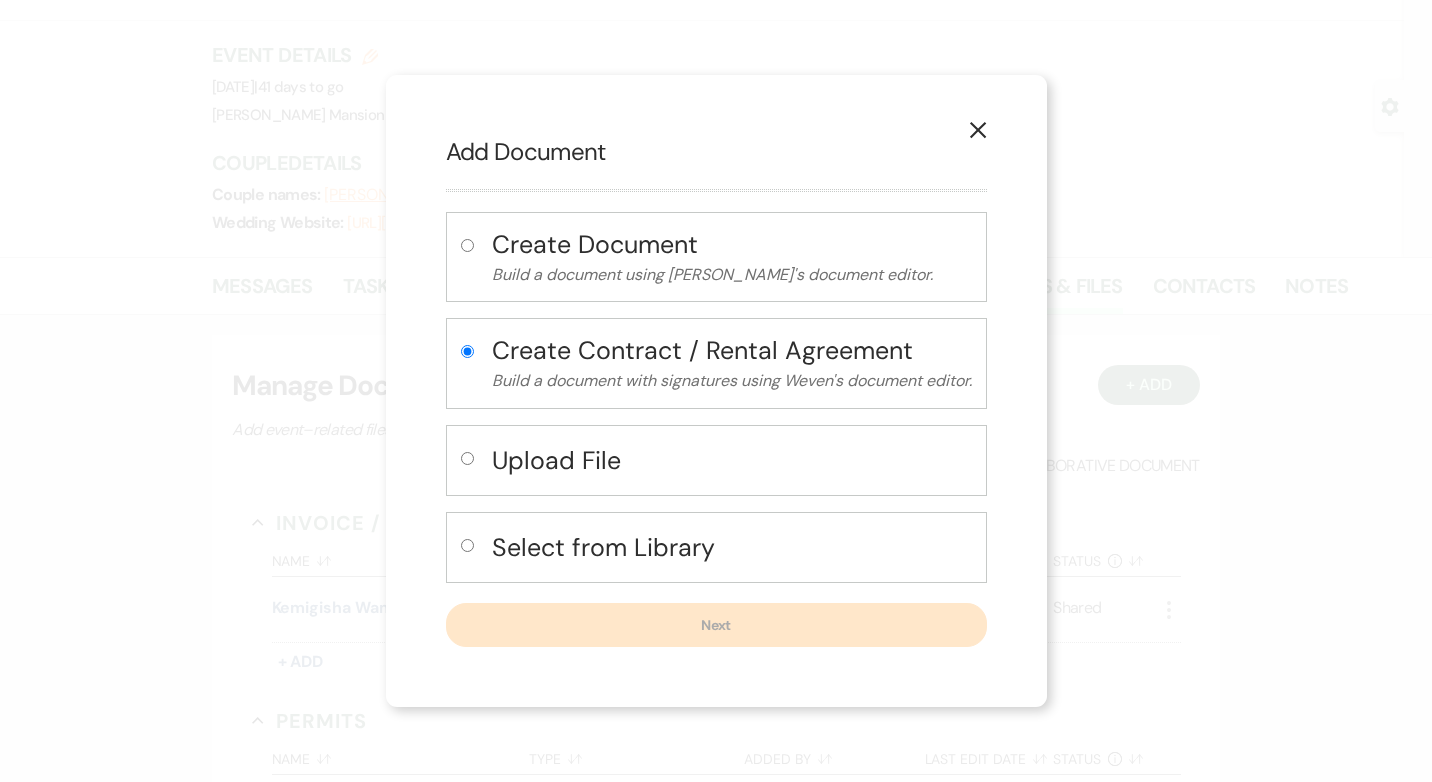 radio on "true" 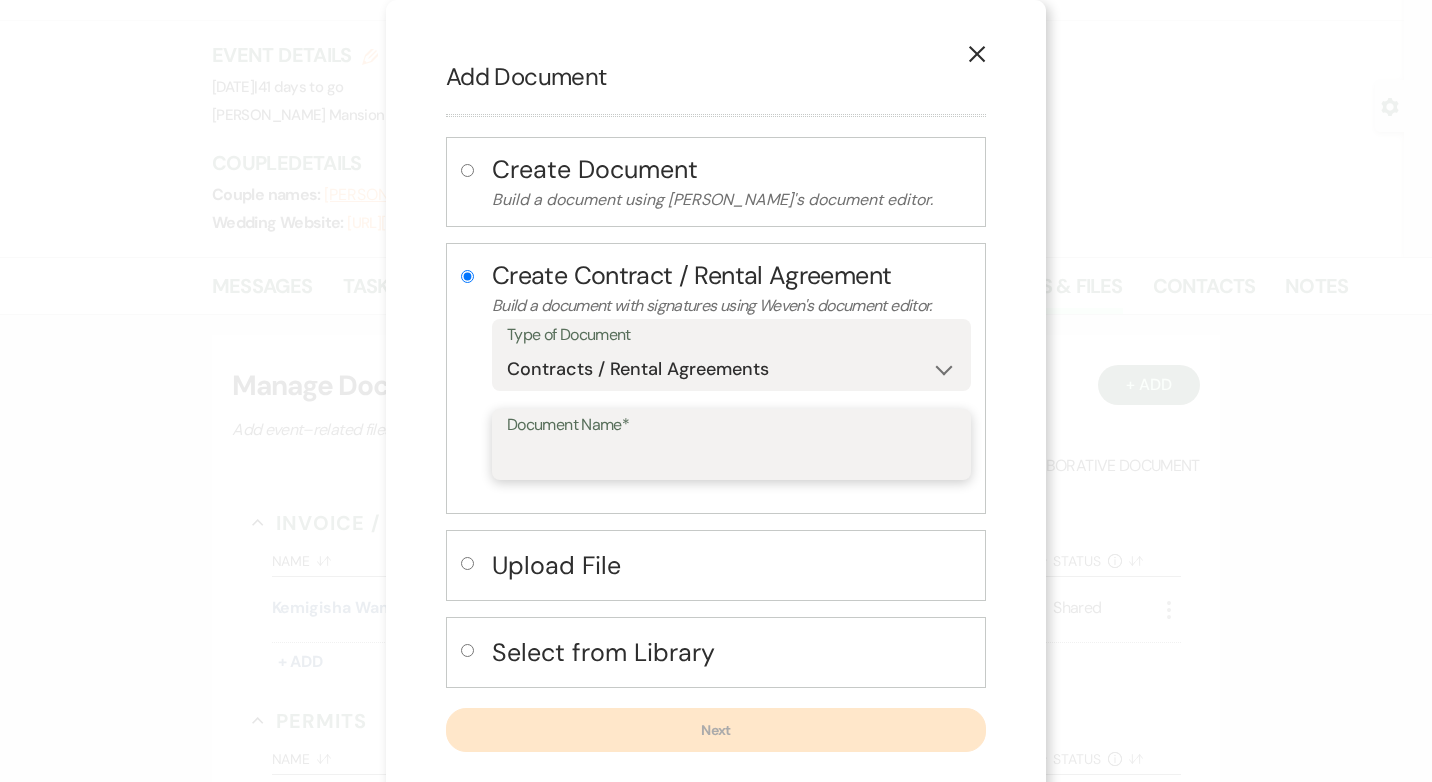 click on "Document Name*" at bounding box center [731, 458] 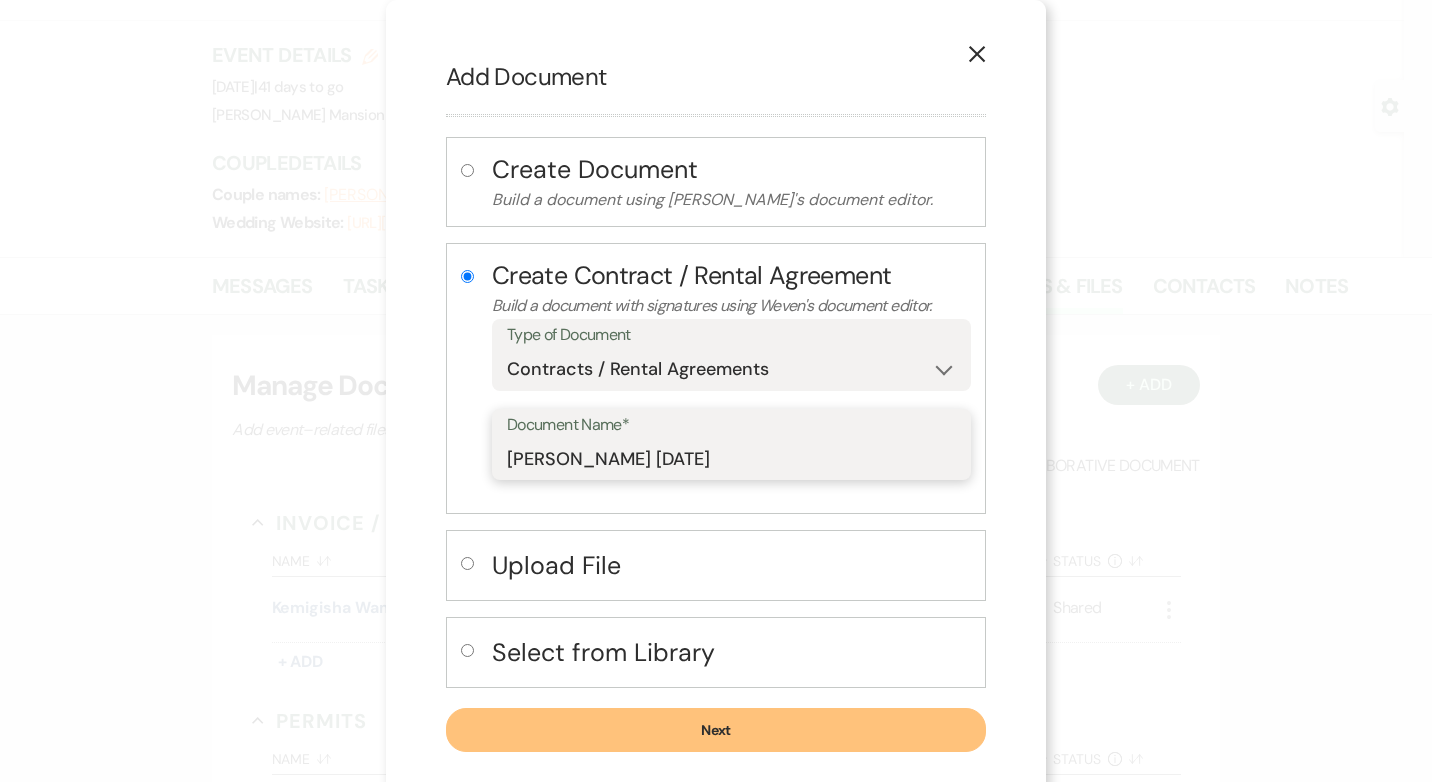 type on "[PERSON_NAME] [DATE]" 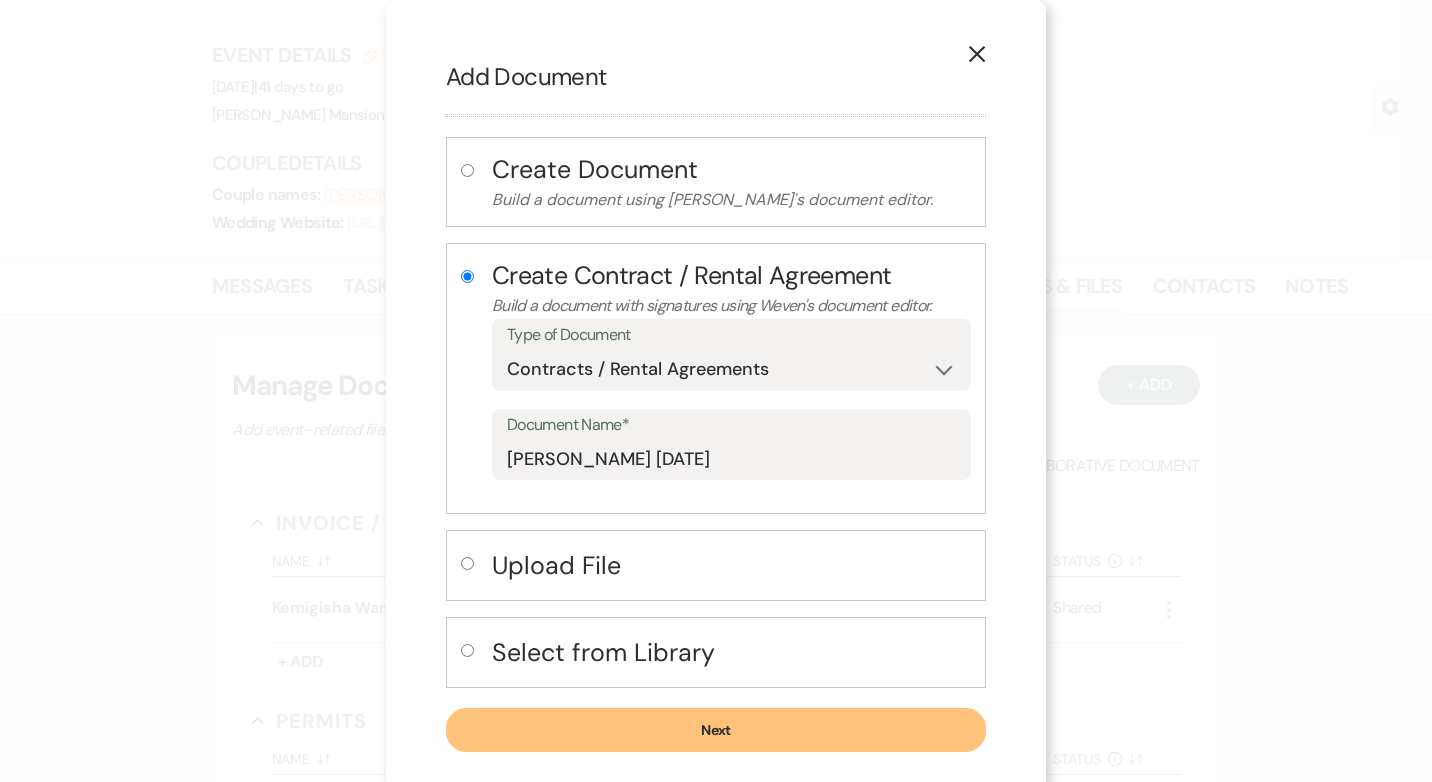 click on "Next" at bounding box center (716, 730) 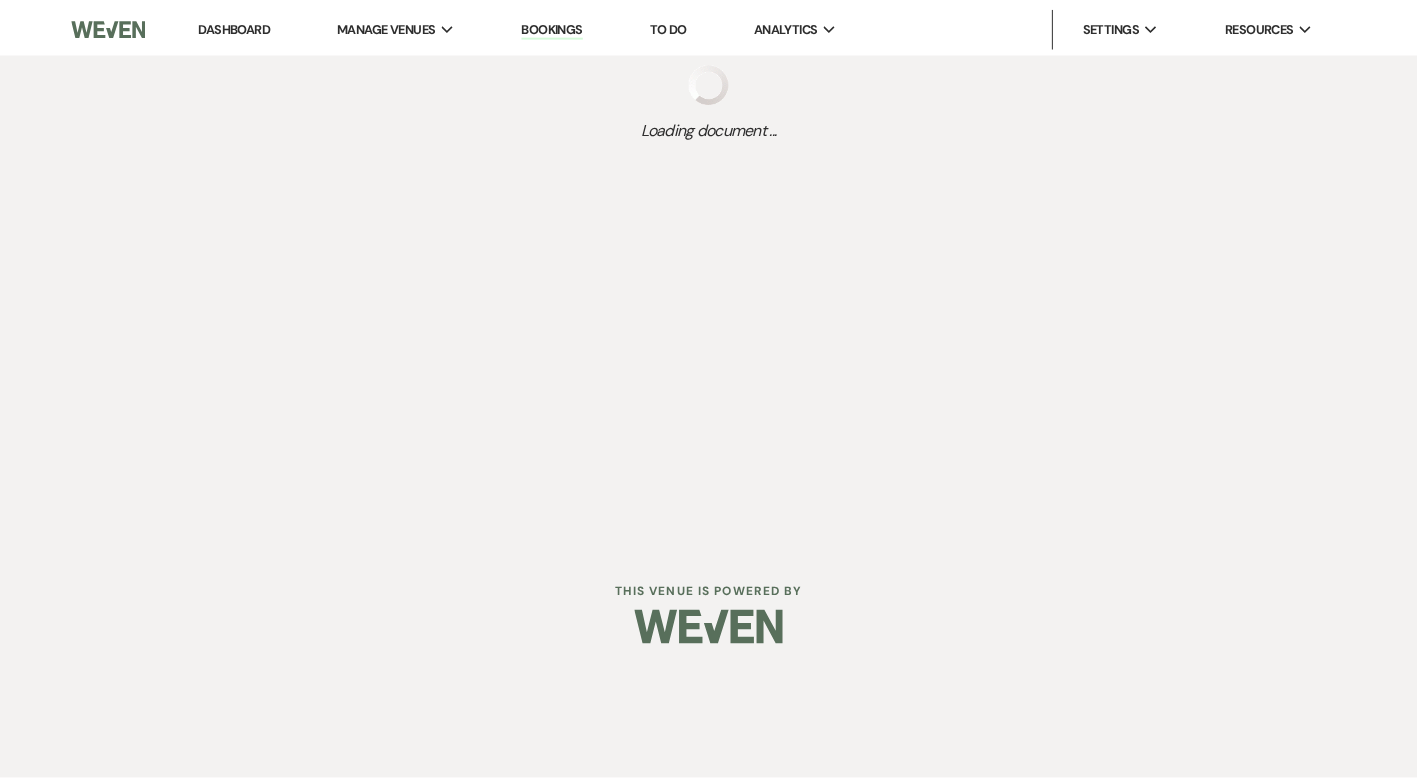 scroll, scrollTop: 0, scrollLeft: 0, axis: both 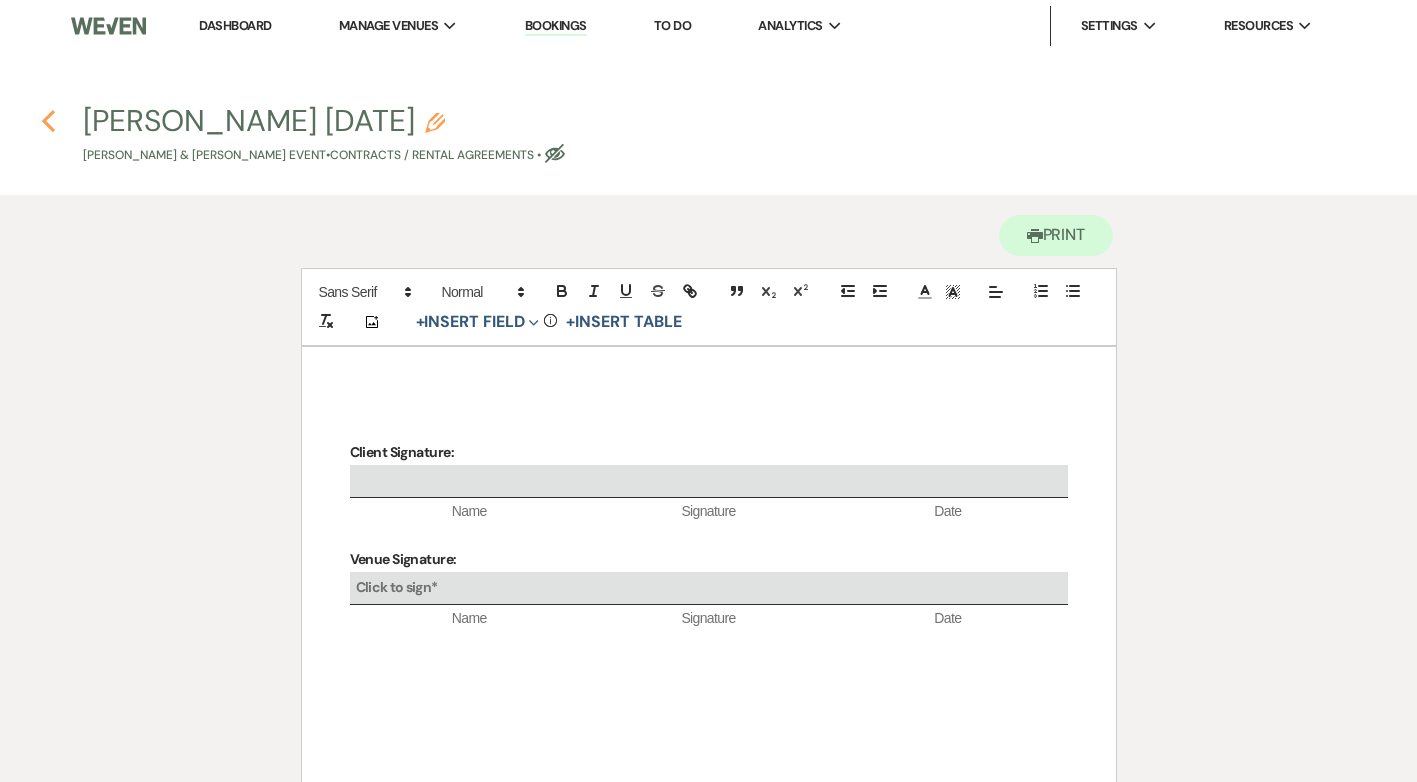 click on "Previous" 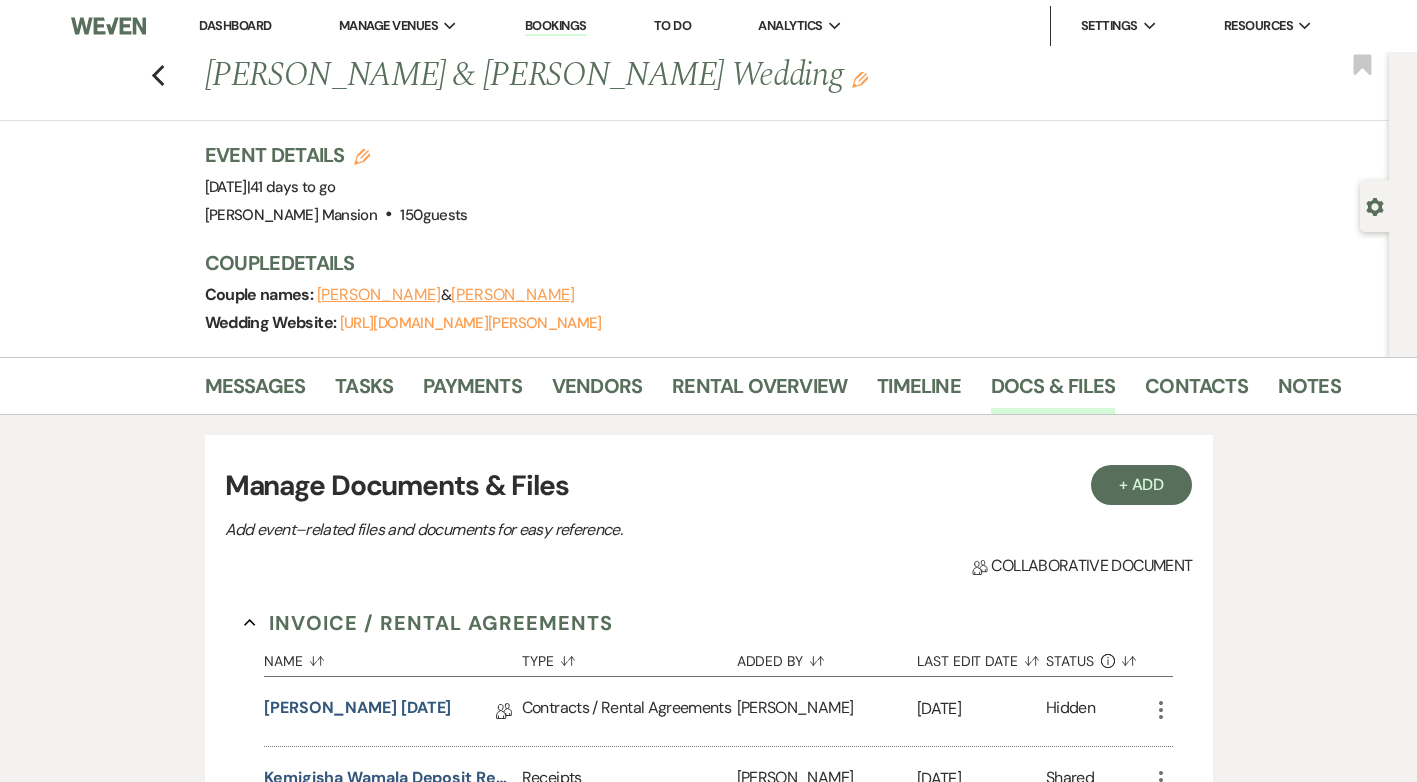 scroll, scrollTop: 100, scrollLeft: 0, axis: vertical 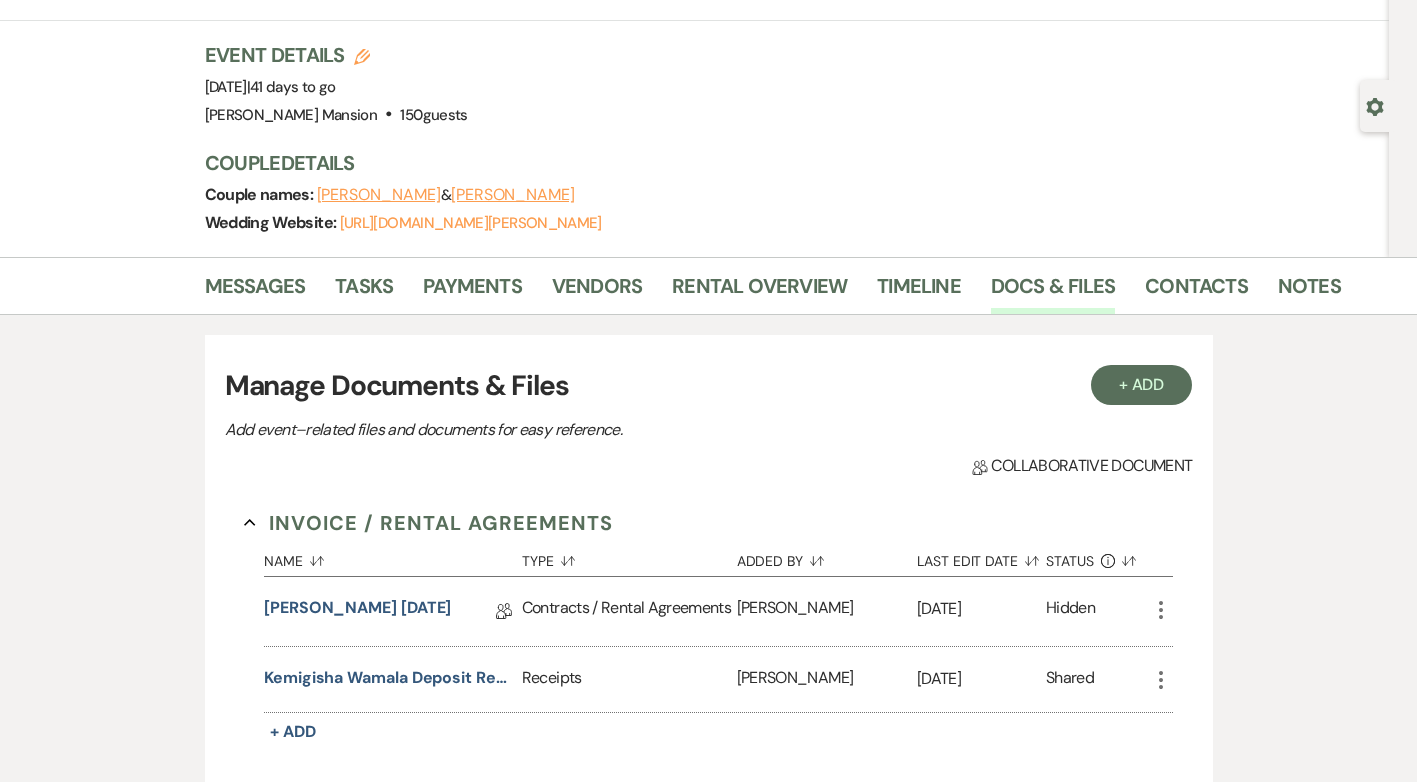 click on "More" 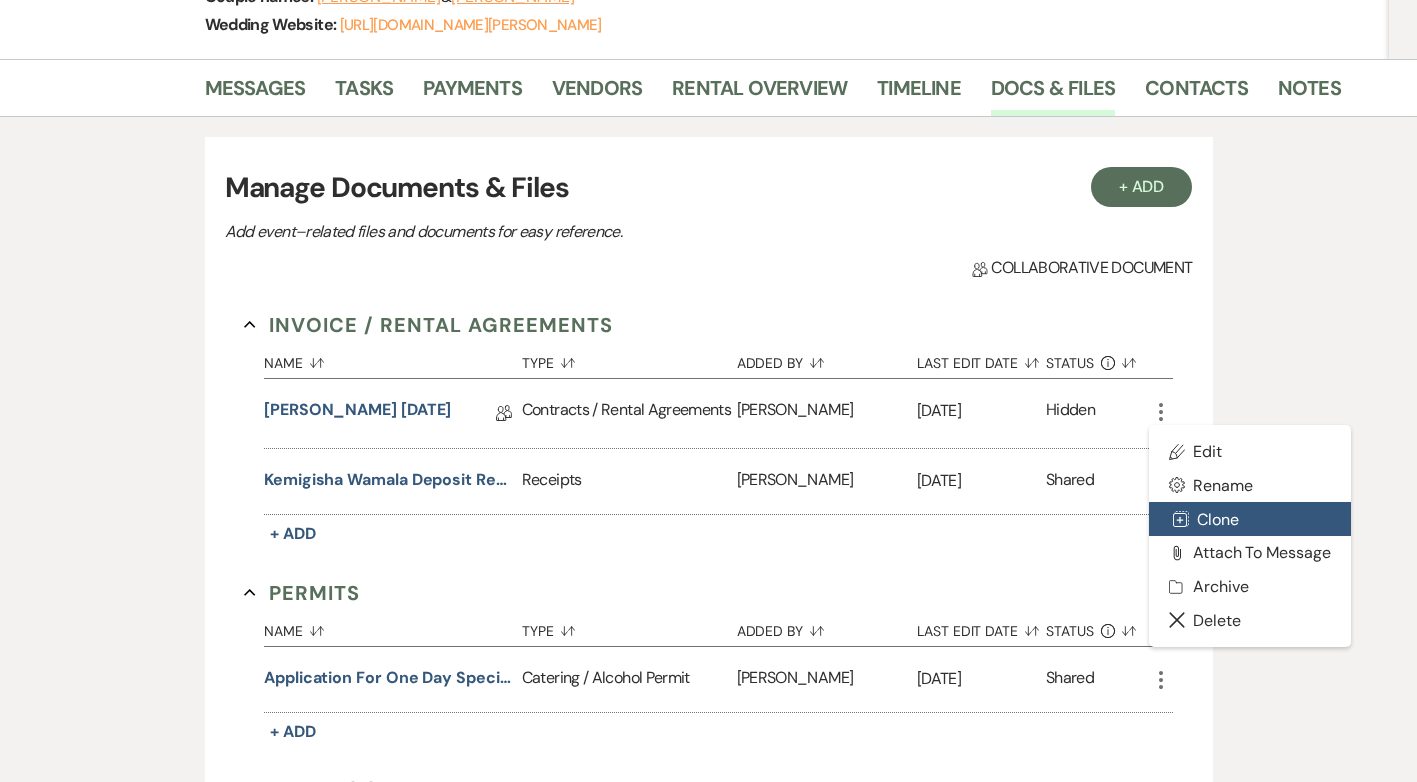 scroll, scrollTop: 300, scrollLeft: 0, axis: vertical 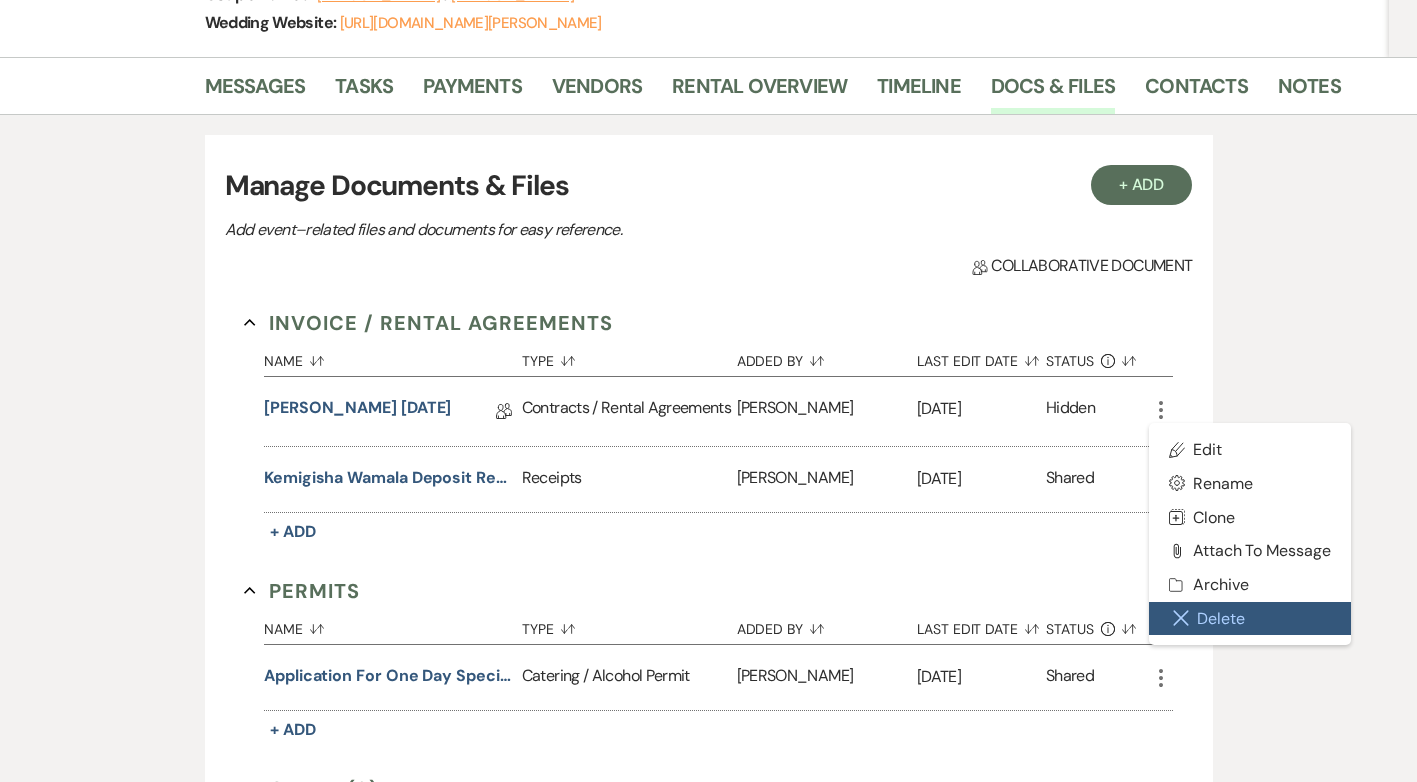 click on "Close Delete X Delete" at bounding box center (1250, 619) 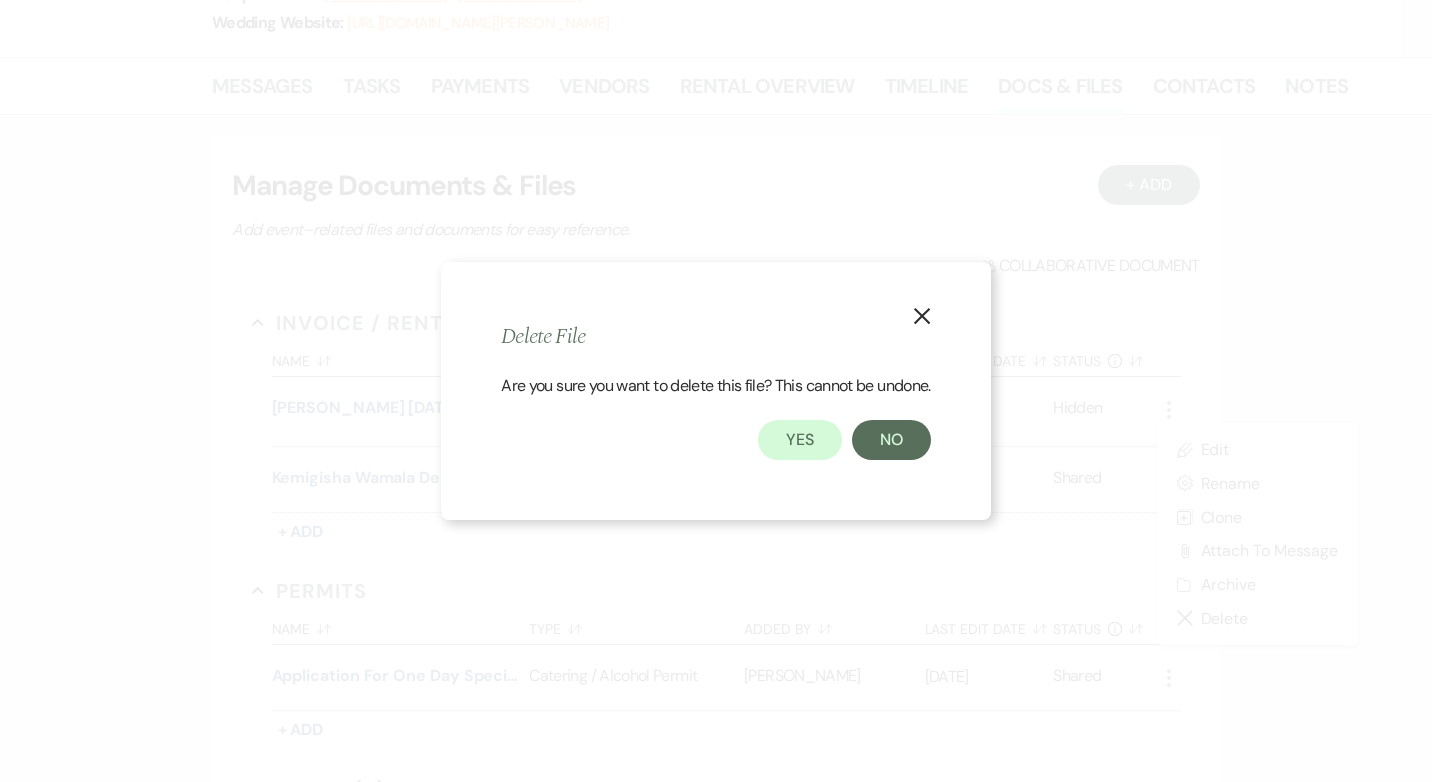 click on "X" at bounding box center [922, 315] 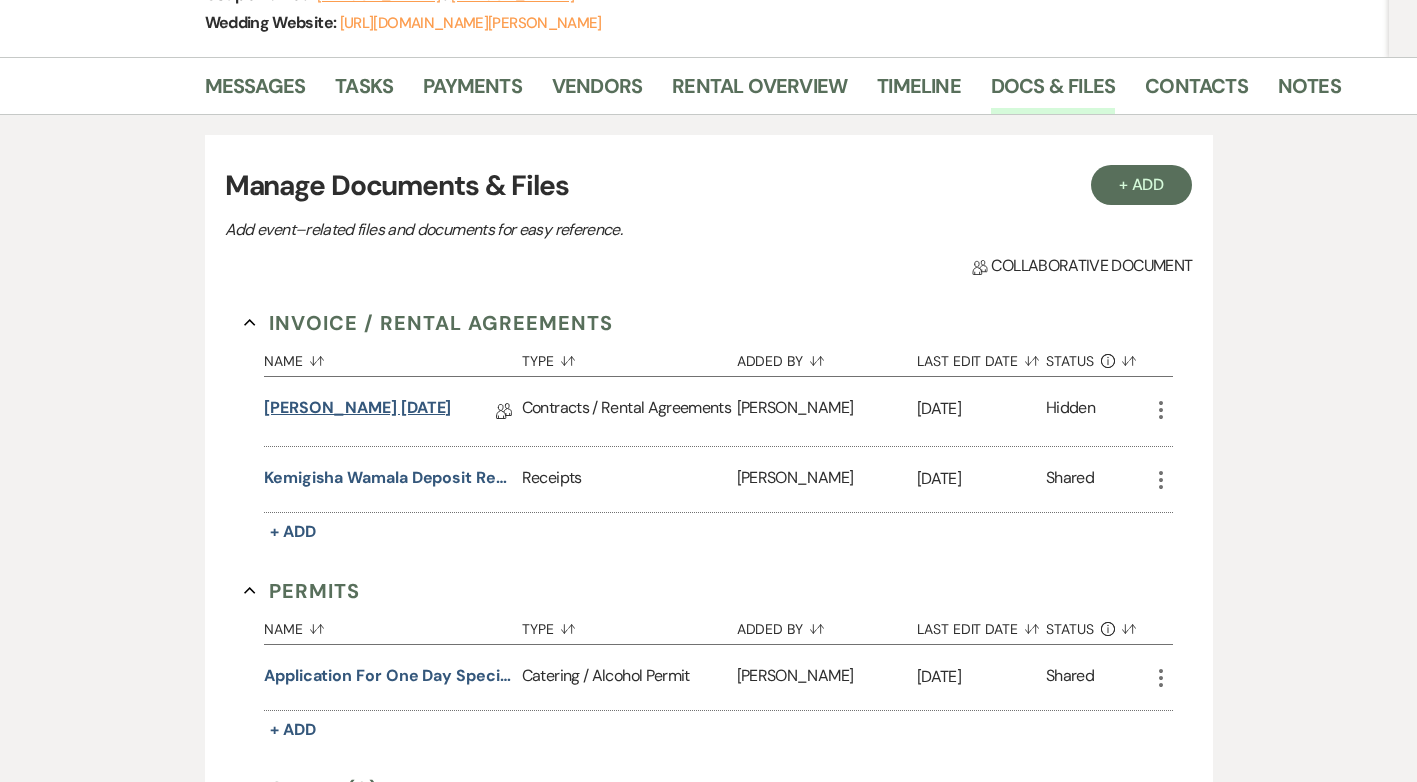 click on "[PERSON_NAME] [DATE]" at bounding box center (357, 411) 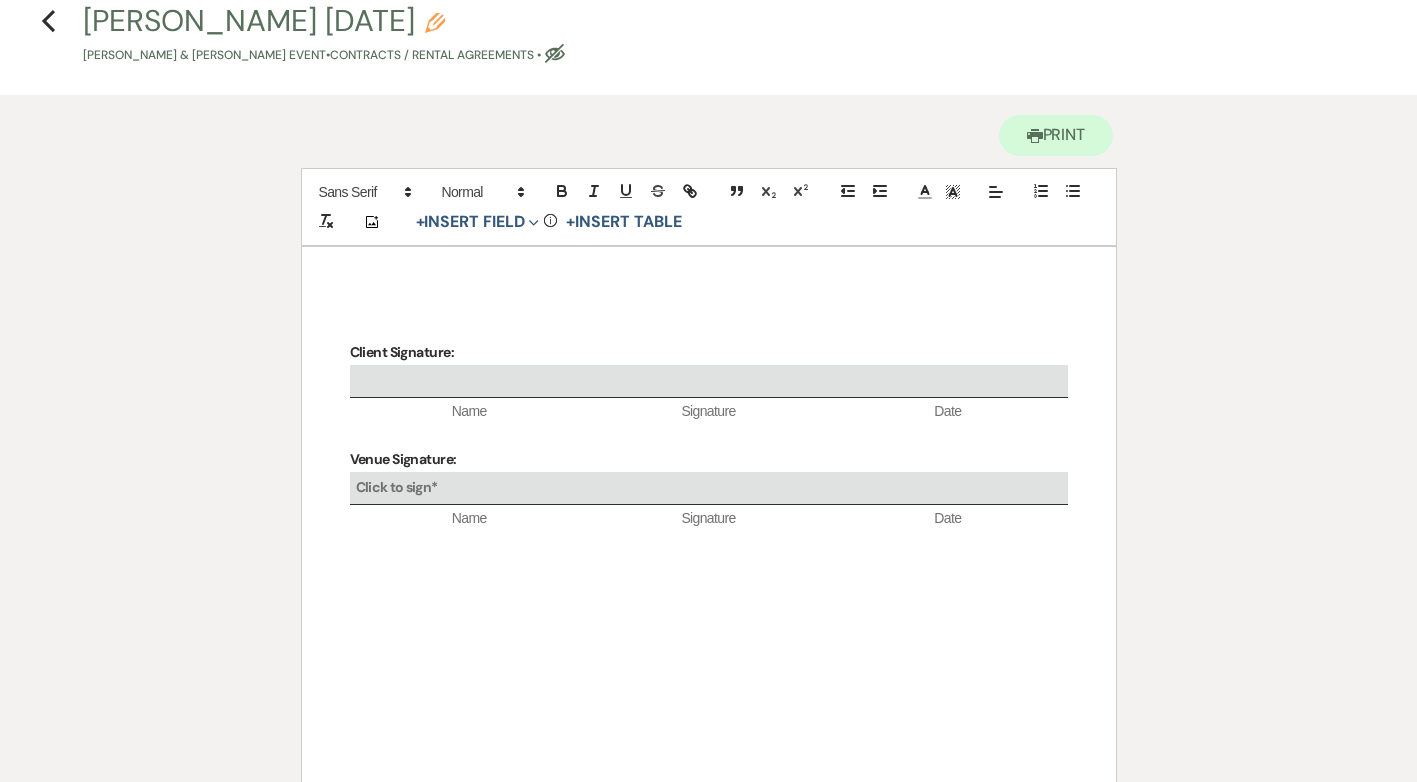 scroll, scrollTop: 0, scrollLeft: 0, axis: both 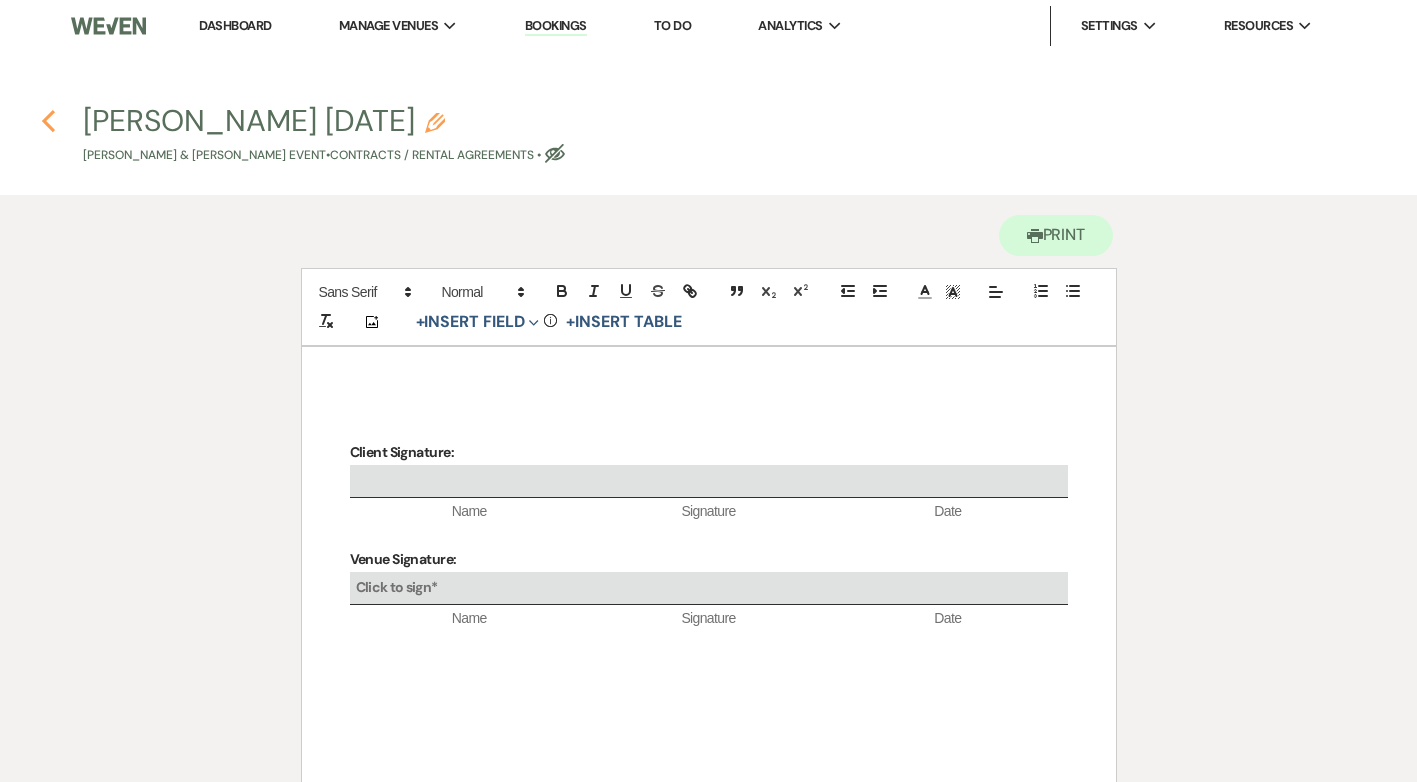 click on "Previous" 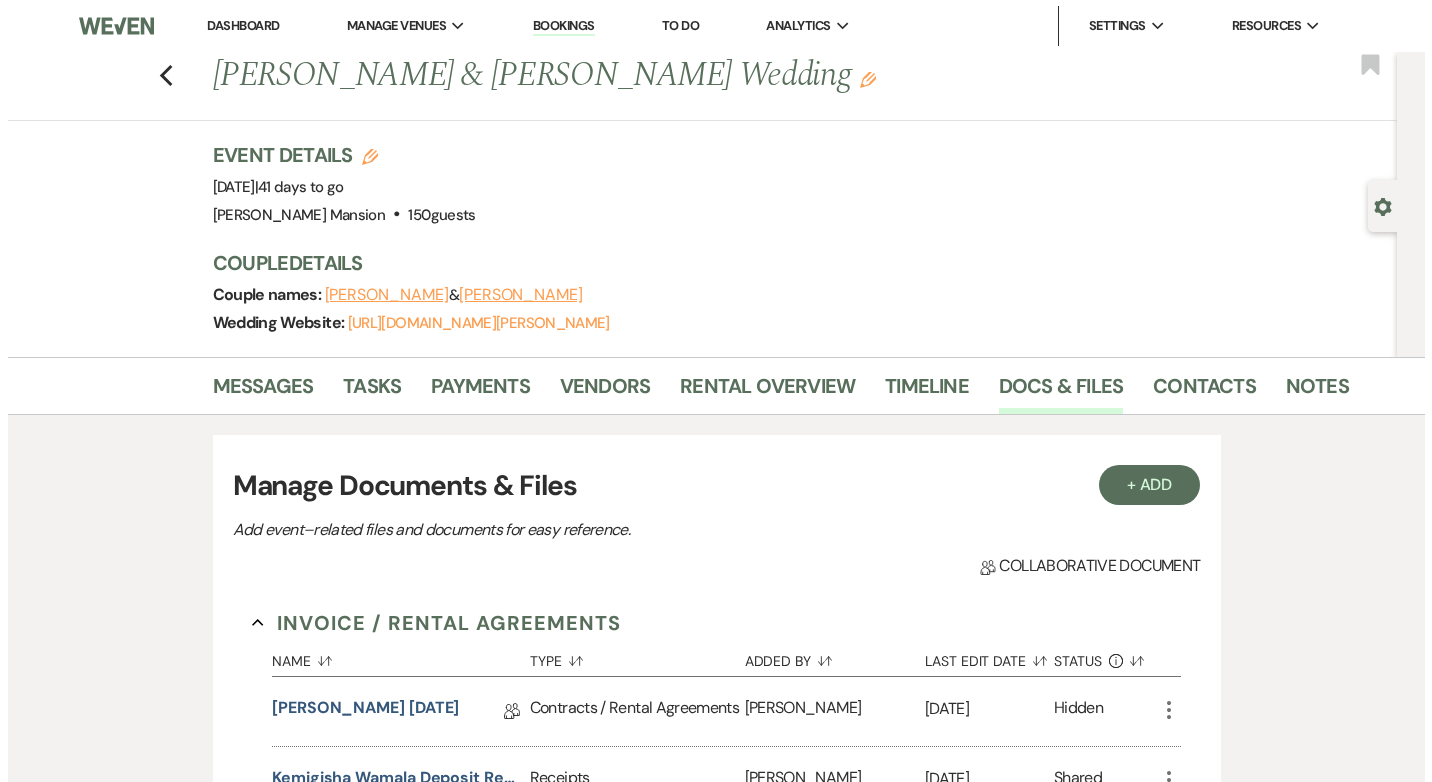 scroll, scrollTop: 300, scrollLeft: 0, axis: vertical 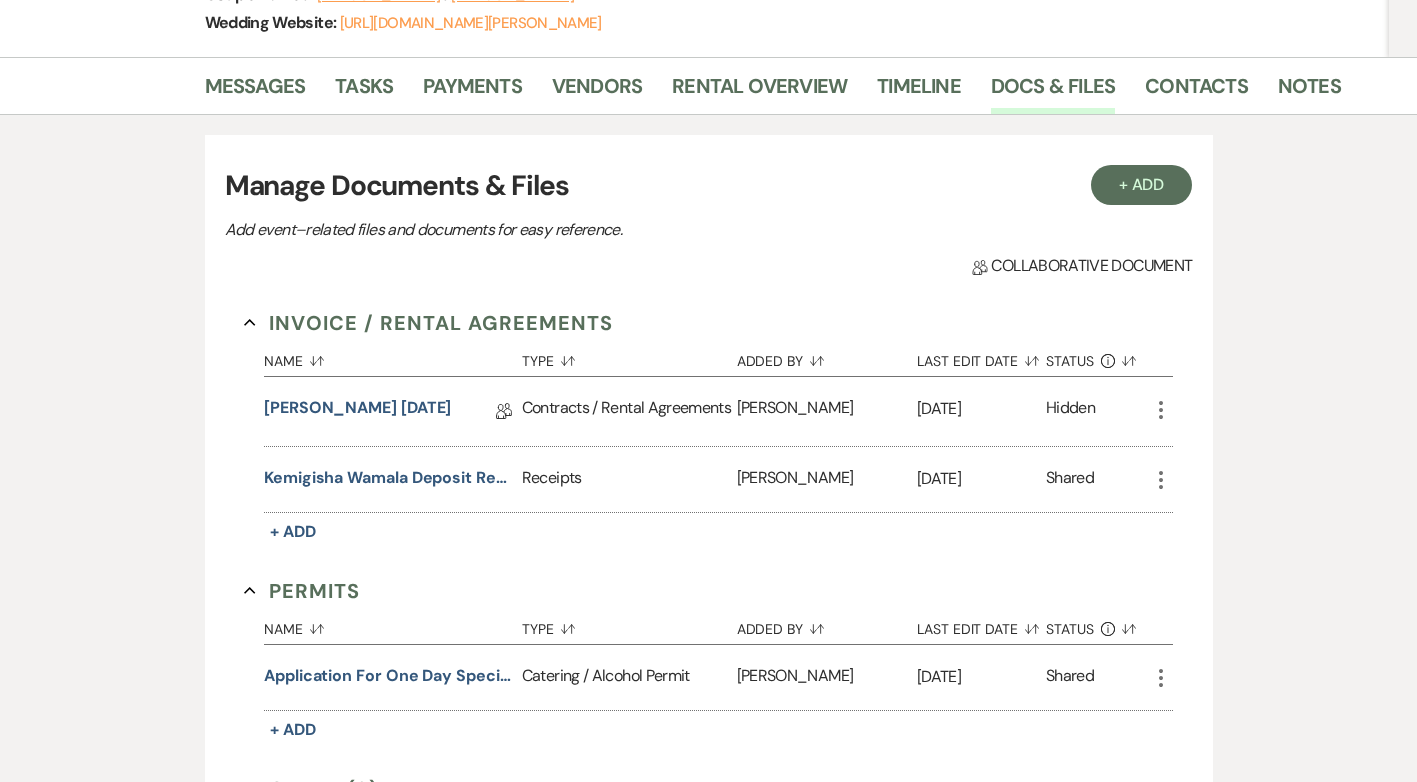 click on "More" 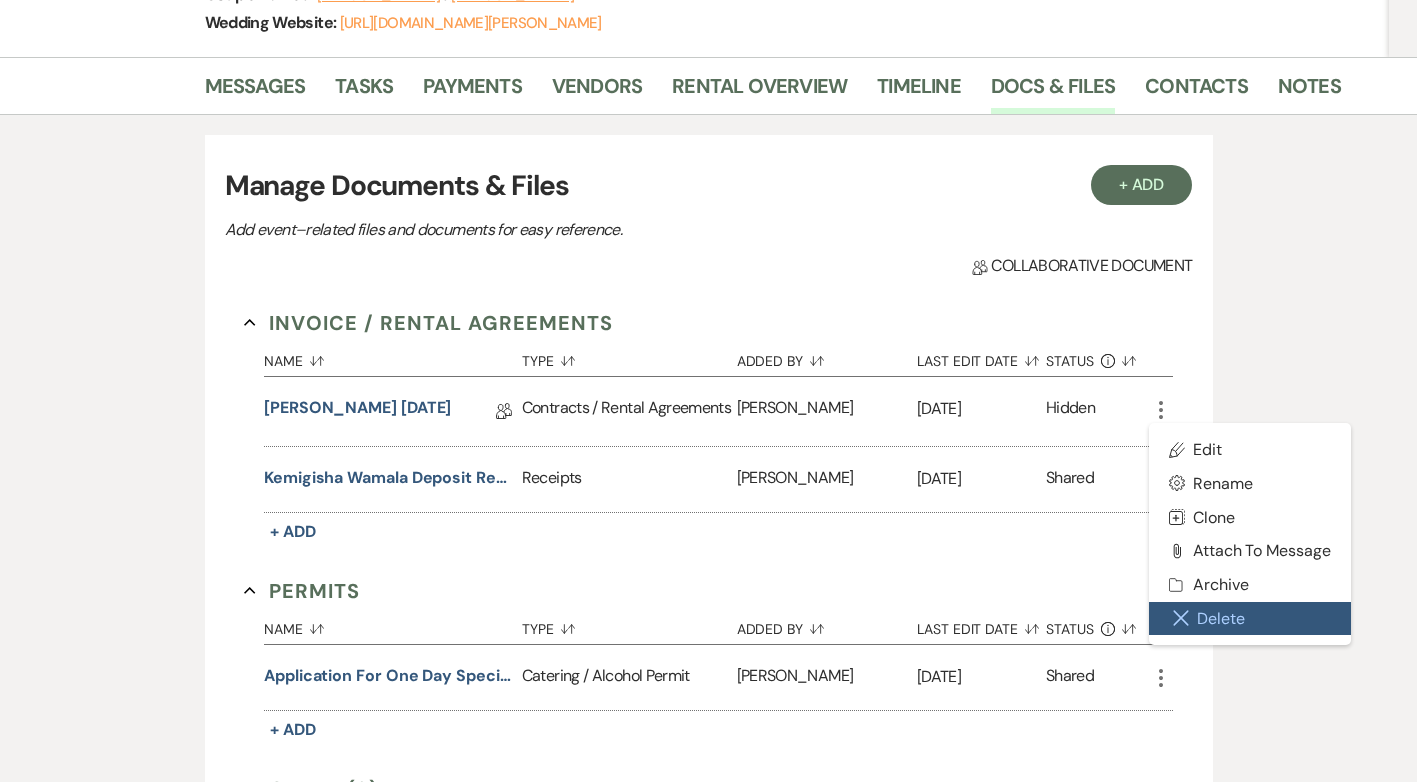 click on "Close Delete X Delete" at bounding box center (1250, 619) 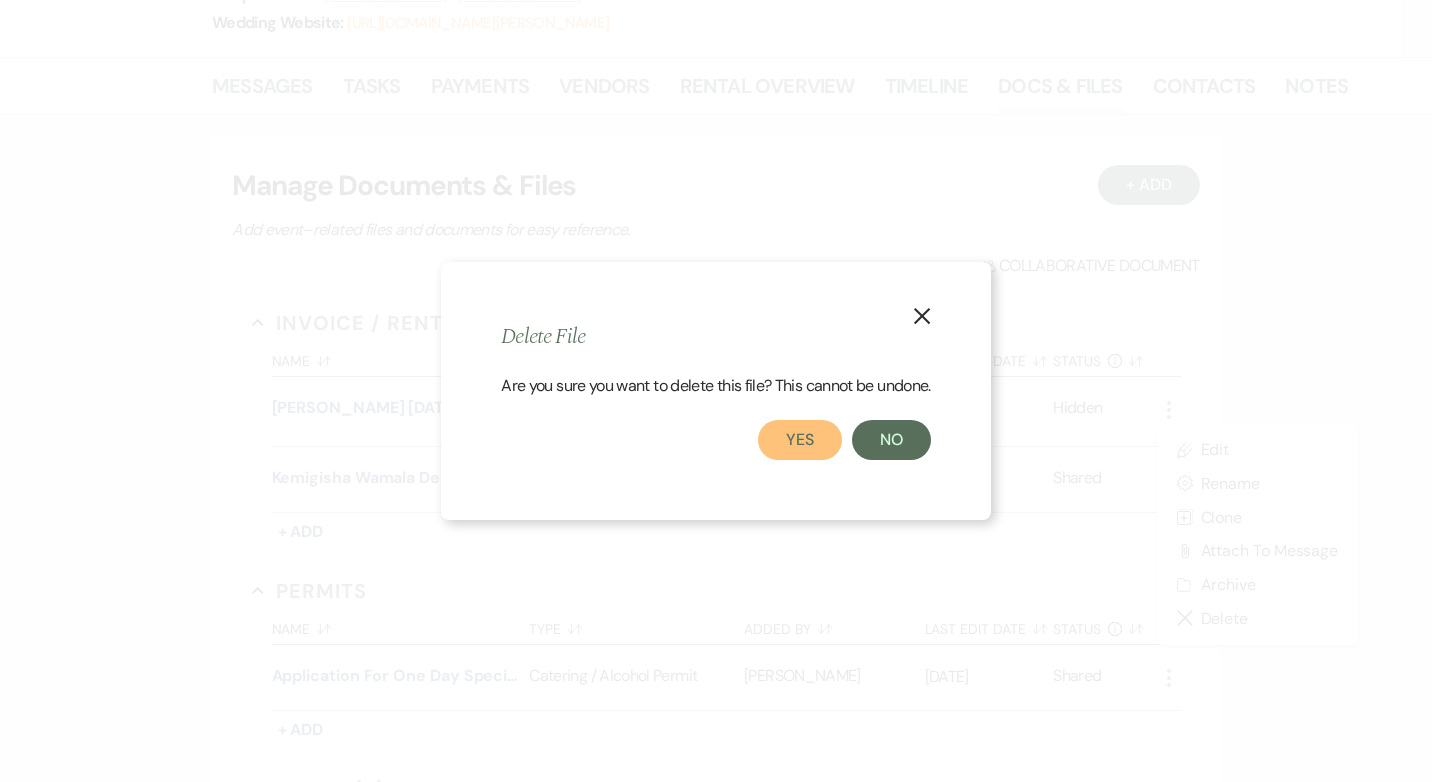 click on "Yes" at bounding box center (800, 440) 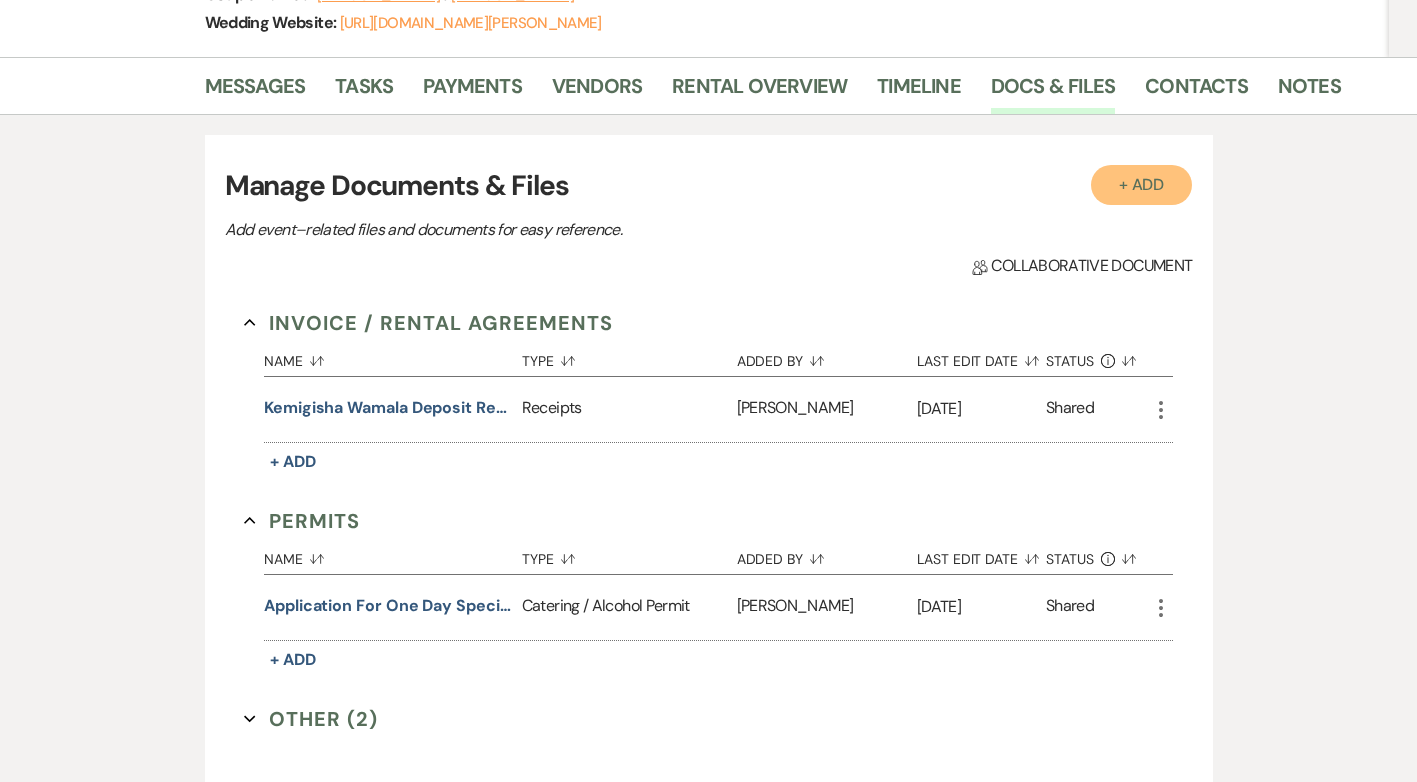 click on "+ Add" at bounding box center [1142, 185] 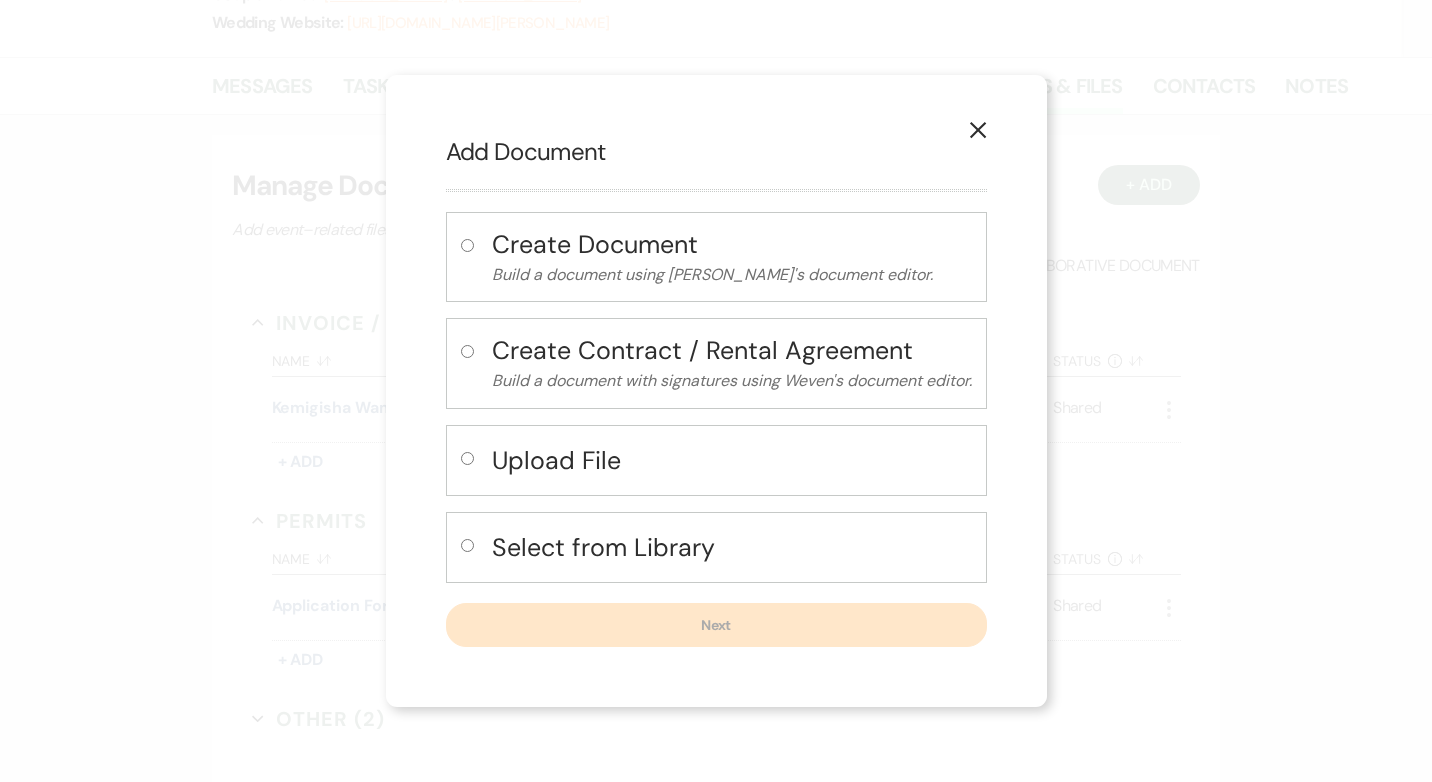 click at bounding box center (467, 245) 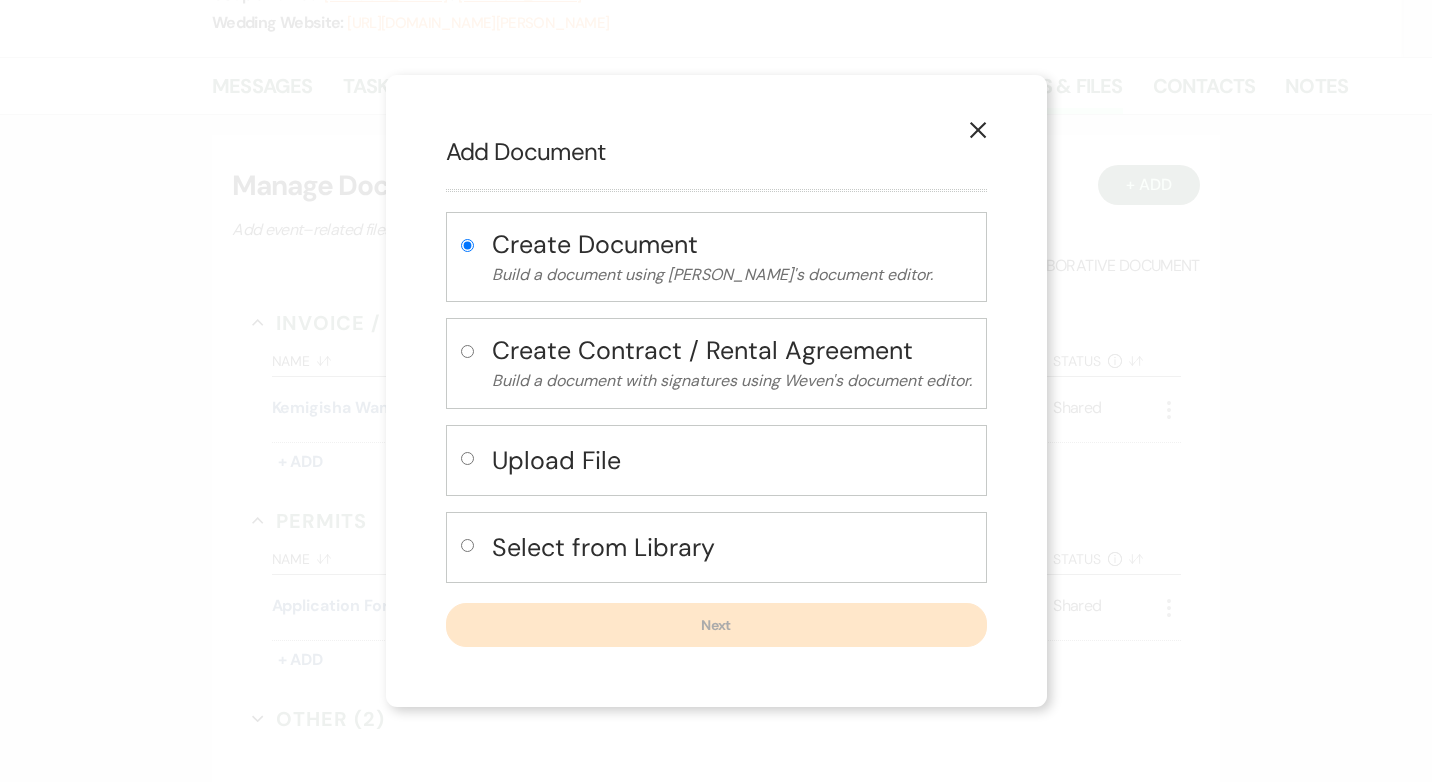 radio on "true" 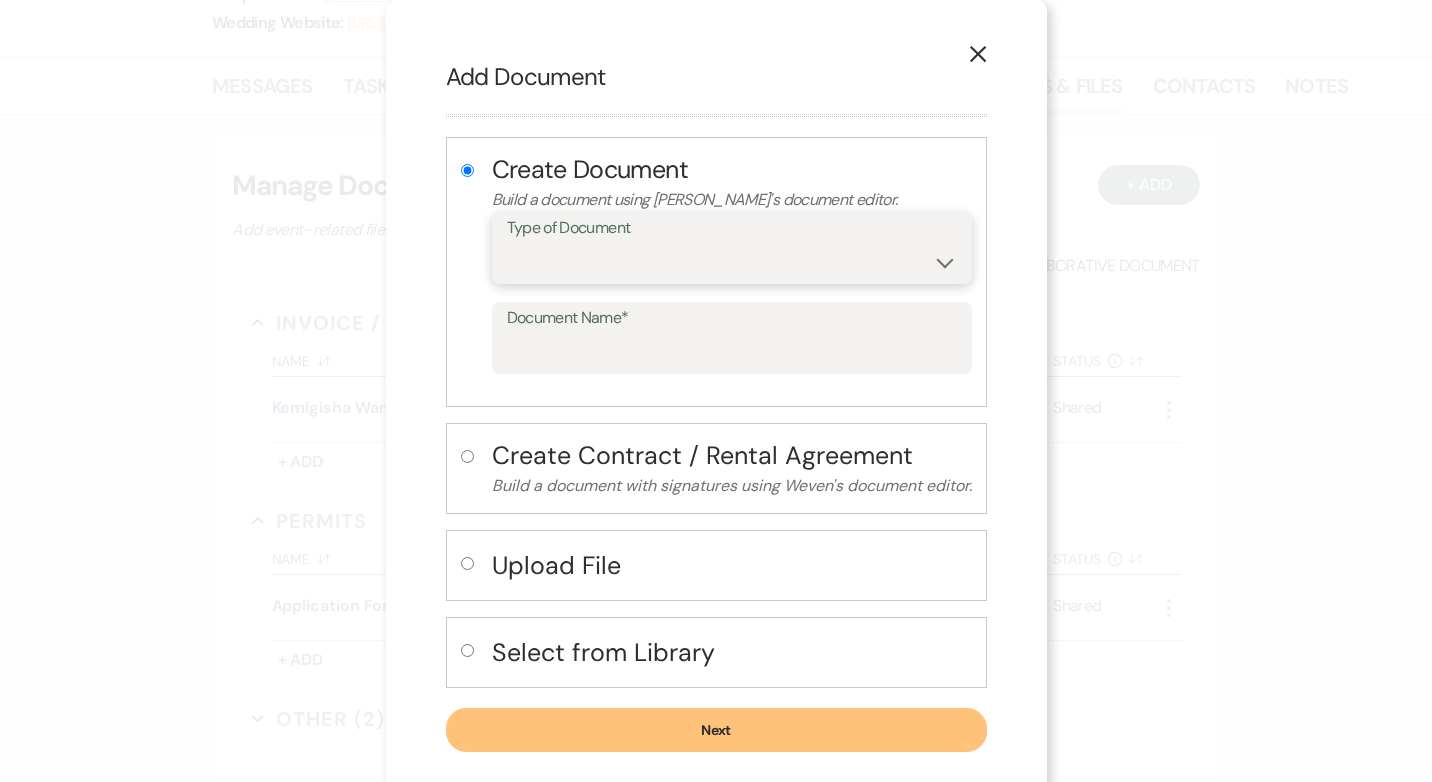 click on "Special Event Insurance Vendor Certificate of Insurance Contracts / Rental Agreements Invoices Receipts Event Maps Floor Plans Rain Plan Seating Charts Venue Layout Catering / Alcohol Permit Event Permit Fire Permit Fuel Permit Generator Permit Tent Permit Venue Permit Other Permit Inventory  Promotional Sample Venue Beverage Ceremony Event Finalize + Share Guests Lodging Menu Vendors Venue Beverage Brochure Menu Packages Product Specifications Quotes Beverage Event and Ceremony Details Finalize & Share Guests Lodging Menu Vendors Venue Event Timeline Family / Wedding Party Timeline Food and Beverage Timeline MC / DJ / Band Timeline Master Timeline Photography Timeline Set-Up / Clean-Up Vendor Timeline Bartender Safe Serve / TiPS Certification Vendor Certification Vendor License Other" at bounding box center (732, 262) 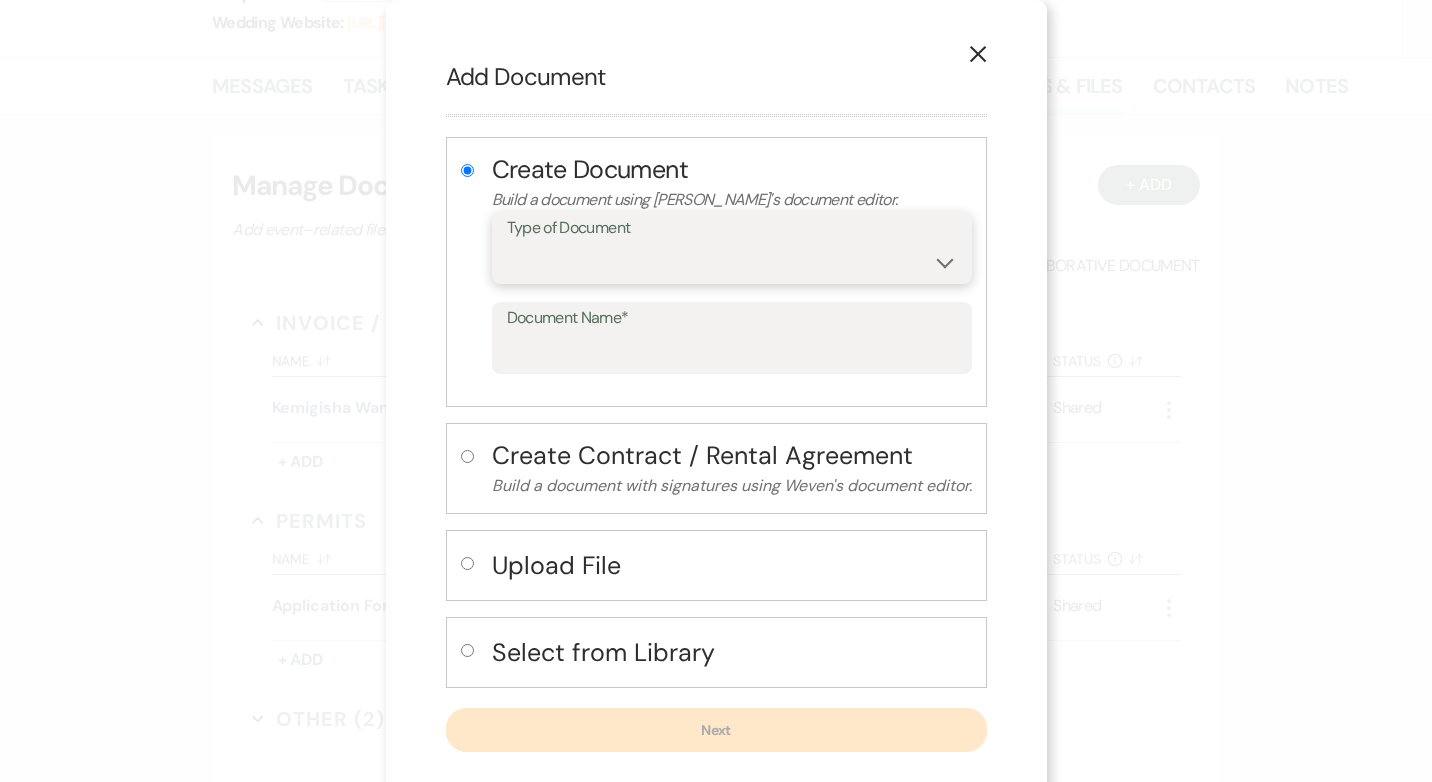 select on "10" 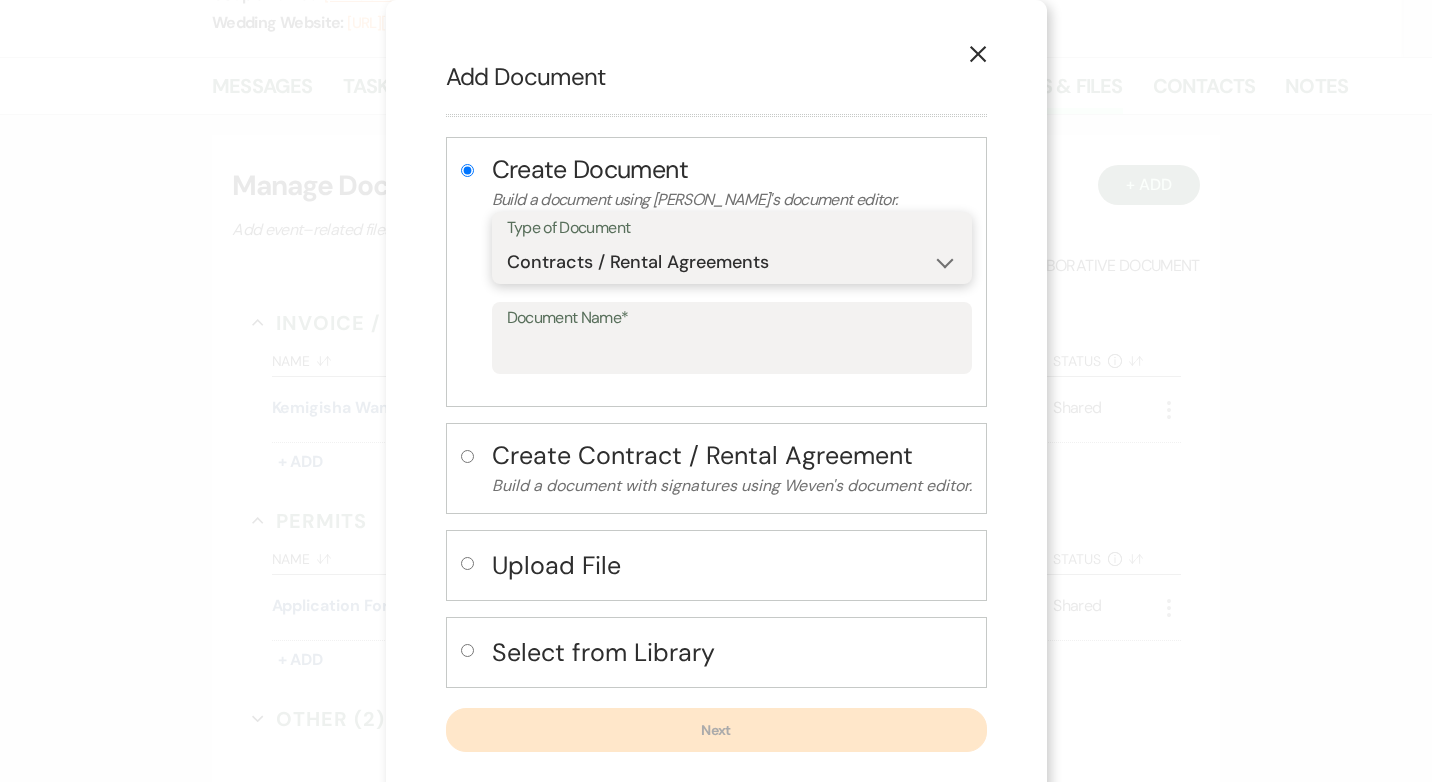 click on "Special Event Insurance Vendor Certificate of Insurance Contracts / Rental Agreements Invoices Receipts Event Maps Floor Plans Rain Plan Seating Charts Venue Layout Catering / Alcohol Permit Event Permit Fire Permit Fuel Permit Generator Permit Tent Permit Venue Permit Other Permit Inventory  Promotional Sample Venue Beverage Ceremony Event Finalize + Share Guests Lodging Menu Vendors Venue Beverage Brochure Menu Packages Product Specifications Quotes Beverage Event and Ceremony Details Finalize & Share Guests Lodging Menu Vendors Venue Event Timeline Family / Wedding Party Timeline Food and Beverage Timeline MC / DJ / Band Timeline Master Timeline Photography Timeline Set-Up / Clean-Up Vendor Timeline Bartender Safe Serve / TiPS Certification Vendor Certification Vendor License Other" at bounding box center (732, 262) 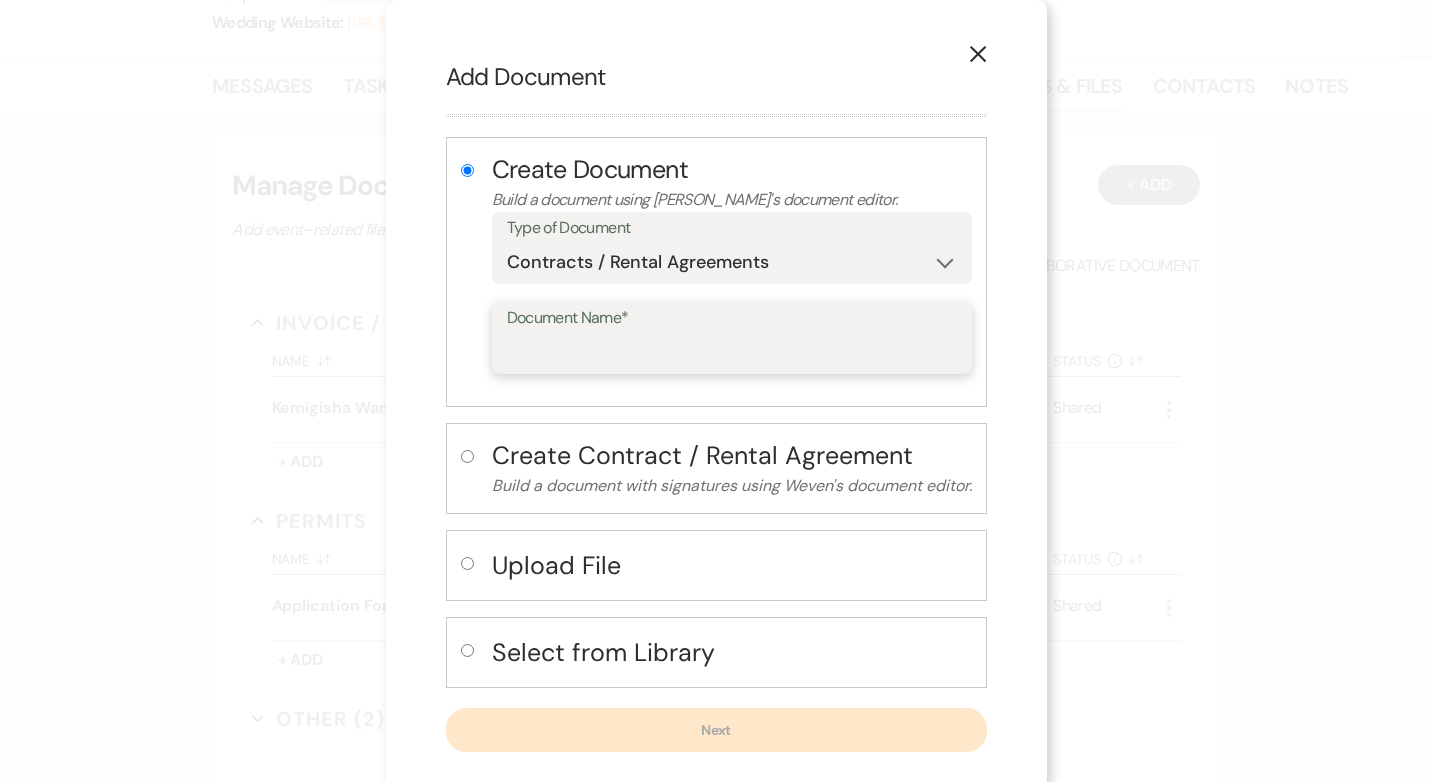 drag, startPoint x: 614, startPoint y: 344, endPoint x: 652, endPoint y: 340, distance: 38.209946 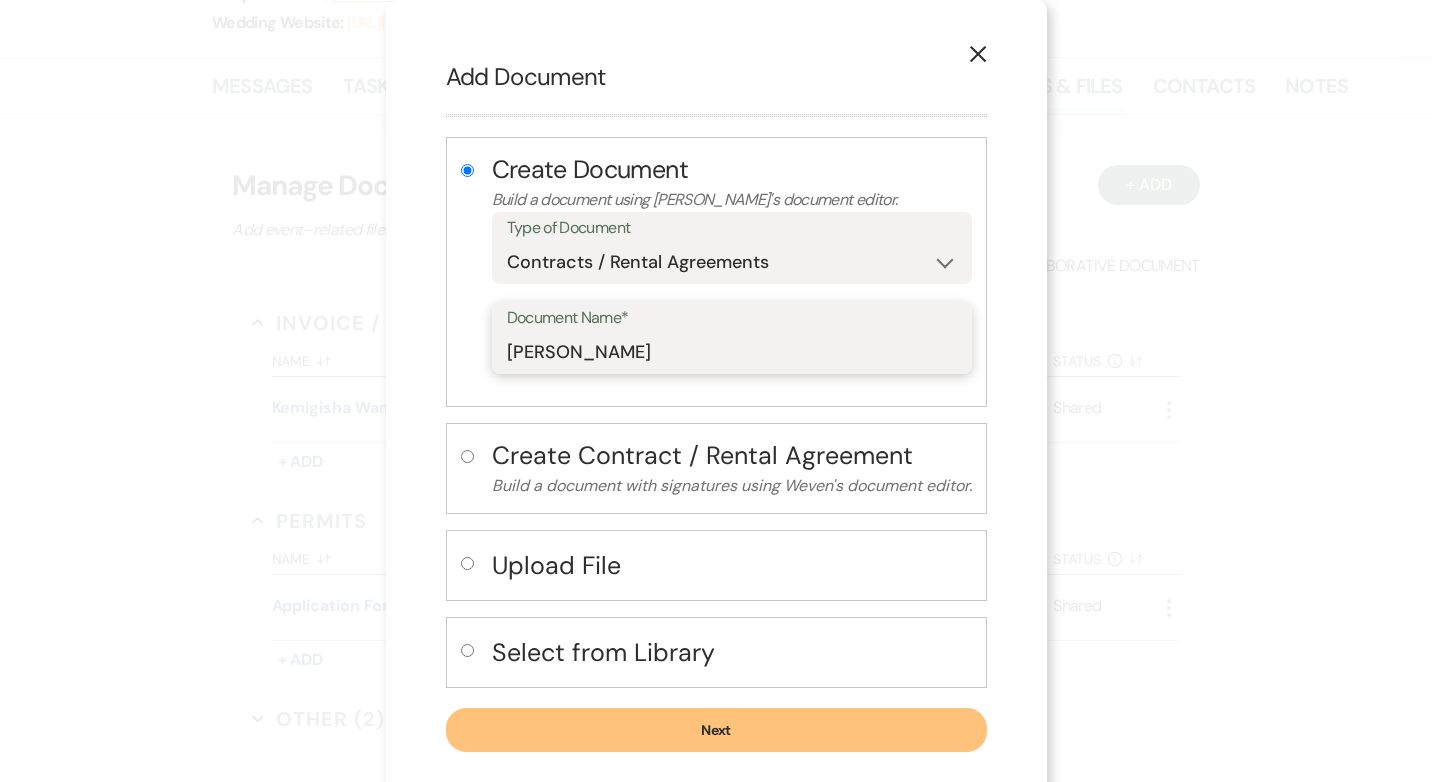 type on "[PERSON_NAME] [DATE]" 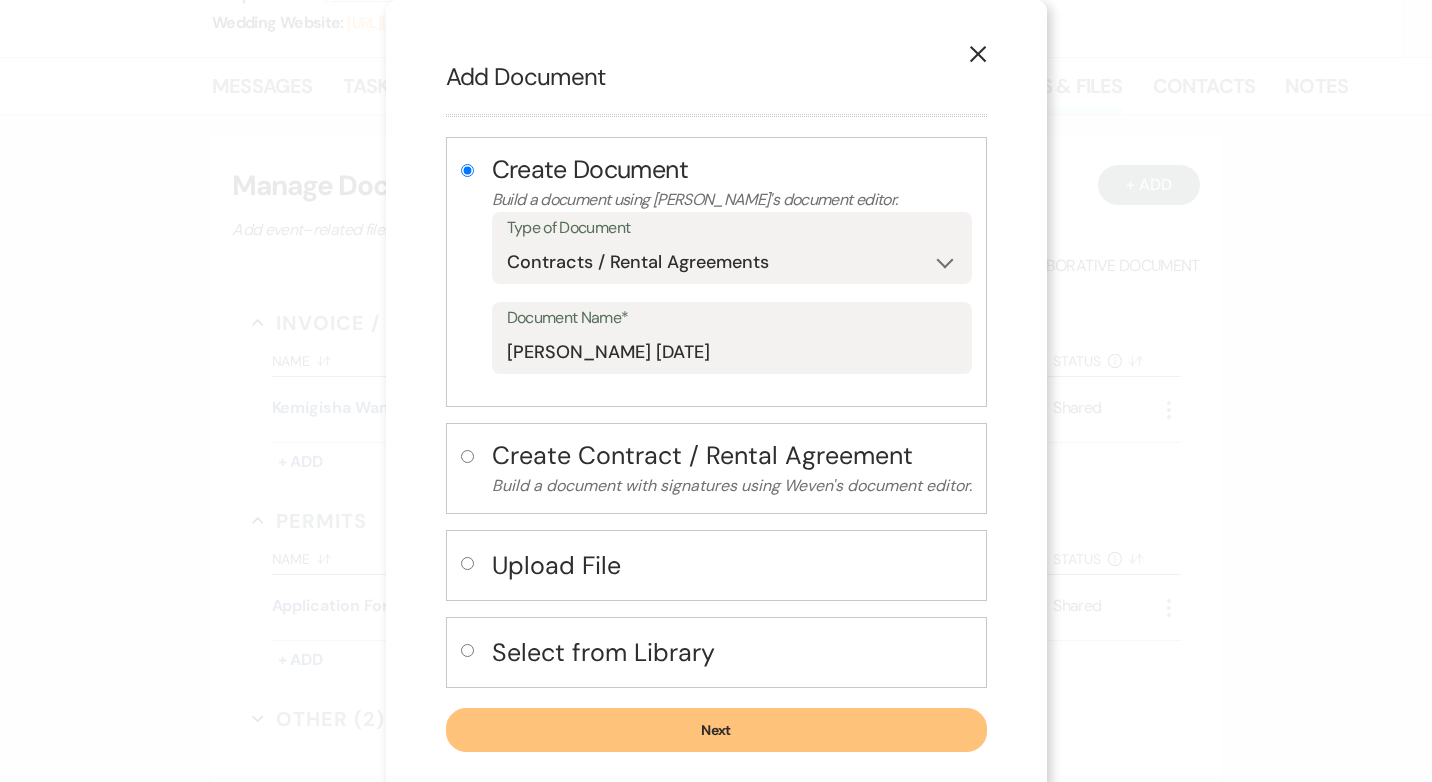 click on "Next" at bounding box center (716, 730) 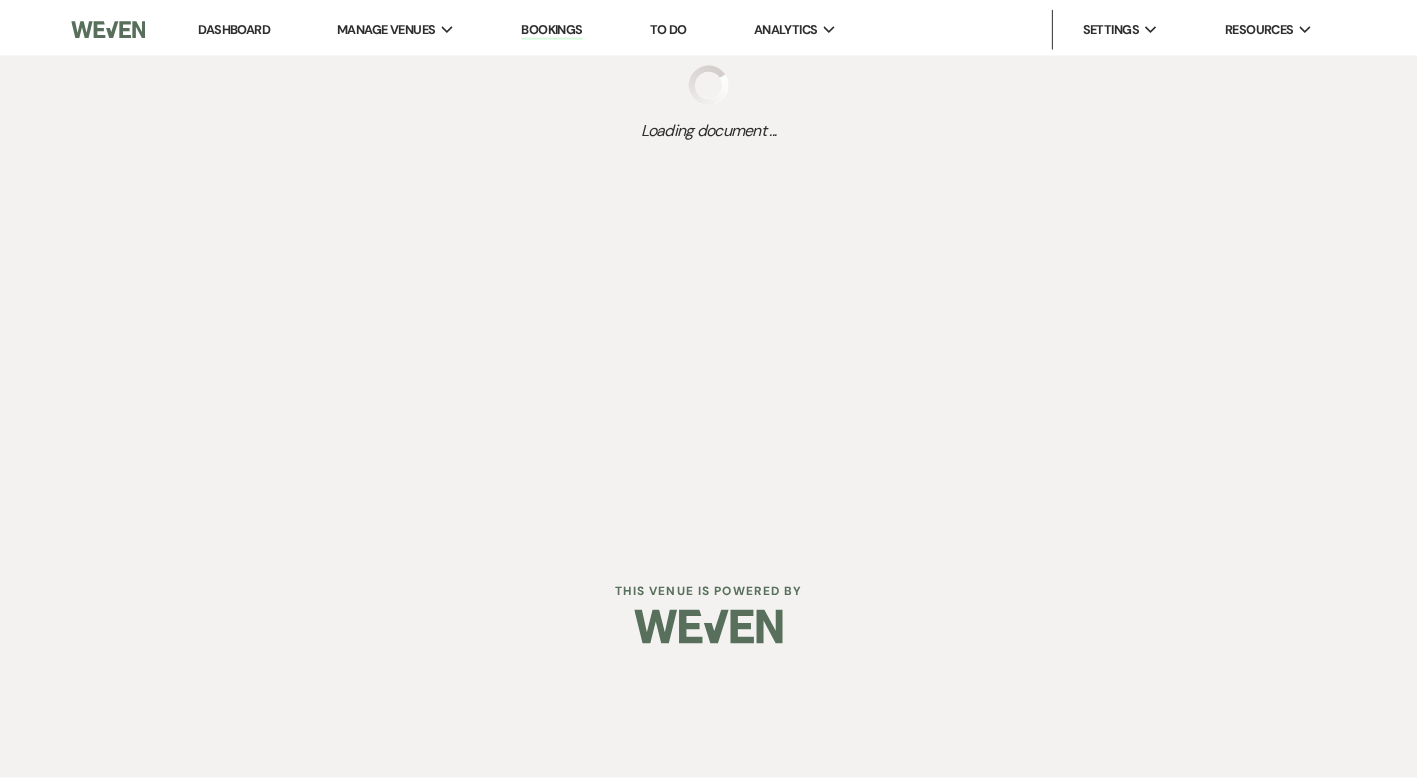 scroll, scrollTop: 0, scrollLeft: 0, axis: both 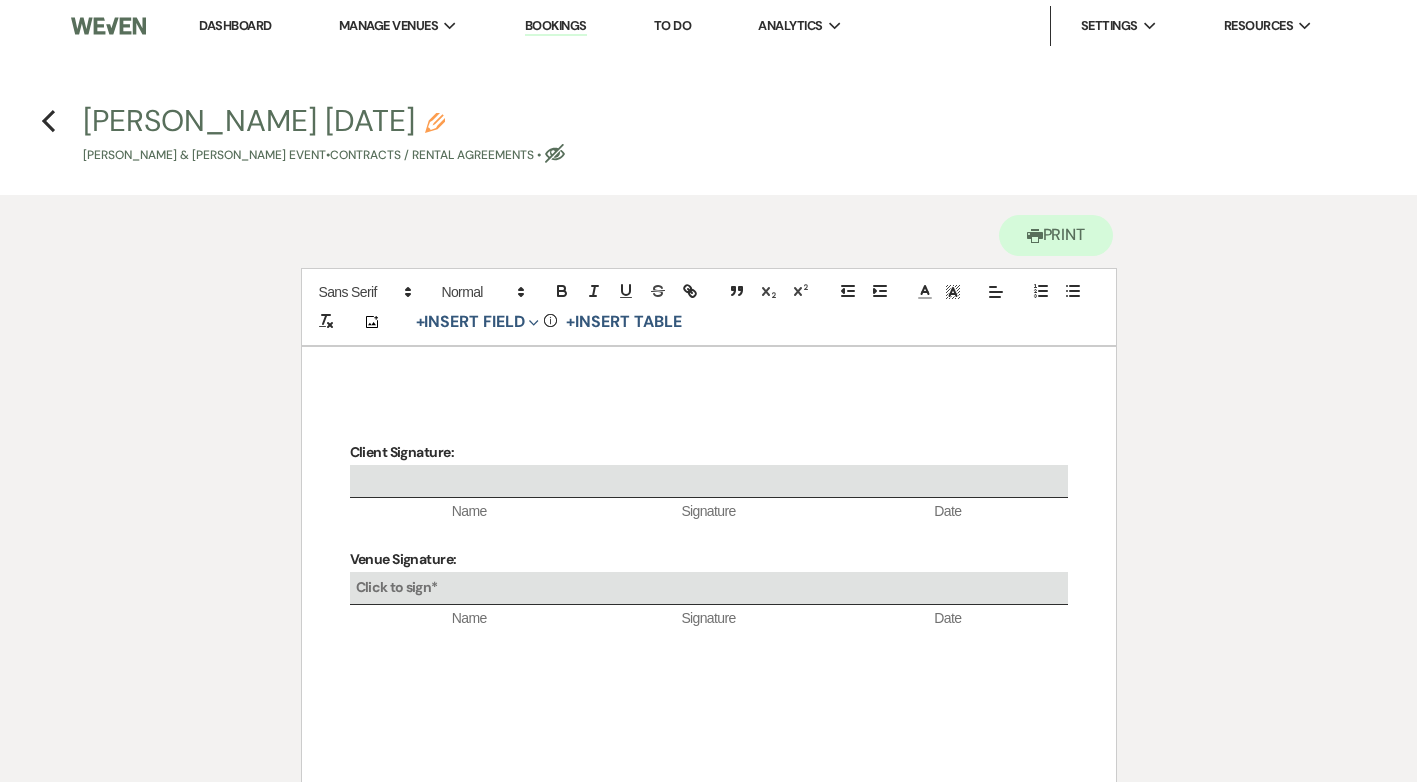 click on "Previous [PERSON_NAME] Kemingsha [DATE] Pencil [PERSON_NAME] & [PERSON_NAME] Event  •  Contracts / Rental Agreements   •  Eye Blocked" at bounding box center (708, 132) 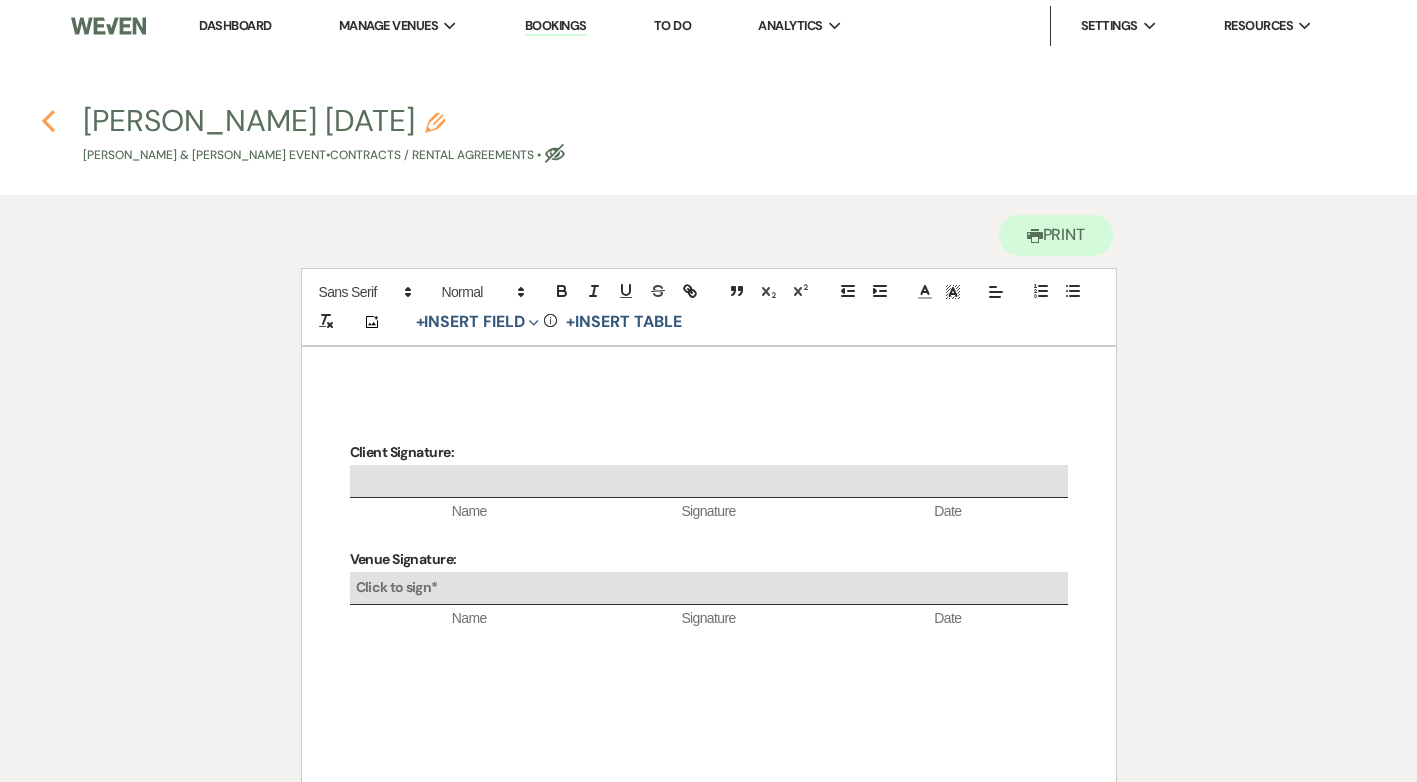click on "Previous" 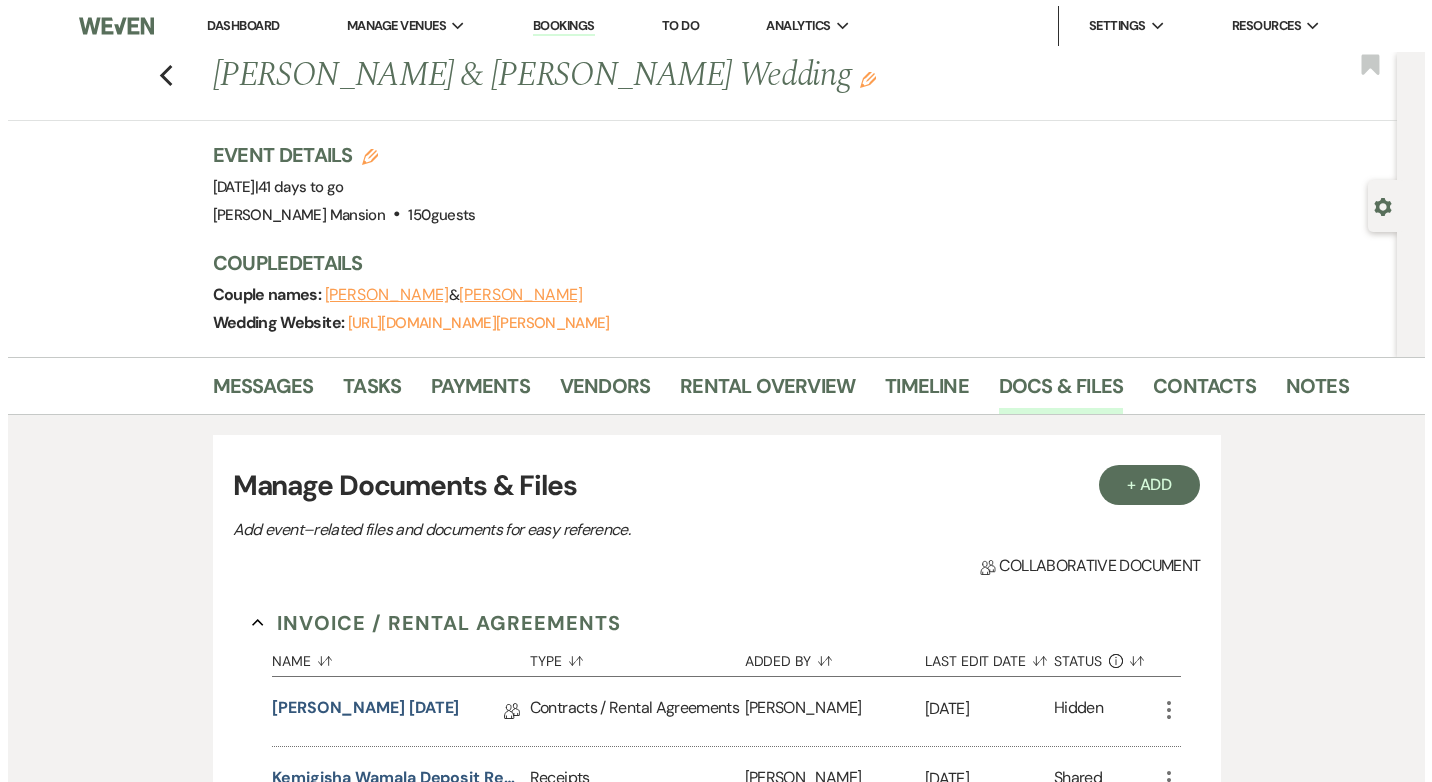 scroll, scrollTop: 300, scrollLeft: 0, axis: vertical 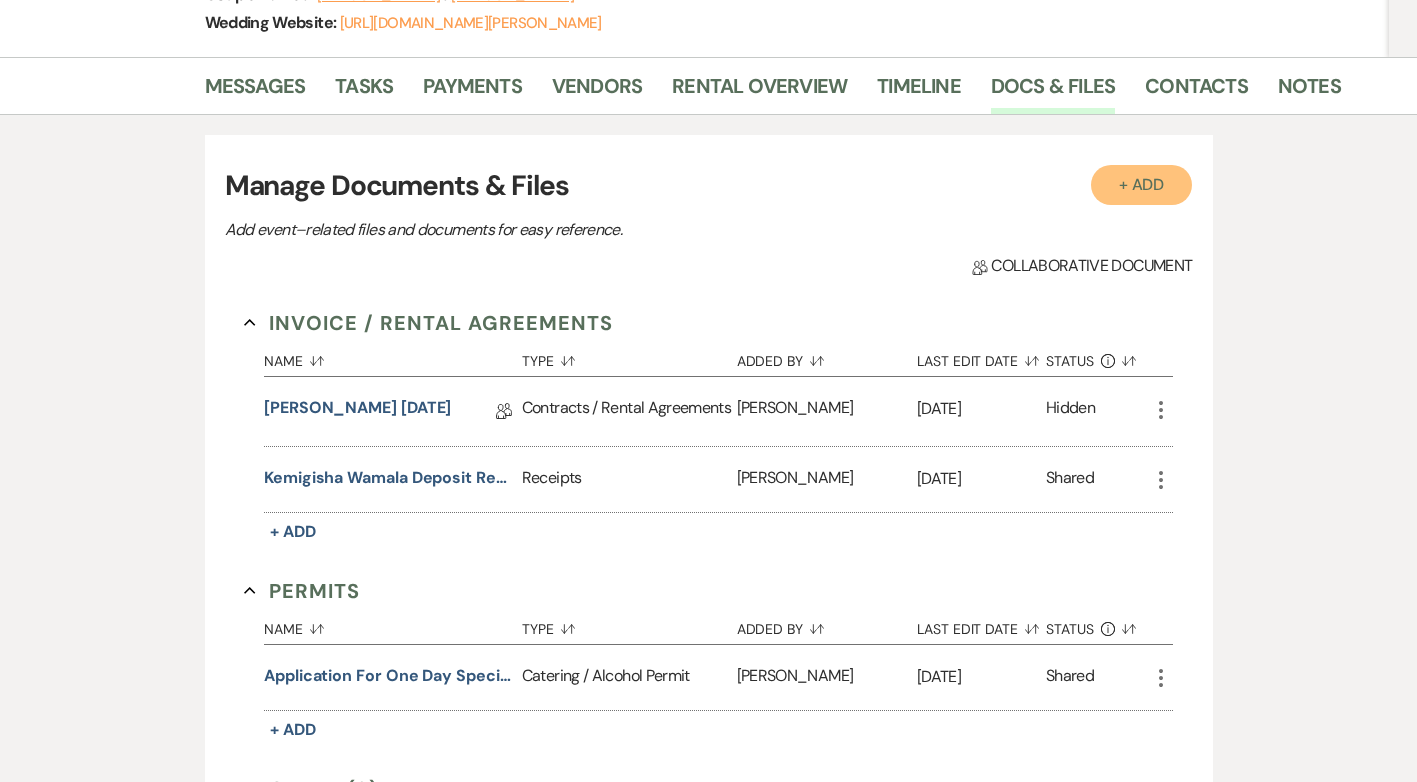 click on "+ Add" at bounding box center (1142, 185) 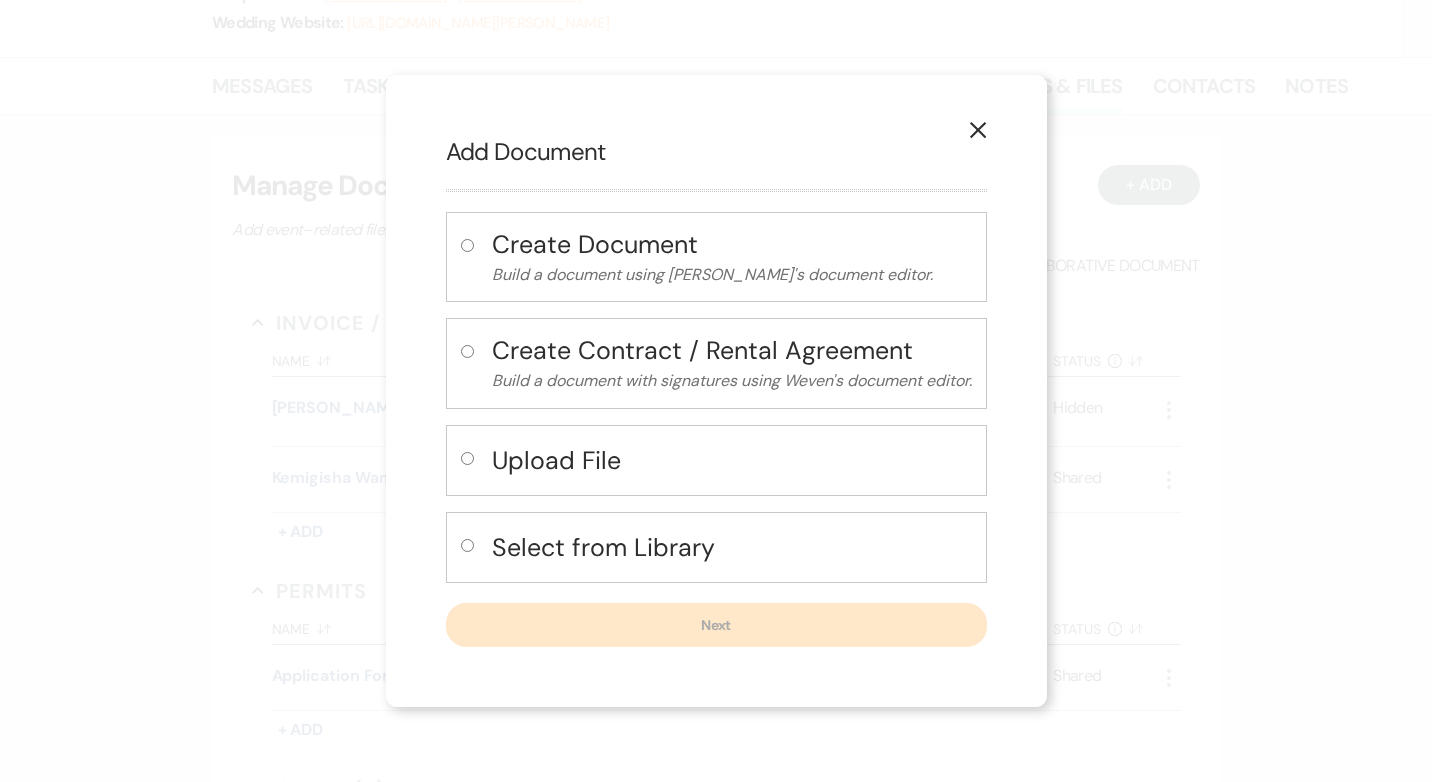 click at bounding box center (467, 545) 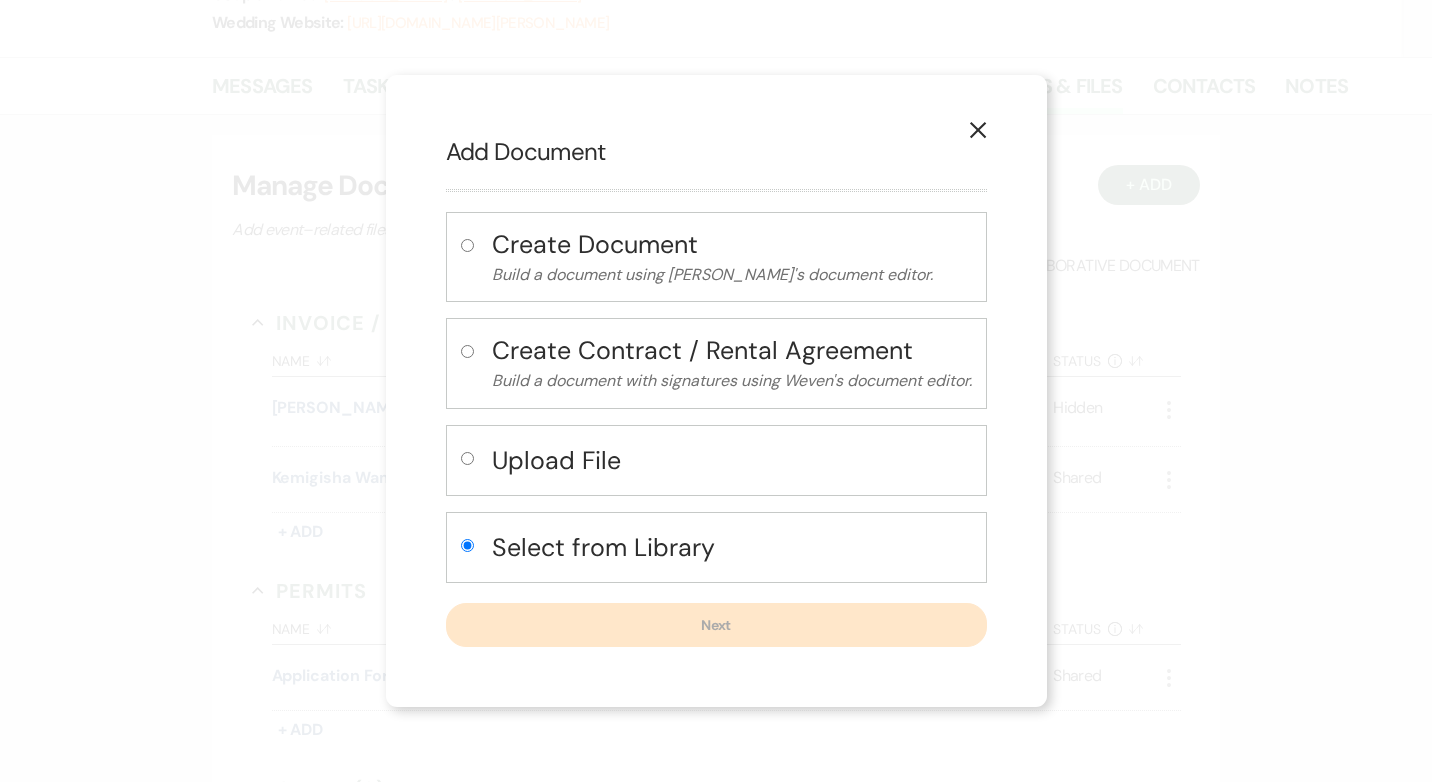 radio on "true" 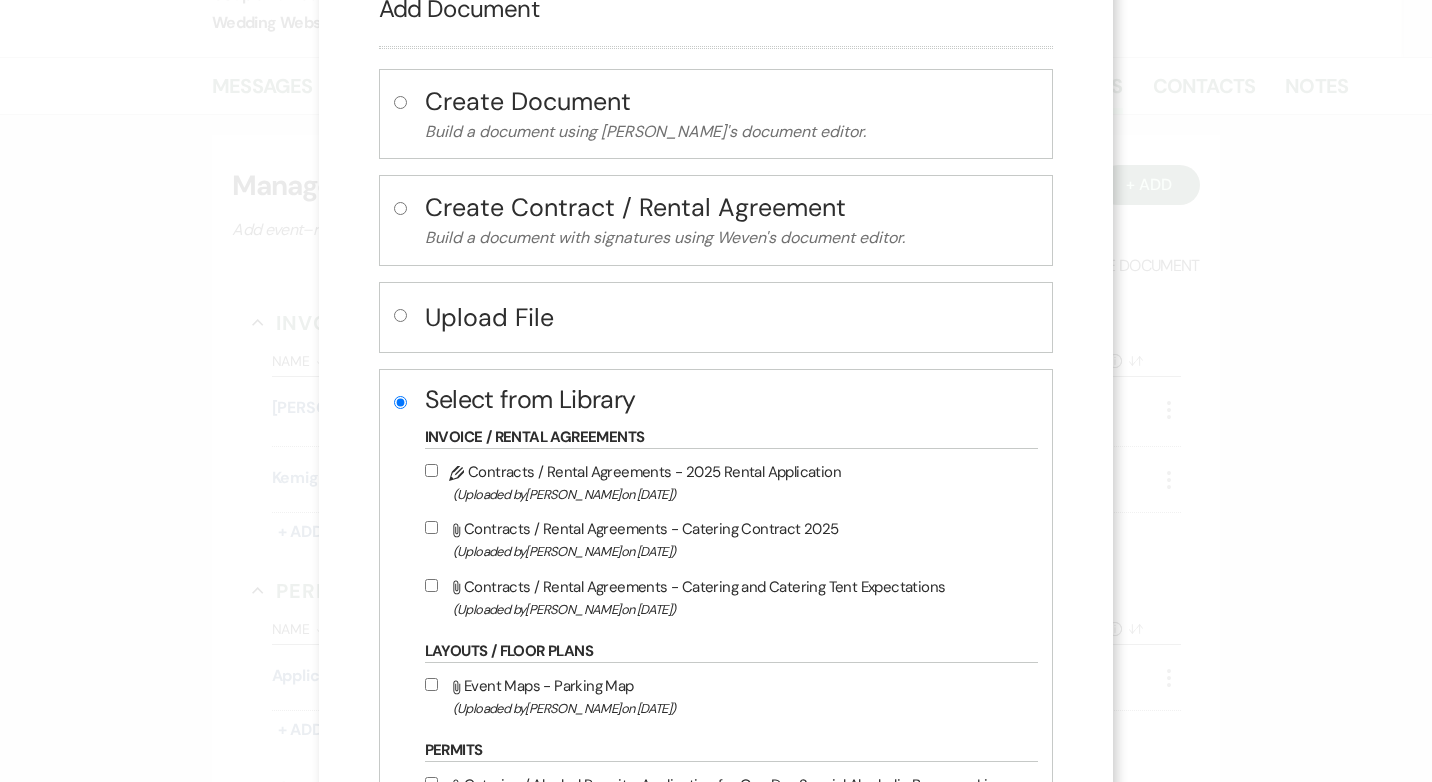scroll, scrollTop: 200, scrollLeft: 0, axis: vertical 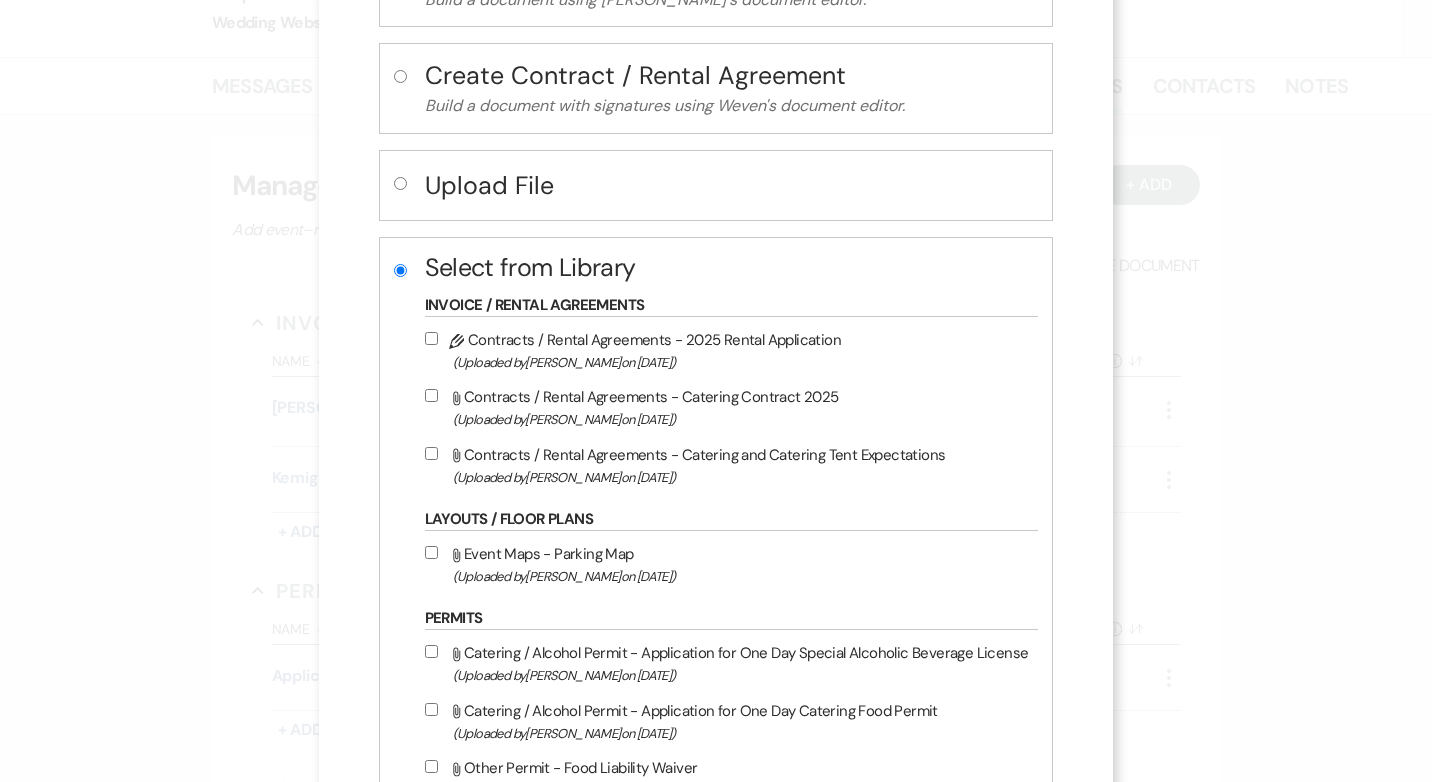click on "Pencil Contracts / Rental Agreements - 2025 Rental Application (Uploaded by  [PERSON_NAME]  on   [DATE] )" at bounding box center [431, 338] 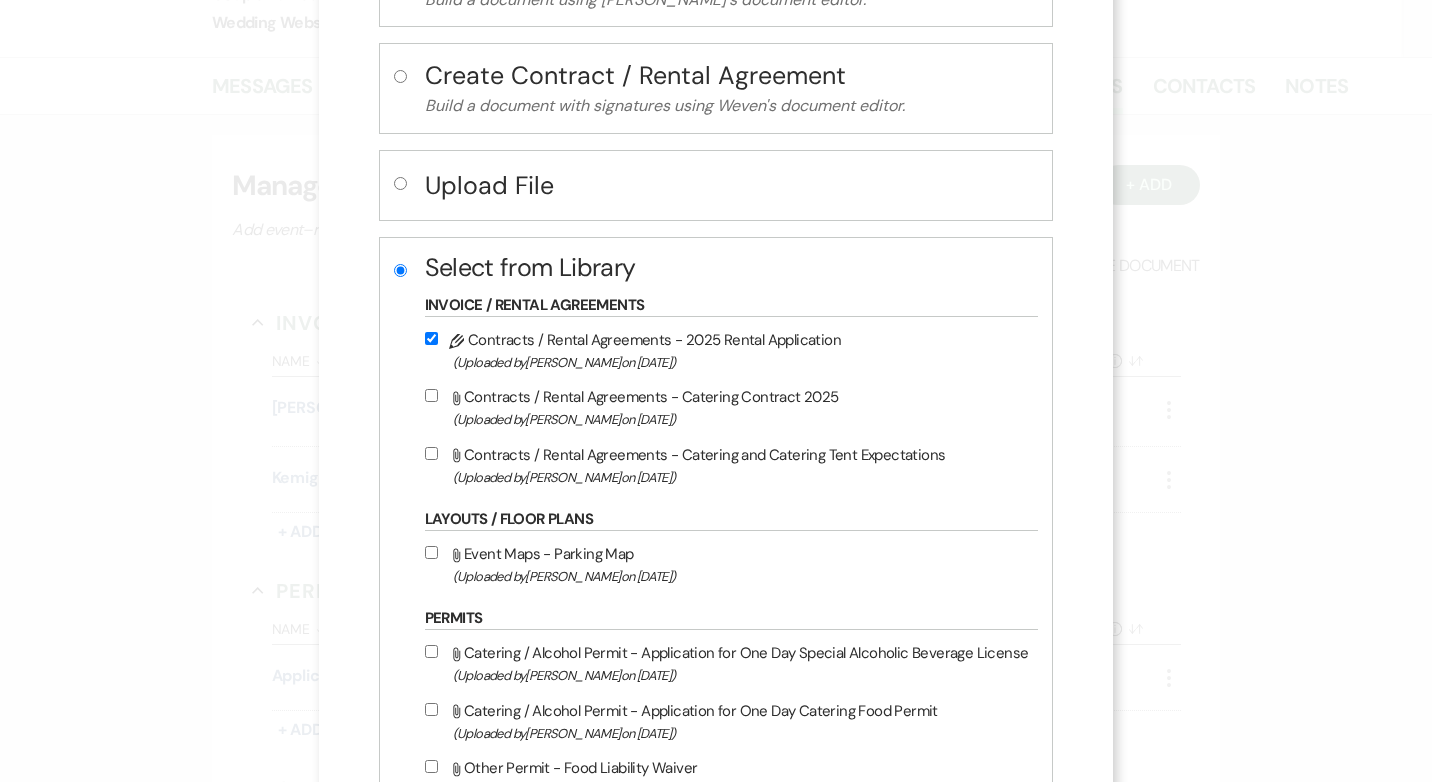 checkbox on "true" 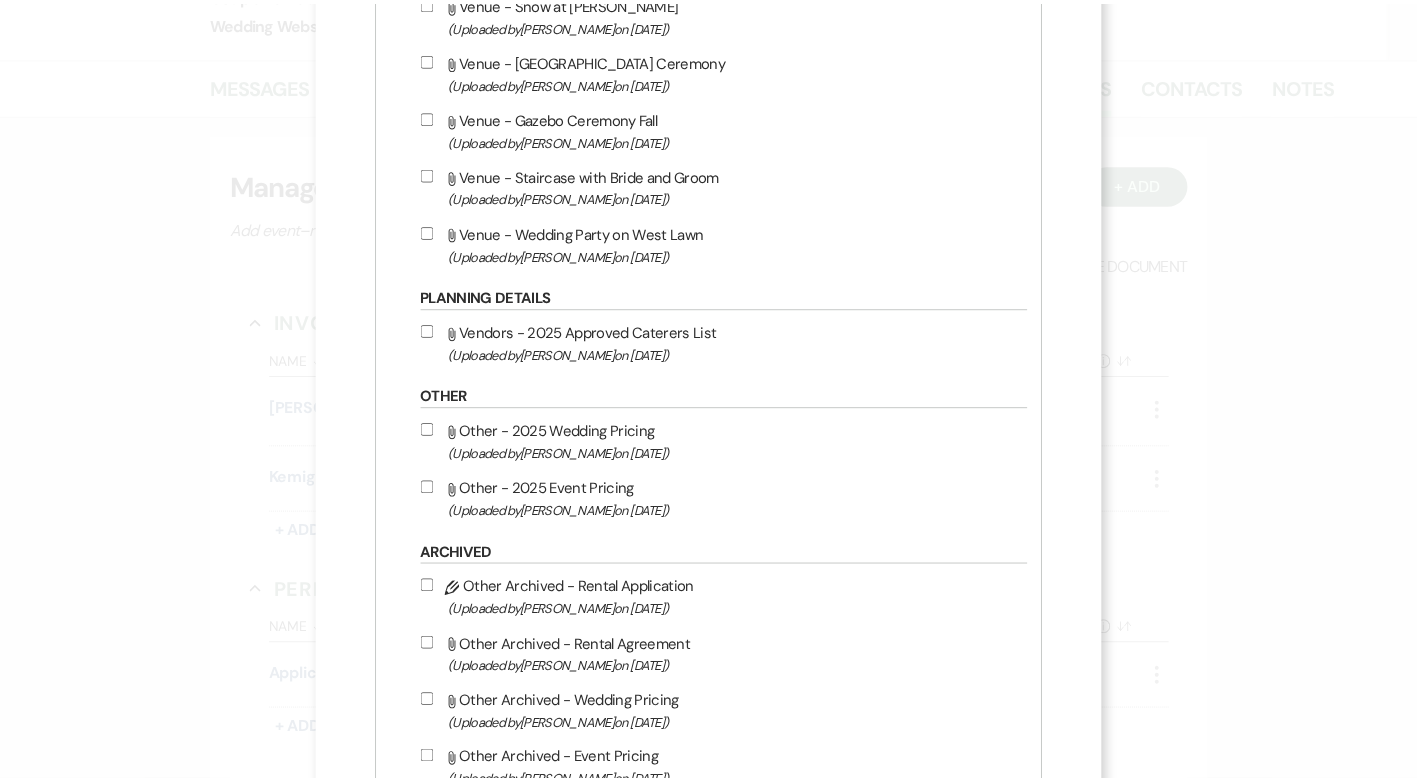 scroll, scrollTop: 1511, scrollLeft: 0, axis: vertical 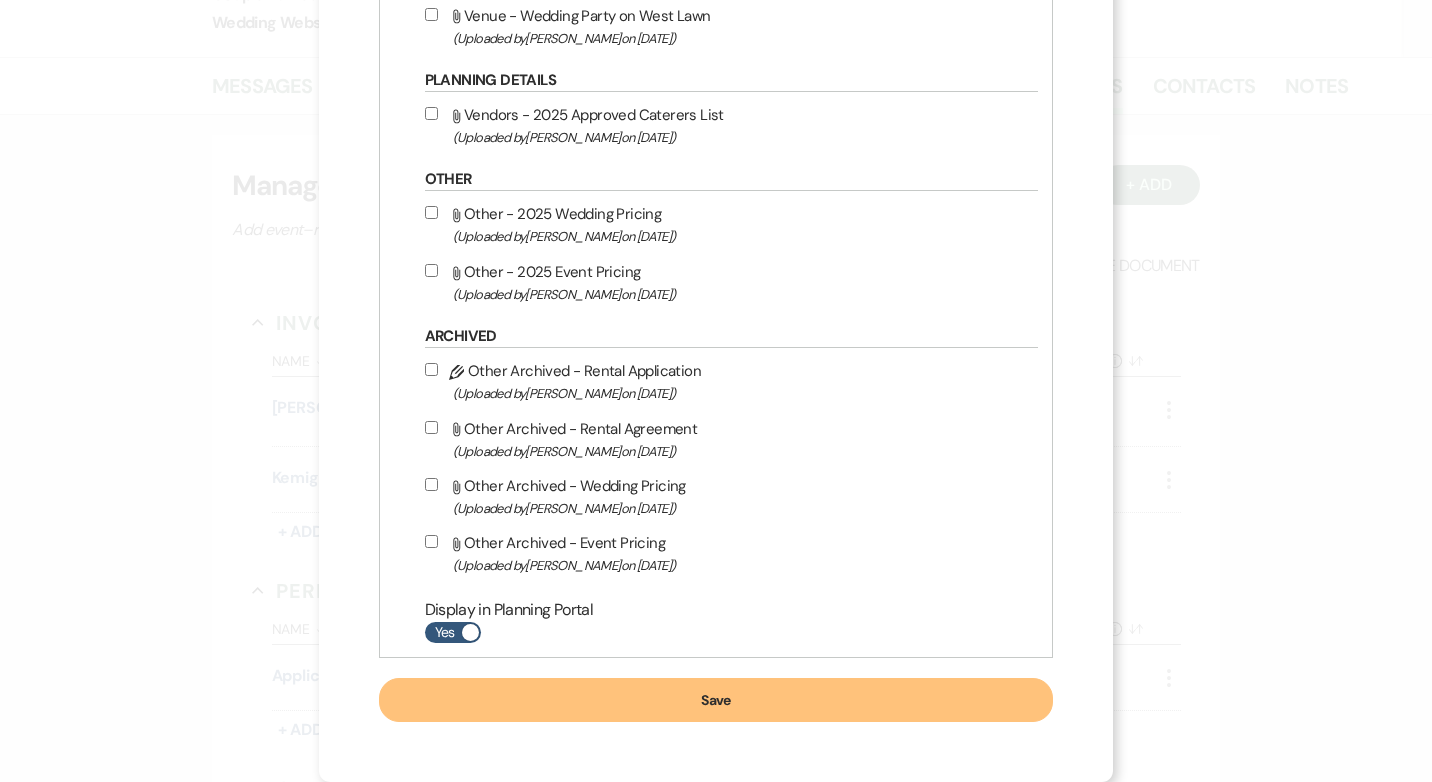 click on "Save" at bounding box center [716, 700] 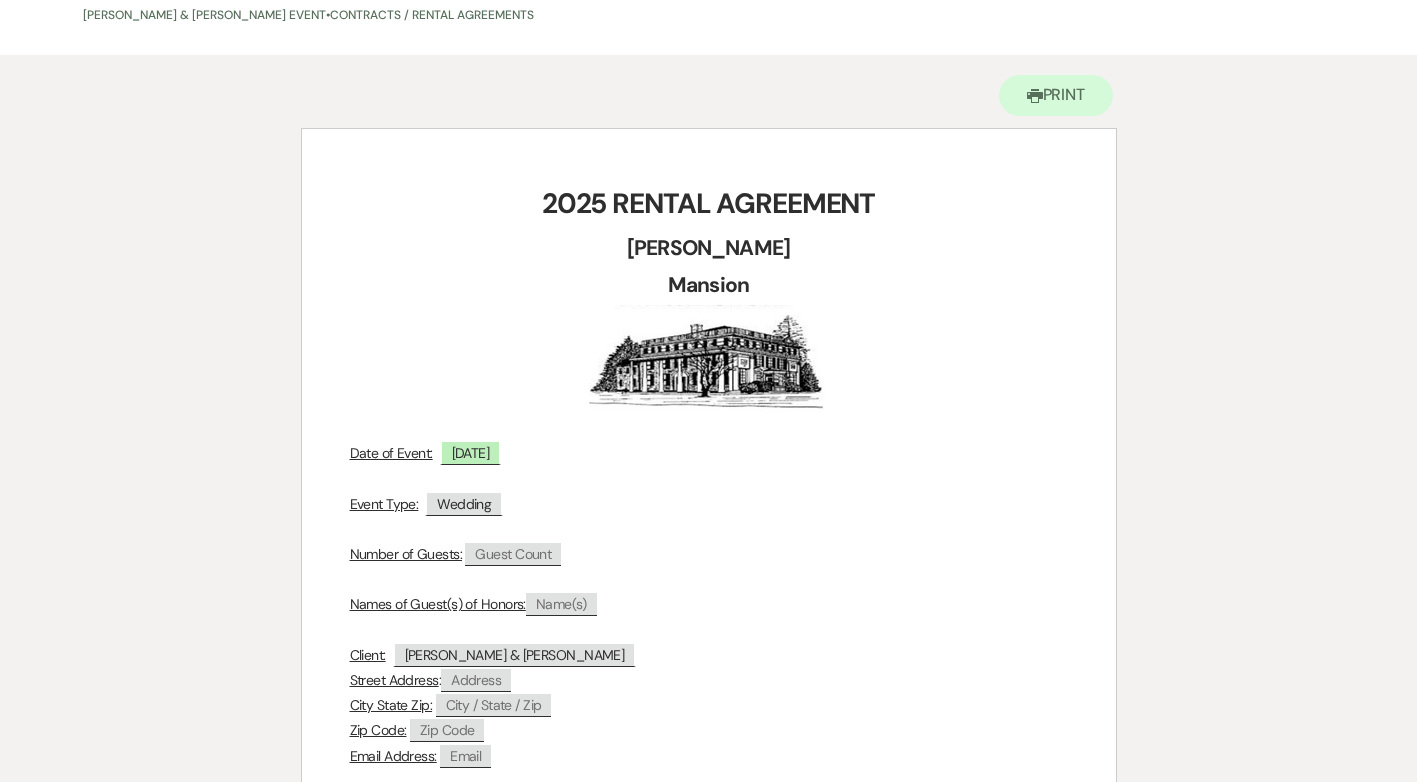 scroll, scrollTop: 300, scrollLeft: 0, axis: vertical 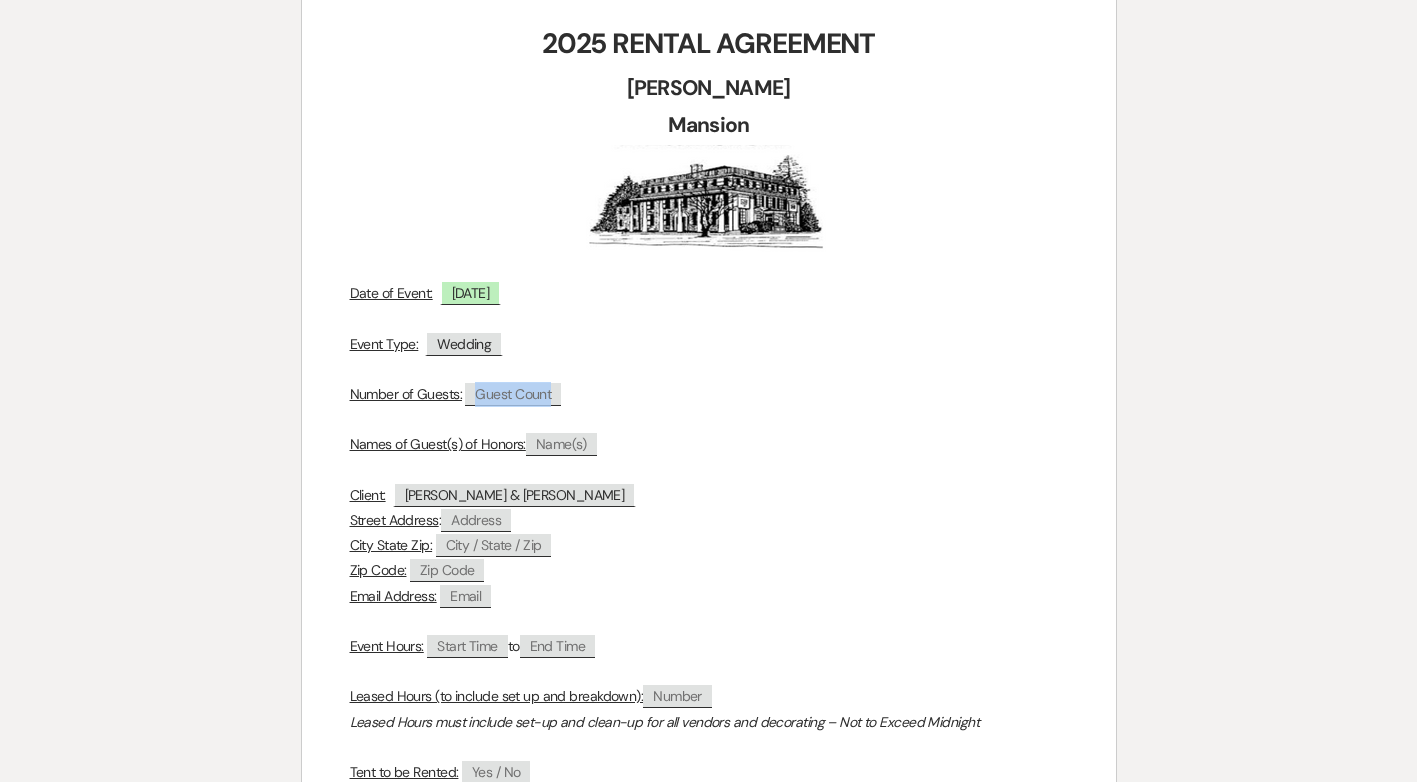 click on "Guest Count" at bounding box center (513, 394) 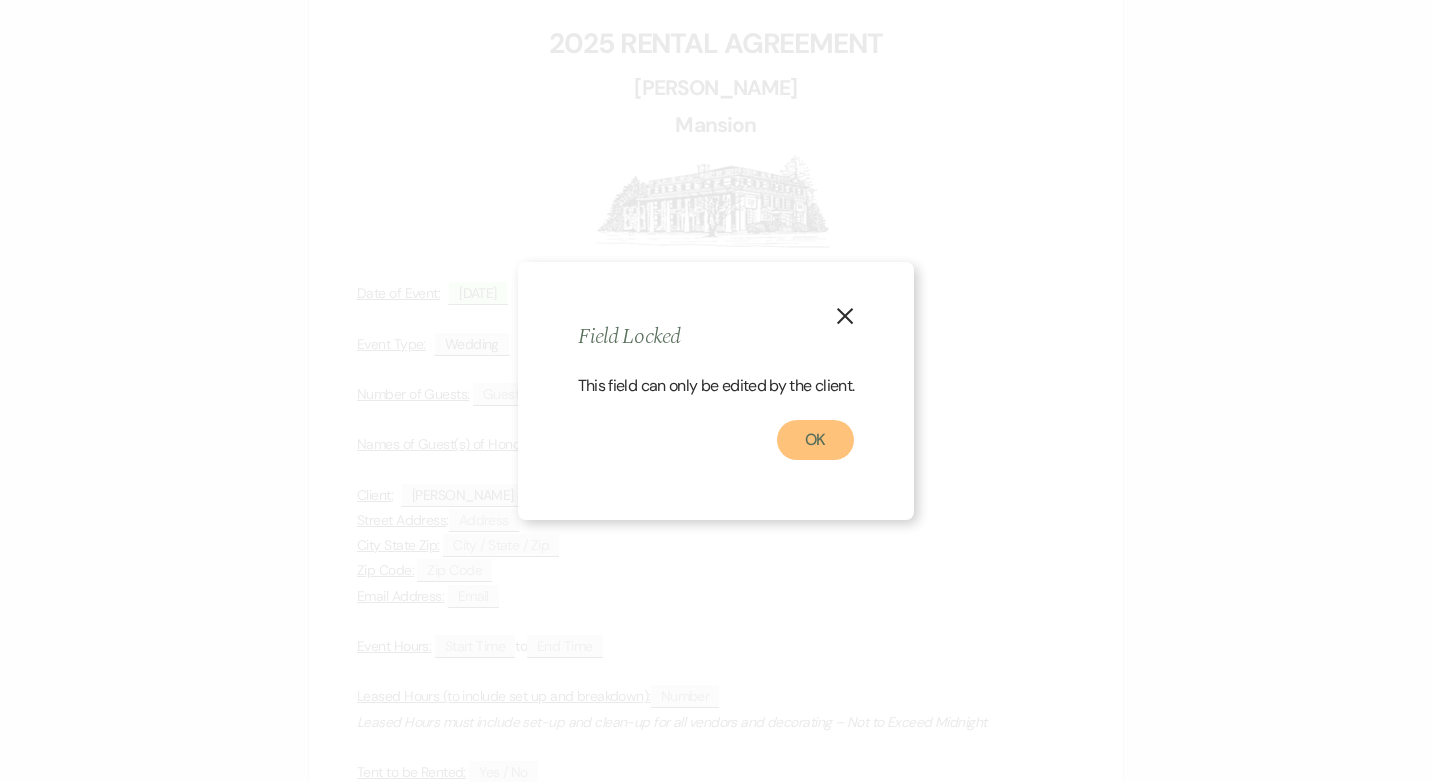 click on "OK" at bounding box center (816, 440) 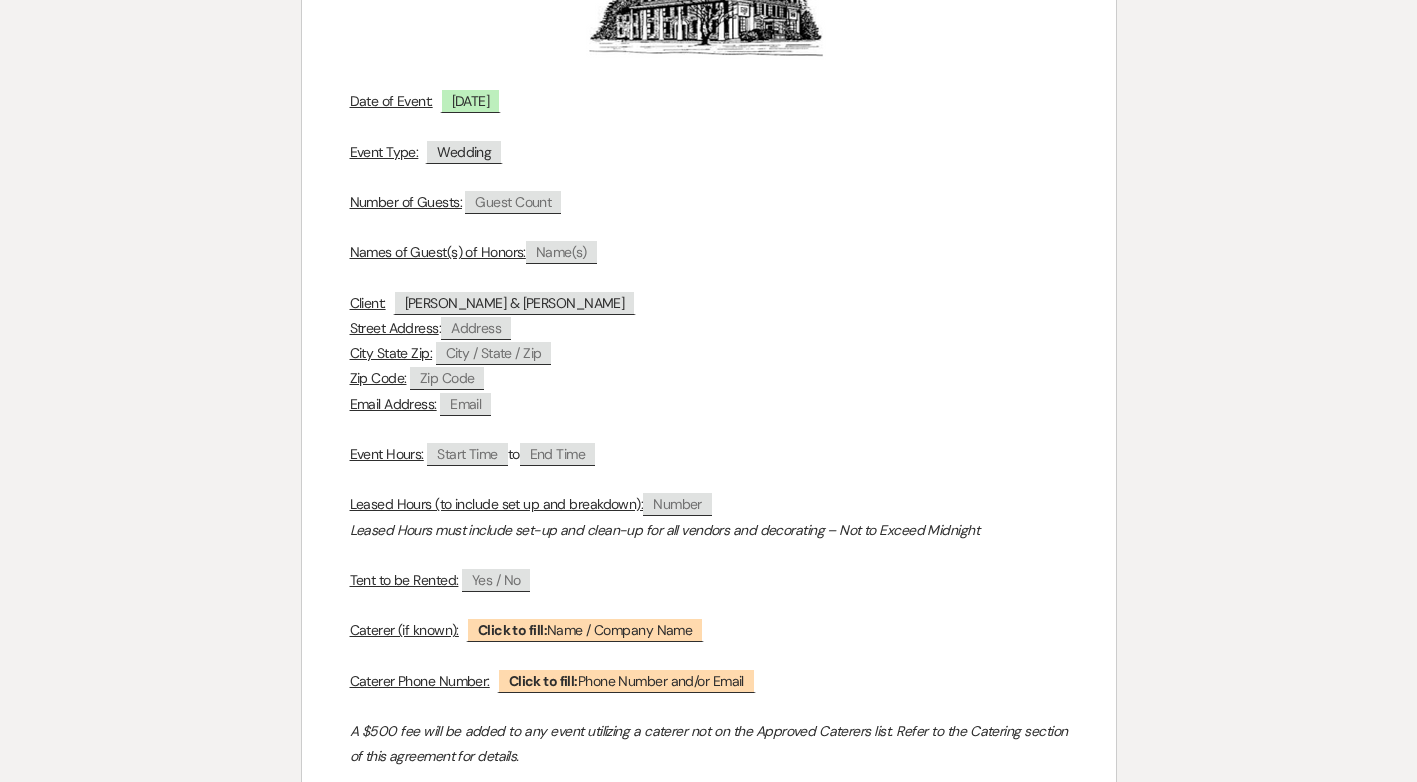 scroll, scrollTop: 500, scrollLeft: 0, axis: vertical 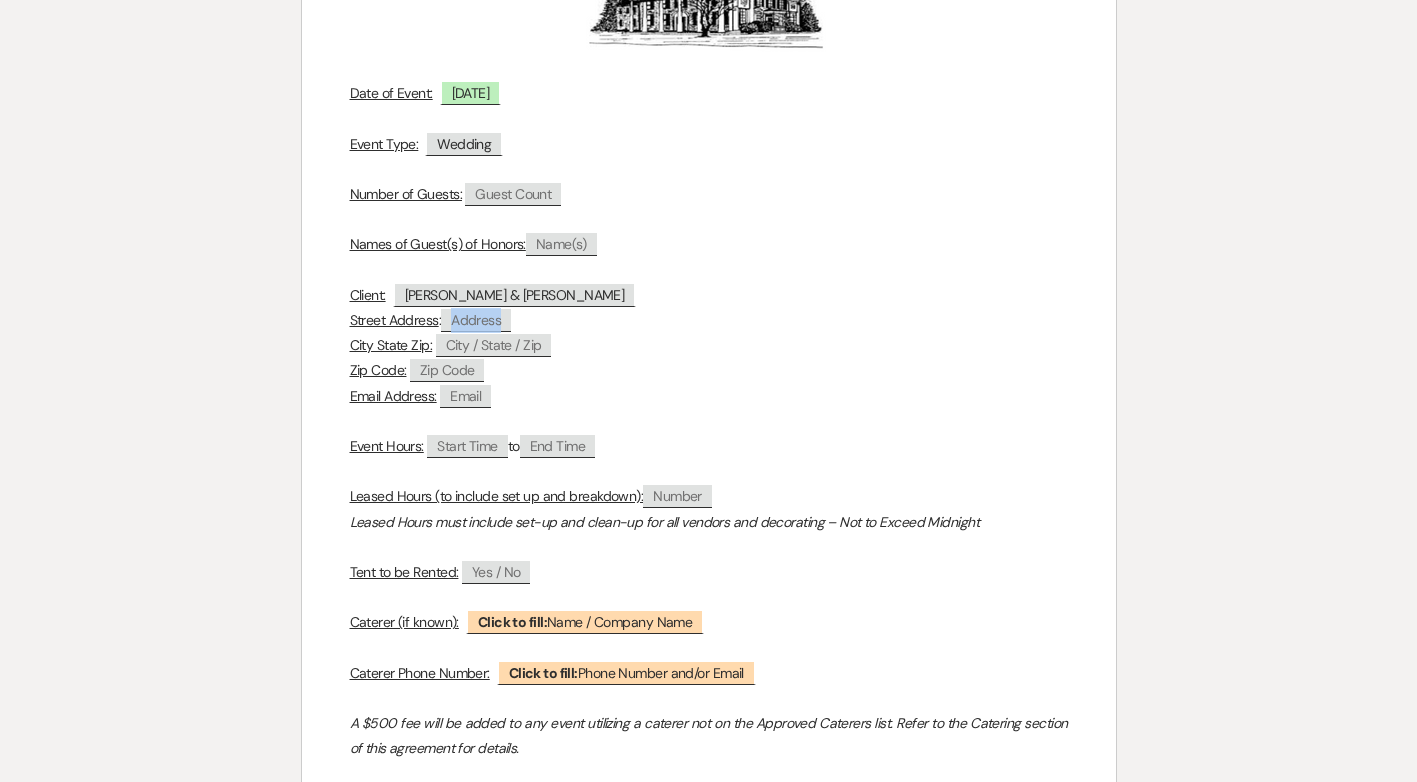 click on "Address" at bounding box center [476, 320] 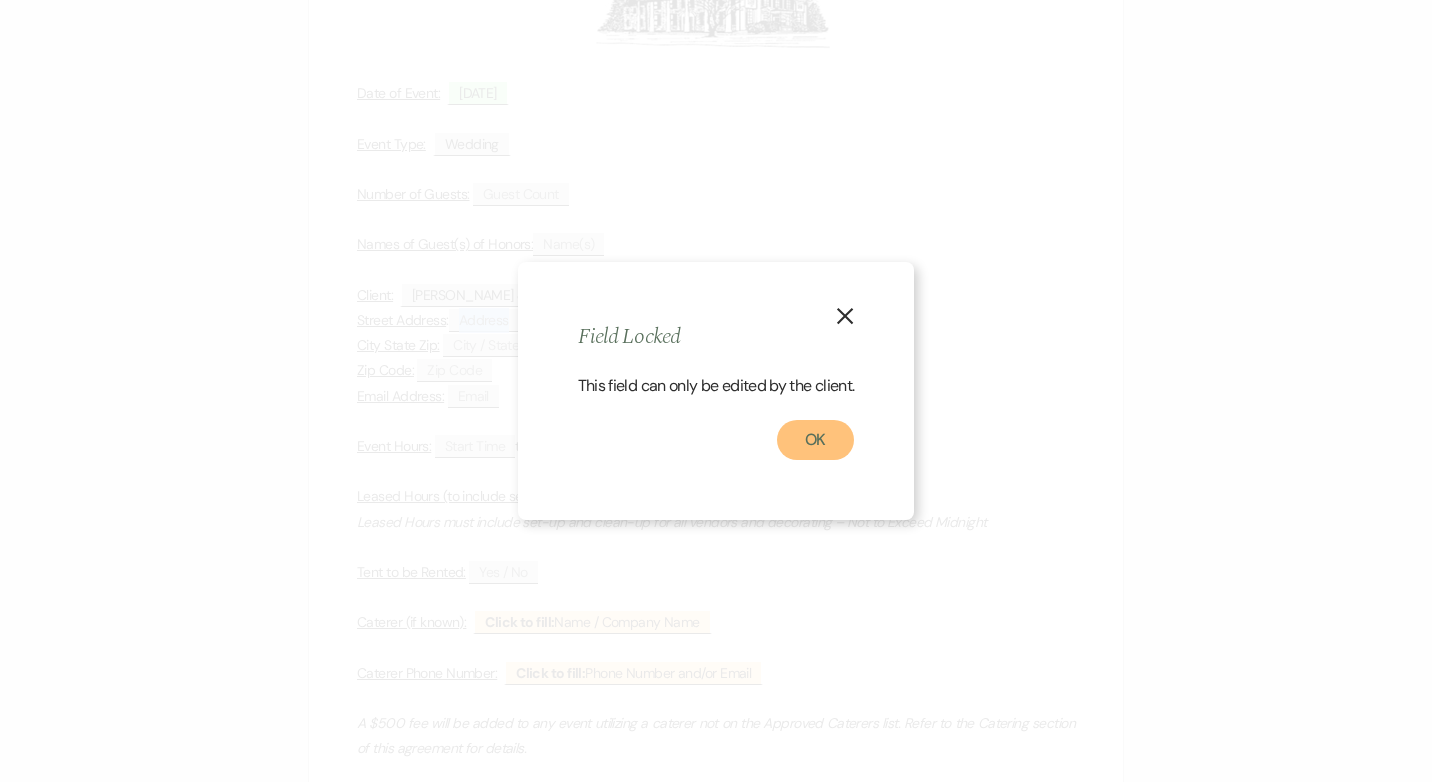 click on "OK" at bounding box center [816, 440] 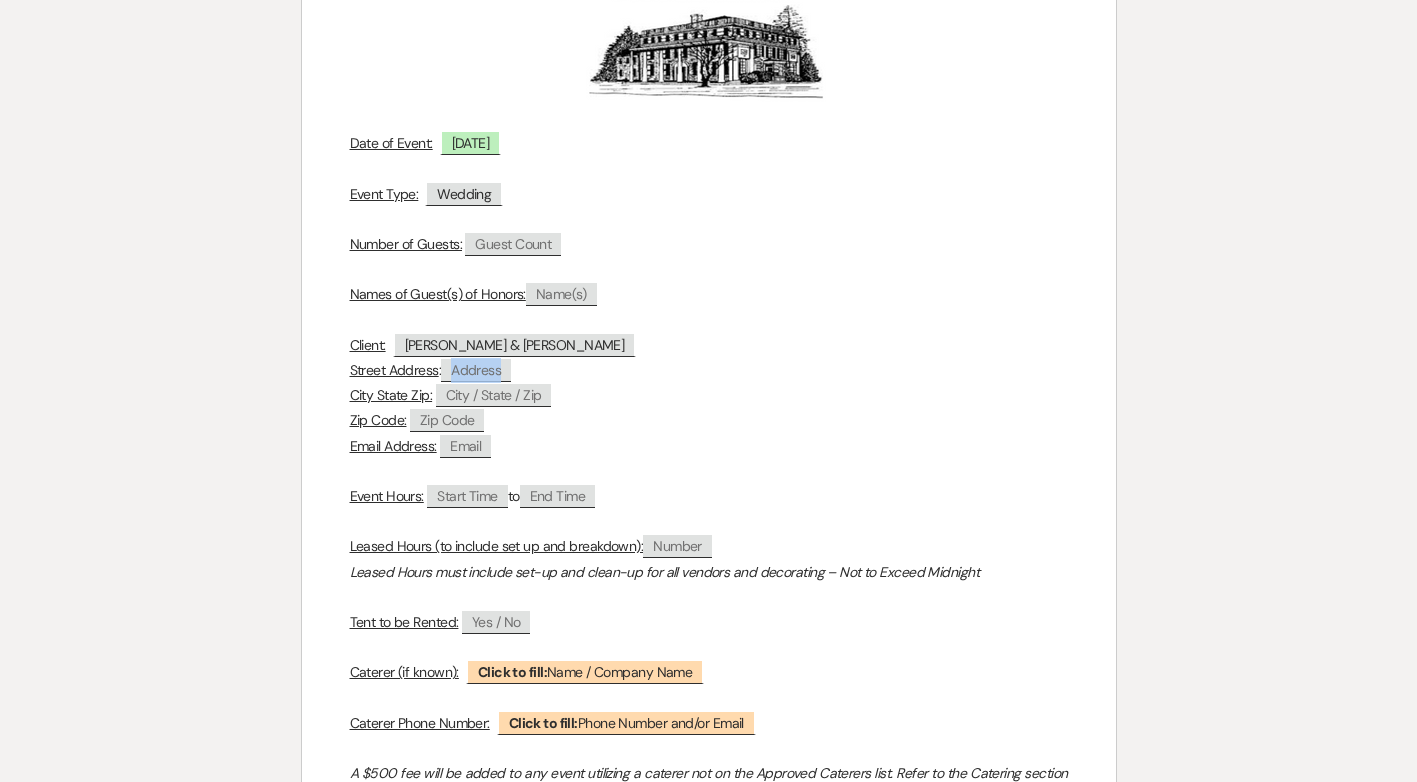 scroll, scrollTop: 455, scrollLeft: 0, axis: vertical 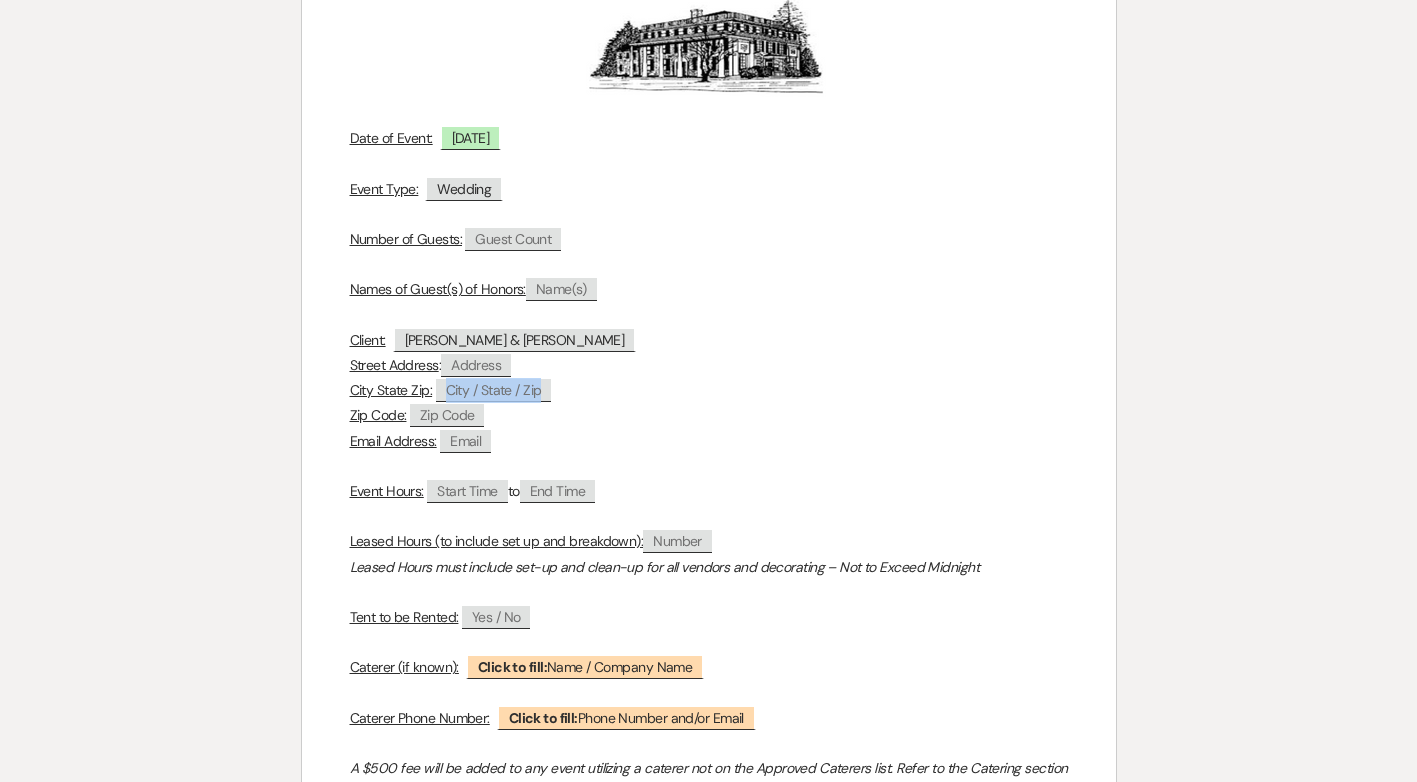 click on "City / State / Zip" at bounding box center (494, 390) 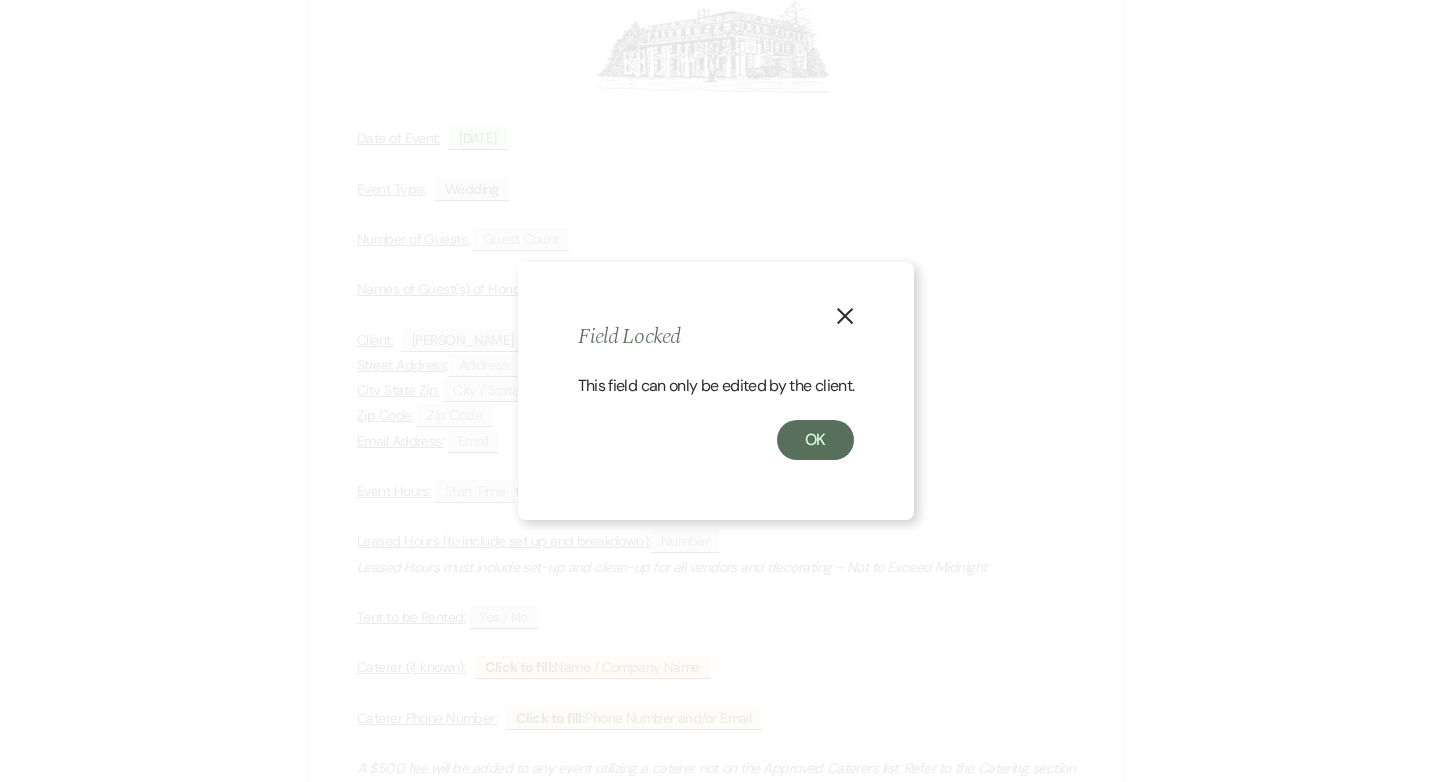 click 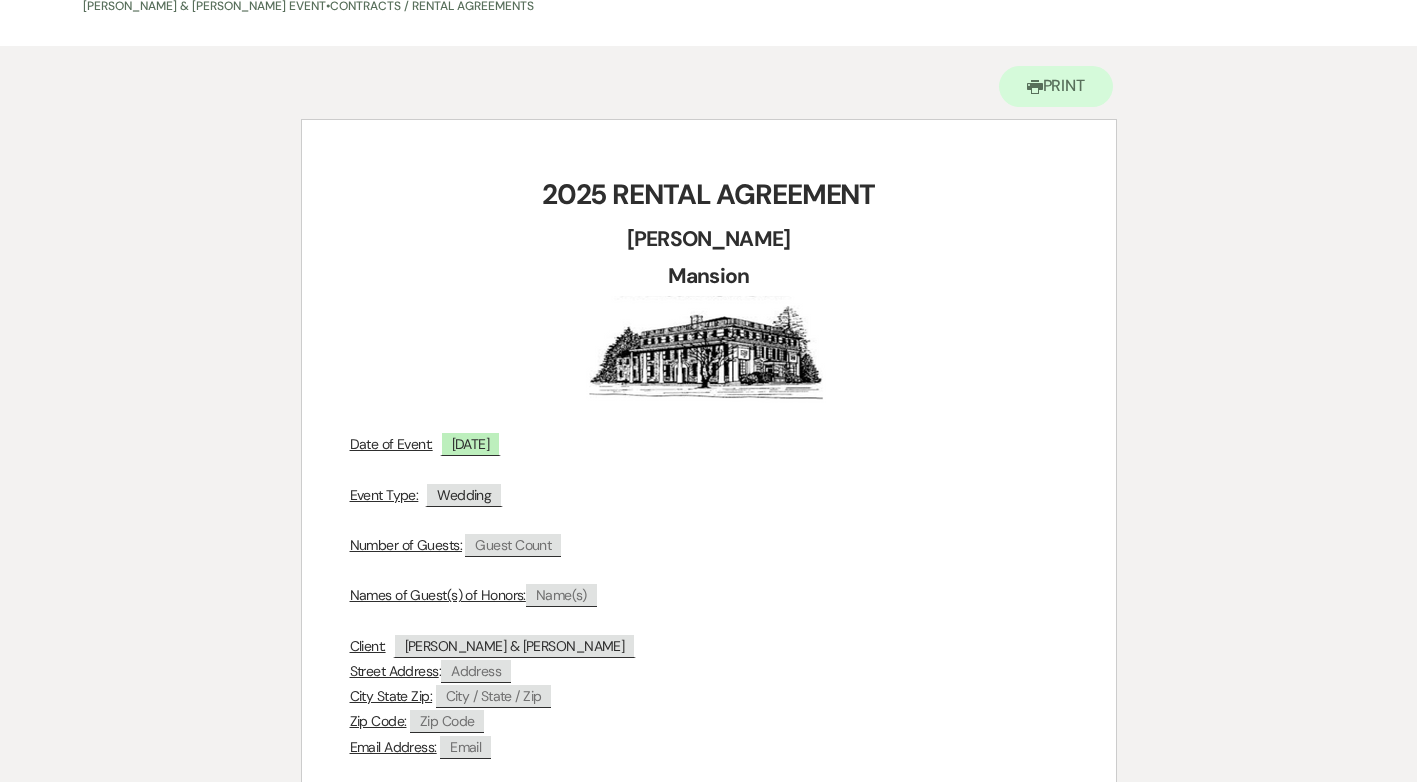 scroll, scrollTop: 0, scrollLeft: 0, axis: both 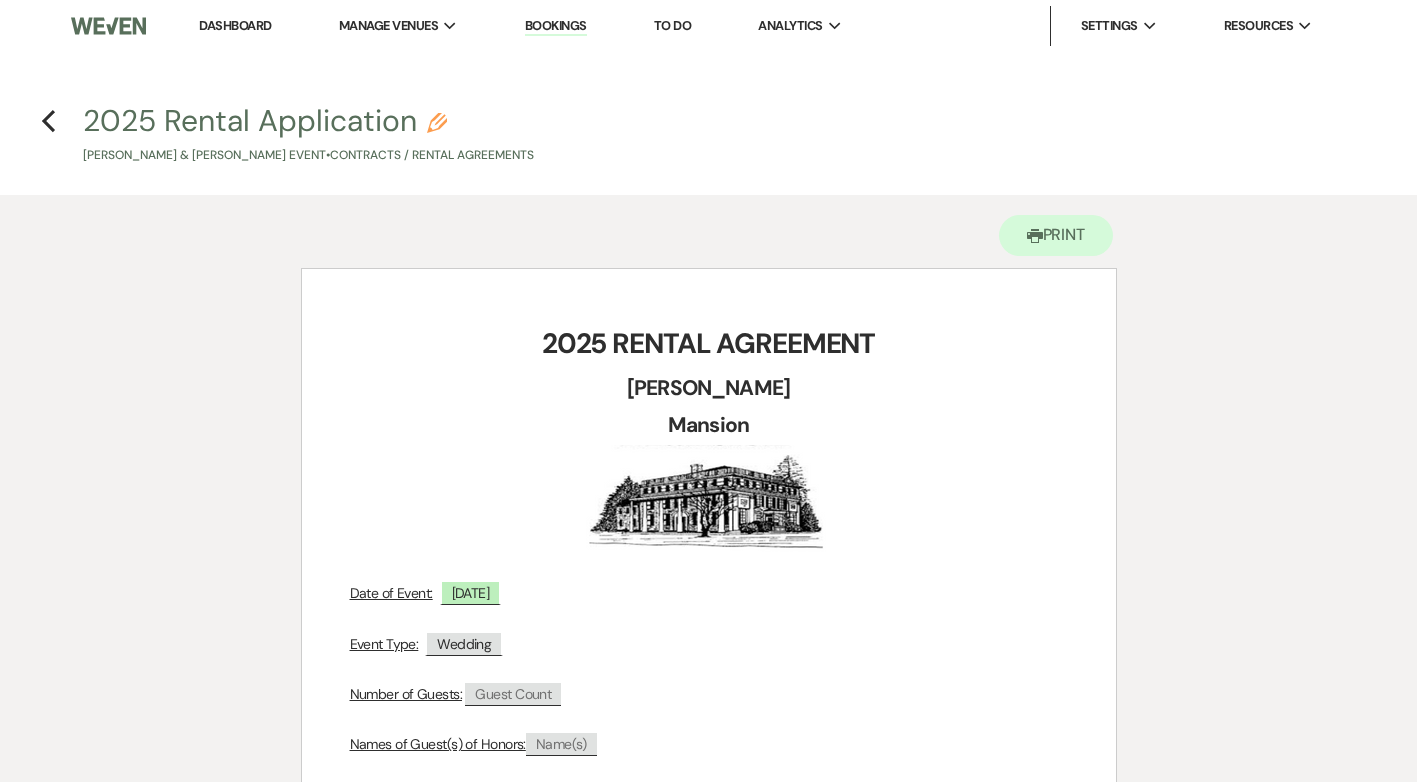 click on "Previous 2025 Rental Application Pencil [PERSON_NAME] Kemigisha & [PERSON_NAME] Event  •  Contracts / Rental Agreements" at bounding box center (708, 132) 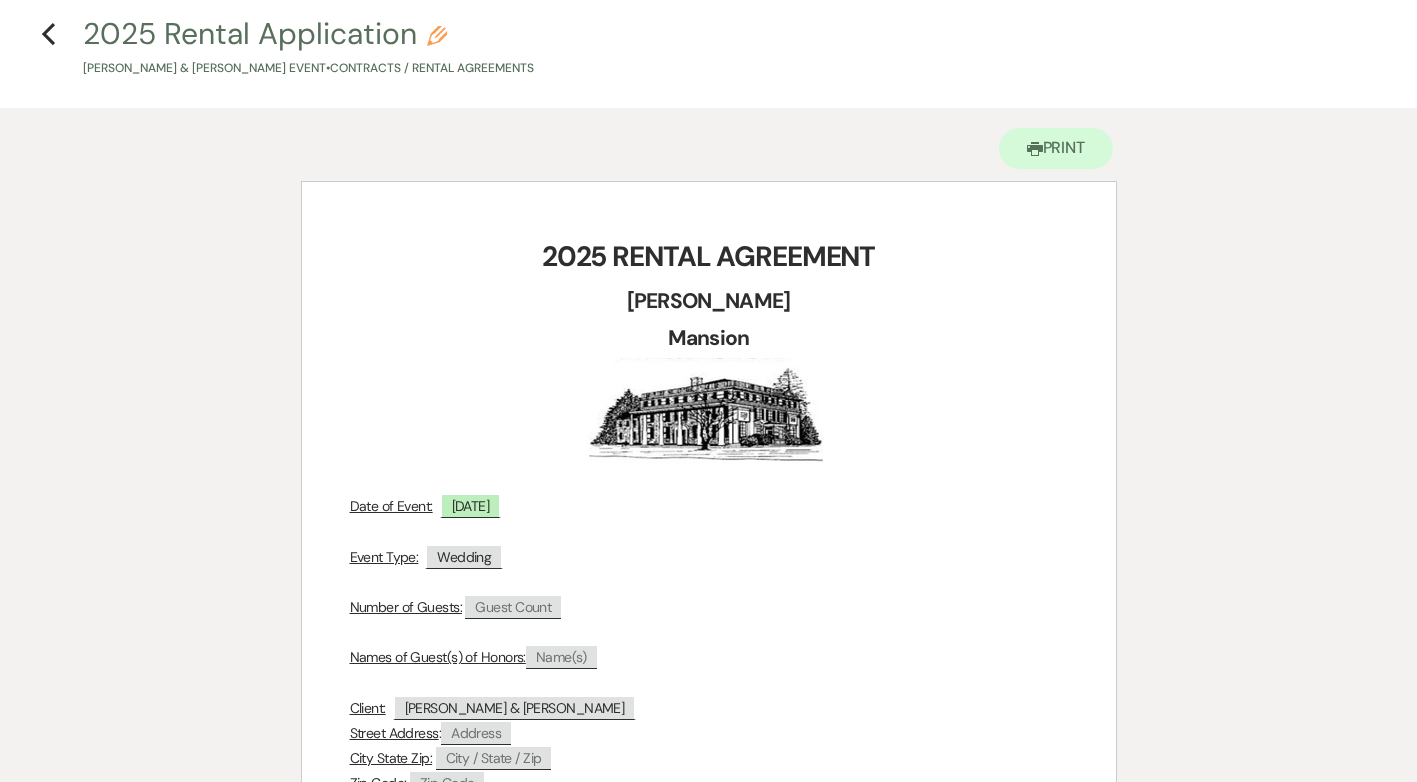 scroll, scrollTop: 200, scrollLeft: 0, axis: vertical 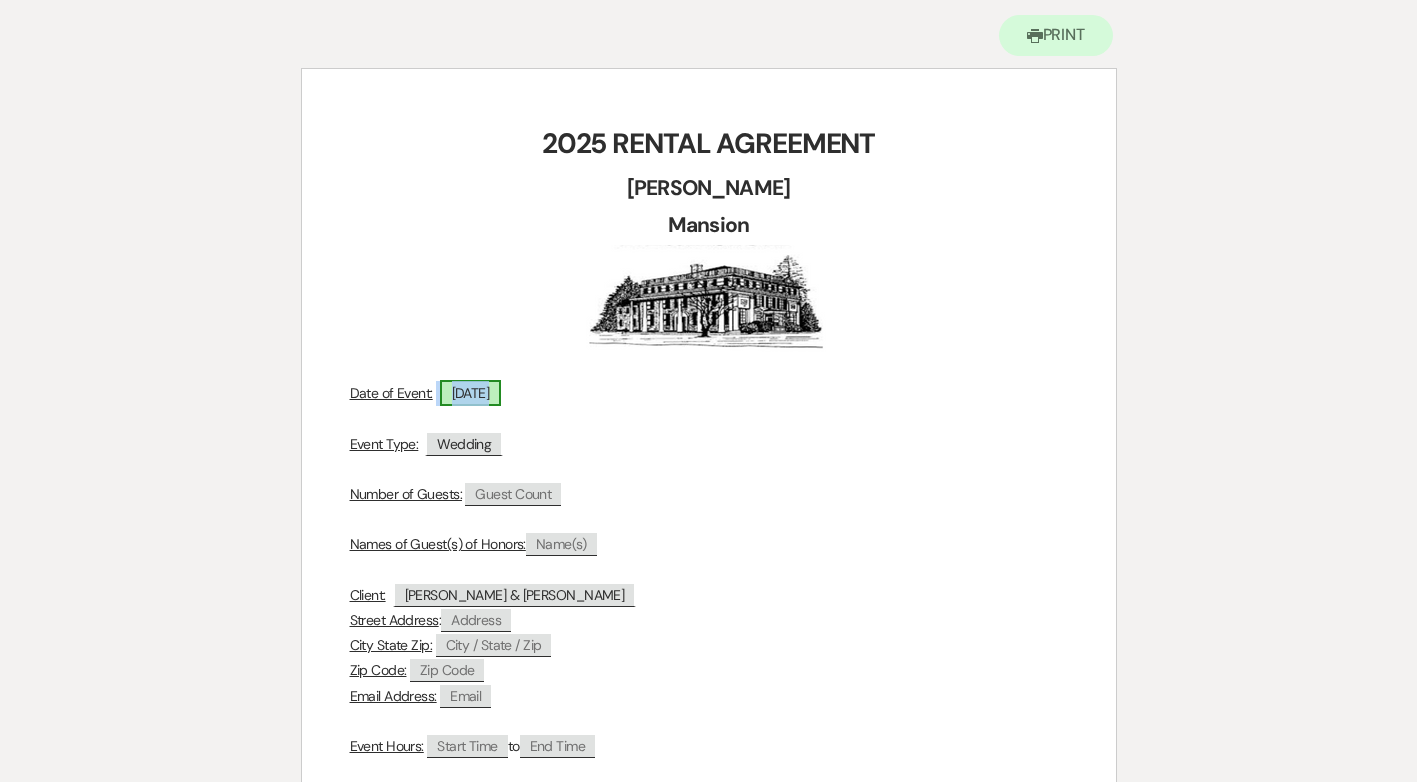 click on "[DATE]" at bounding box center [471, 393] 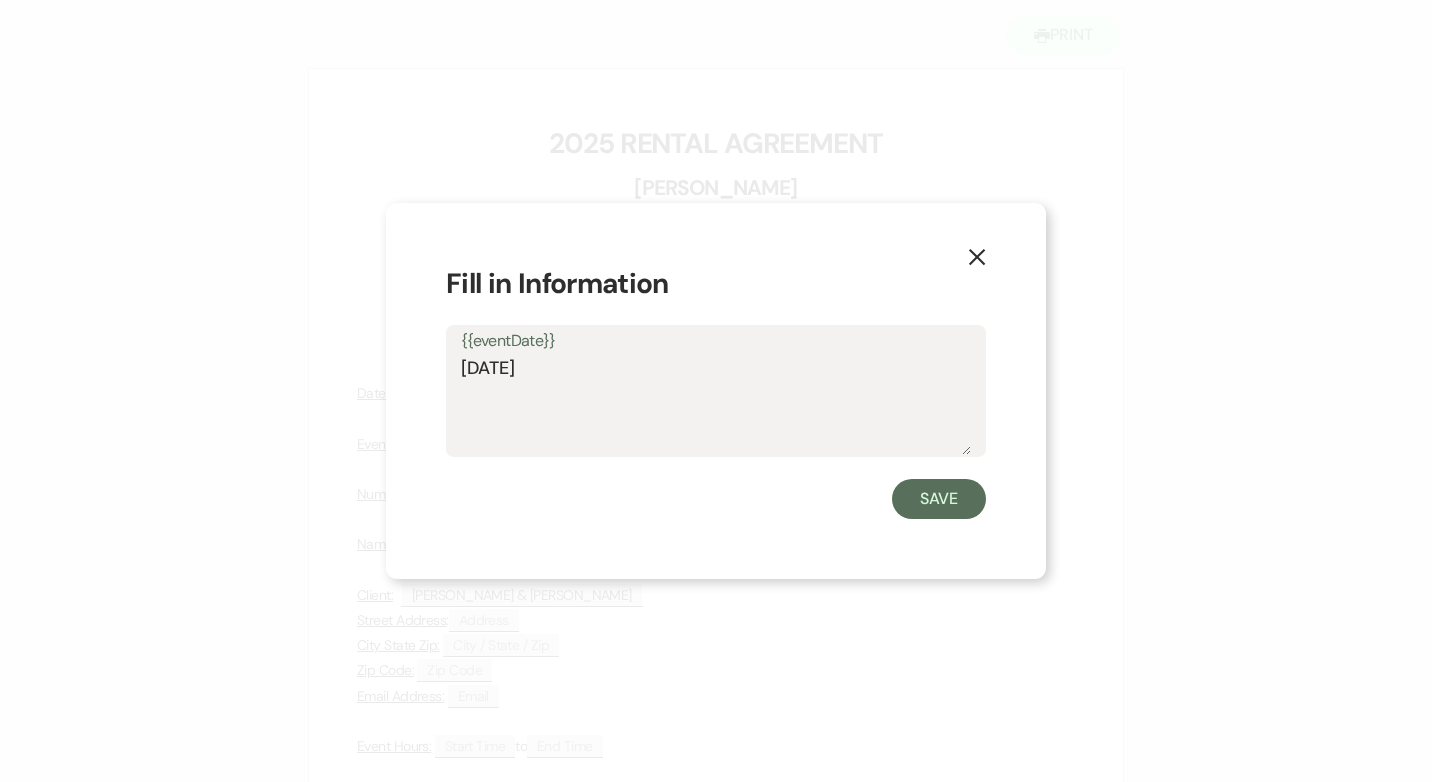 click 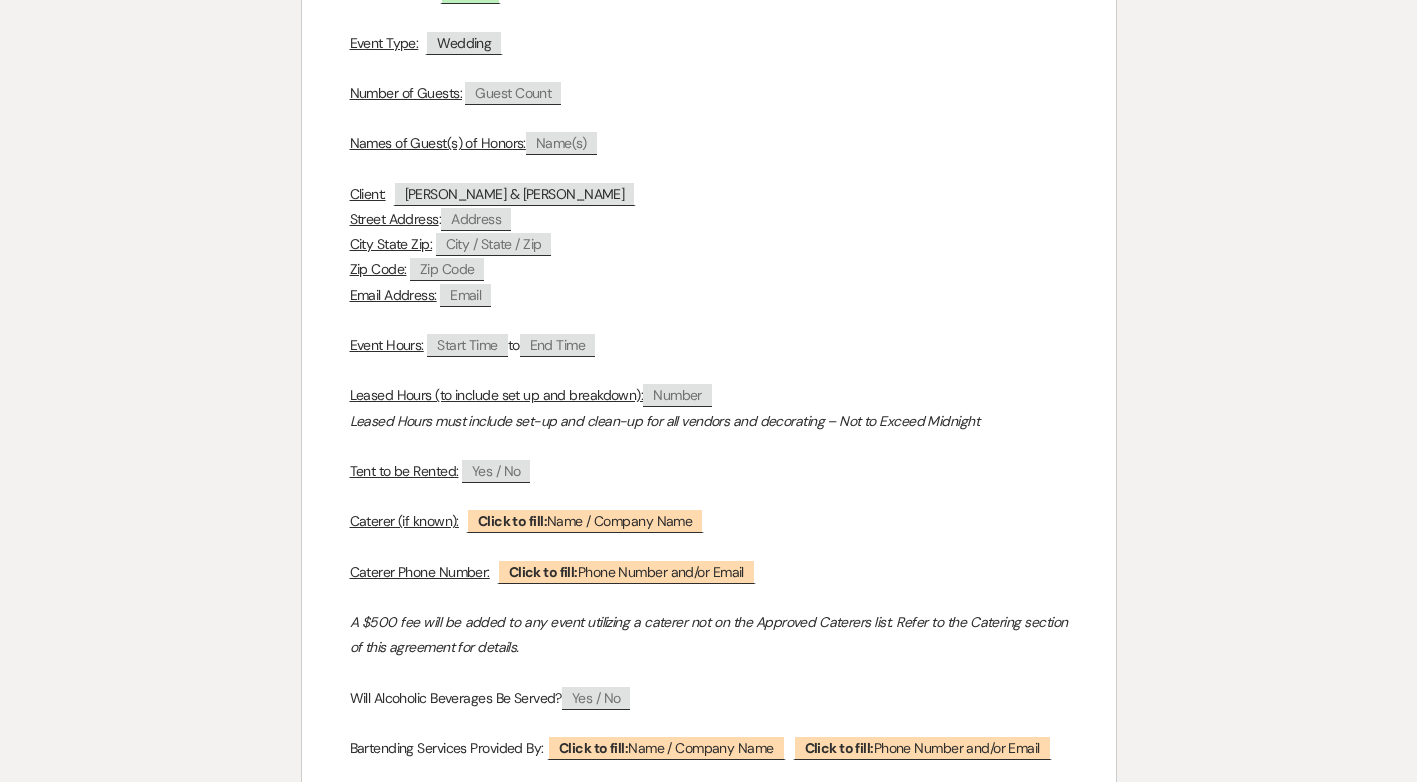 scroll, scrollTop: 600, scrollLeft: 0, axis: vertical 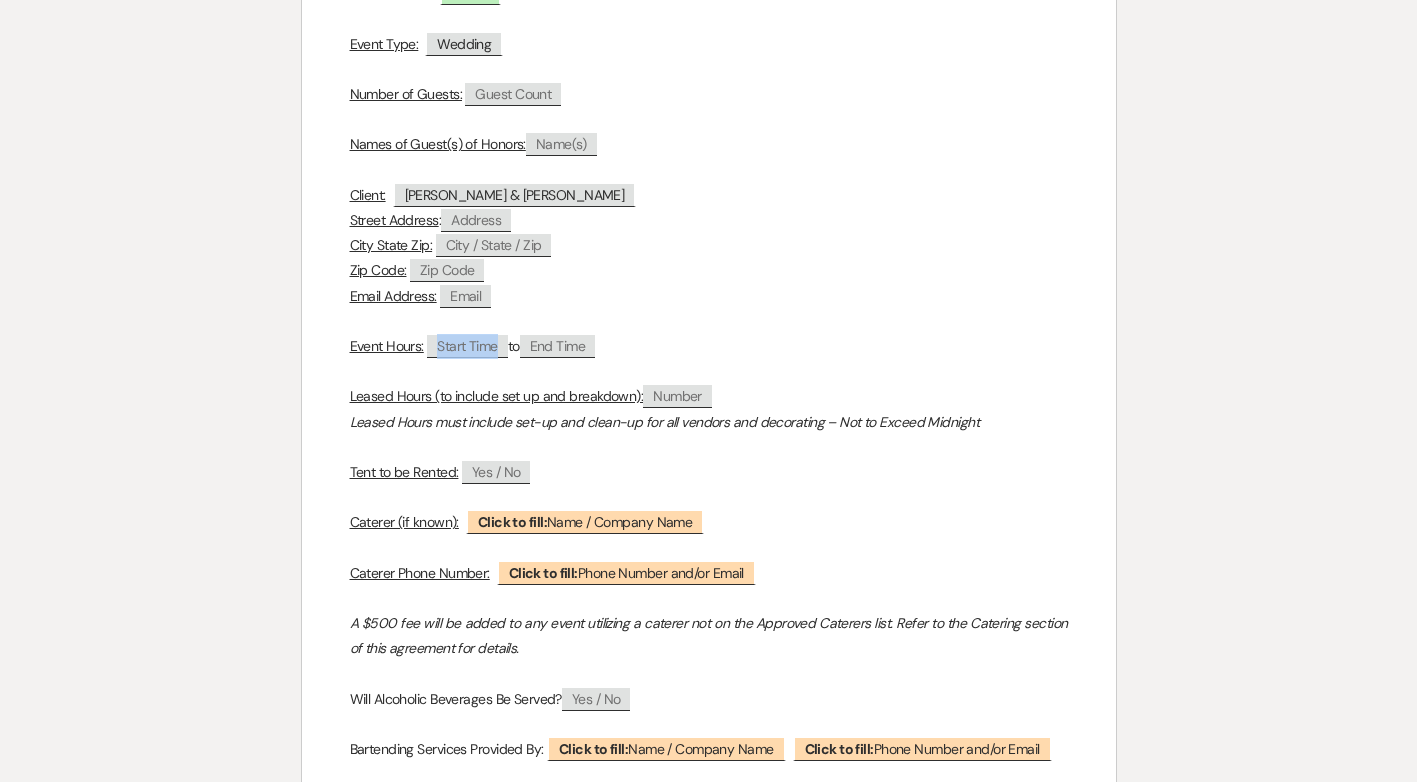 click on "Start Time" at bounding box center (467, 346) 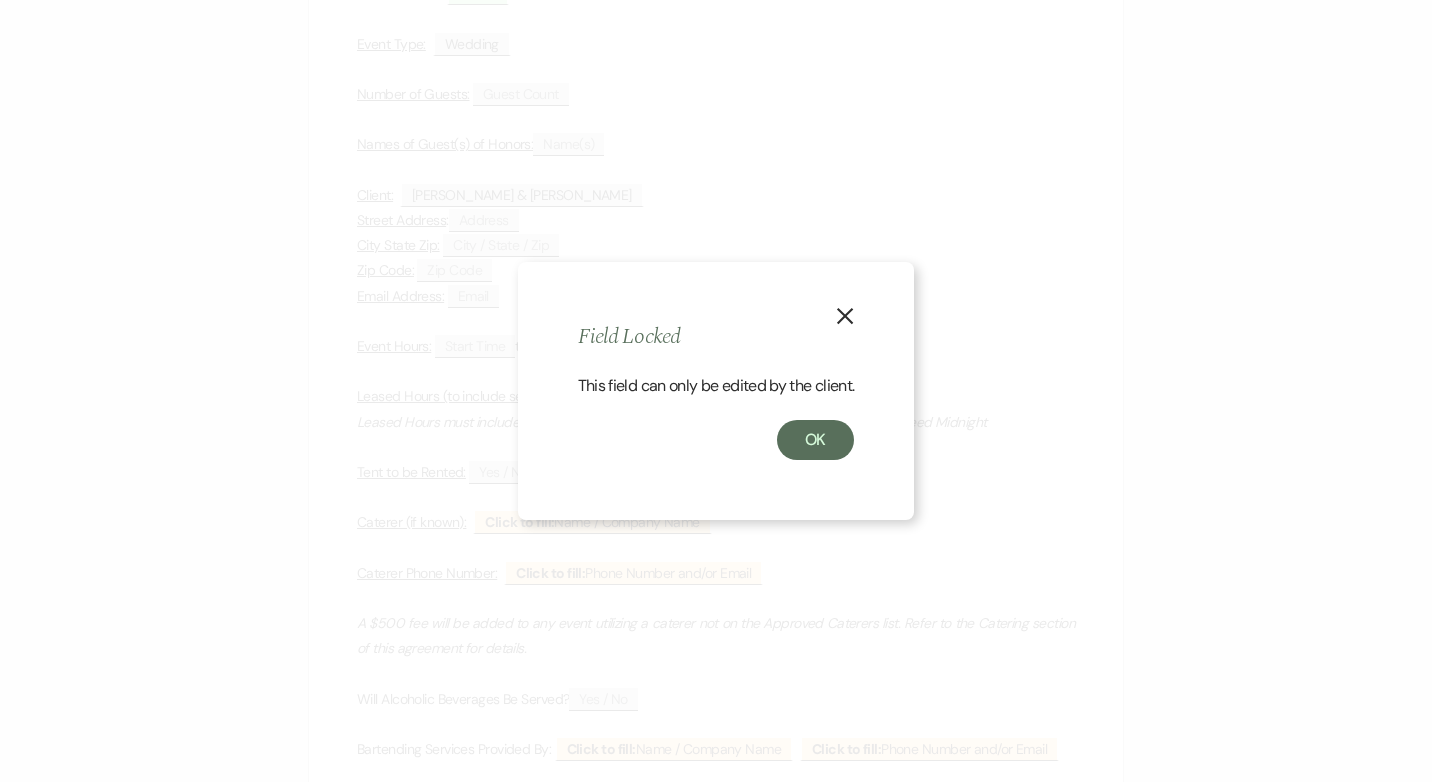 click 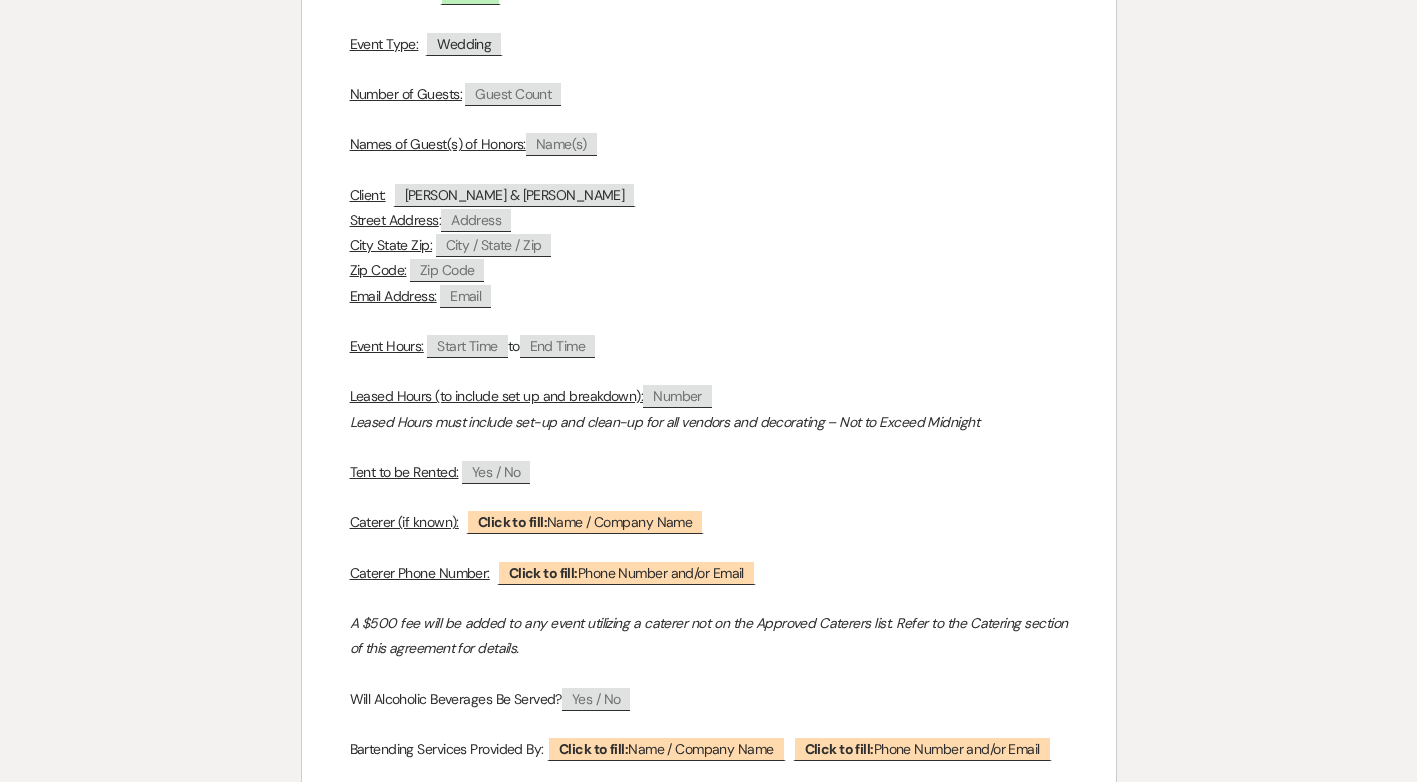 scroll, scrollTop: 0, scrollLeft: 0, axis: both 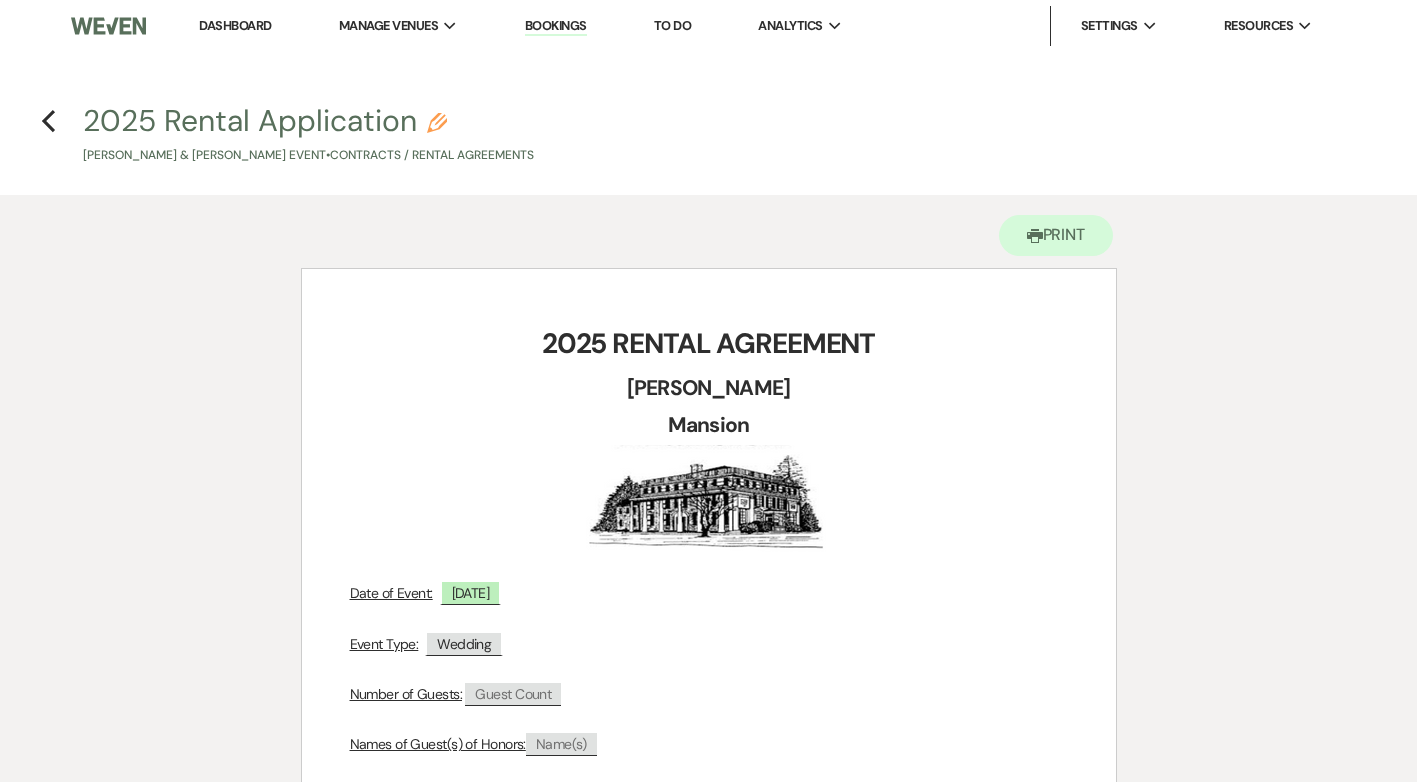 click on "Previous 2025 Rental Application Pencil [PERSON_NAME] Kemigisha & [PERSON_NAME] Event  •  Contracts / Rental Agreements" at bounding box center [708, 132] 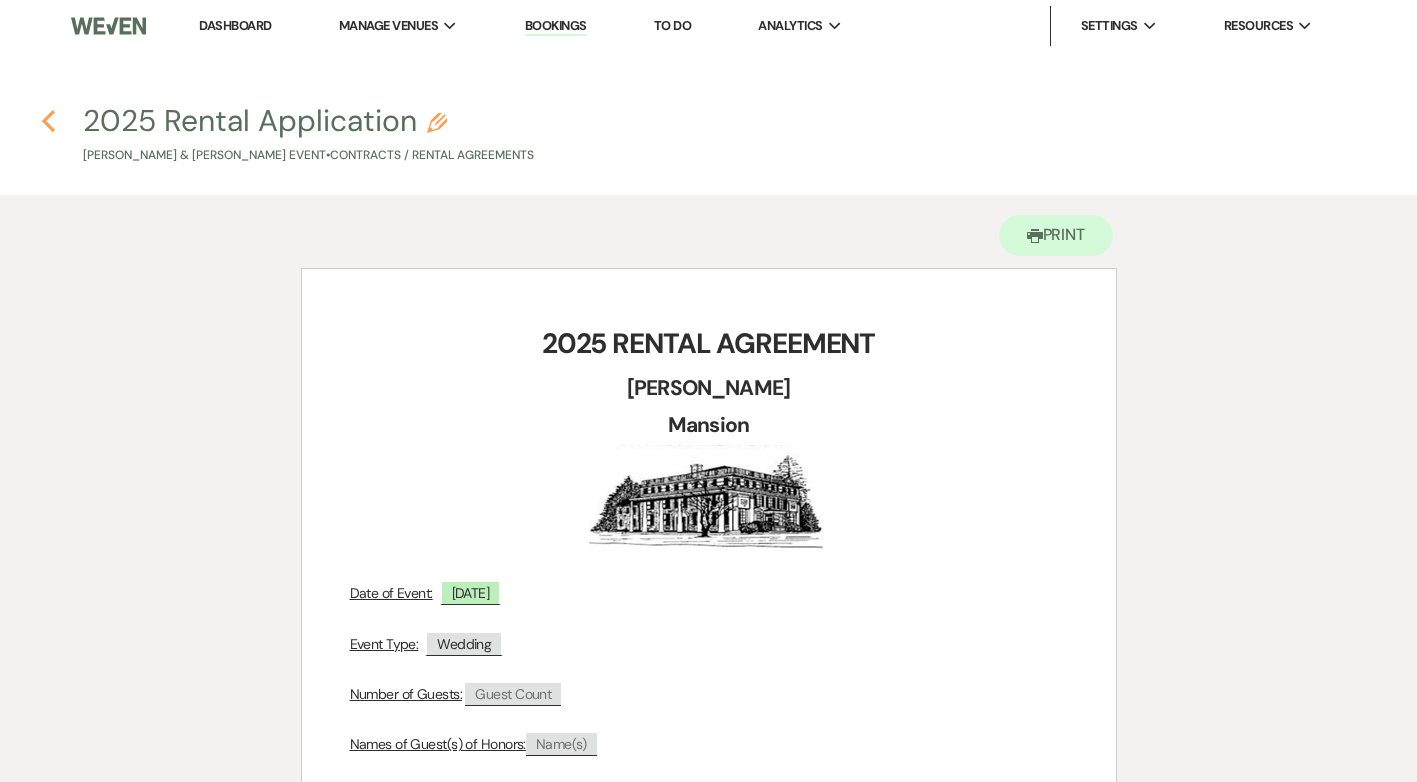 click on "Previous" 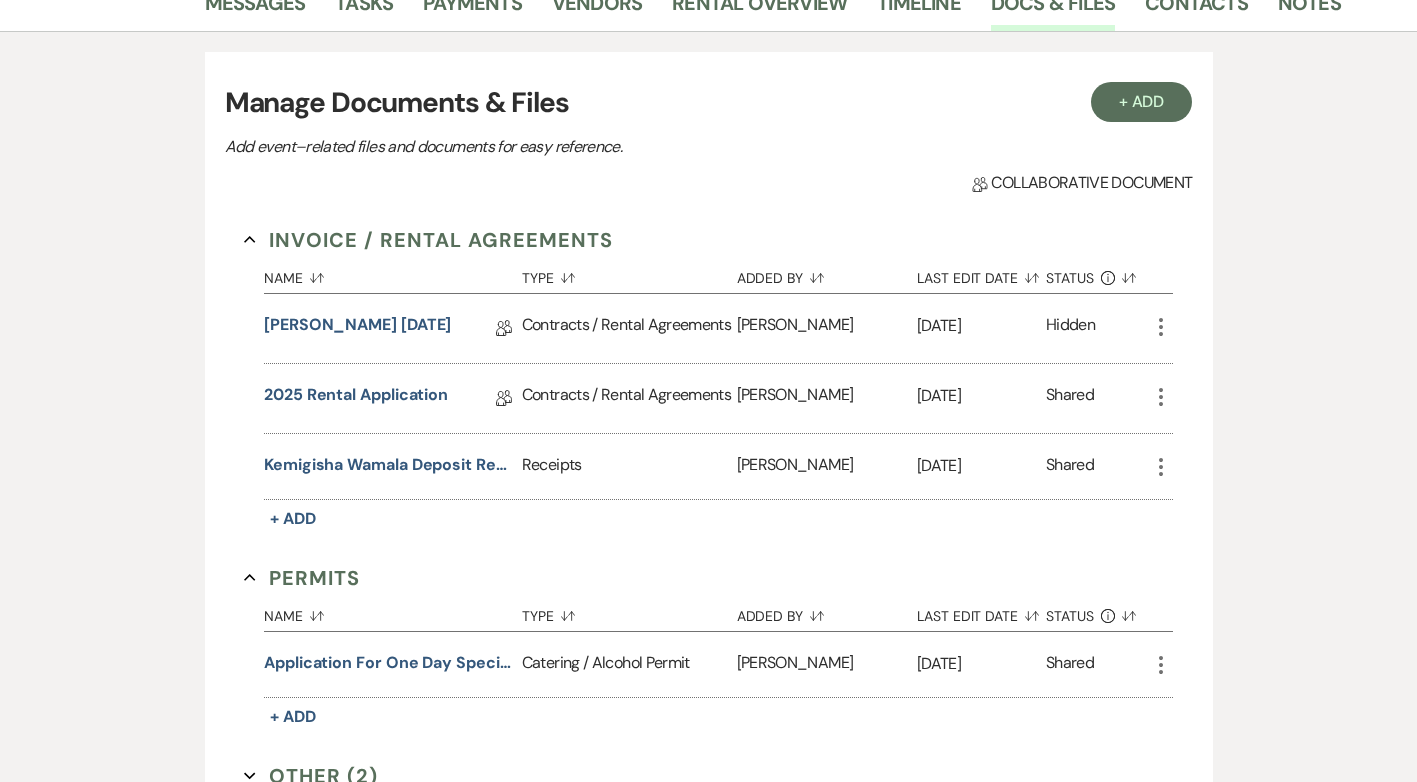 scroll, scrollTop: 400, scrollLeft: 0, axis: vertical 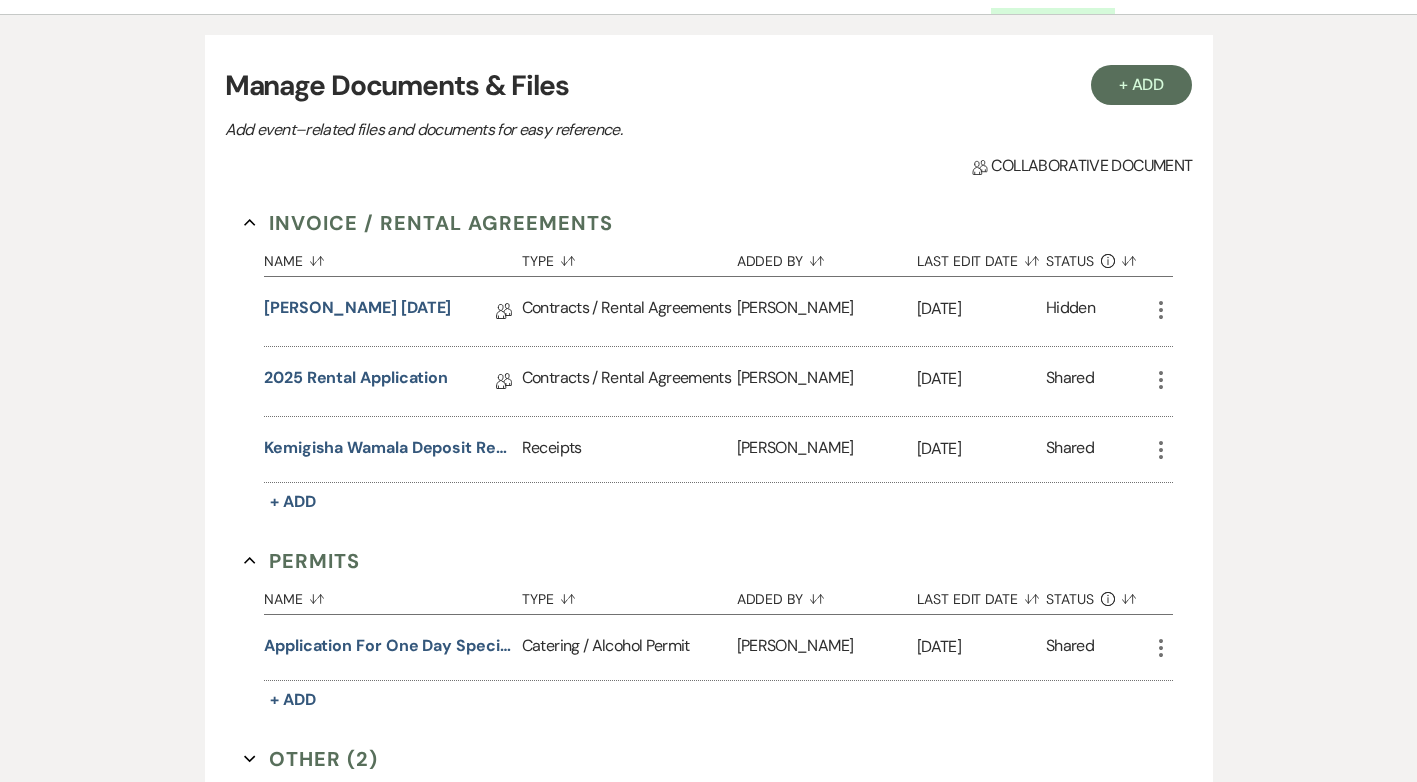 click on "More" 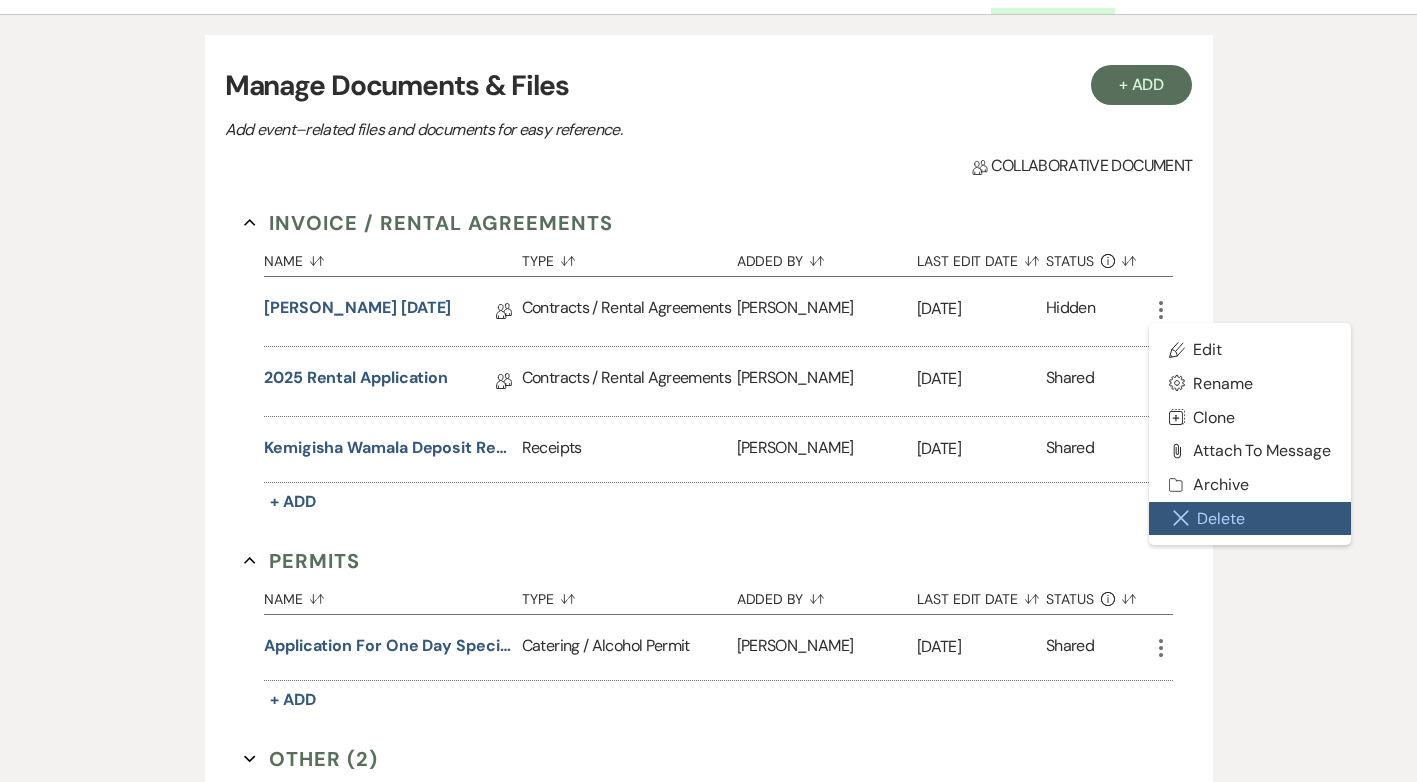 click on "Close Delete X Delete" at bounding box center [1250, 519] 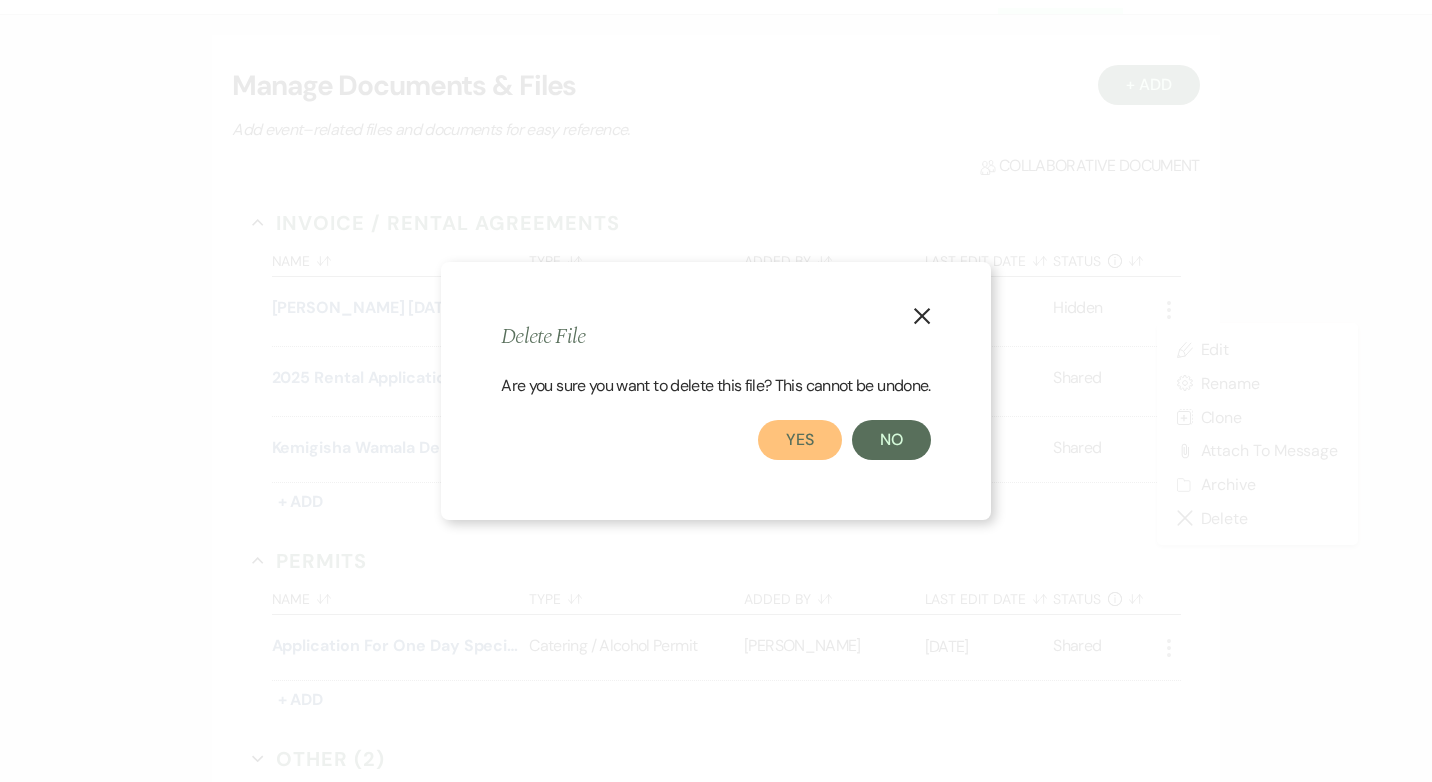 click on "Yes" at bounding box center [800, 440] 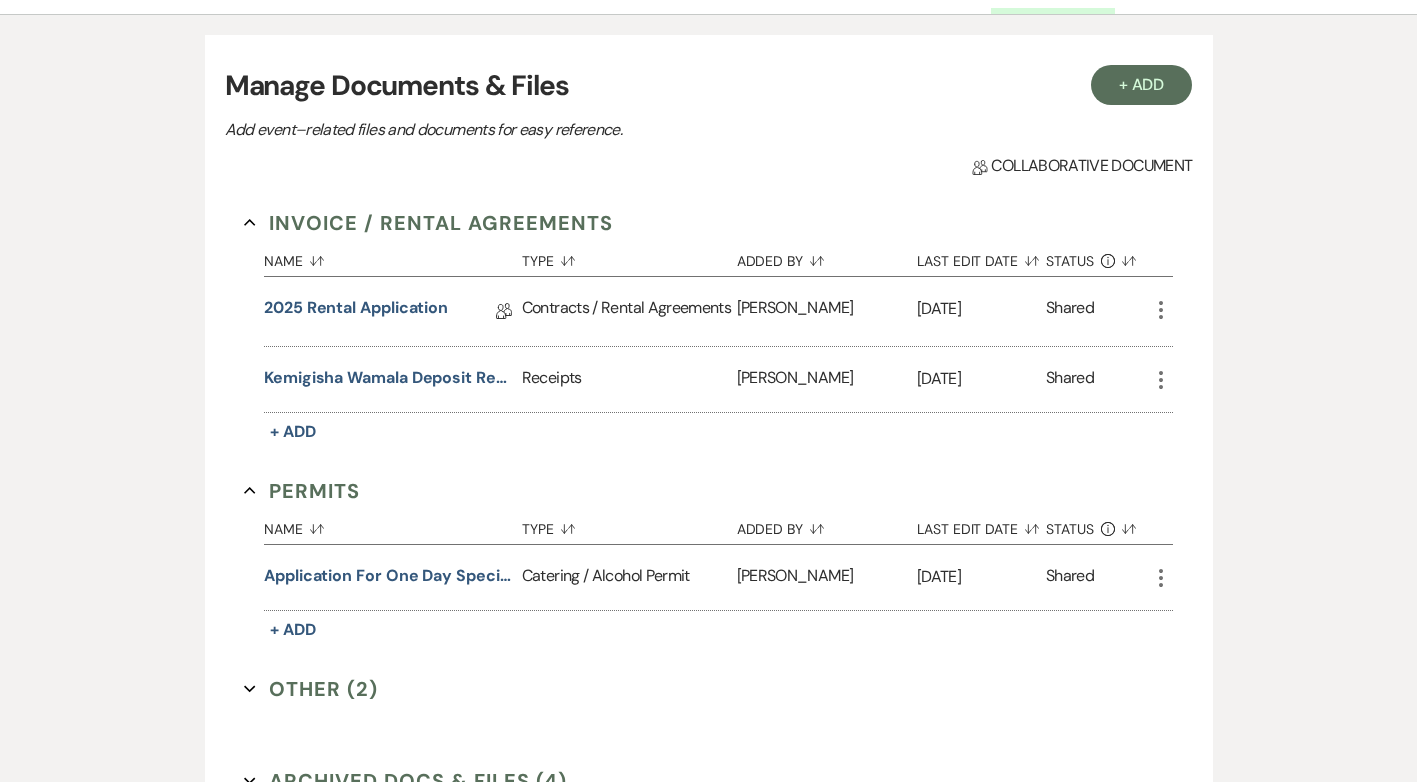 click on "More" 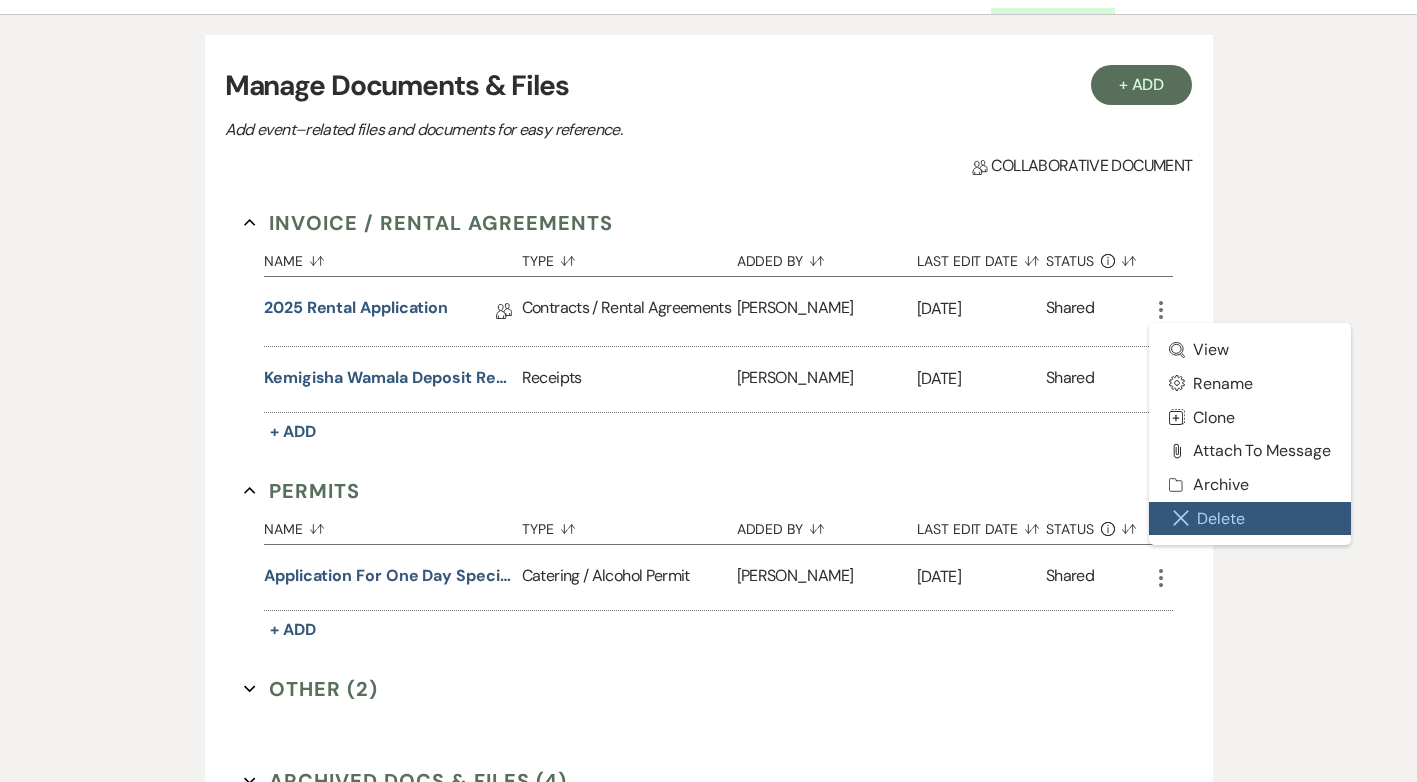 click on "Close Delete X Delete" at bounding box center [1250, 519] 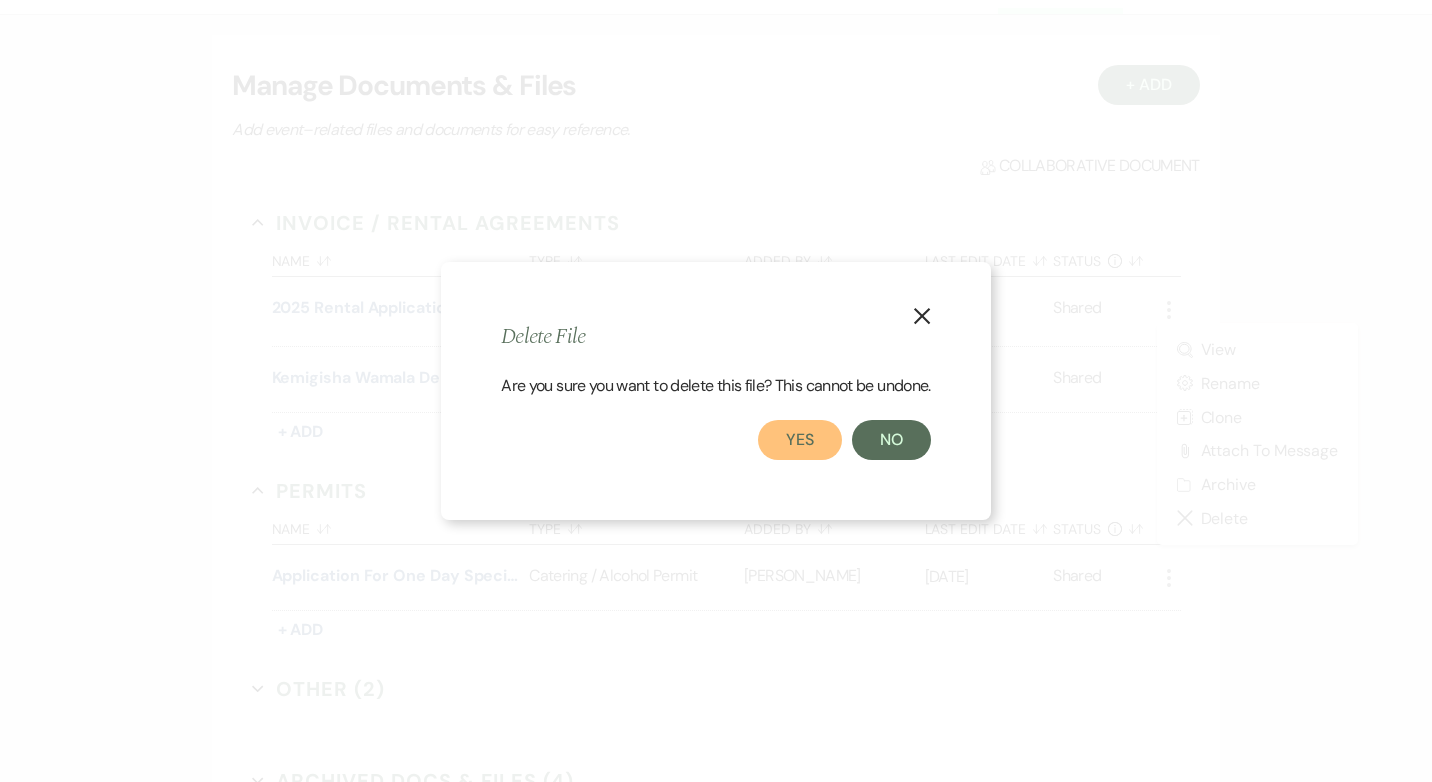 click on "Yes" at bounding box center (800, 440) 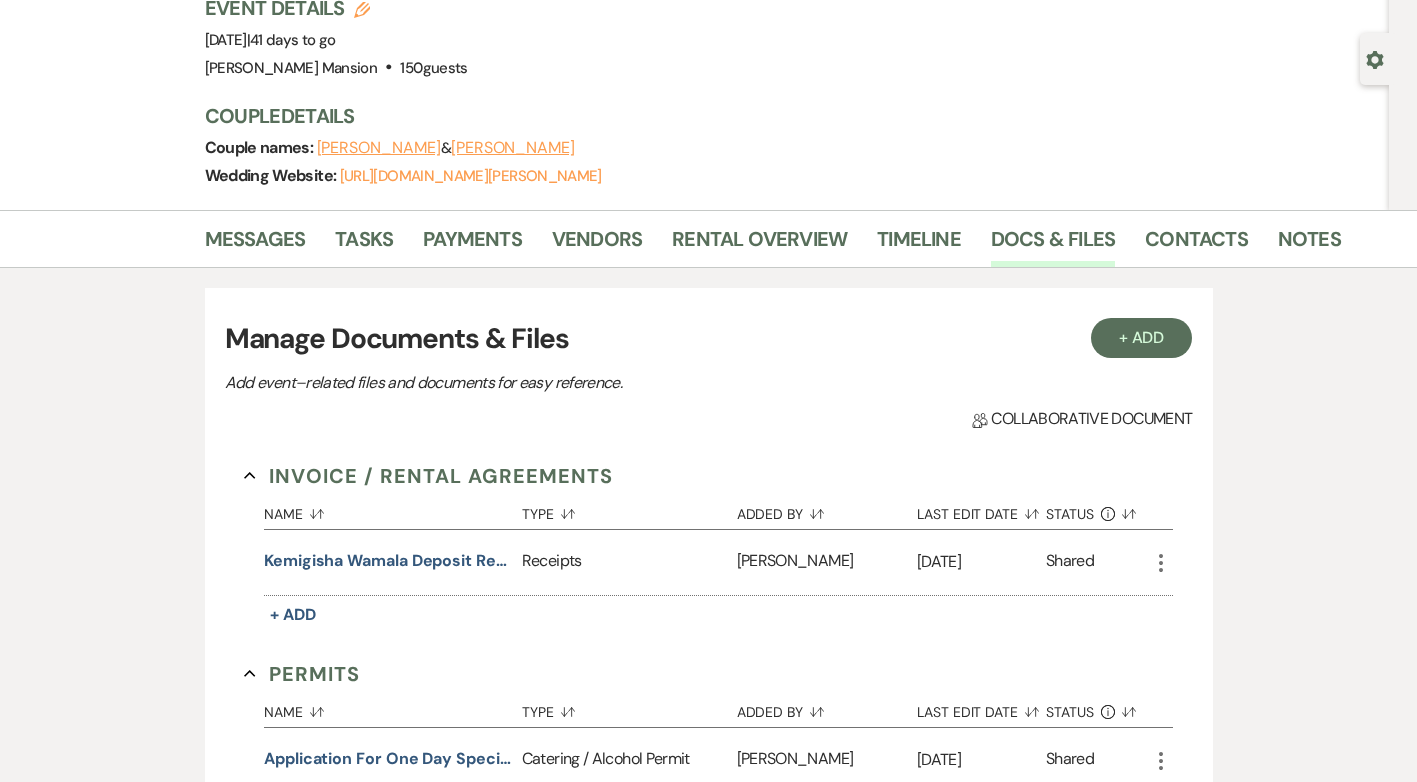 scroll, scrollTop: 0, scrollLeft: 0, axis: both 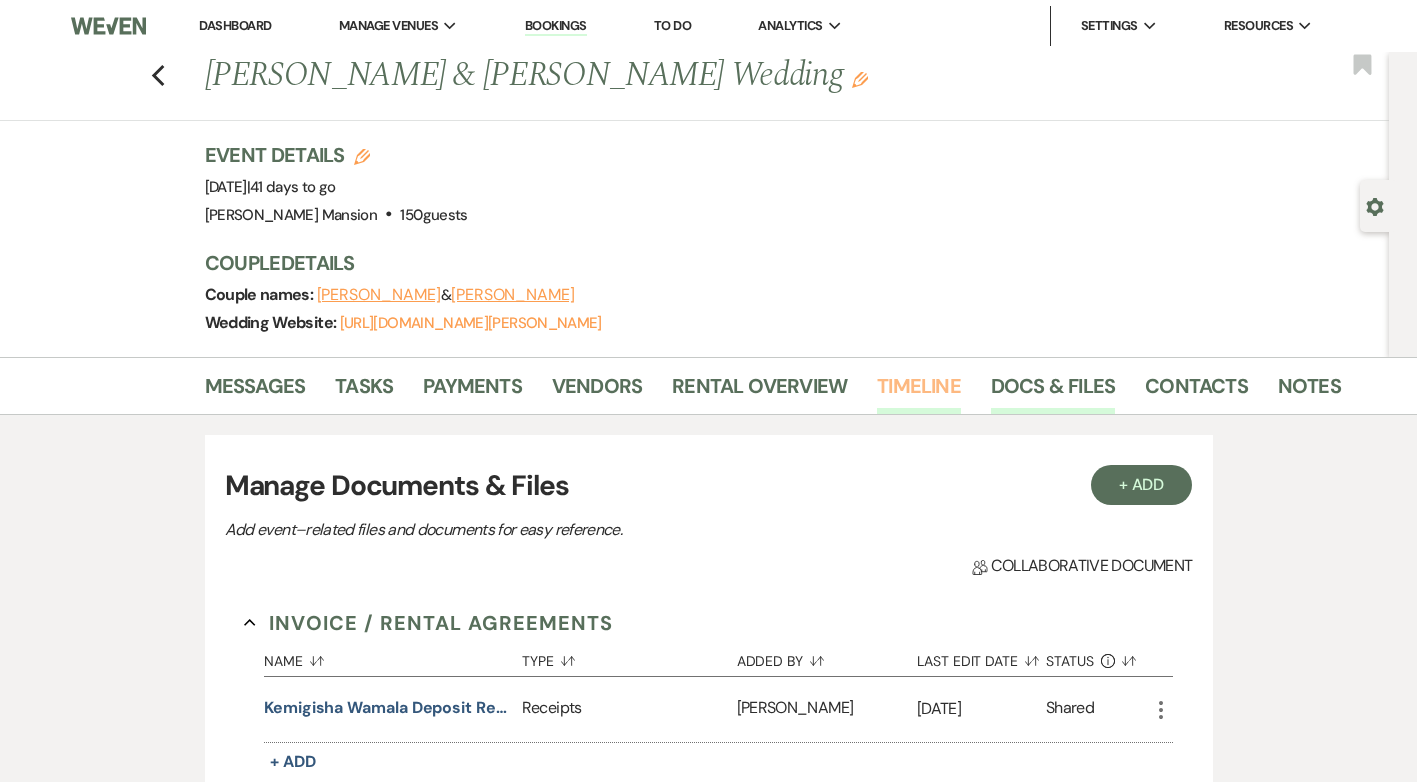 click on "Timeline" at bounding box center [919, 392] 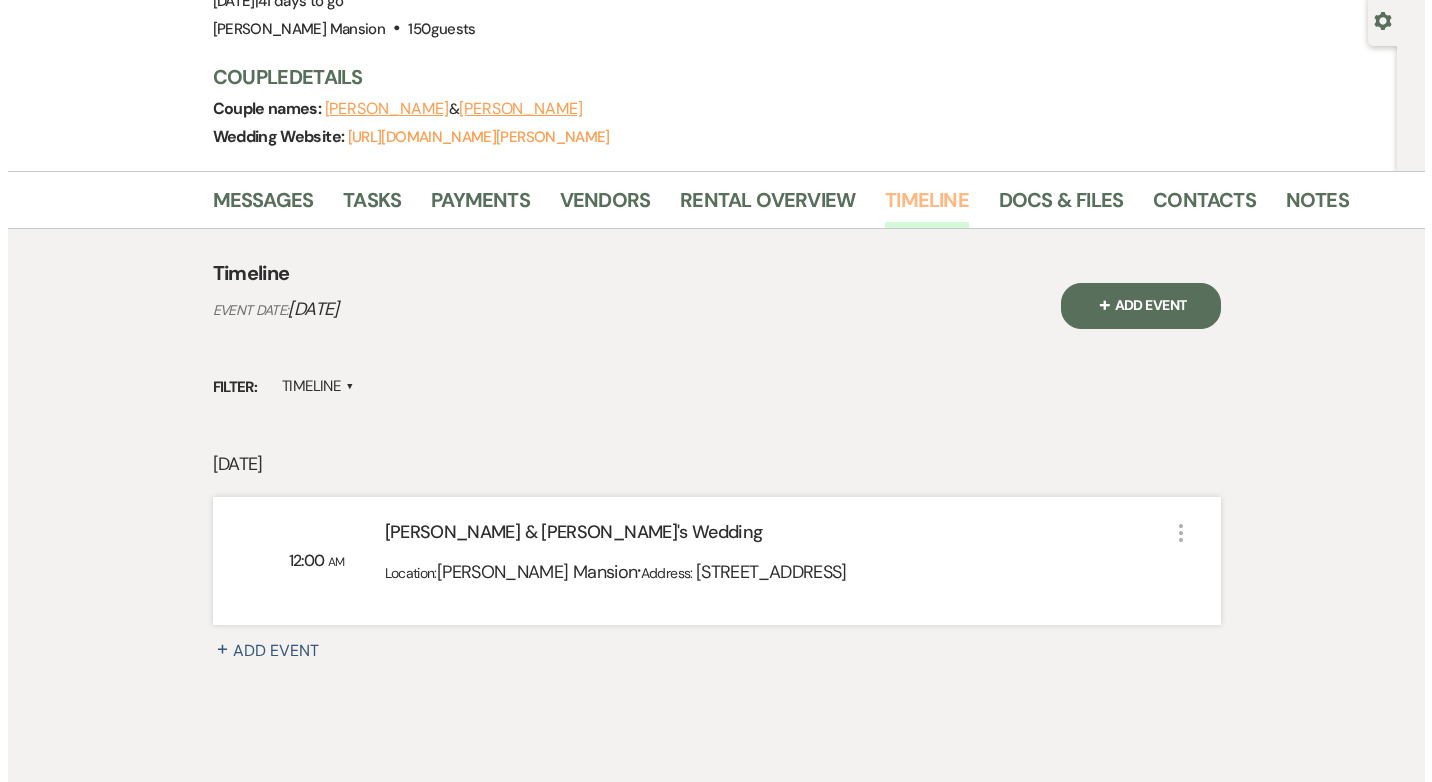 scroll, scrollTop: 74, scrollLeft: 0, axis: vertical 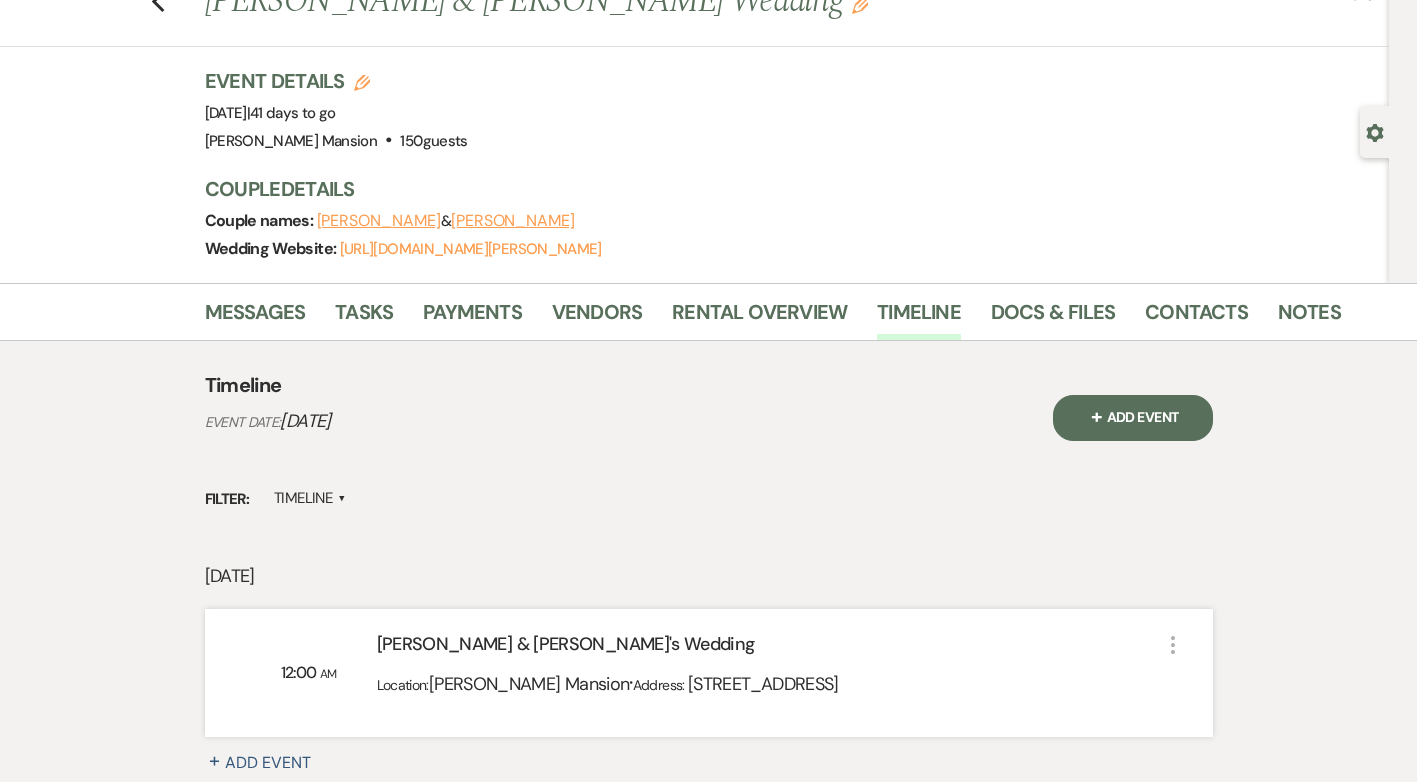 click on "More" 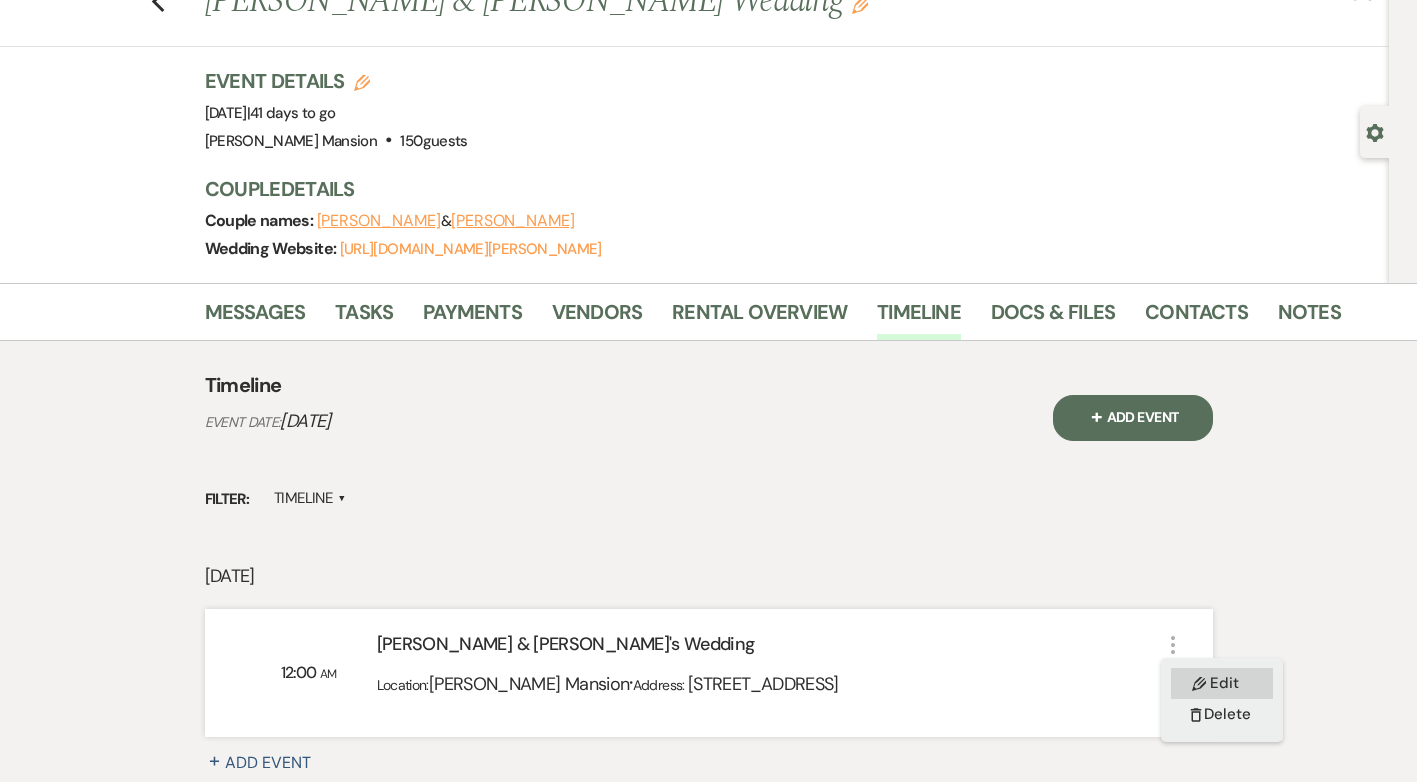 click on "Pencil  Edit" at bounding box center [1222, 683] 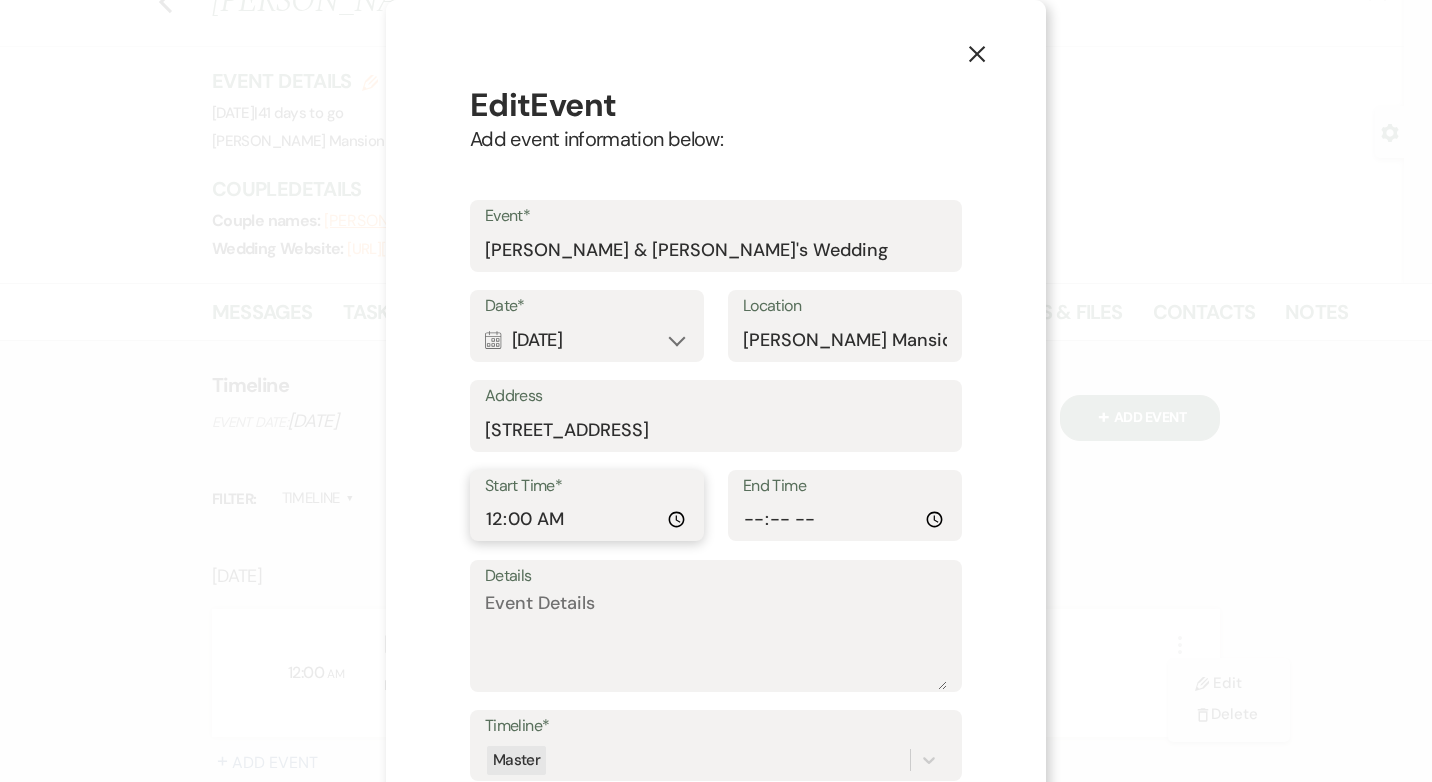 click on "00:00:00" at bounding box center (587, 519) 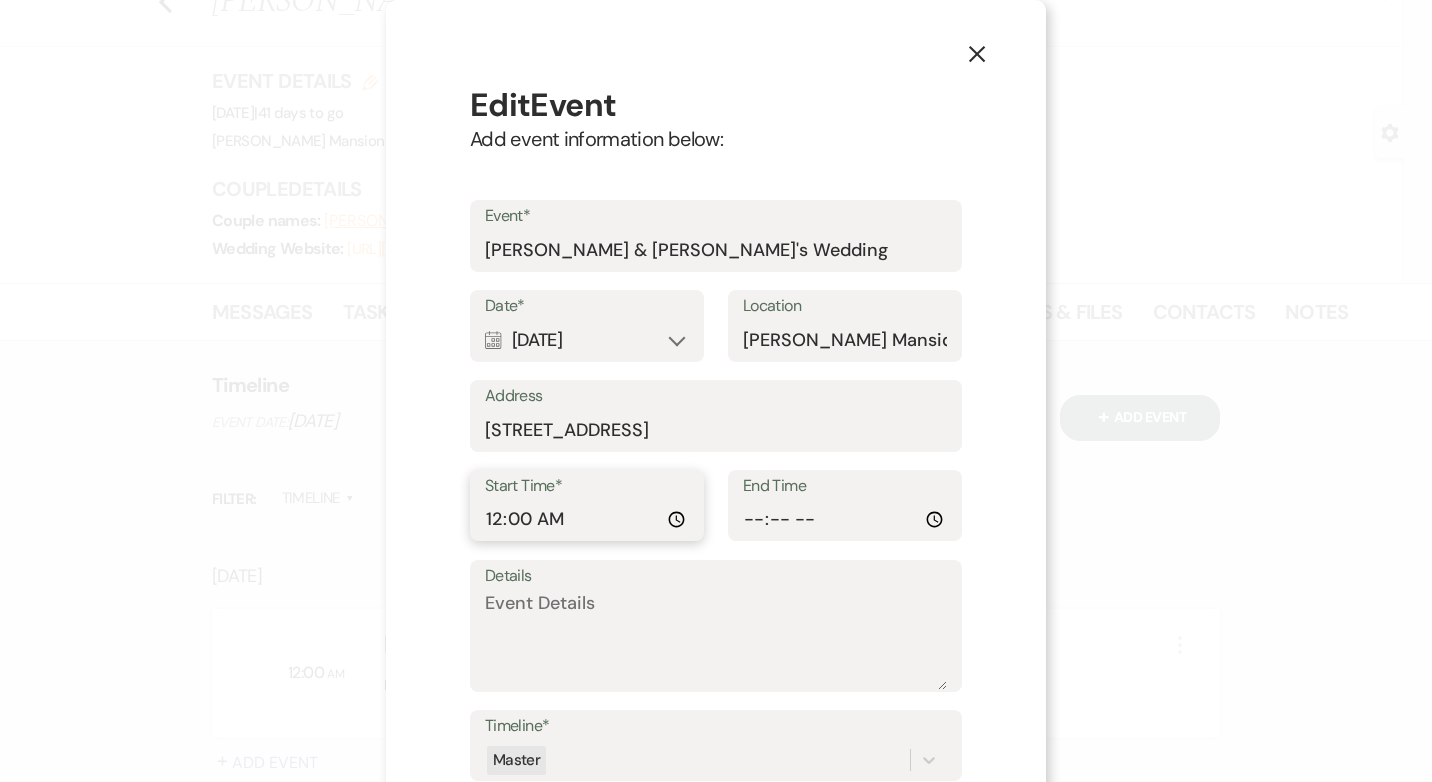 click on "00:00:00" at bounding box center [587, 519] 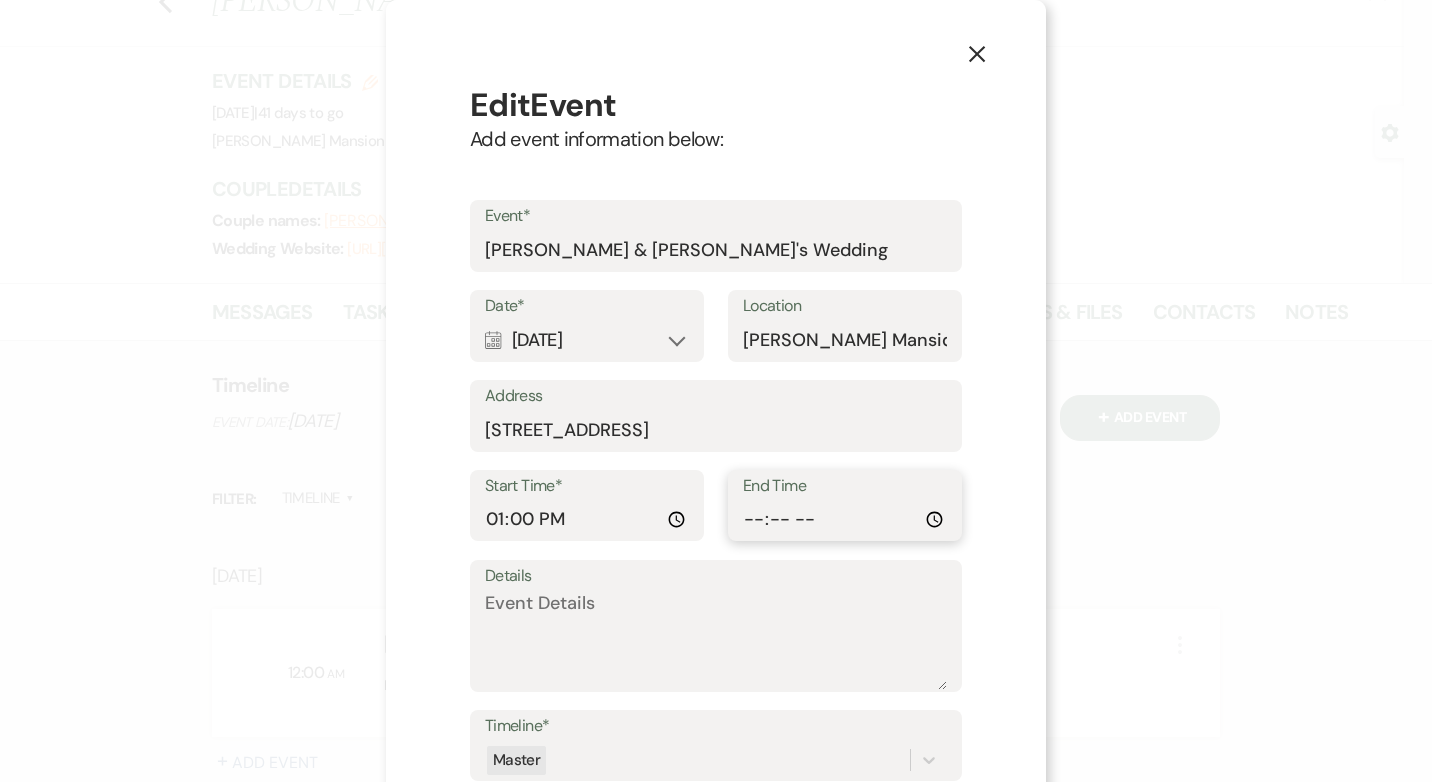 type on "13:00" 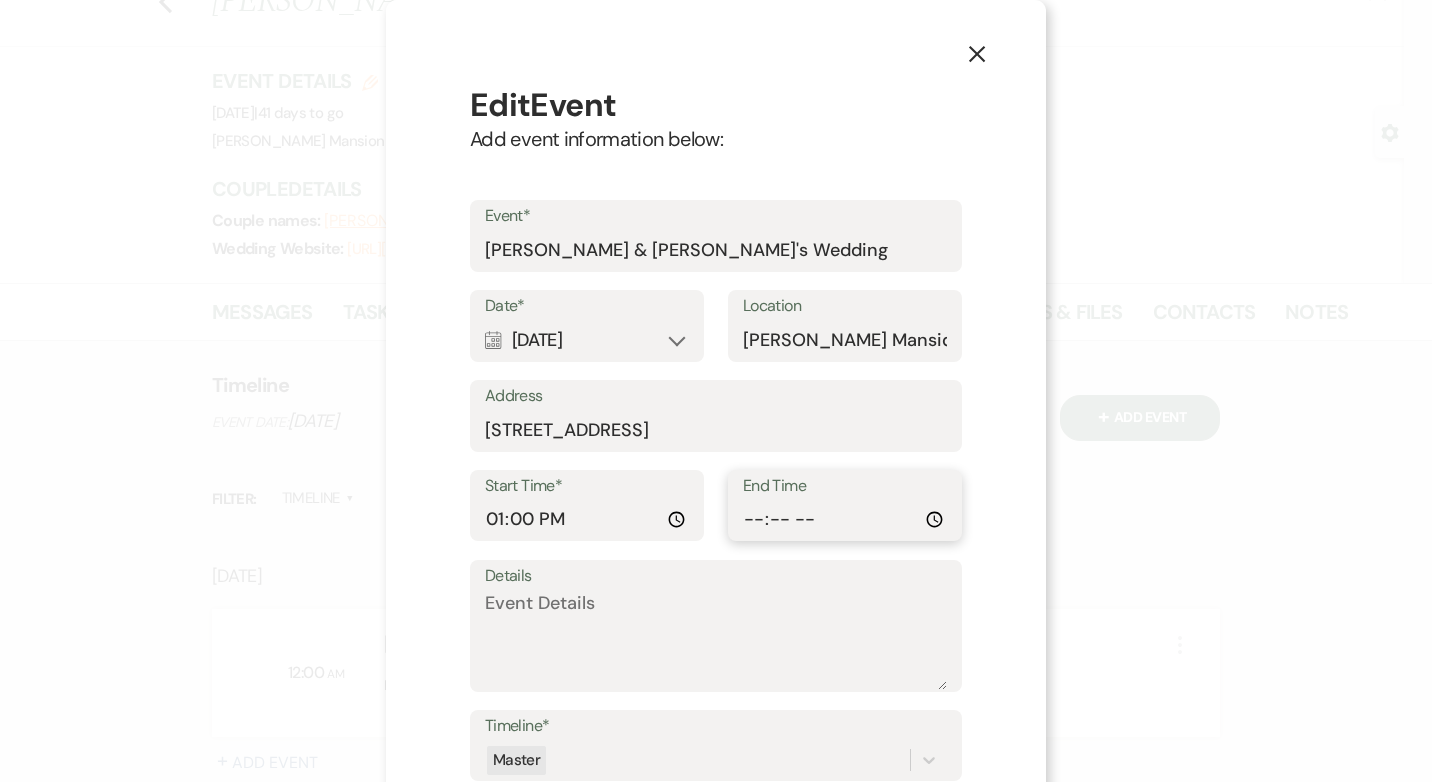 click on "End Time" at bounding box center (845, 519) 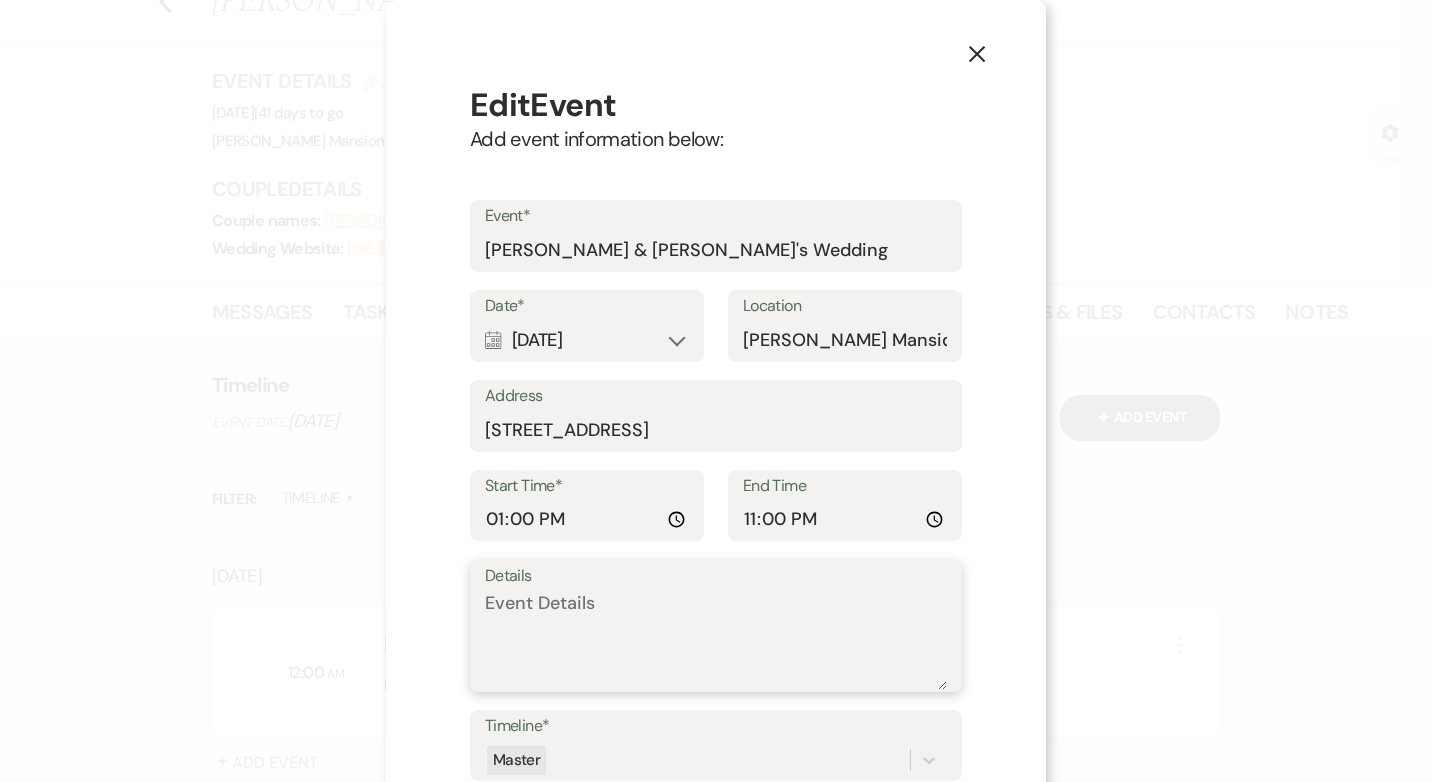 type on "23:00" 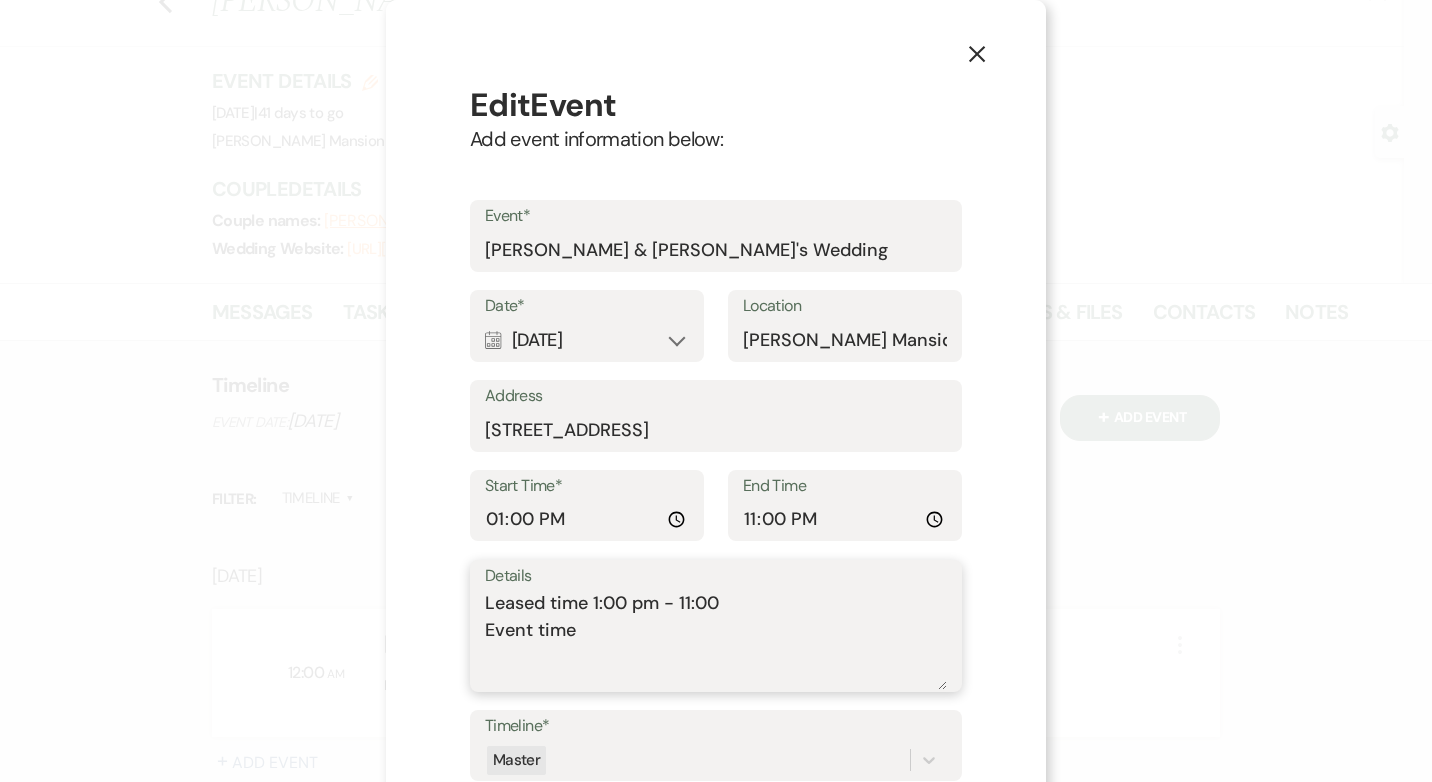 click on "Leased time 1:00 pm - 11:00
Event time" at bounding box center [716, 640] 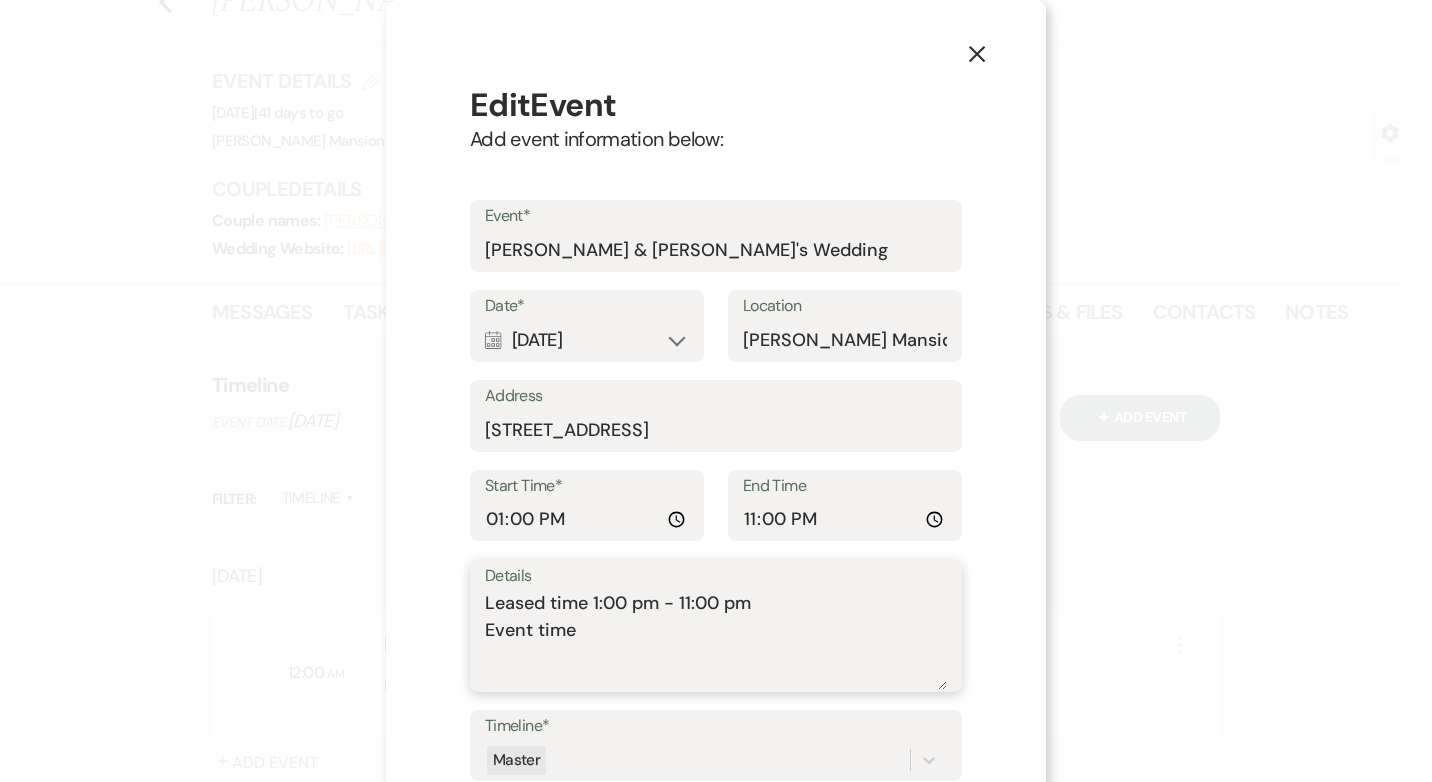 click on "Leased time 1:00 pm - 11:00 pm
Event time" at bounding box center [716, 640] 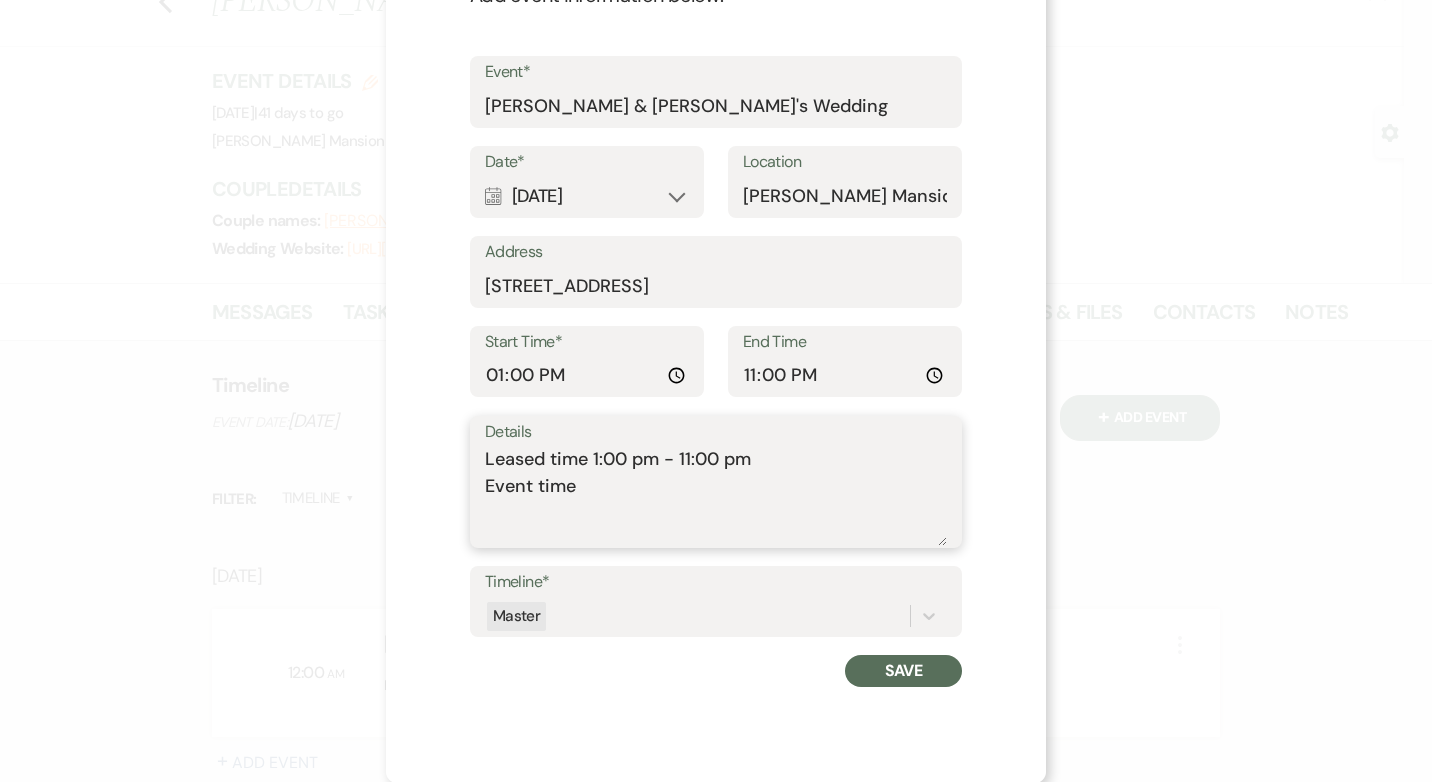 scroll, scrollTop: 145, scrollLeft: 0, axis: vertical 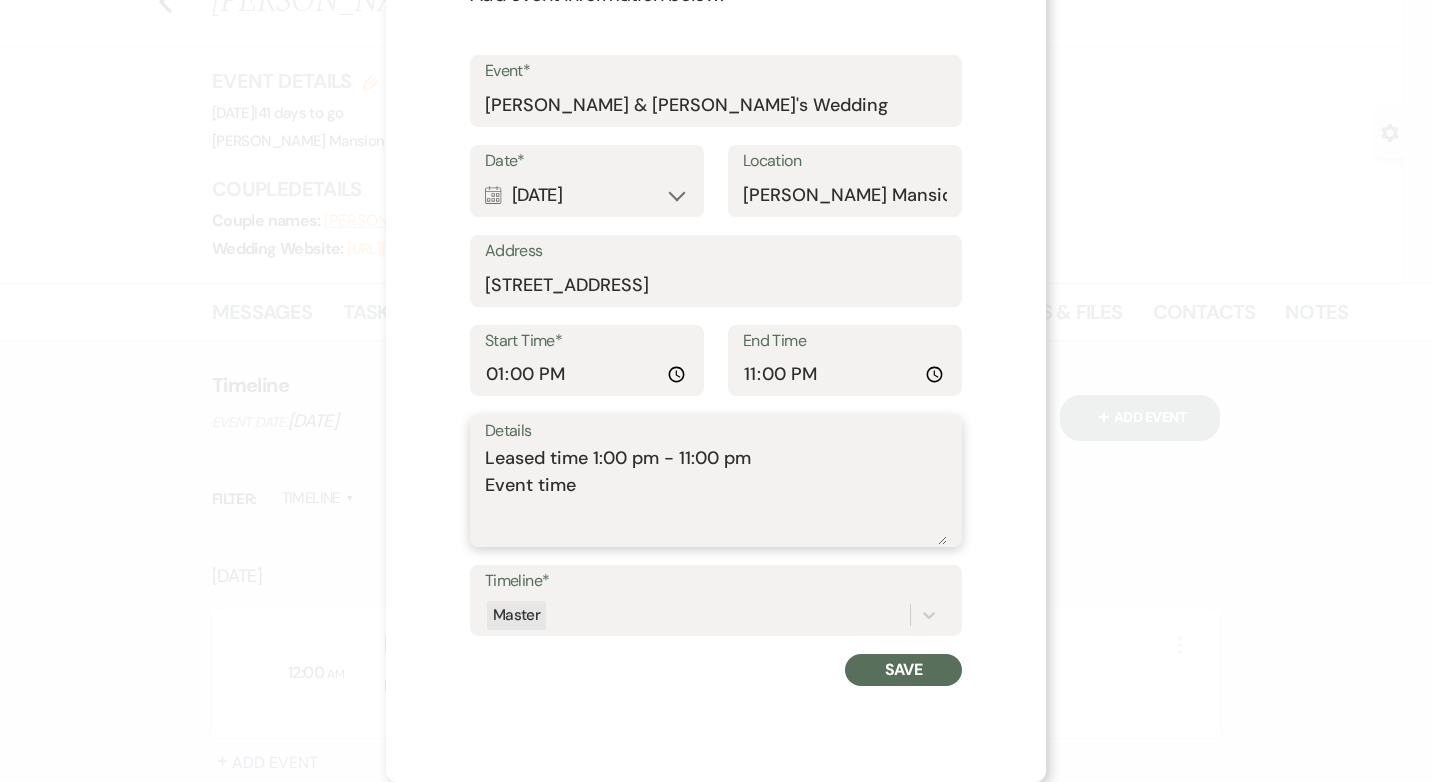 click on "Leased time 1:00 pm - 11:00 pm
Event time" at bounding box center [716, 495] 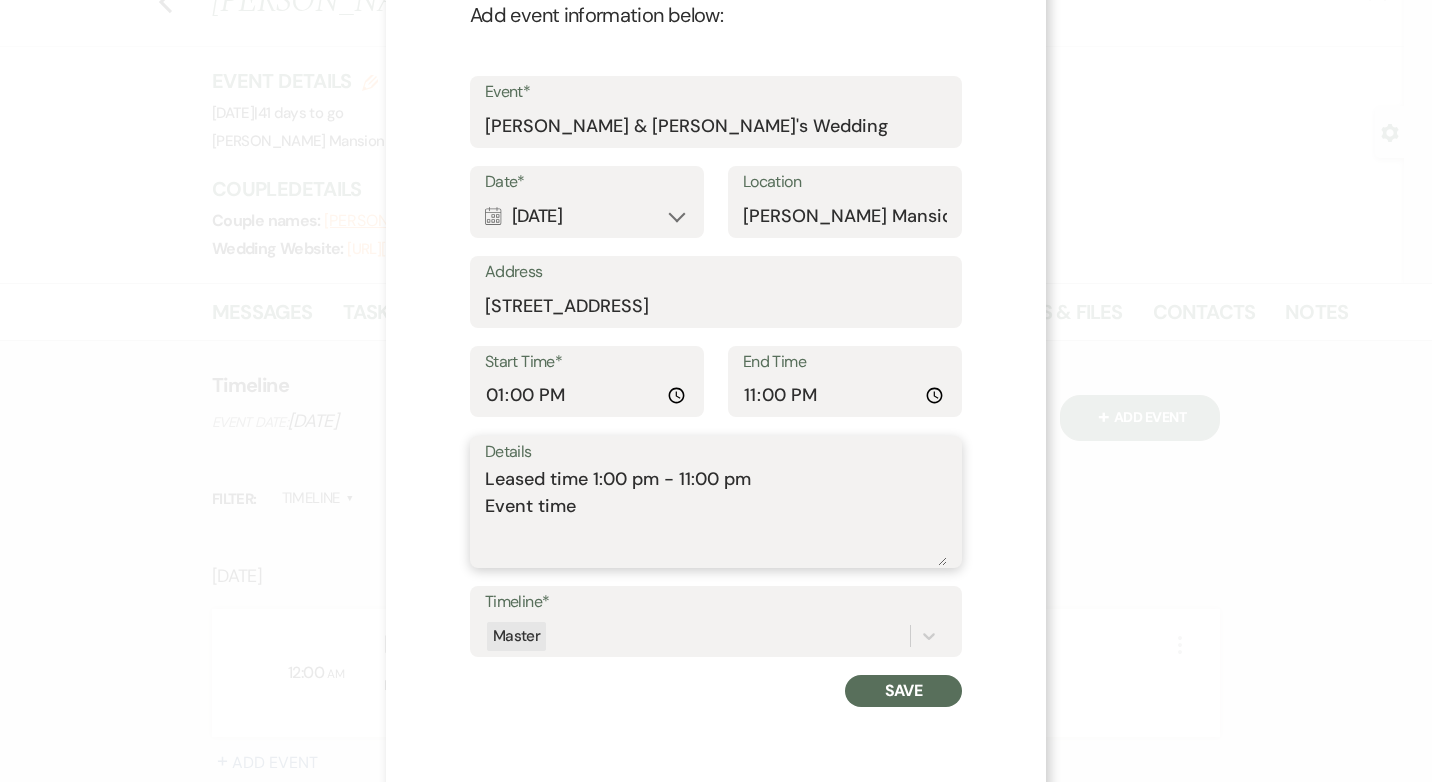 scroll, scrollTop: 0, scrollLeft: 0, axis: both 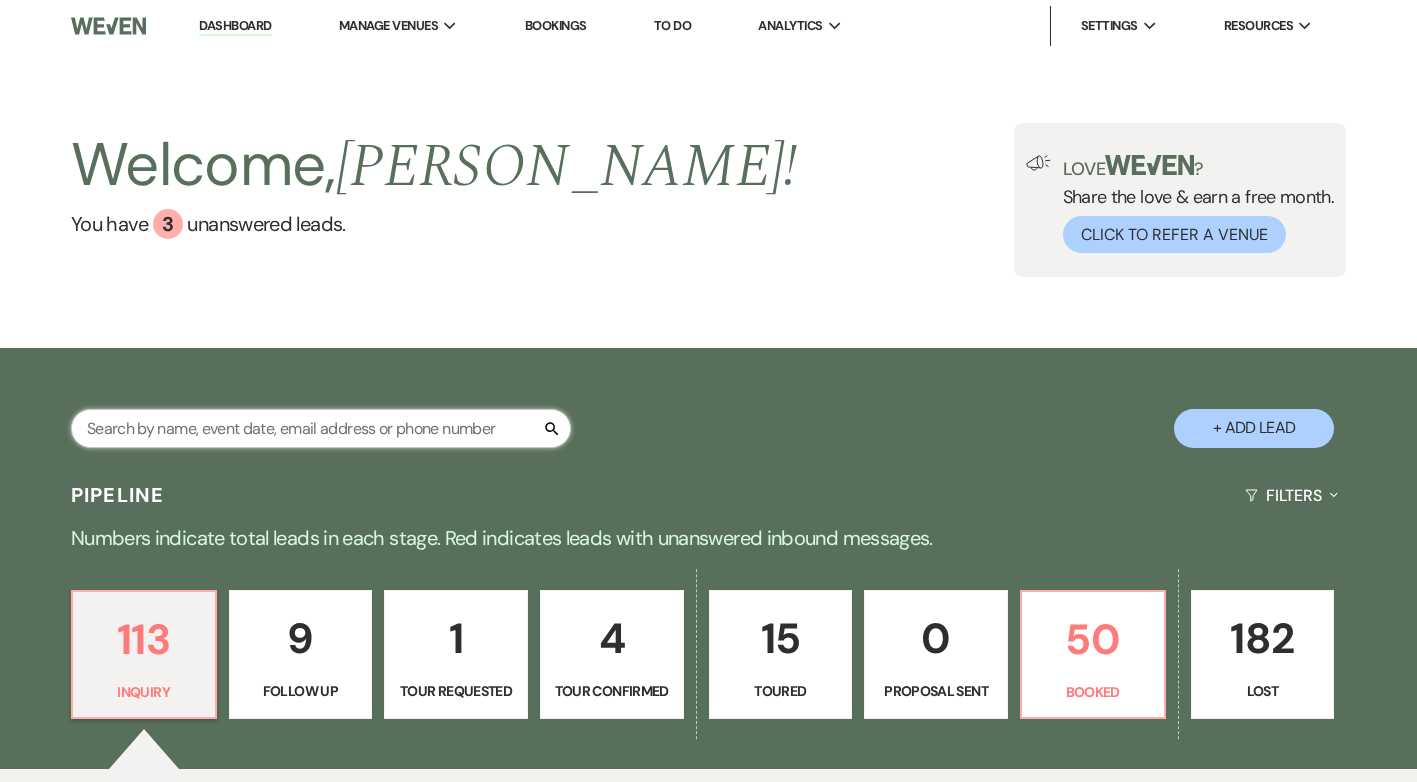 click at bounding box center [321, 428] 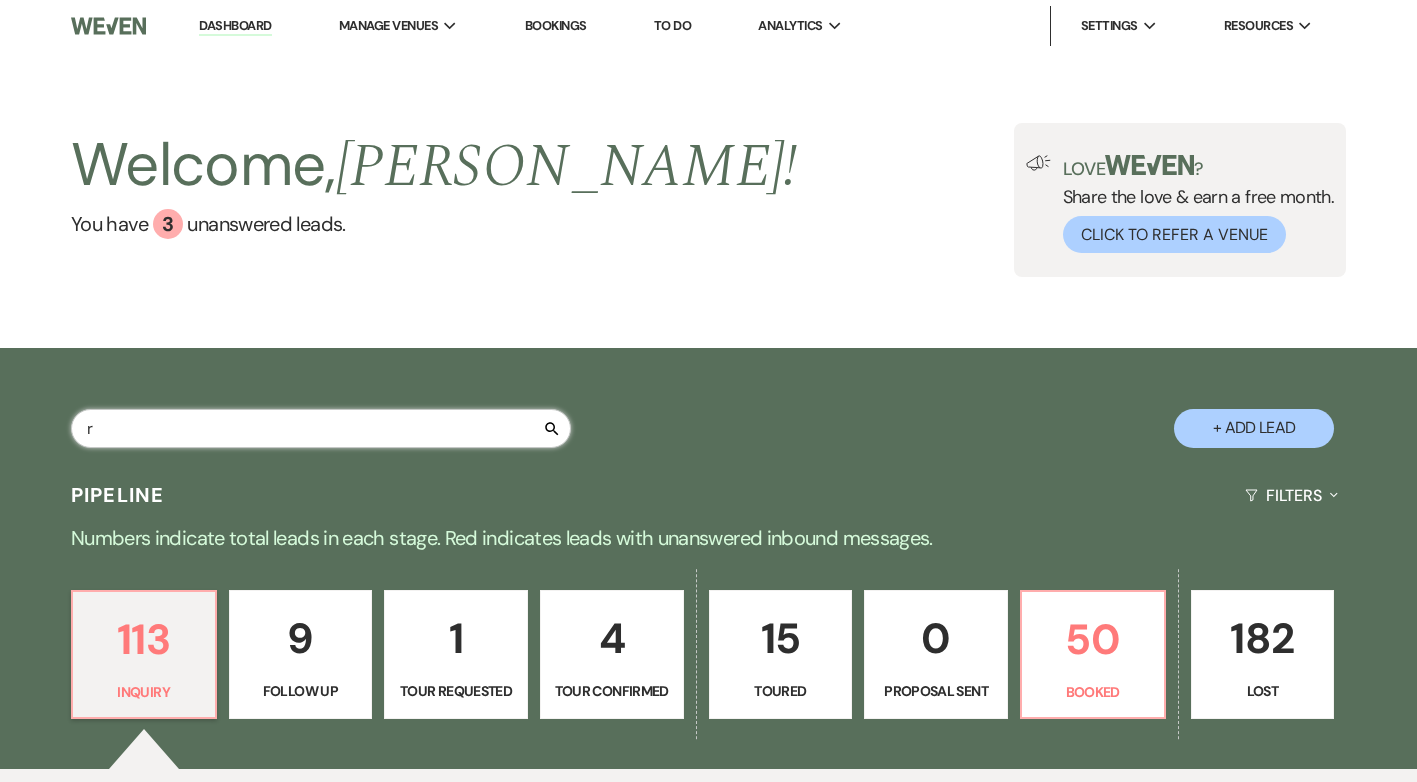type on "rr" 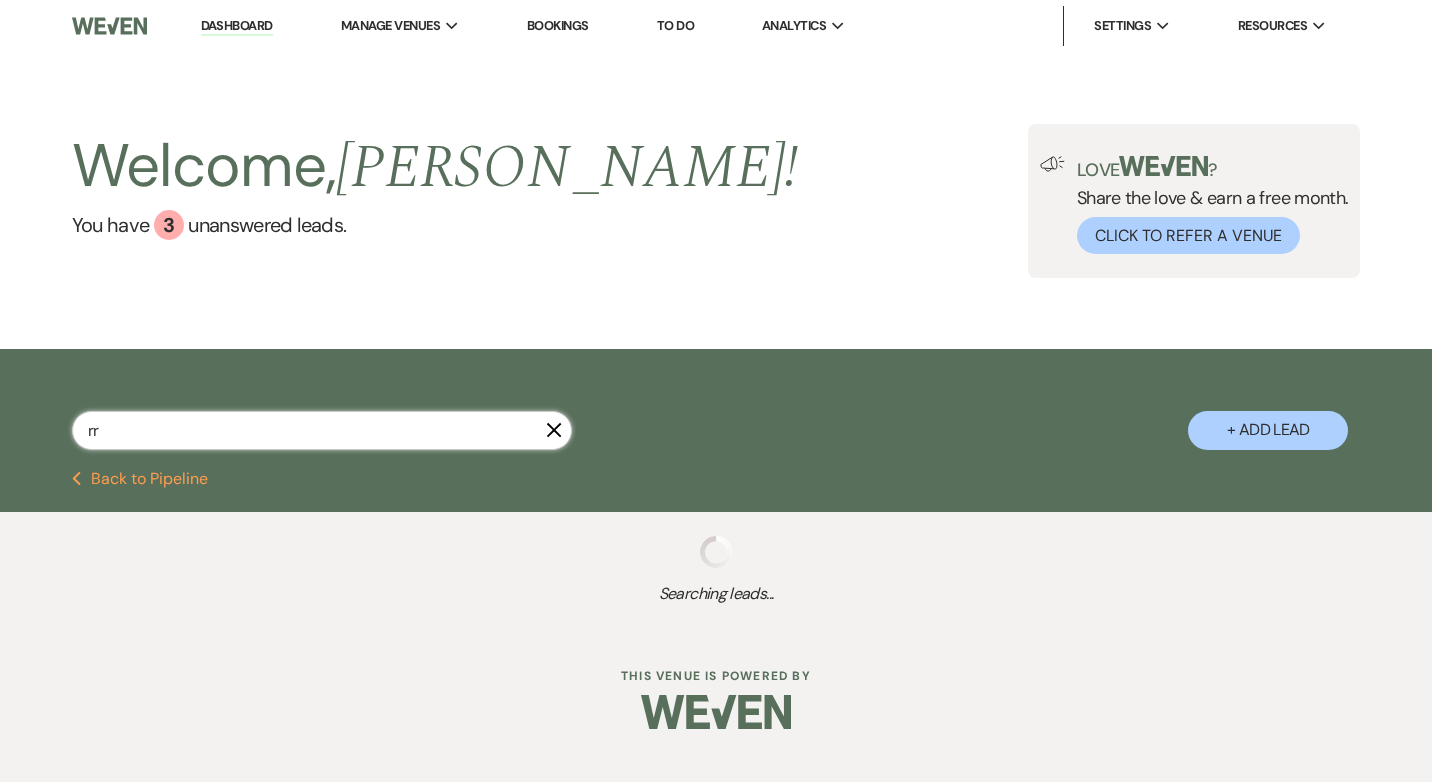 select on "8" 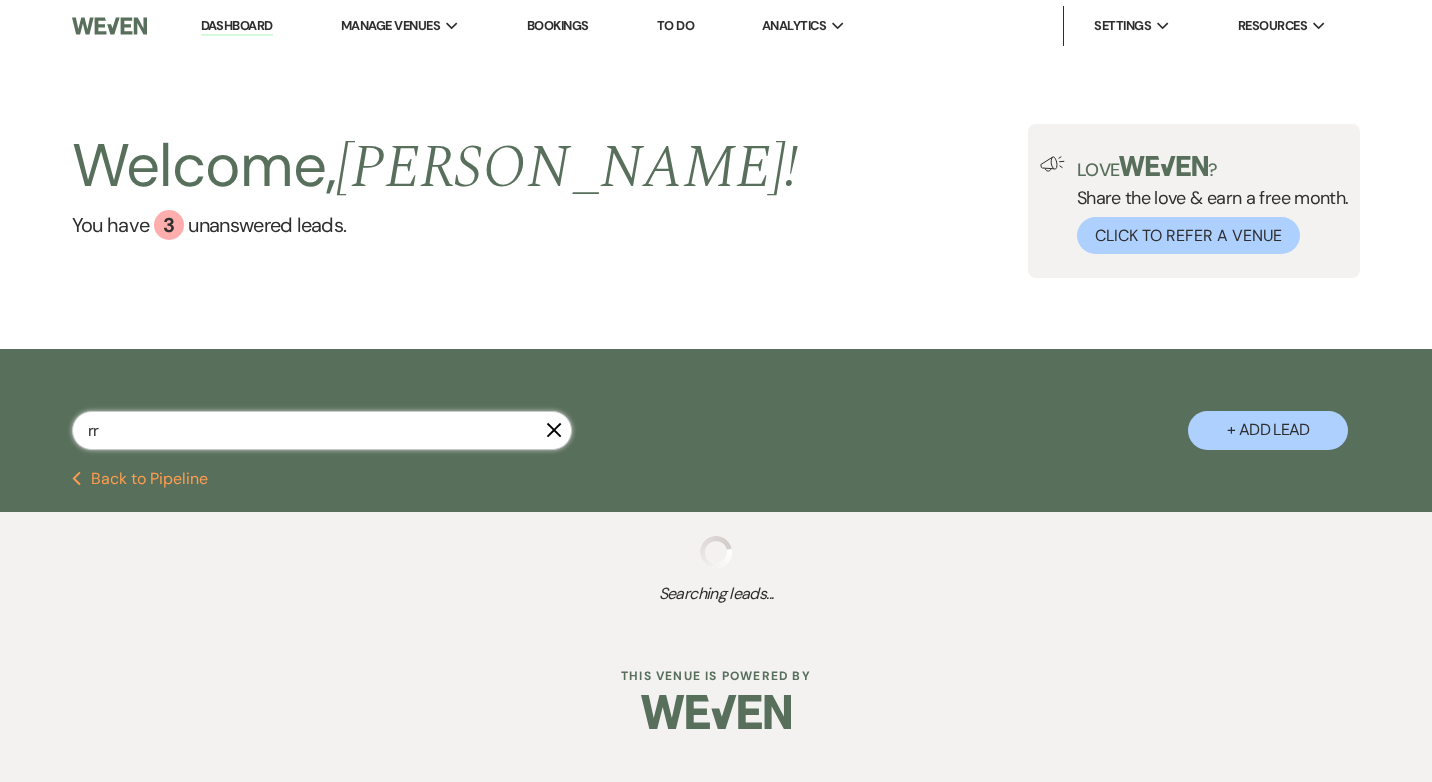 select on "3" 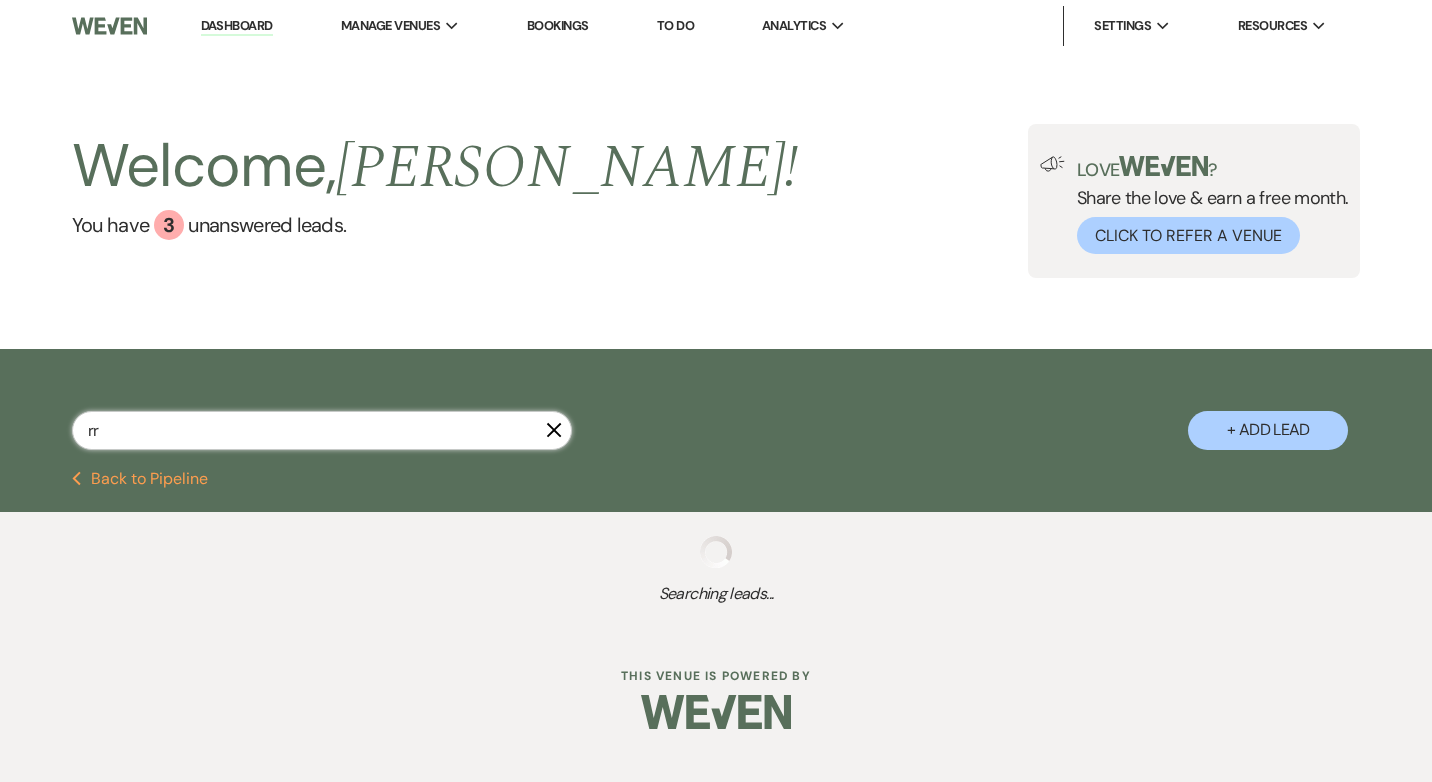 select on "8" 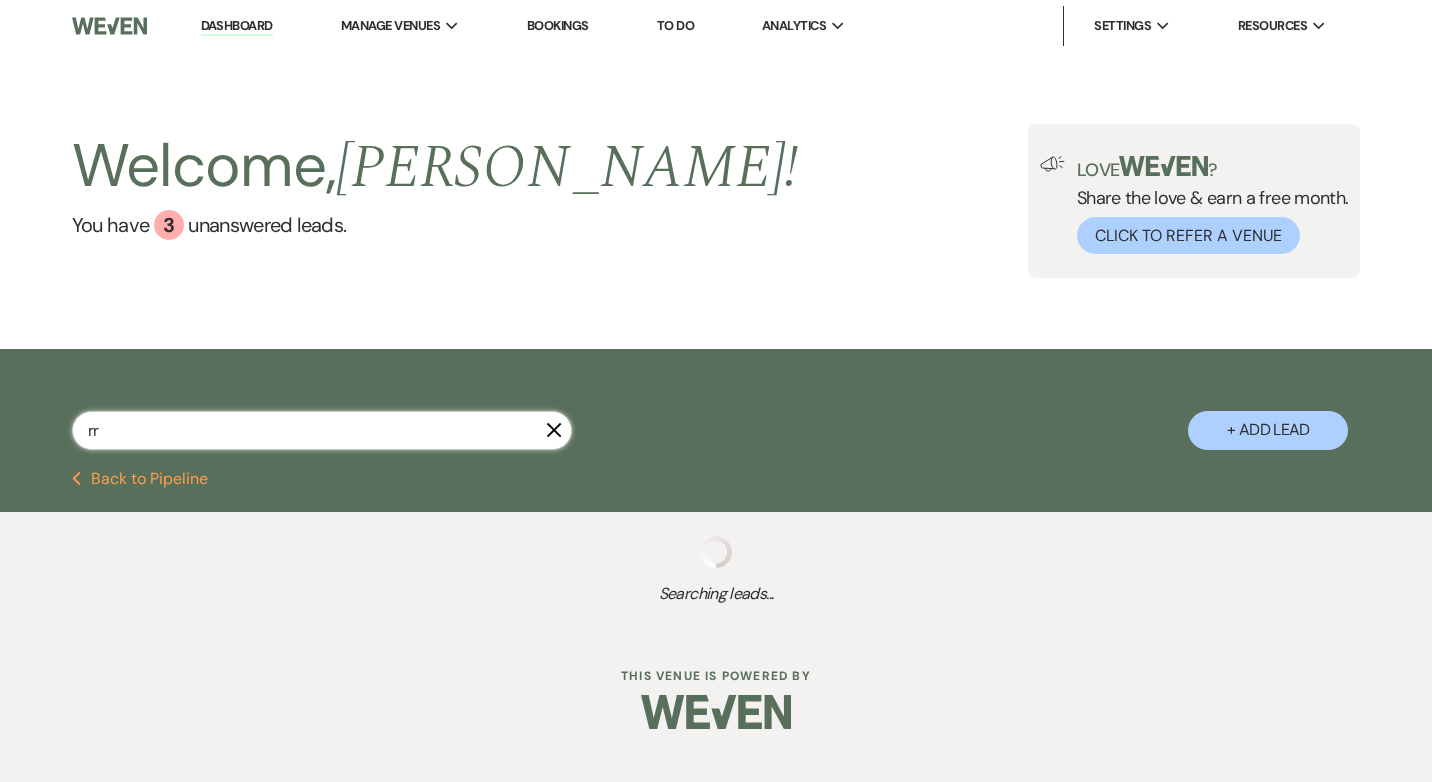 select on "5" 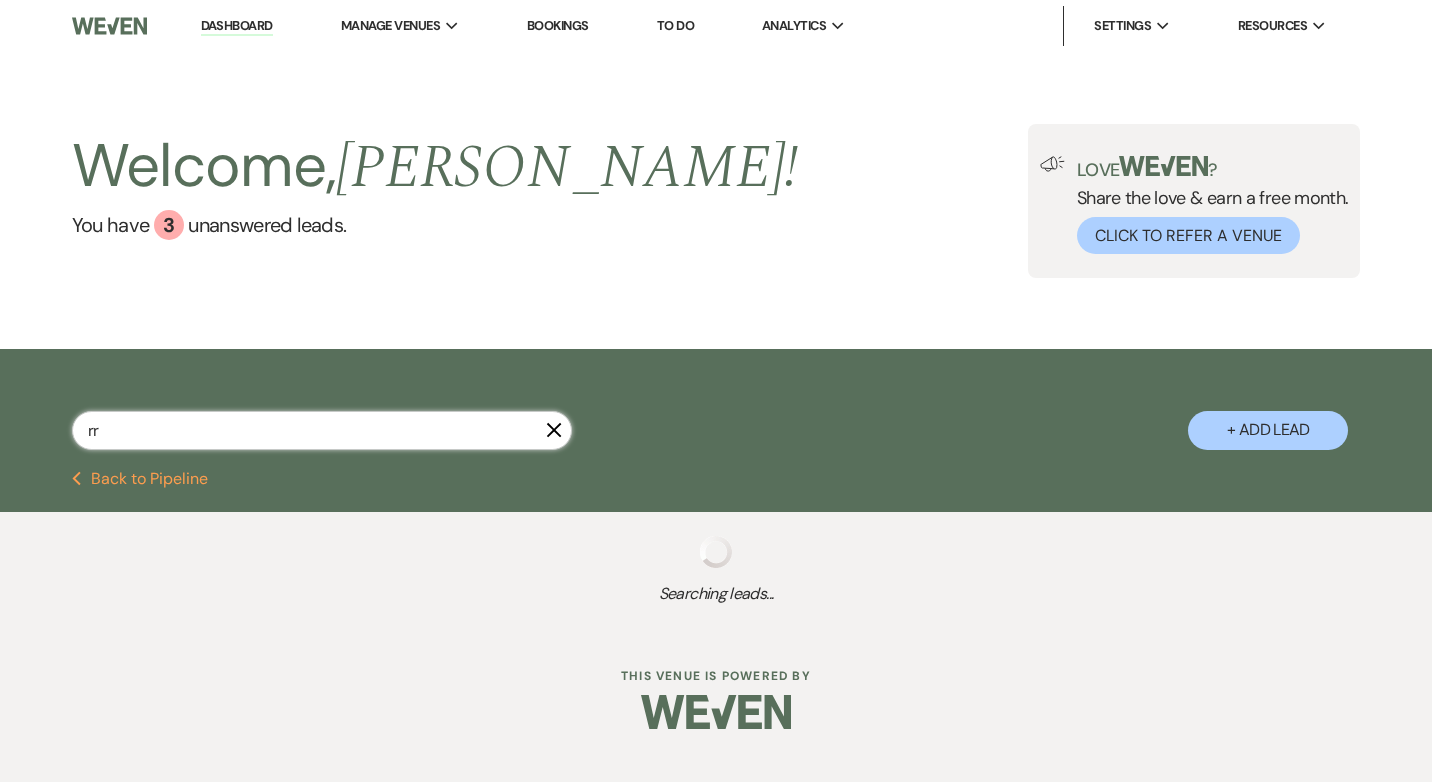 select on "8" 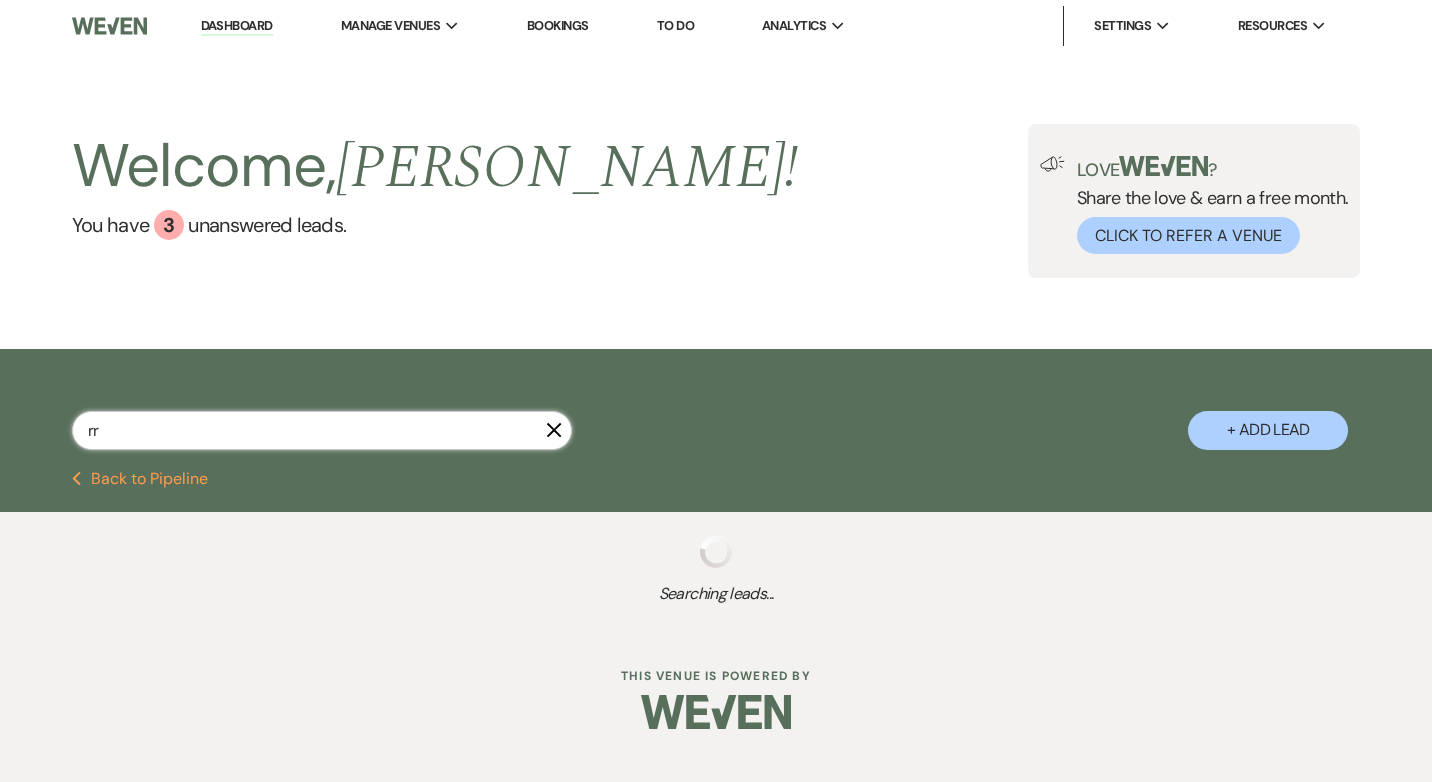 select on "5" 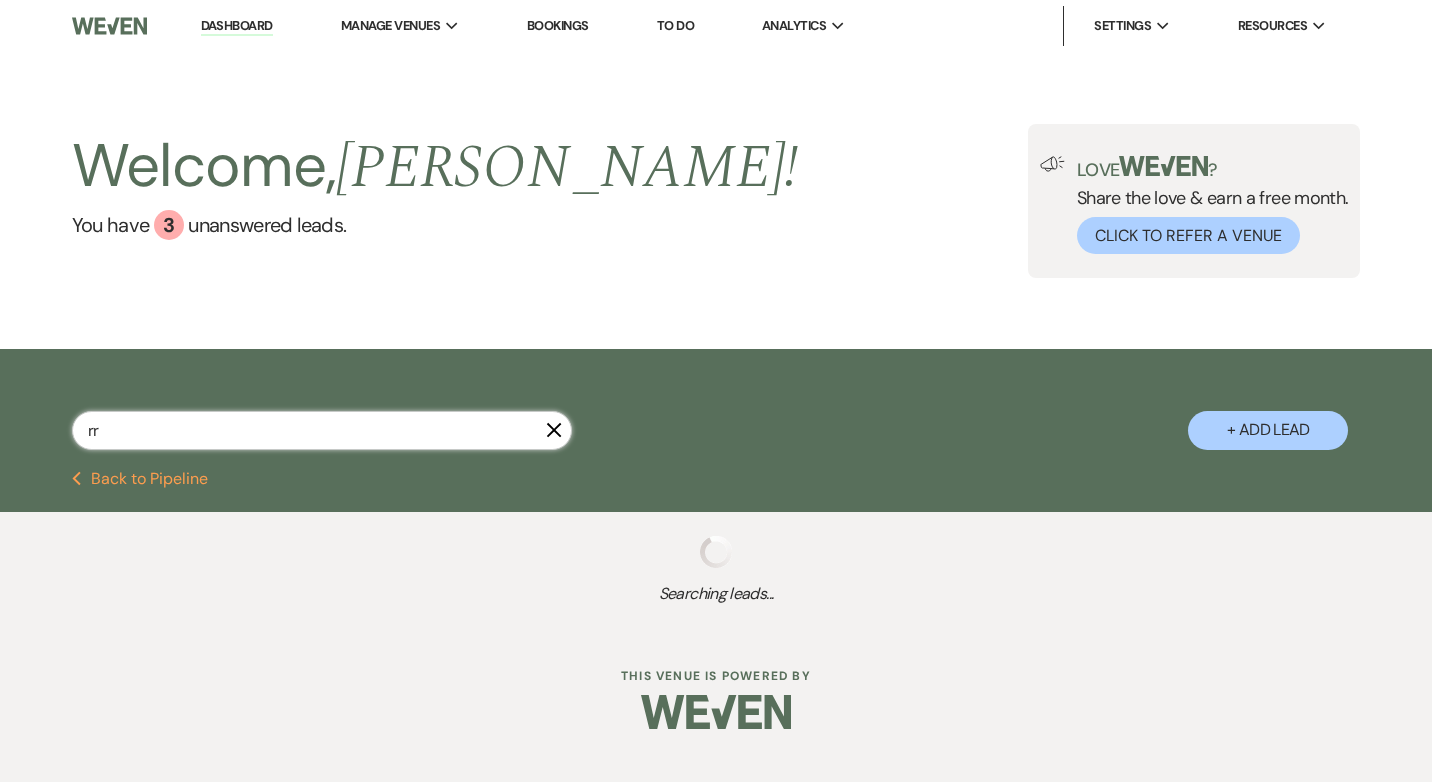 select on "8" 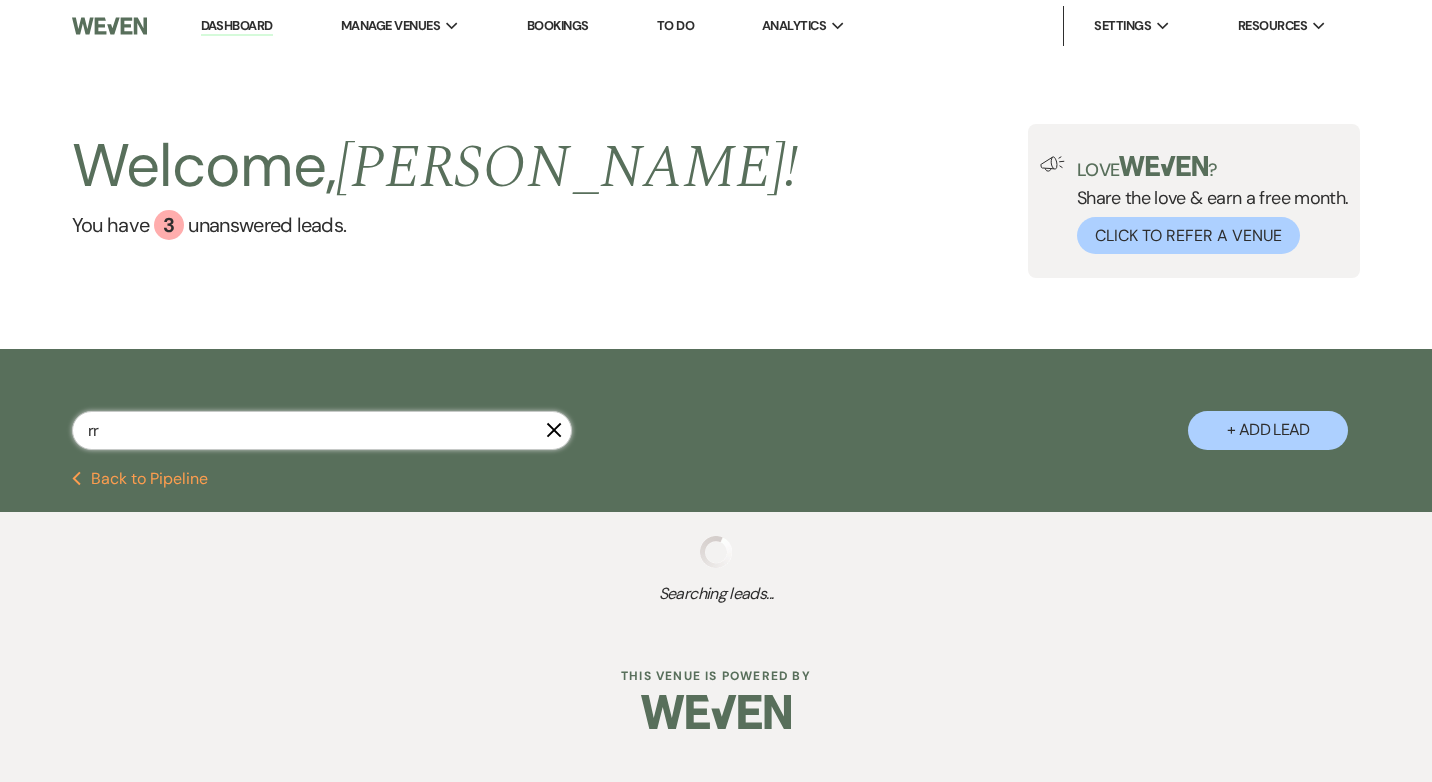 select on "5" 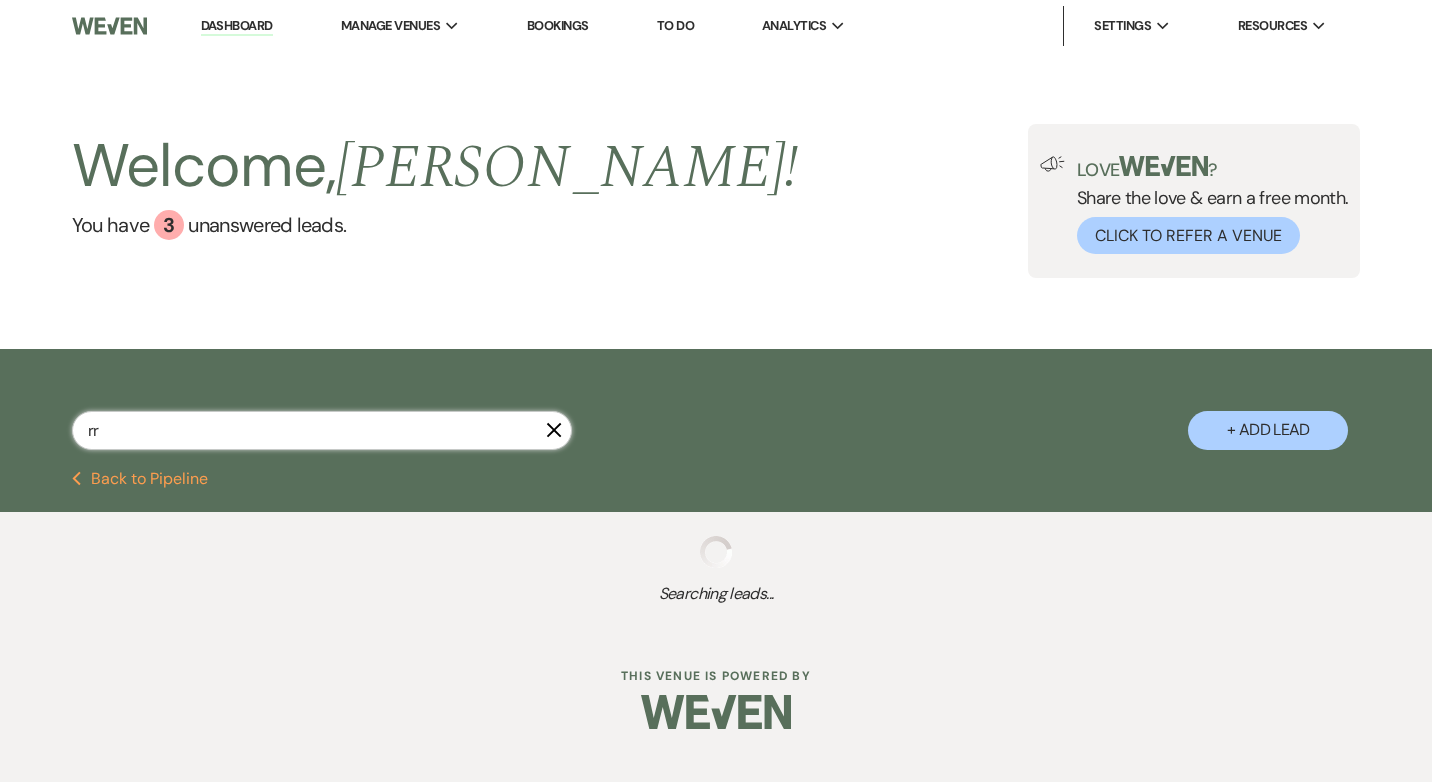 select on "8" 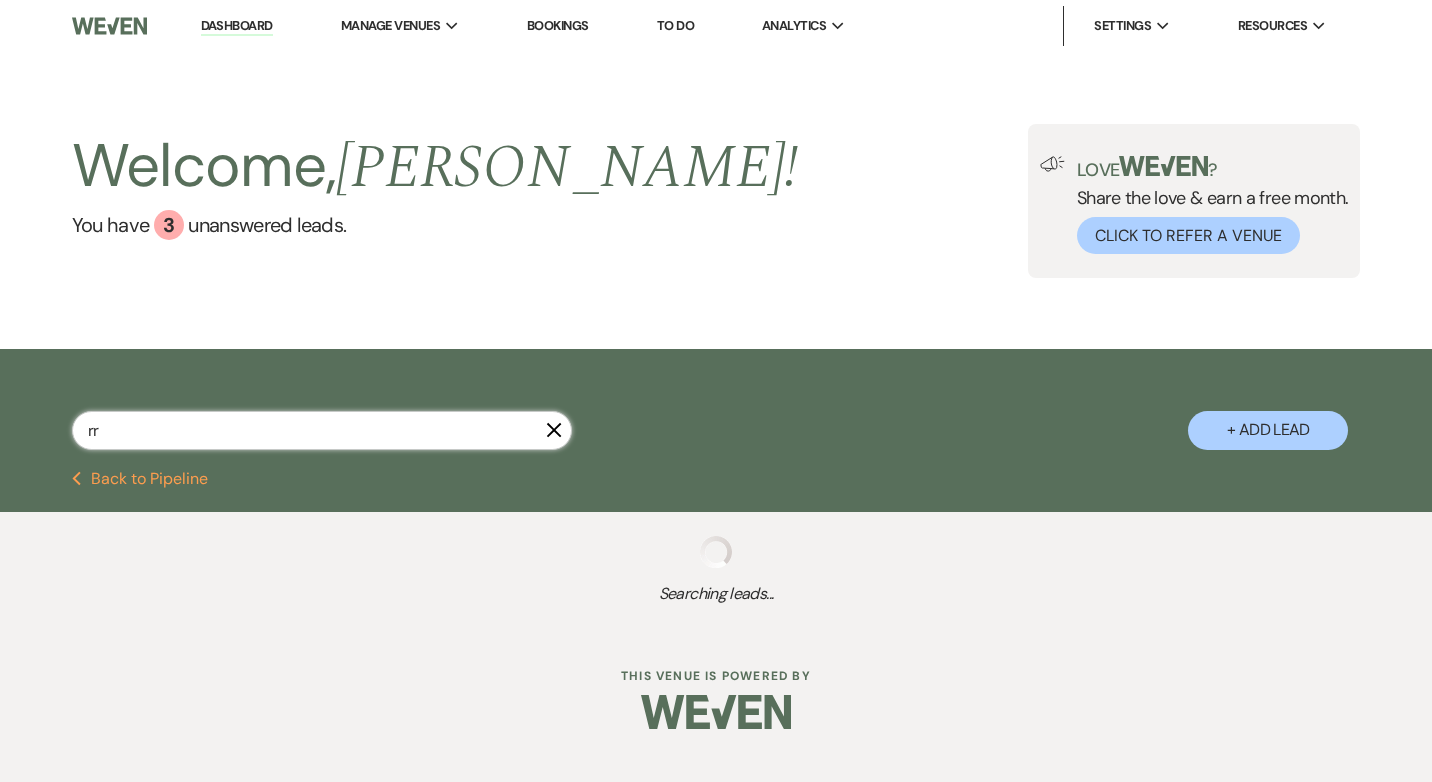 select on "5" 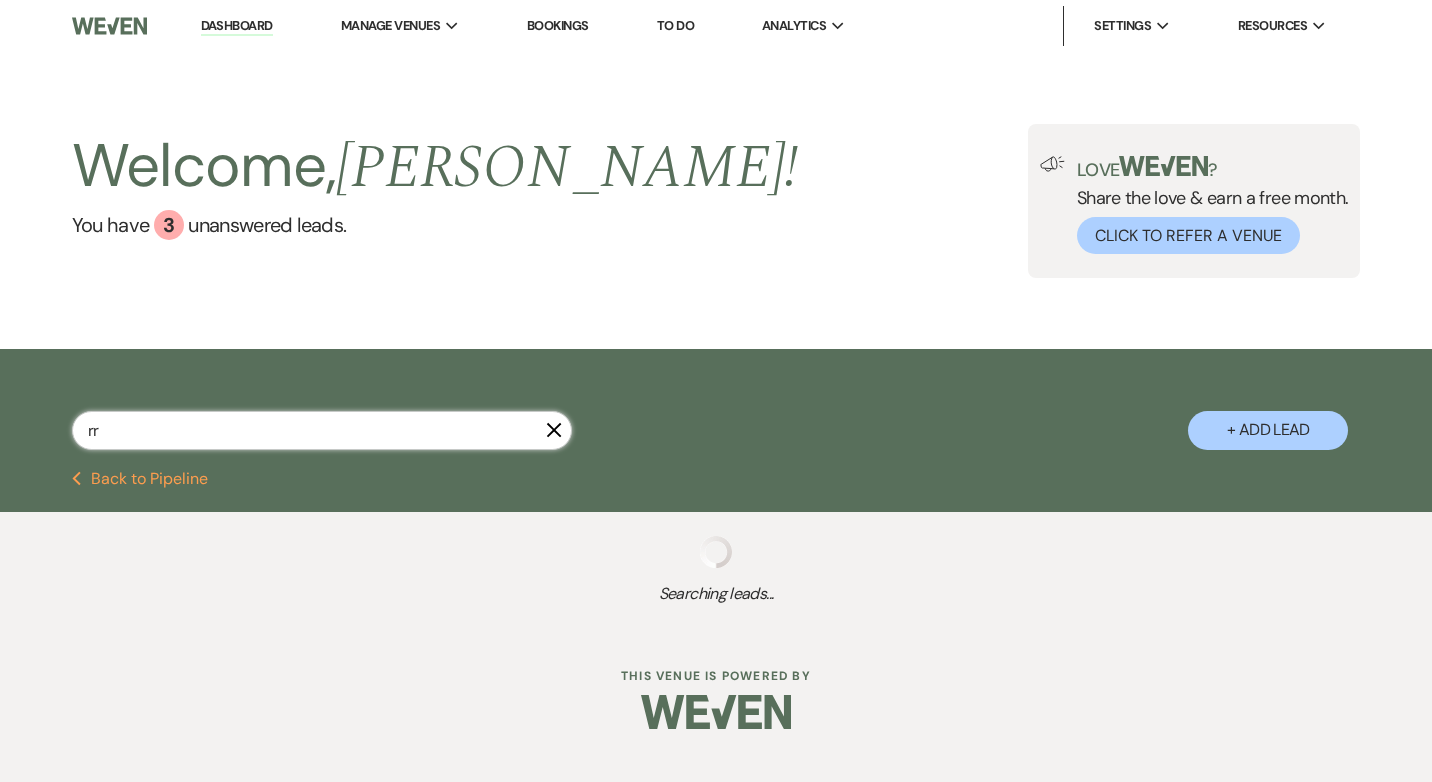 select on "8" 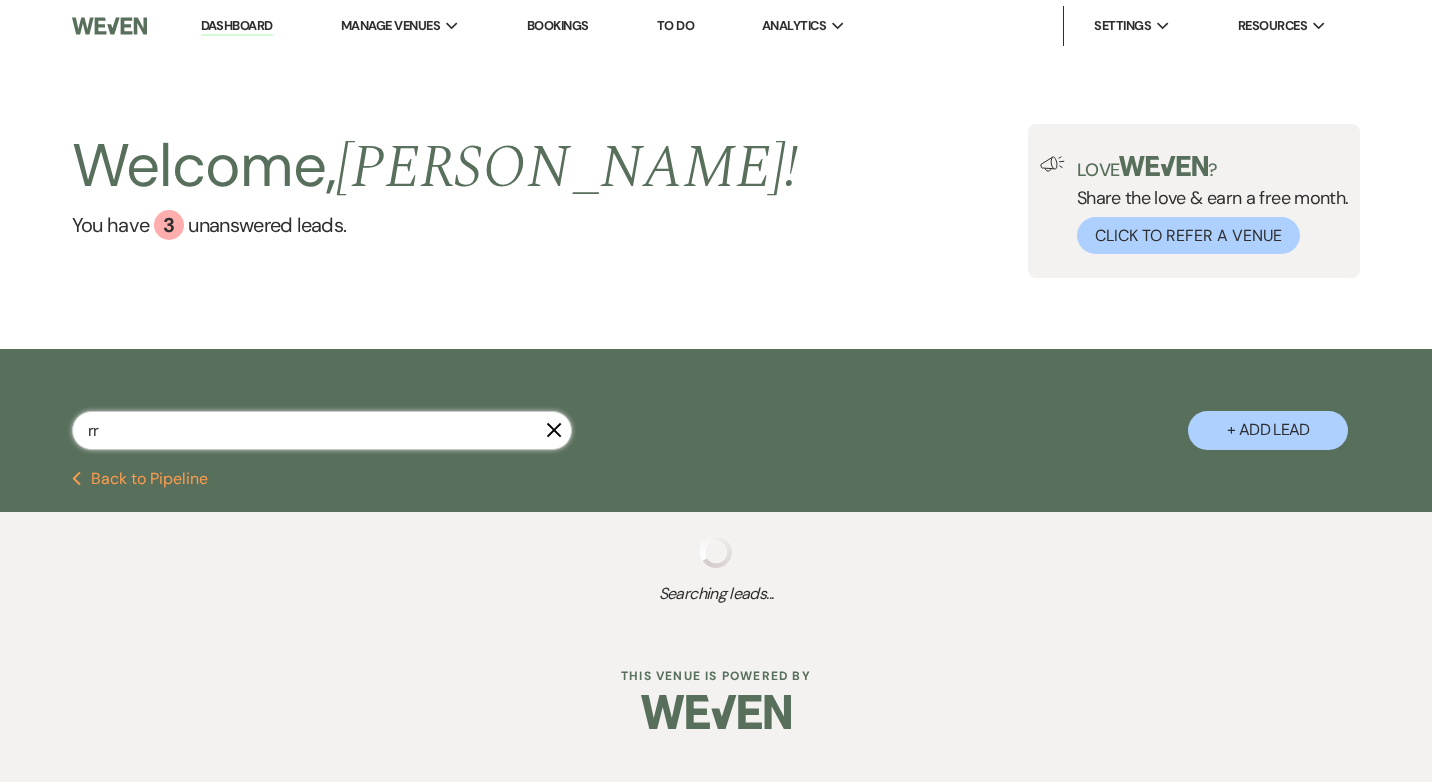 select on "5" 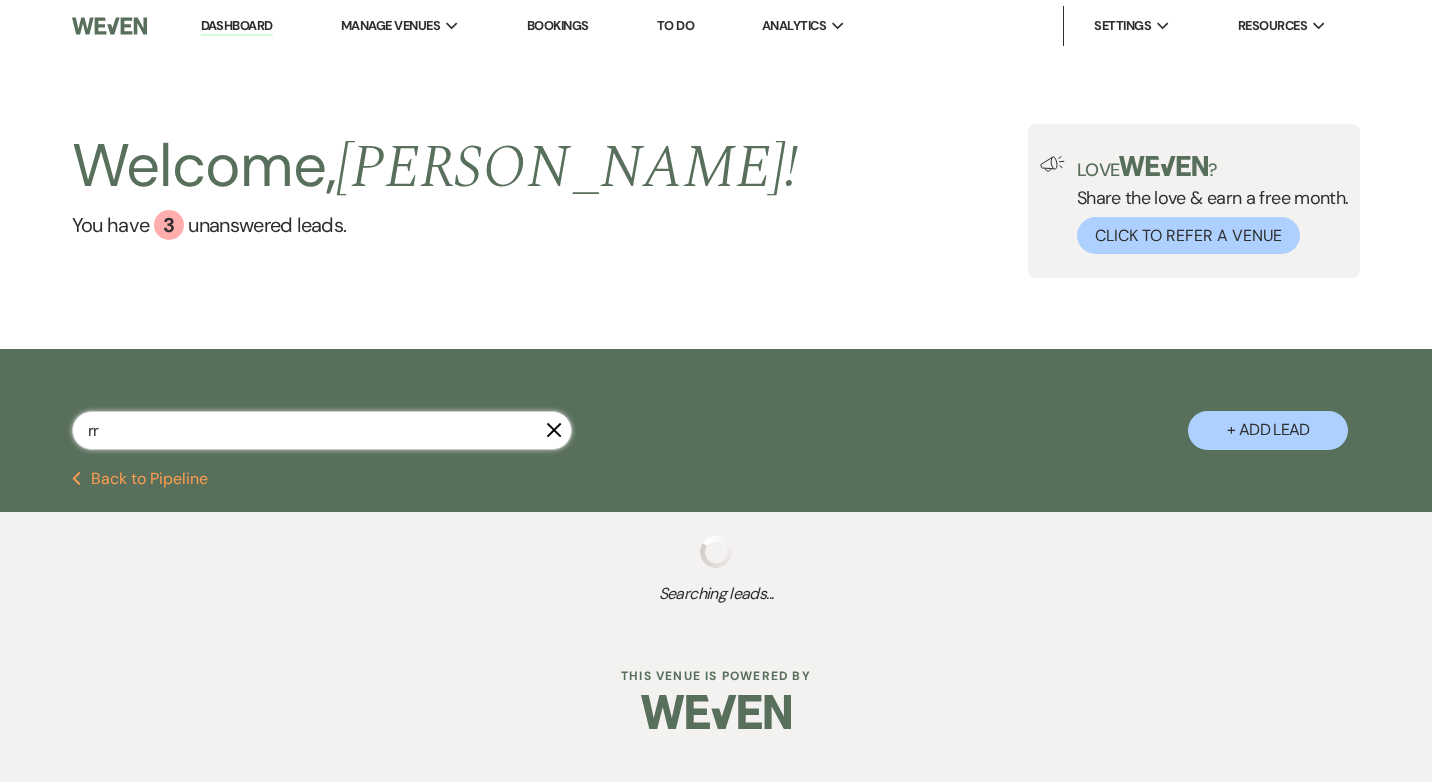 select on "8" 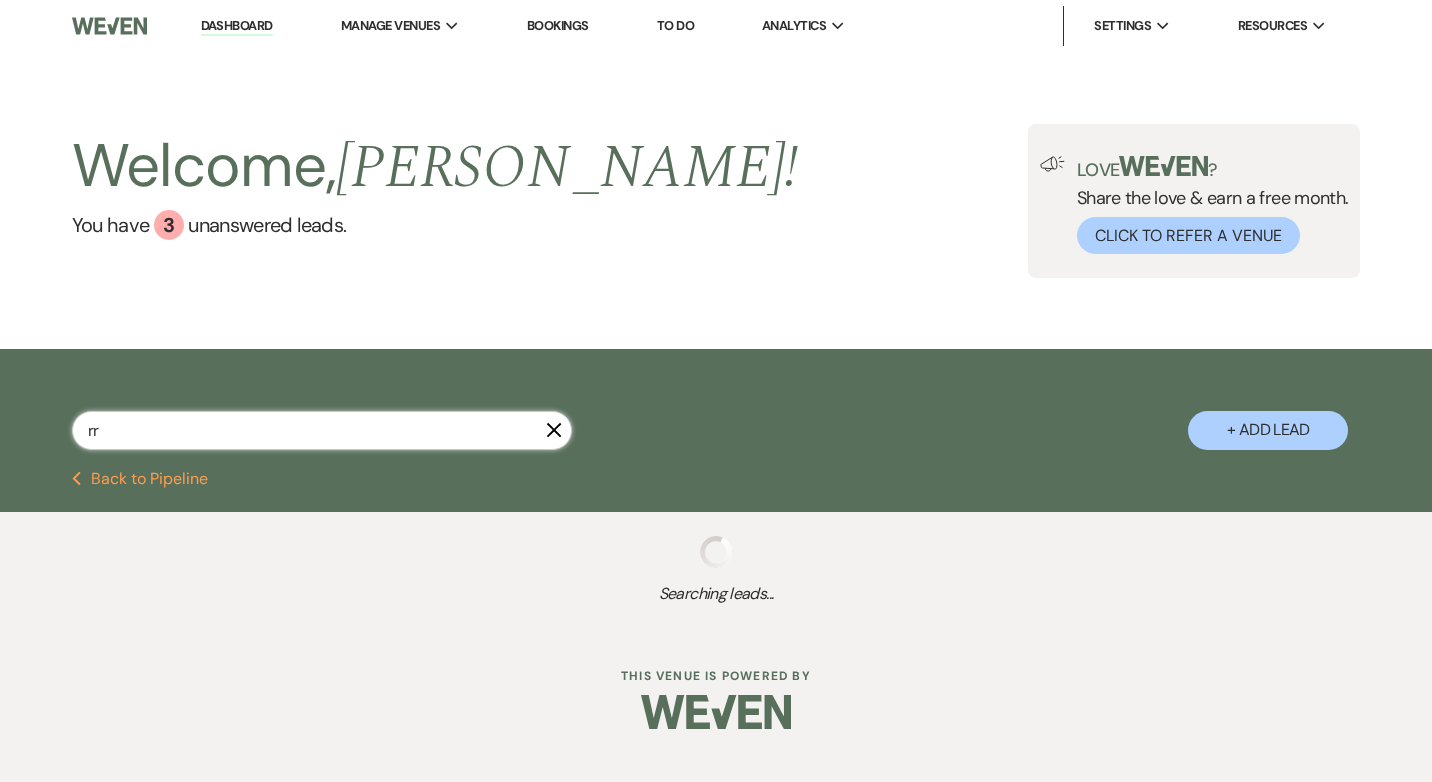 select on "2" 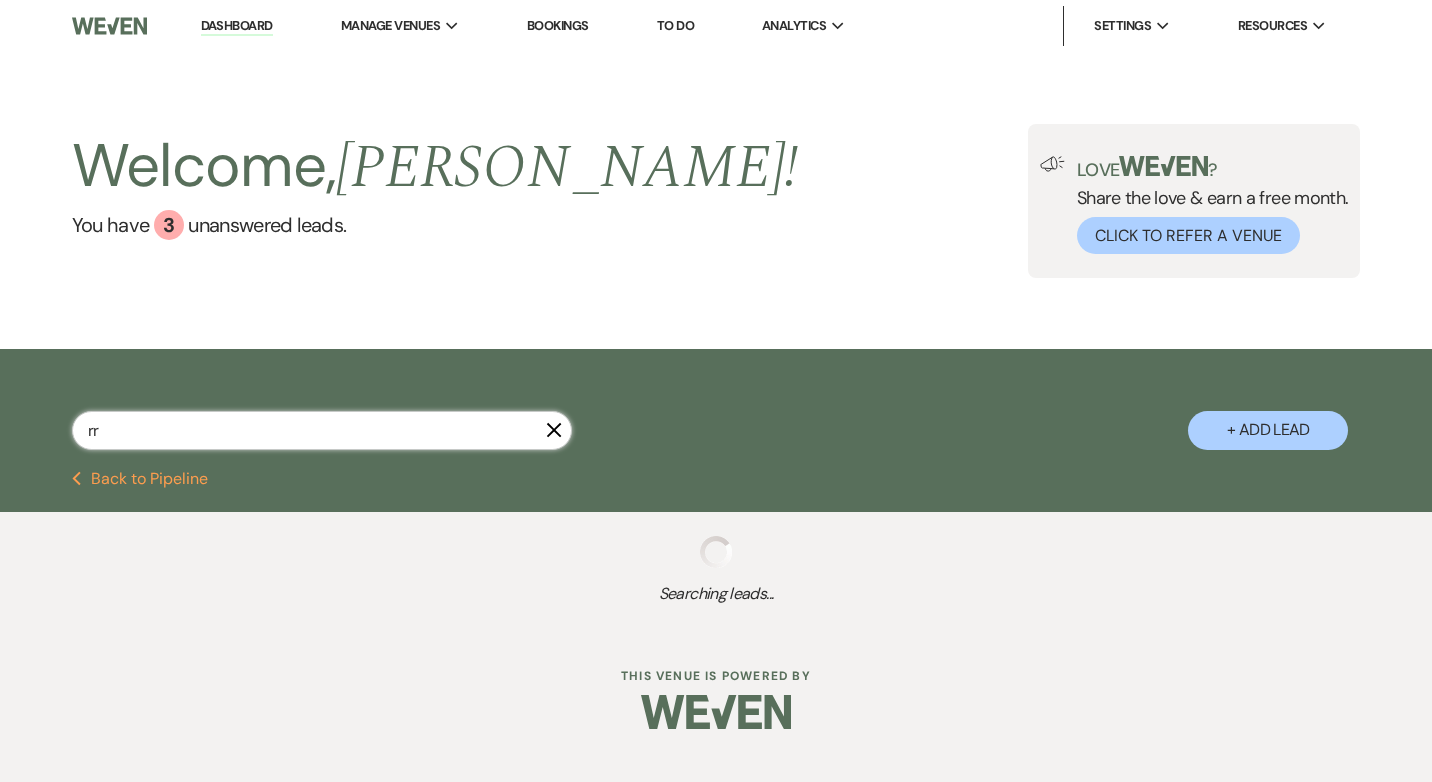 select on "8" 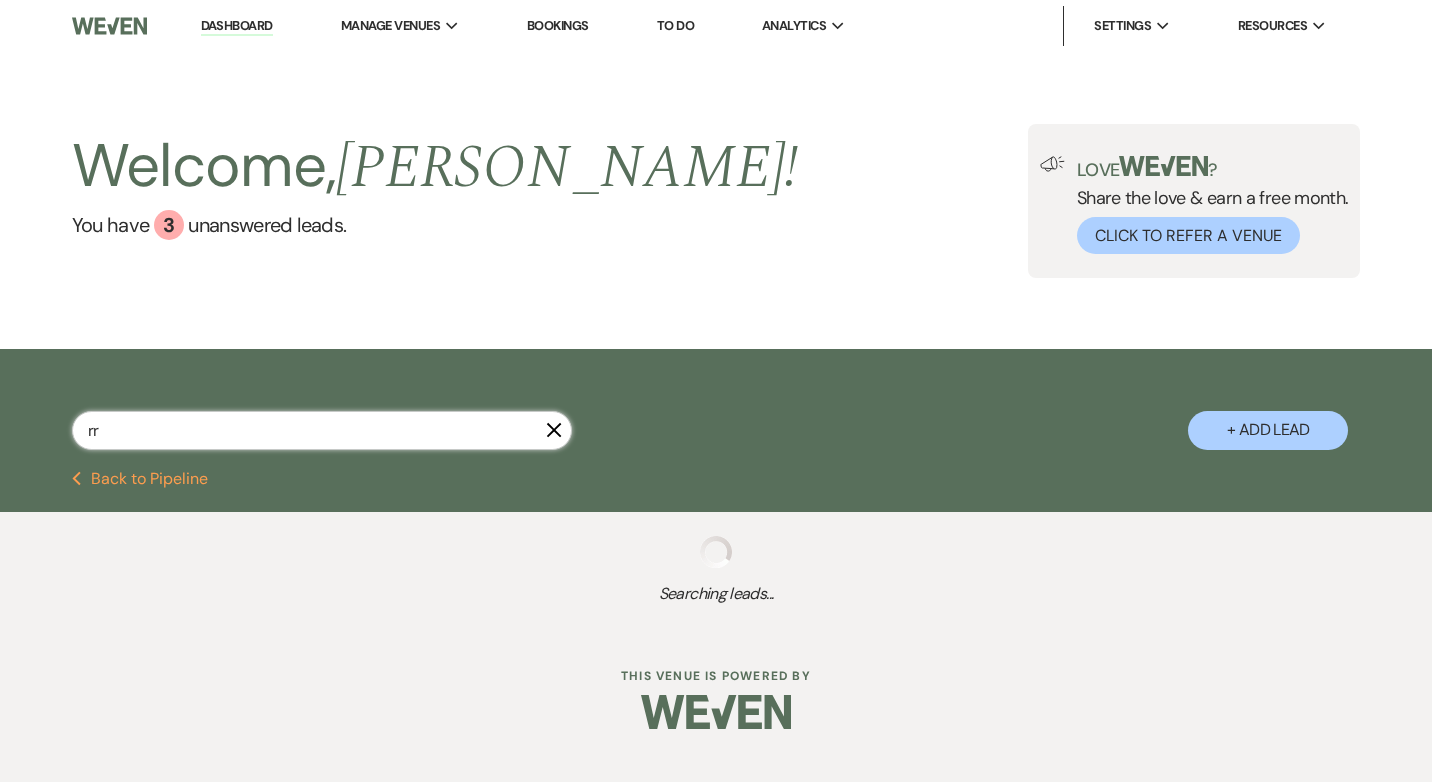 select on "5" 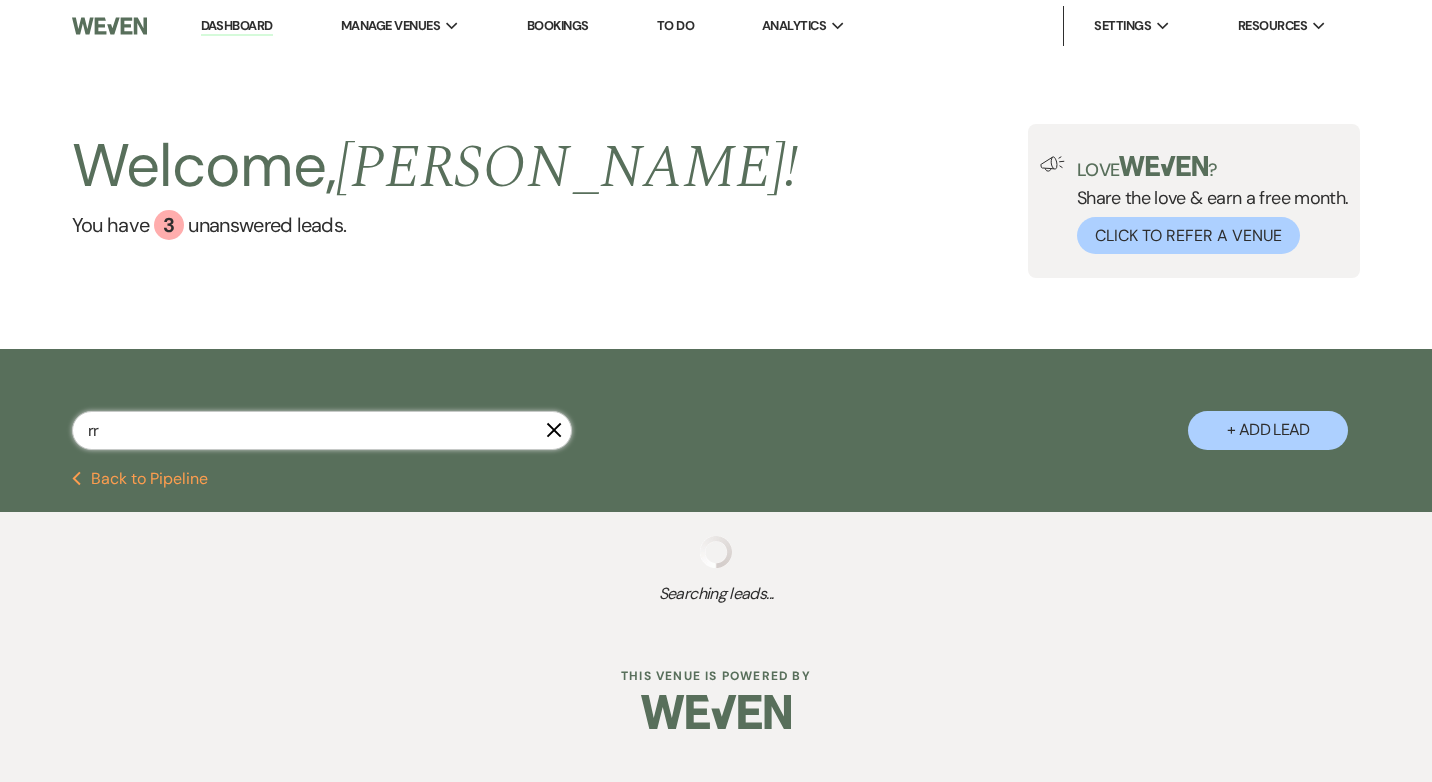 select on "8" 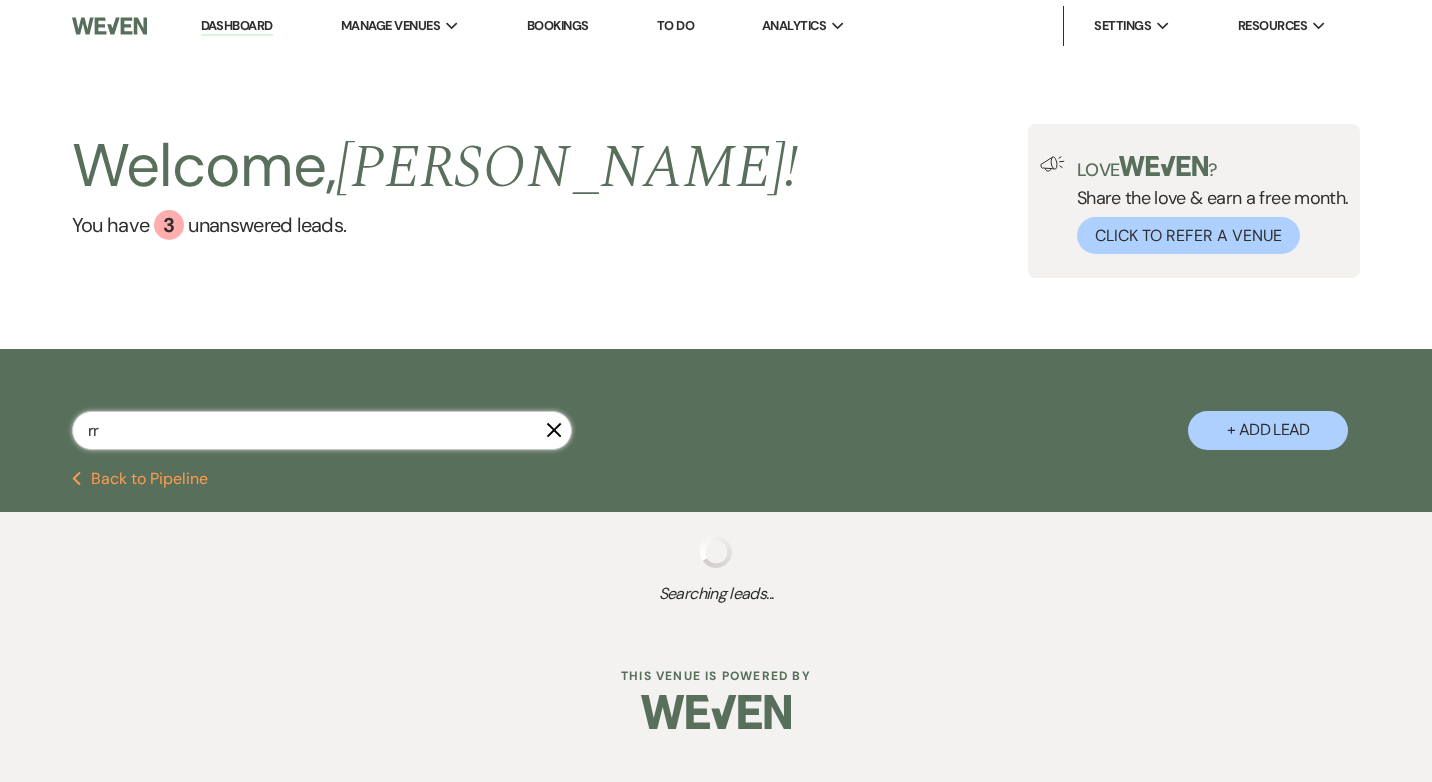 select on "6" 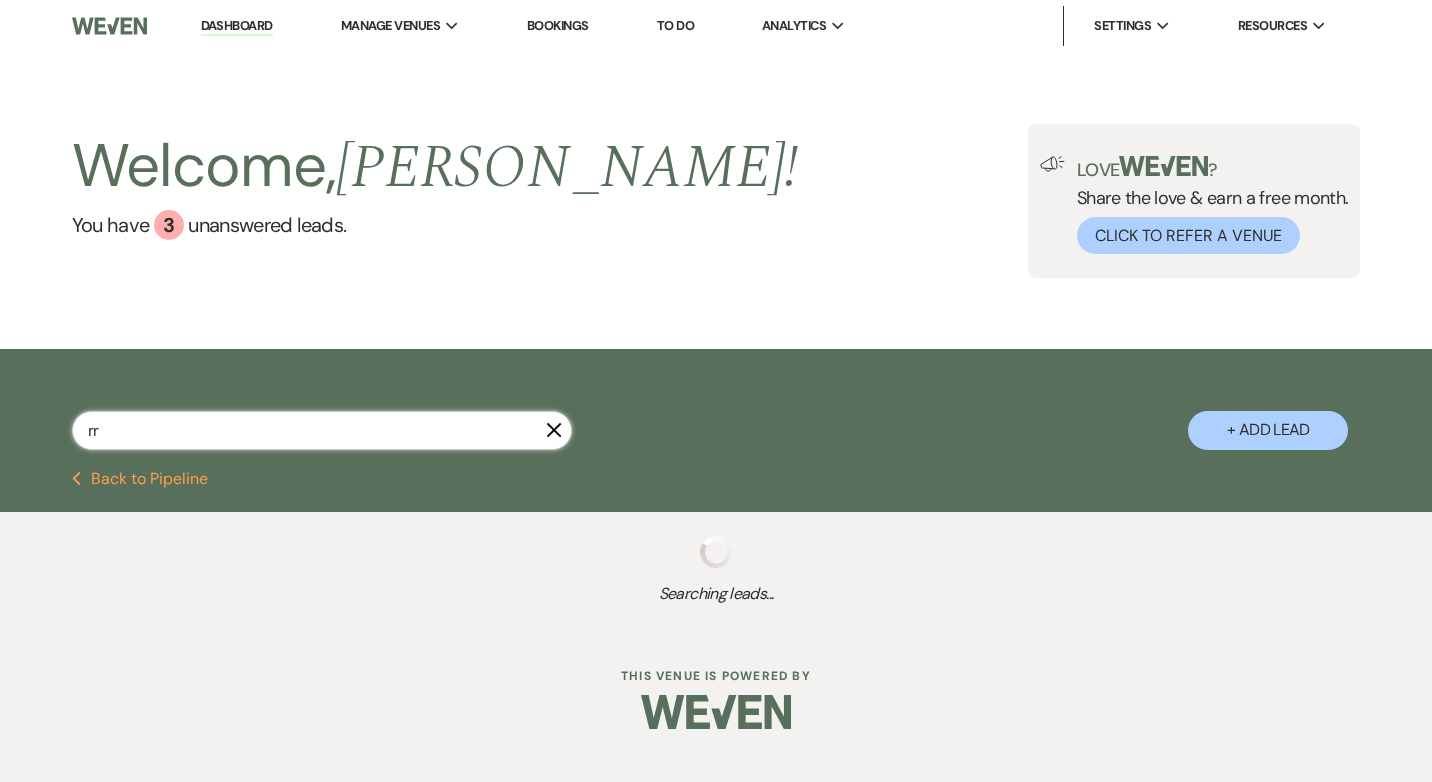 select on "5" 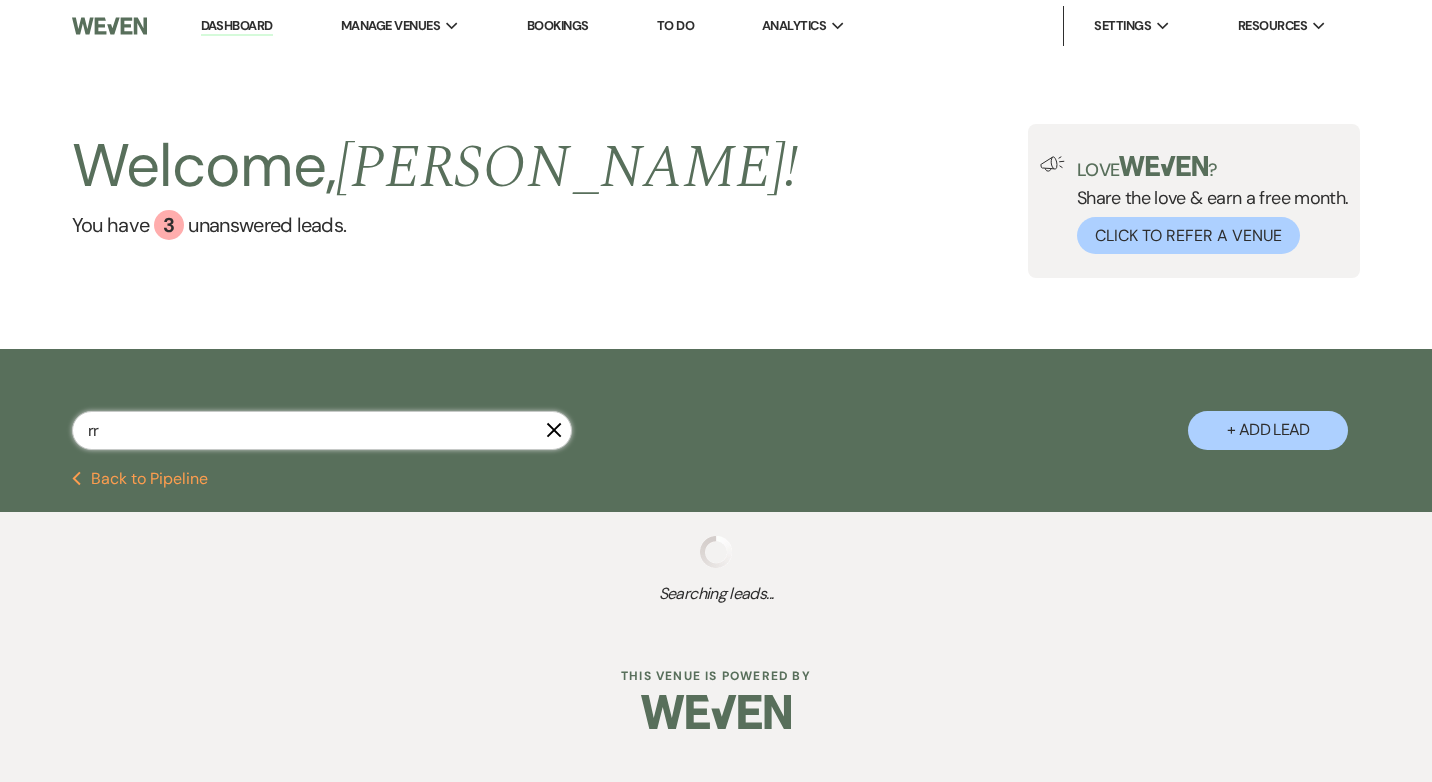 select on "8" 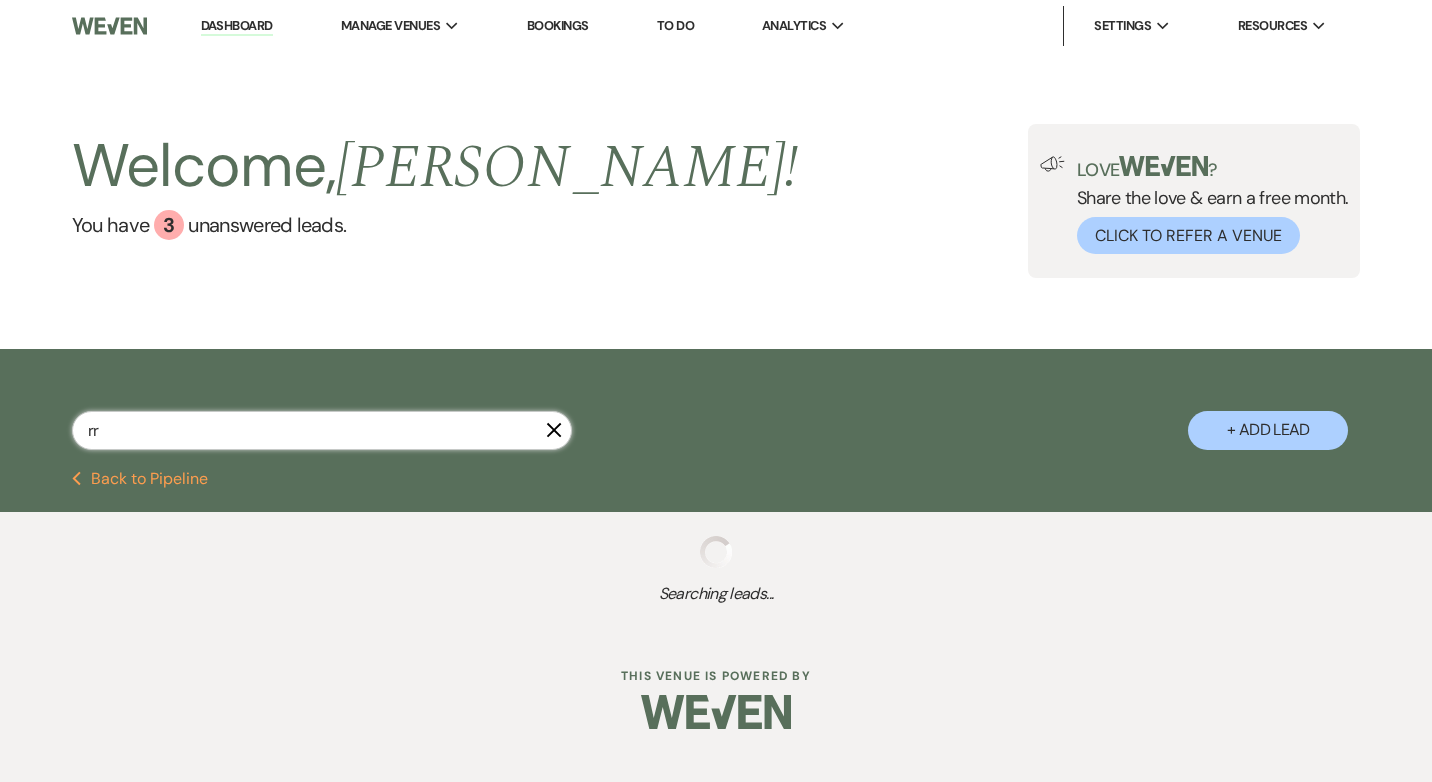 select on "5" 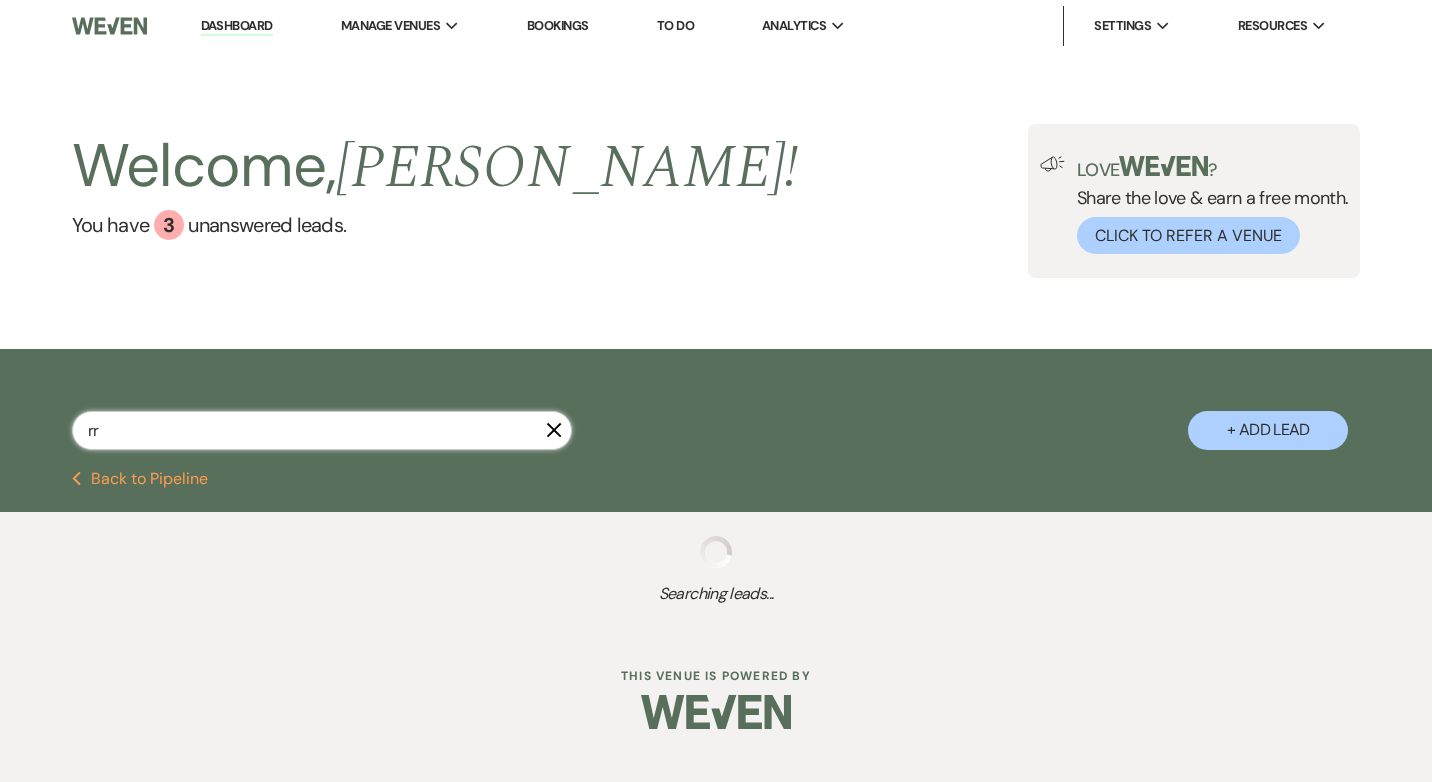 select on "8" 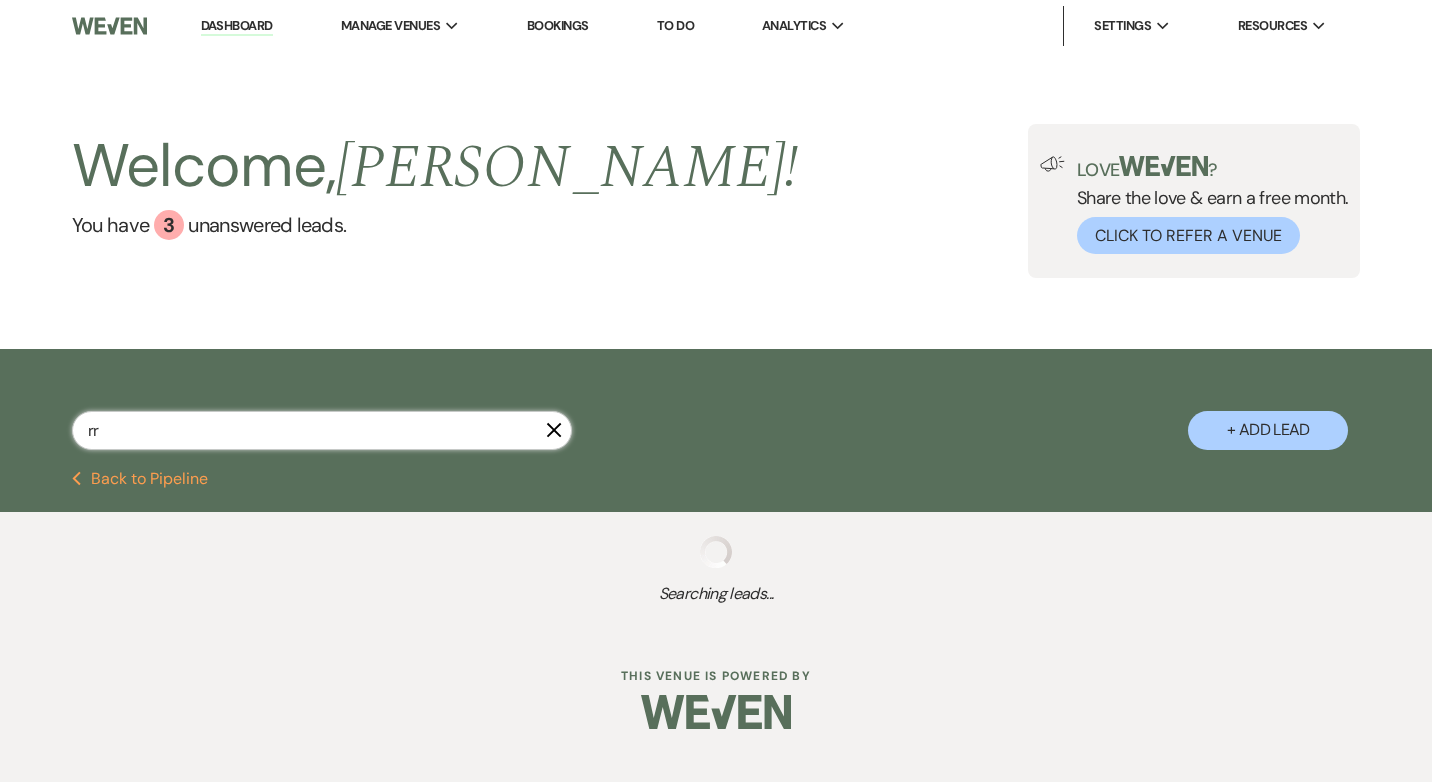 select on "5" 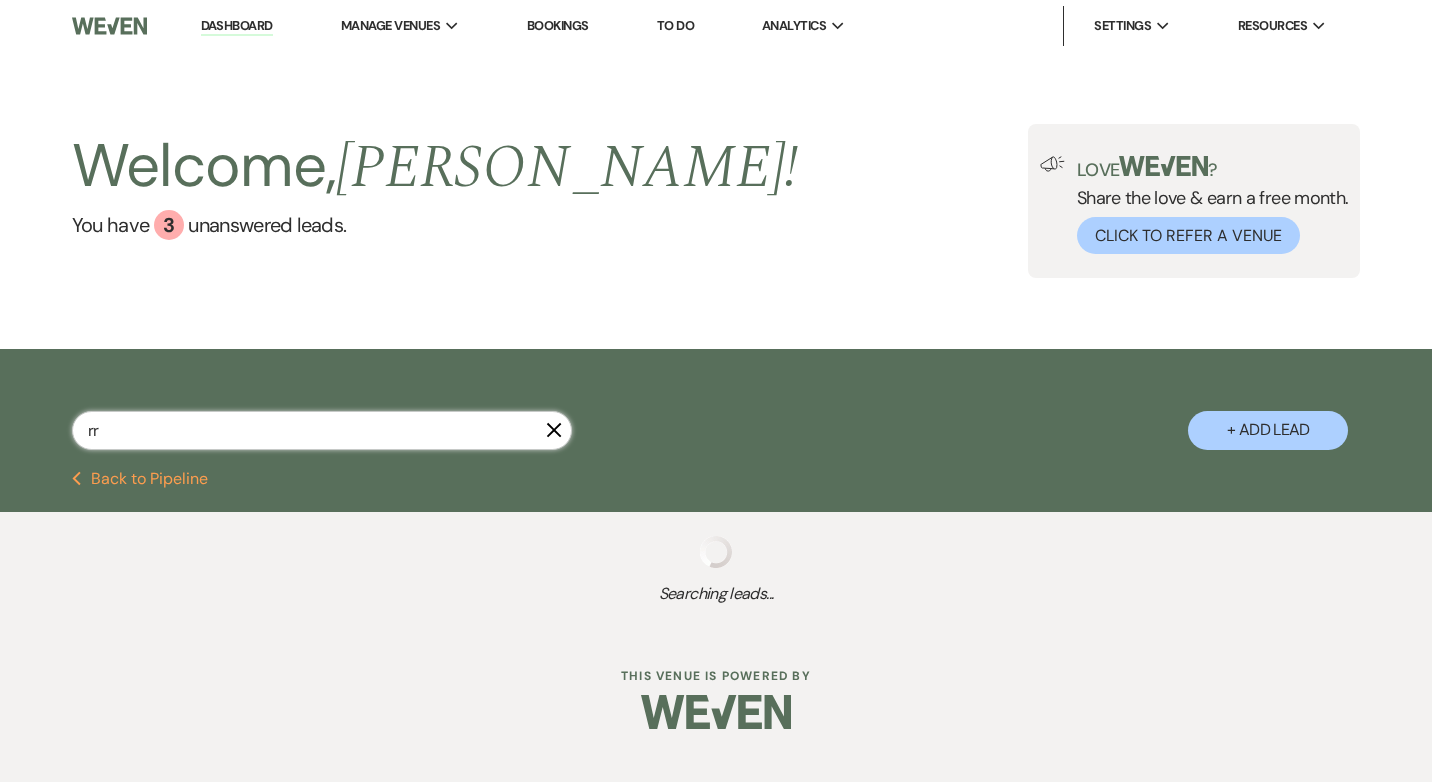 select on "8" 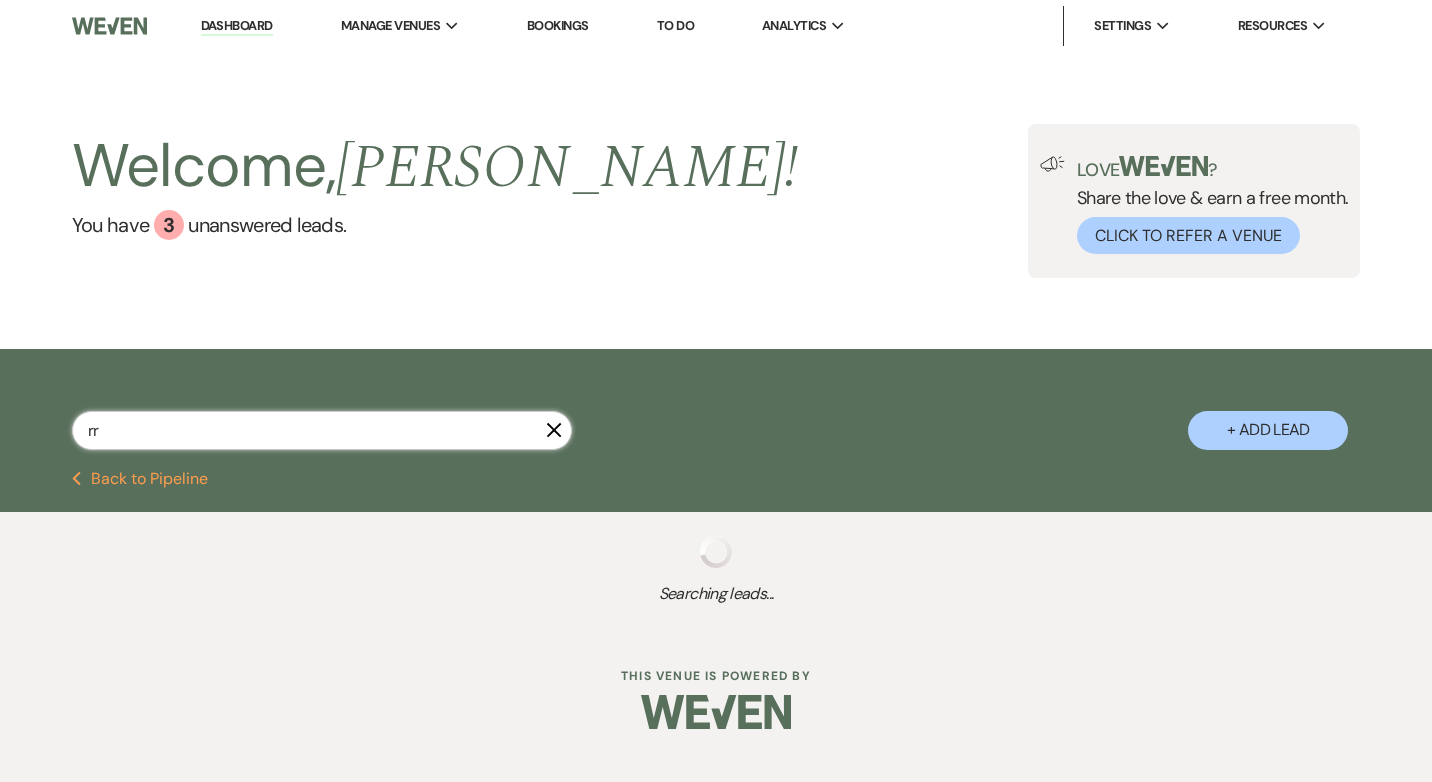 select on "5" 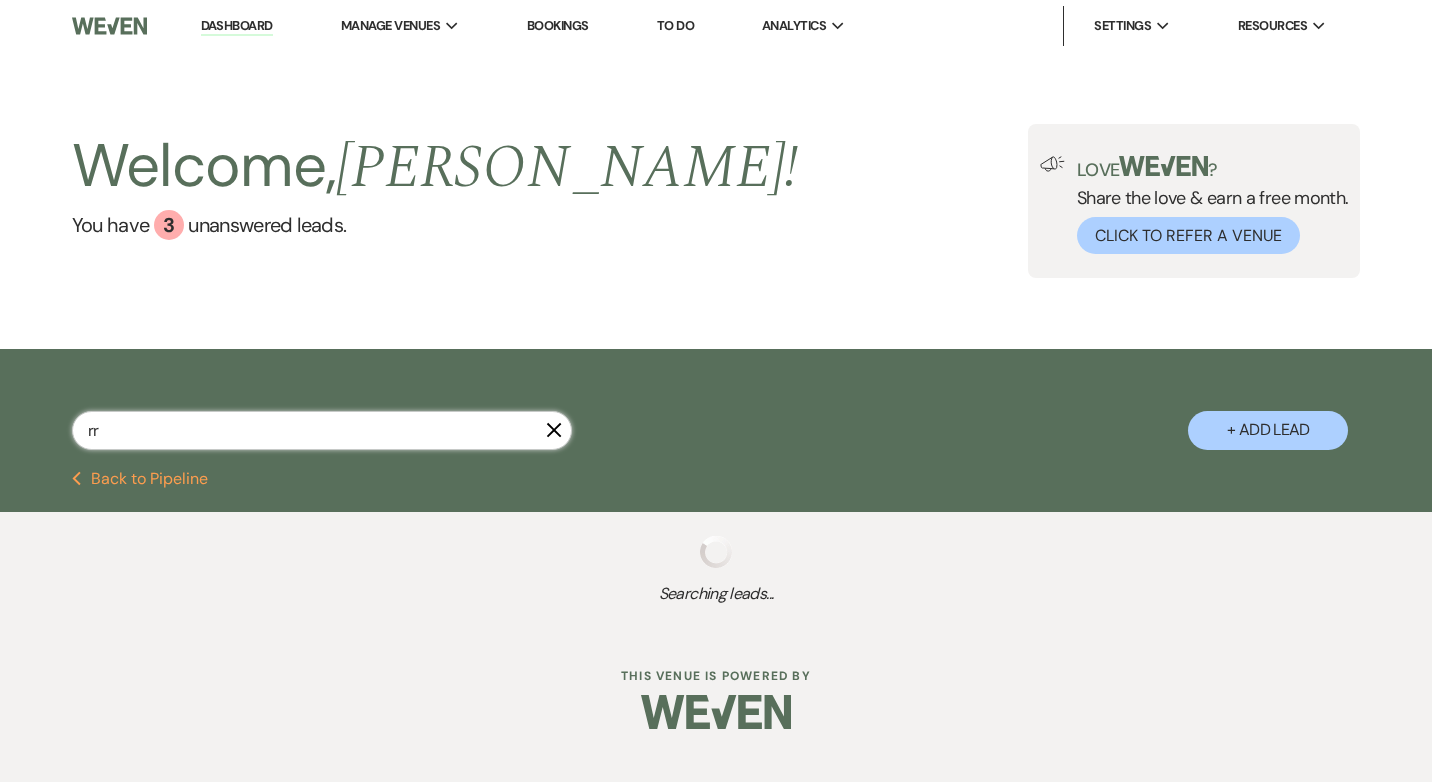 select on "8" 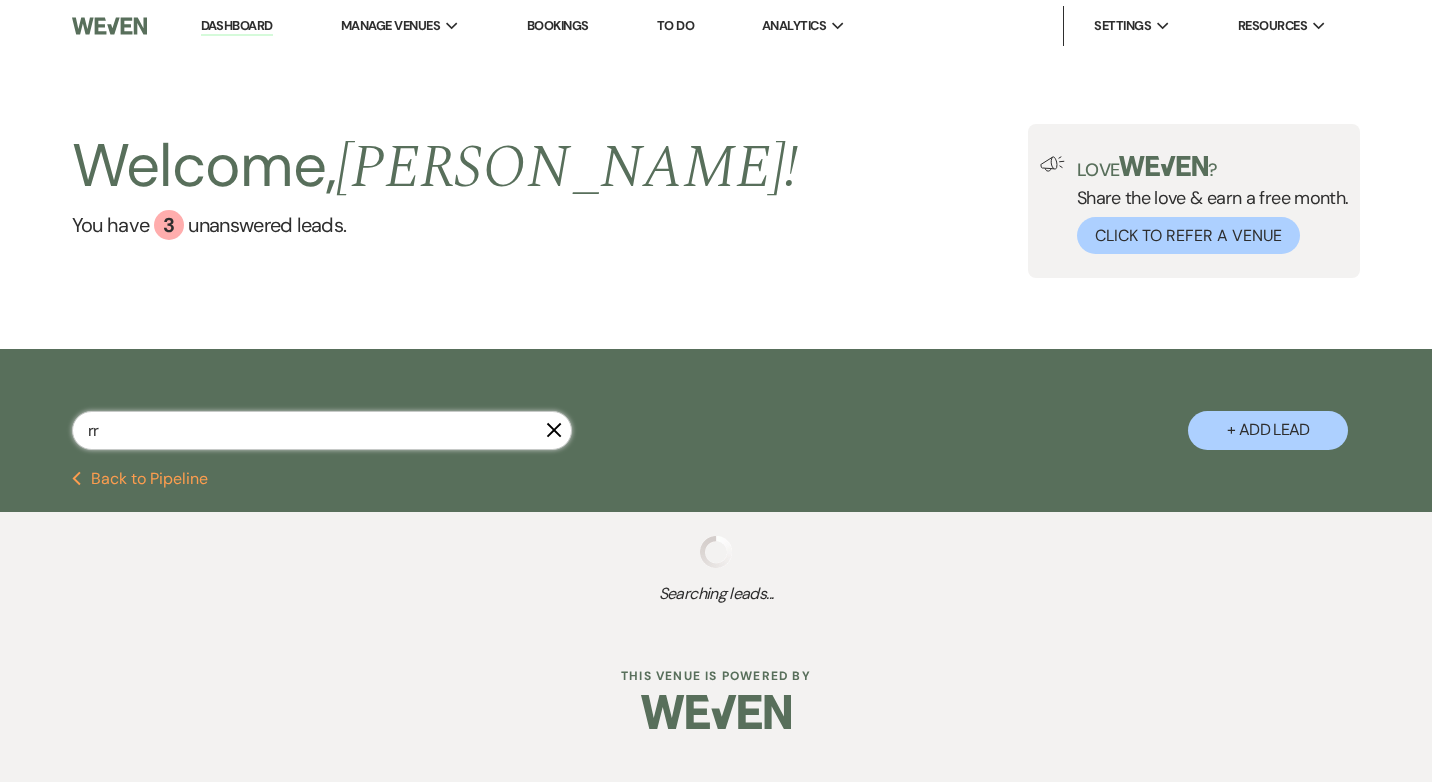 select on "5" 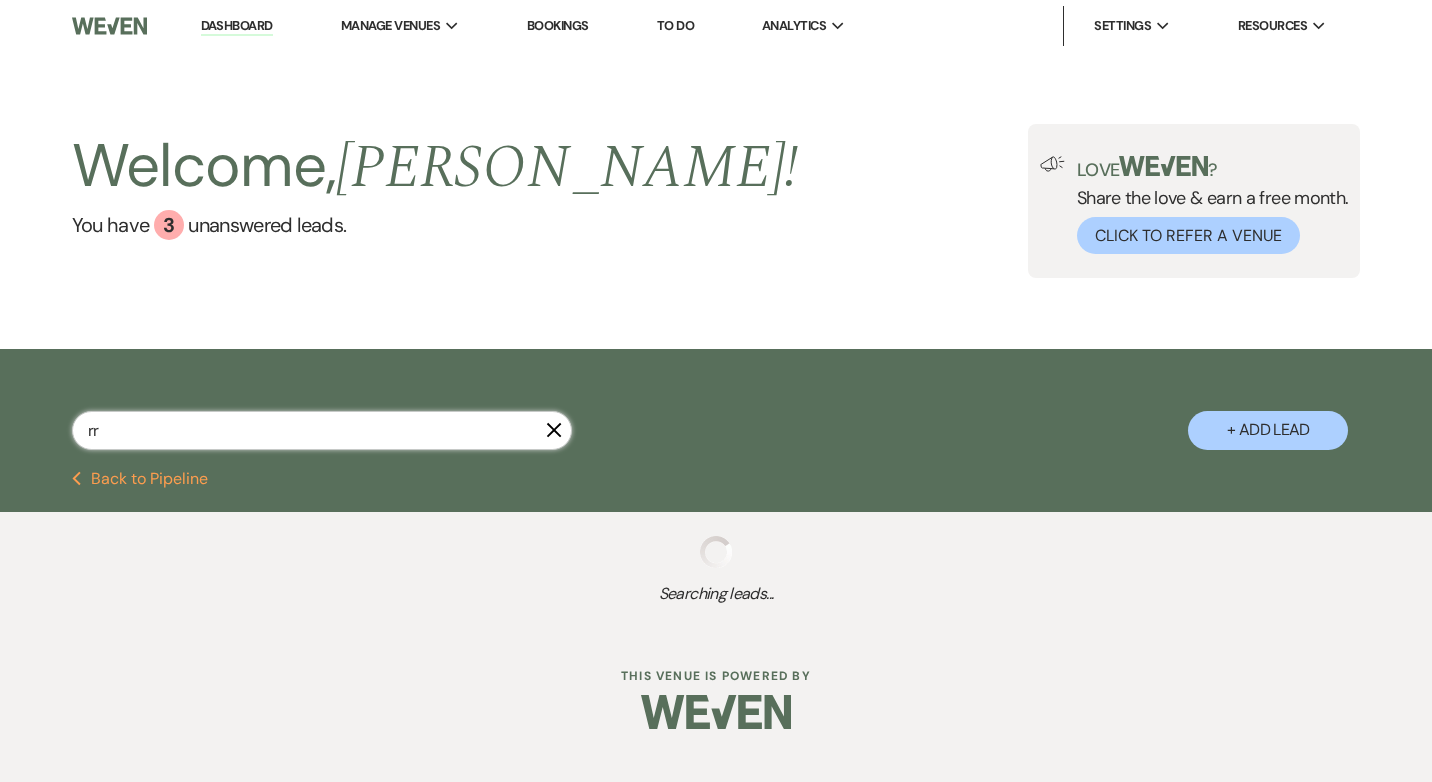select on "9" 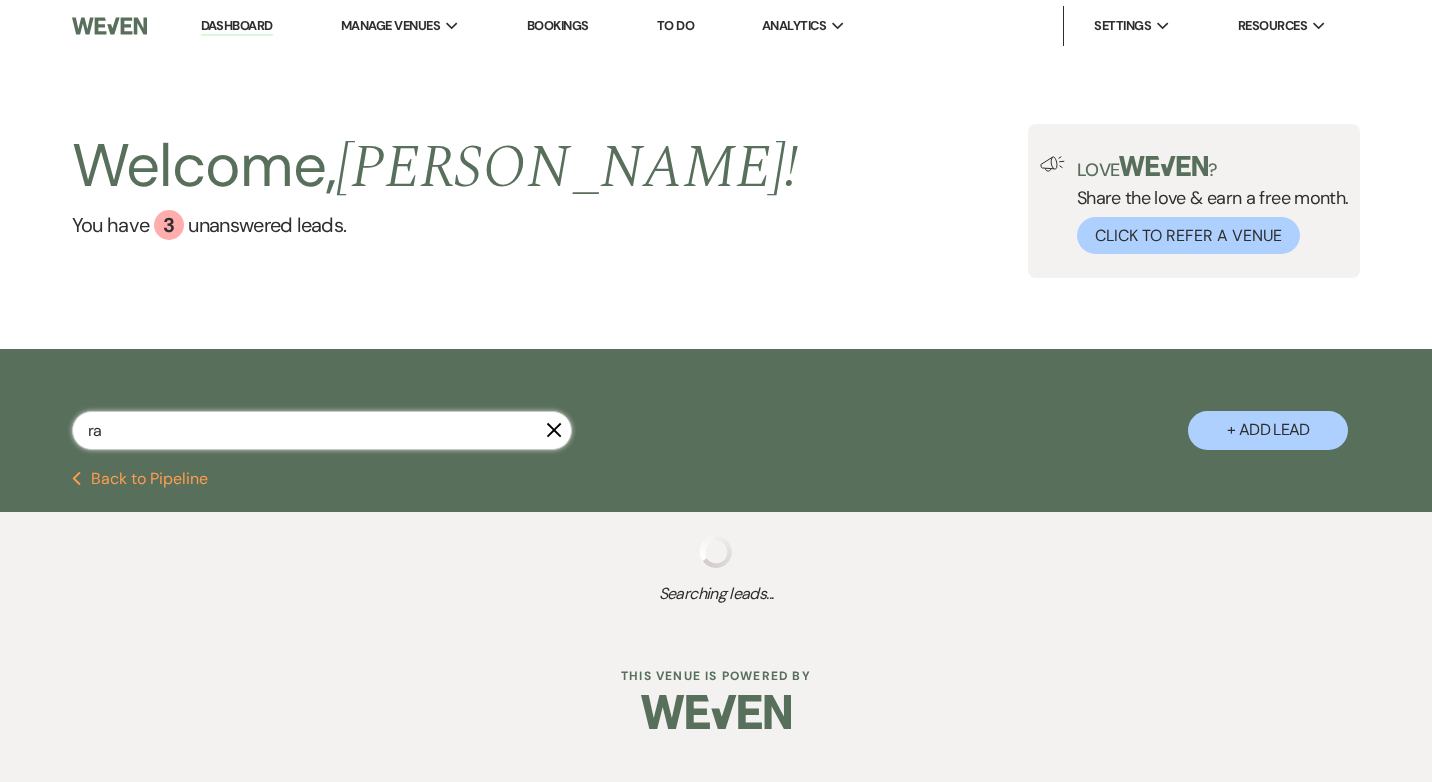 type on "rac" 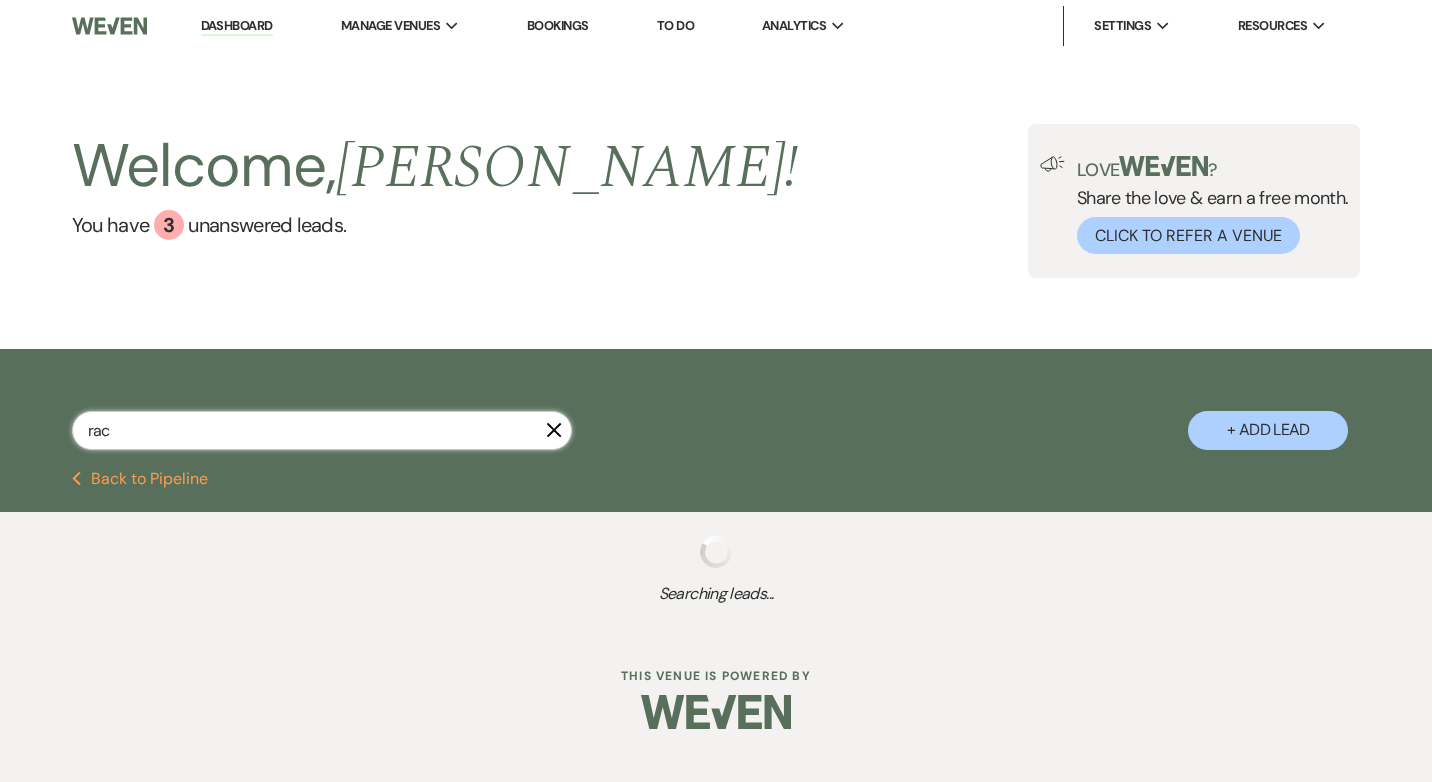 select on "2" 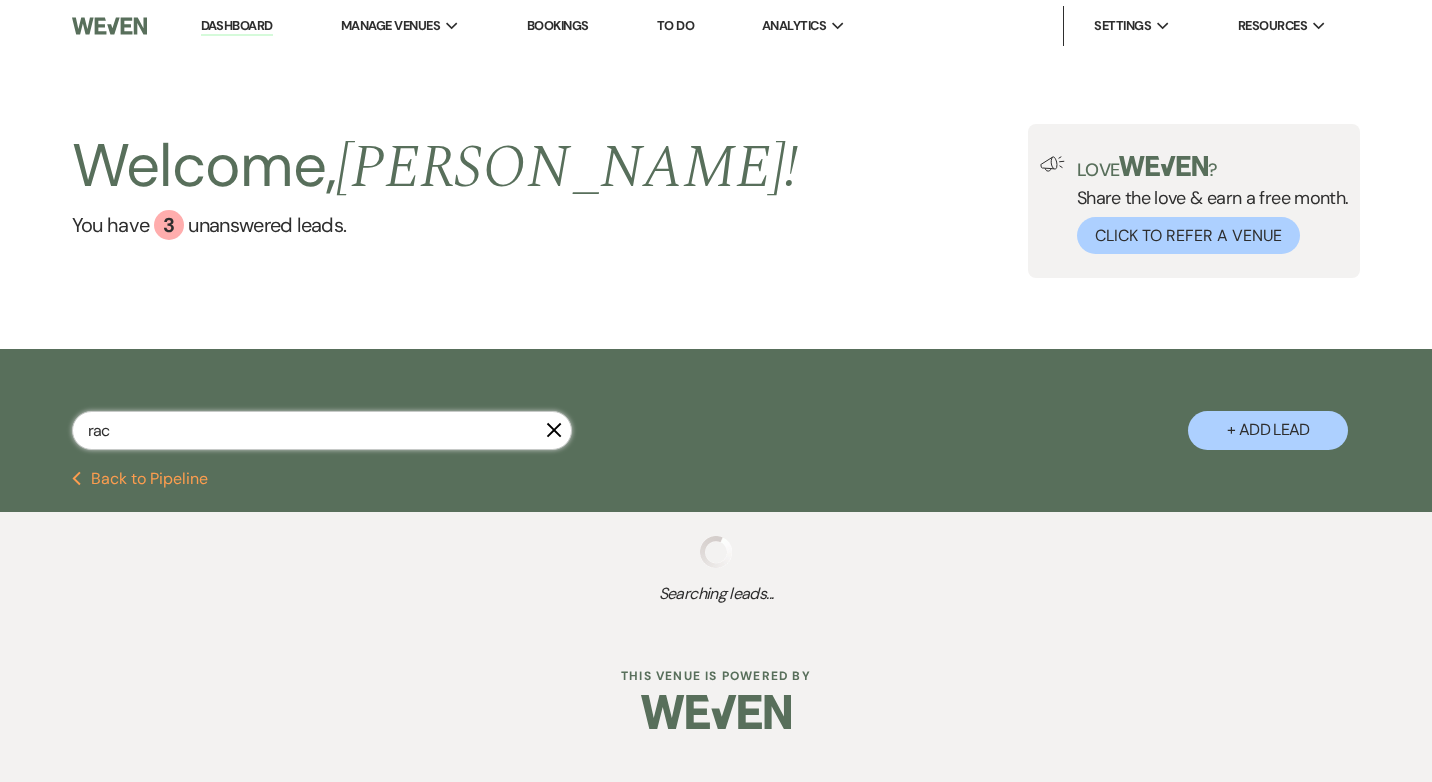 select on "8" 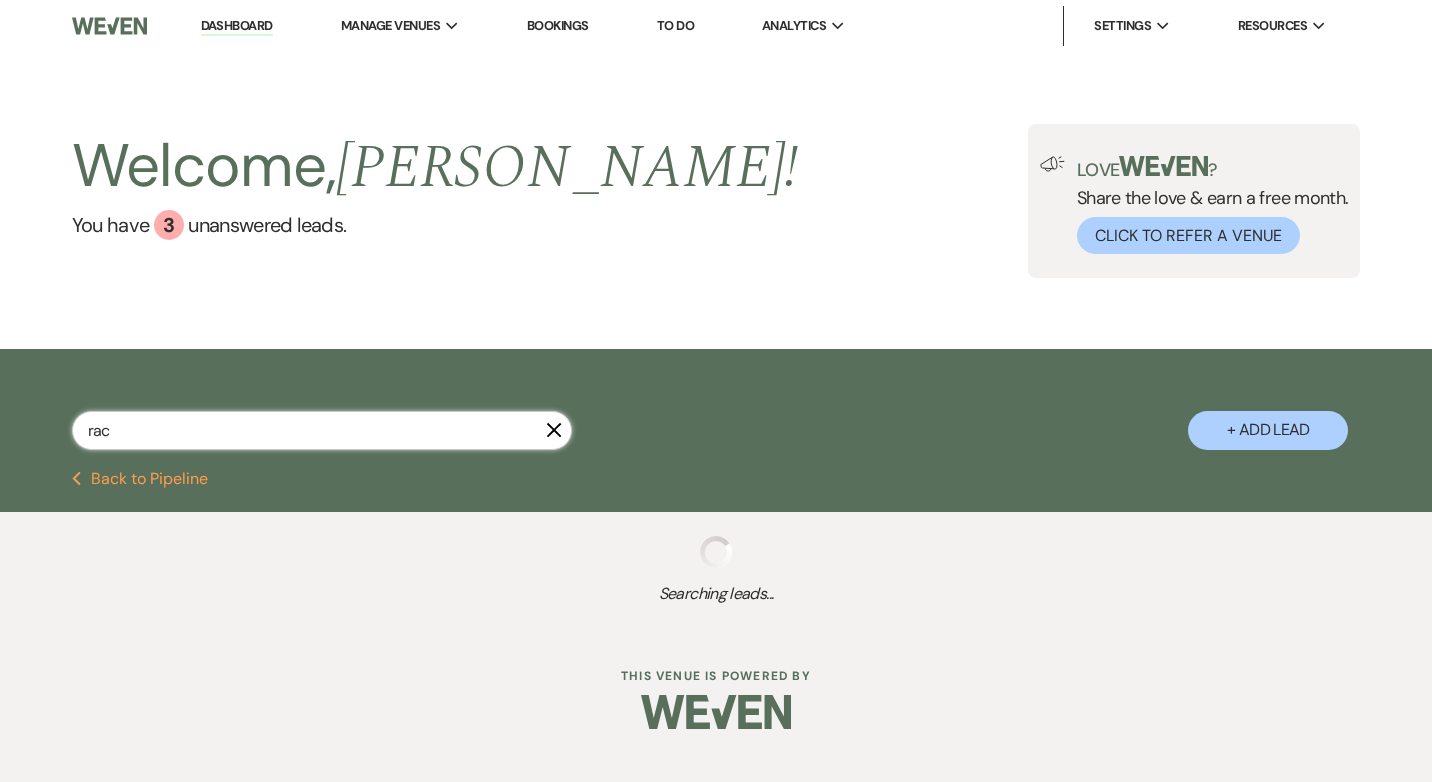 select on "4" 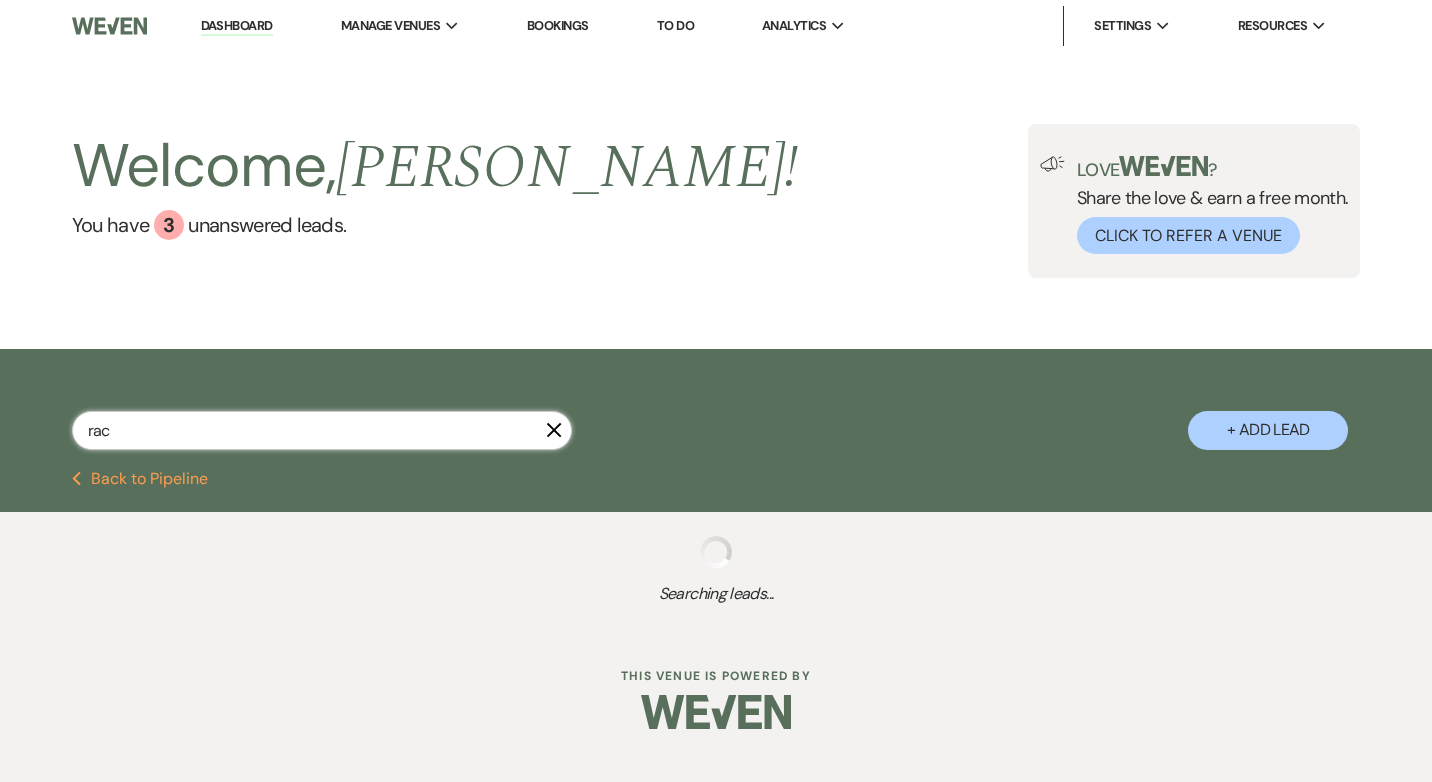 select on "4" 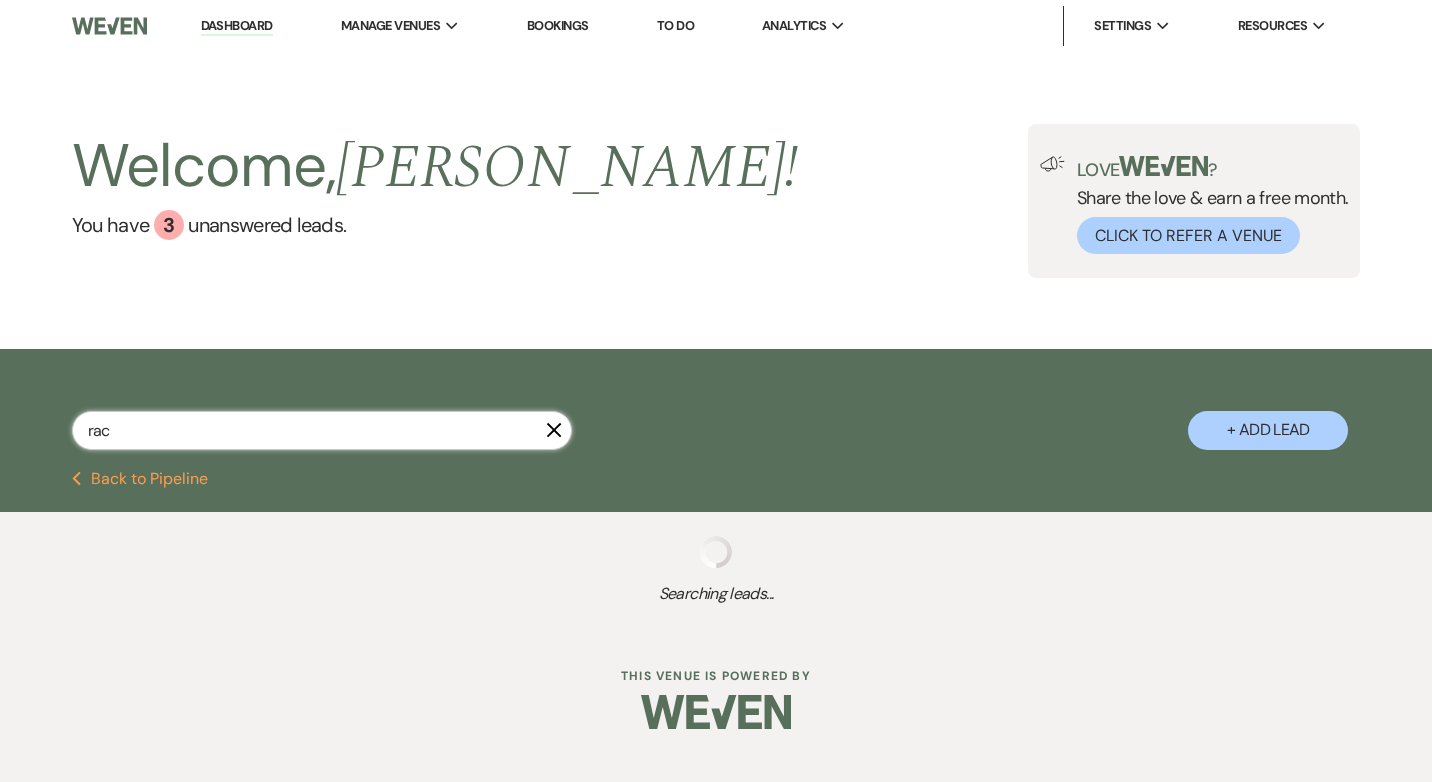 select on "4" 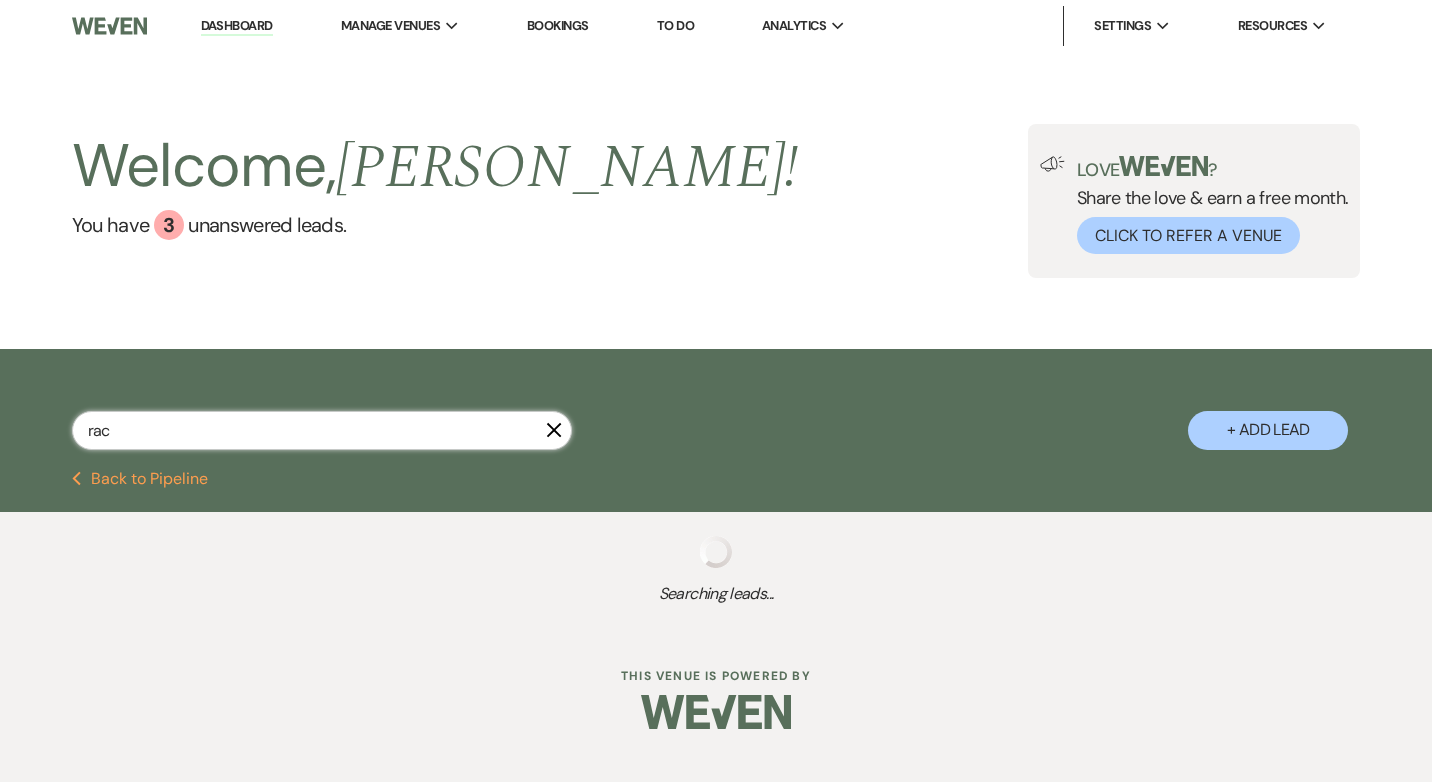 select on "8" 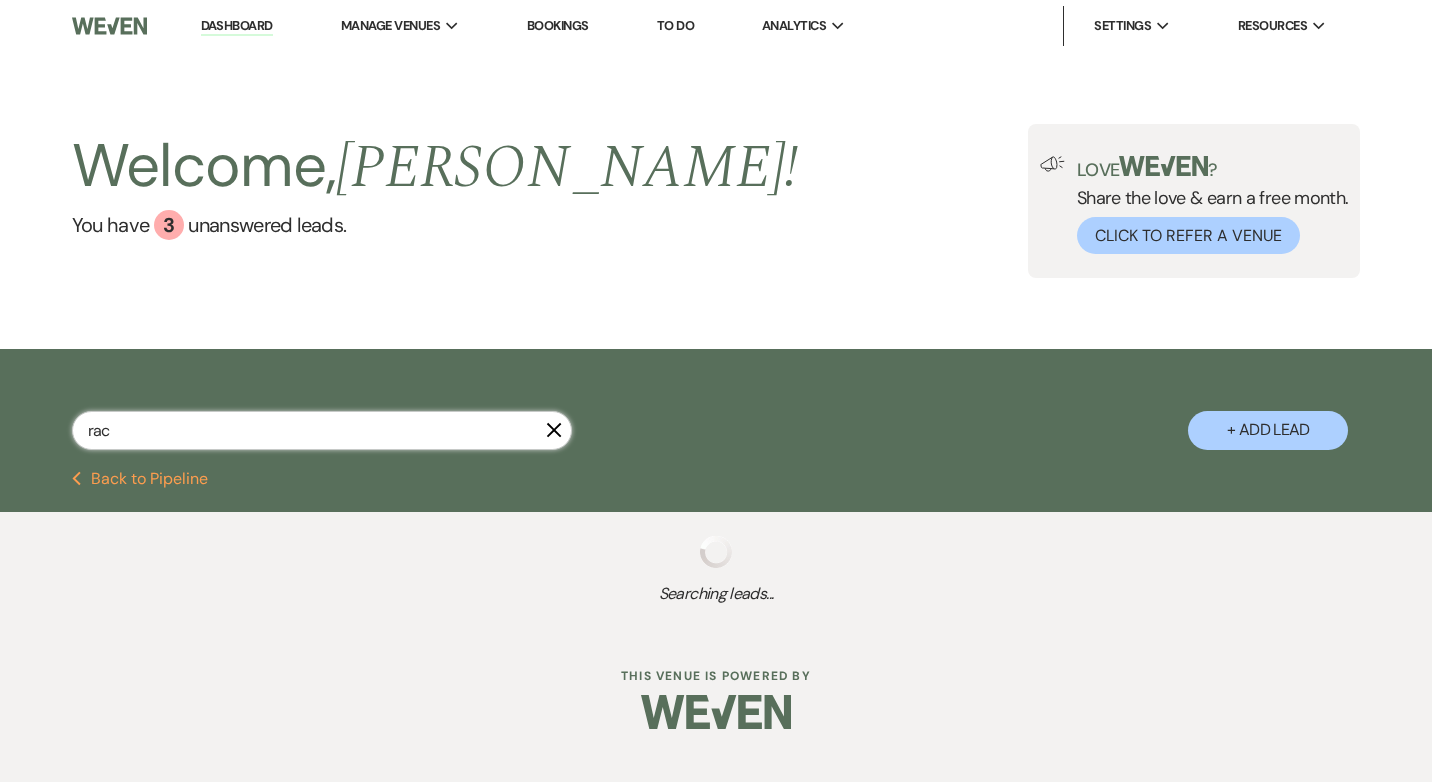 select on "2" 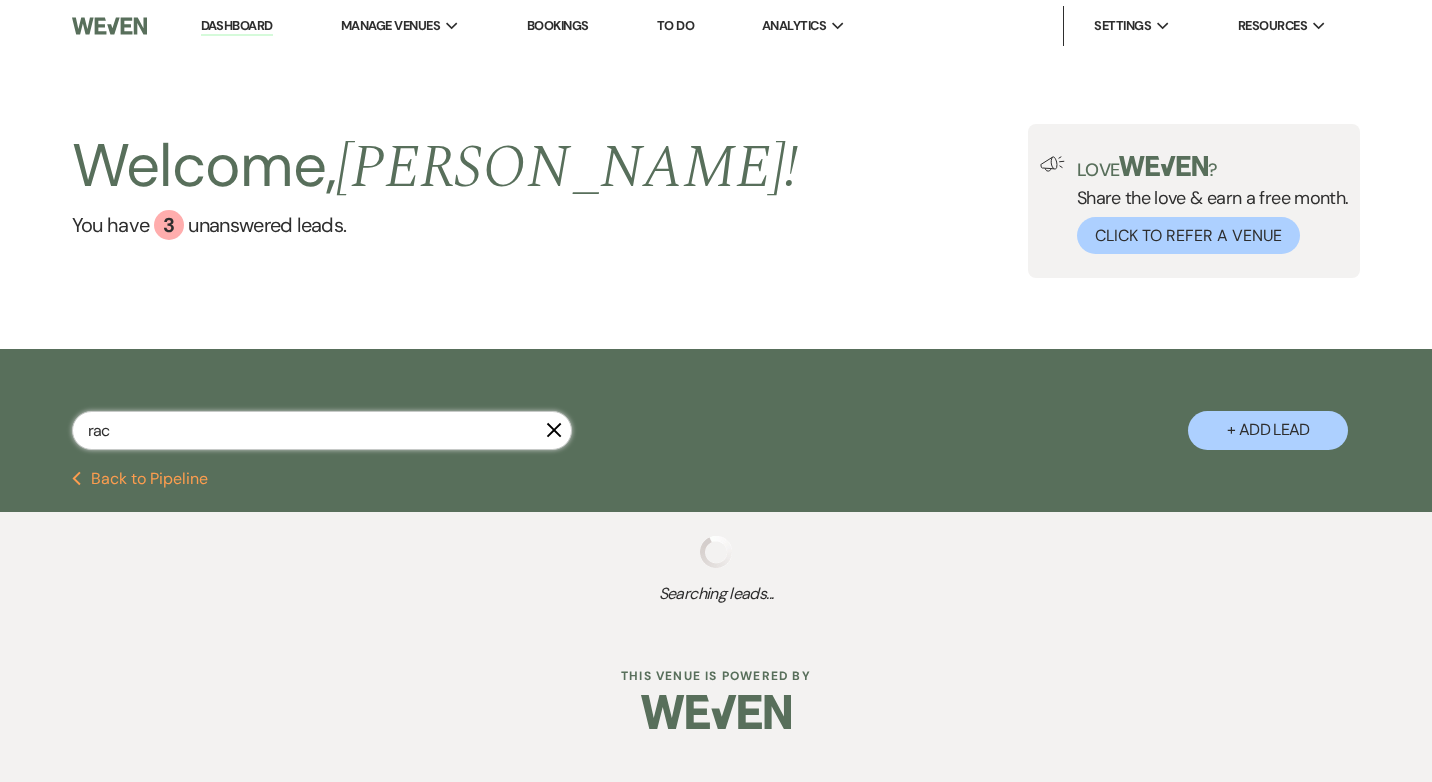 select on "4" 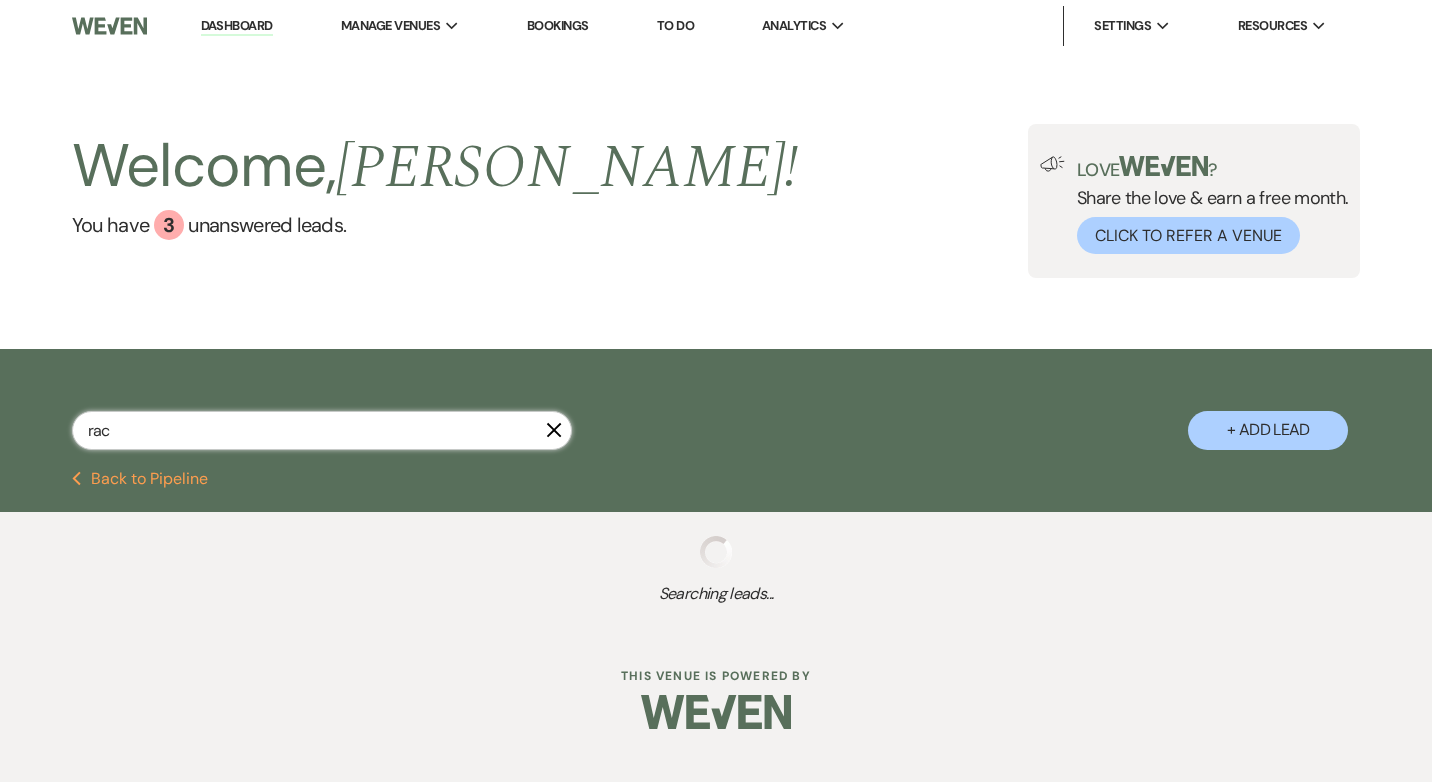 select on "8" 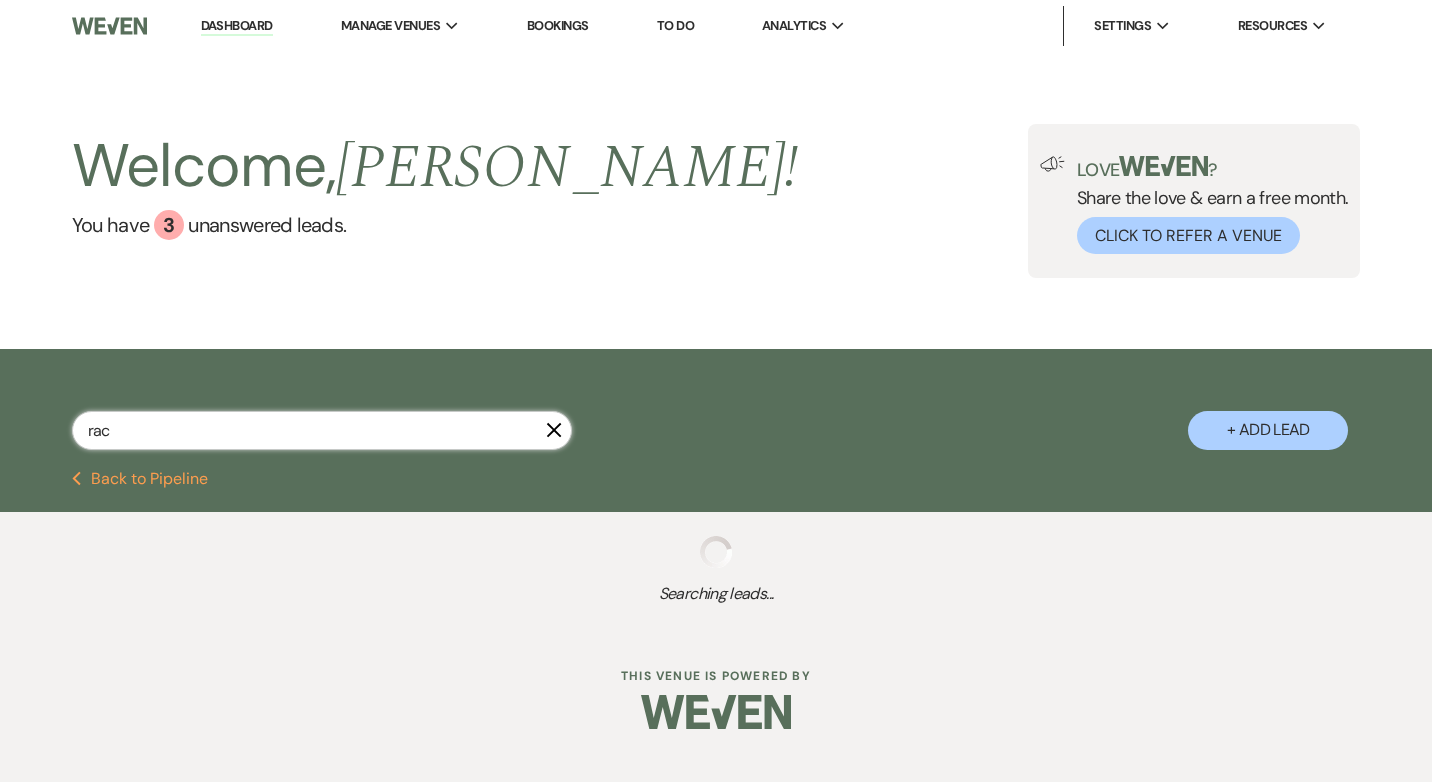 select on "9" 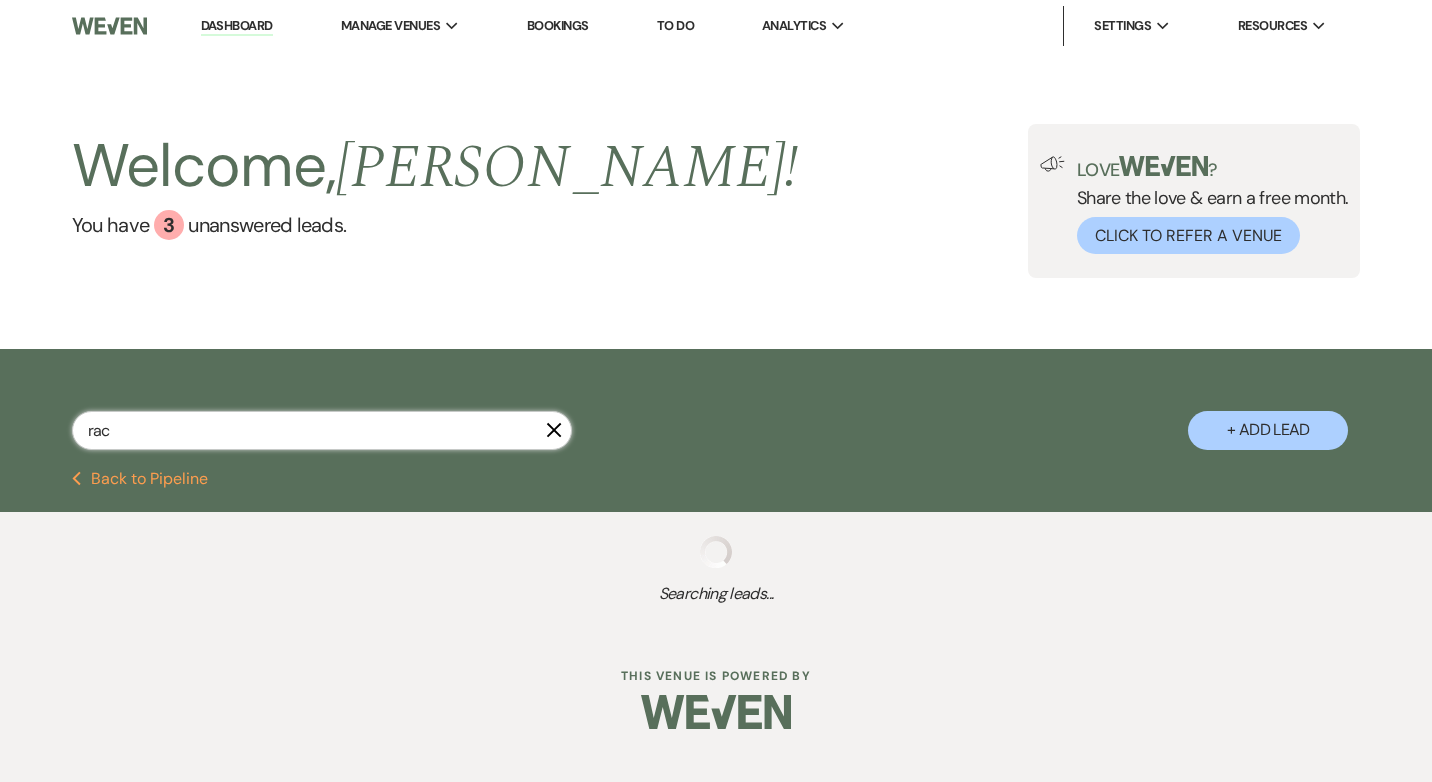 select on "8" 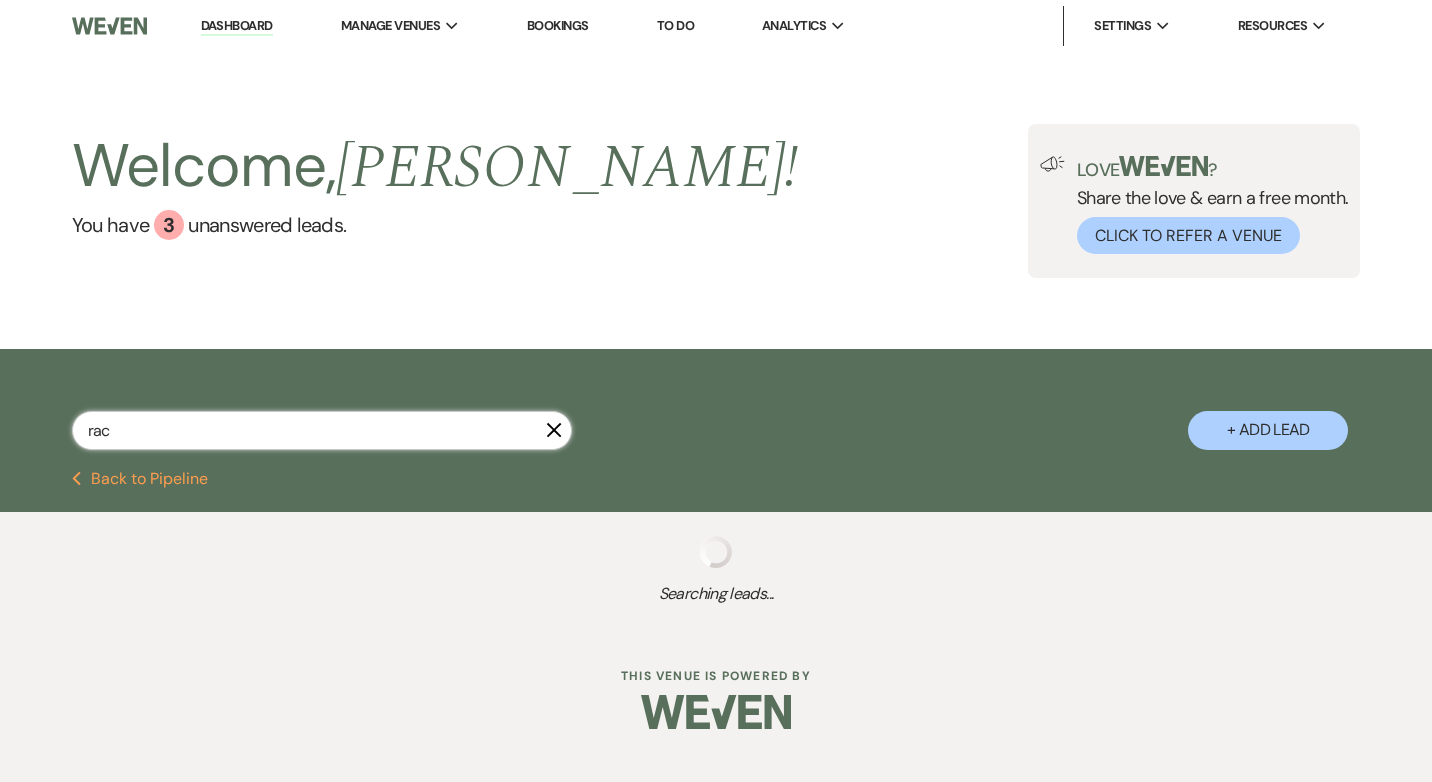 select on "6" 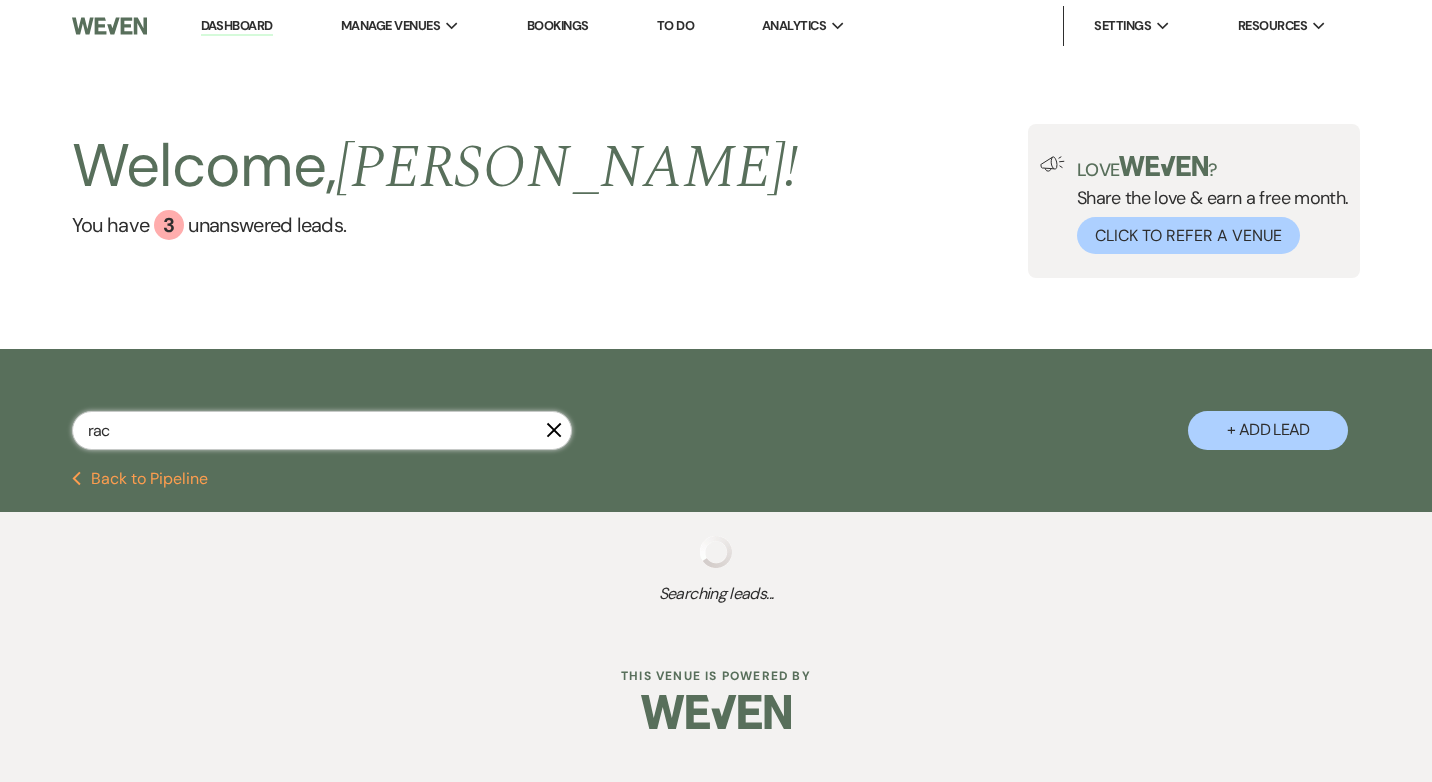 select on "8" 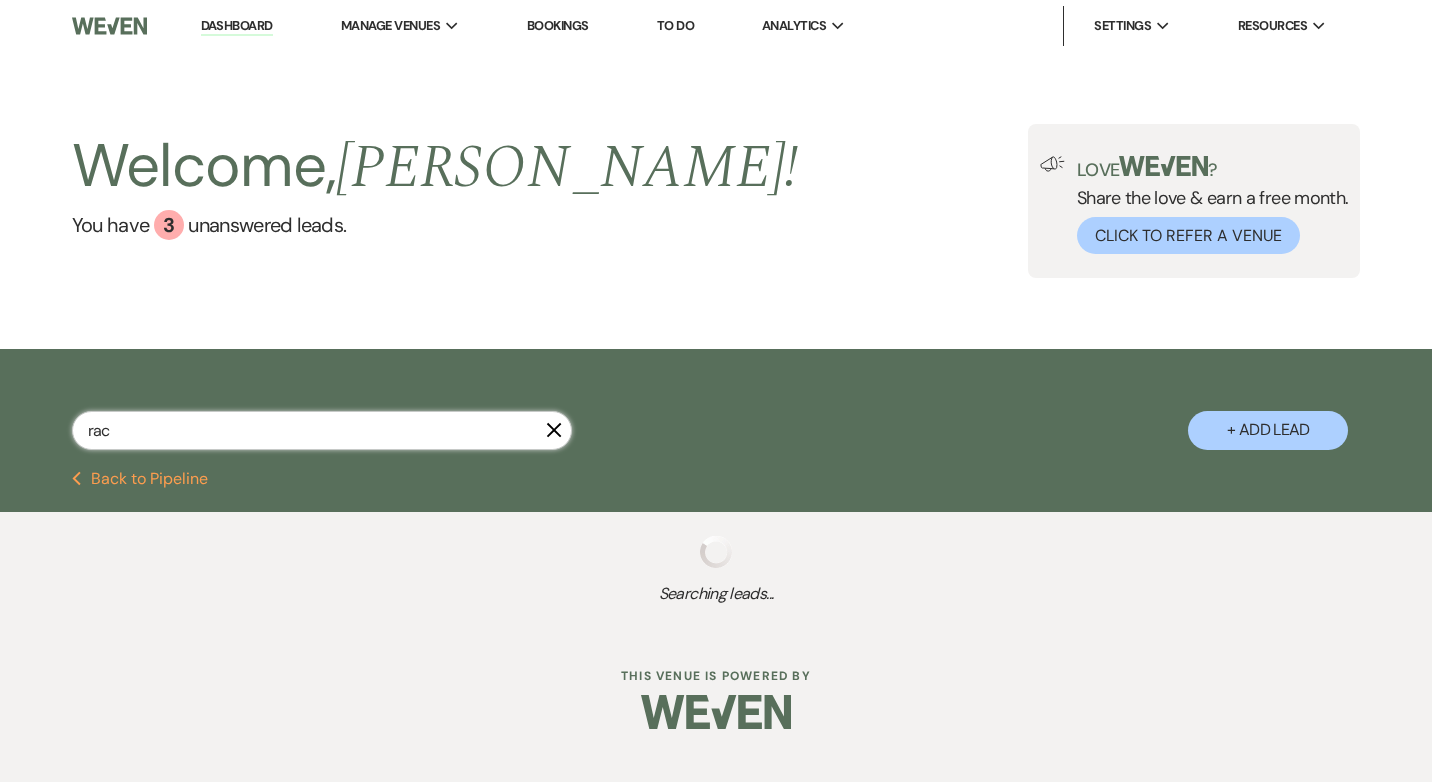 select on "5" 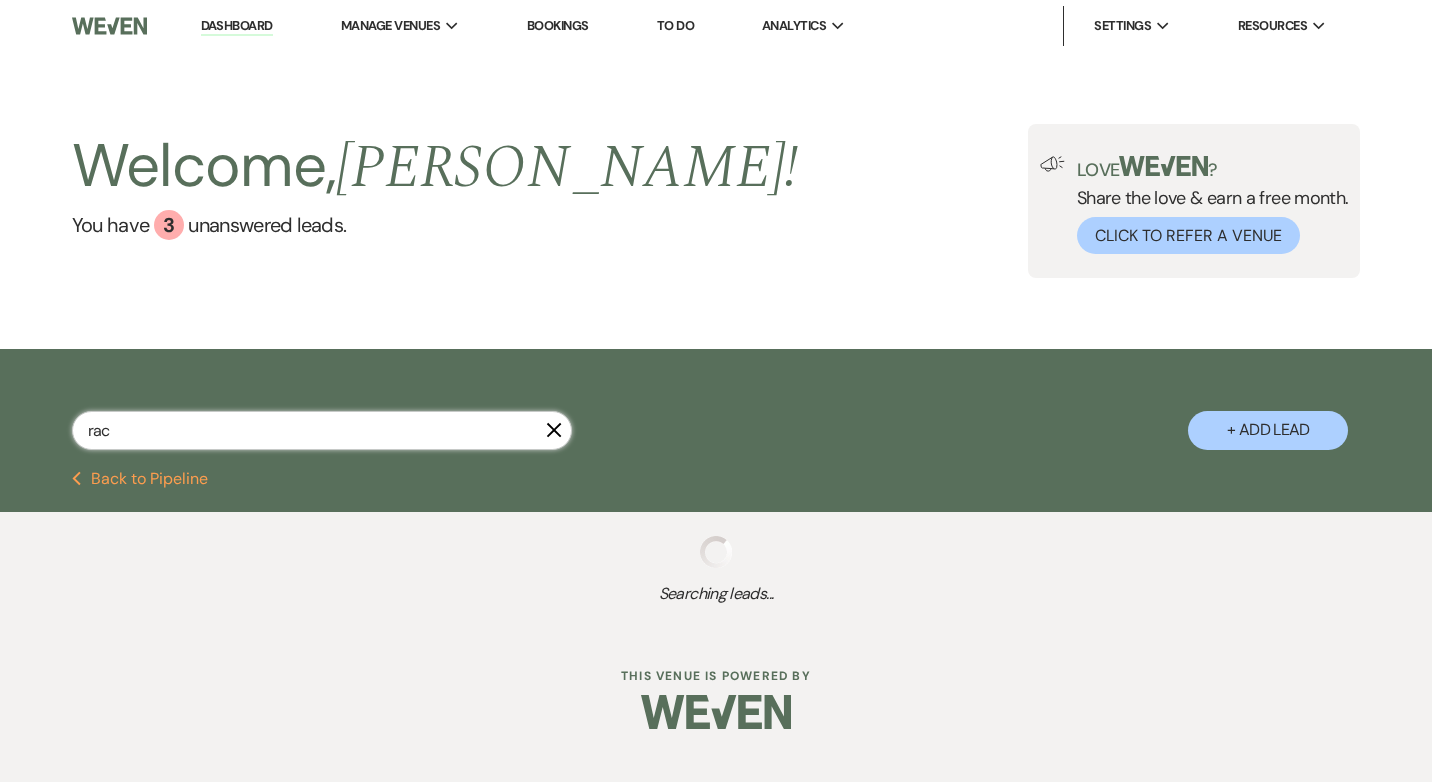 select on "8" 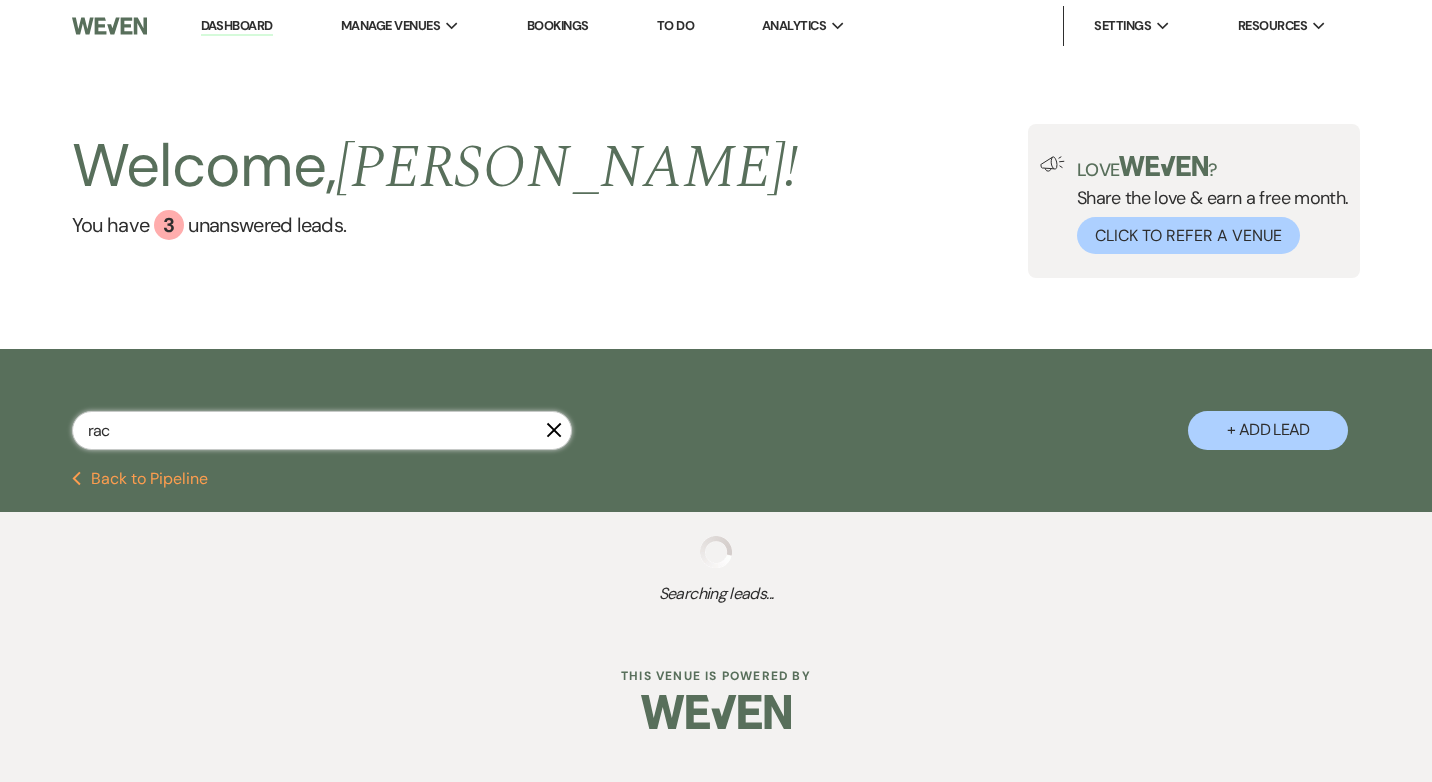 select on "6" 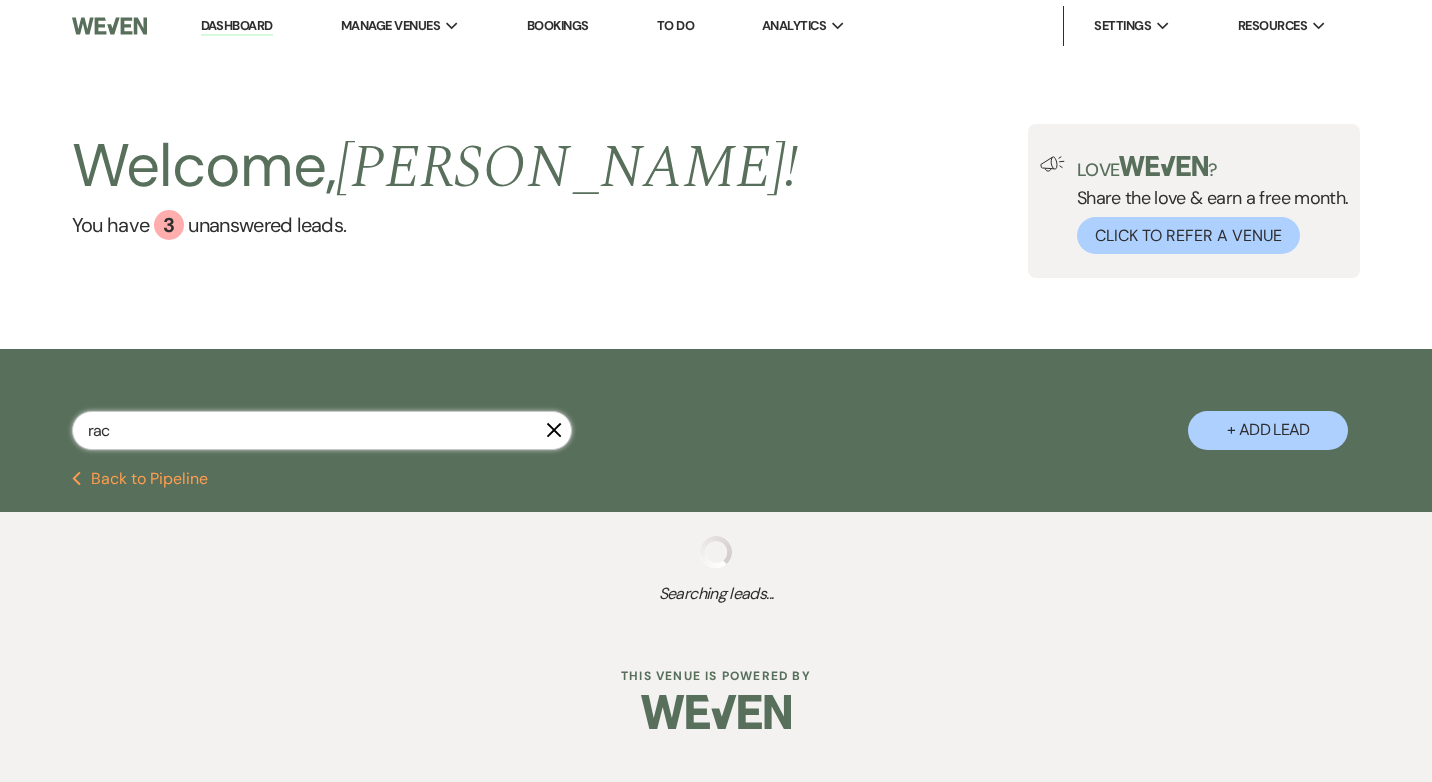 select on "8" 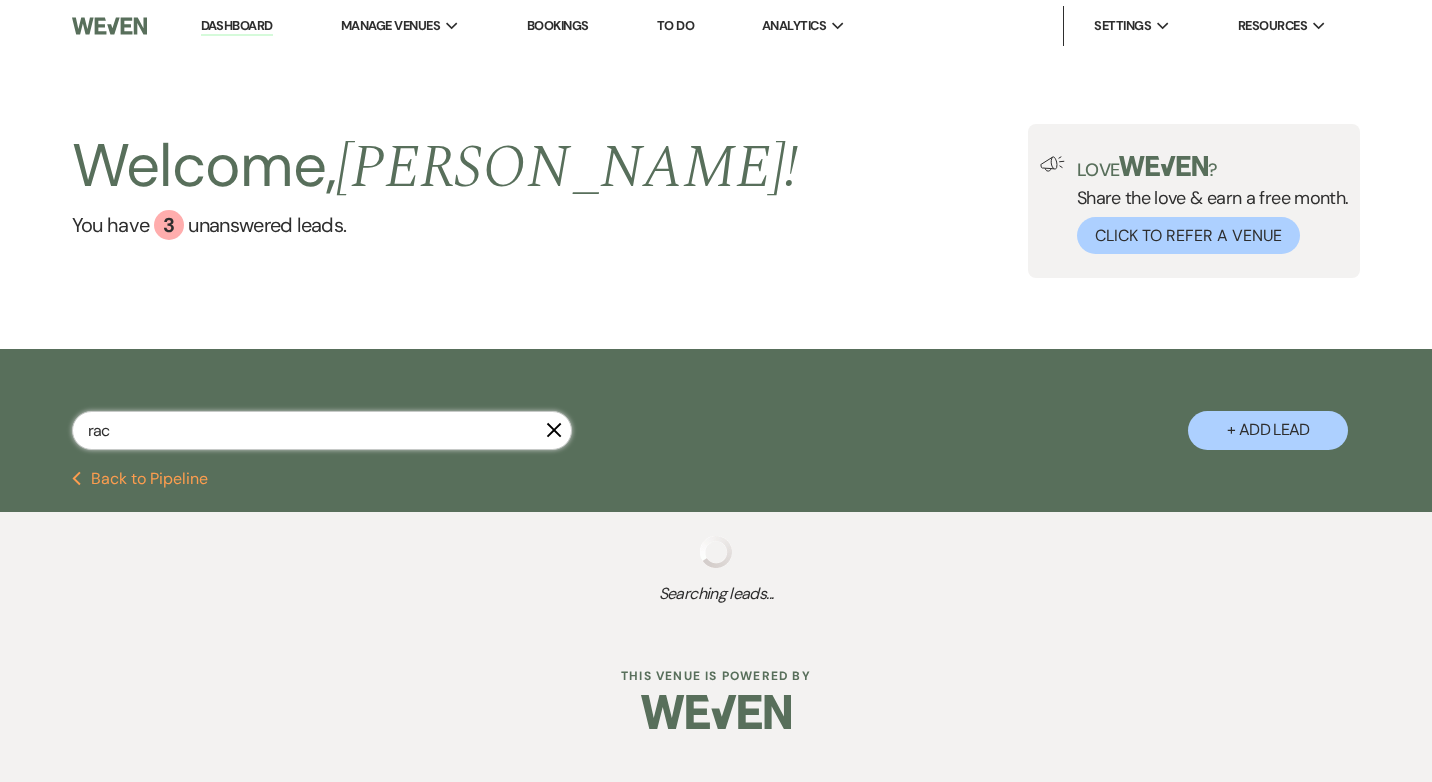 select on "5" 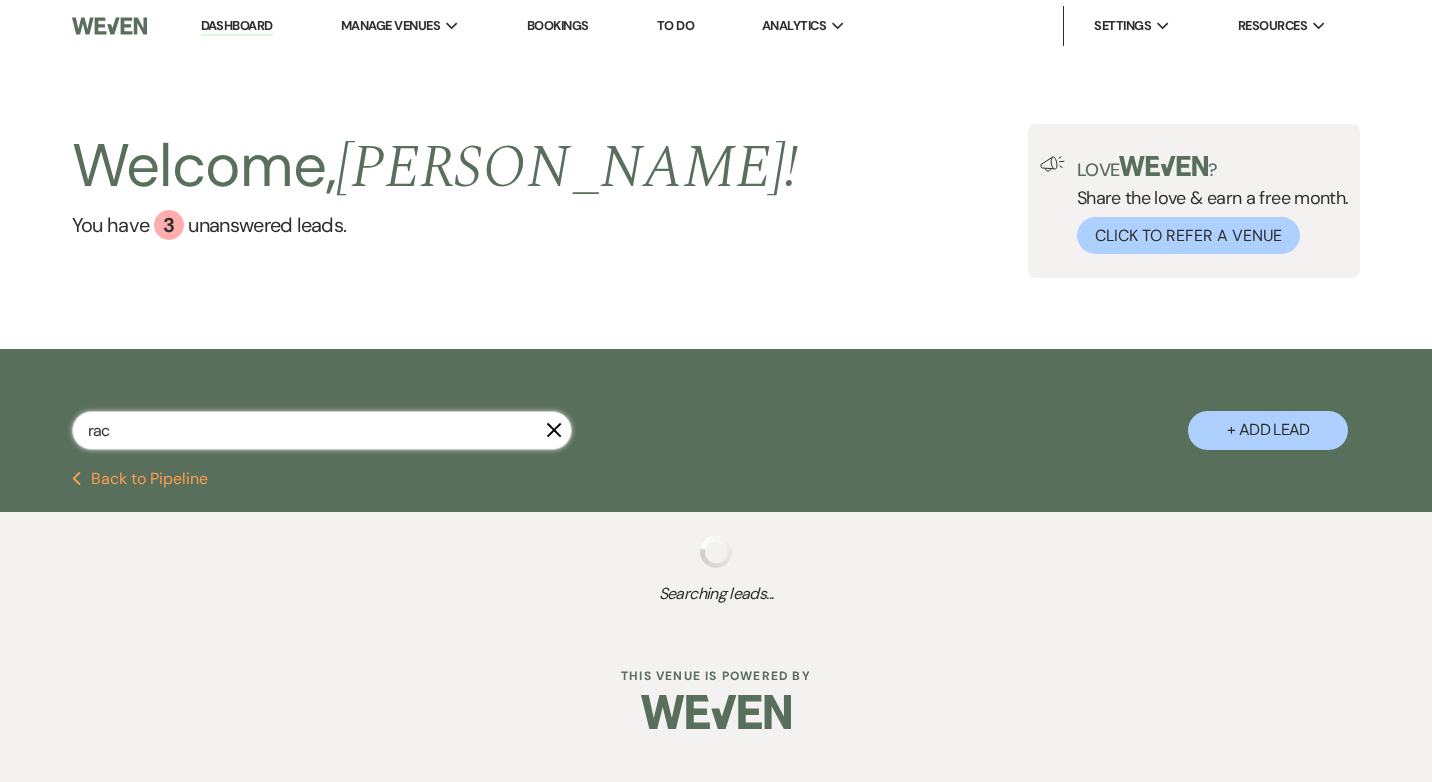 select on "8" 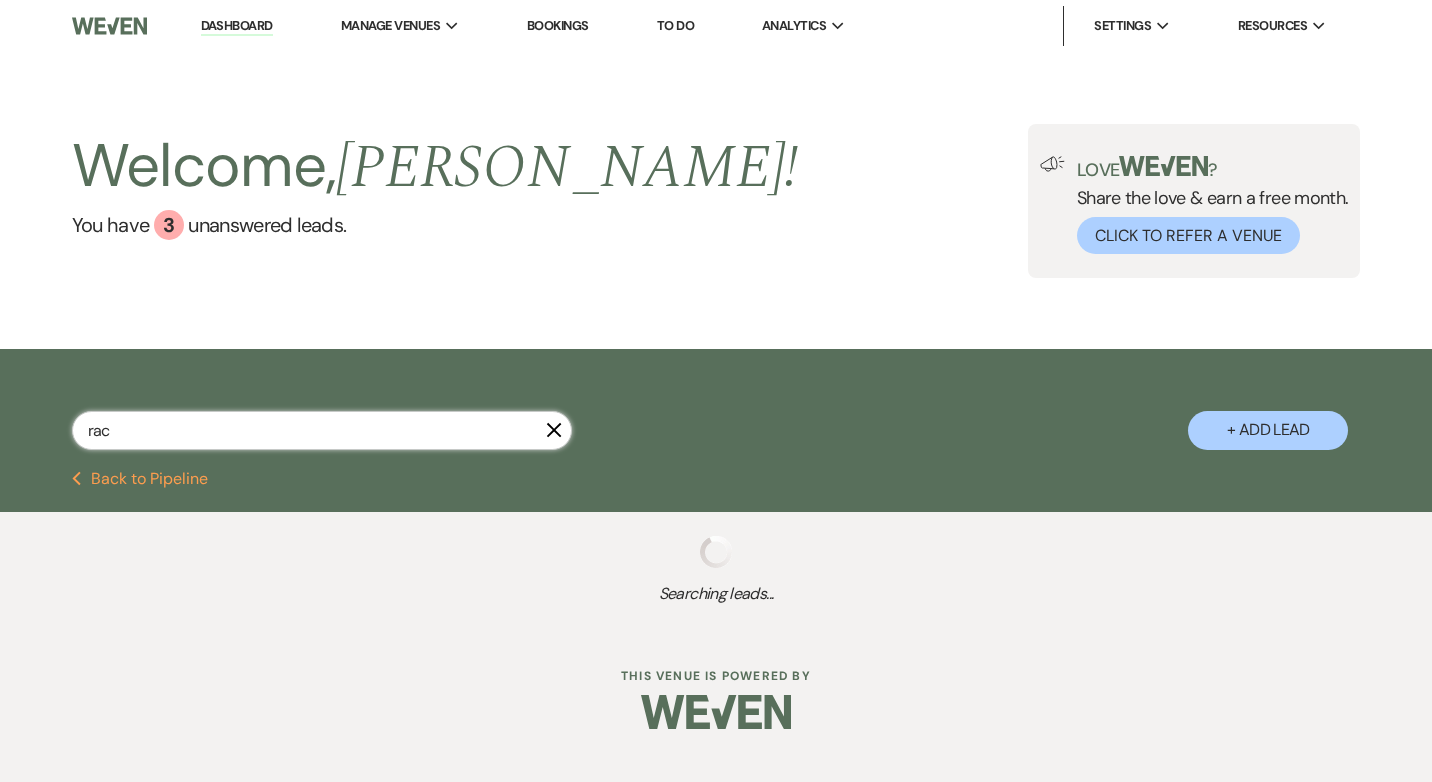 select on "5" 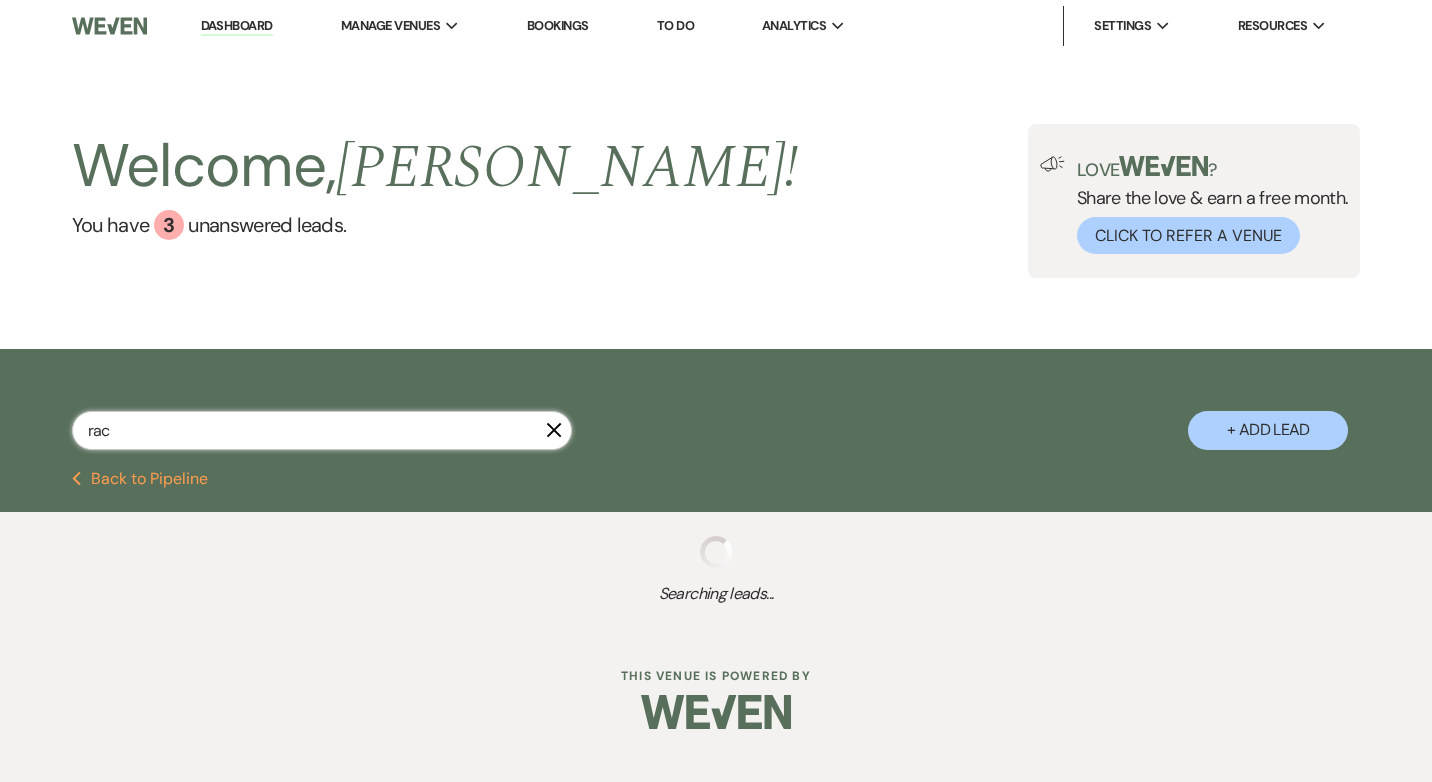 select on "8" 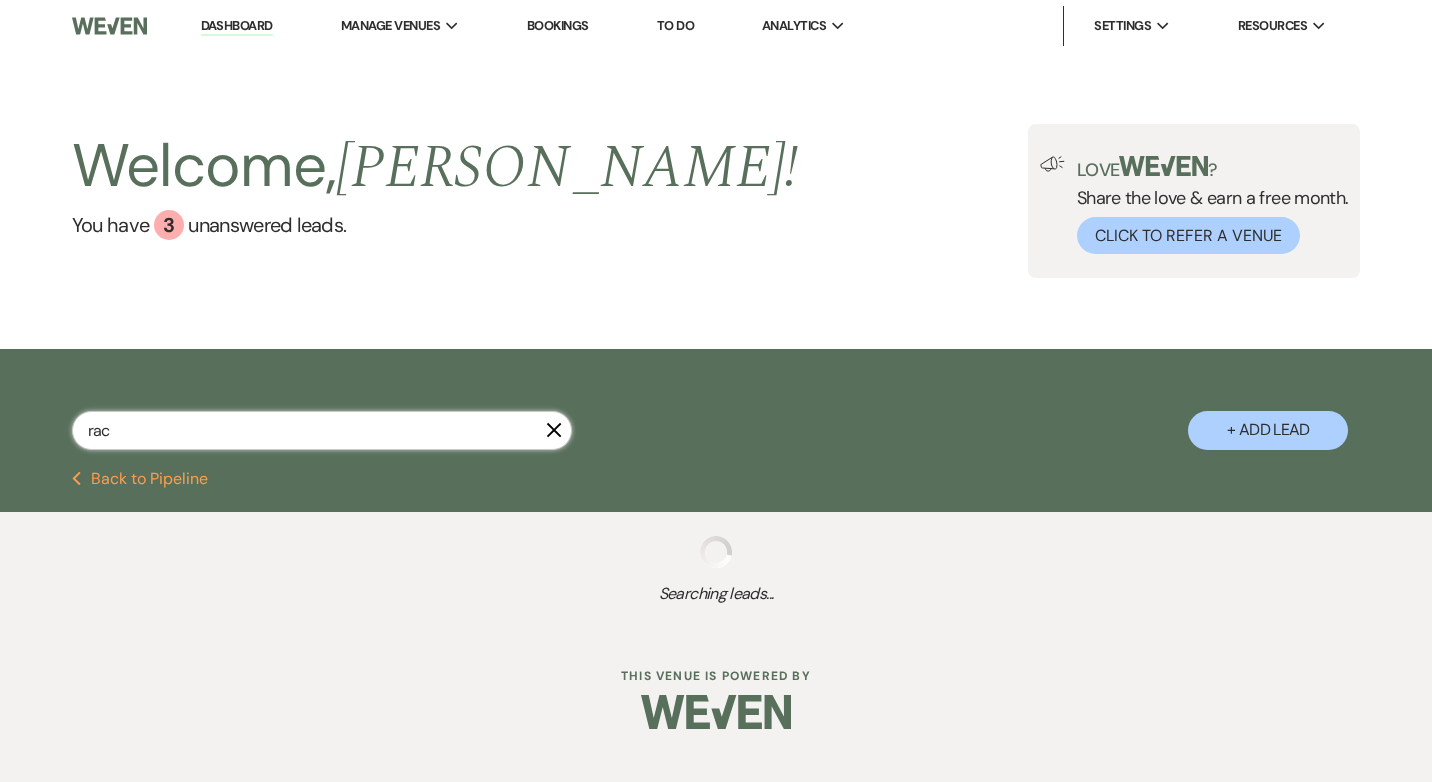 select on "6" 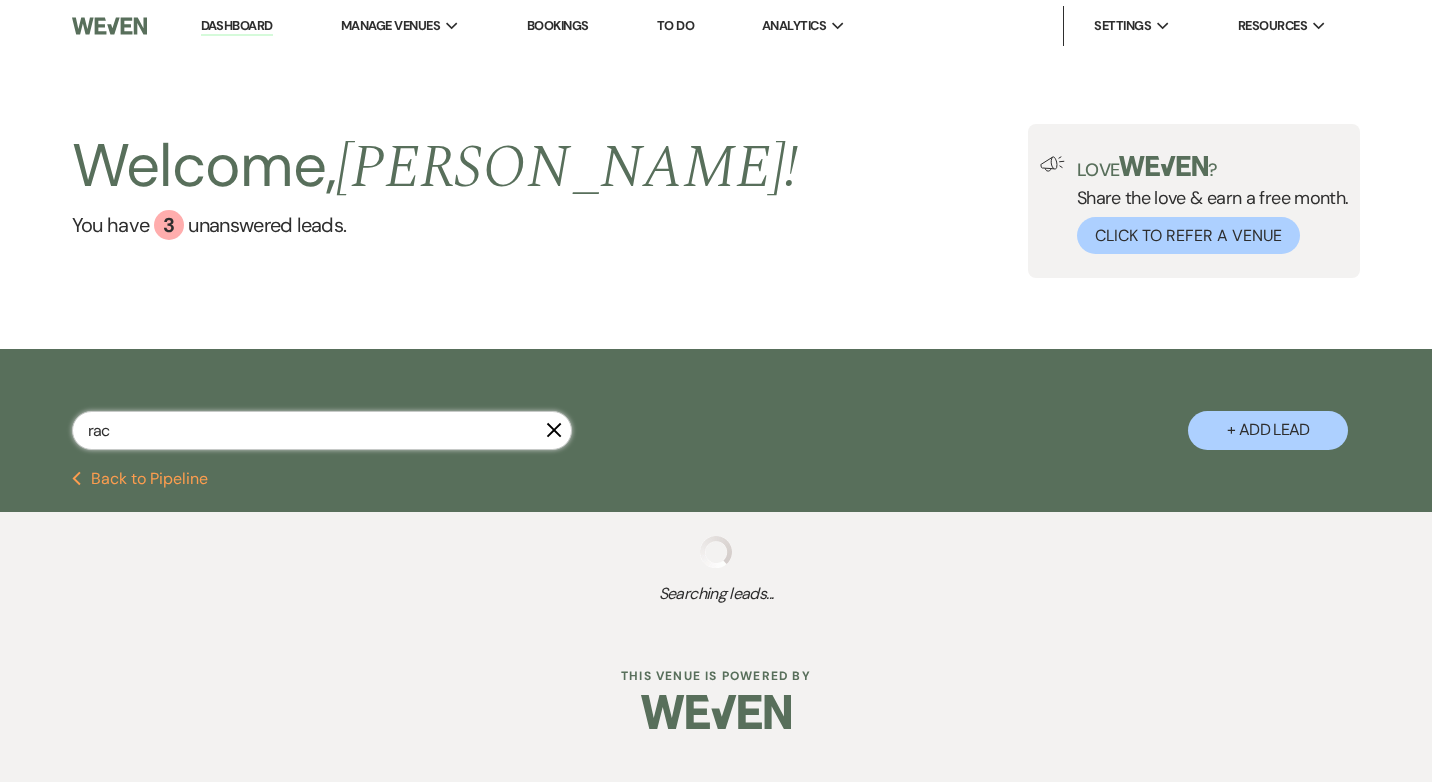 select on "8" 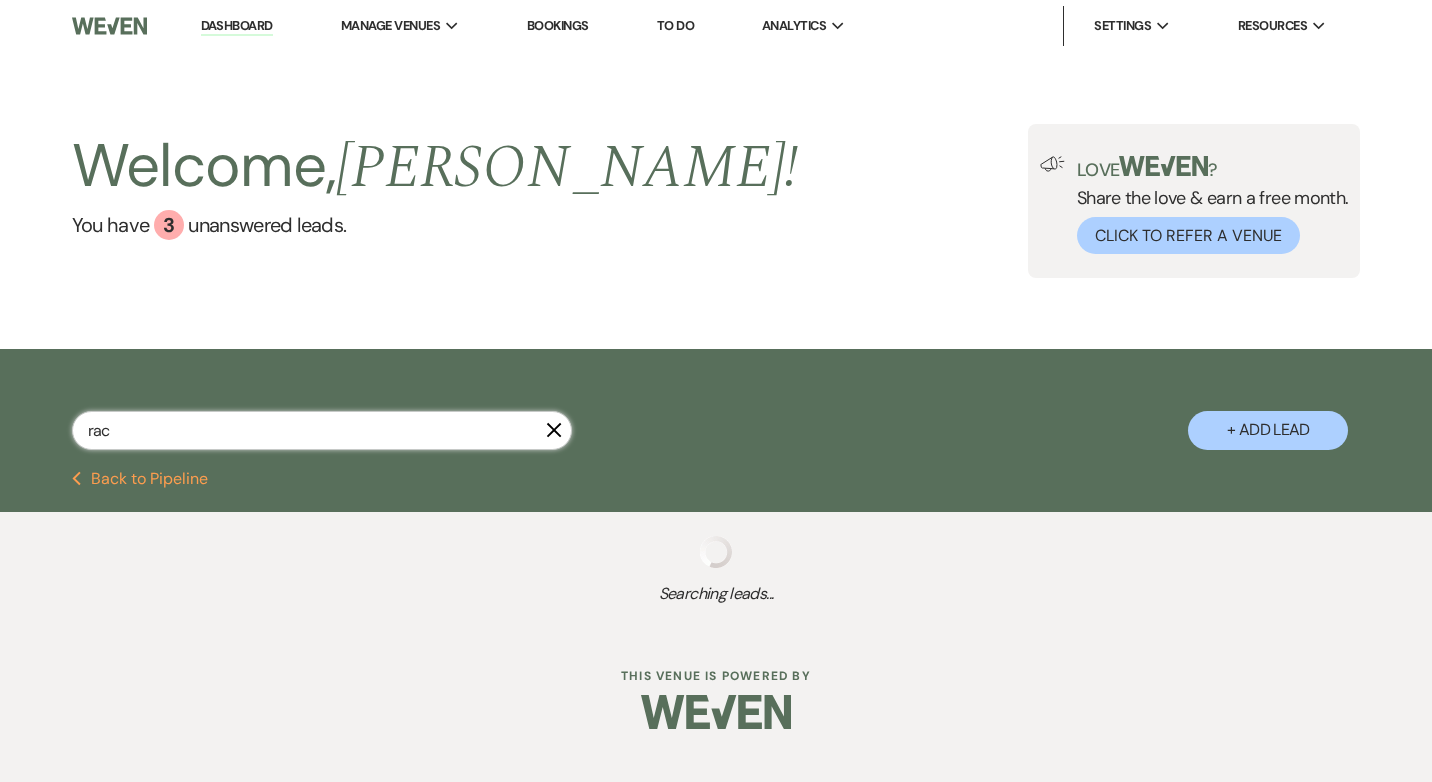 select on "5" 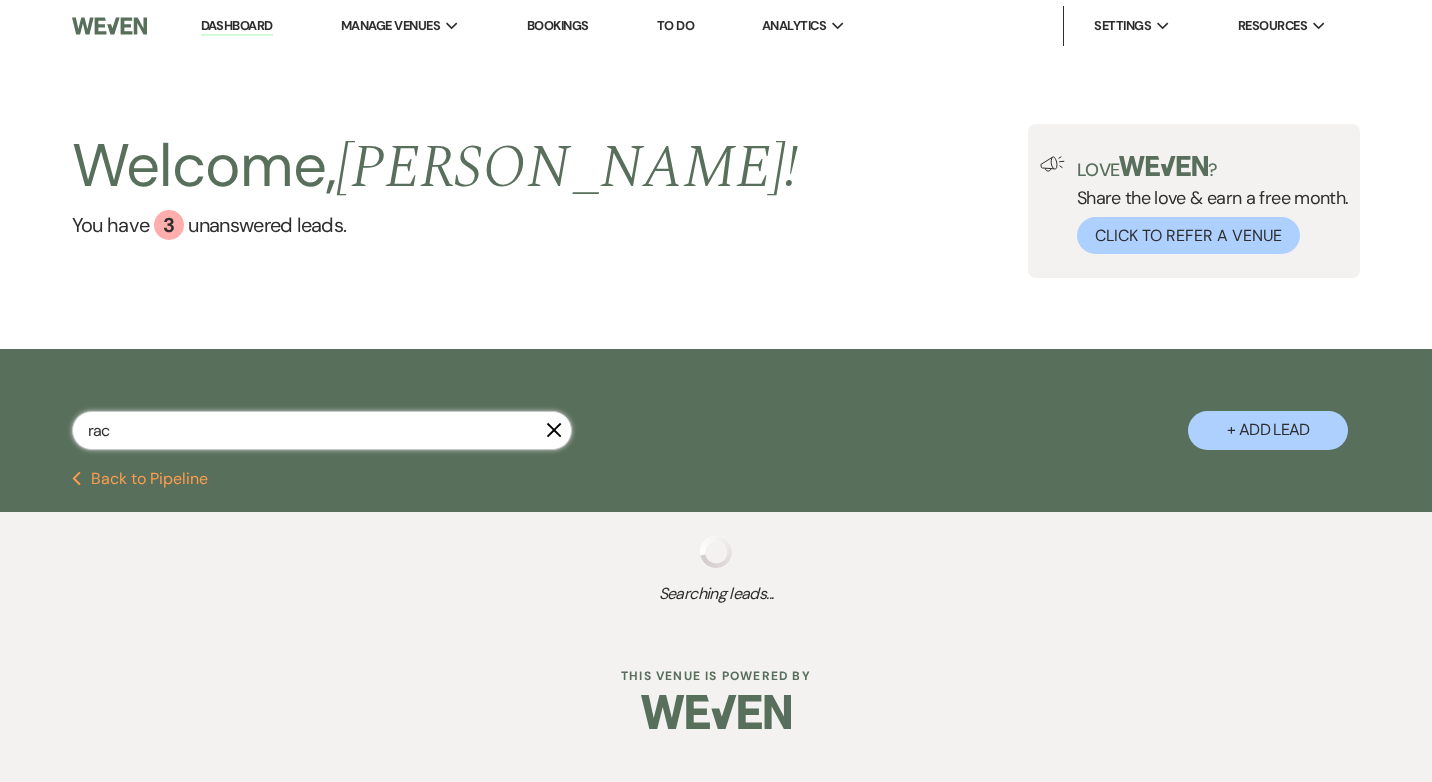select on "8" 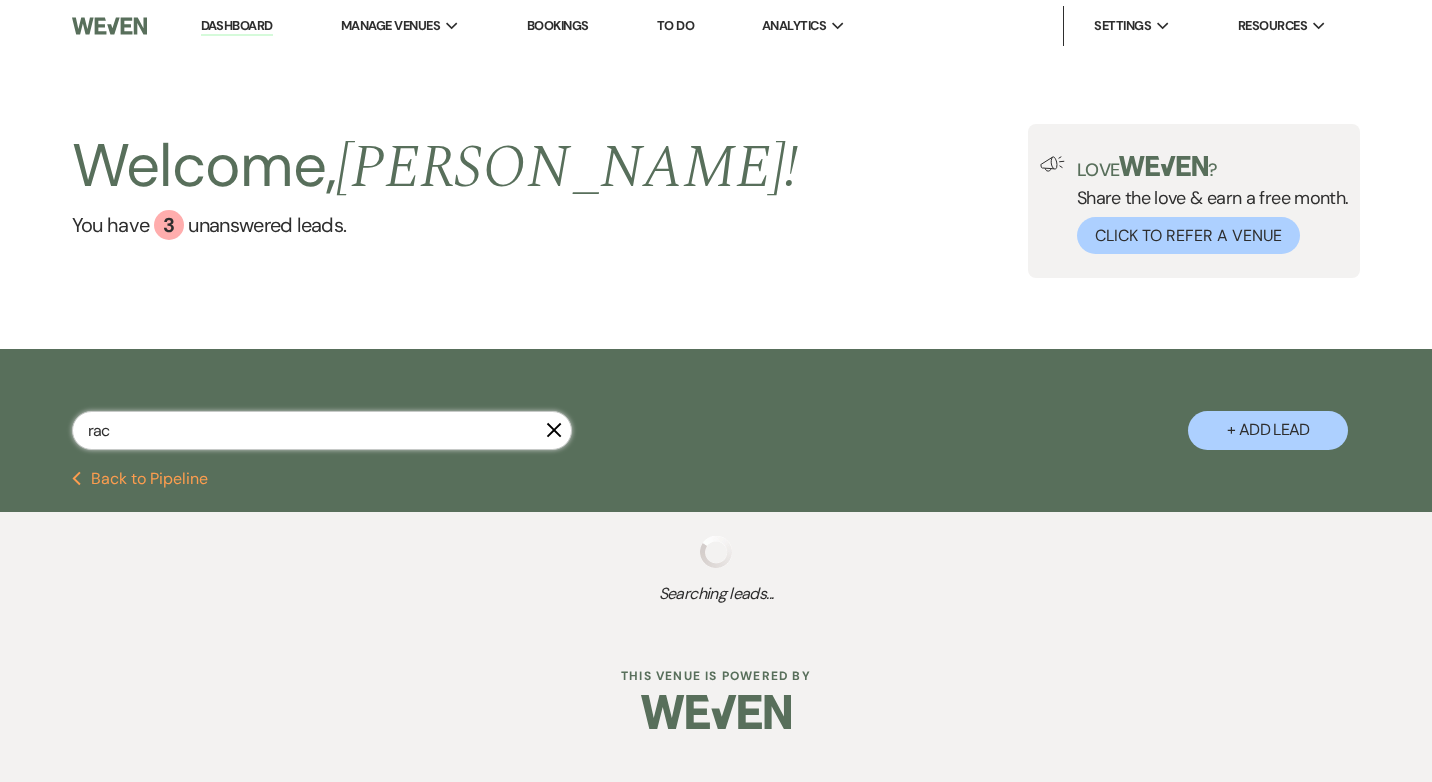 select on "3" 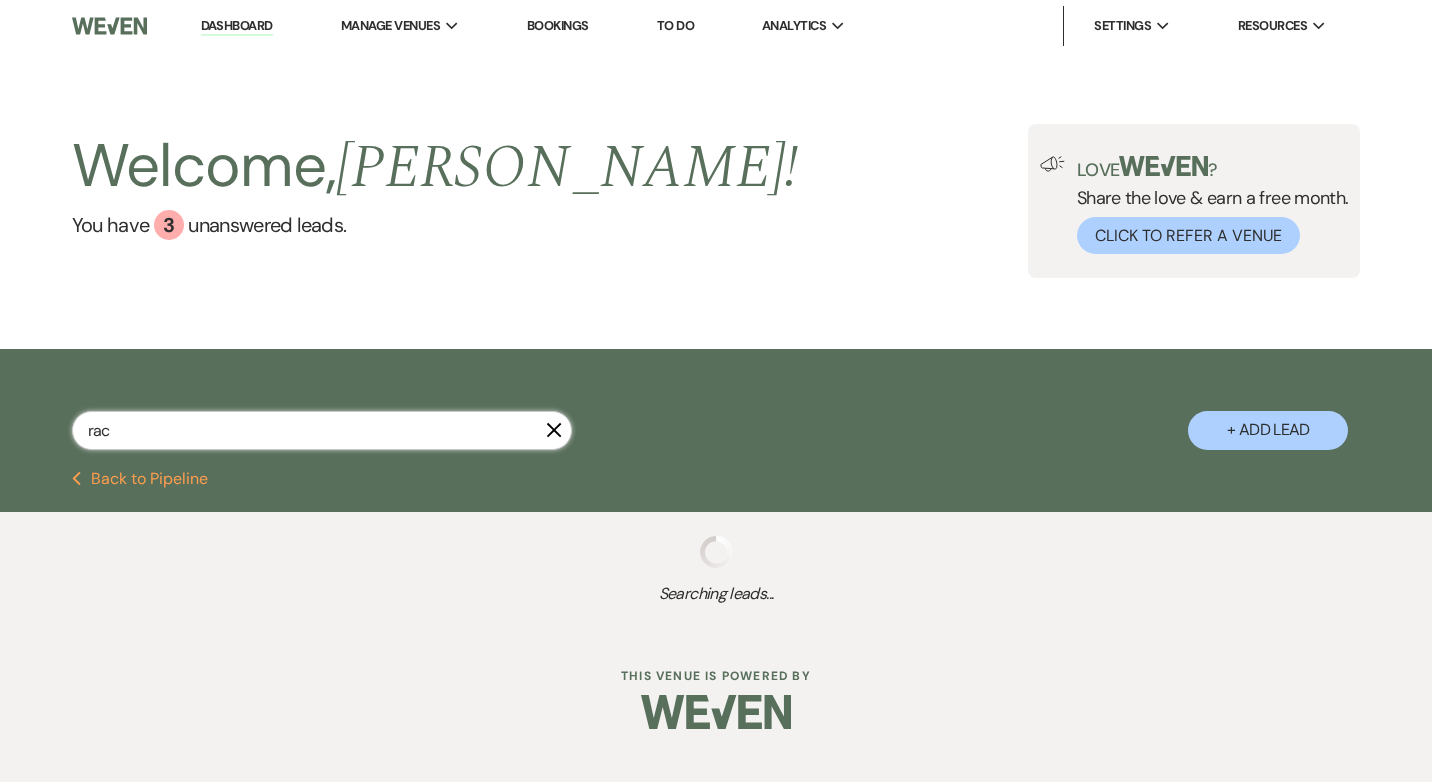 select on "8" 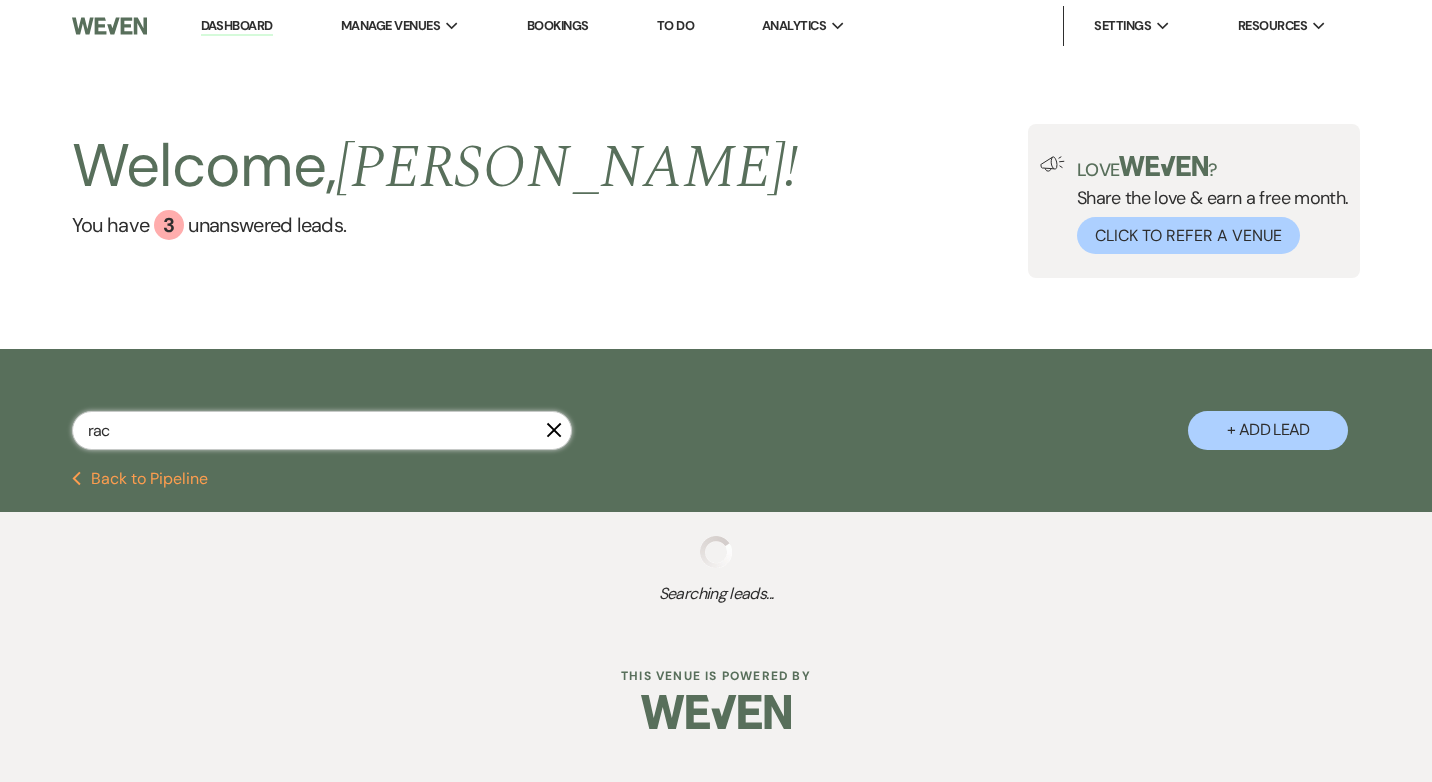 select on "5" 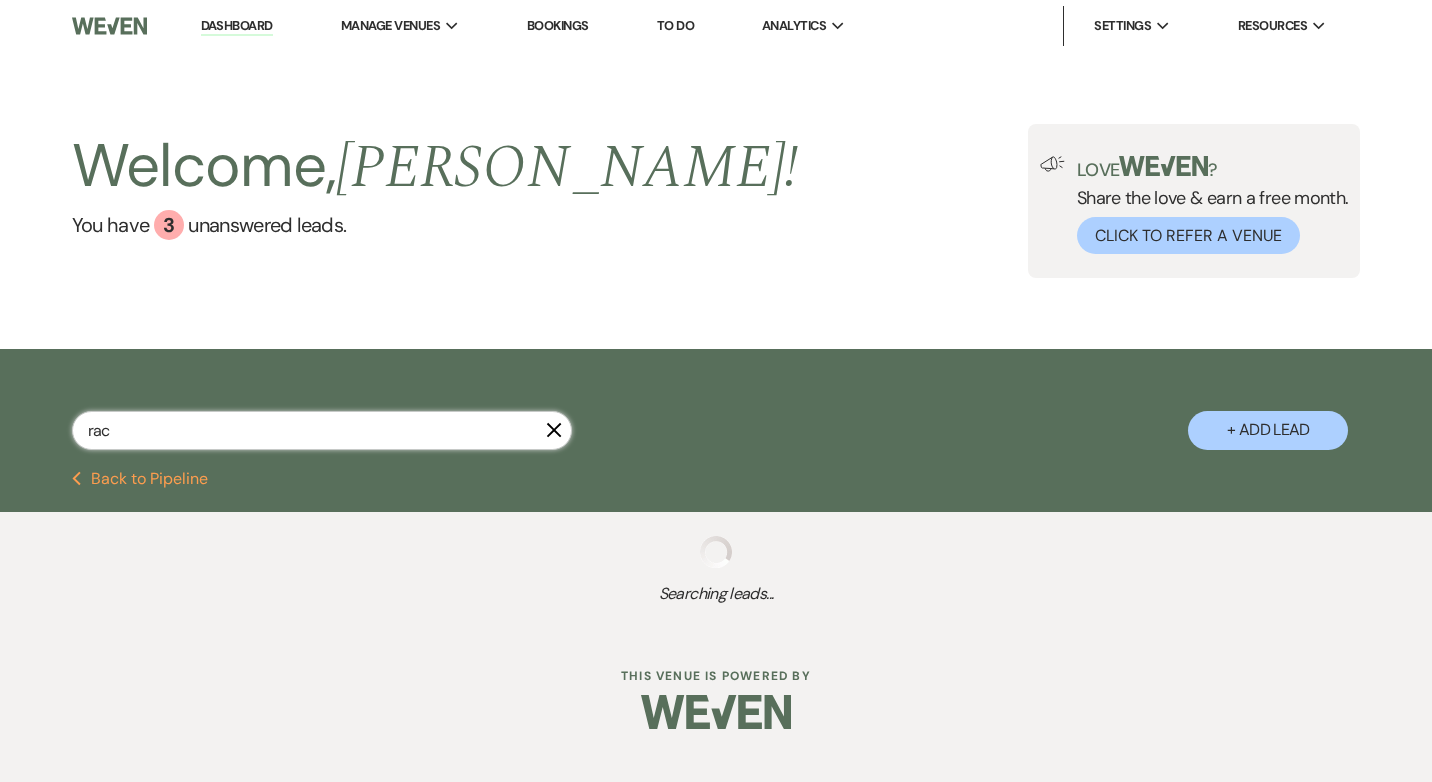 select on "8" 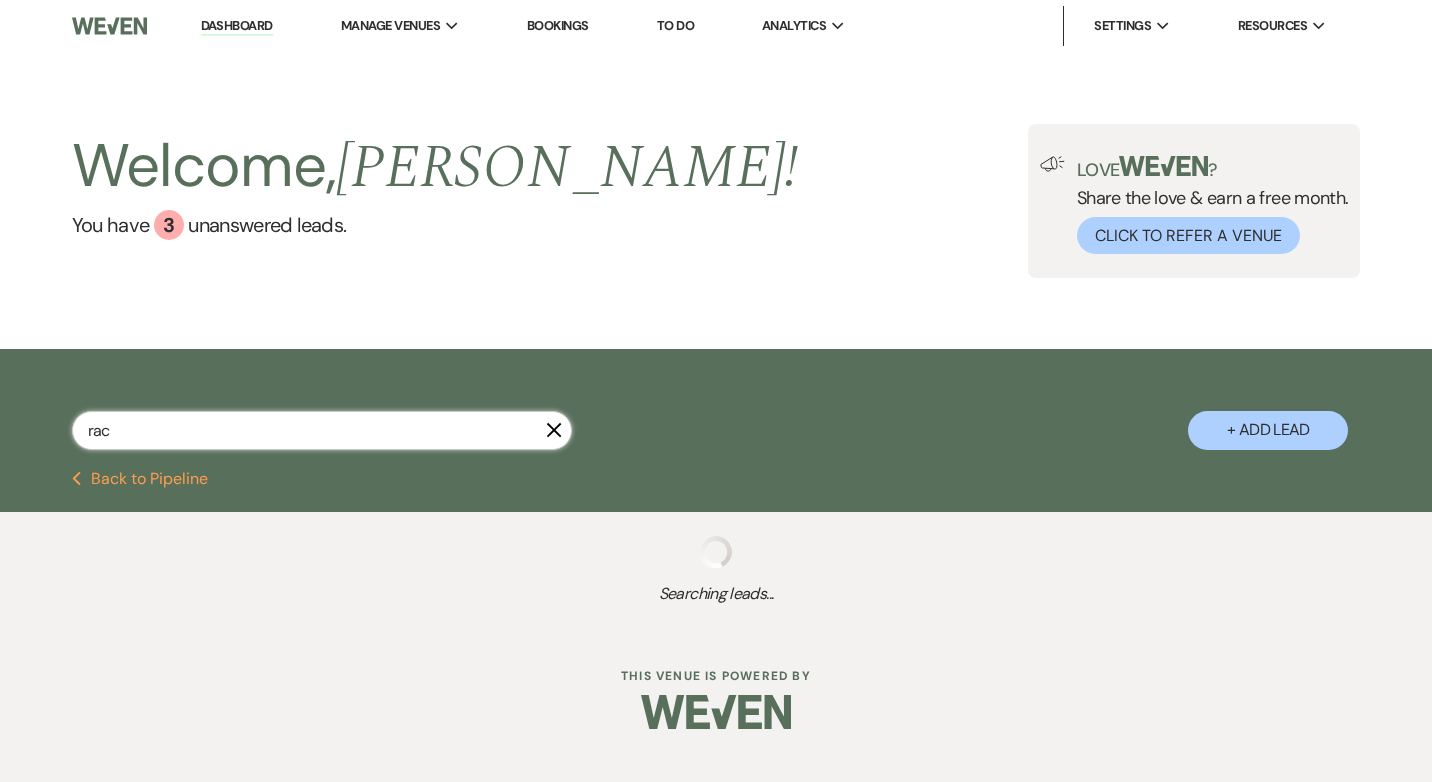 select on "5" 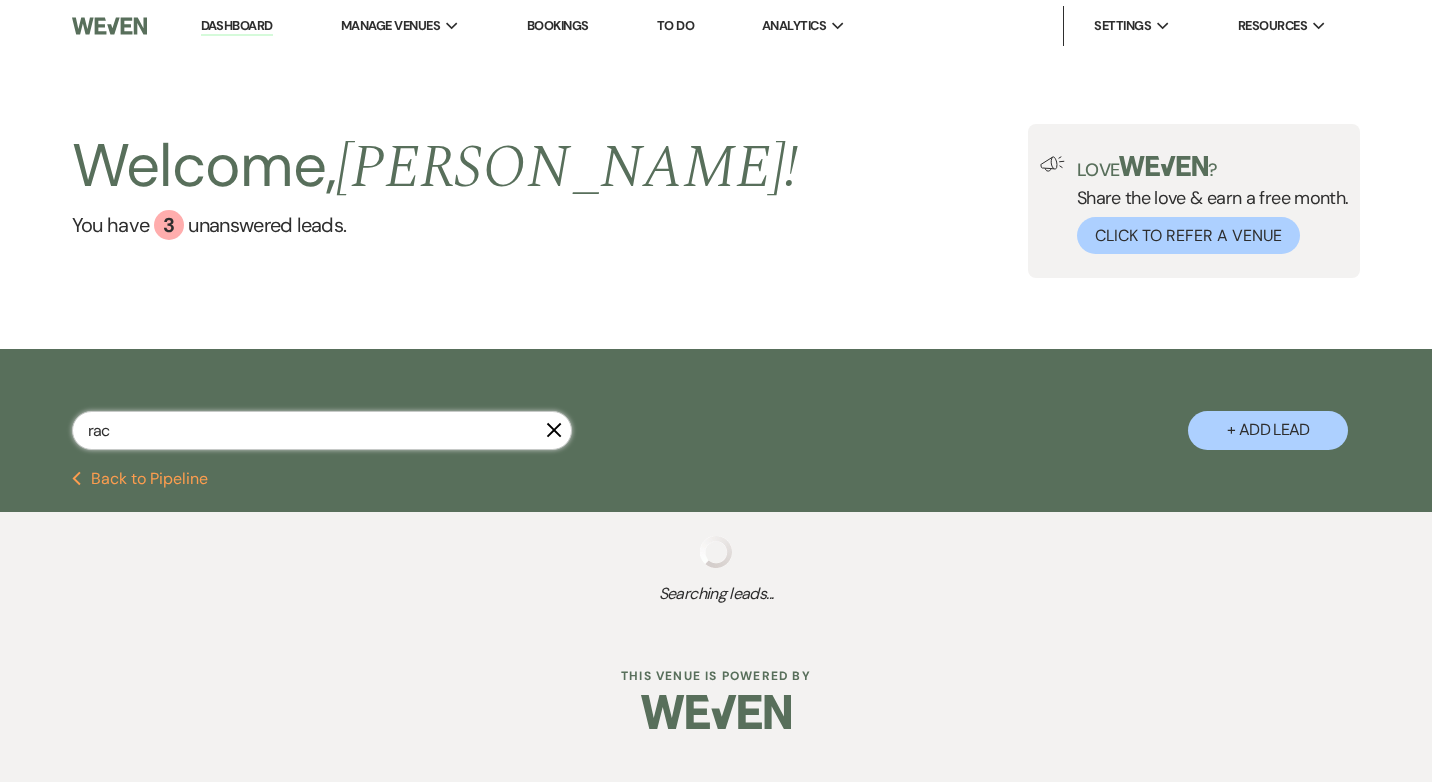 select on "9" 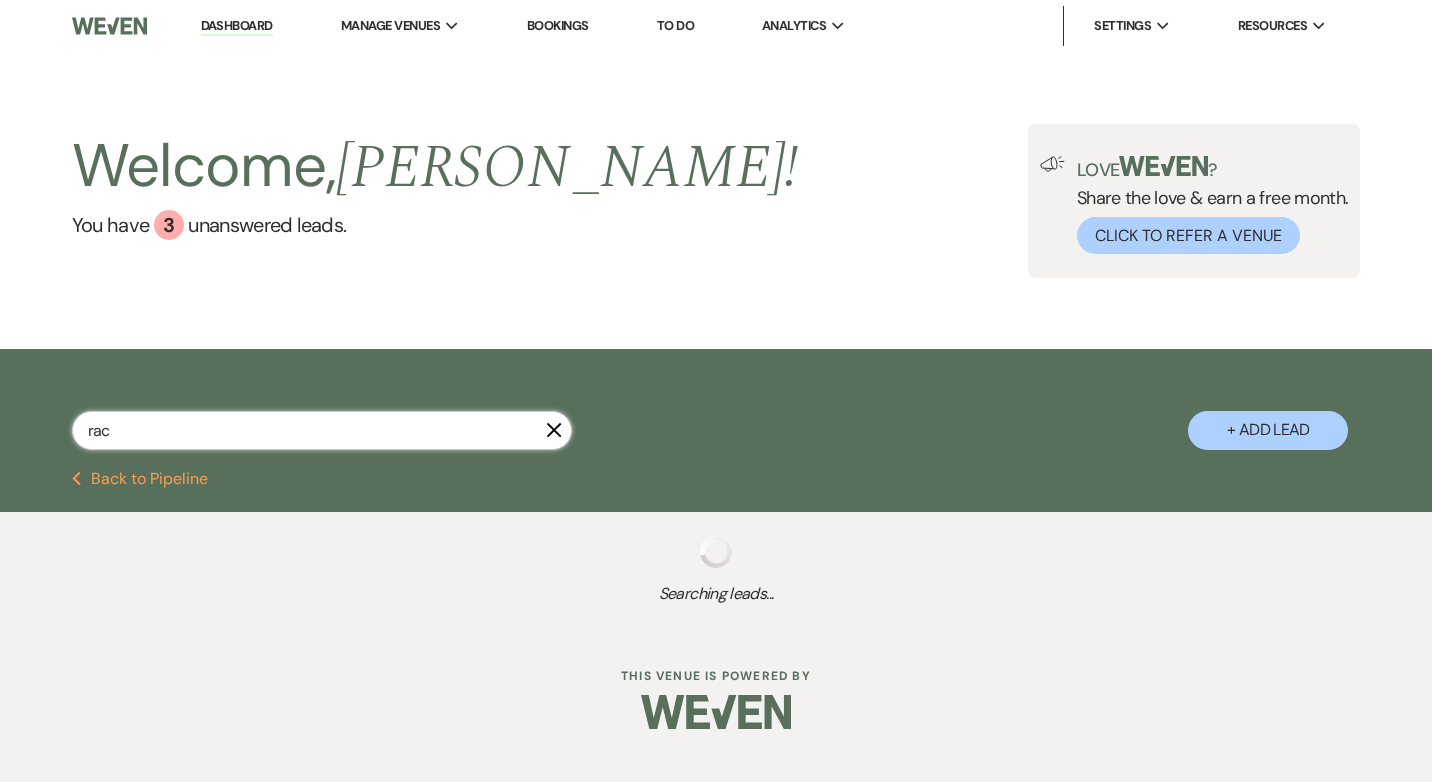 select on "8" 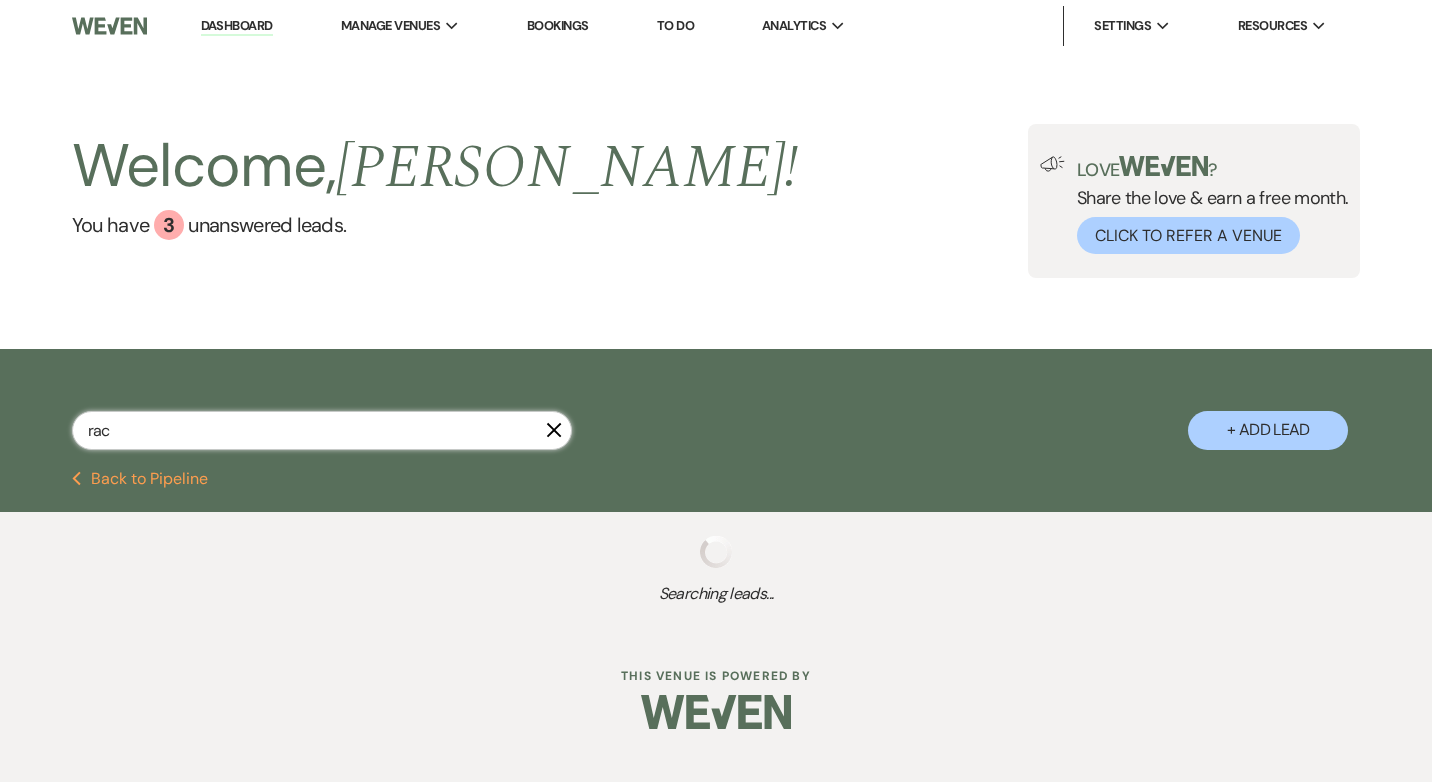 select on "5" 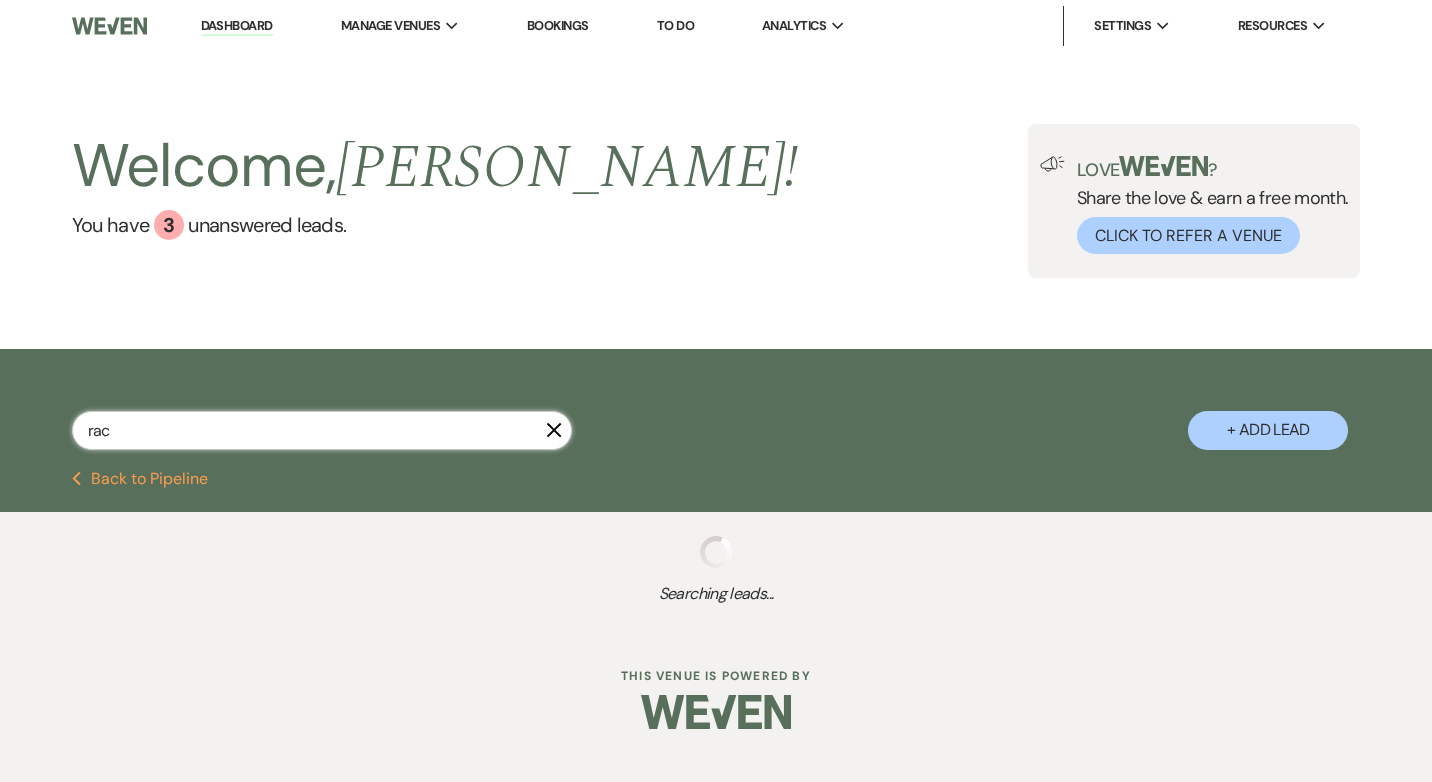 select on "8" 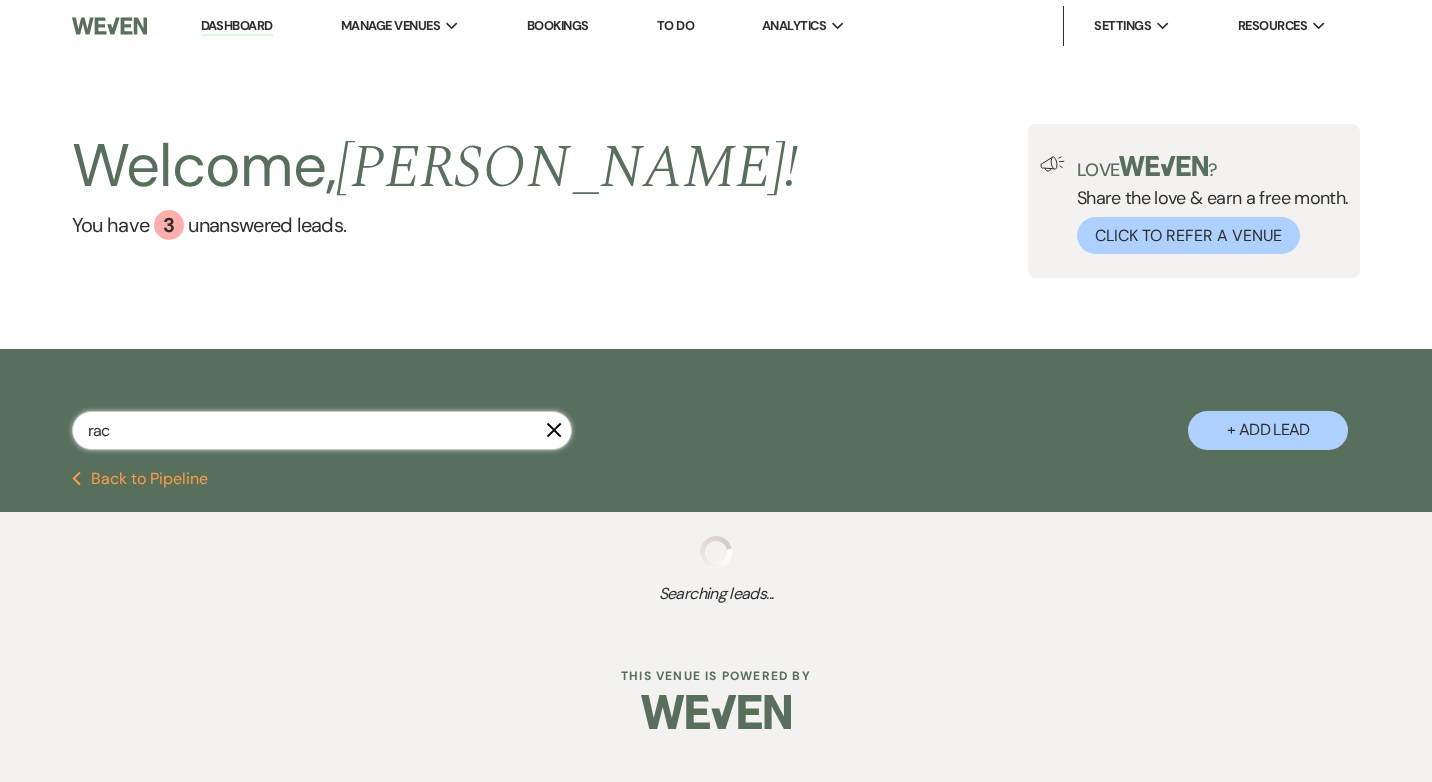 select on "5" 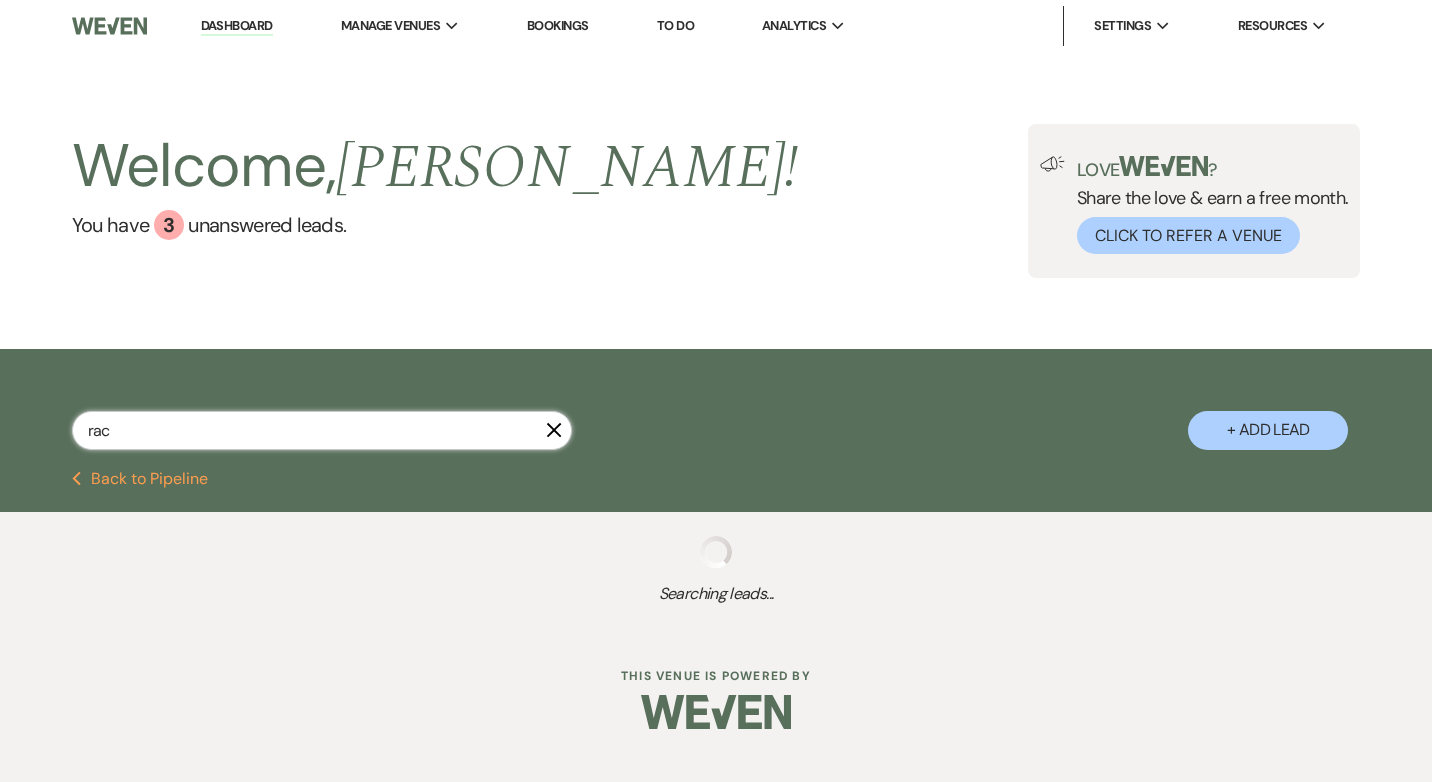 select on "8" 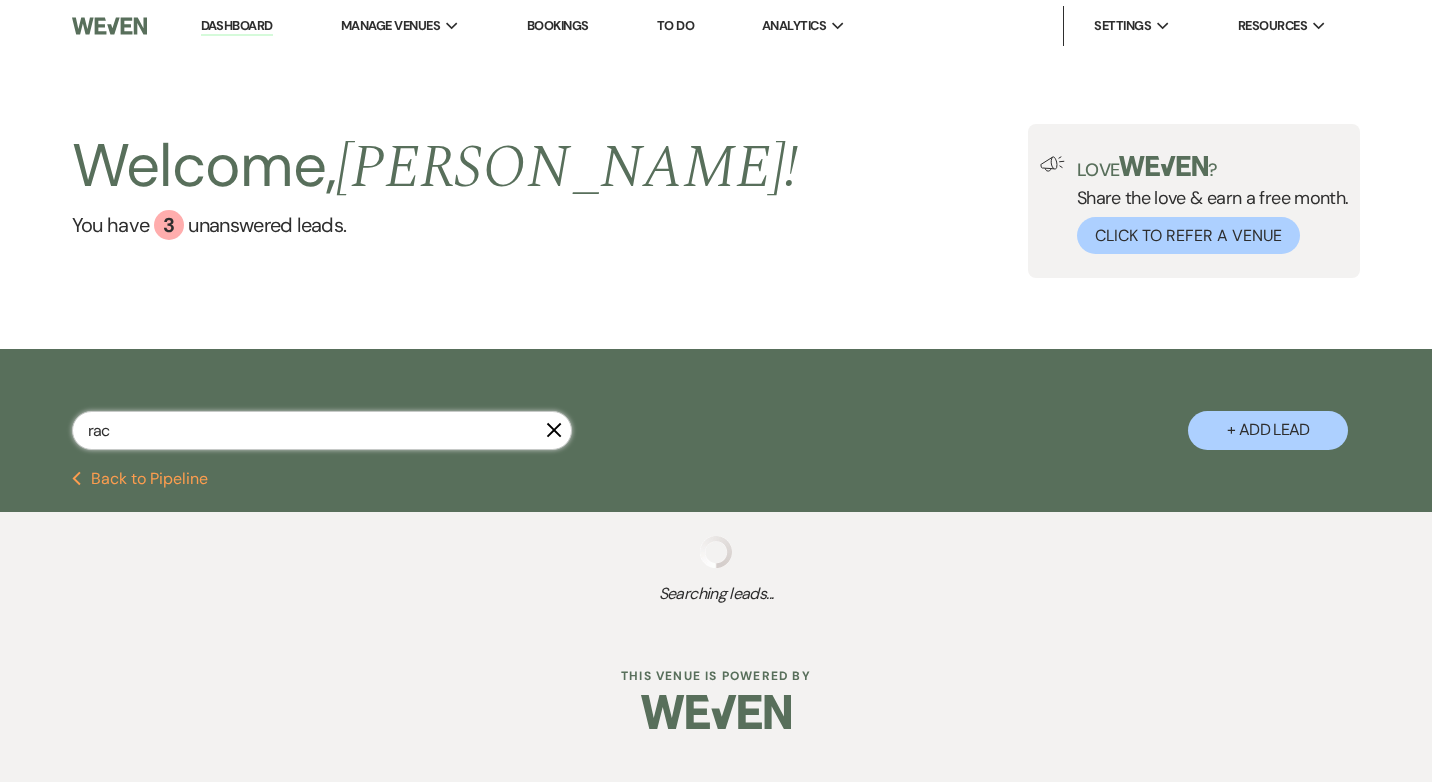 select on "5" 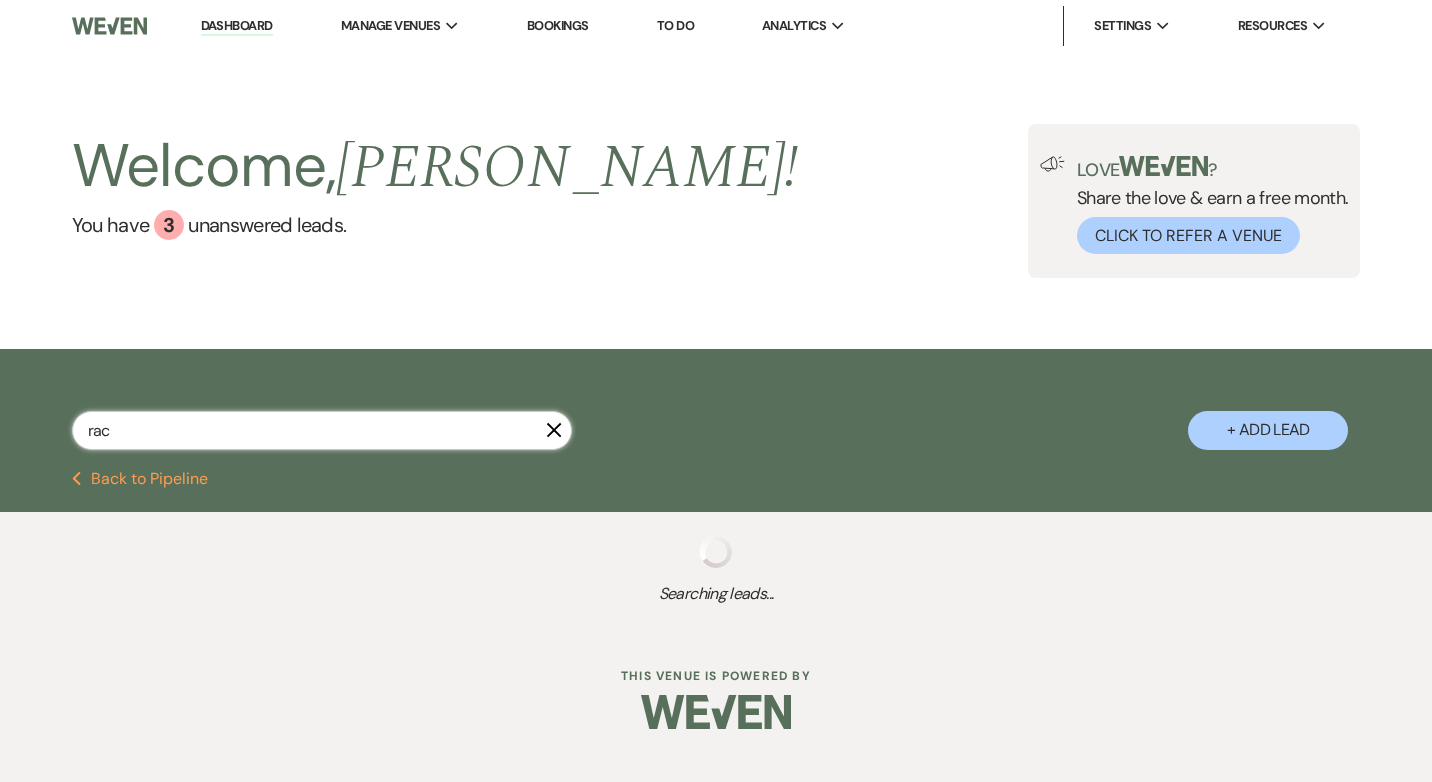 select on "4" 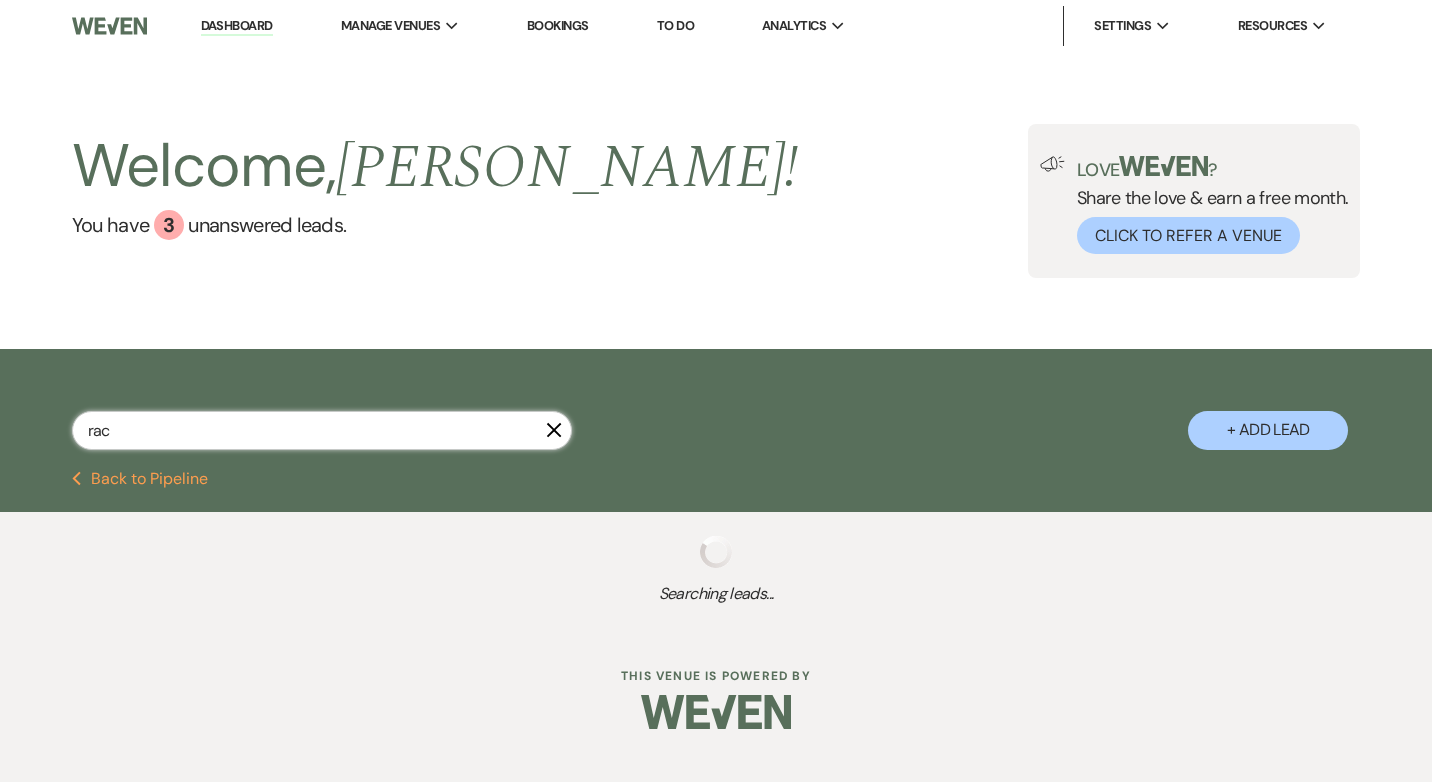 select on "8" 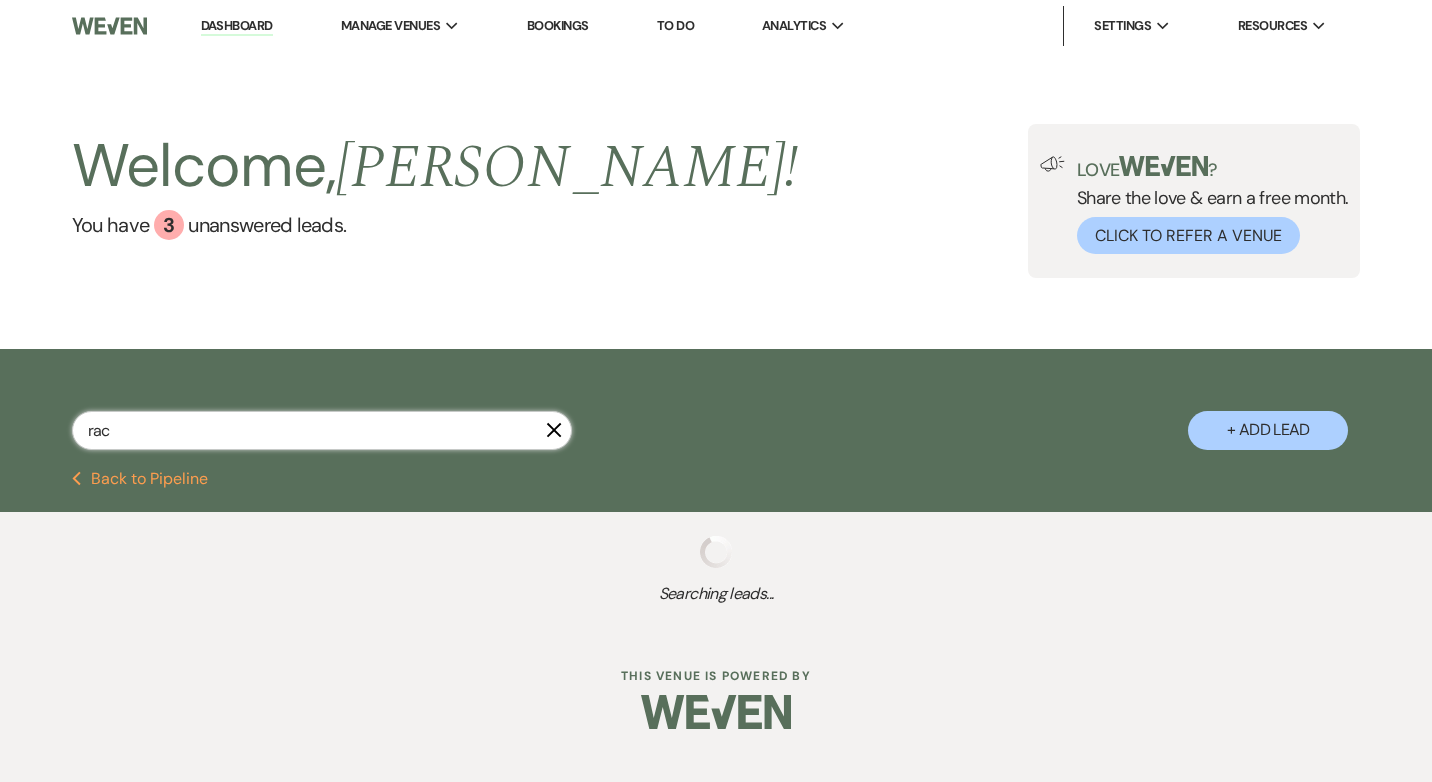 select on "6" 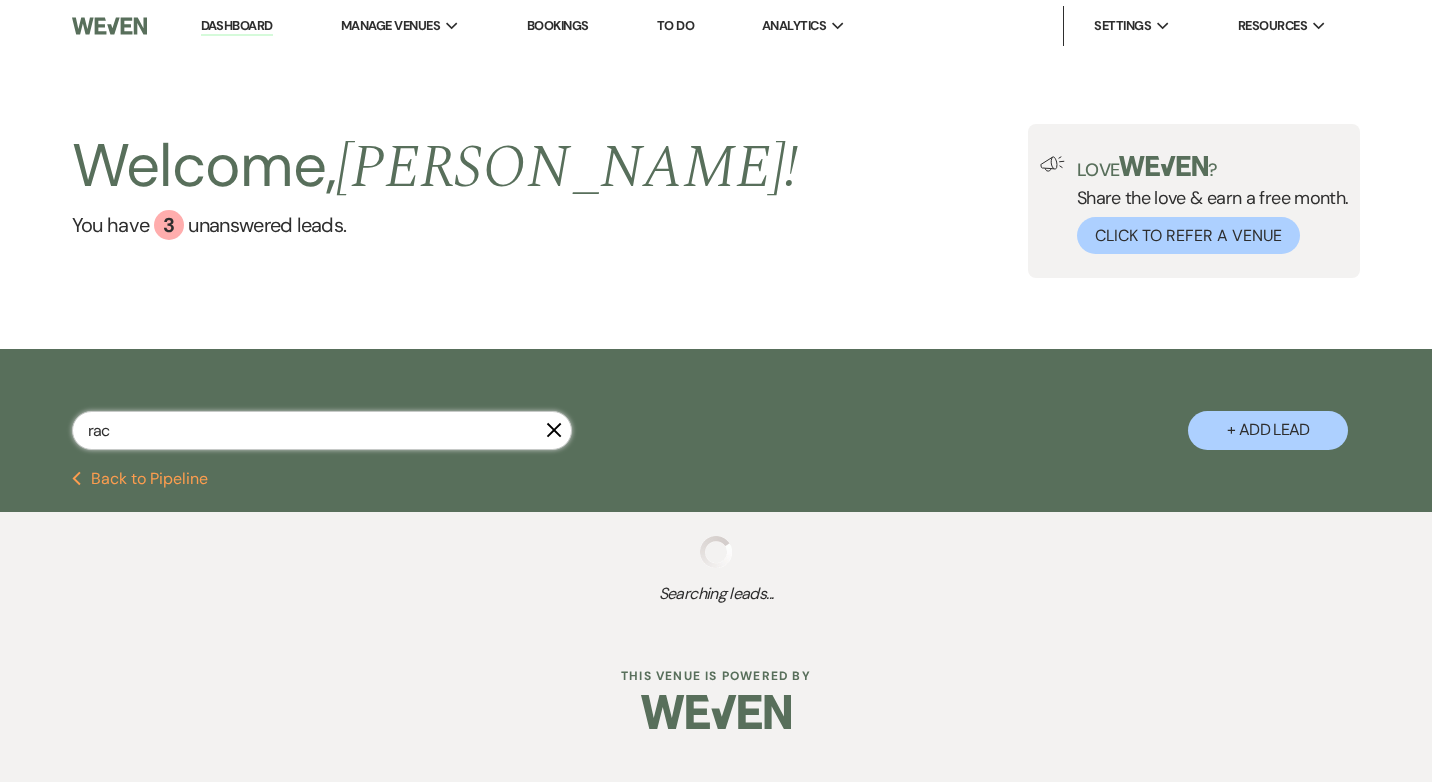 select on "8" 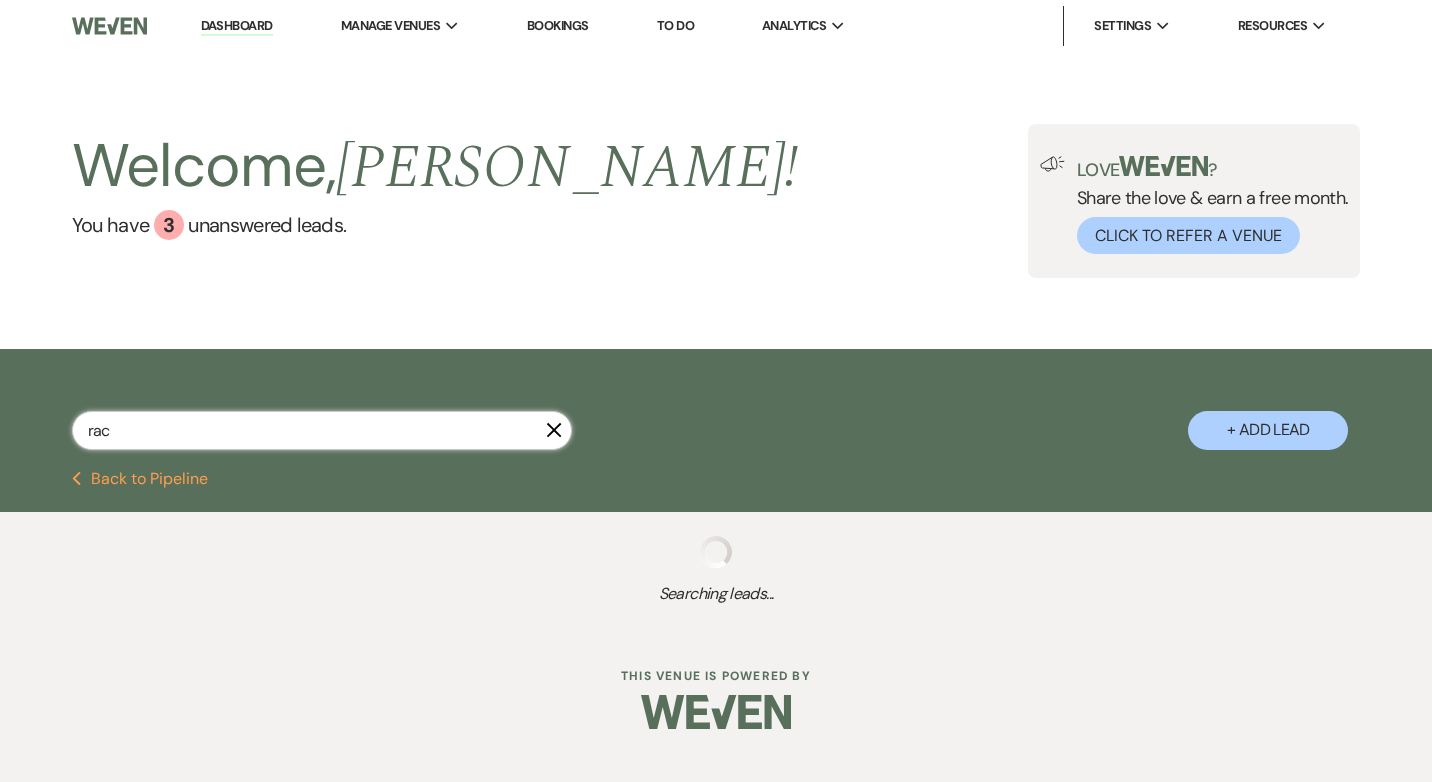 select on "6" 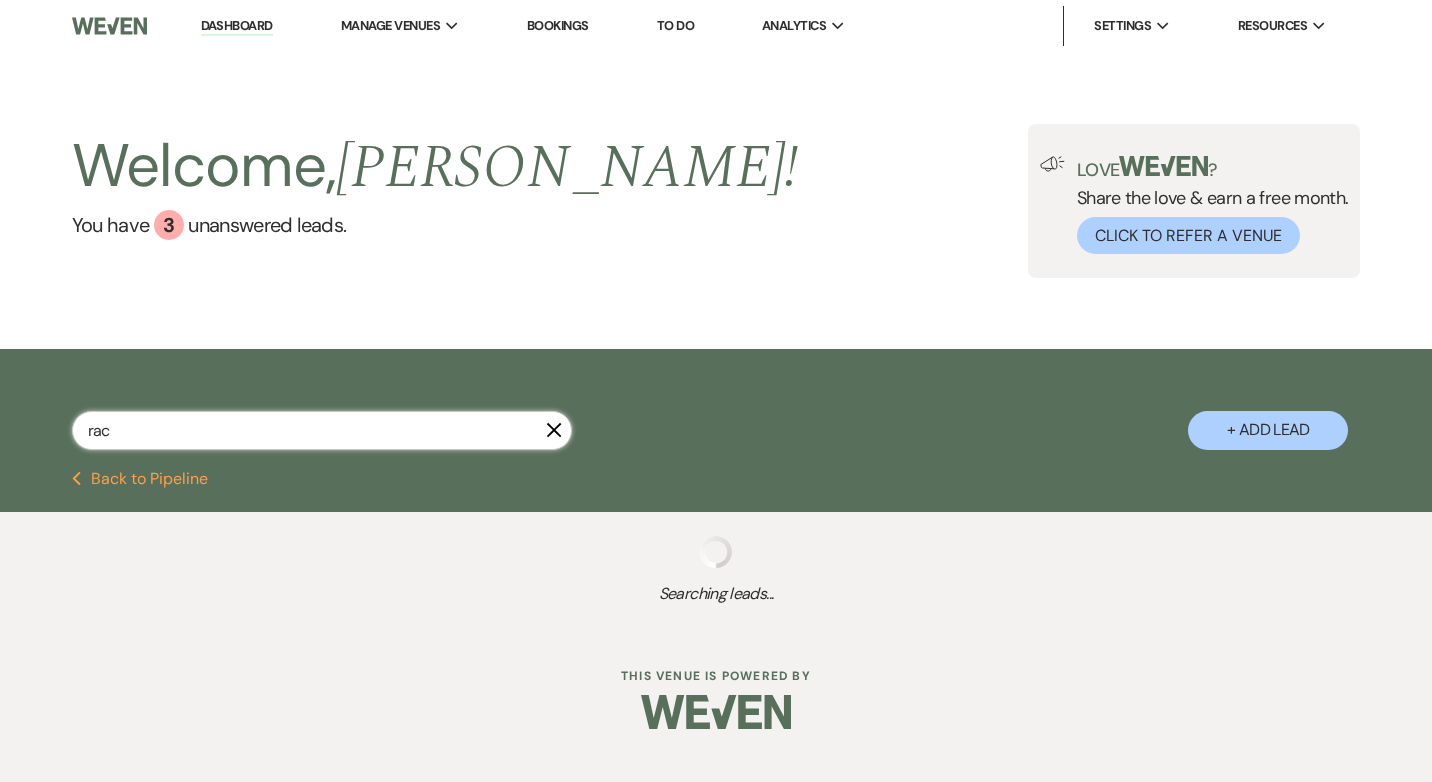 select on "5" 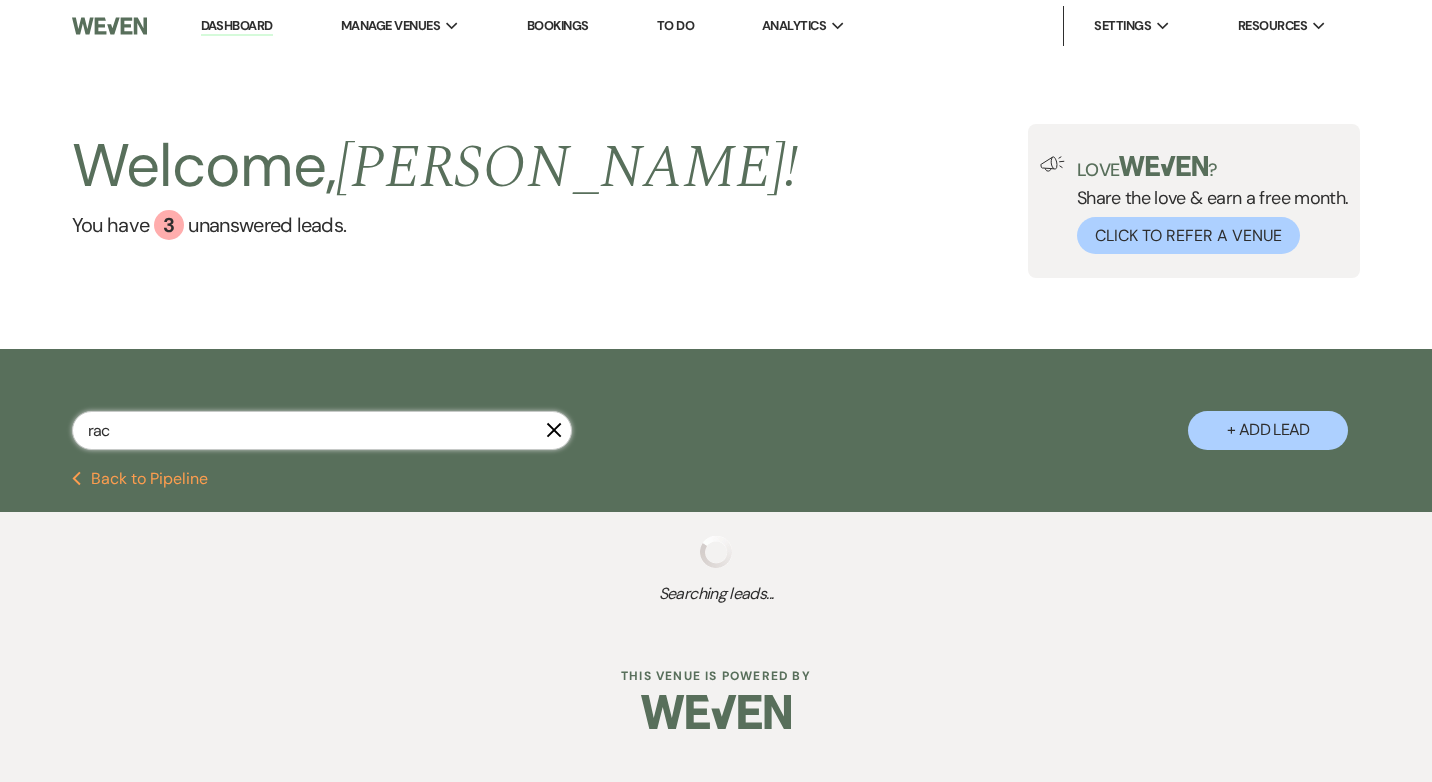 select on "8" 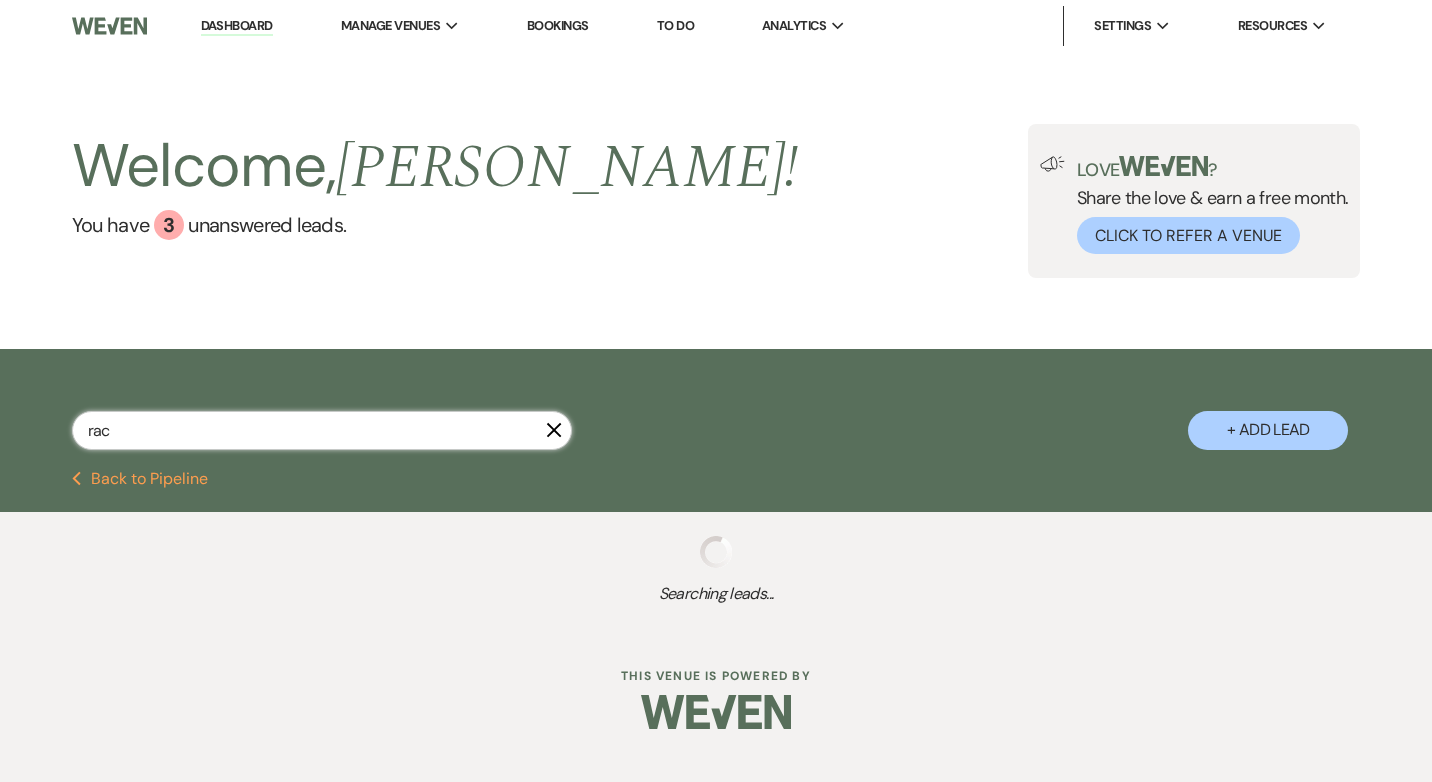 select on "2" 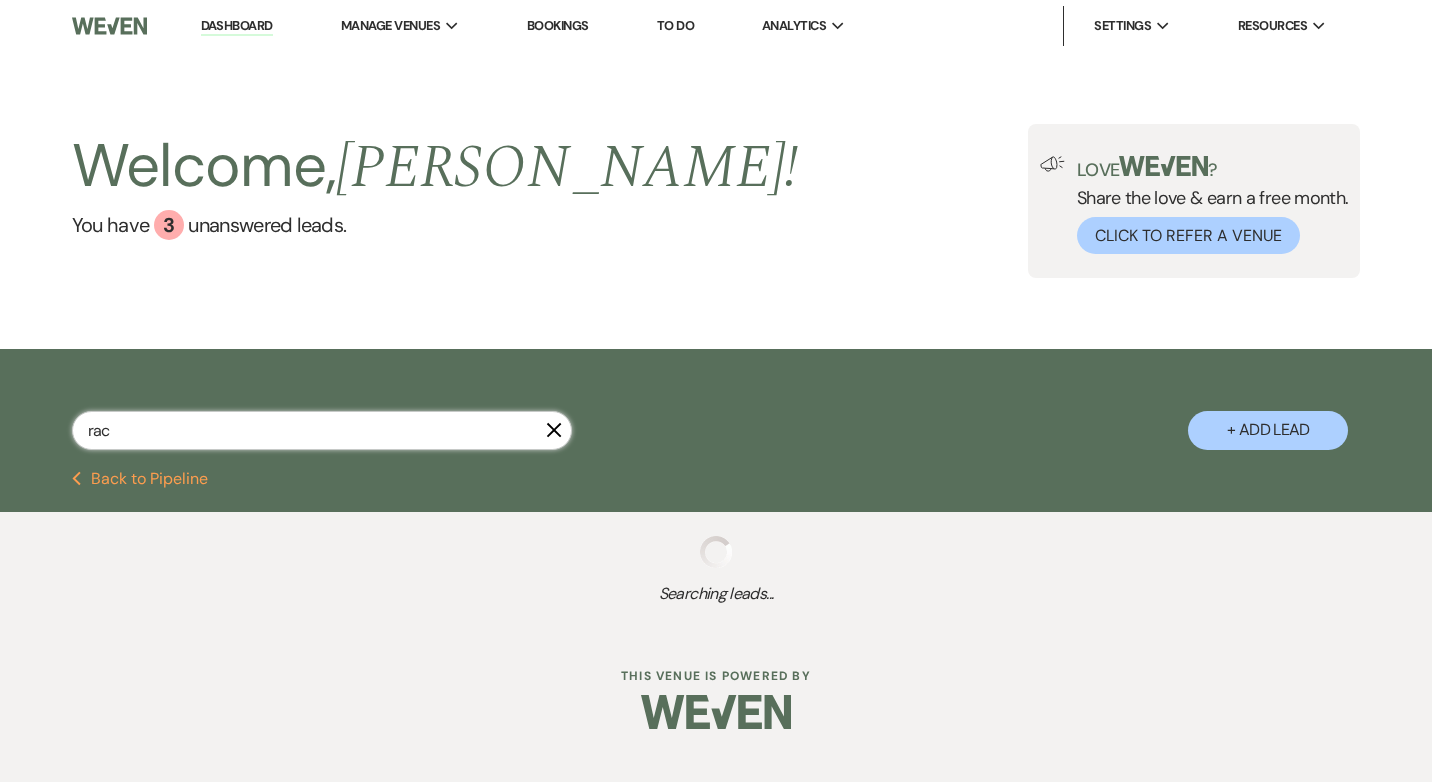 select on "8" 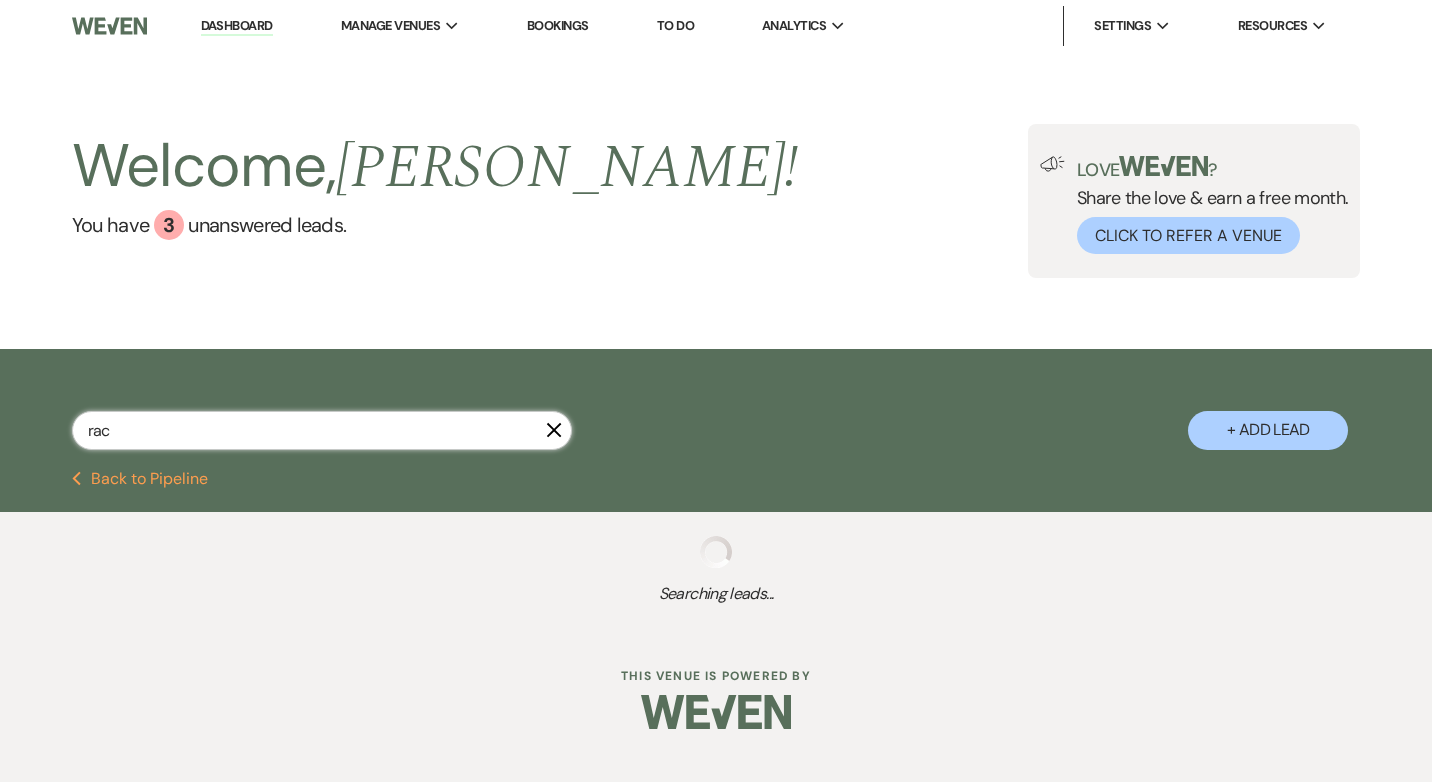 select on "5" 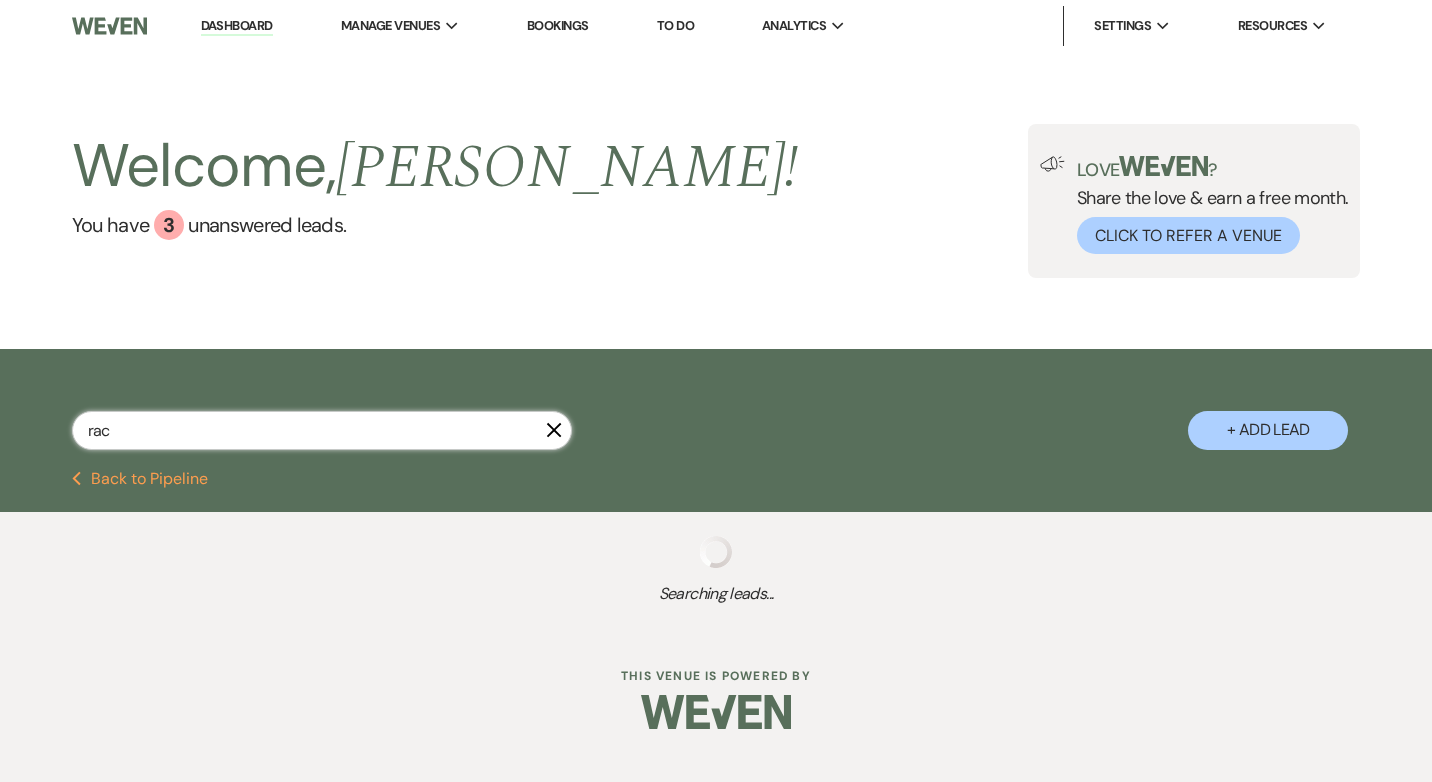 select on "8" 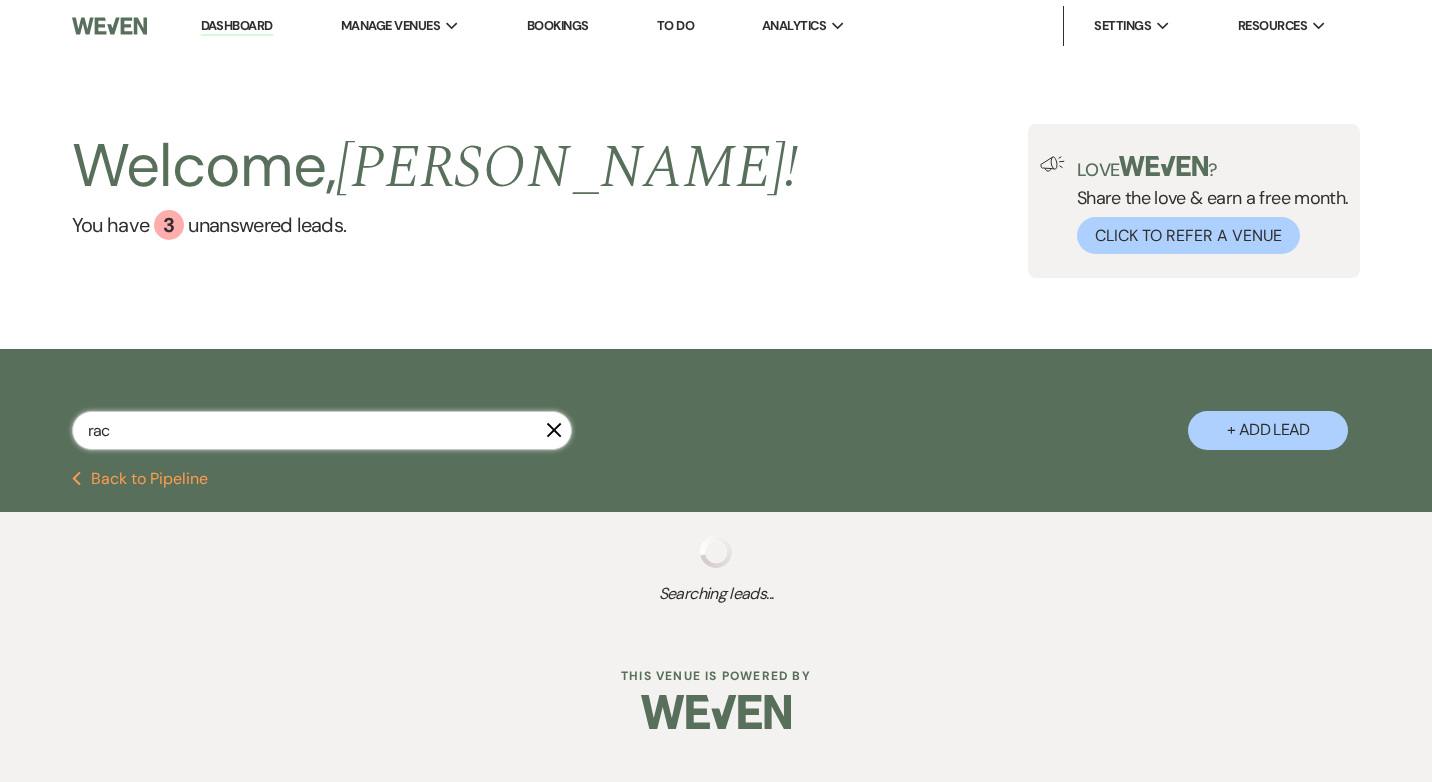select on "2" 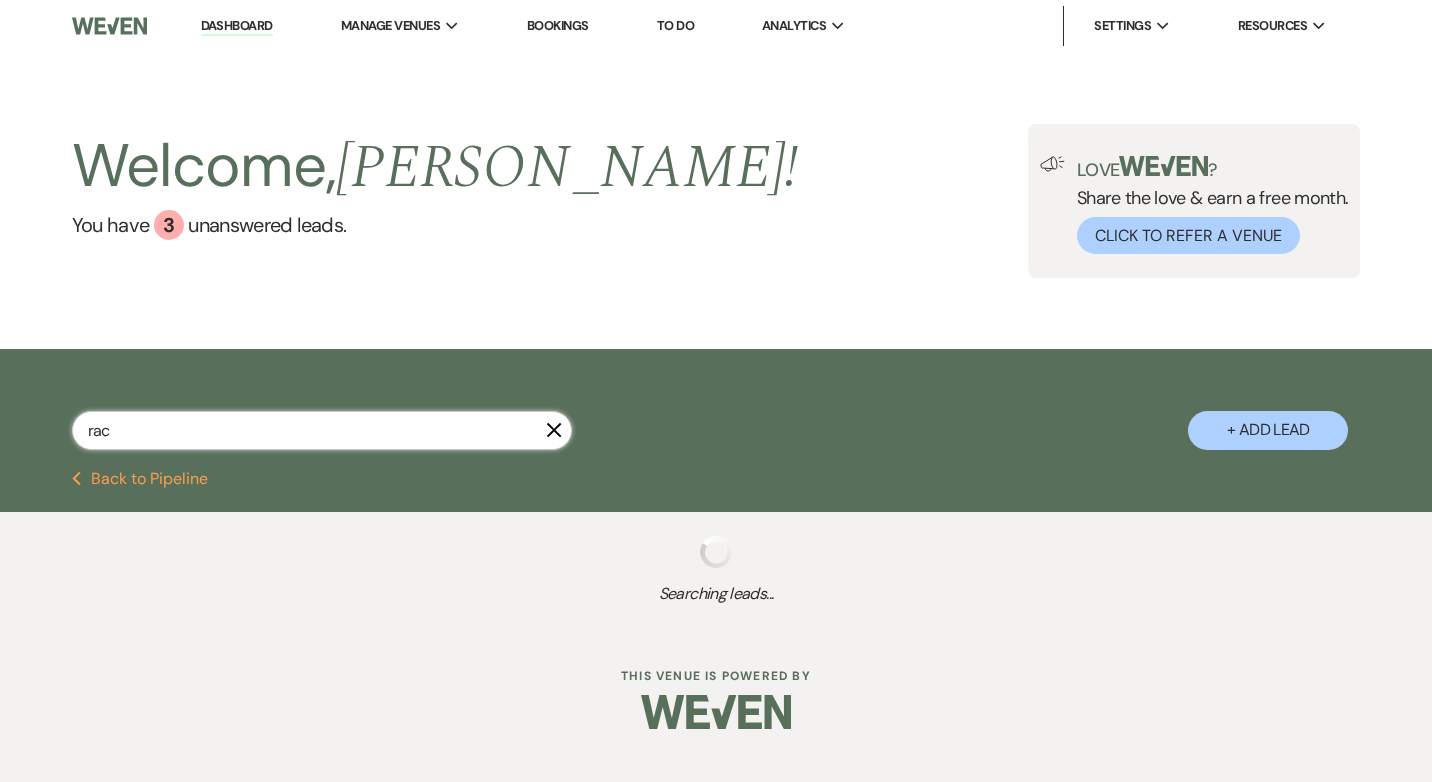 select on "5" 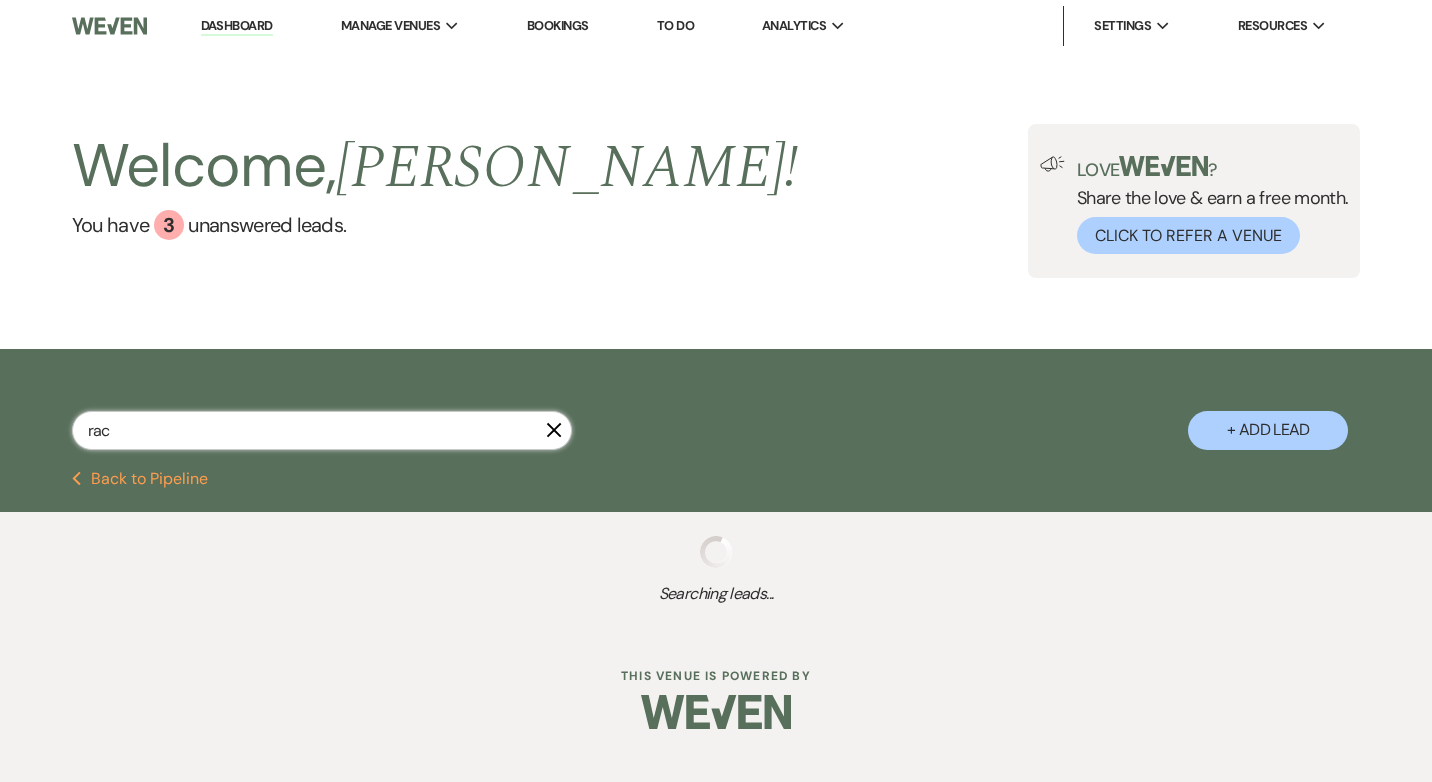 select on "8" 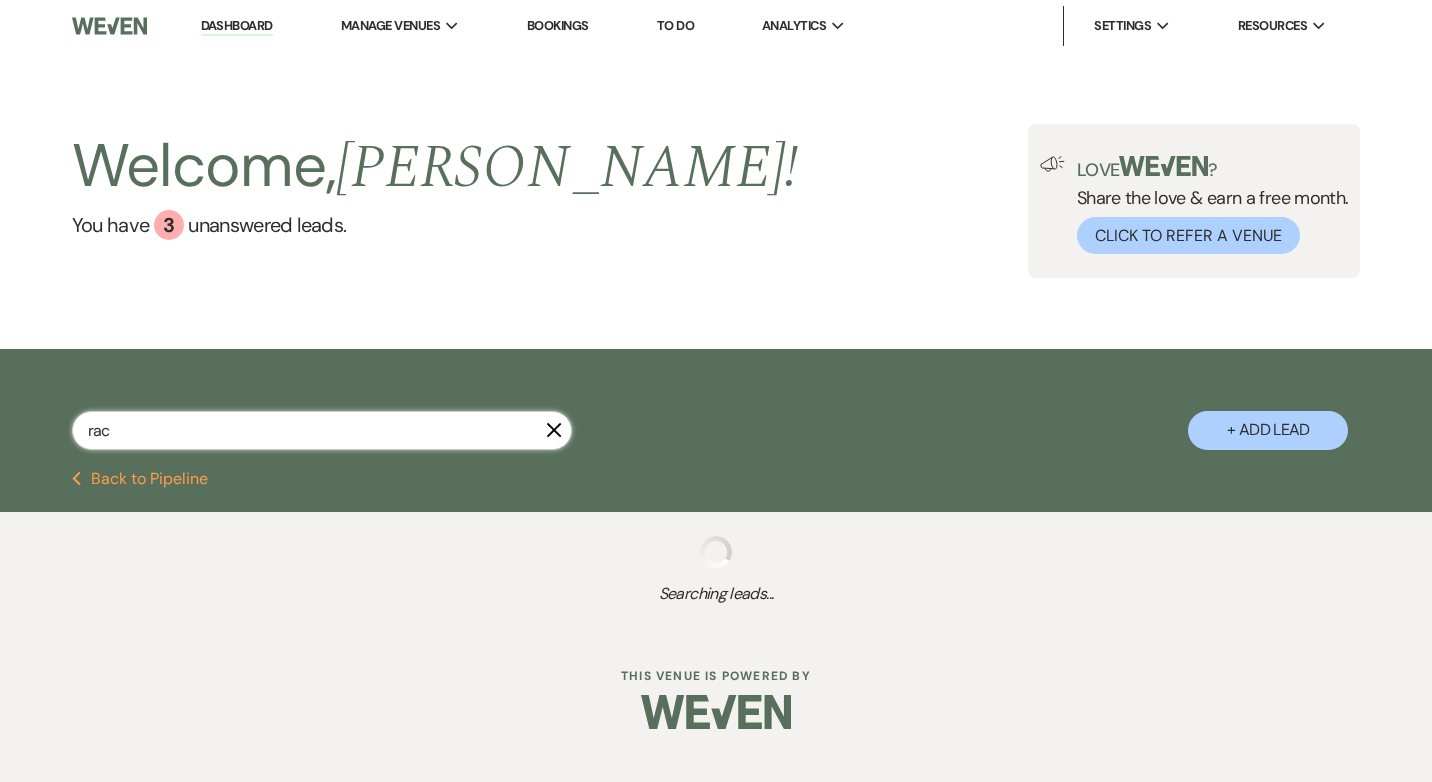 select on "6" 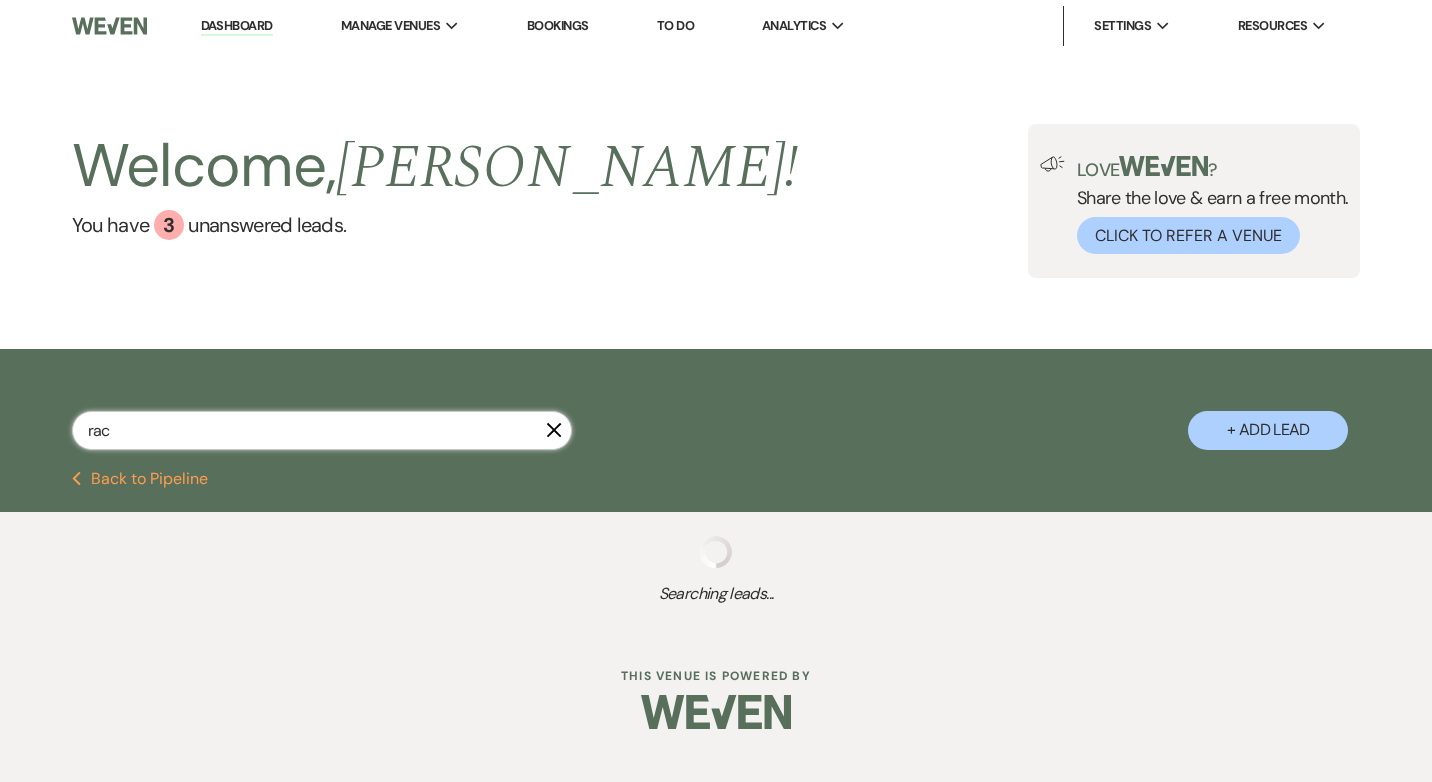 select on "5" 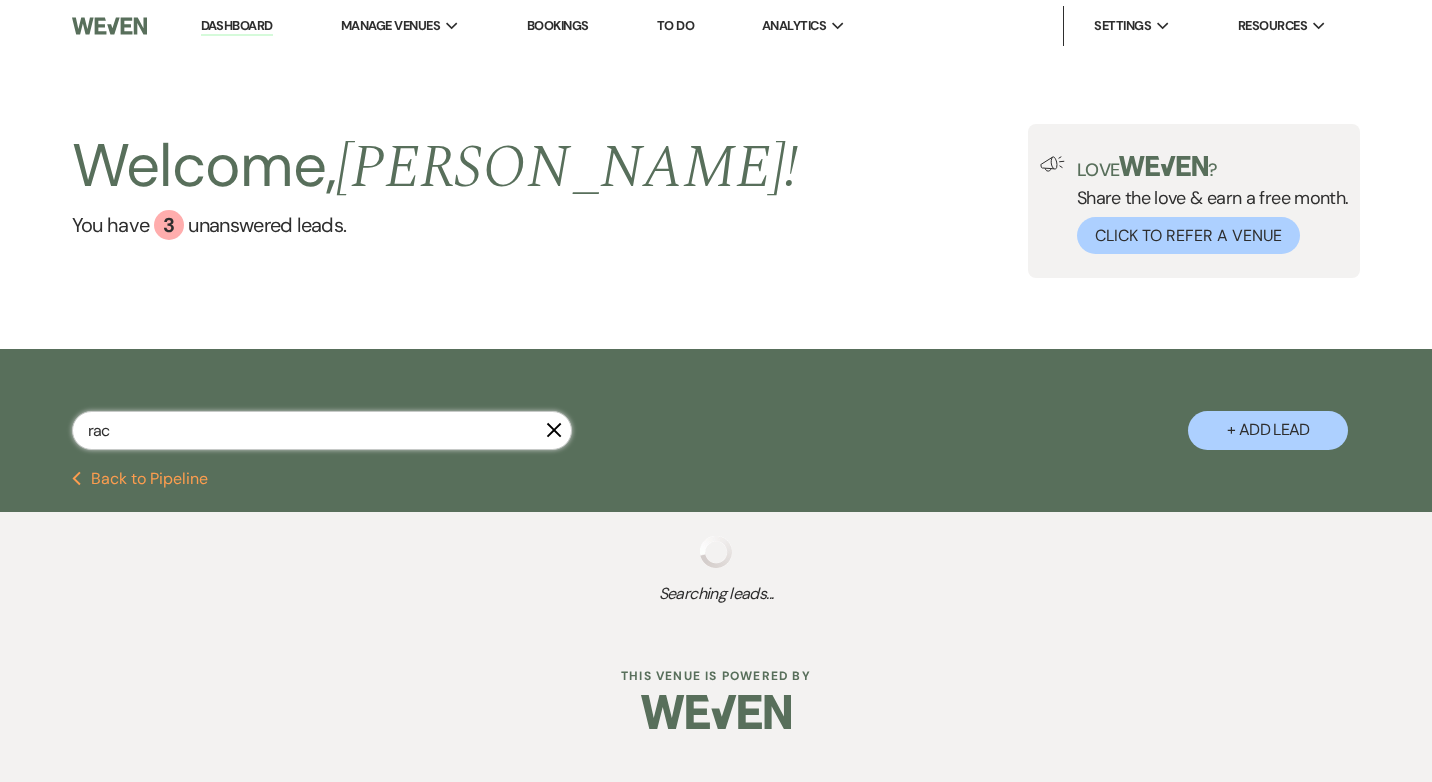 select on "5" 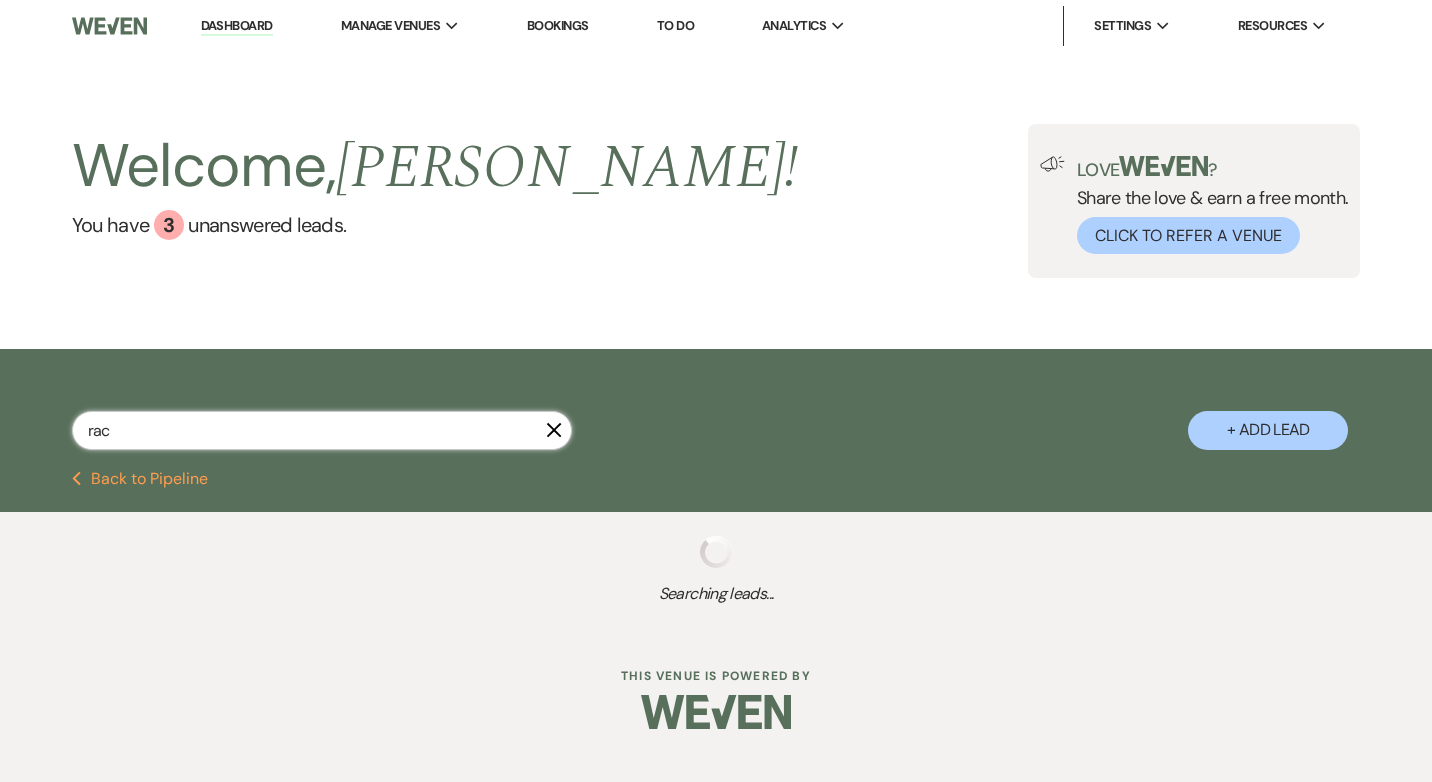select on "8" 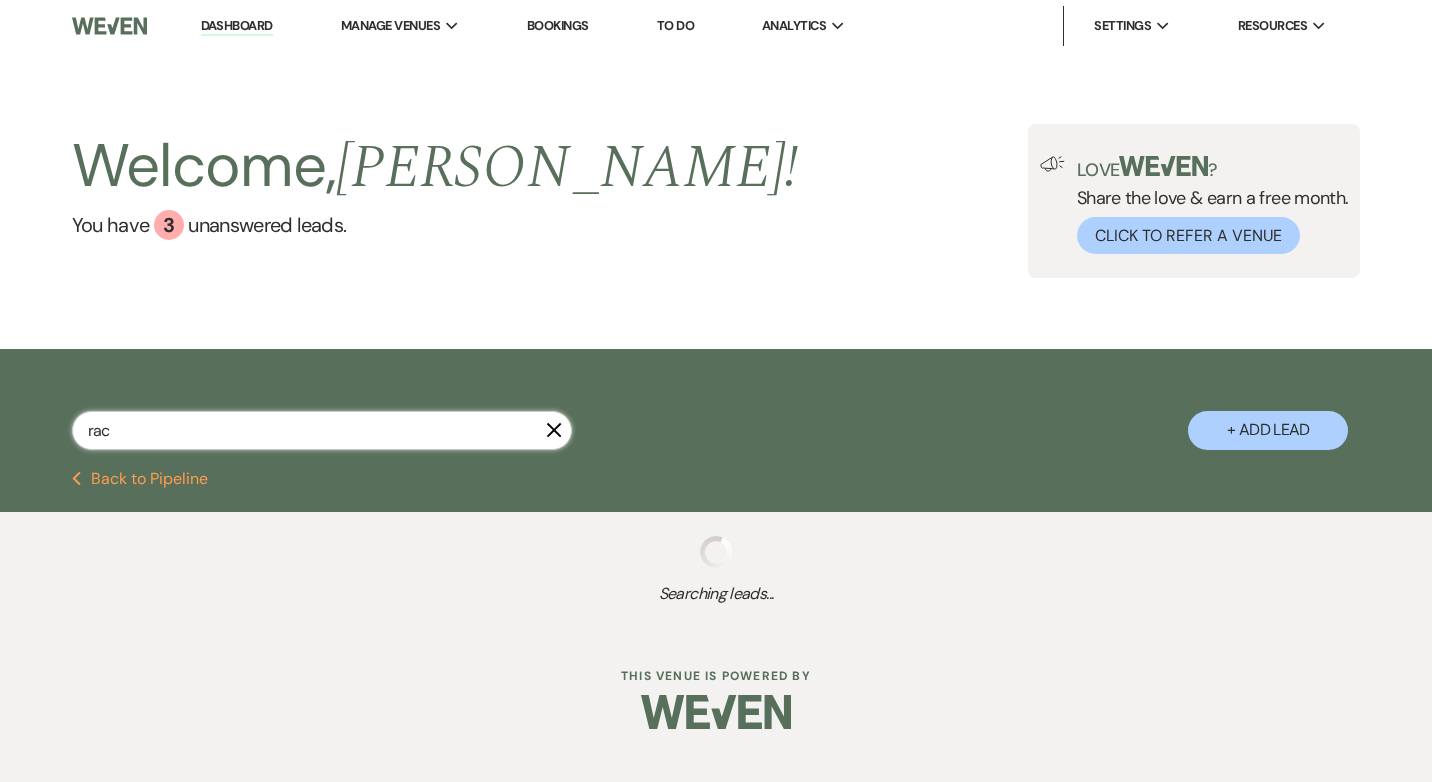 select on "5" 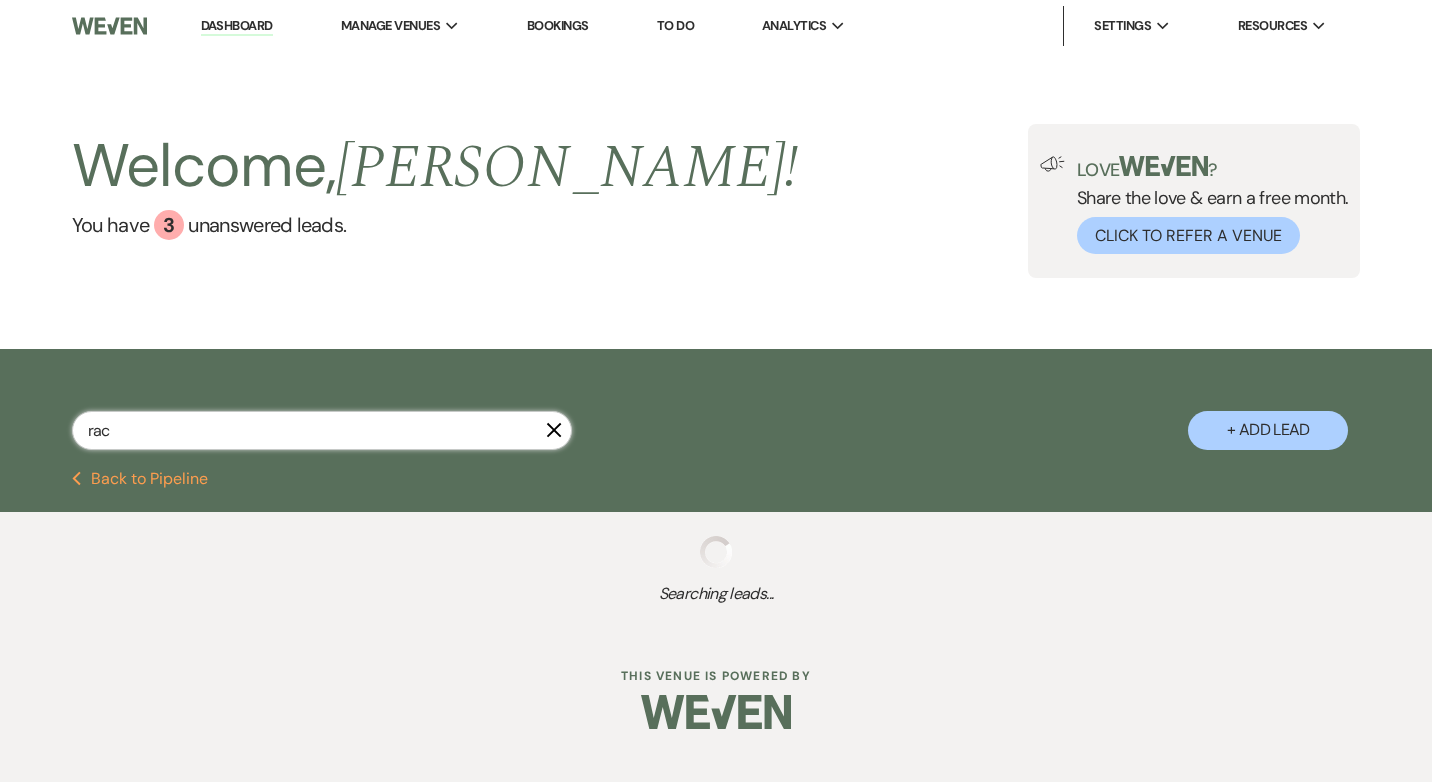 select on "8" 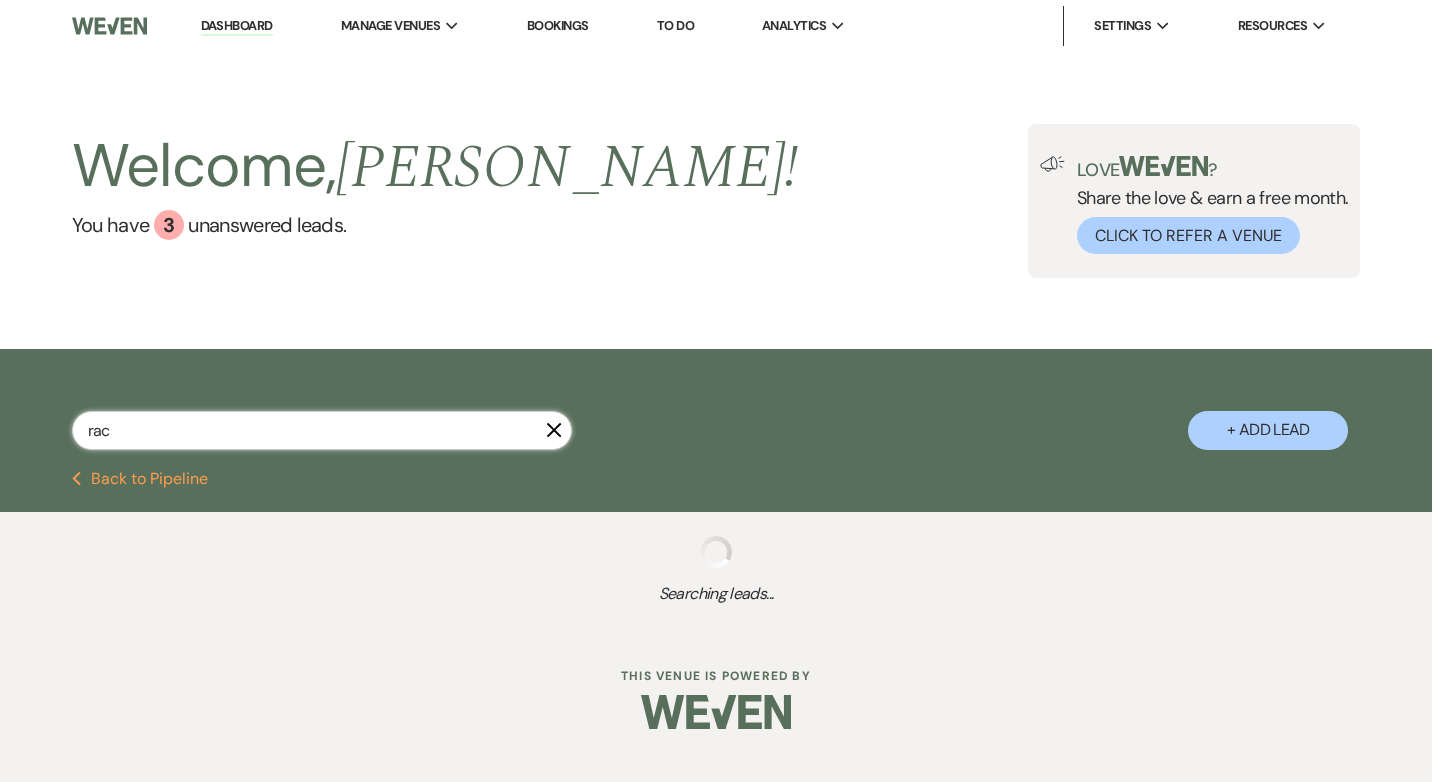 select on "5" 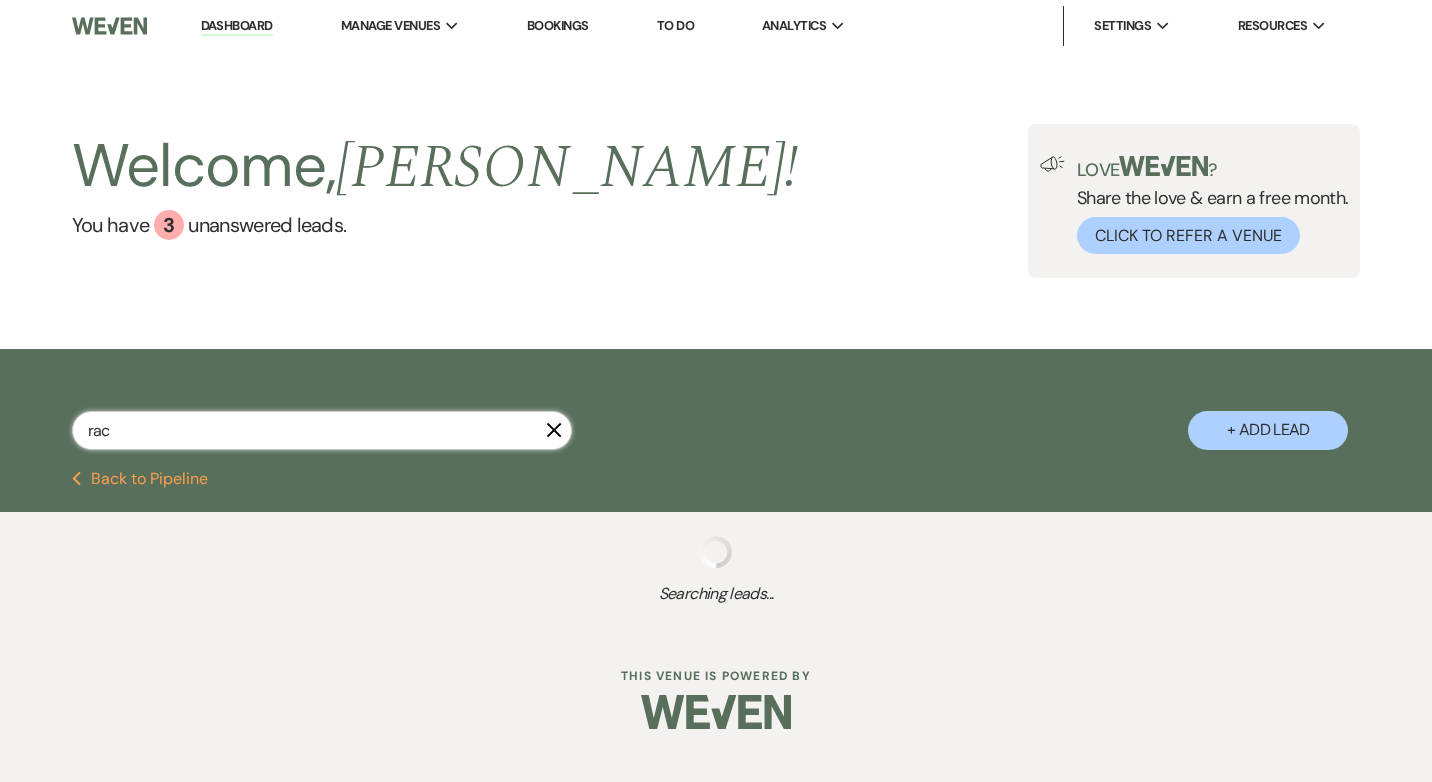 select on "8" 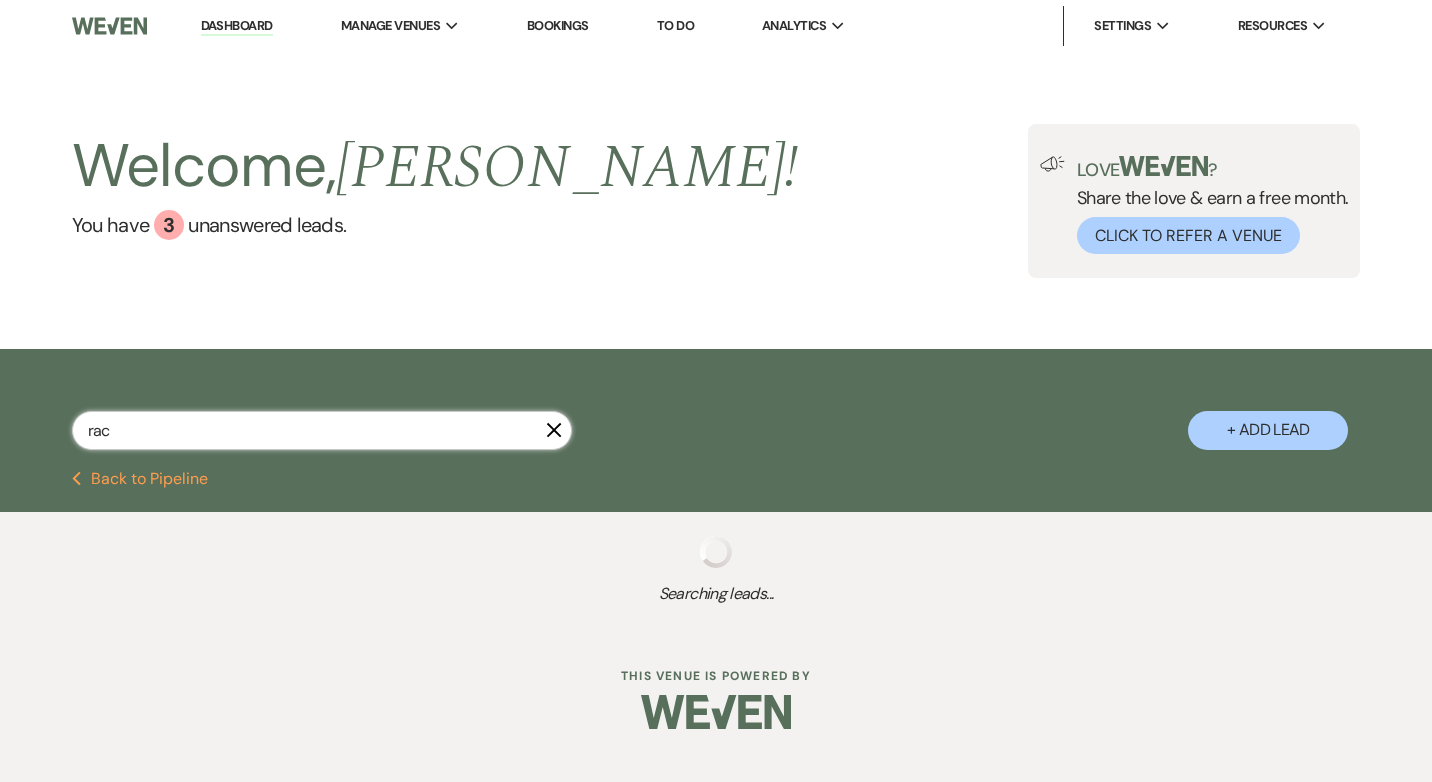 select on "5" 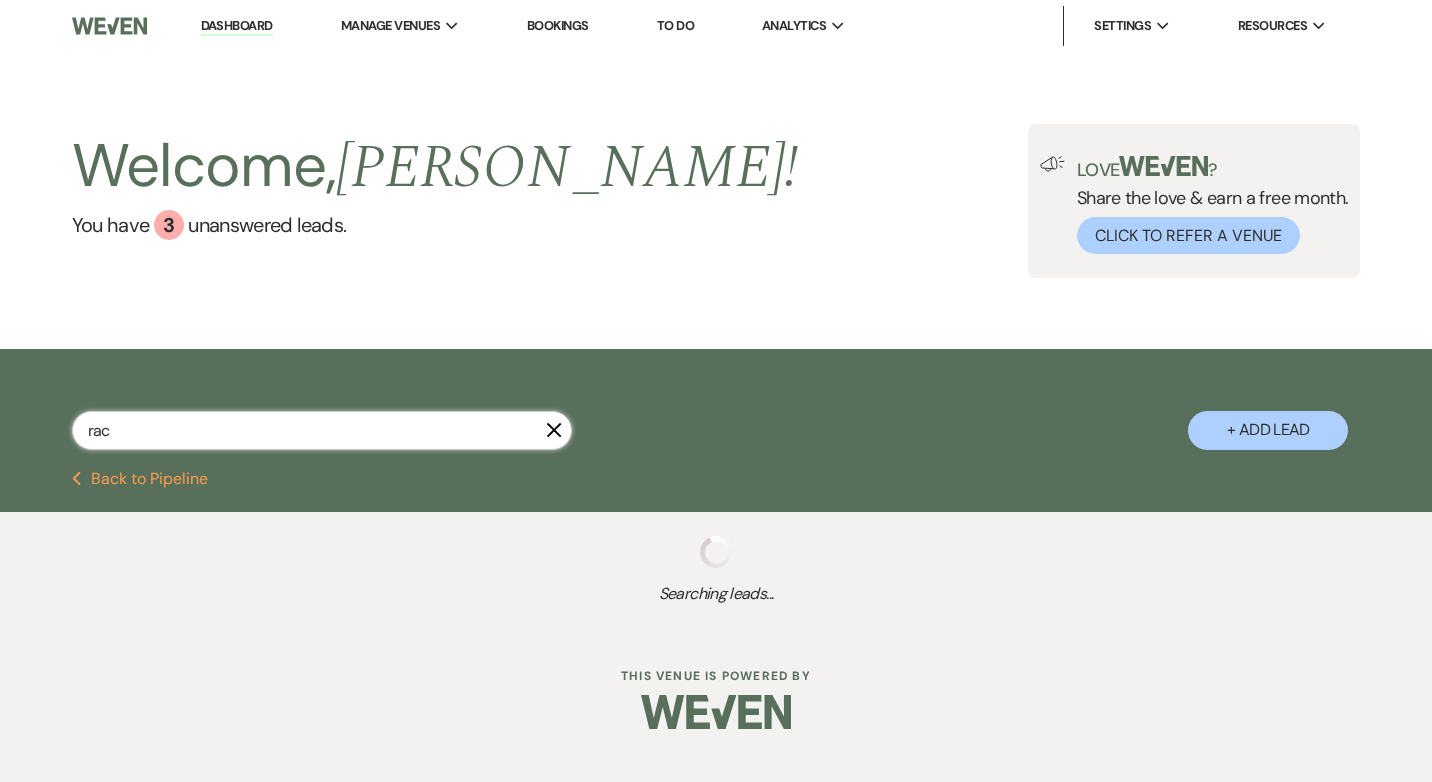 select on "8" 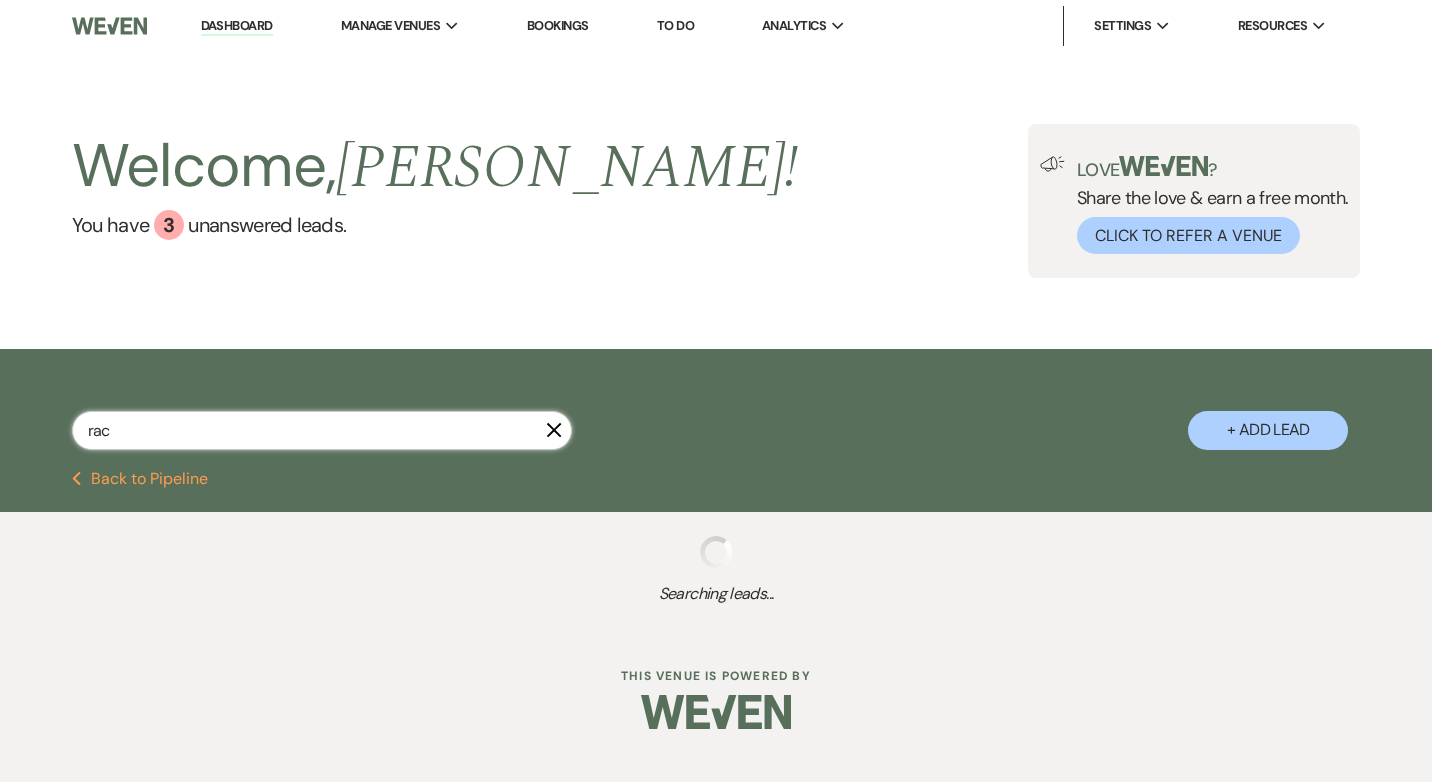 select on "4" 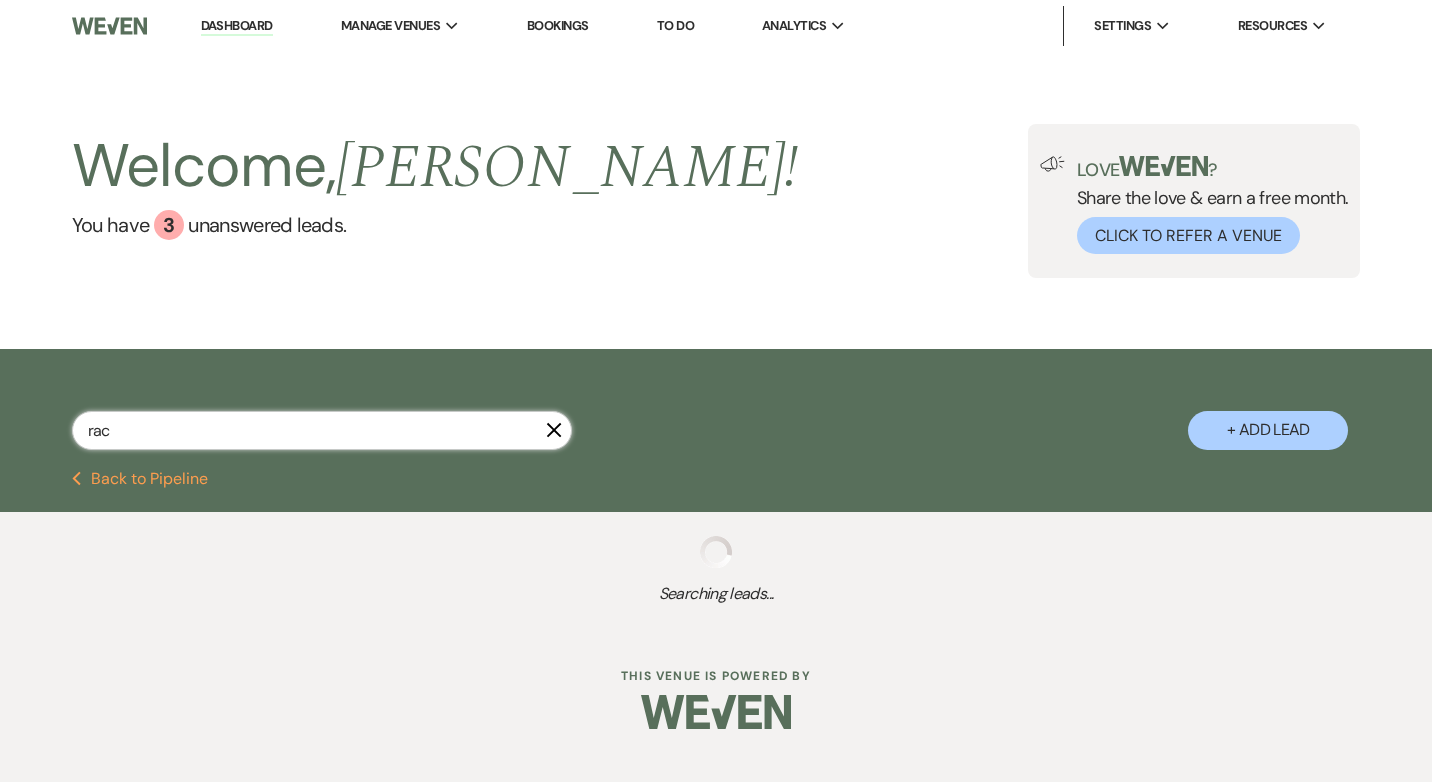 select on "8" 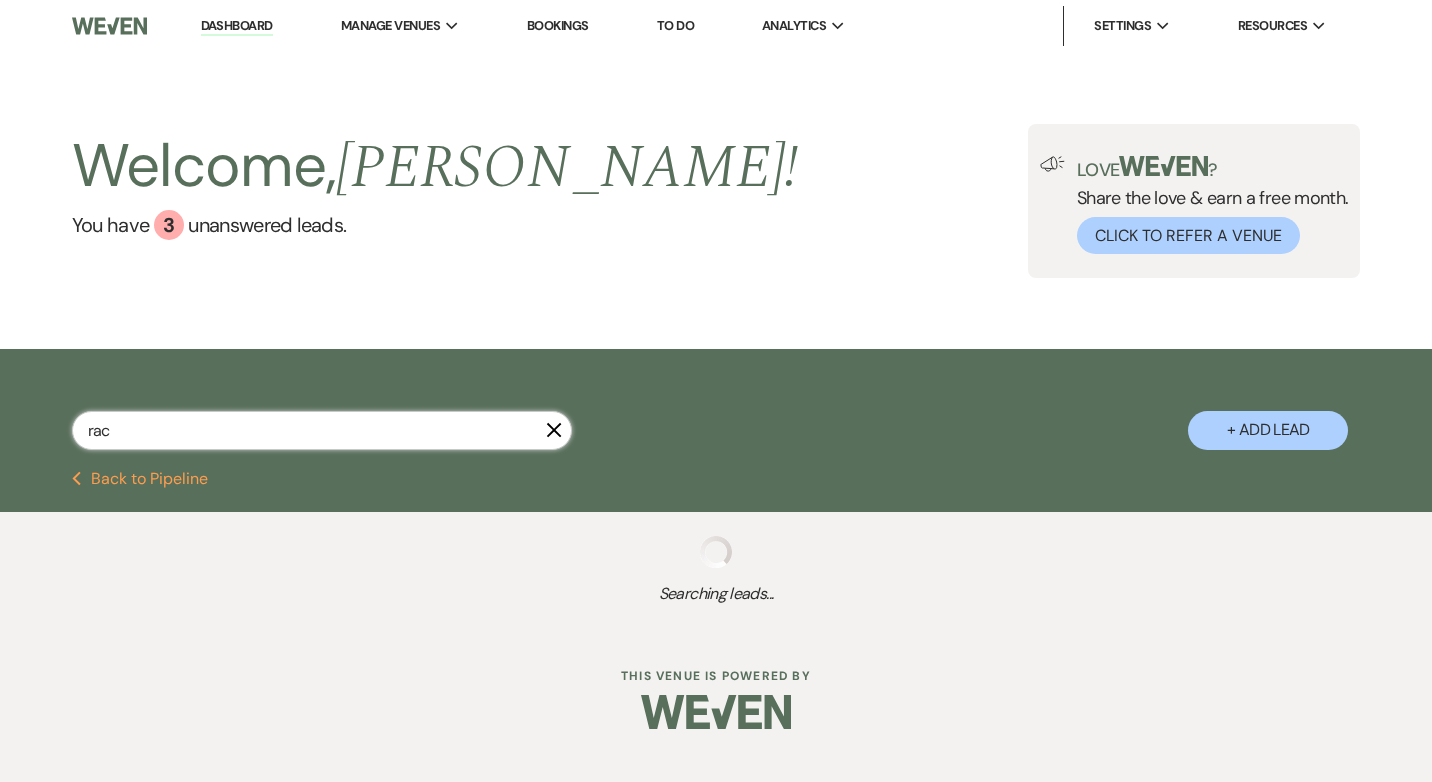 select on "5" 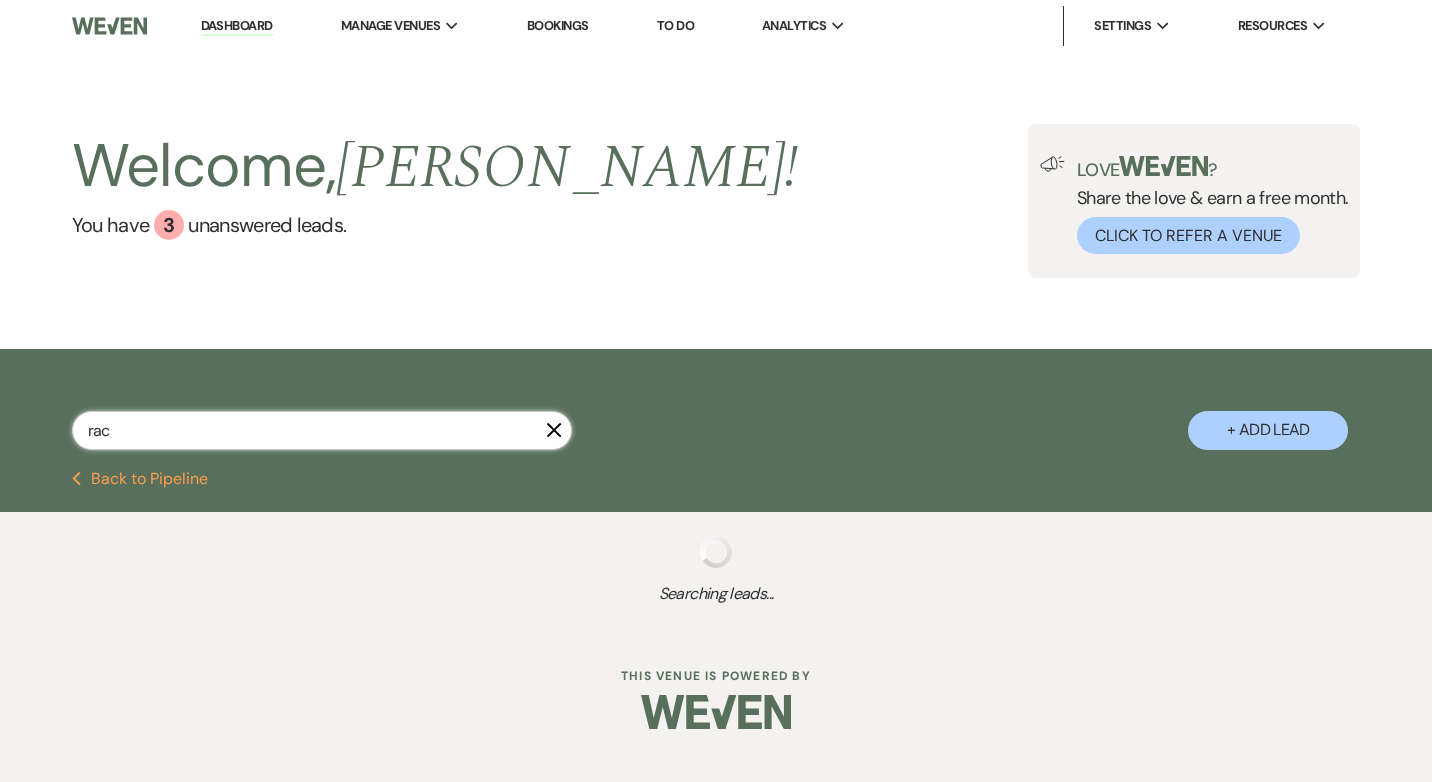 select on "8" 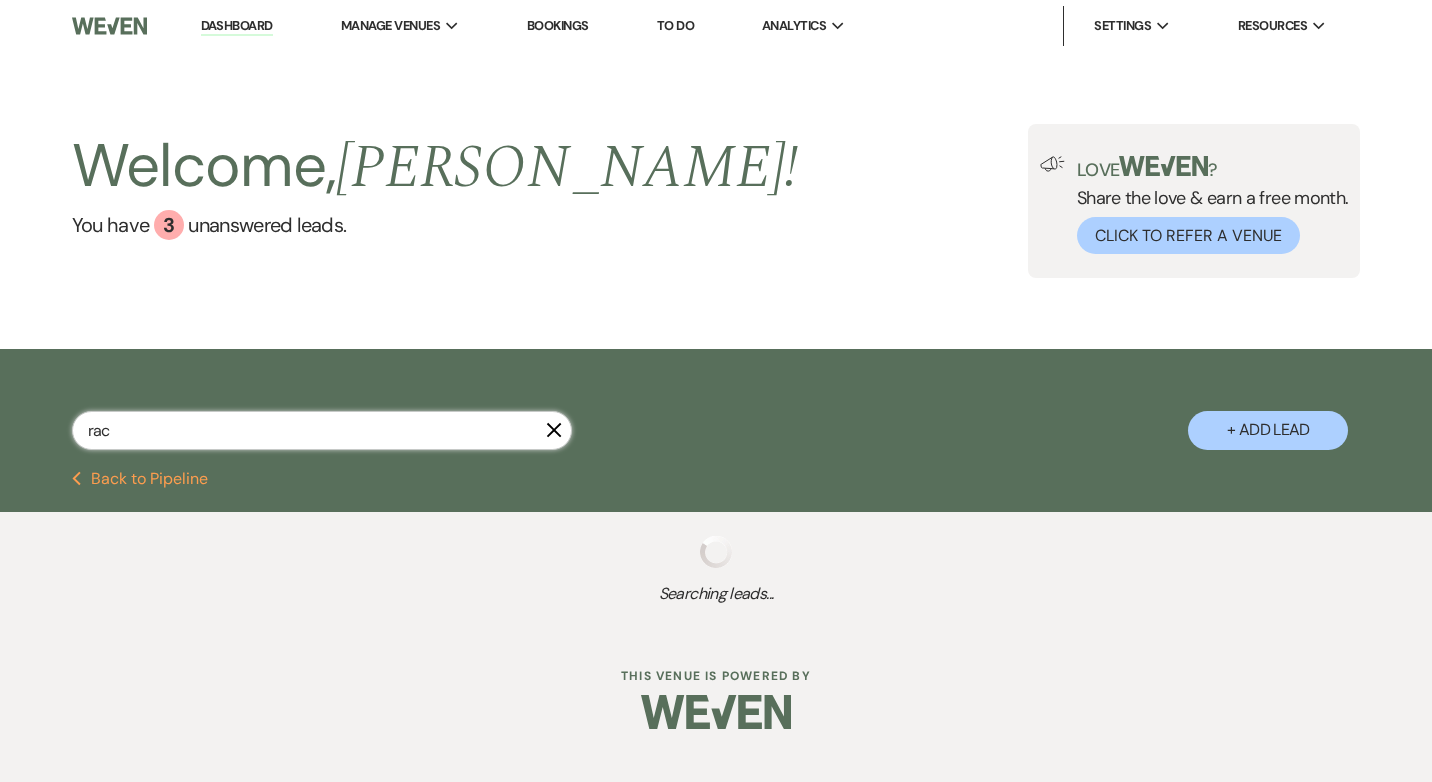select on "2" 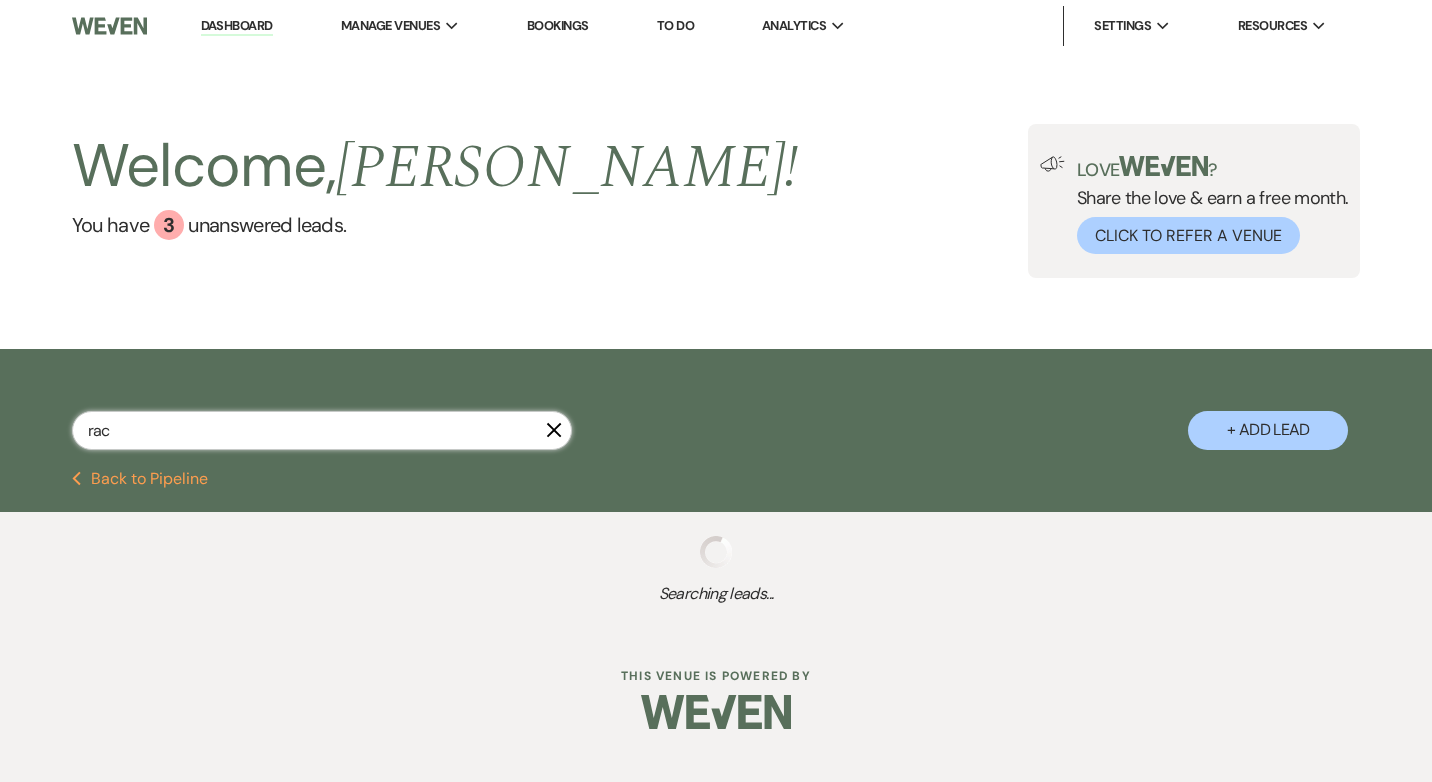 select on "8" 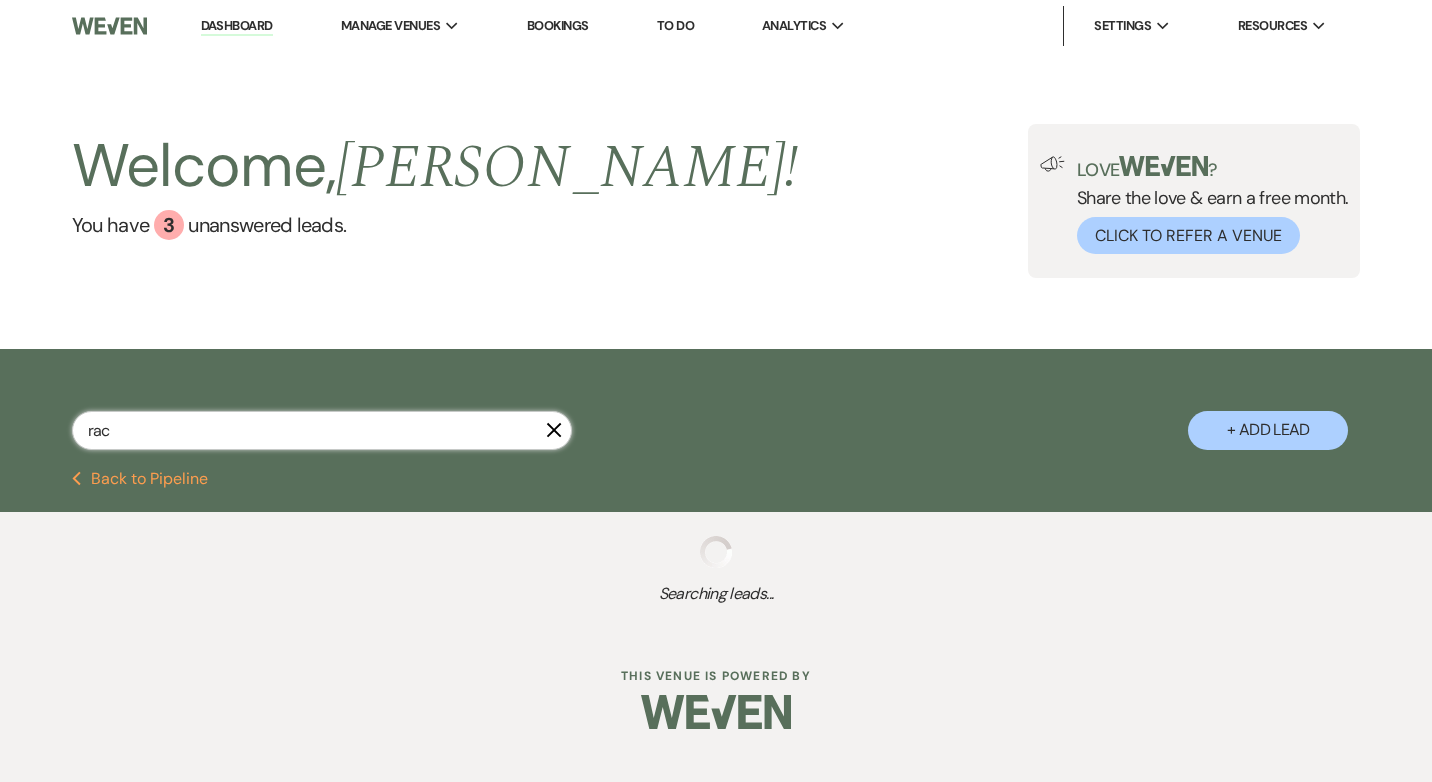 select on "5" 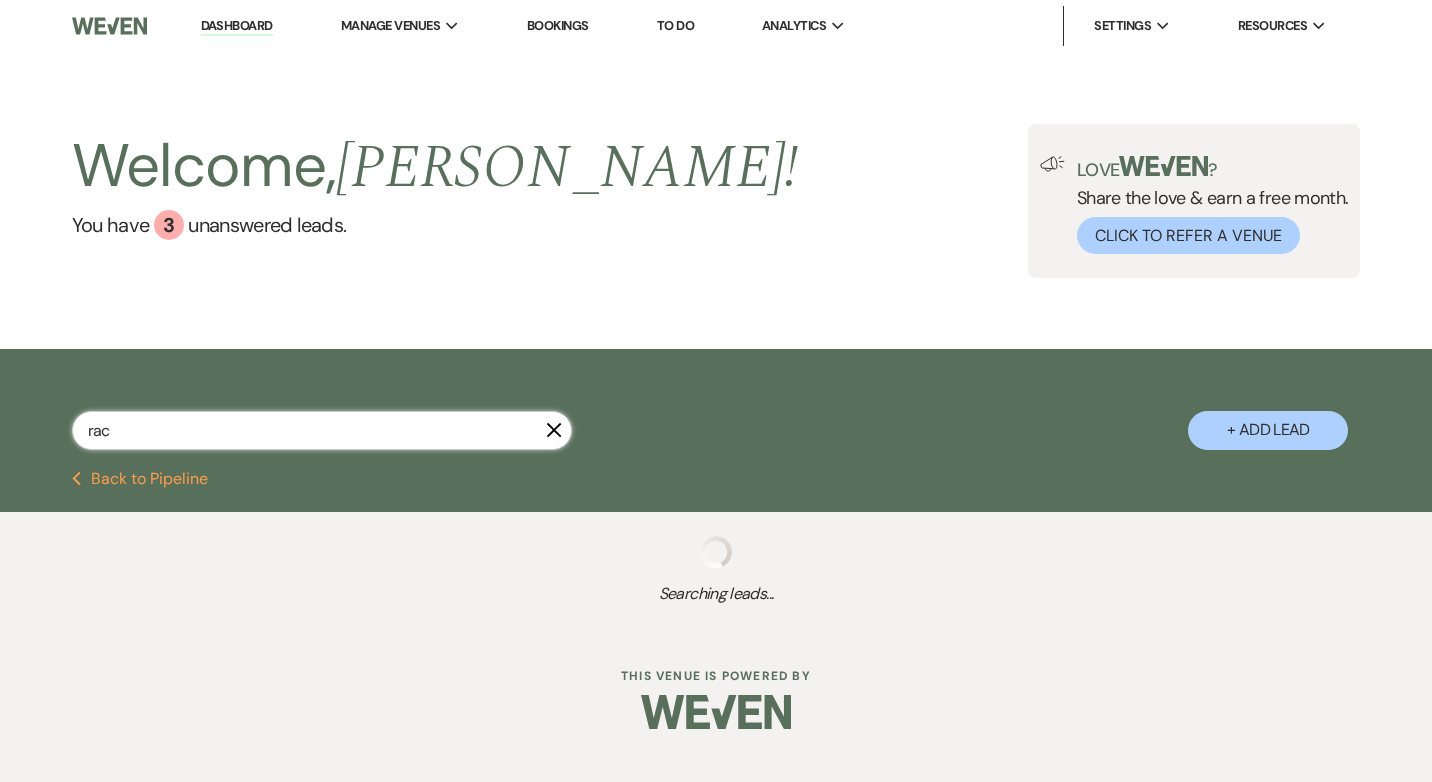 select on "8" 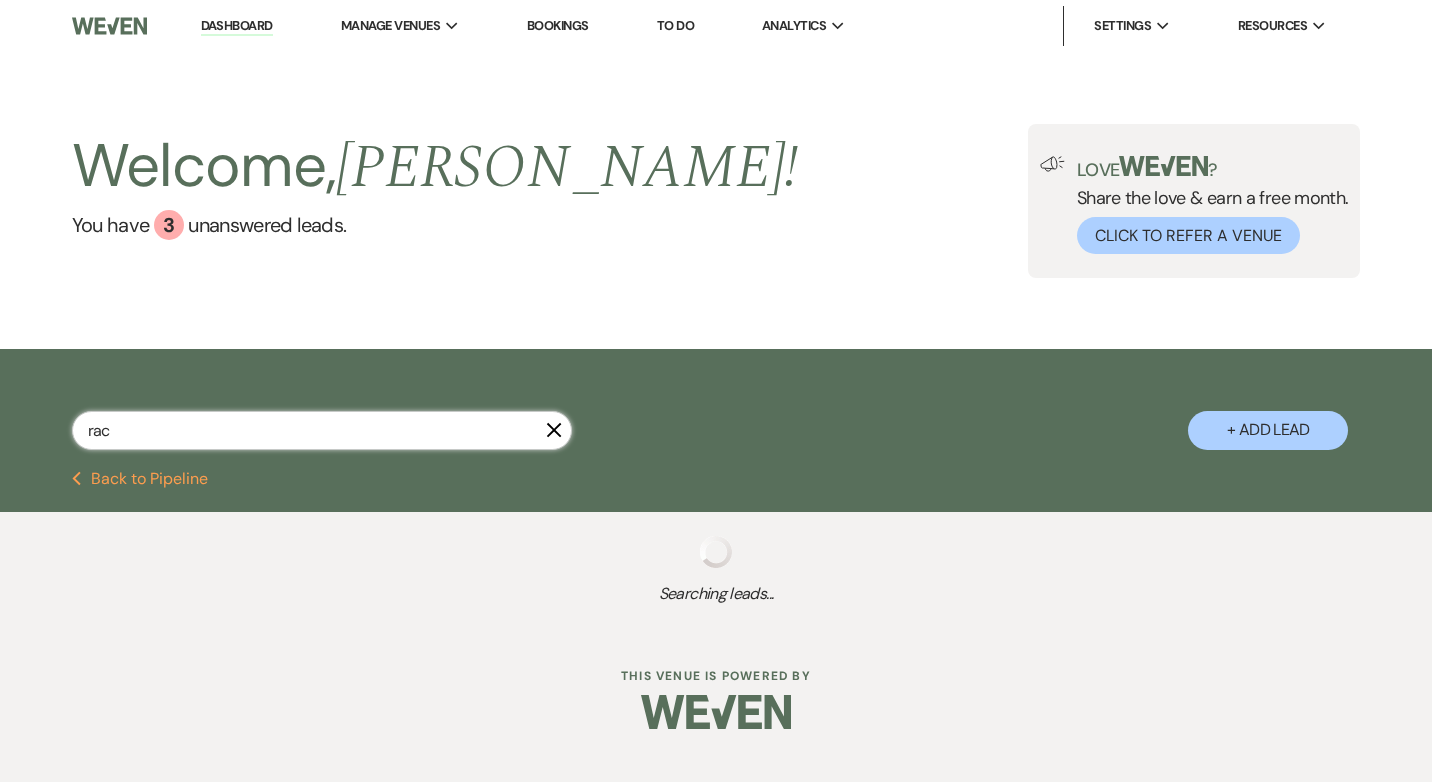 select on "5" 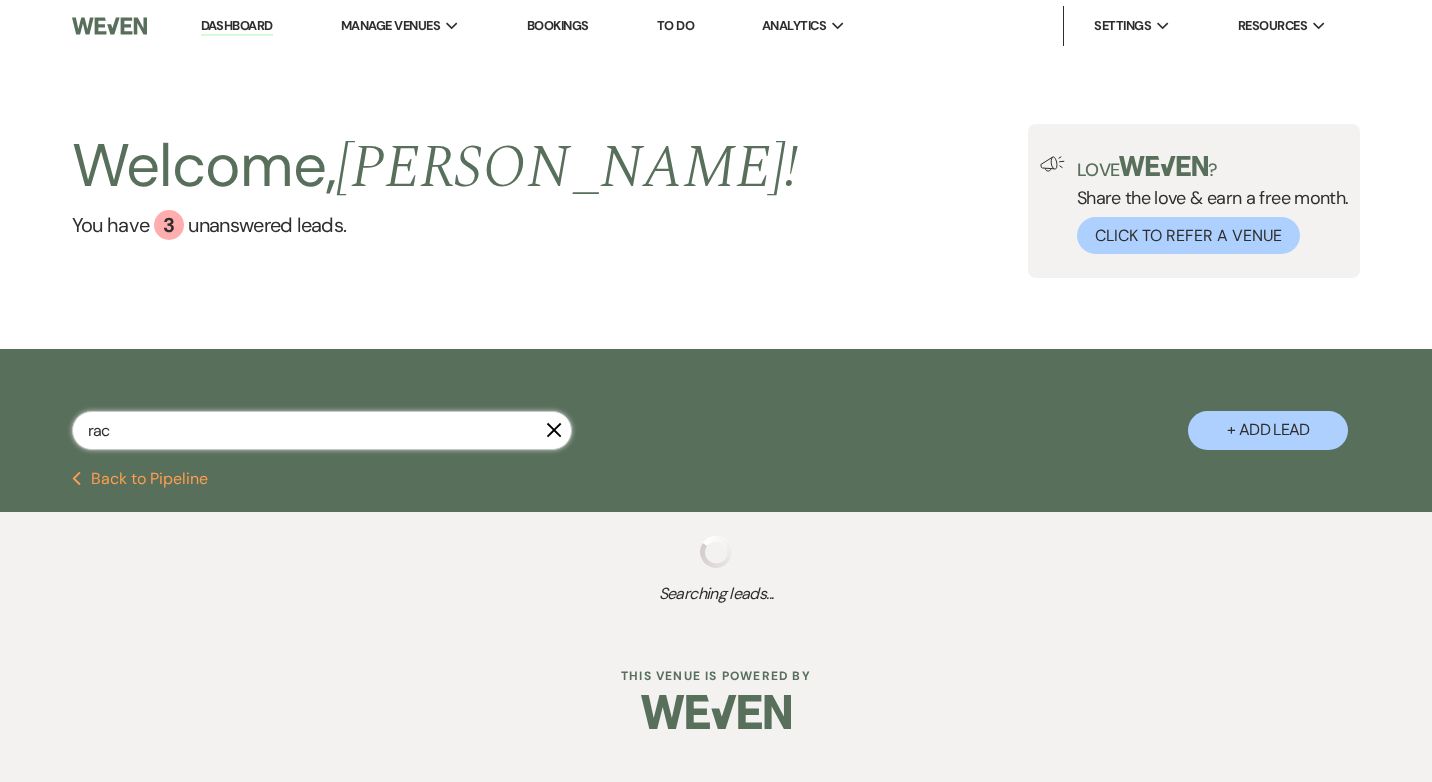 select on "8" 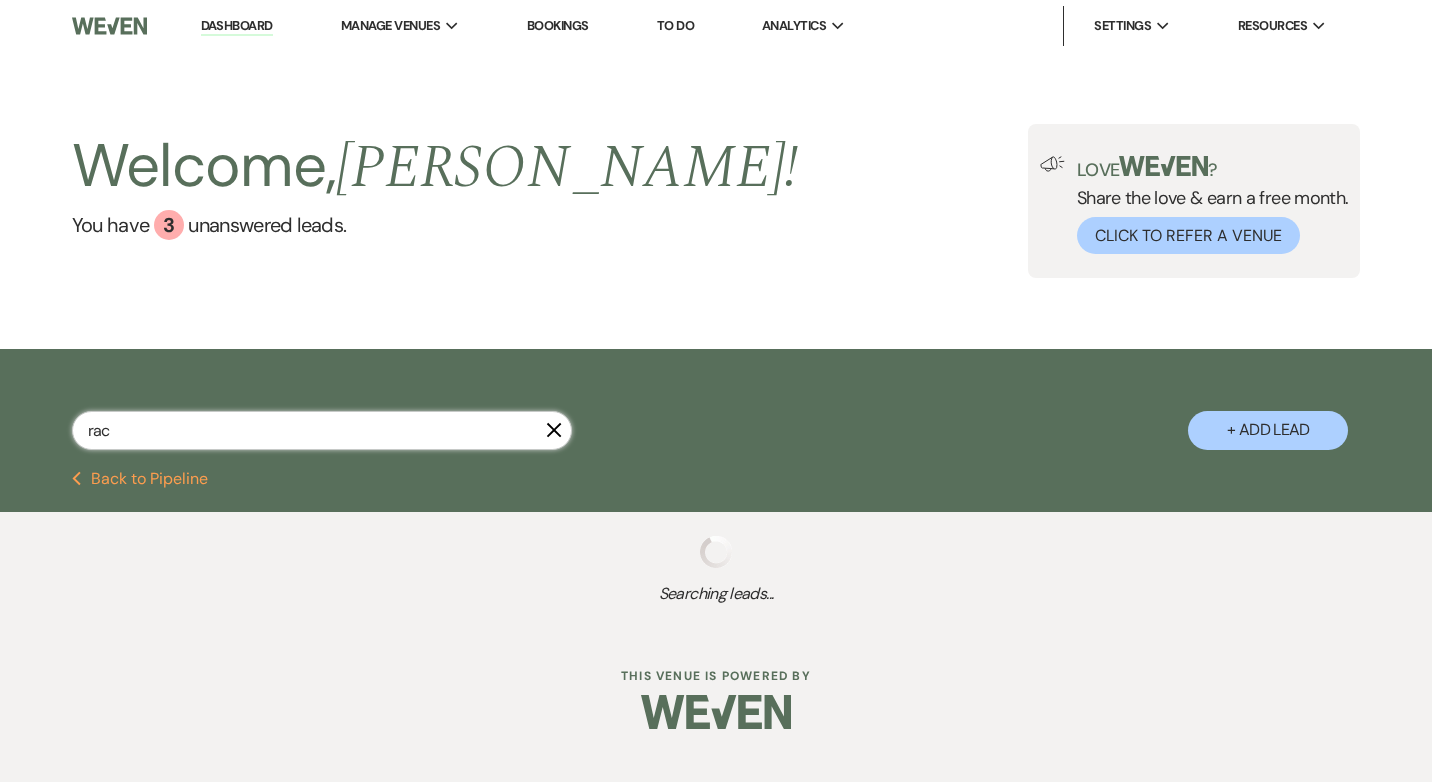 select on "5" 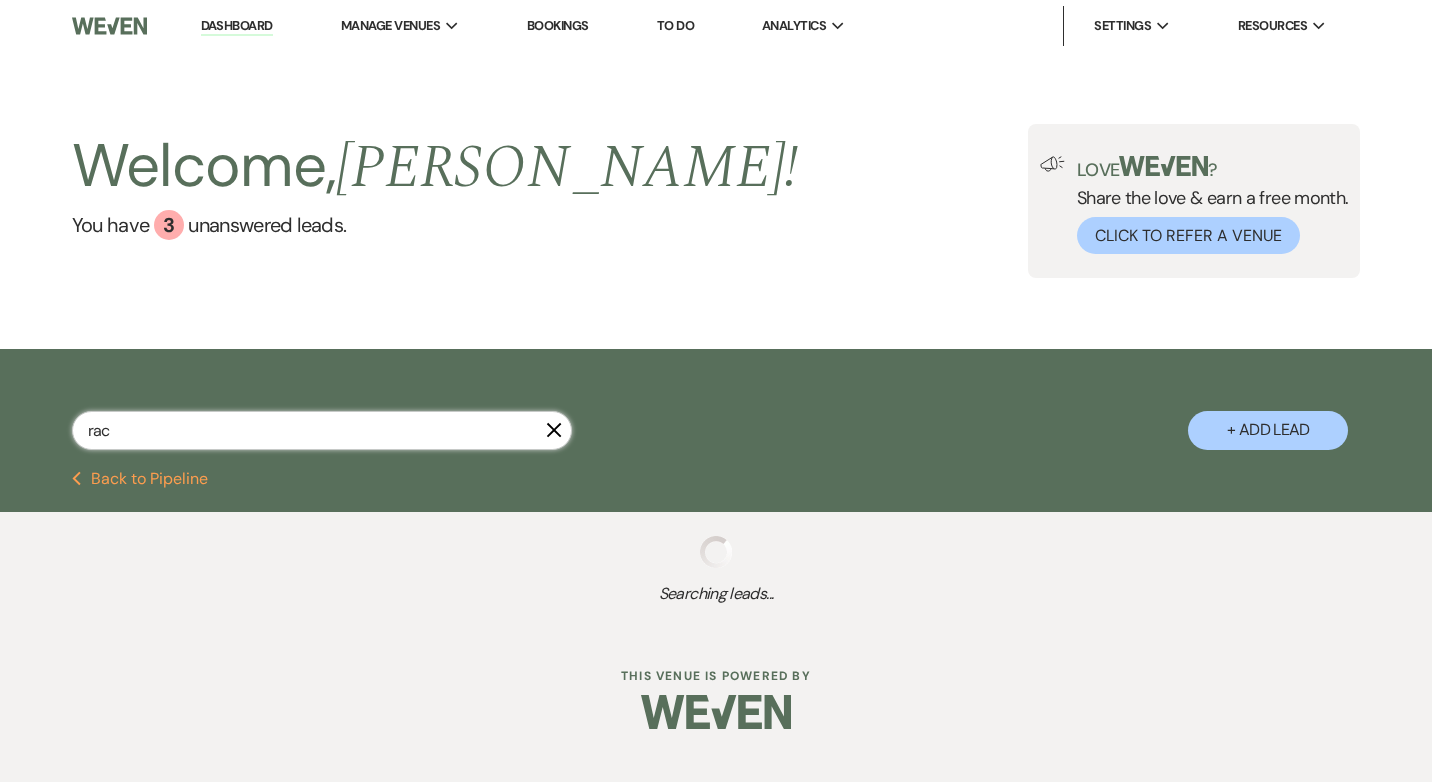select on "8" 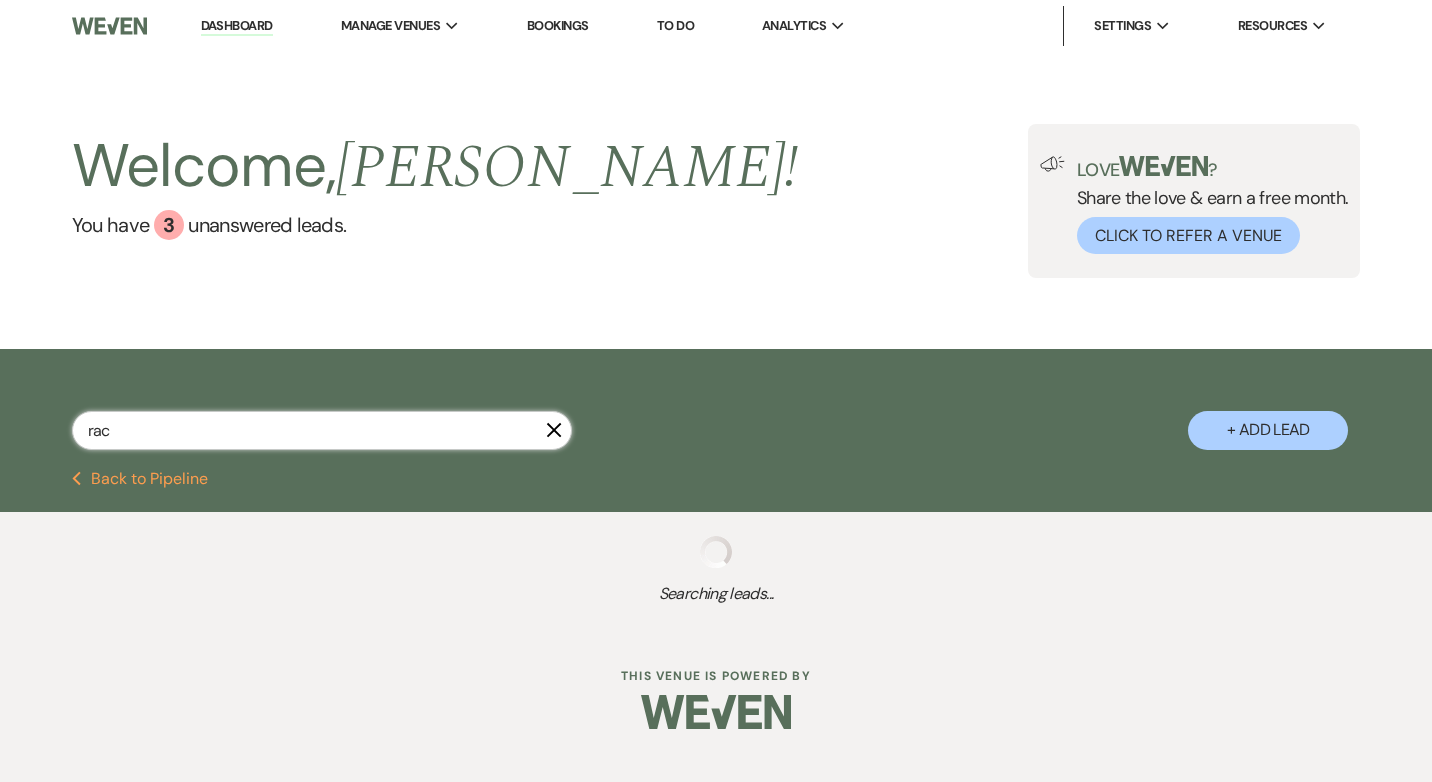 select on "5" 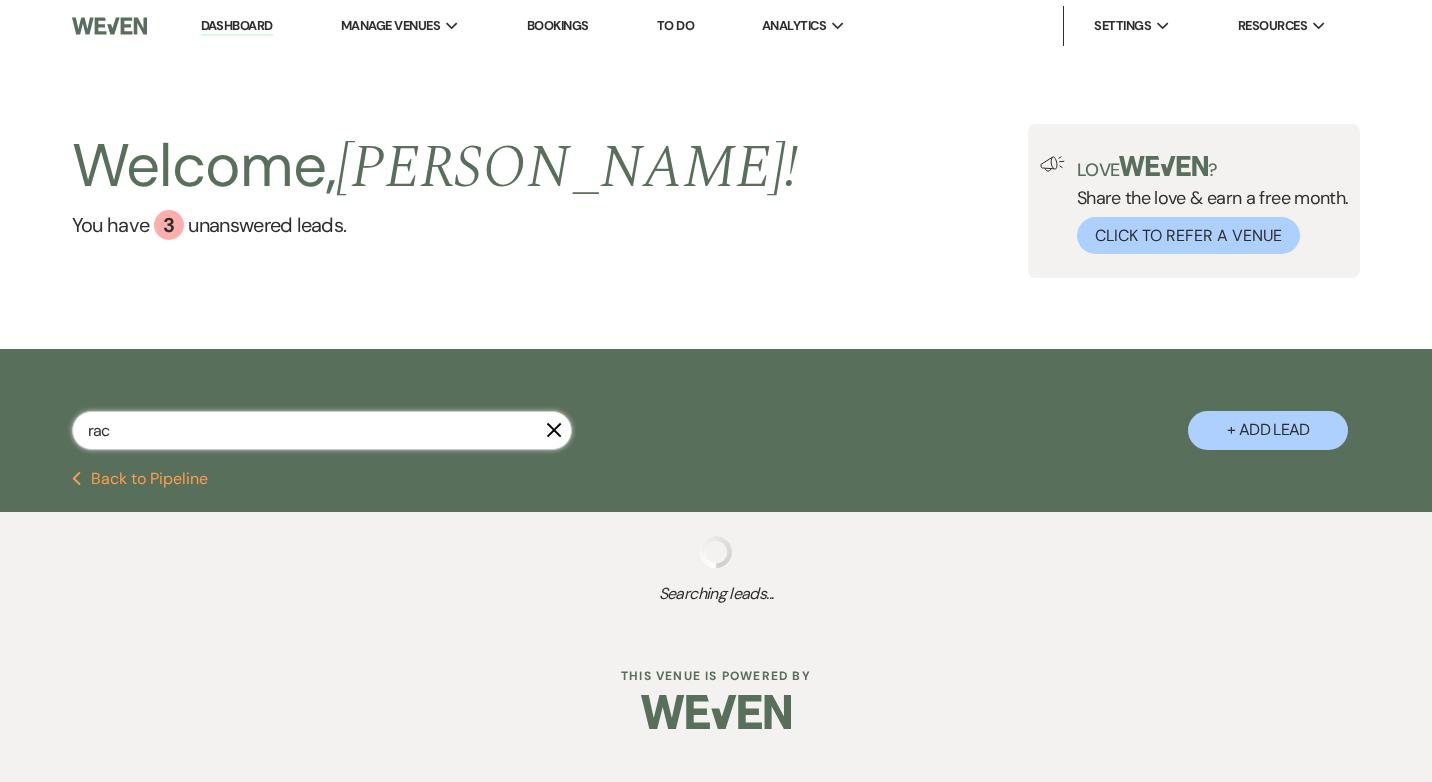 select on "8" 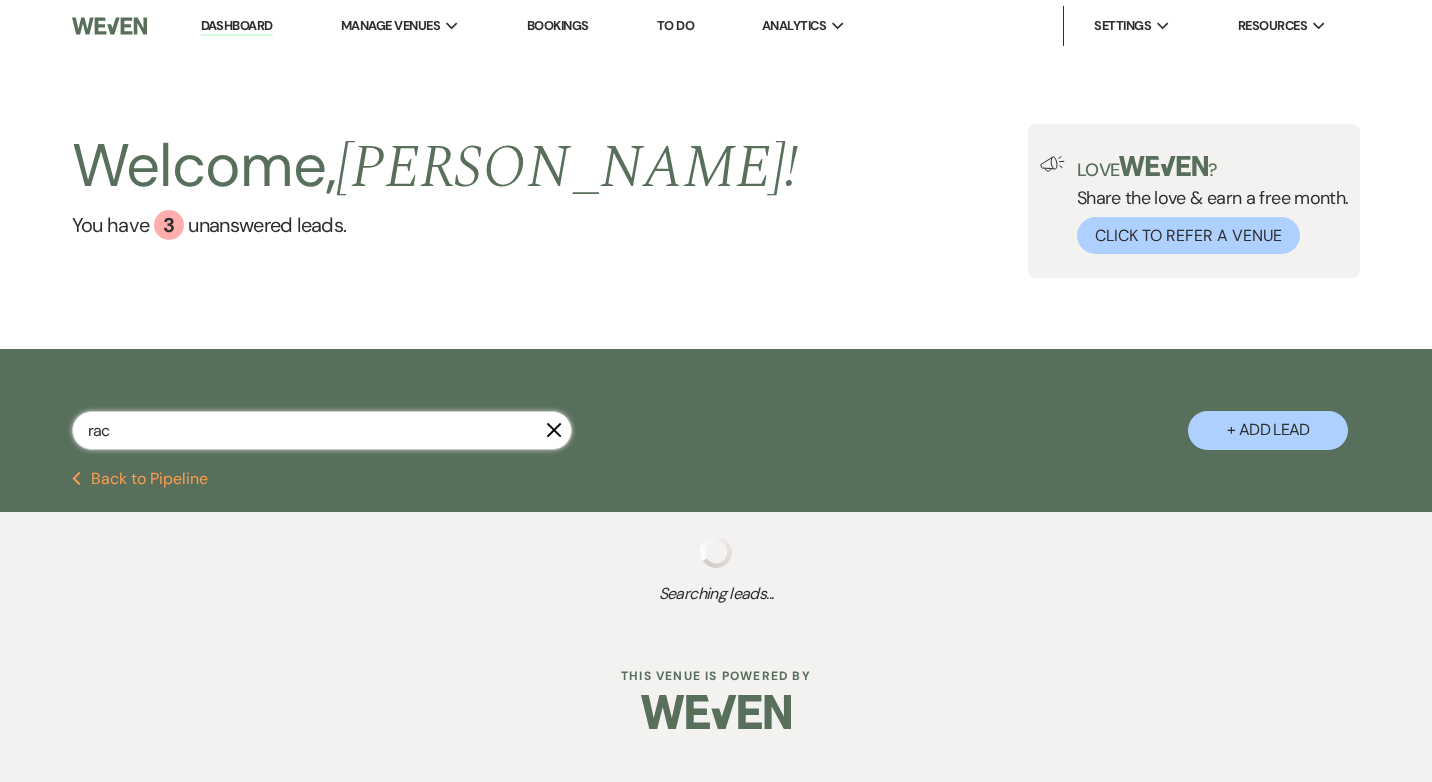 select on "5" 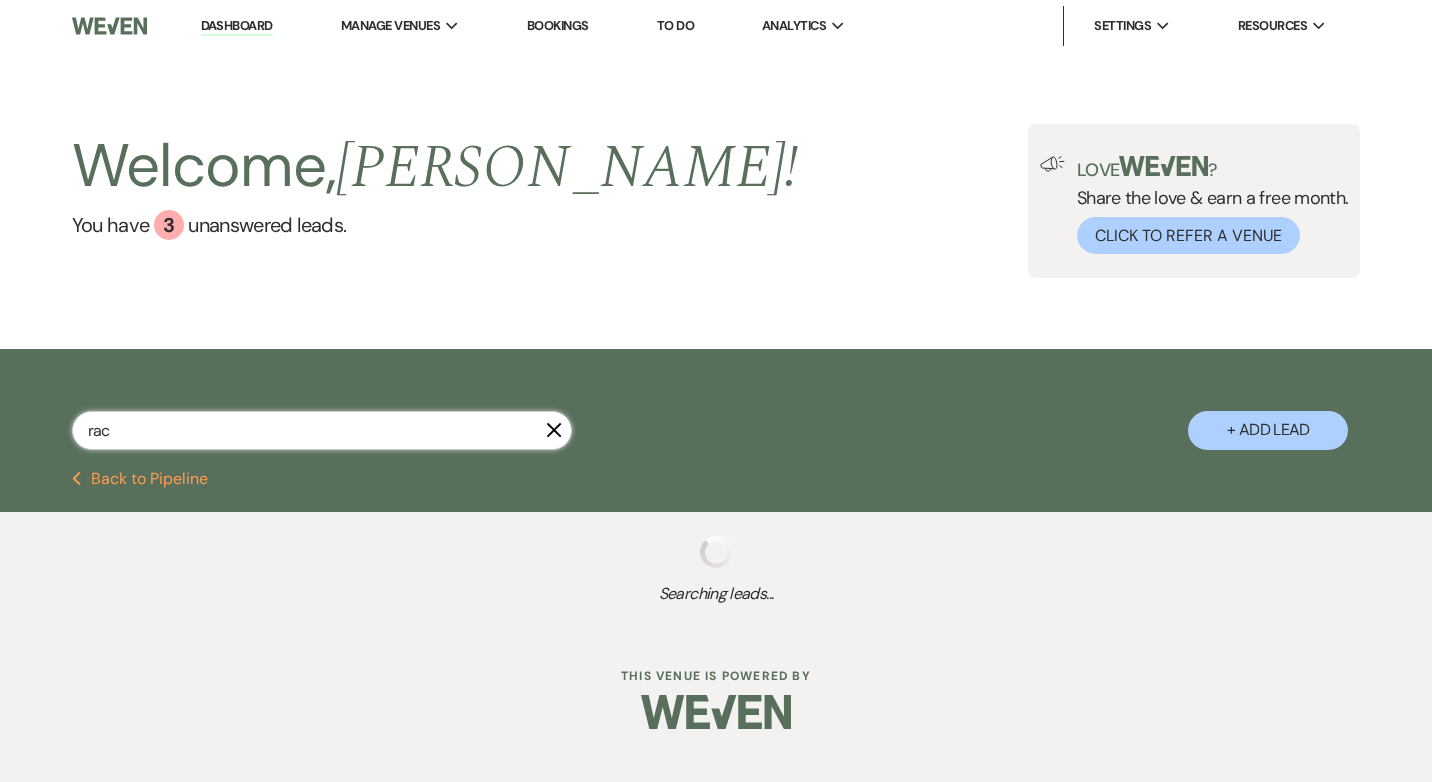 select on "8" 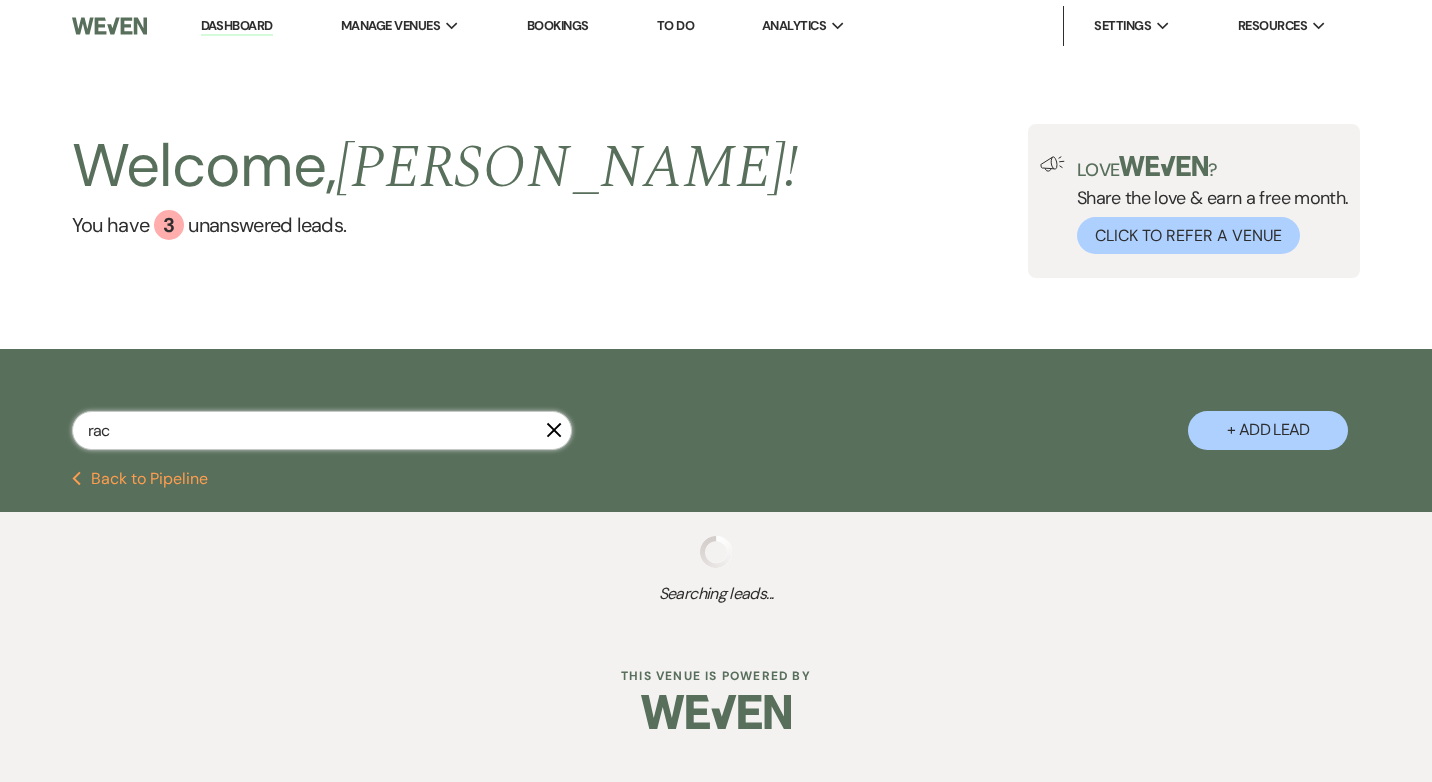select on "5" 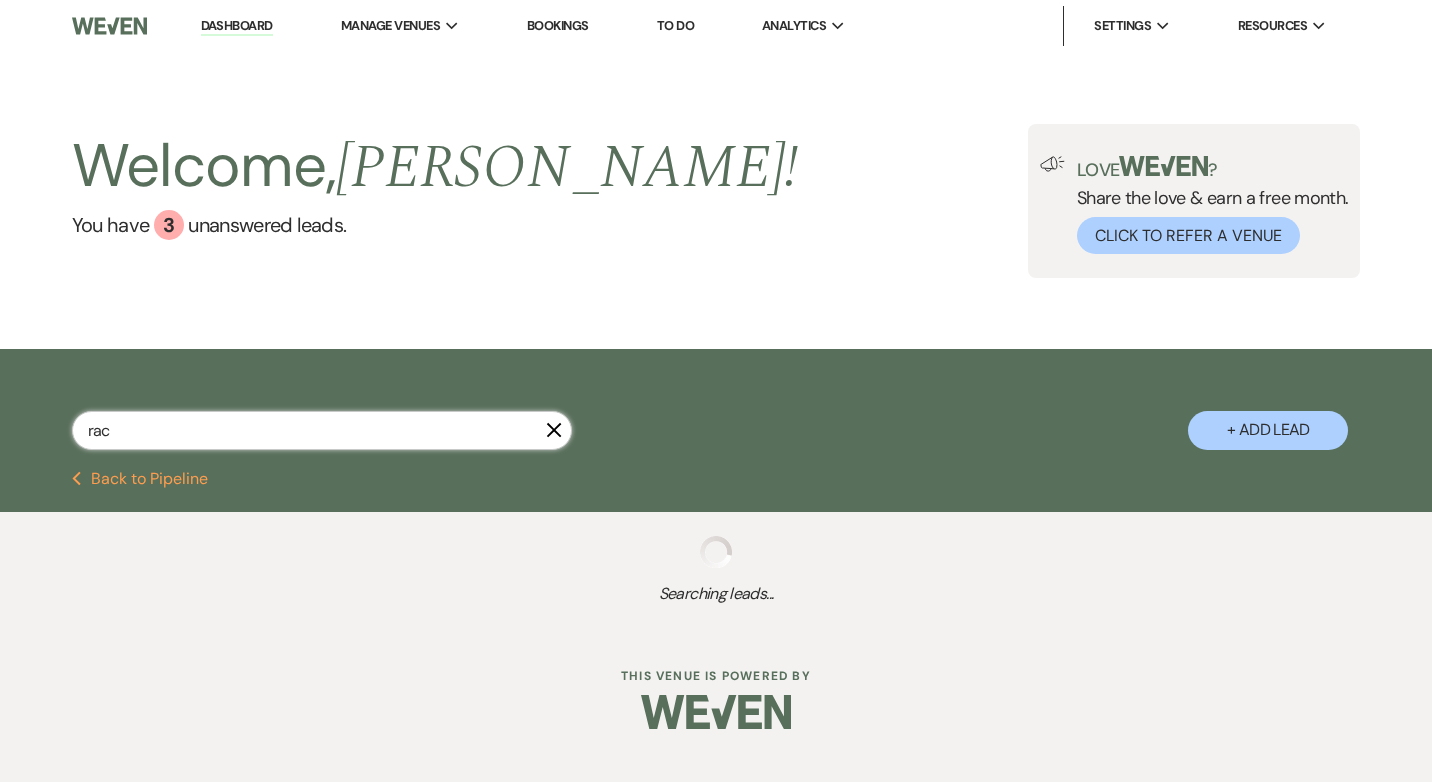 select on "8" 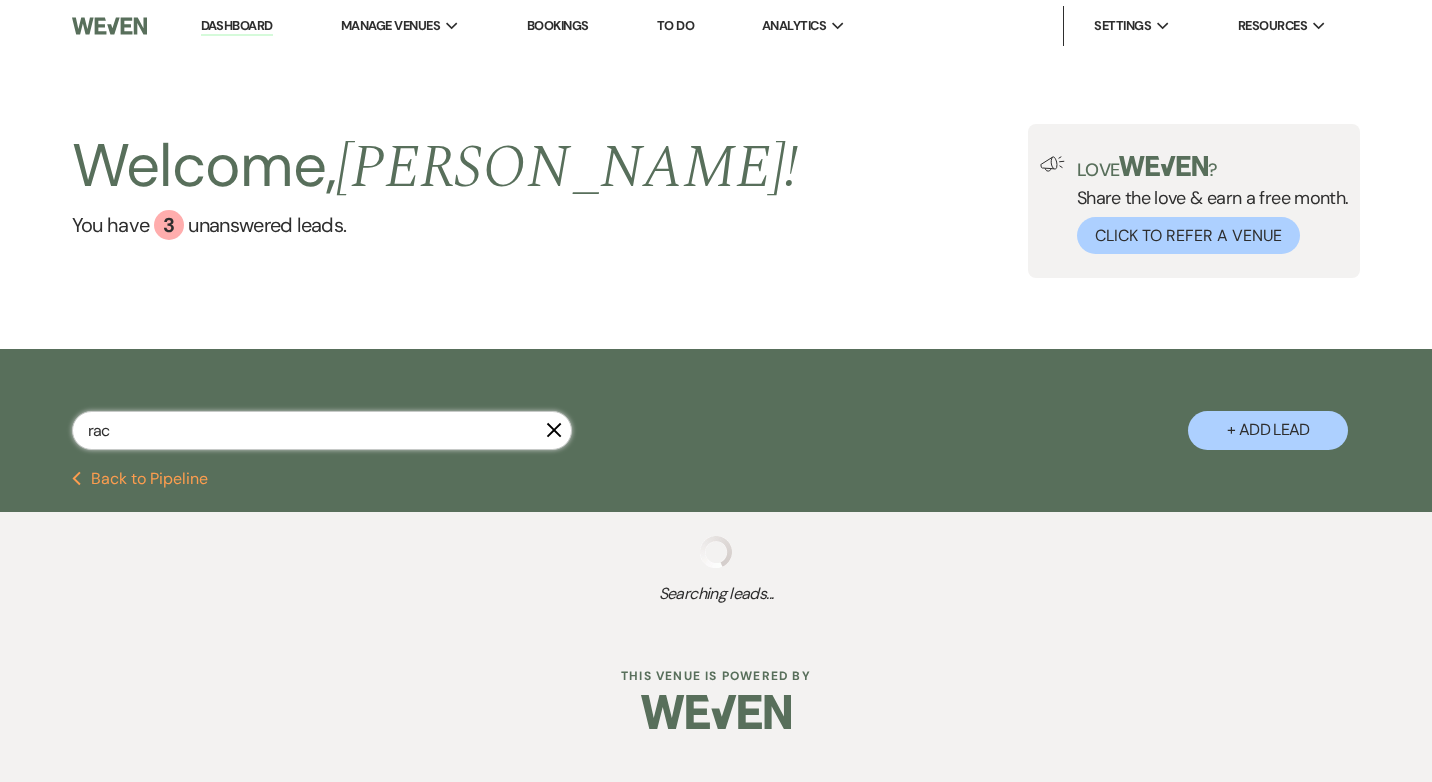 select on "2" 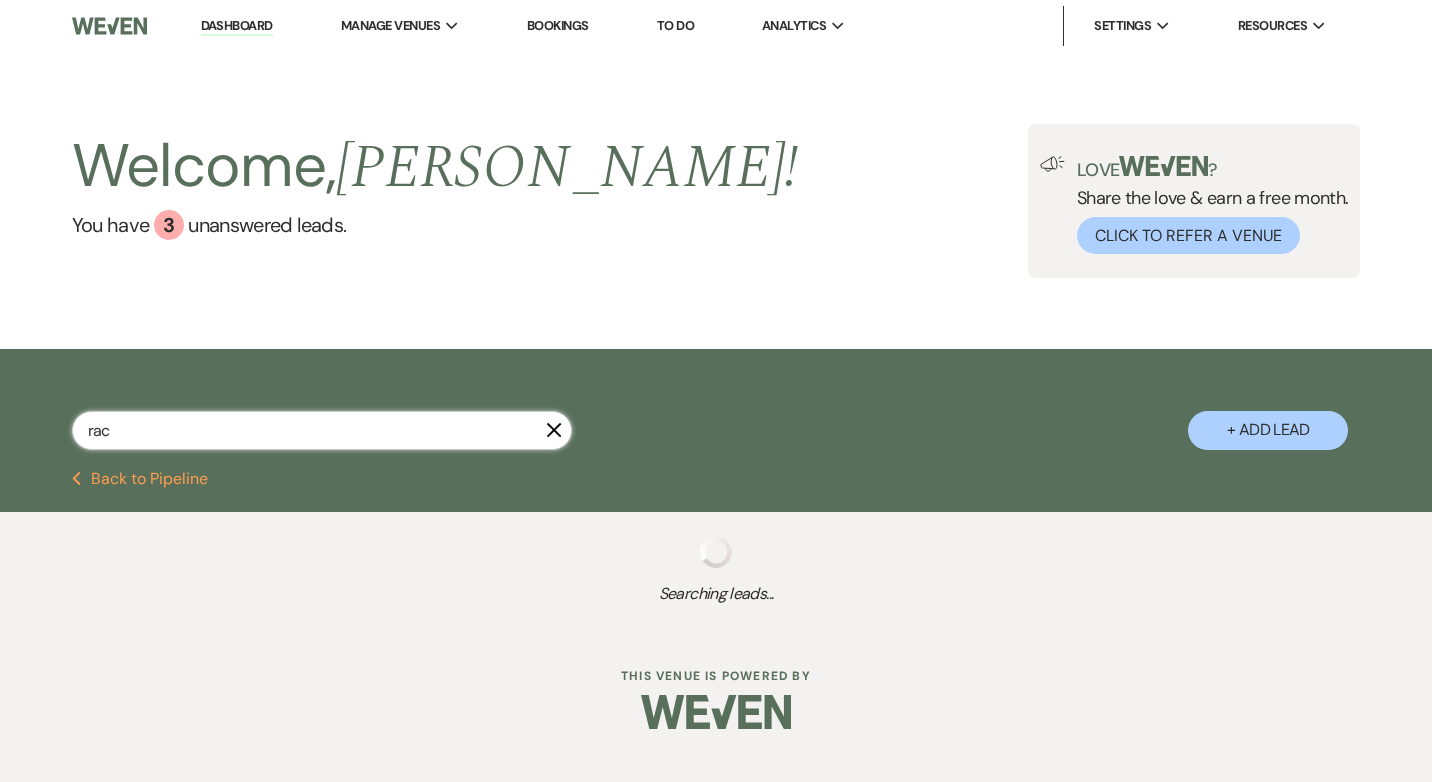 select on "8" 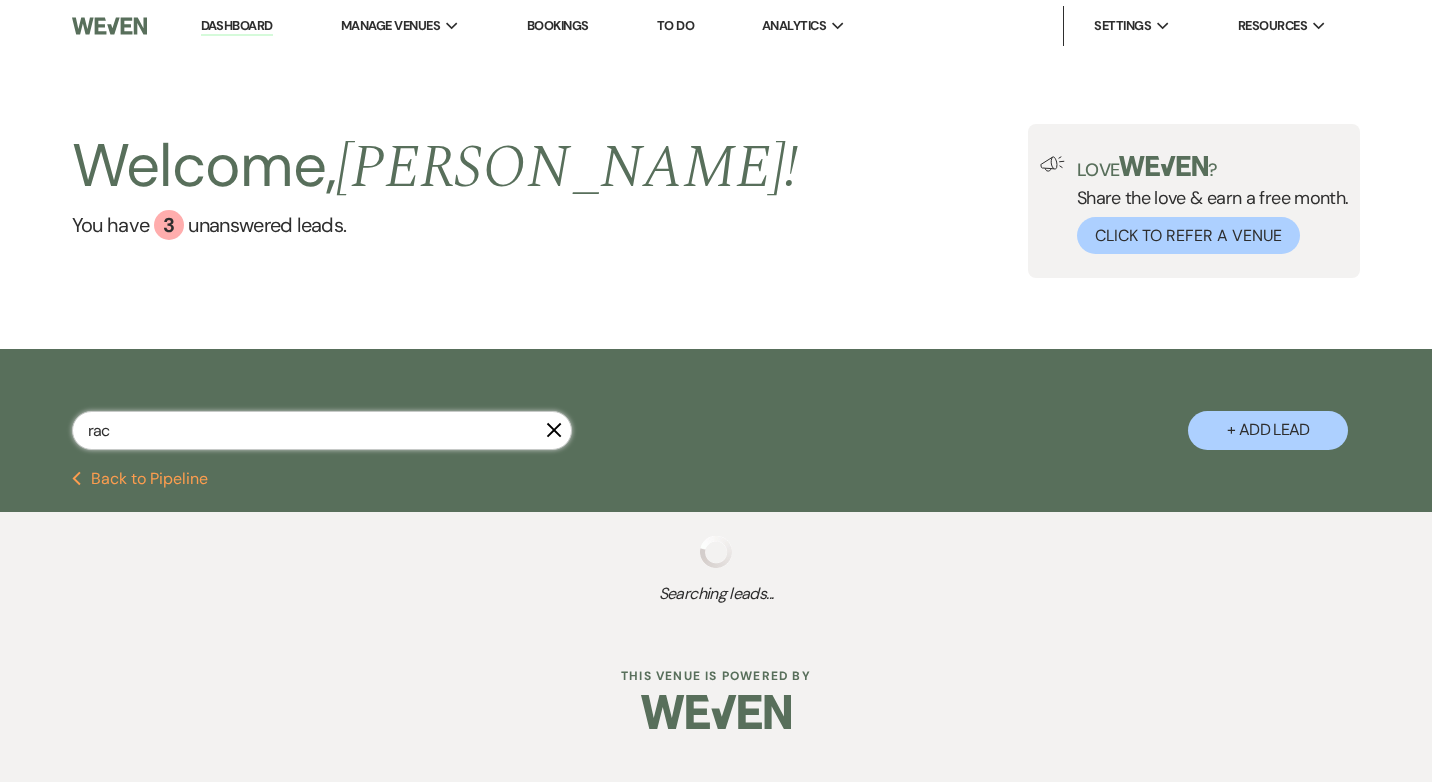 select on "2" 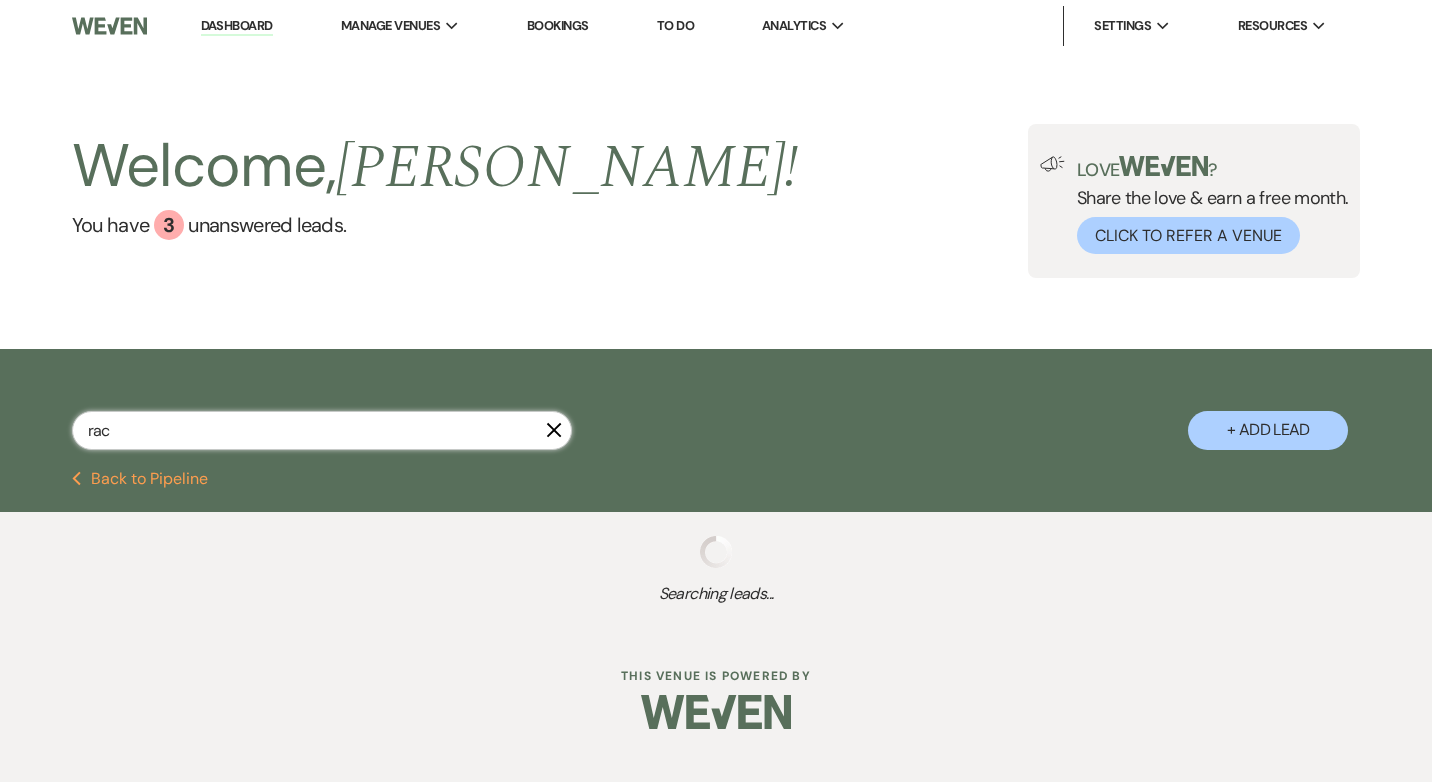 select on "8" 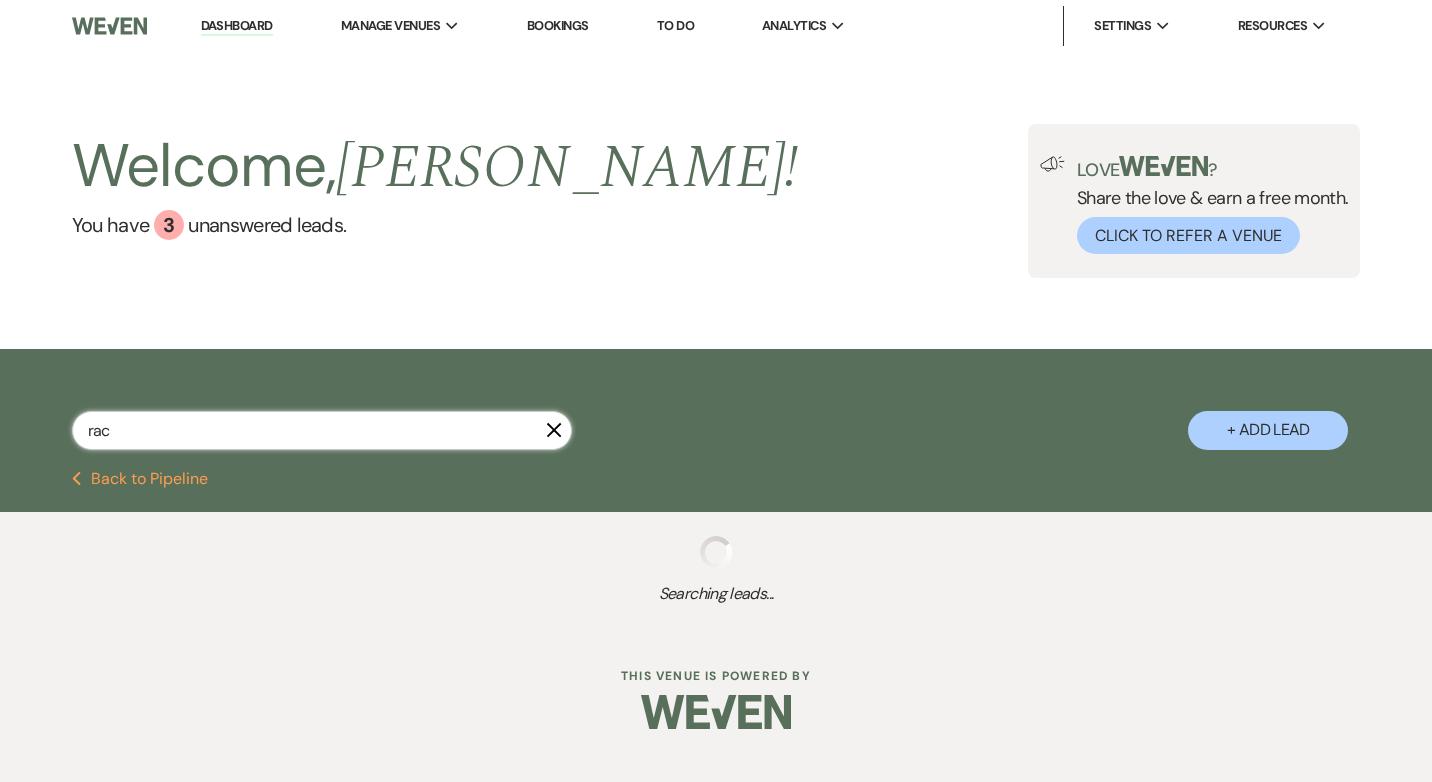 select on "5" 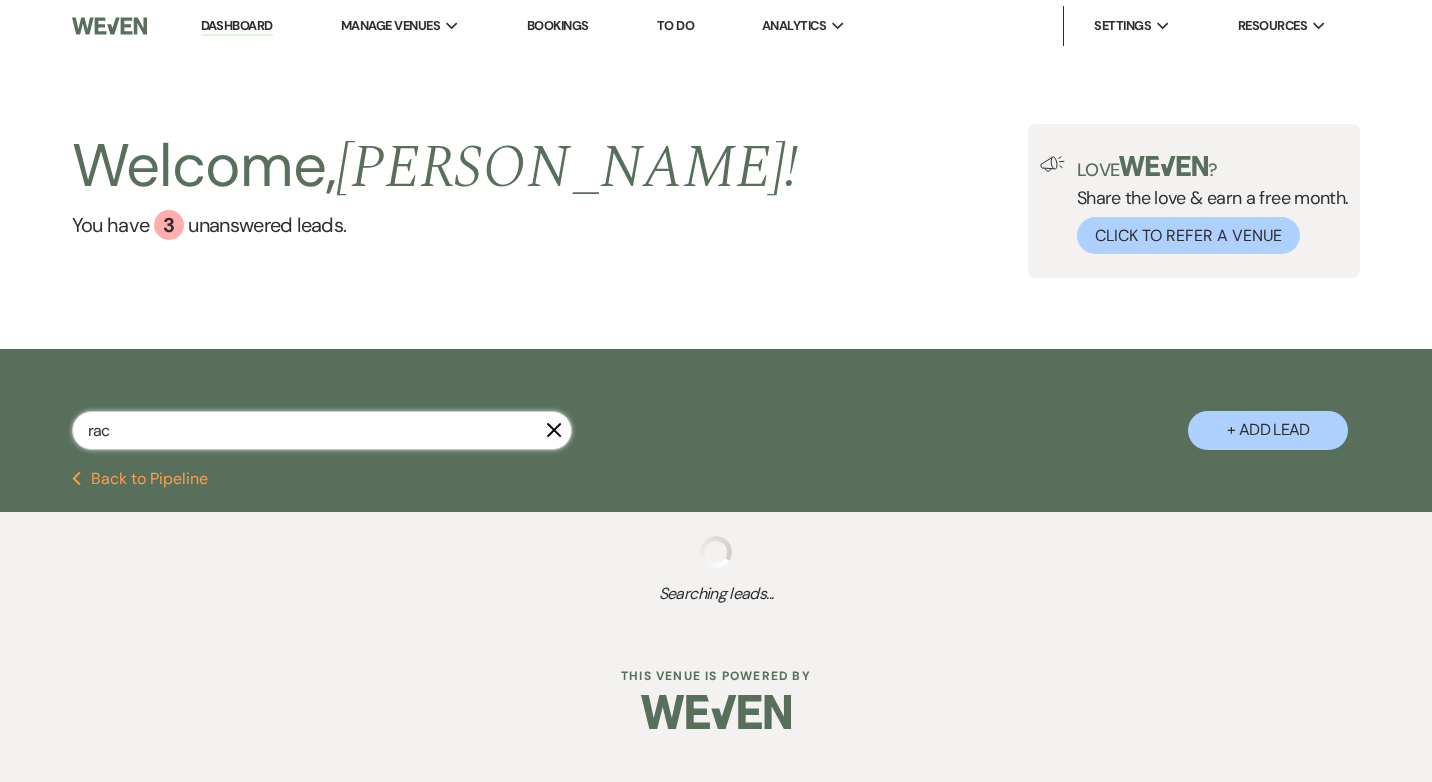 select on "8" 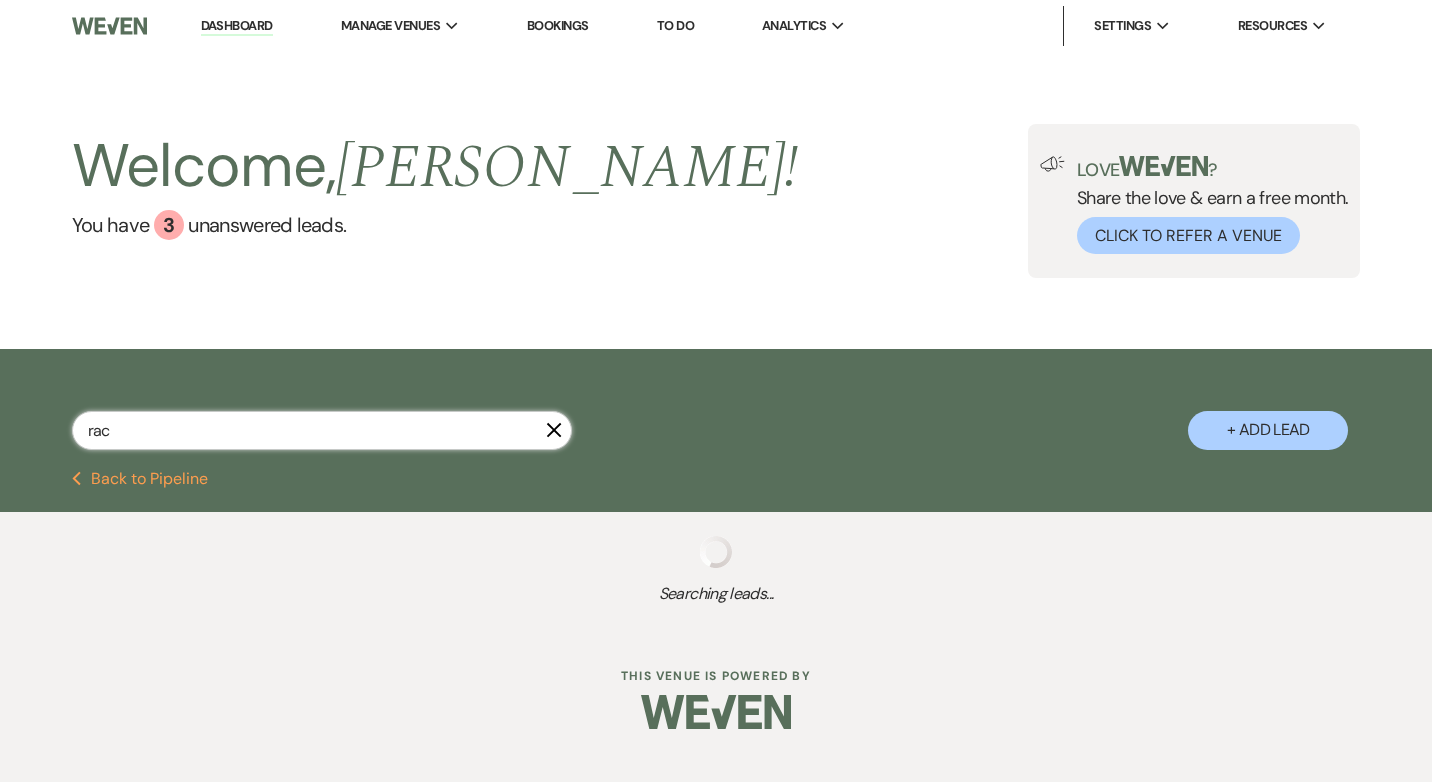 select on "5" 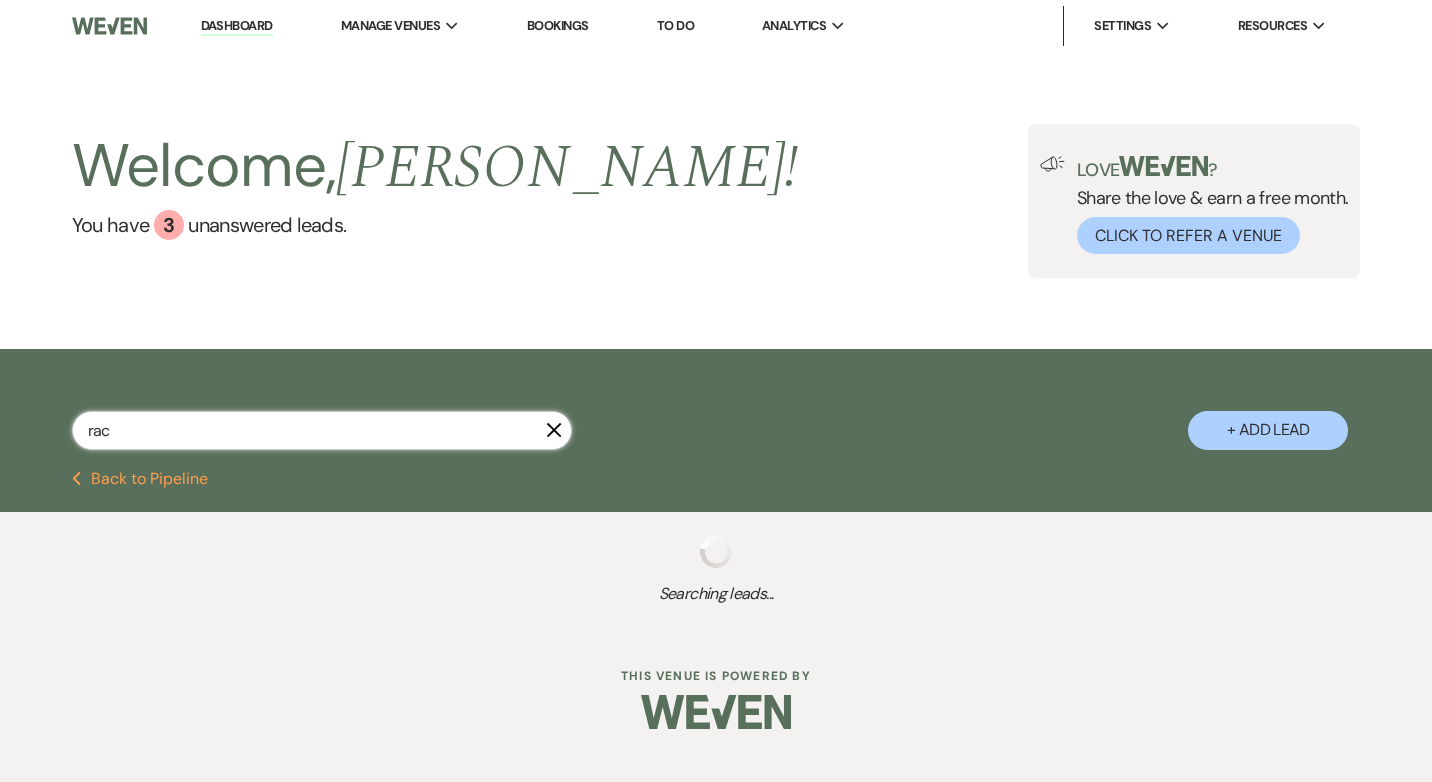 select on "8" 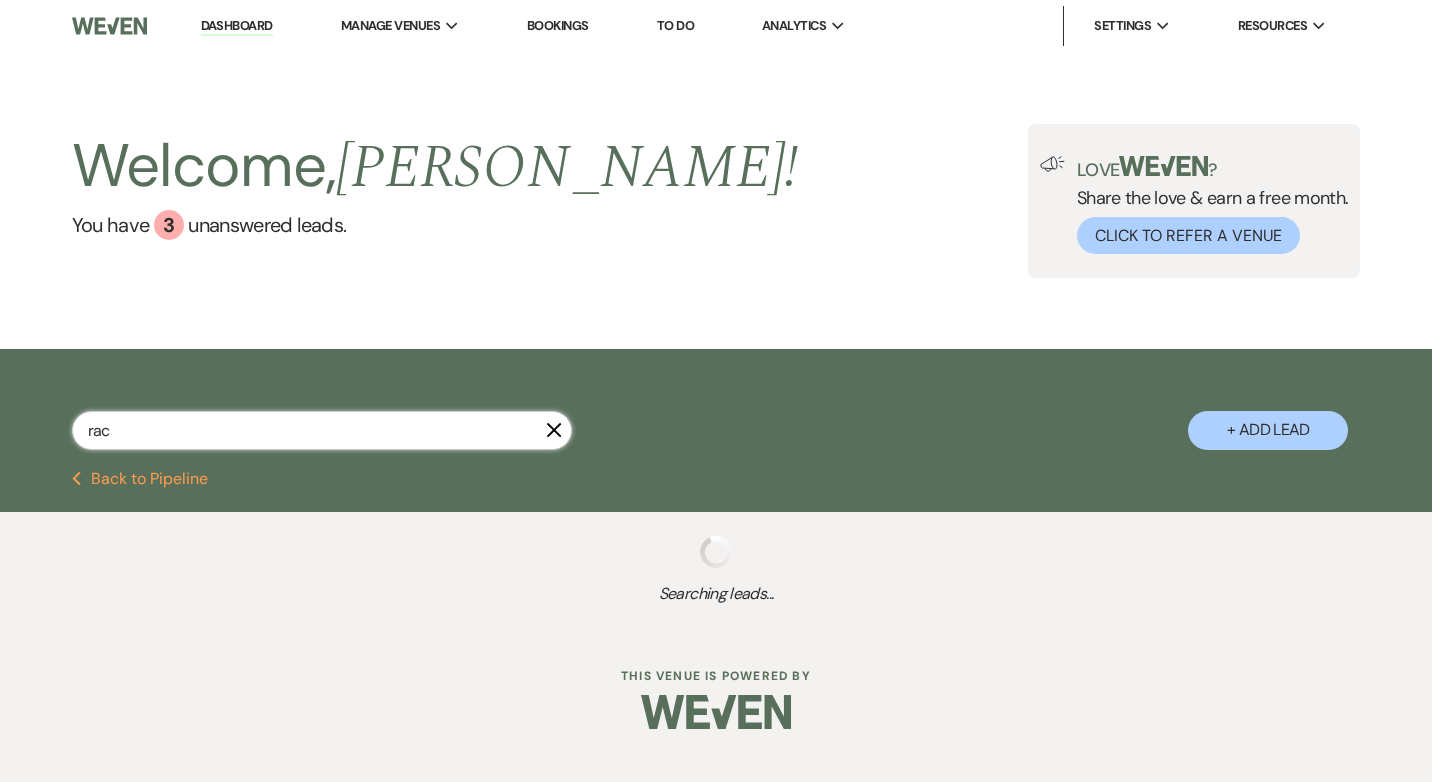 select on "5" 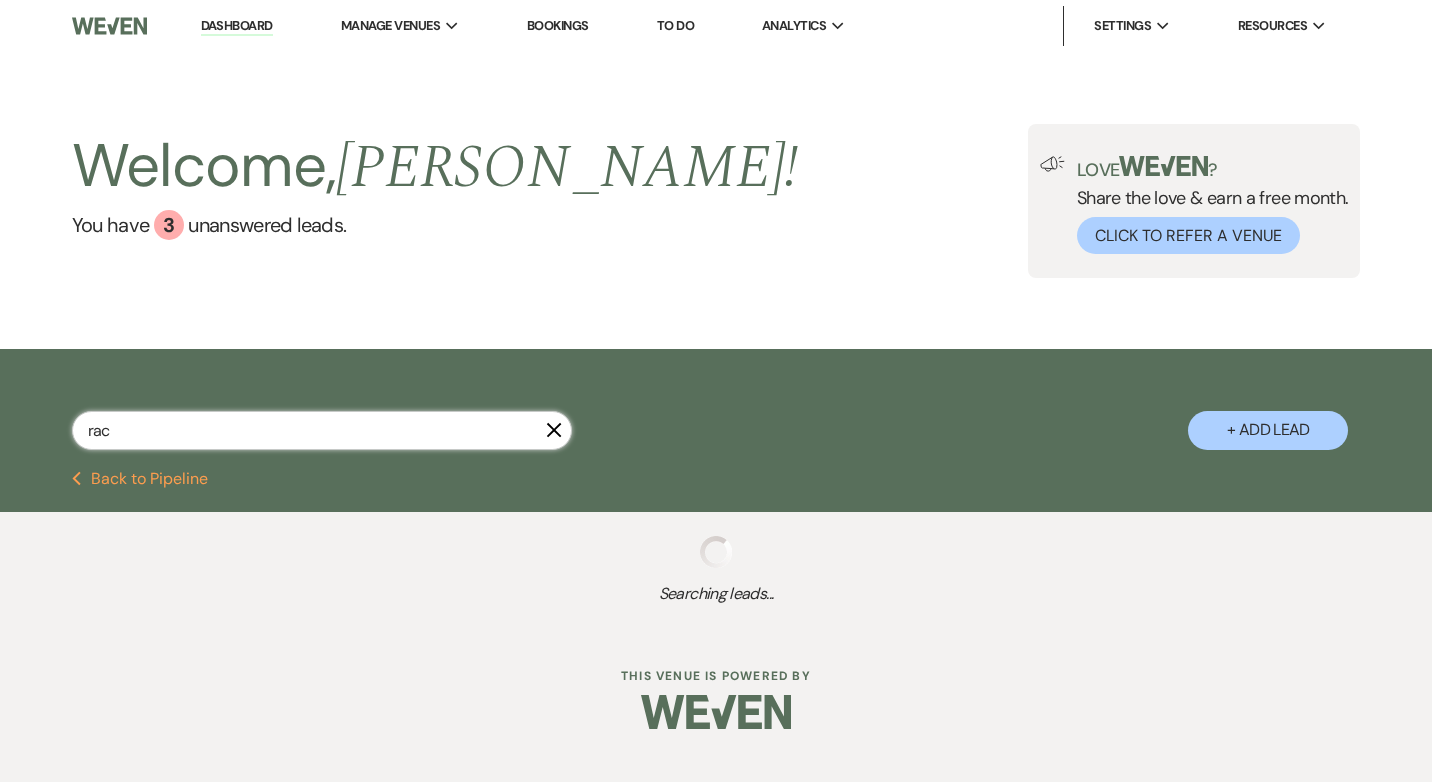 select on "8" 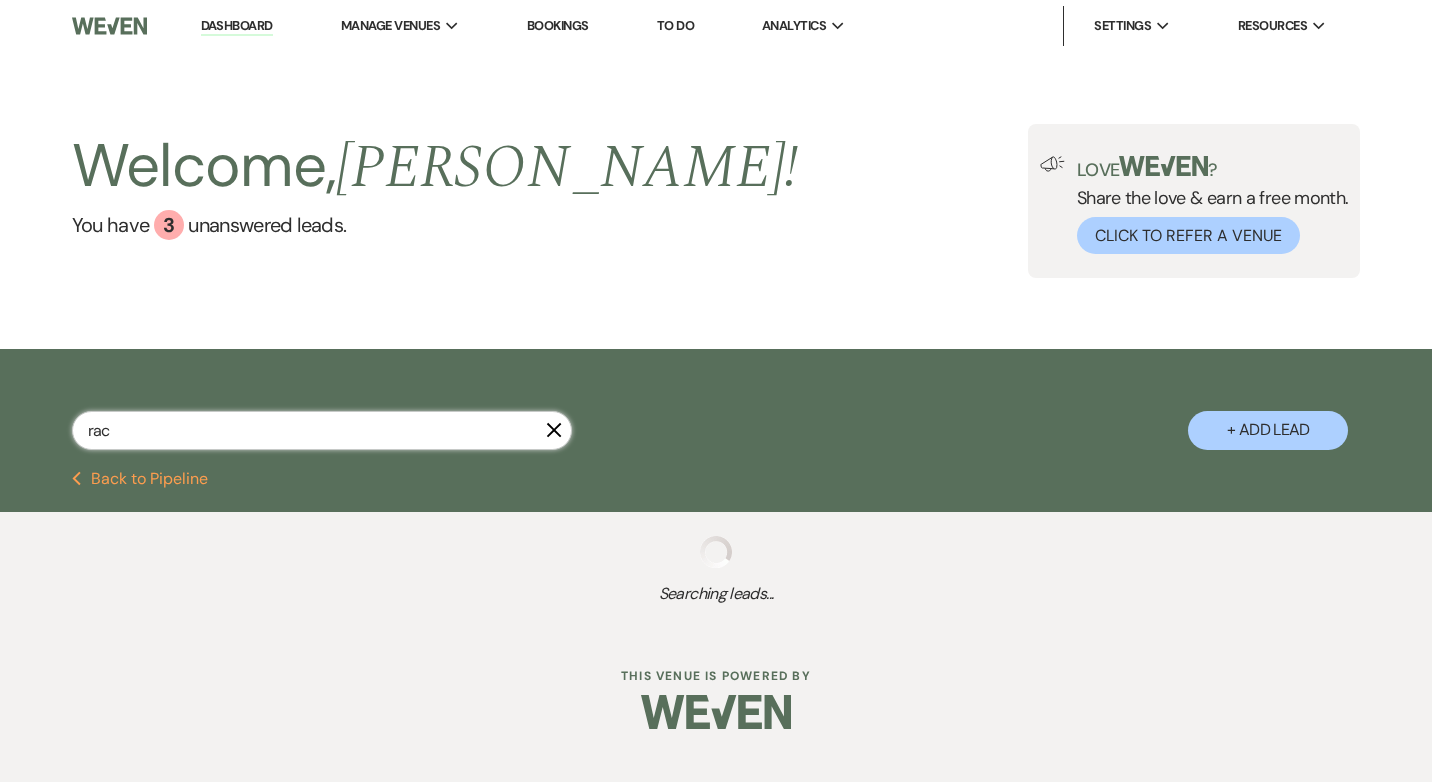 select on "5" 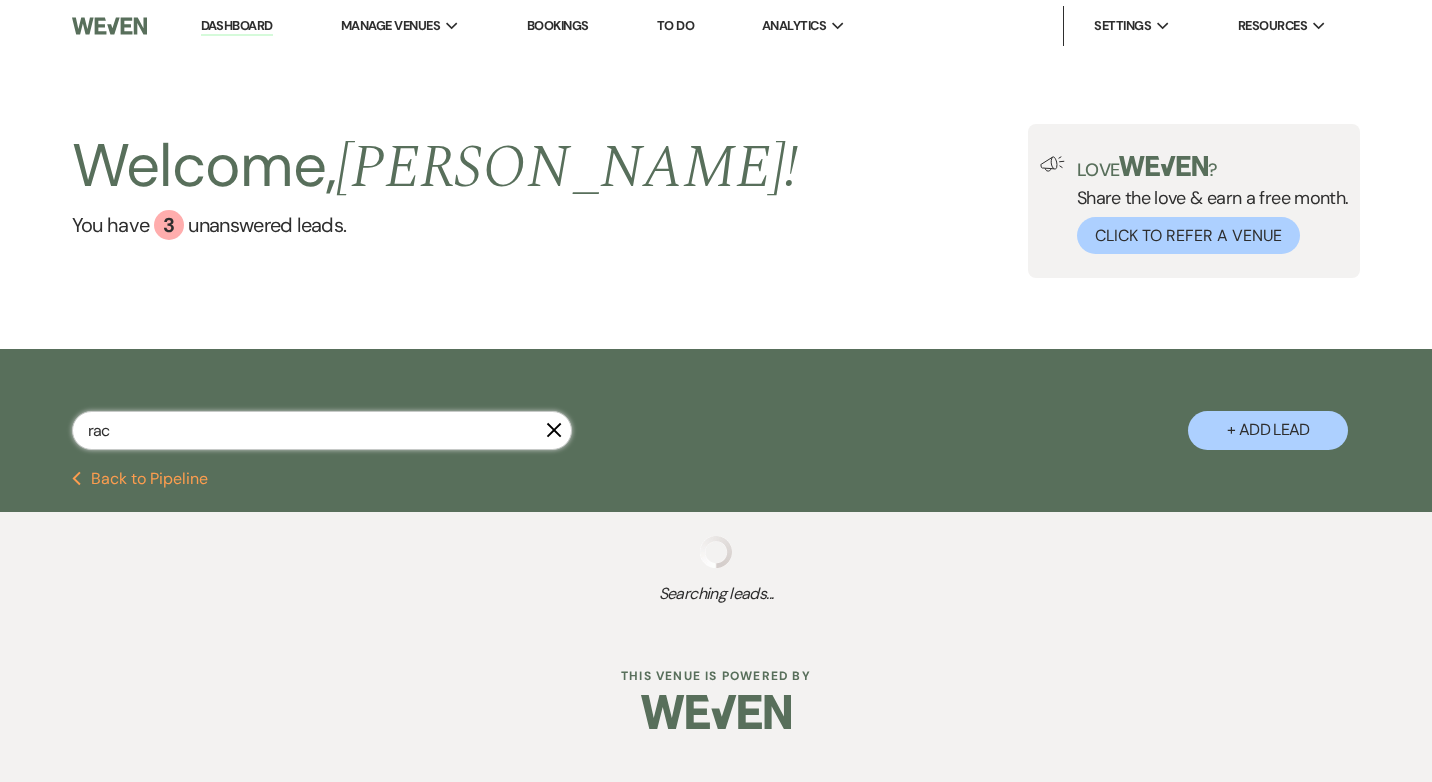 select on "8" 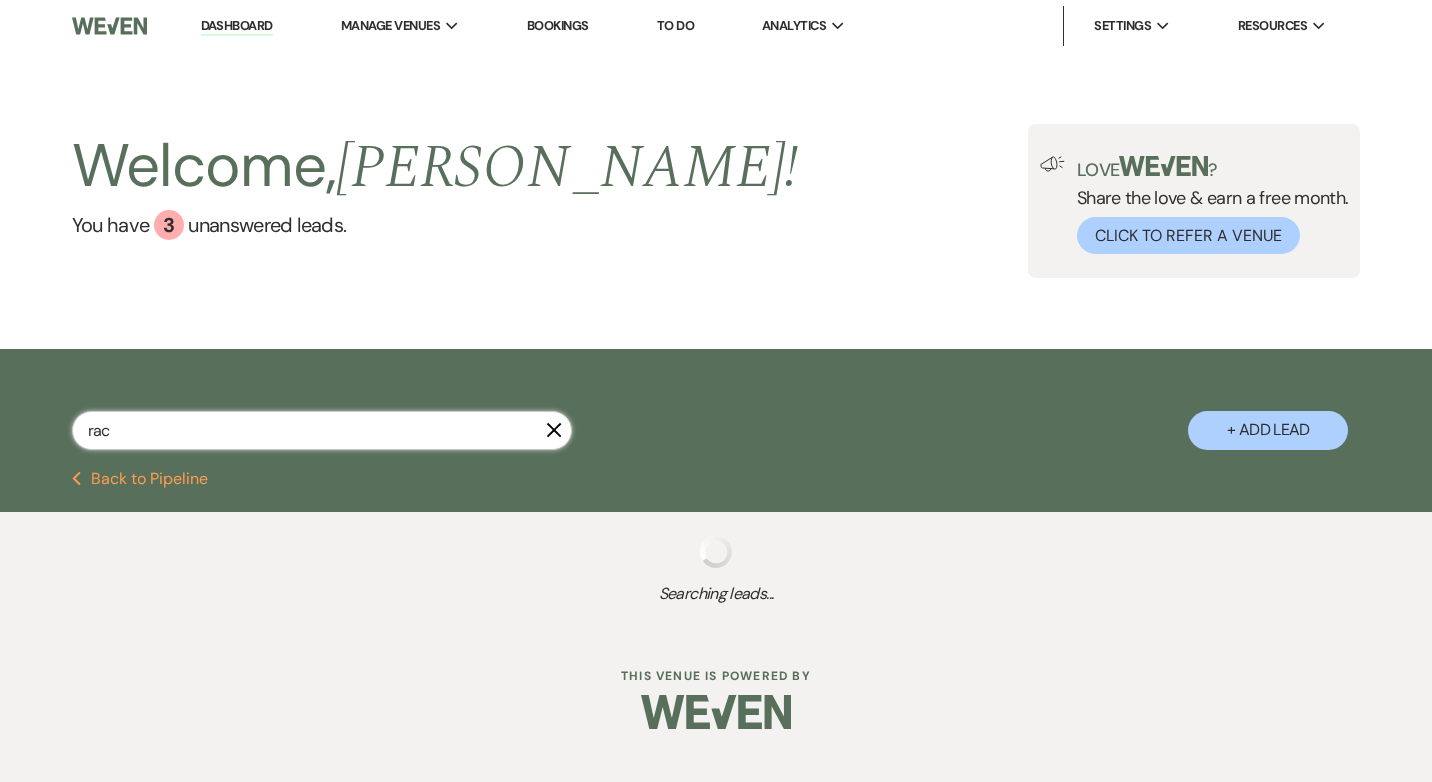 select on "6" 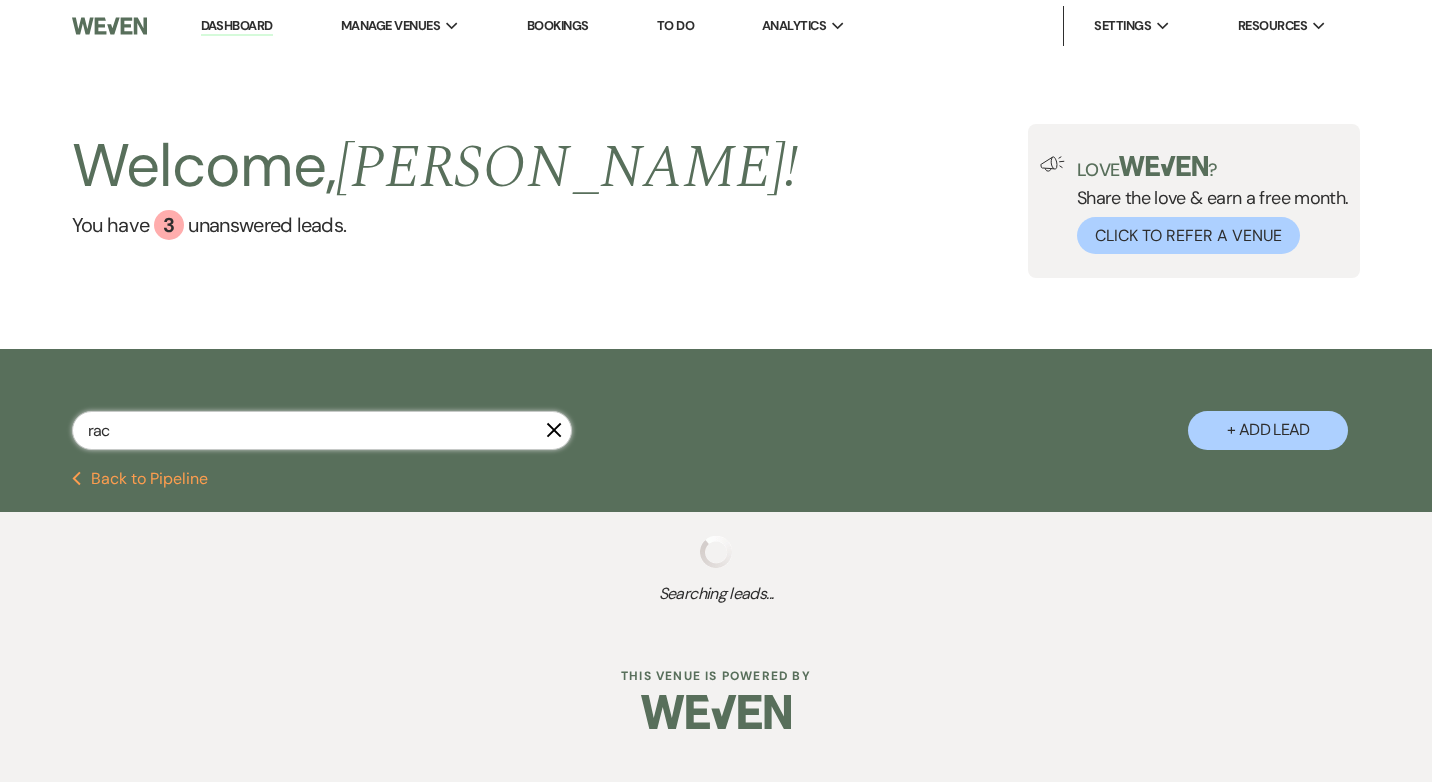 select on "8" 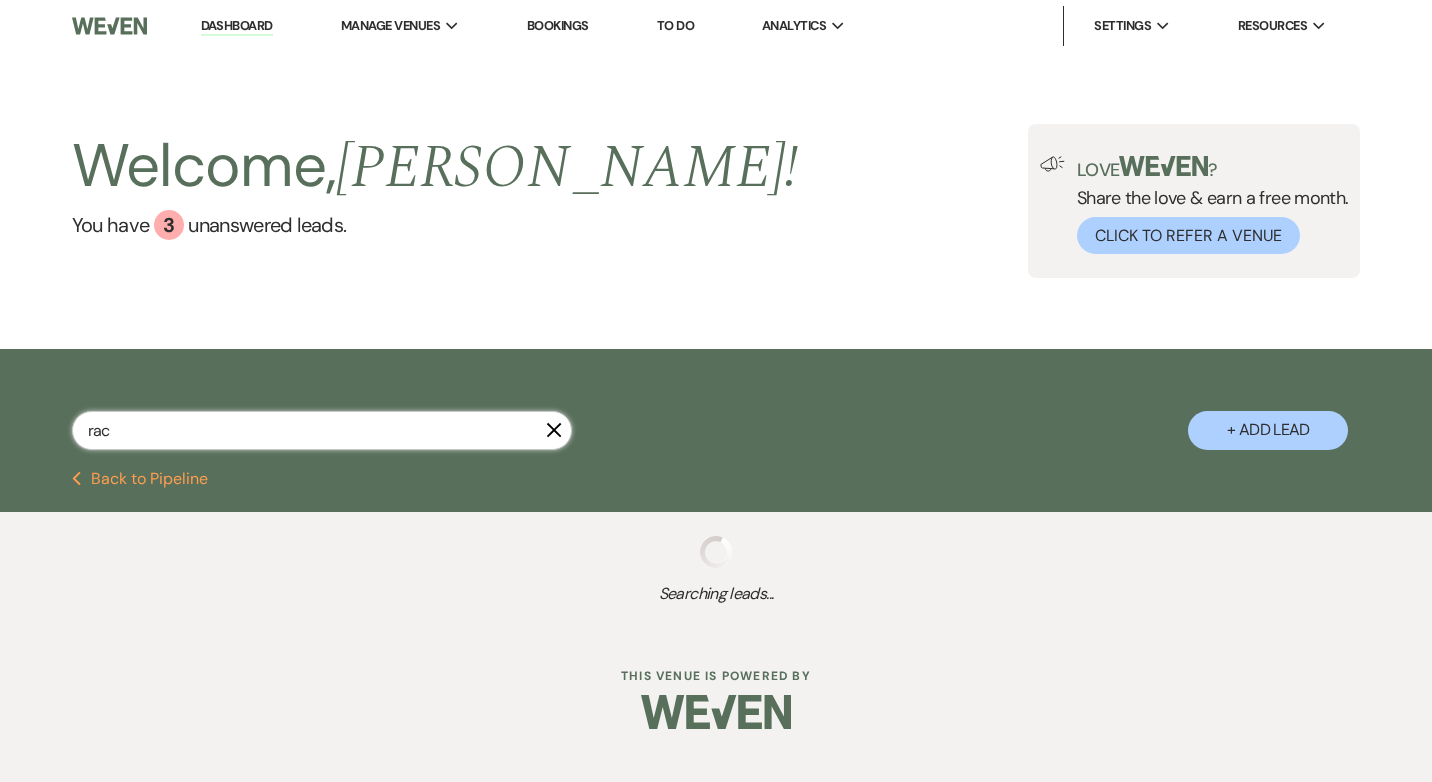 select on "5" 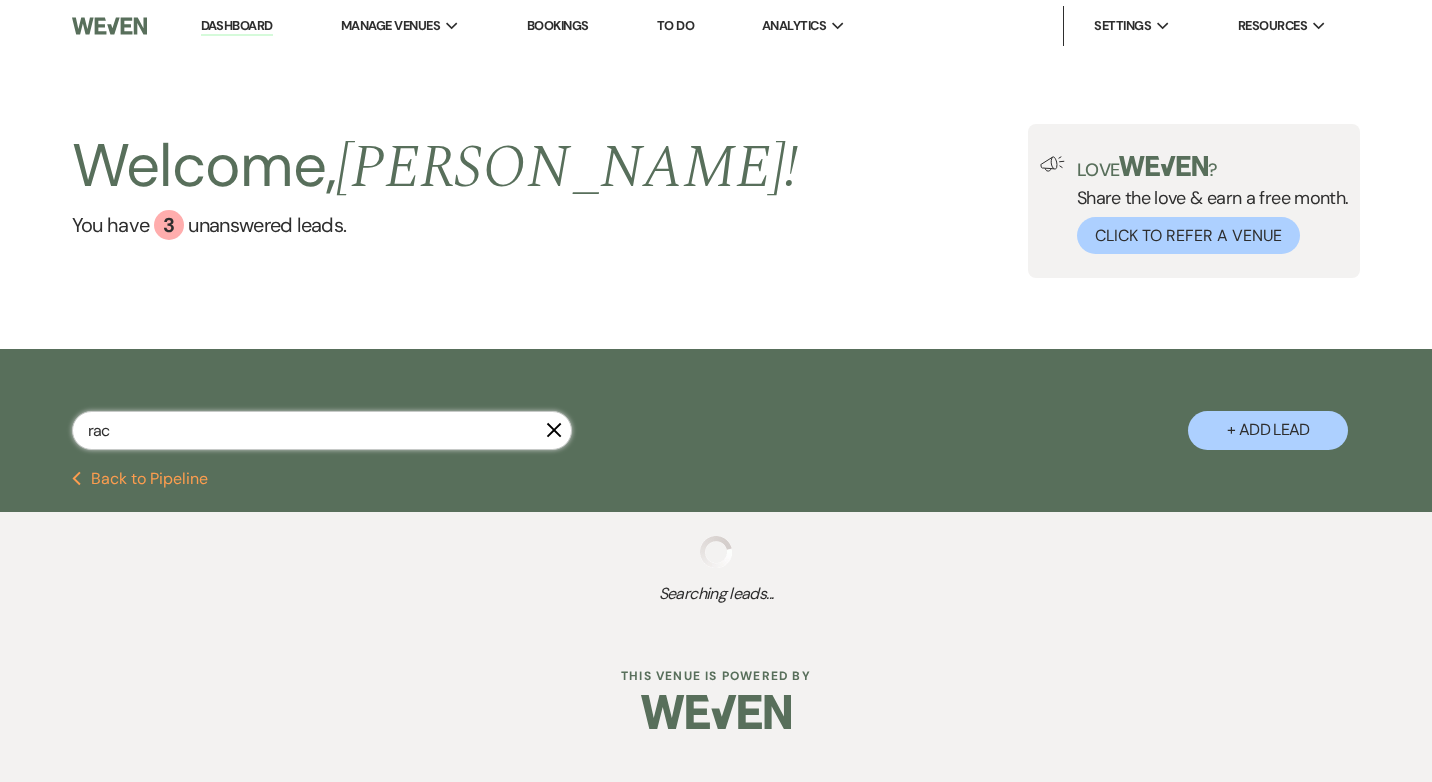 select on "8" 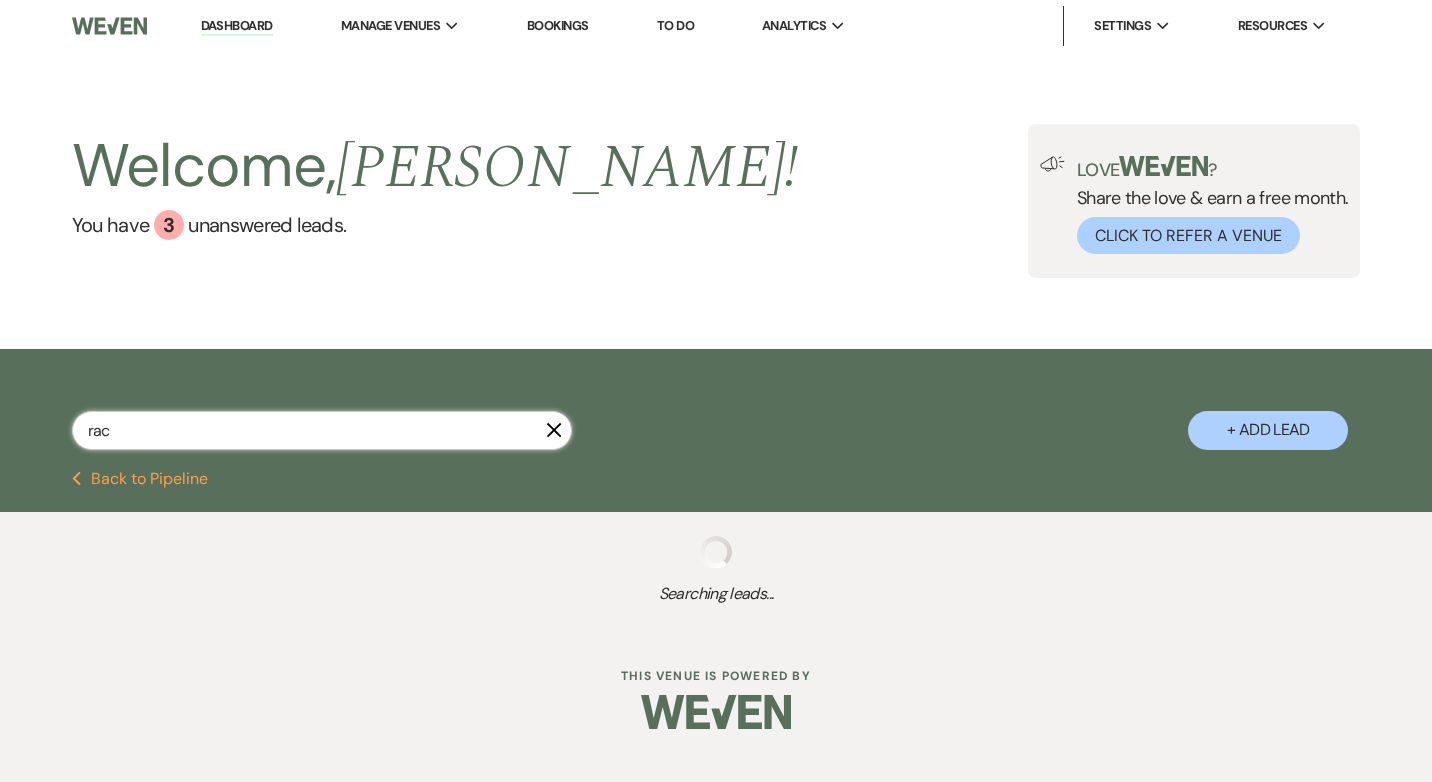 select on "5" 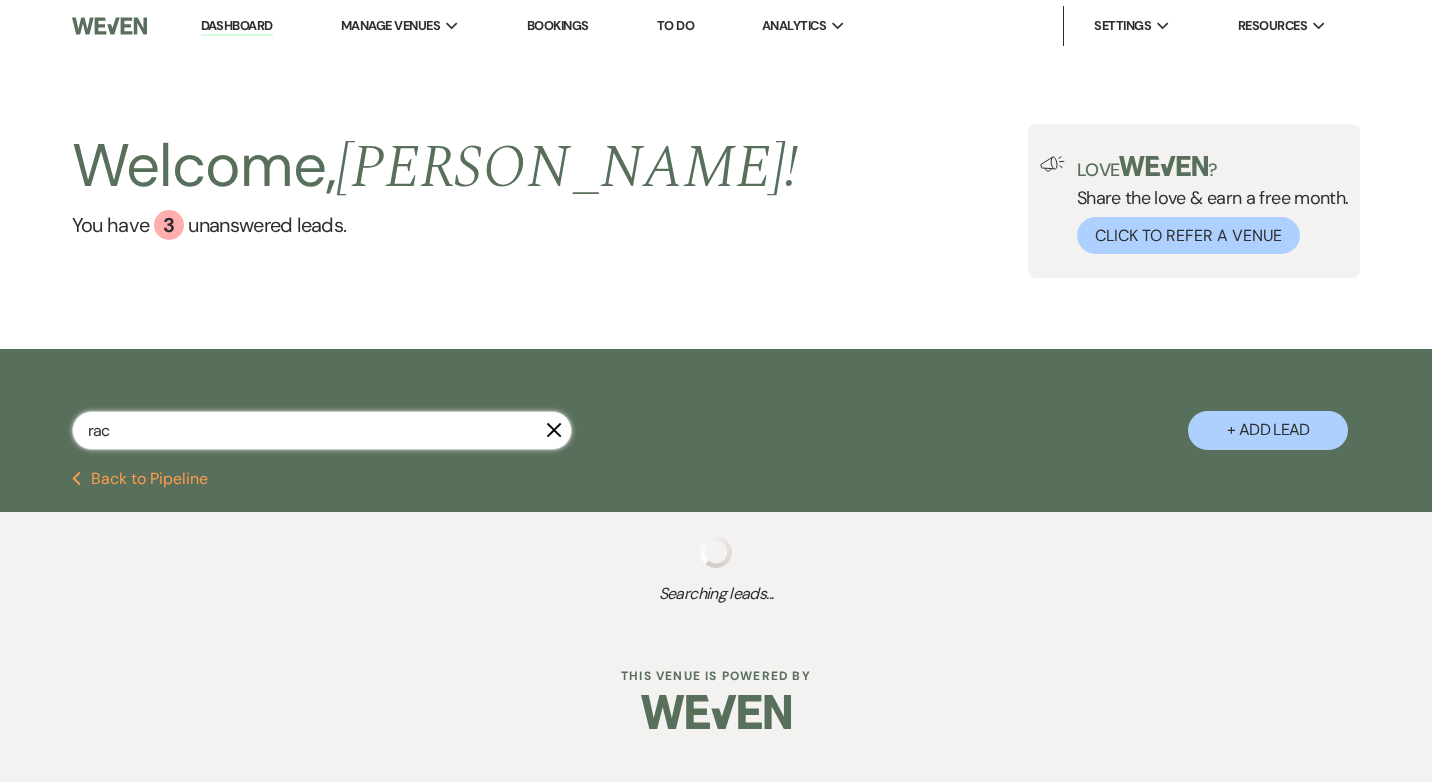 select on "8" 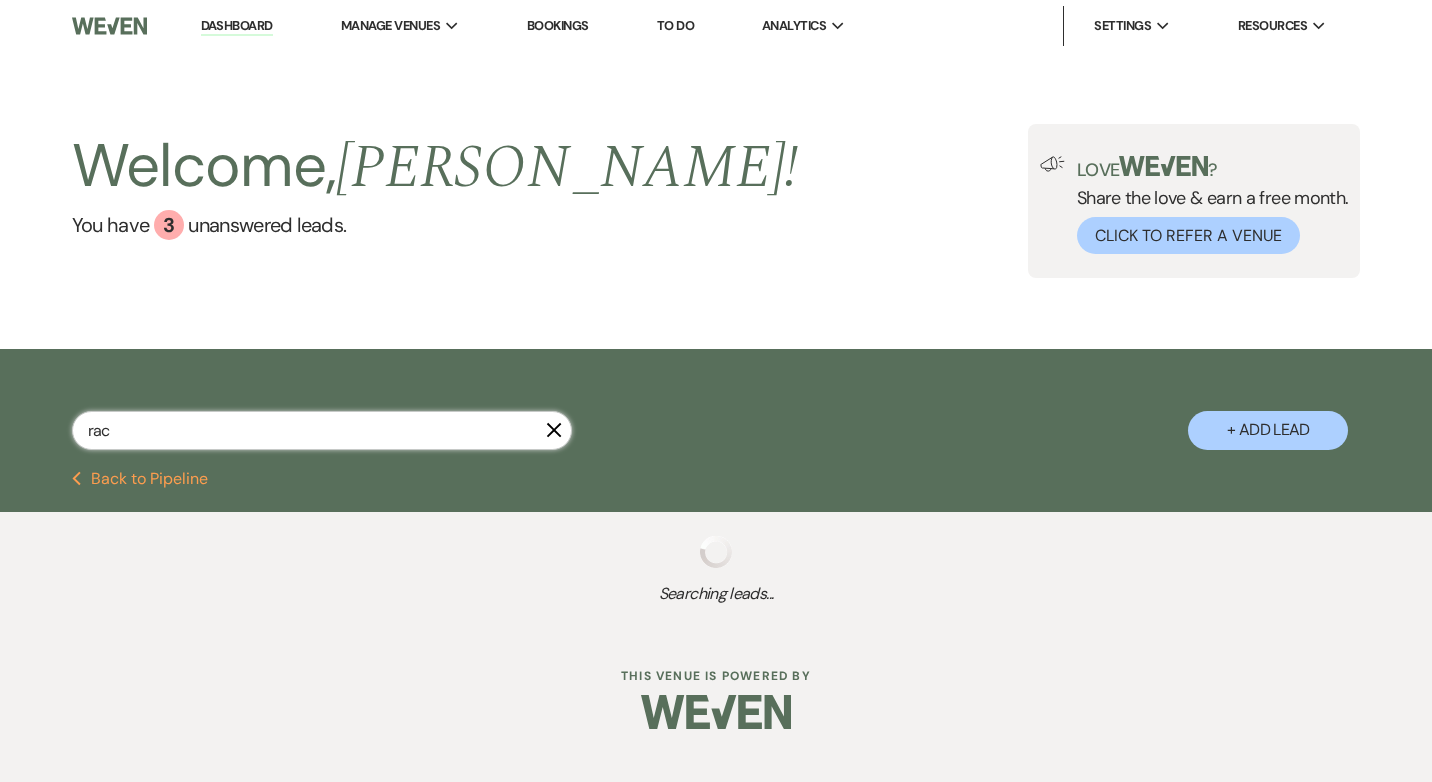 select on "6" 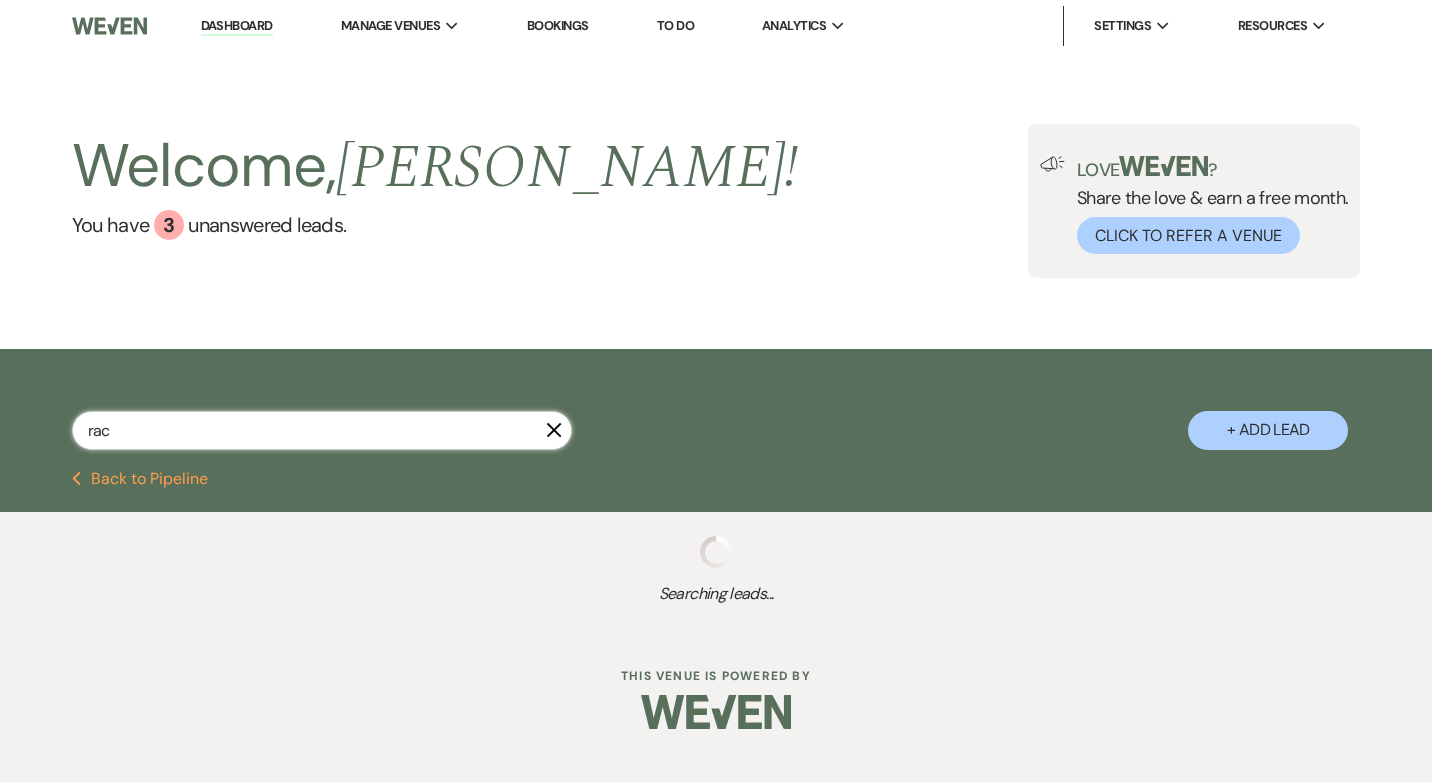 select on "8" 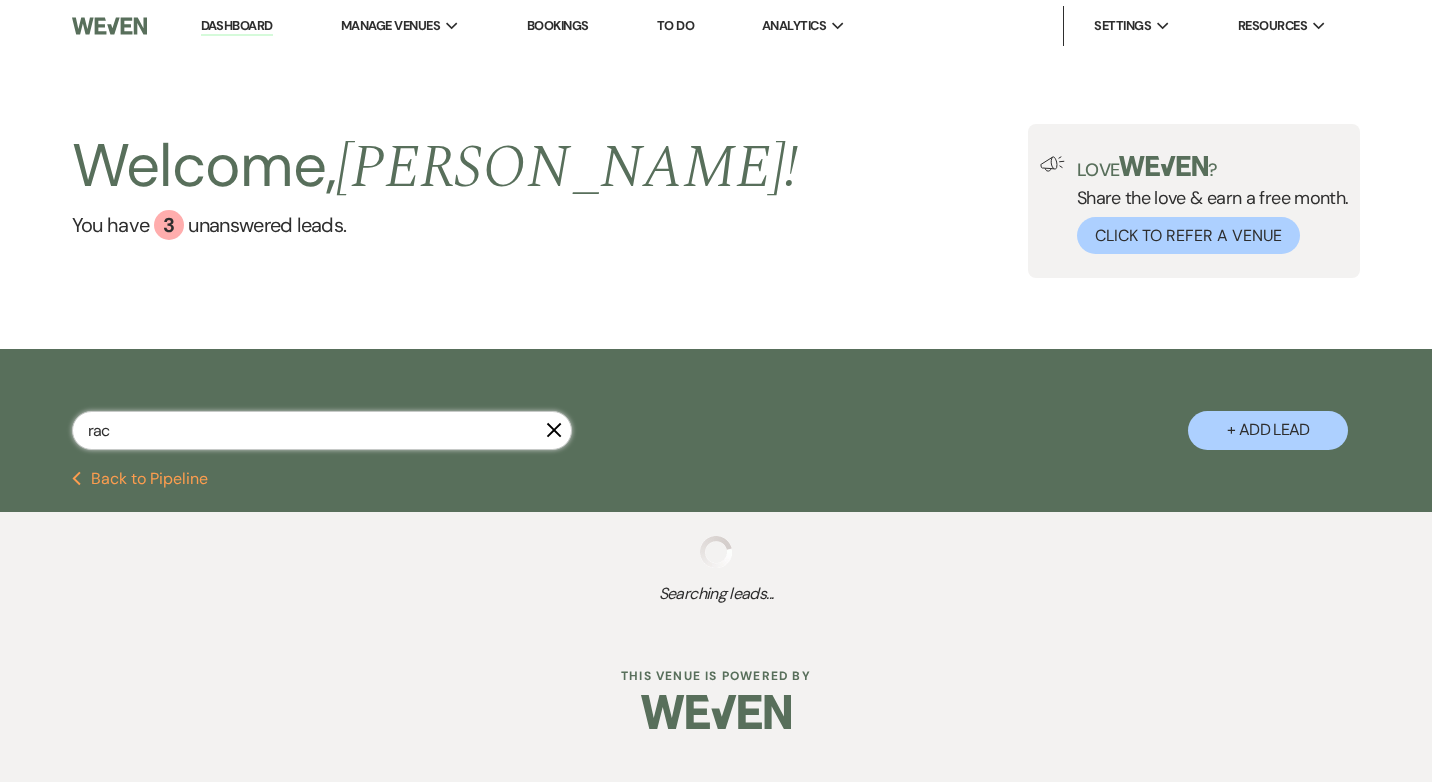 select on "5" 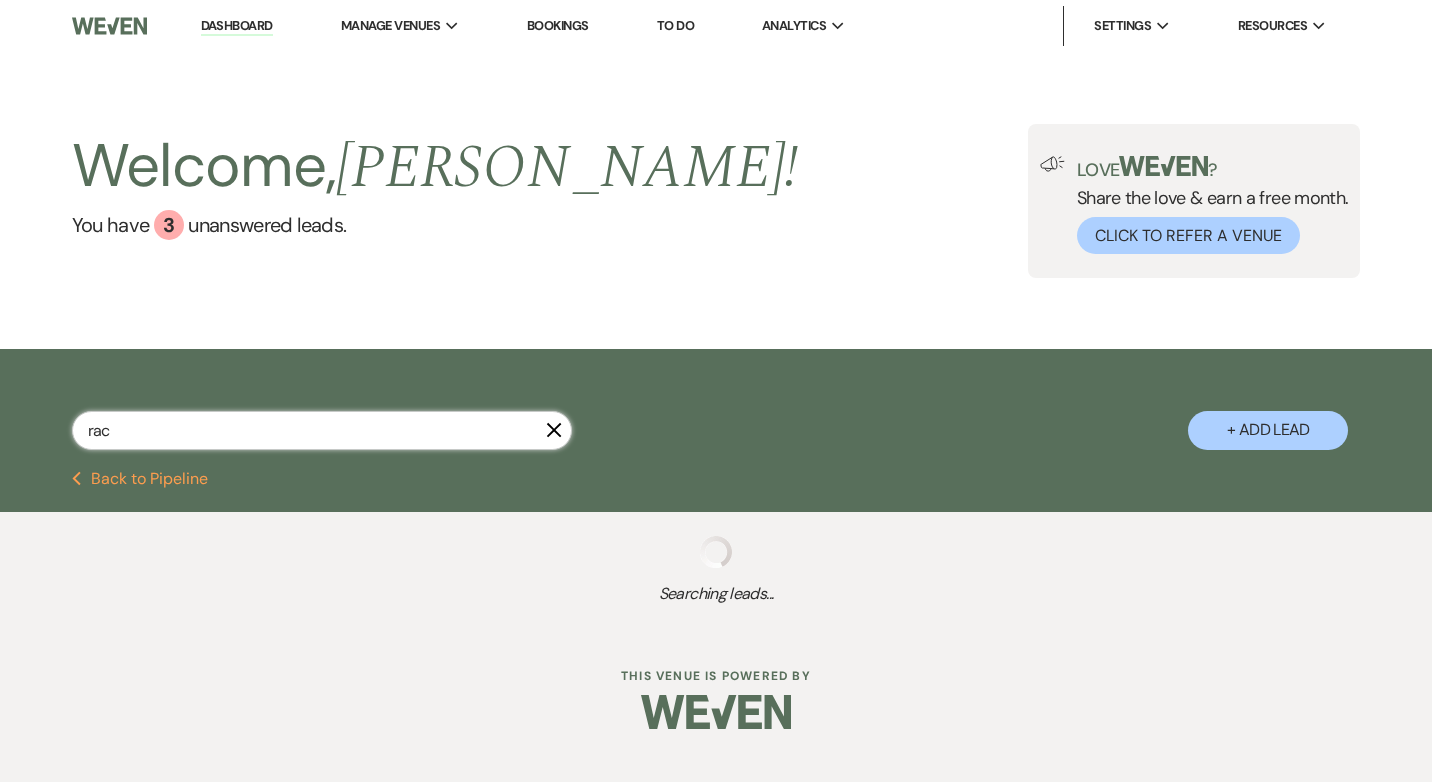 select on "8" 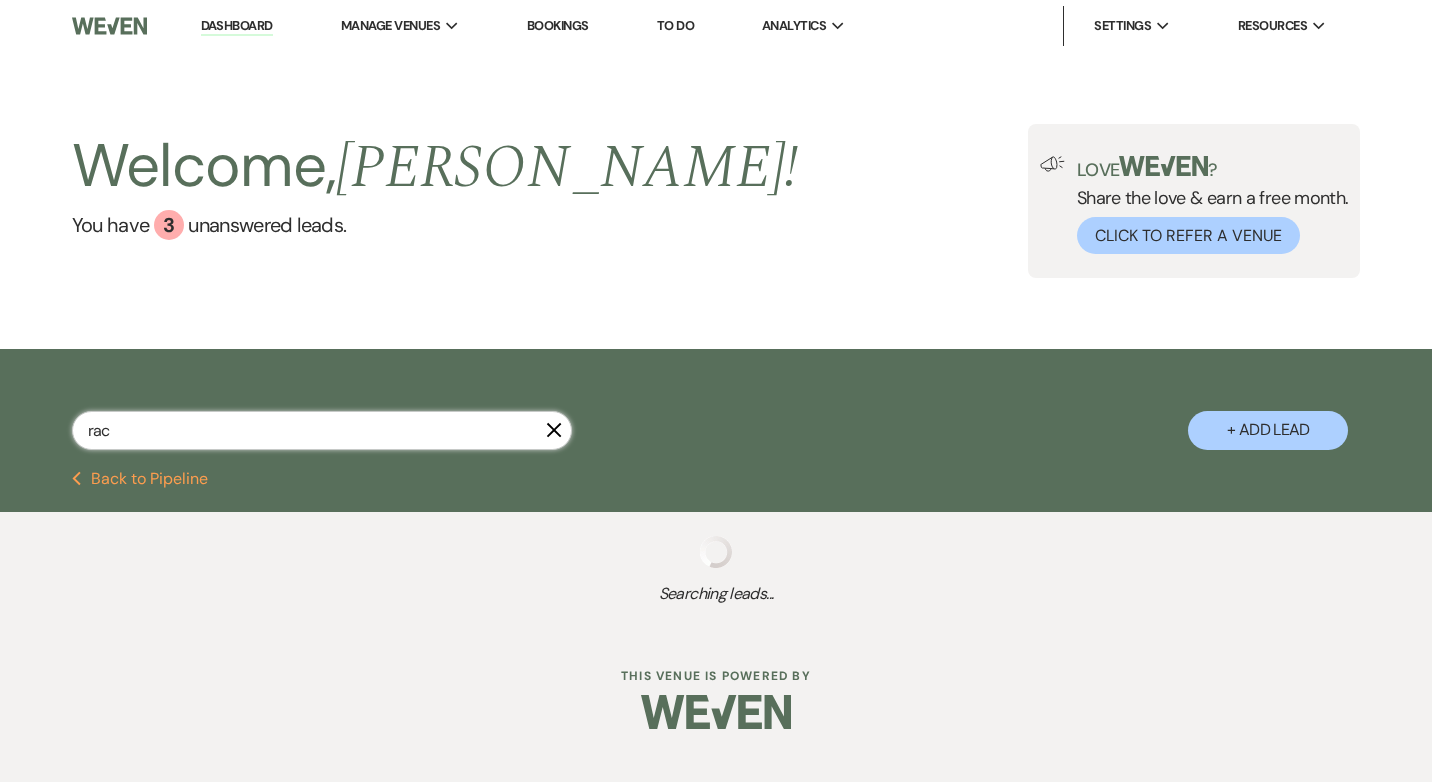 select on "5" 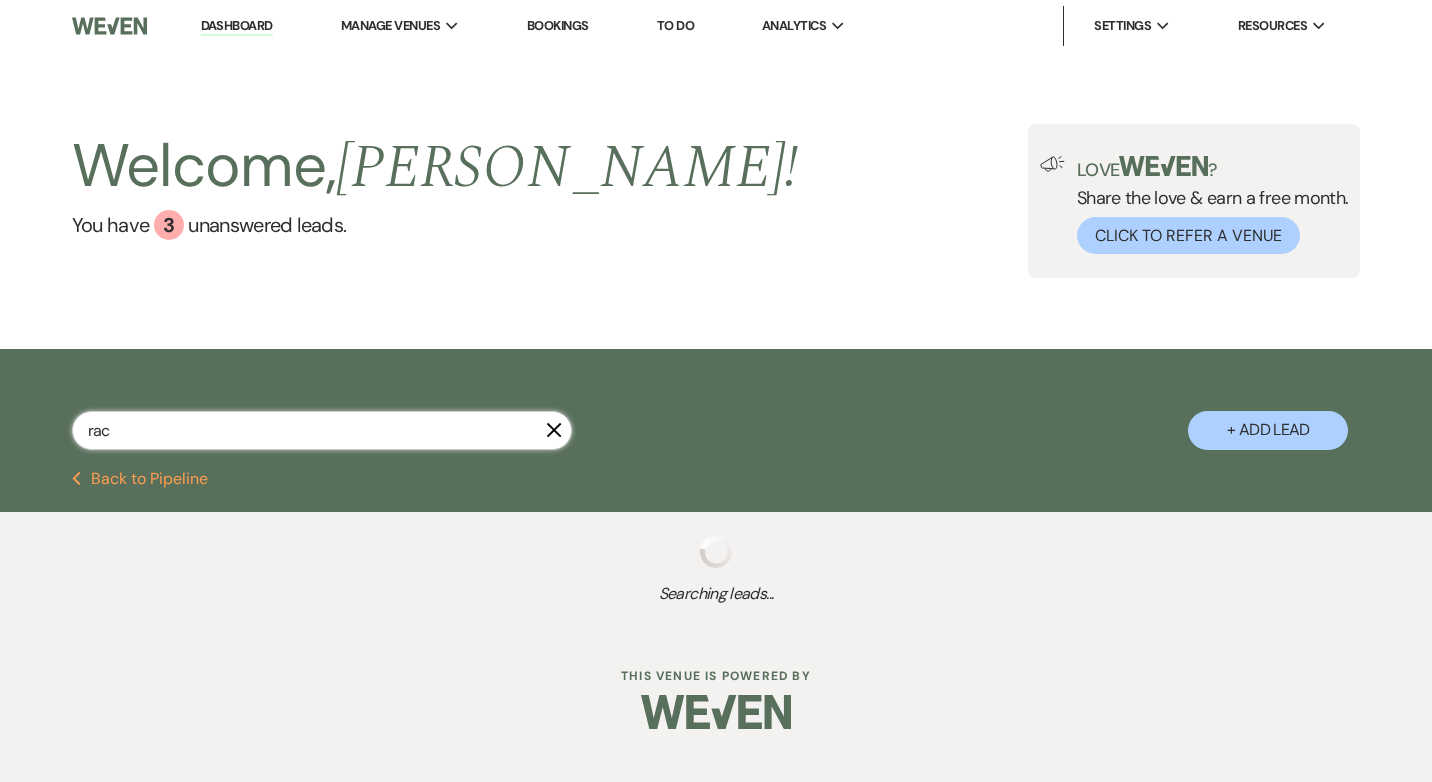 select on "8" 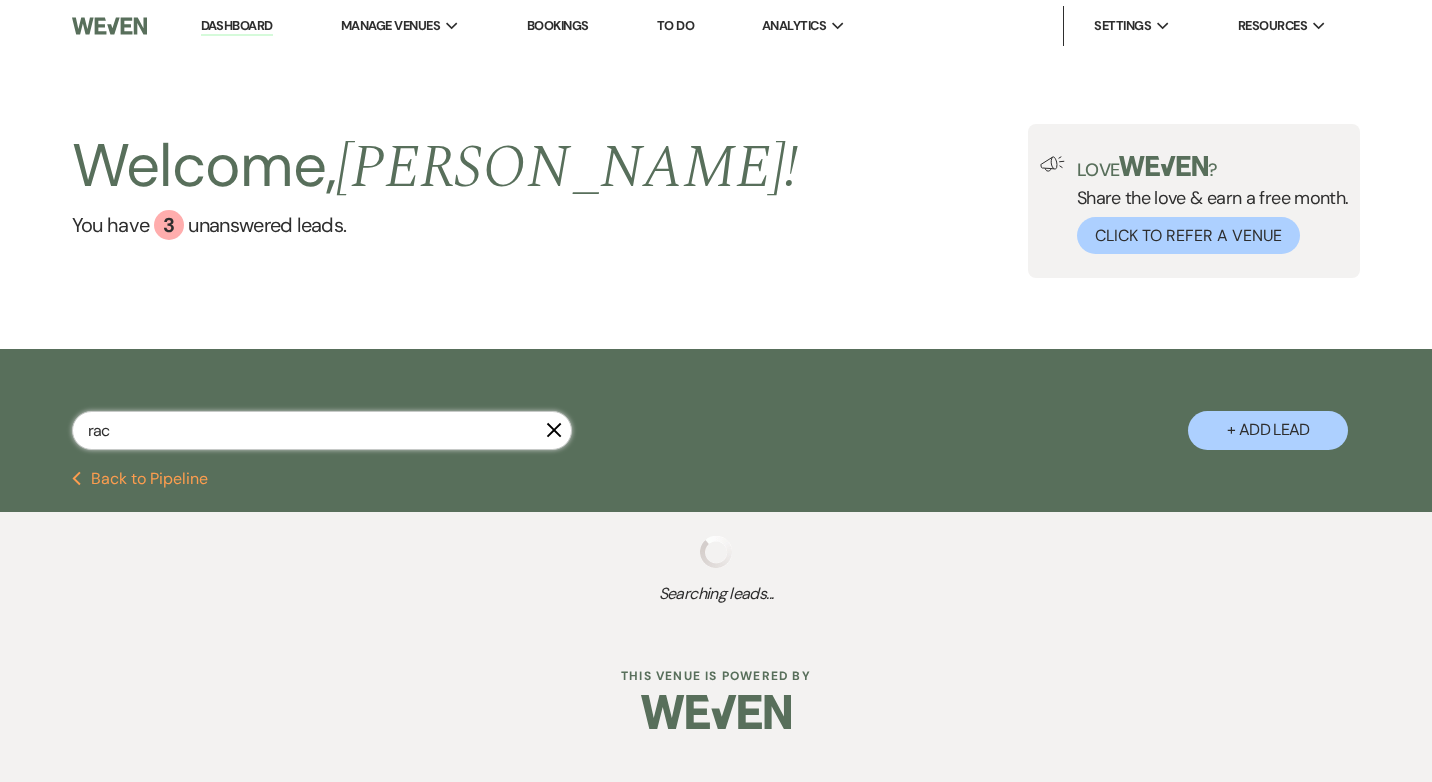 select on "5" 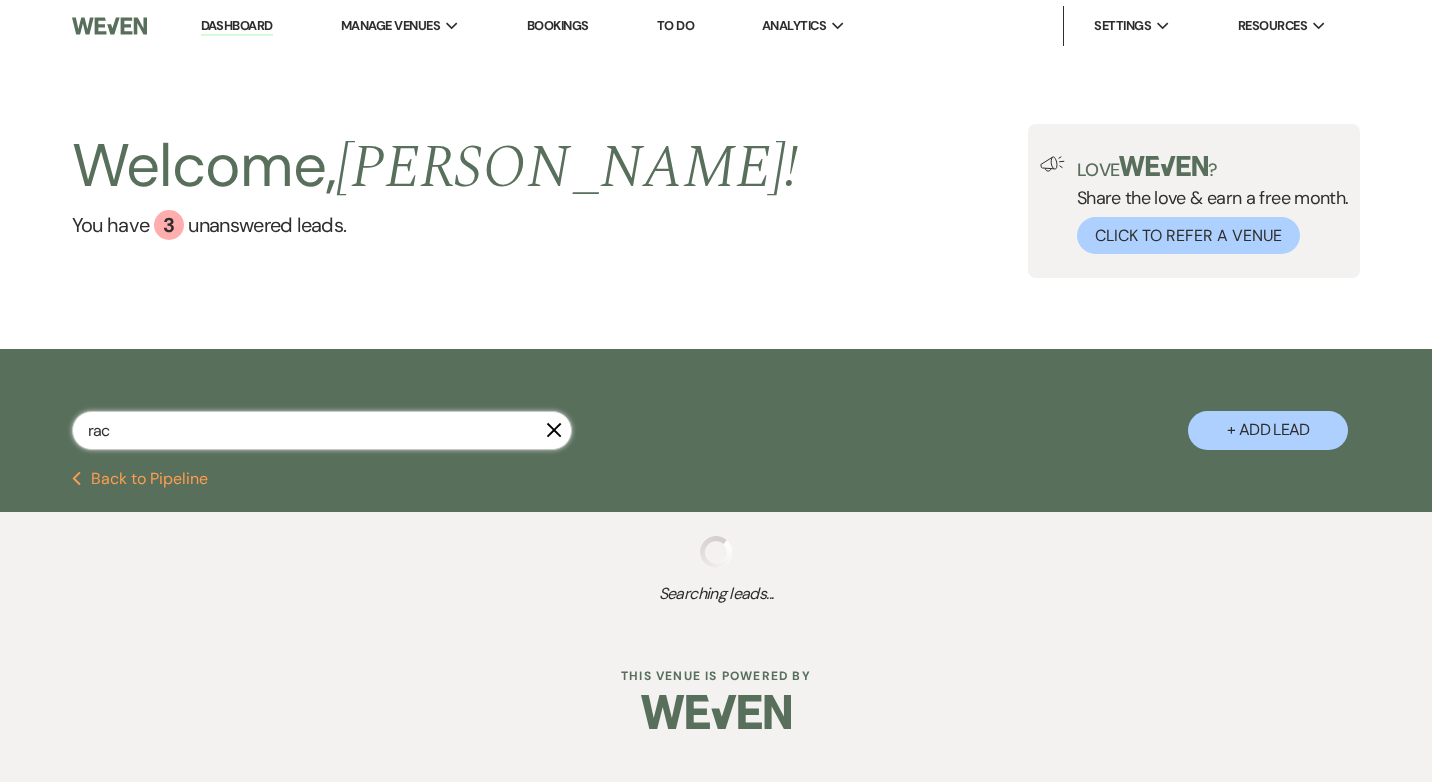 select on "8" 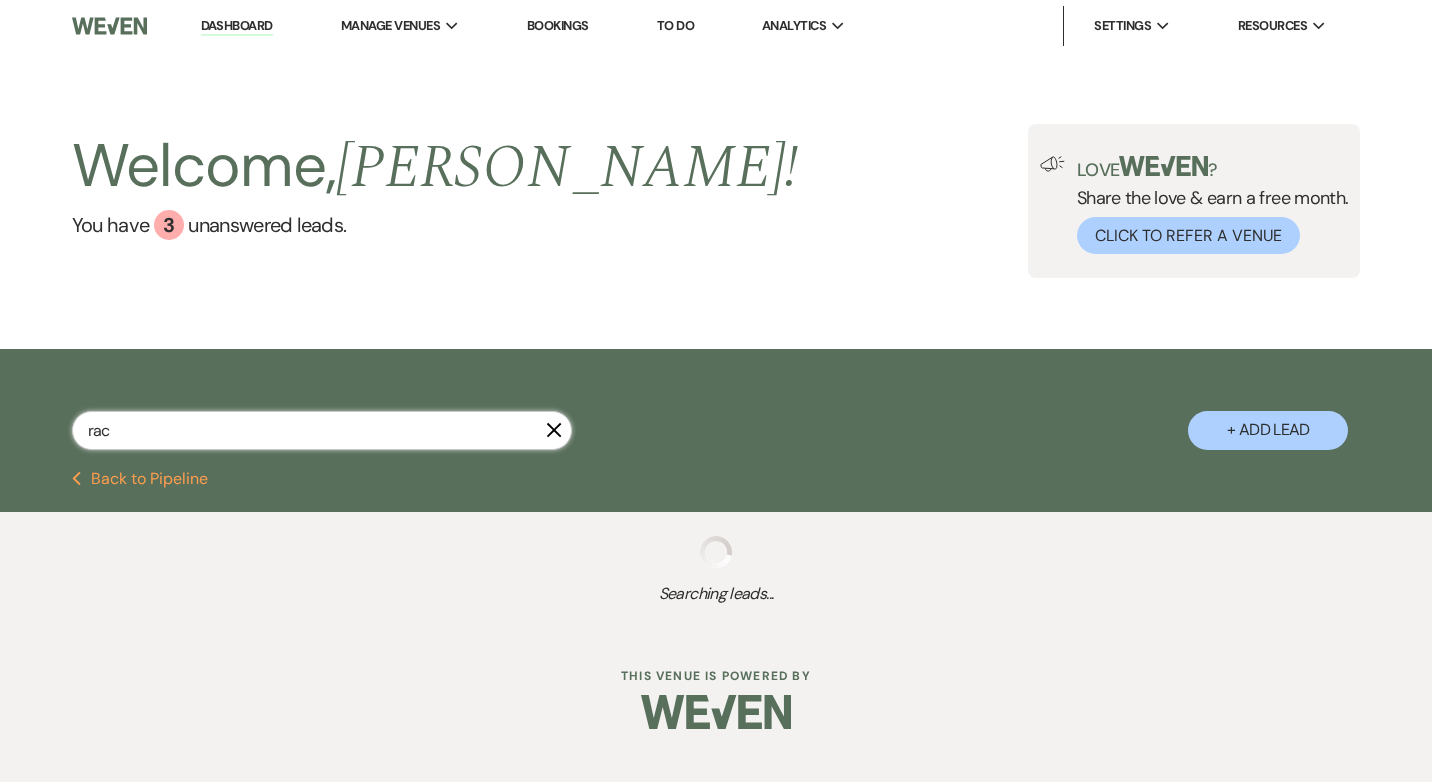 select on "5" 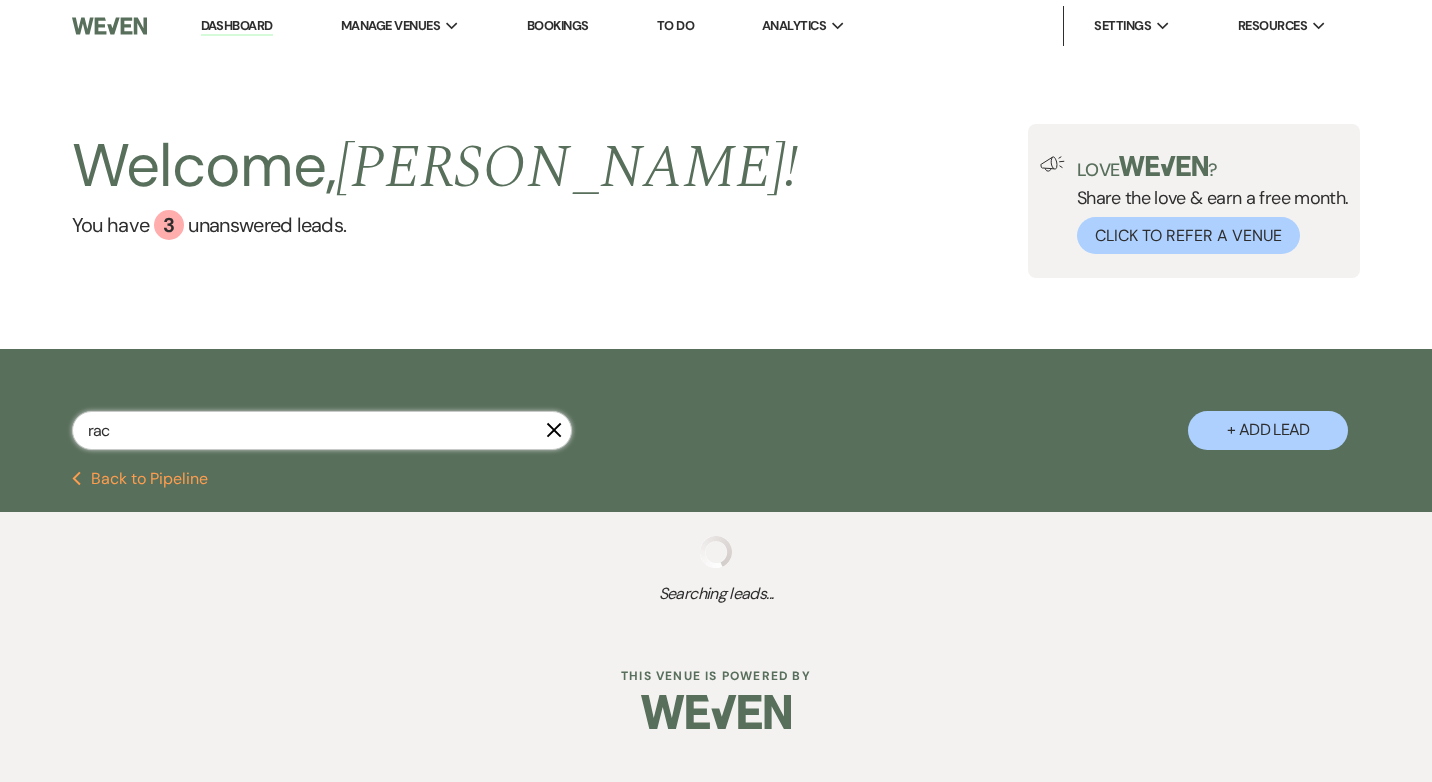 select on "8" 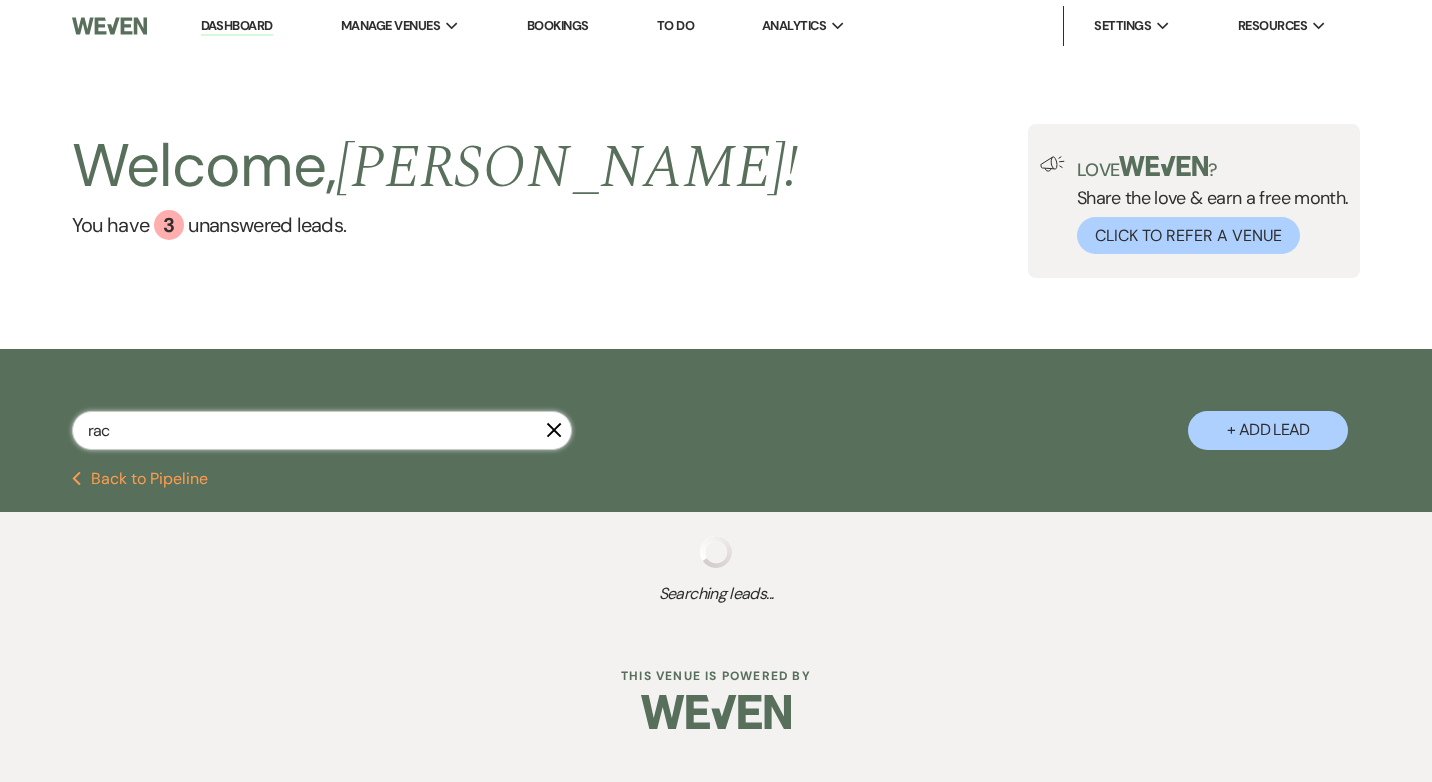select on "5" 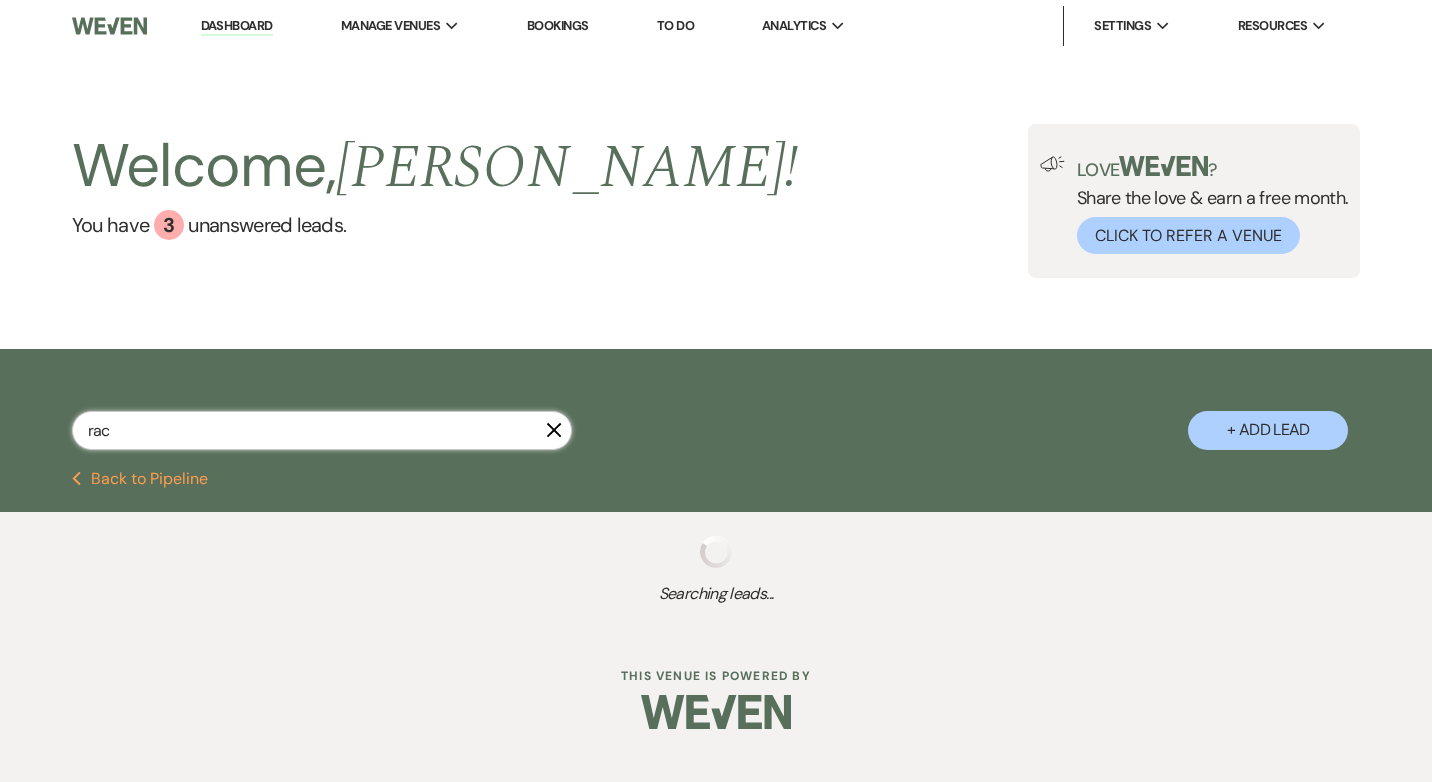 select on "8" 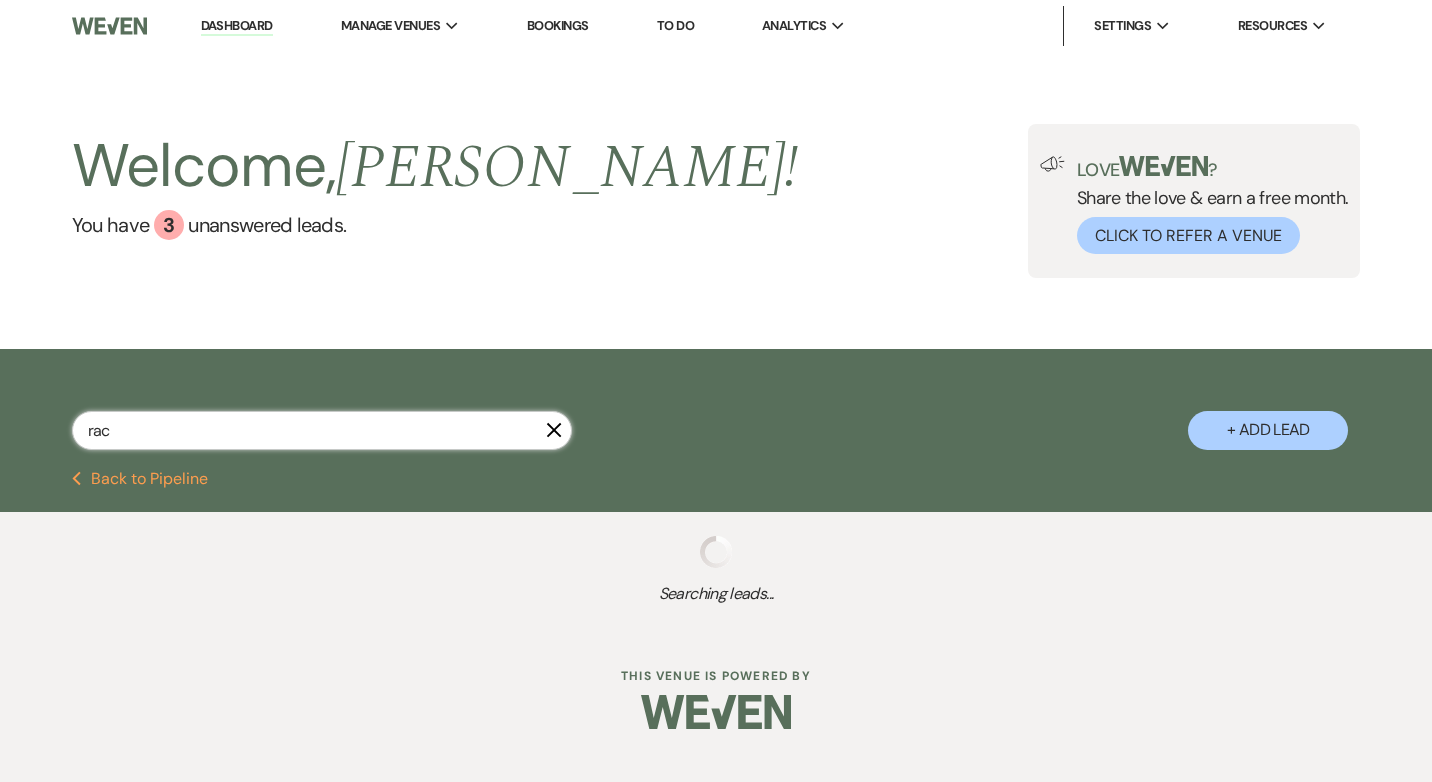 select on "5" 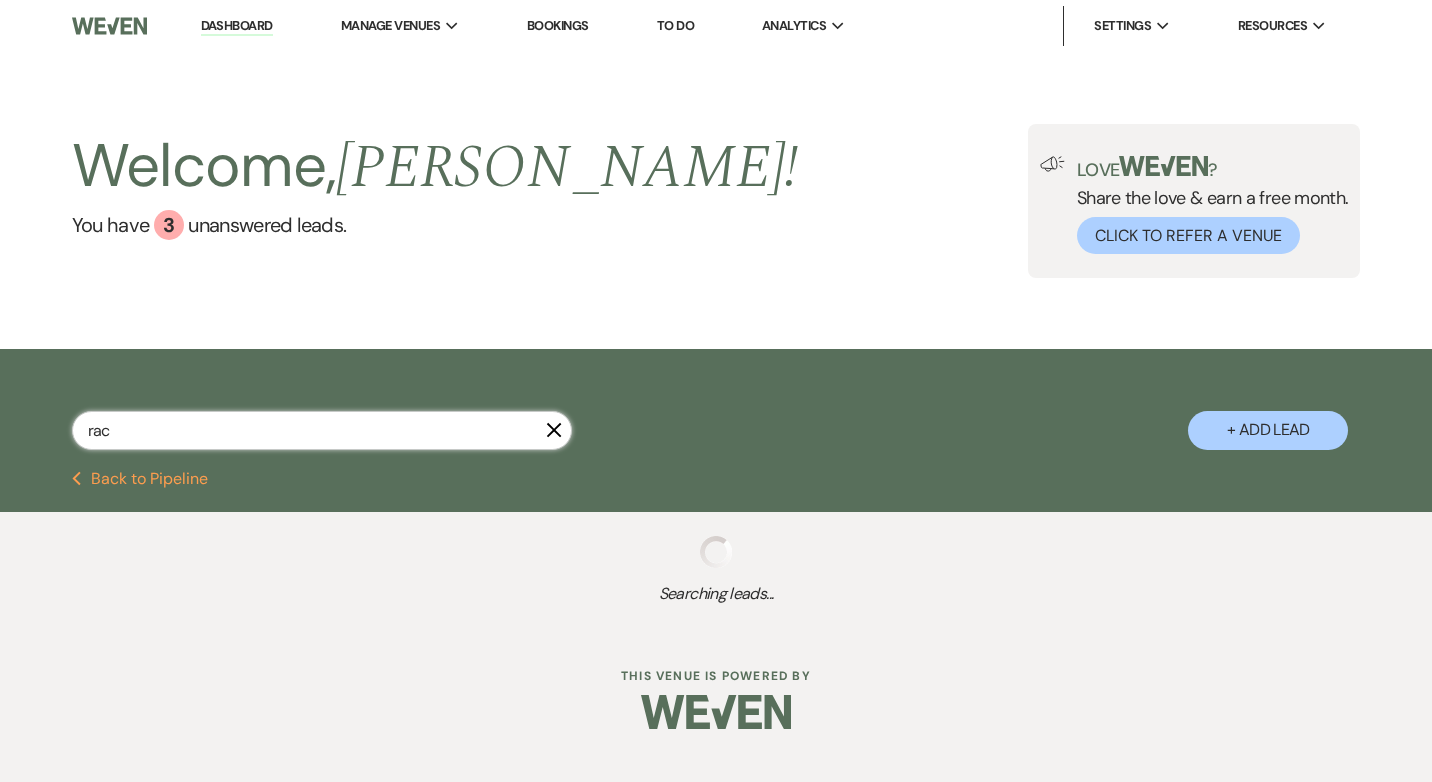 select on "8" 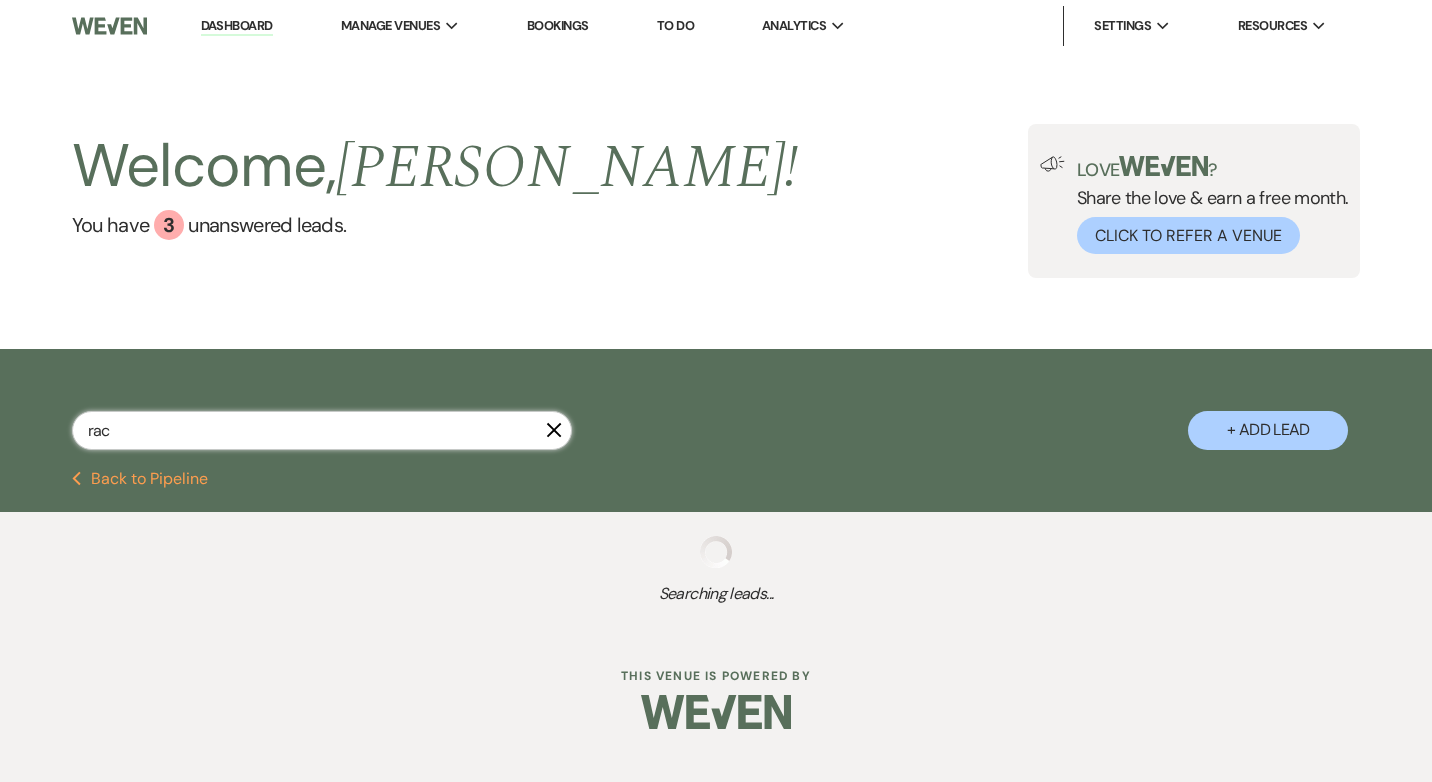 select on "5" 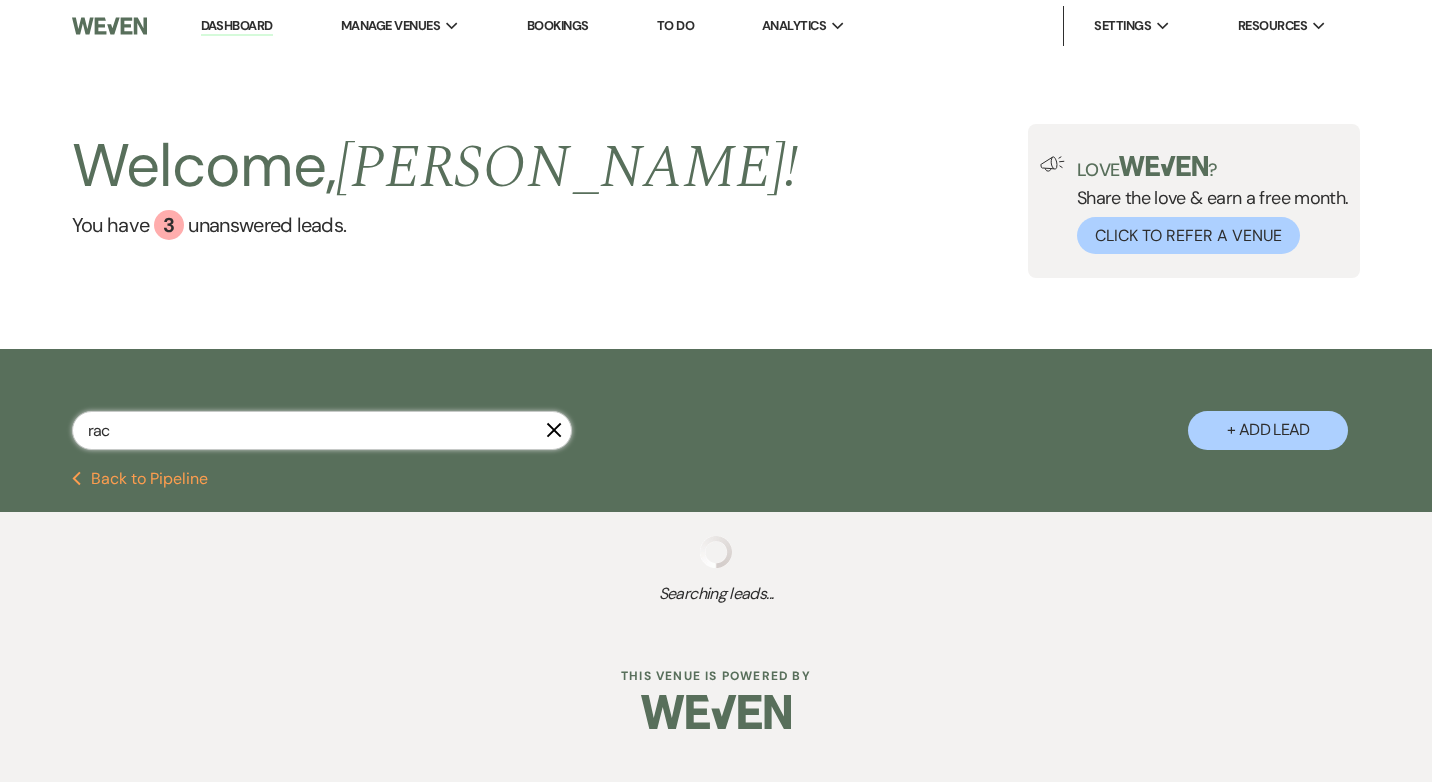 select on "5" 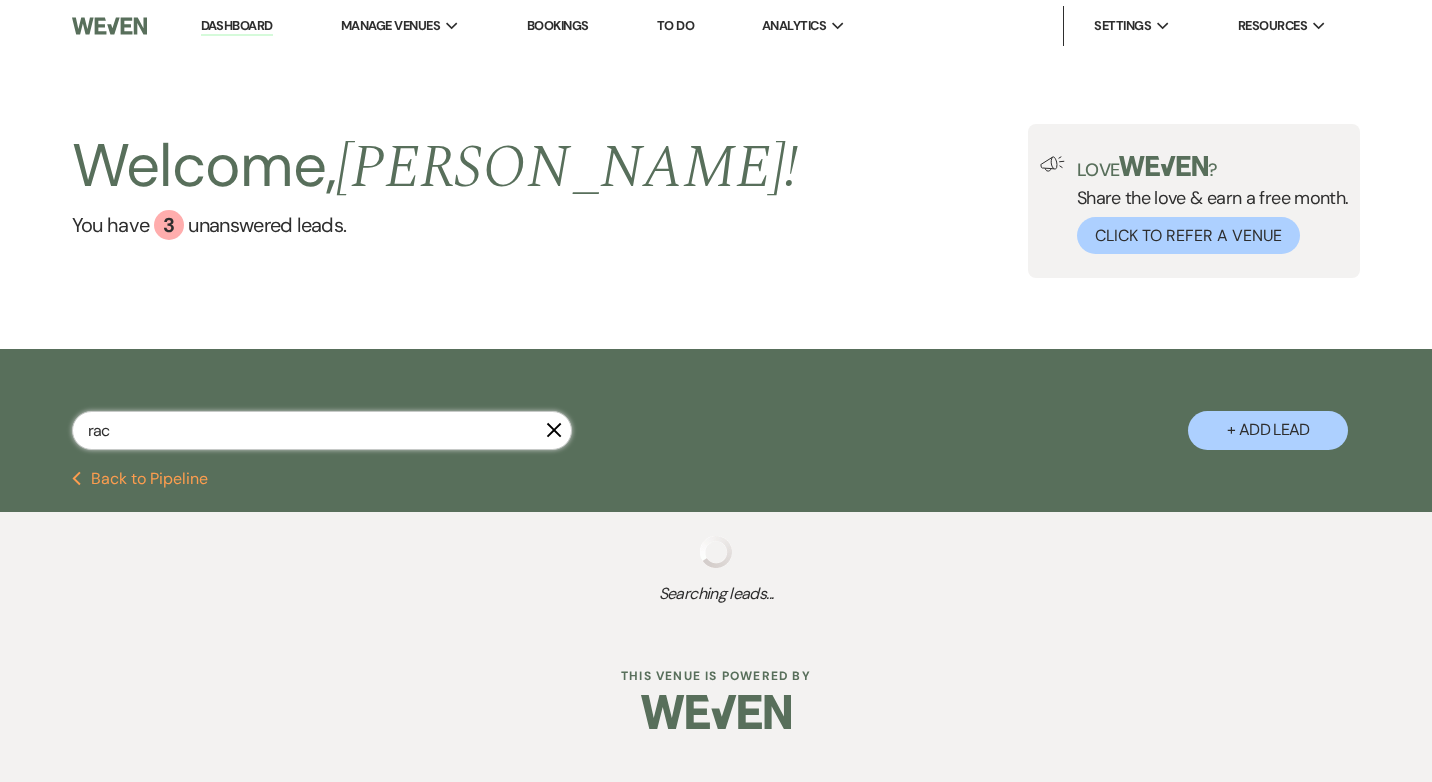 select on "8" 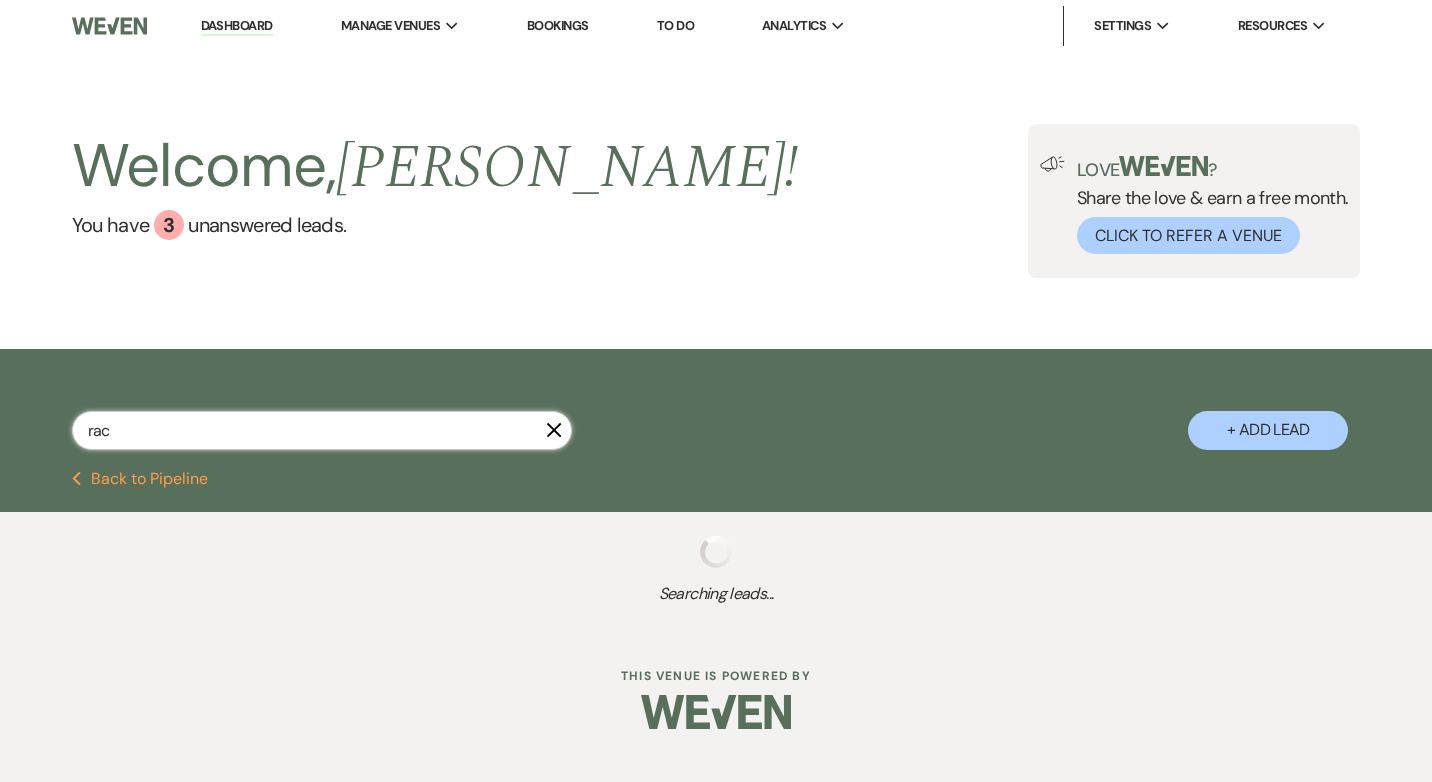 select on "9" 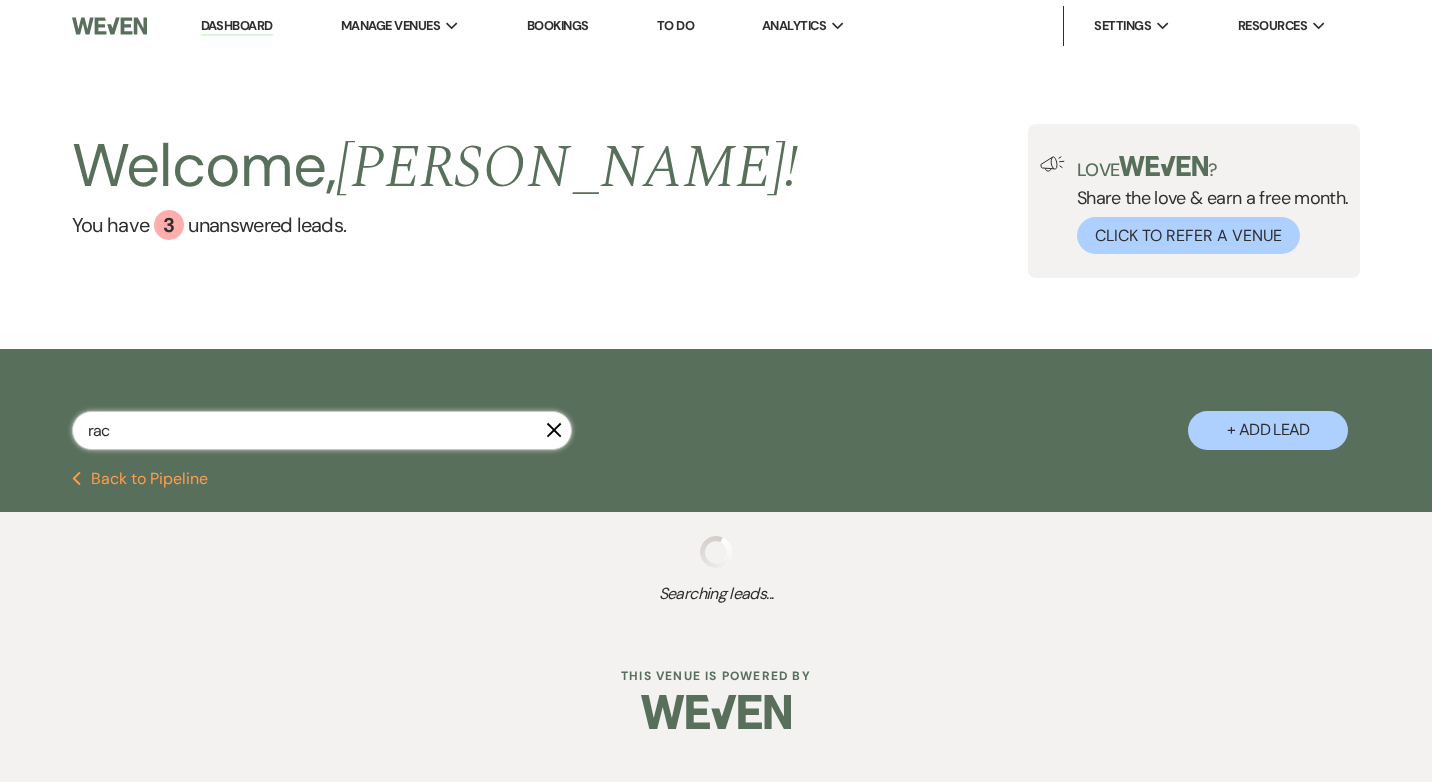 select on "8" 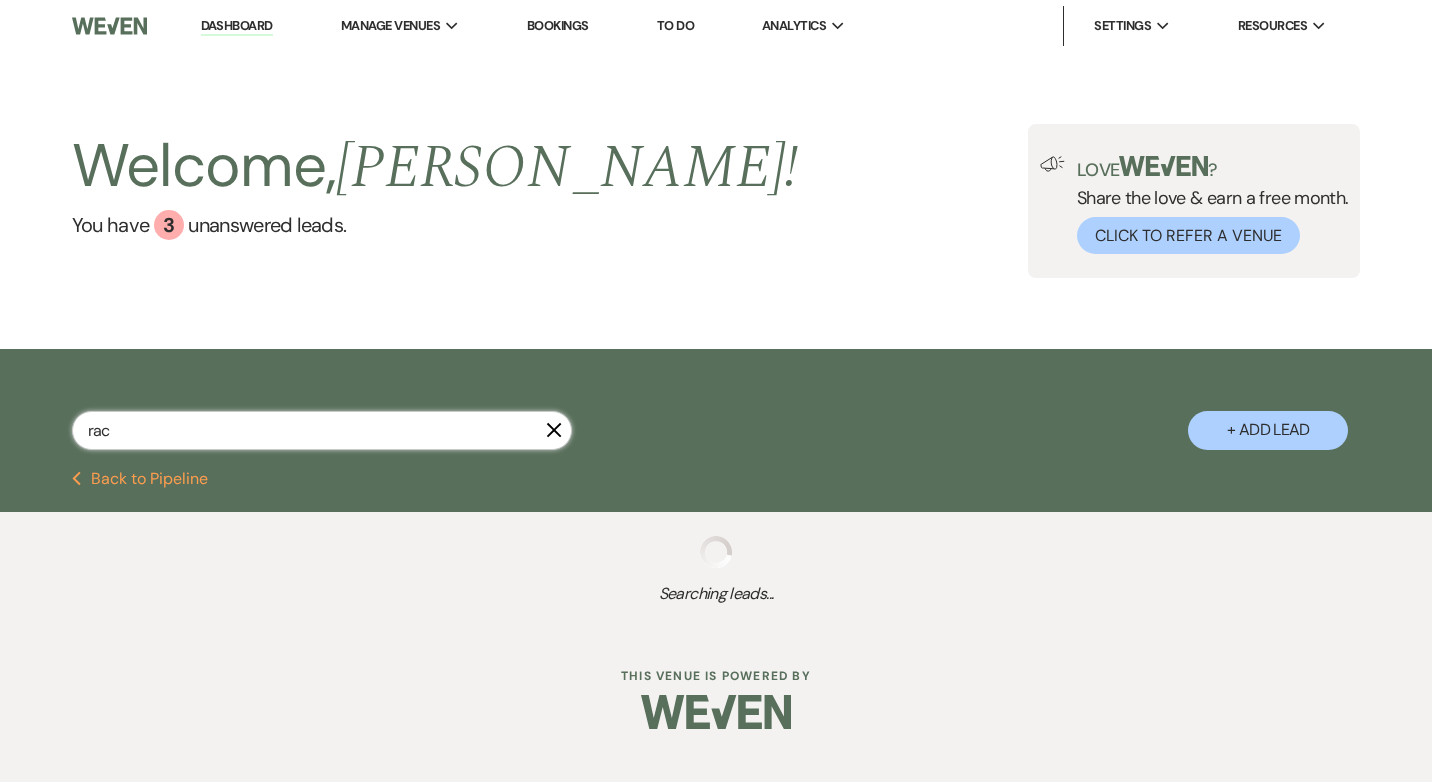 select on "5" 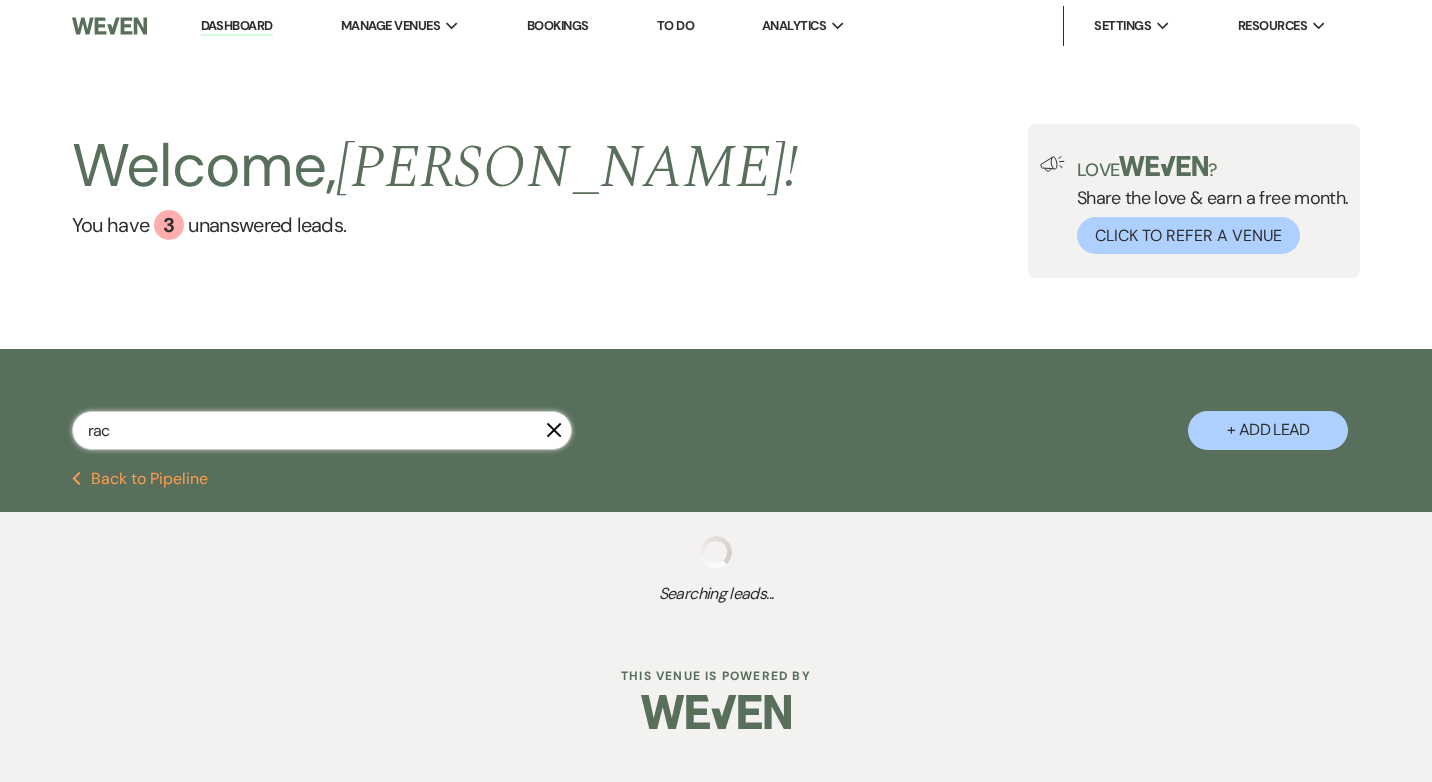 select on "5" 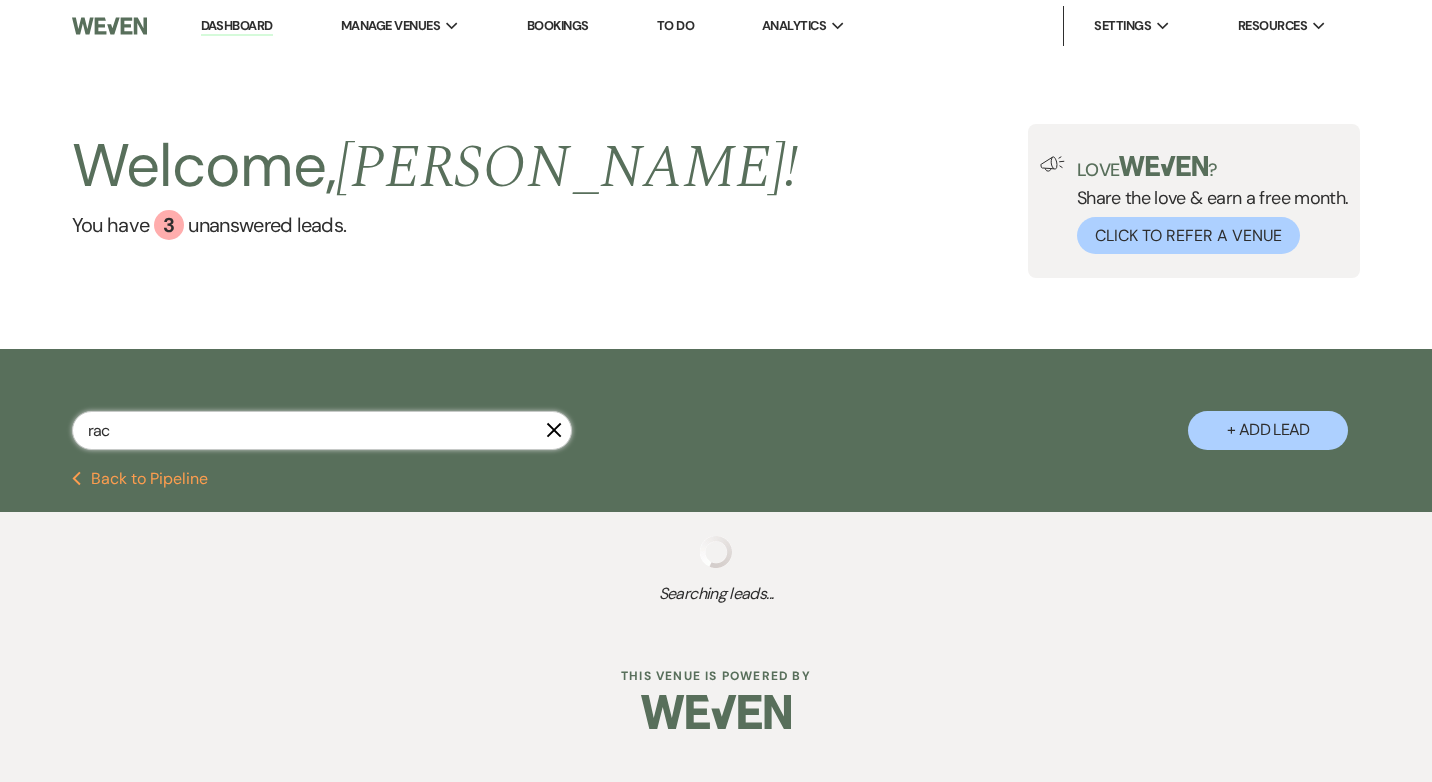 select on "8" 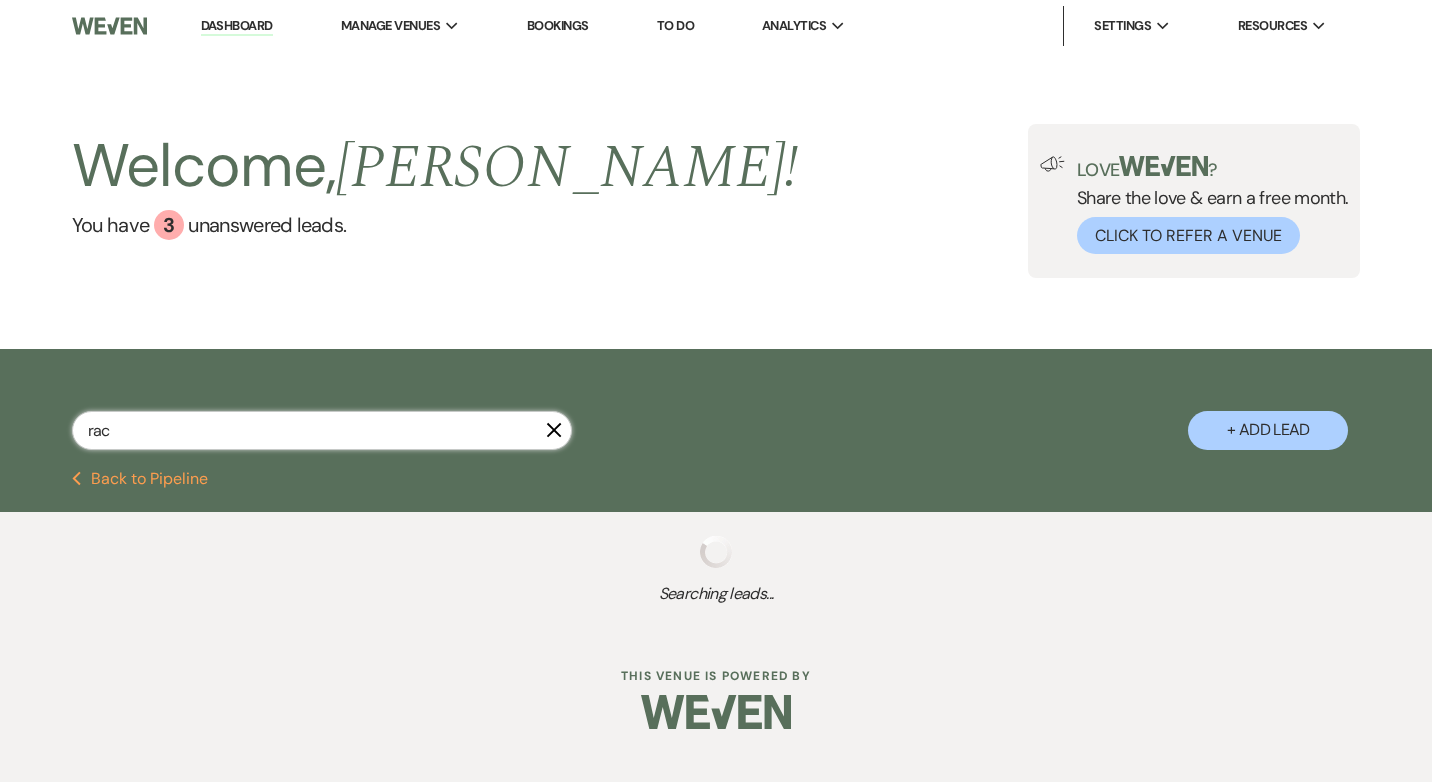 select on "5" 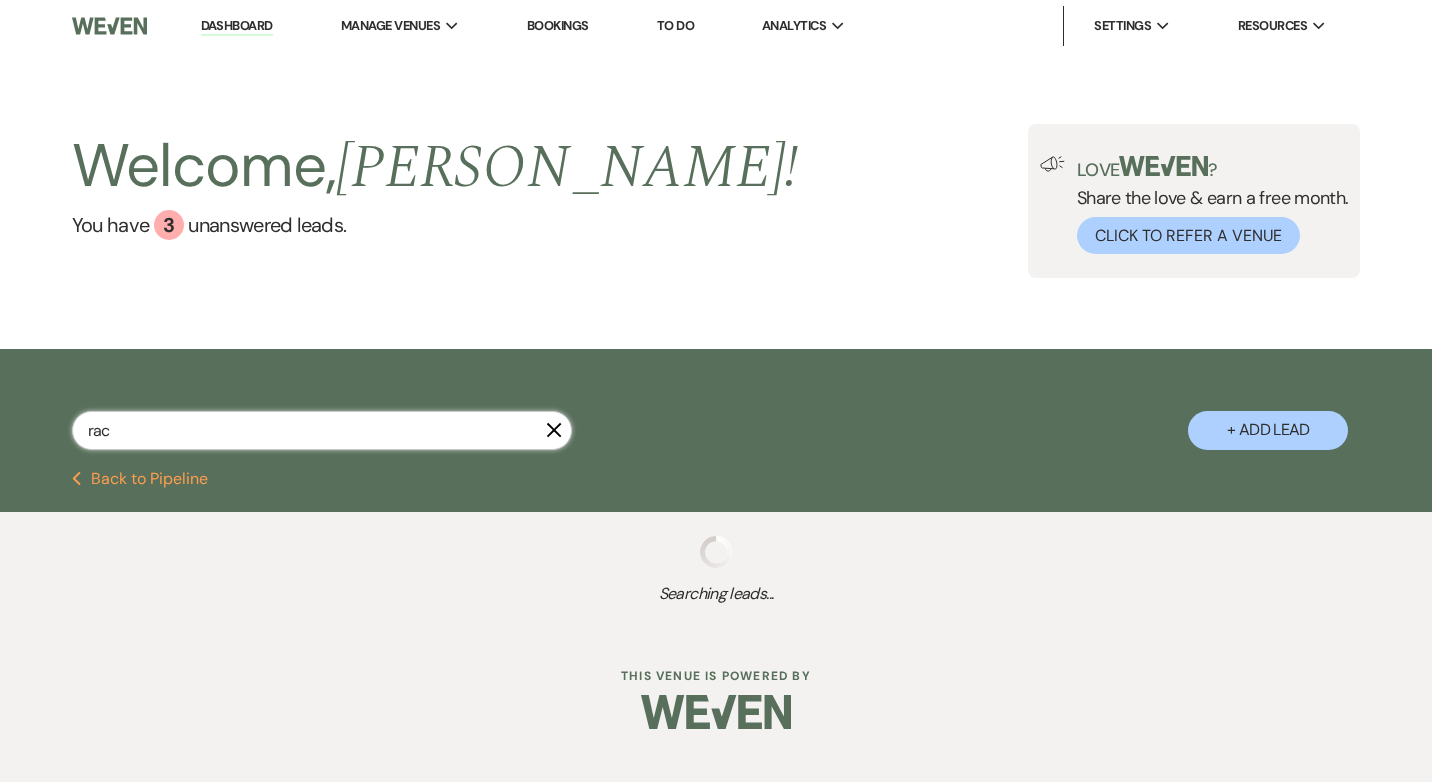 select on "5" 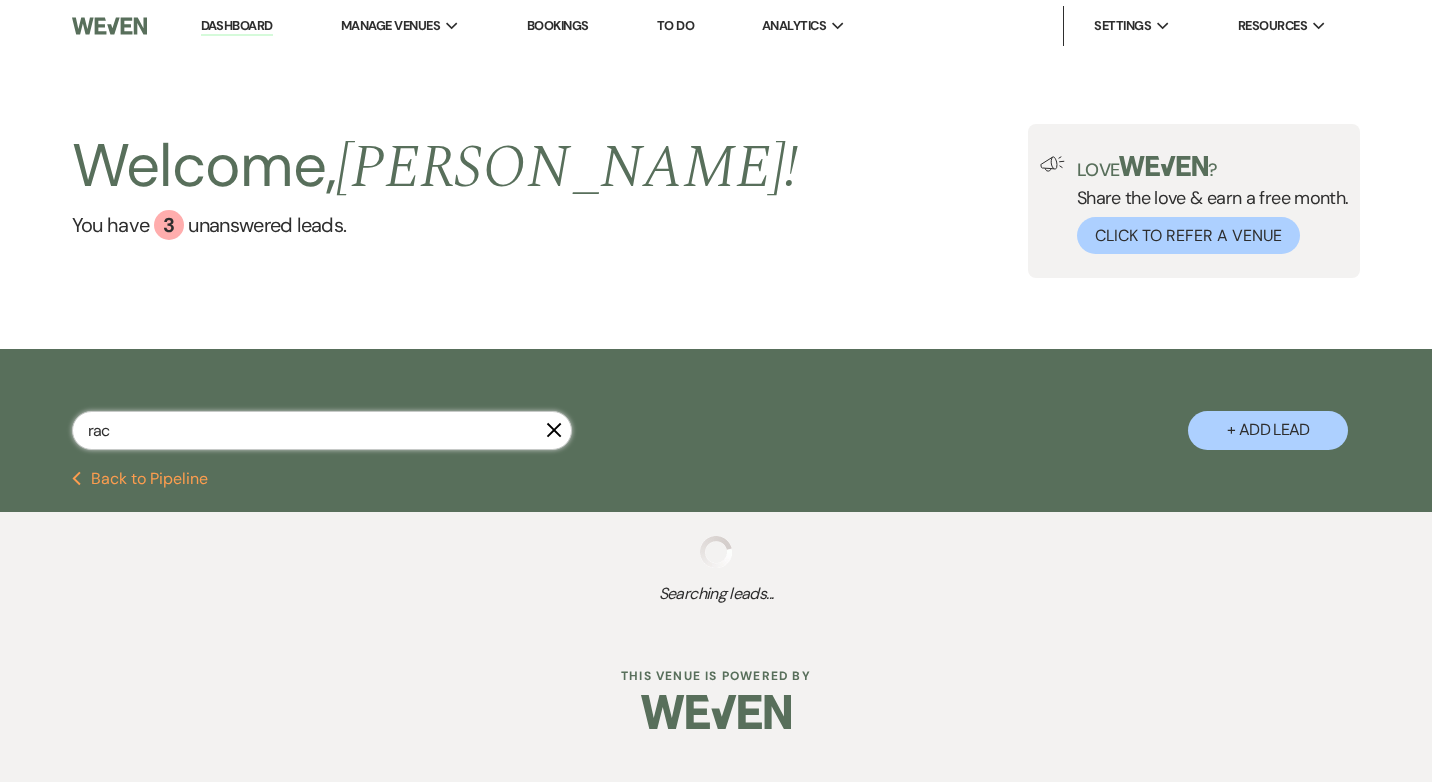select on "8" 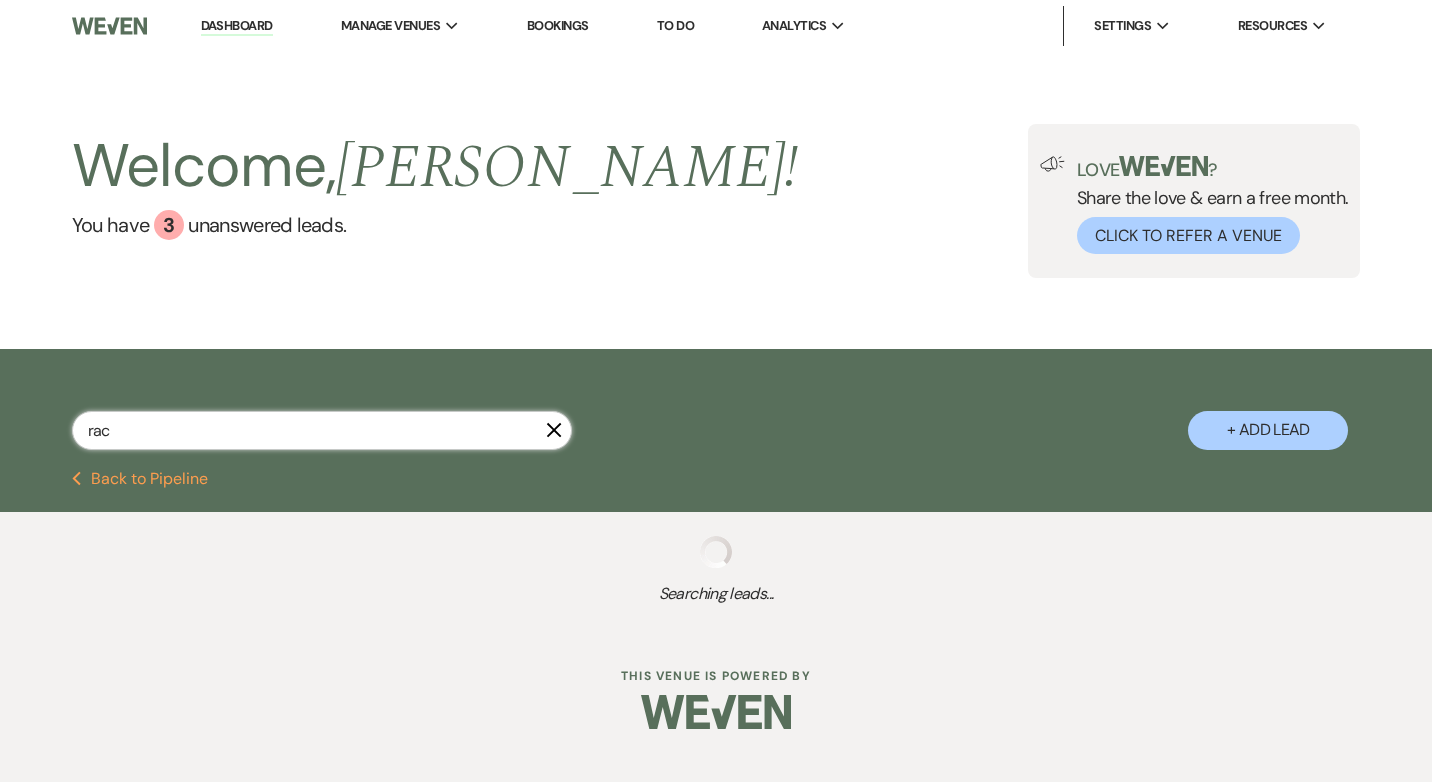 select on "5" 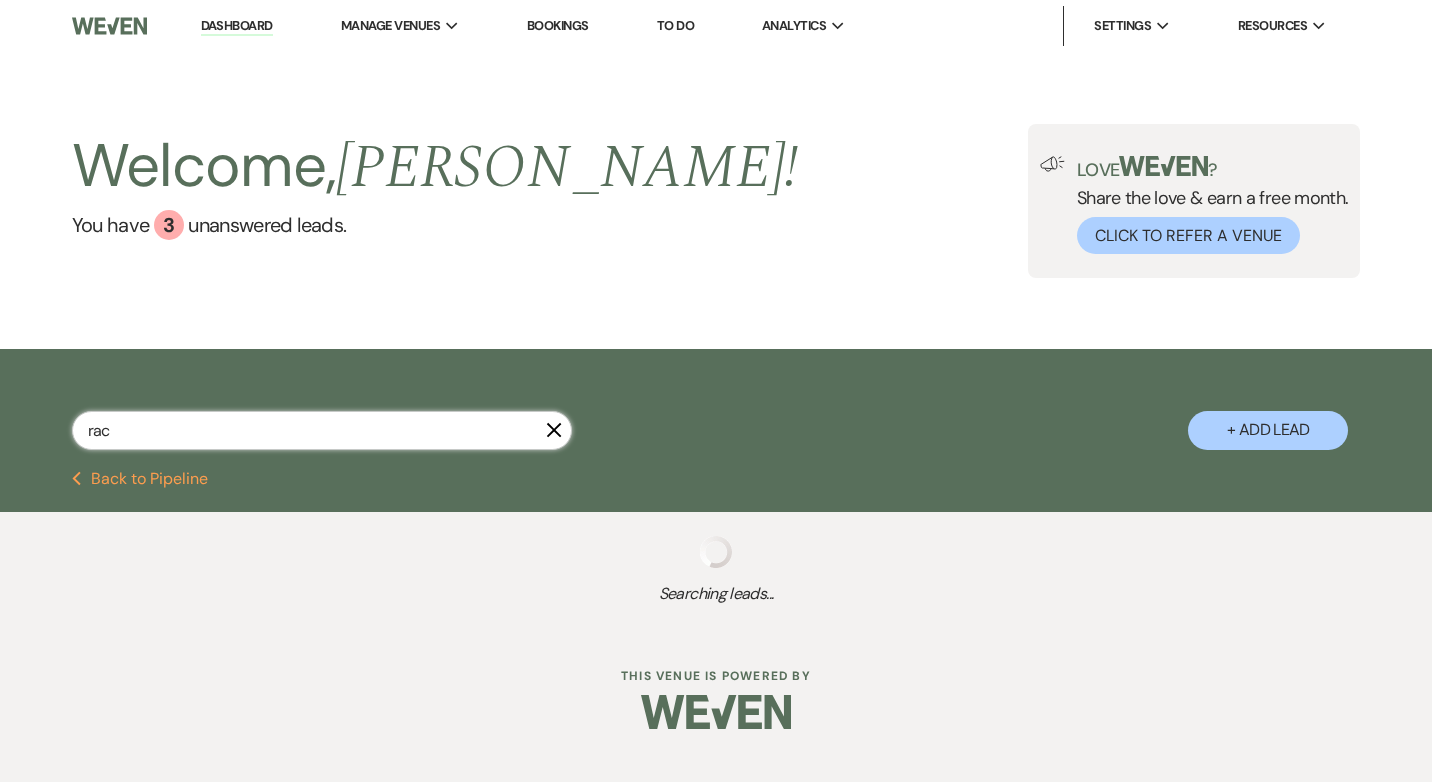 select on "8" 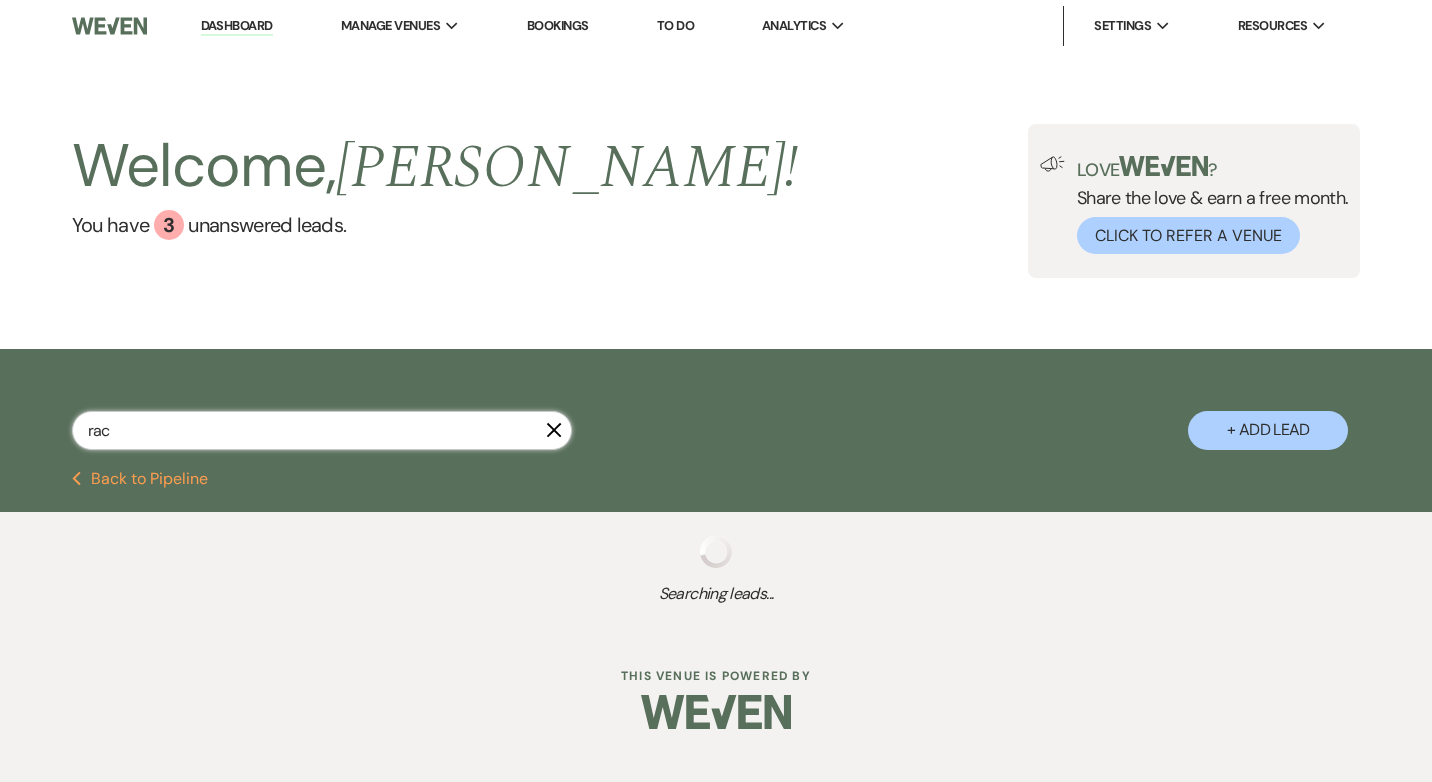 select on "10" 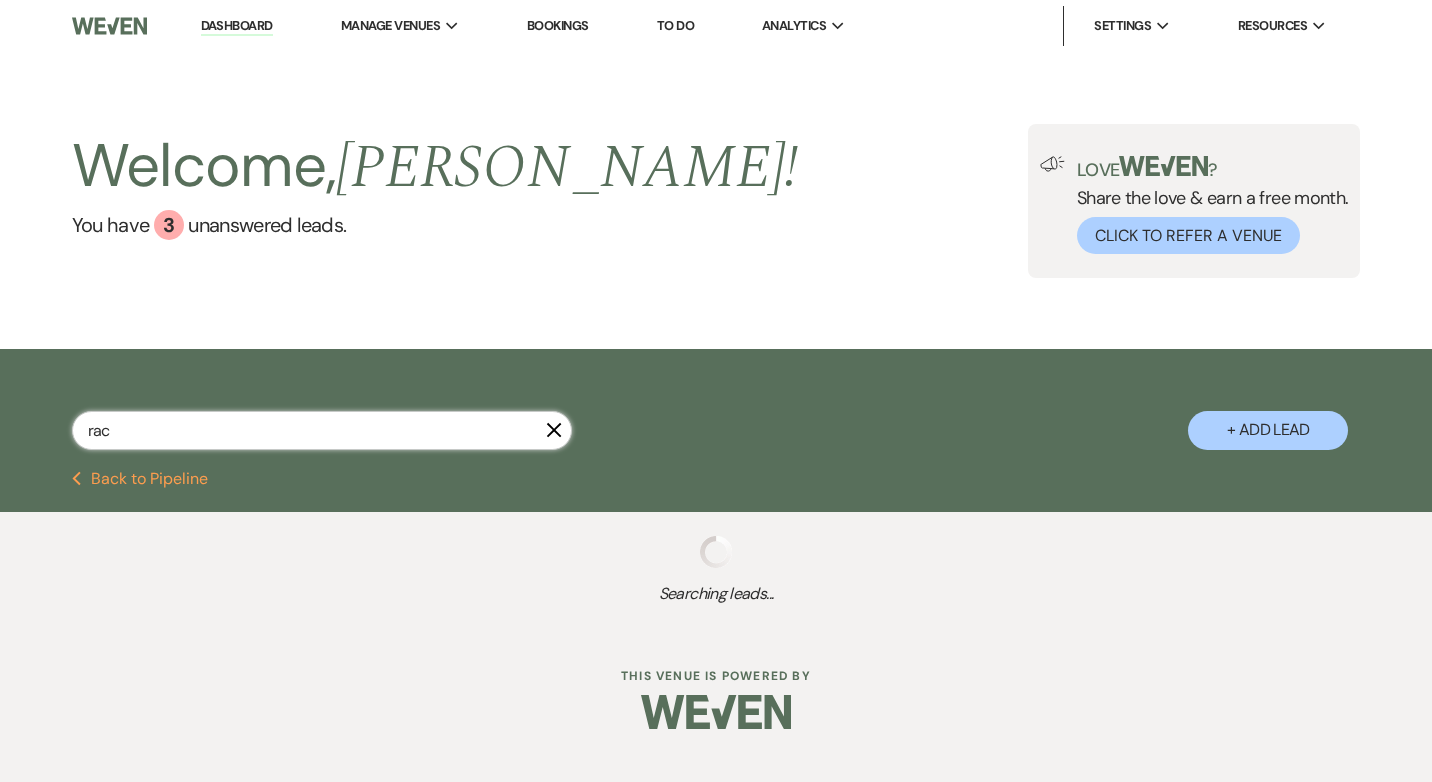 select on "8" 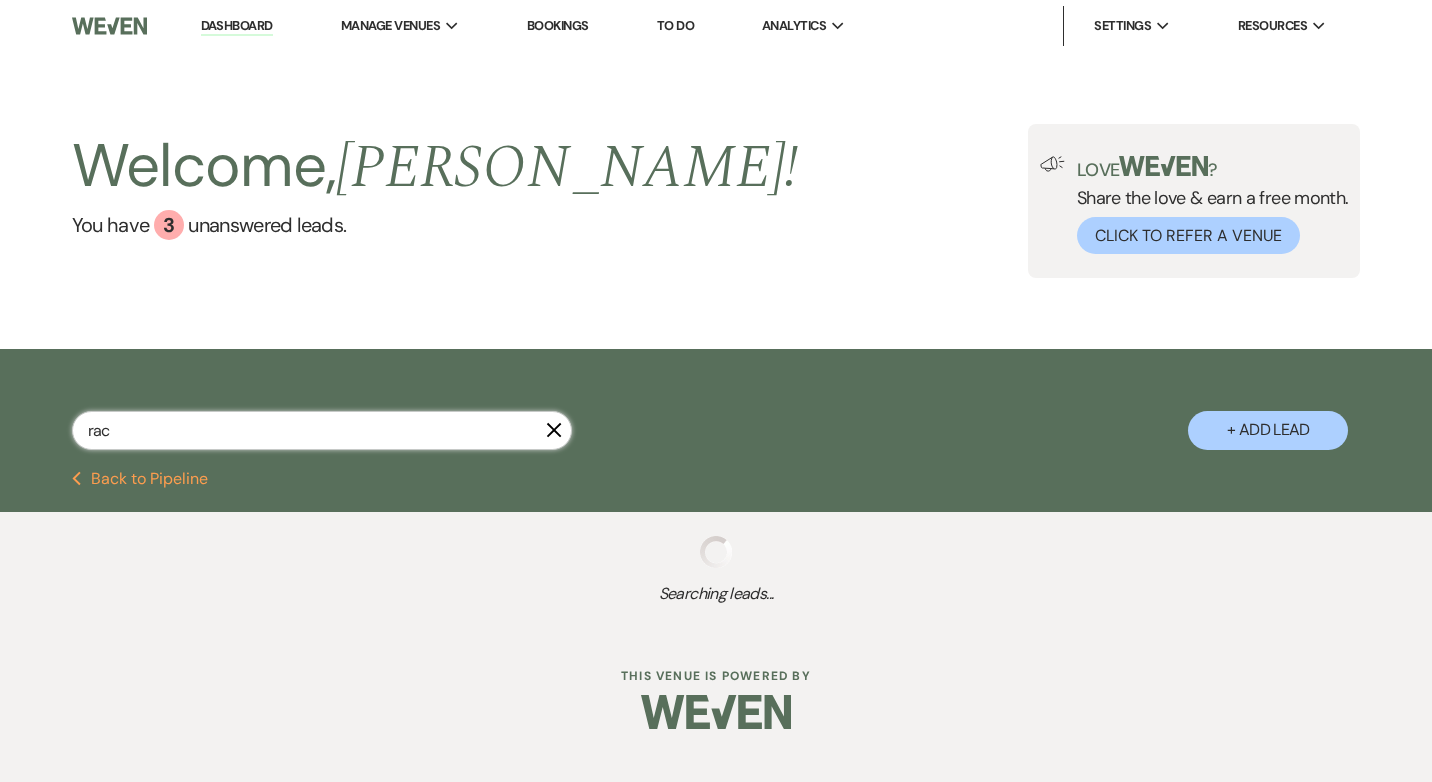 select on "5" 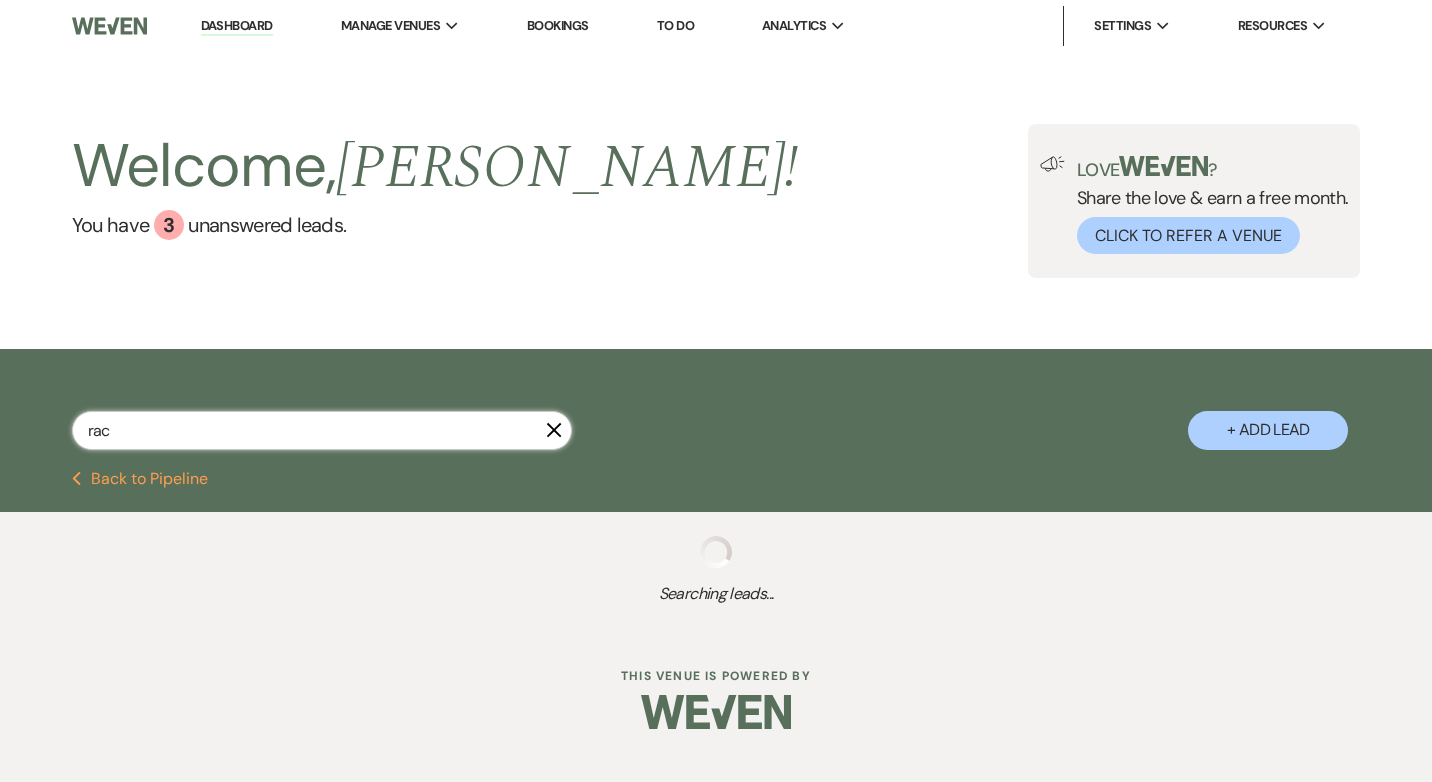 select on "8" 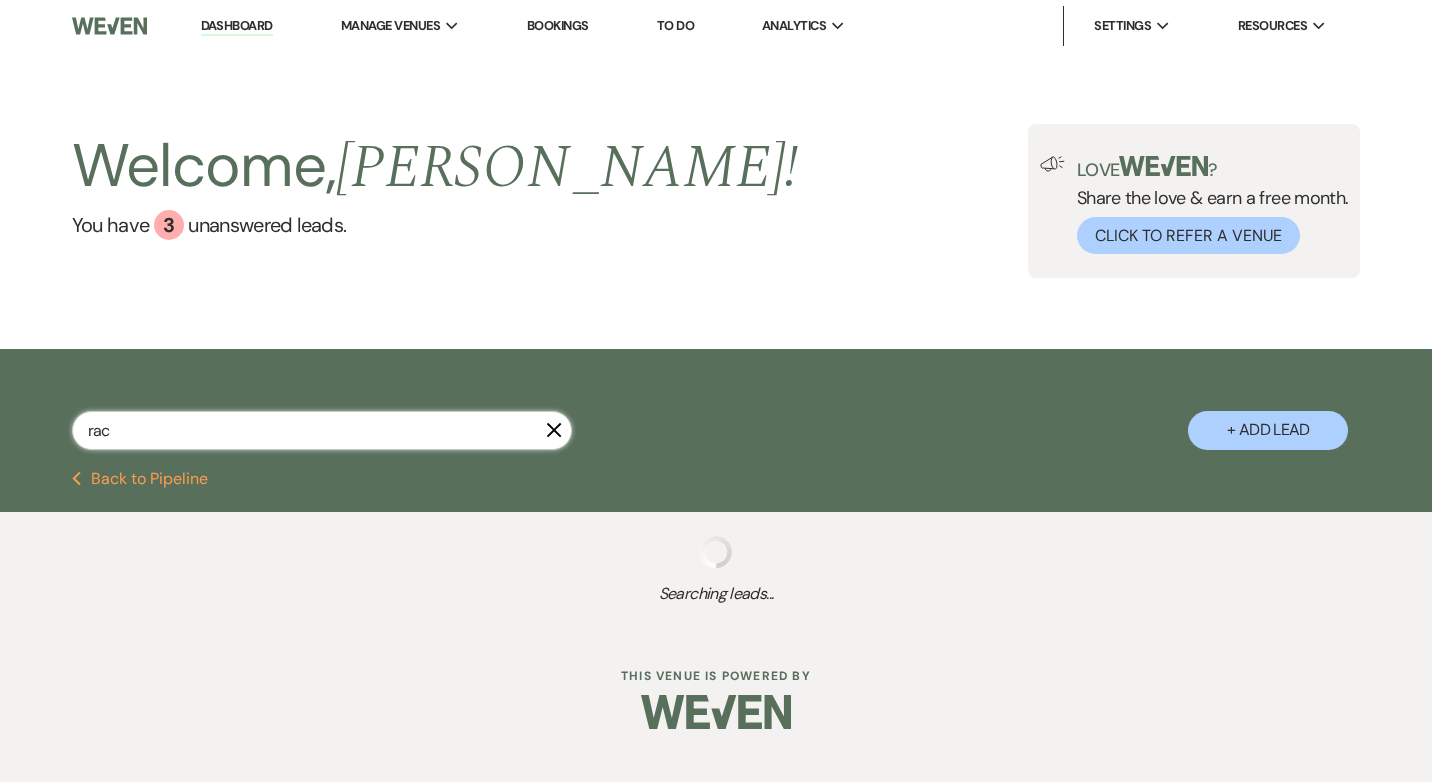 select on "11" 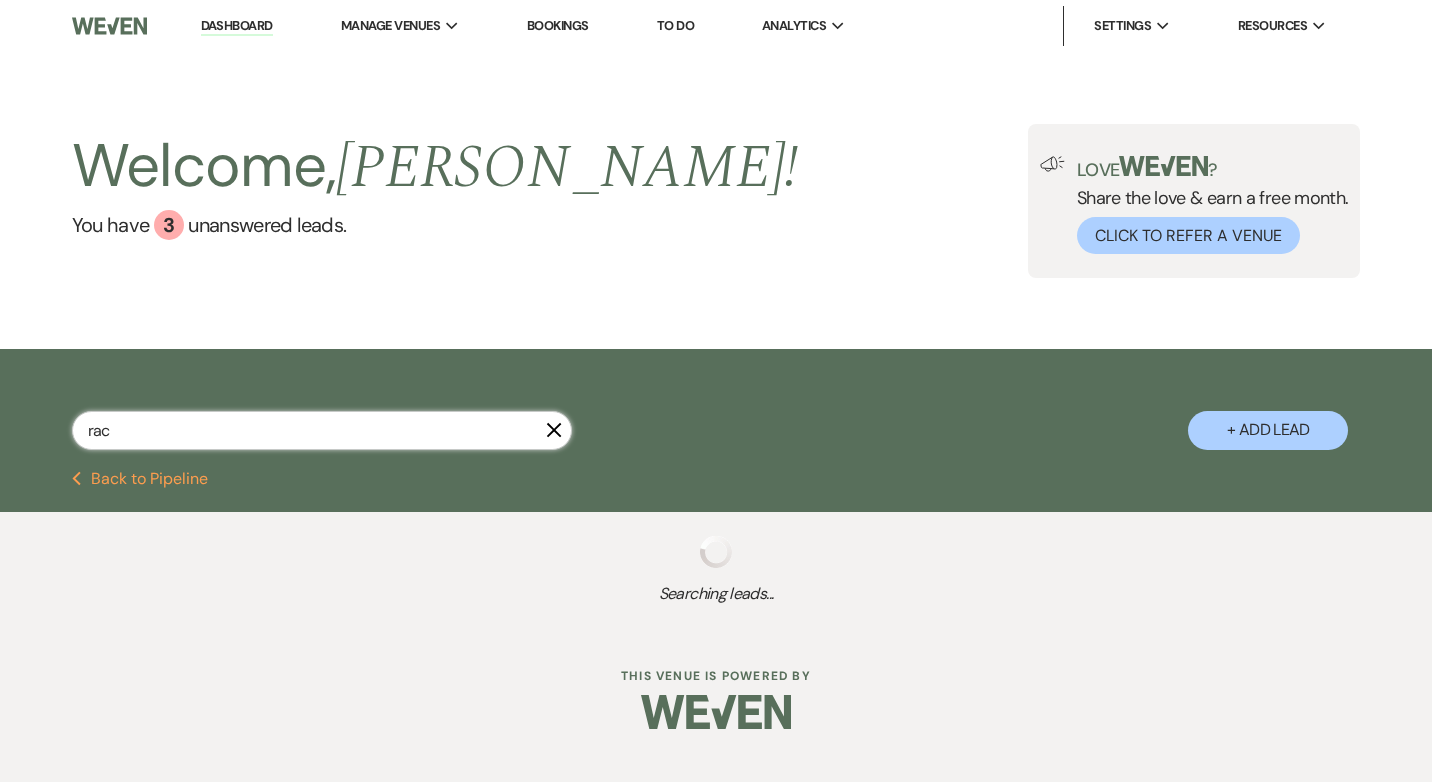 select on "8" 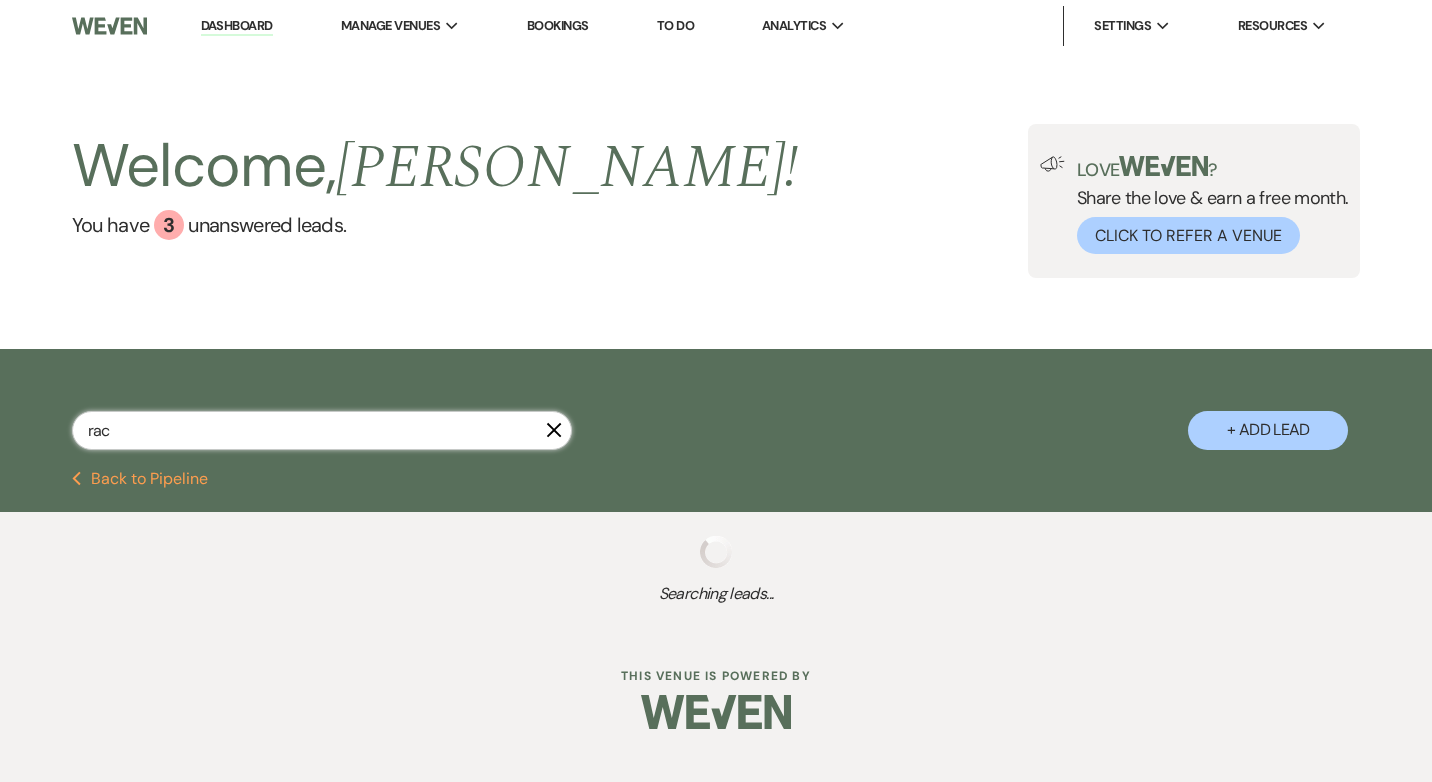 select on "5" 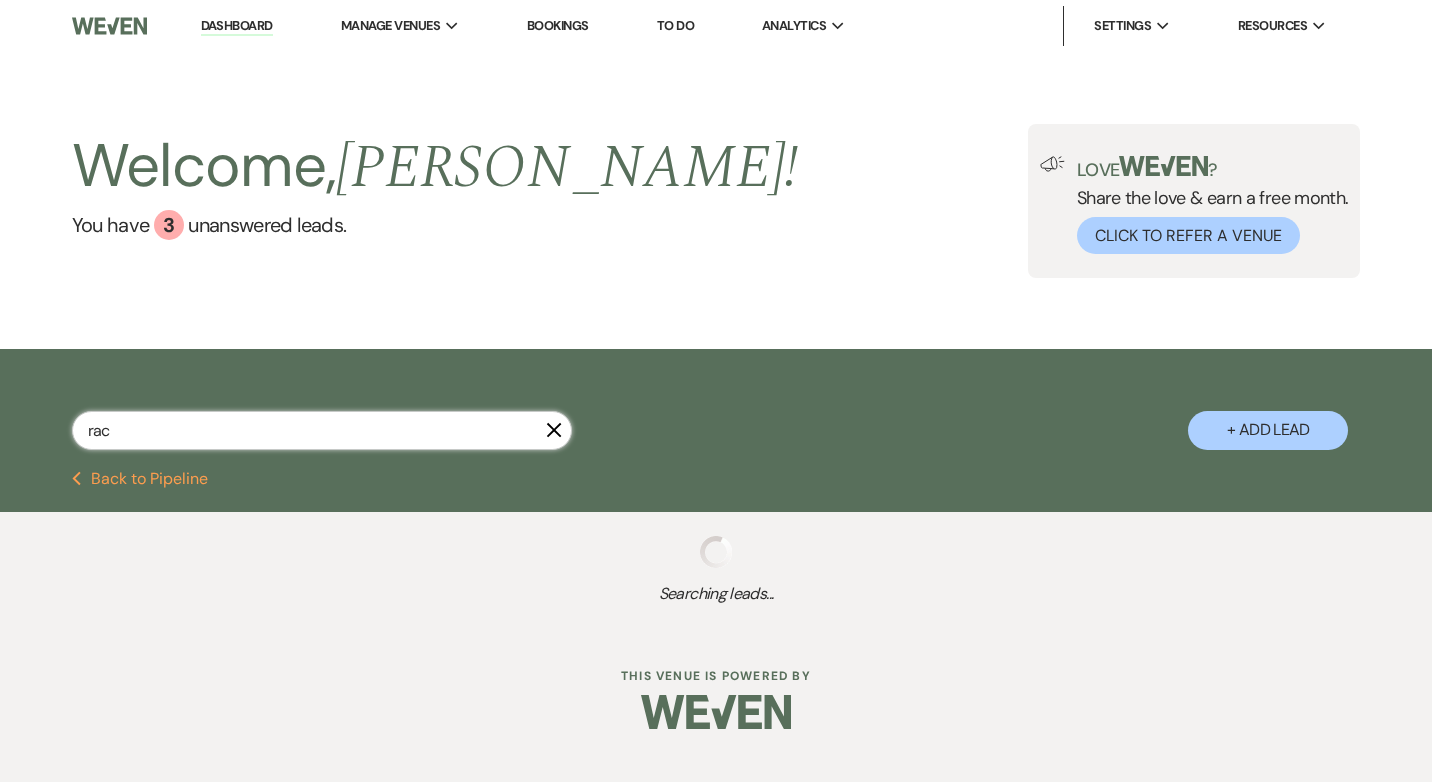 select on "8" 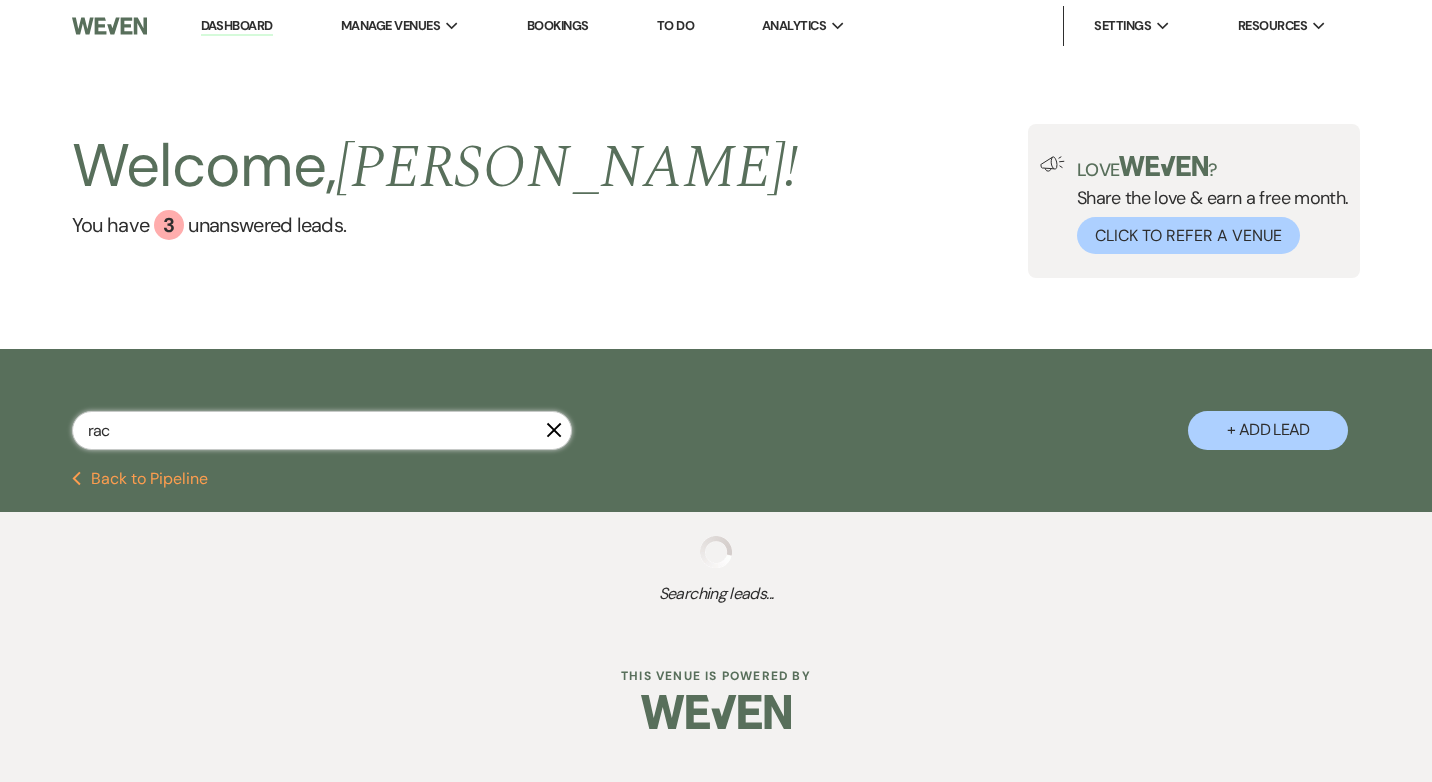 select on "5" 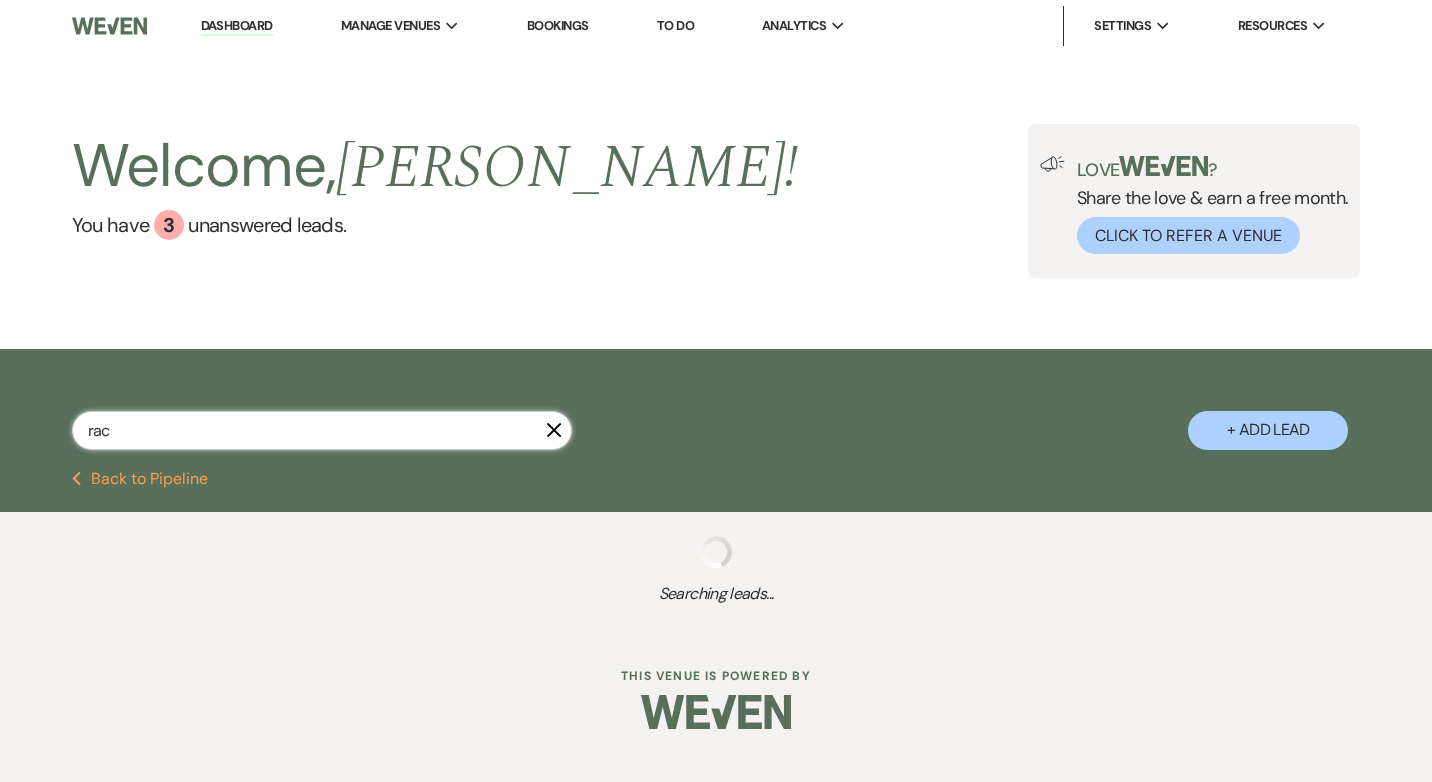 select on "8" 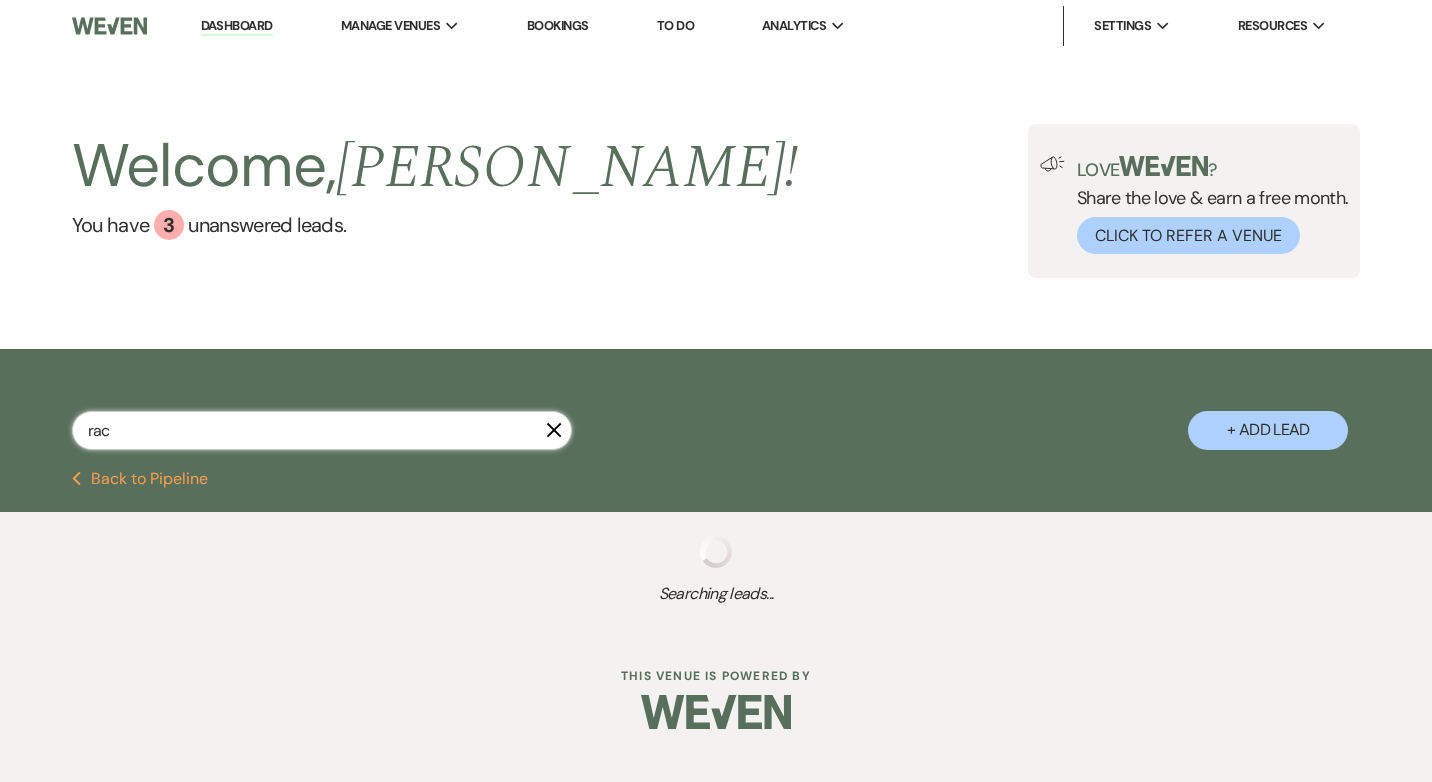 select on "6" 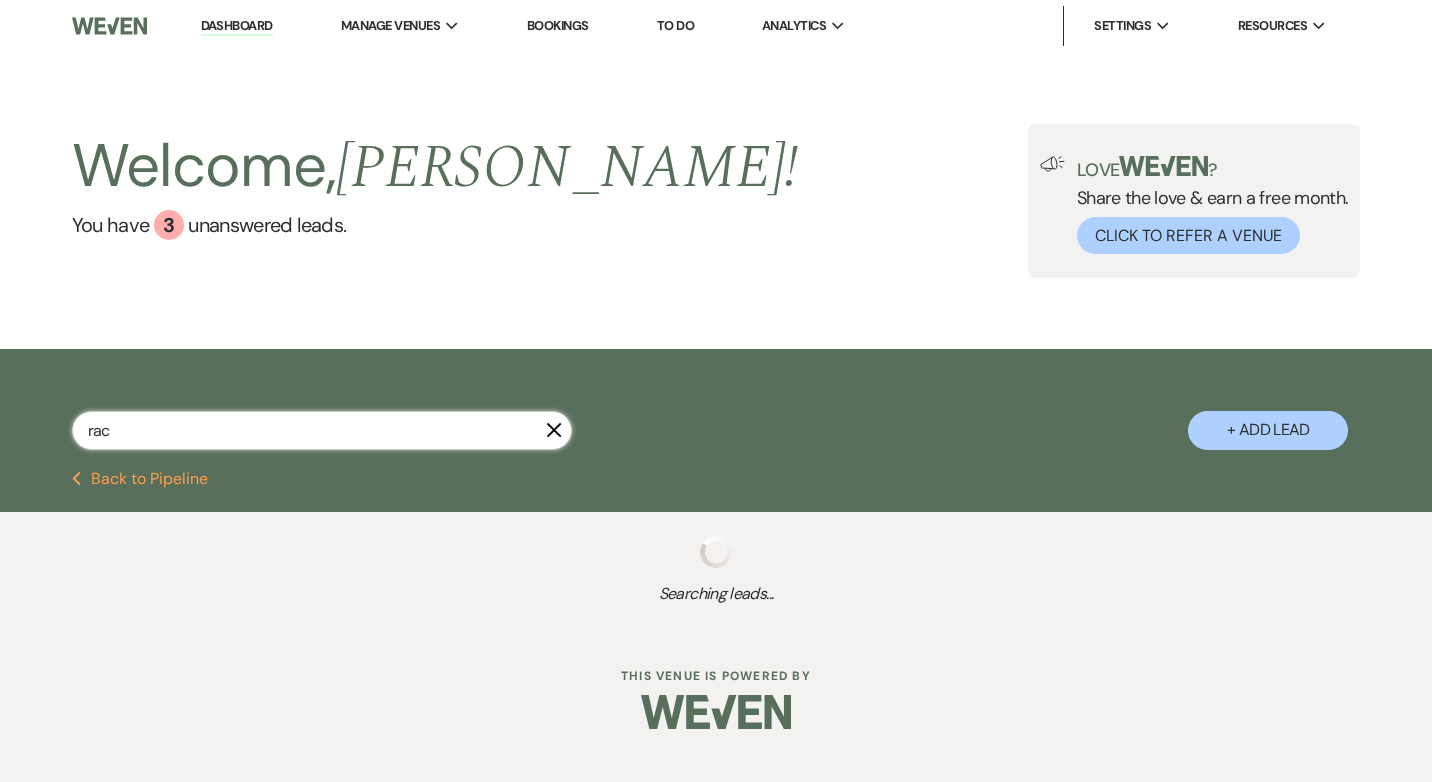 select on "5" 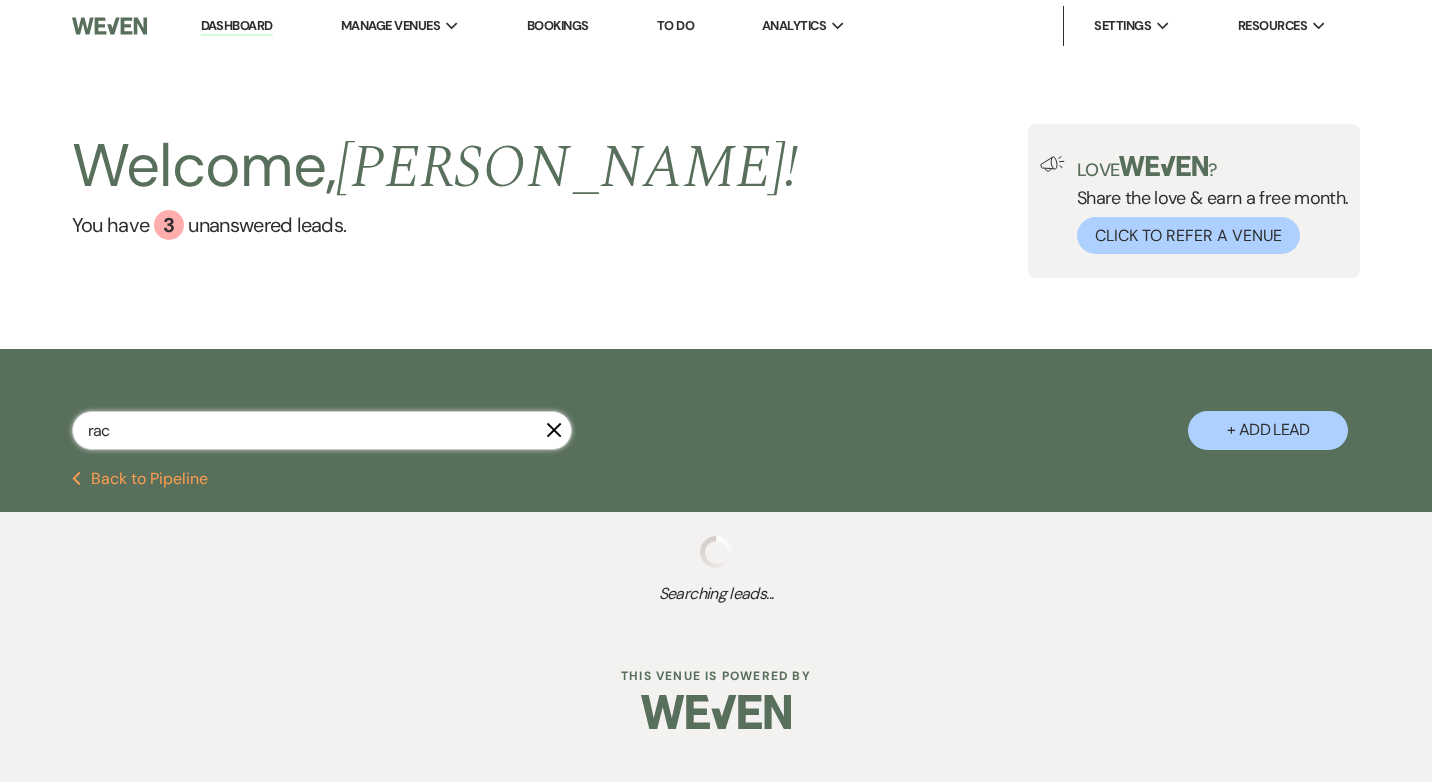 select on "8" 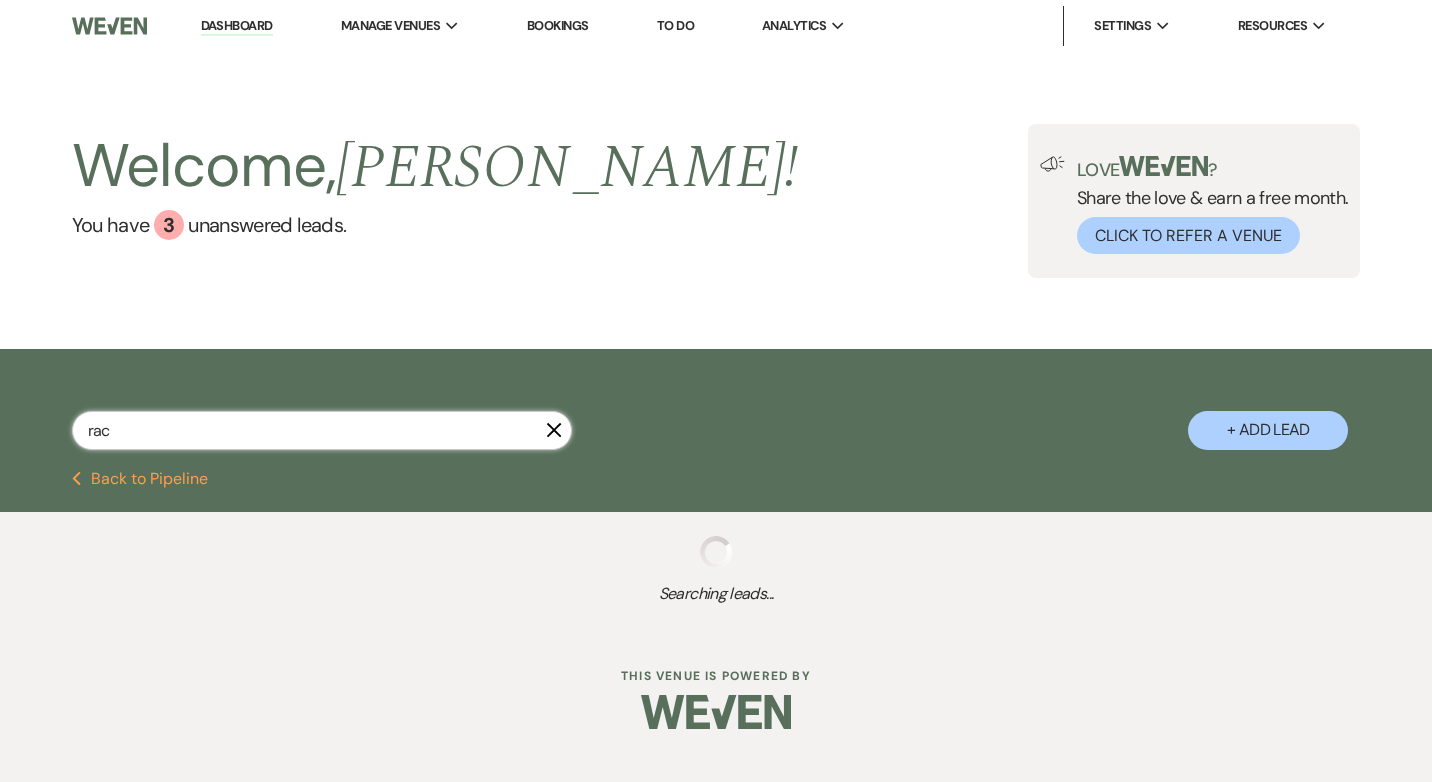 select on "6" 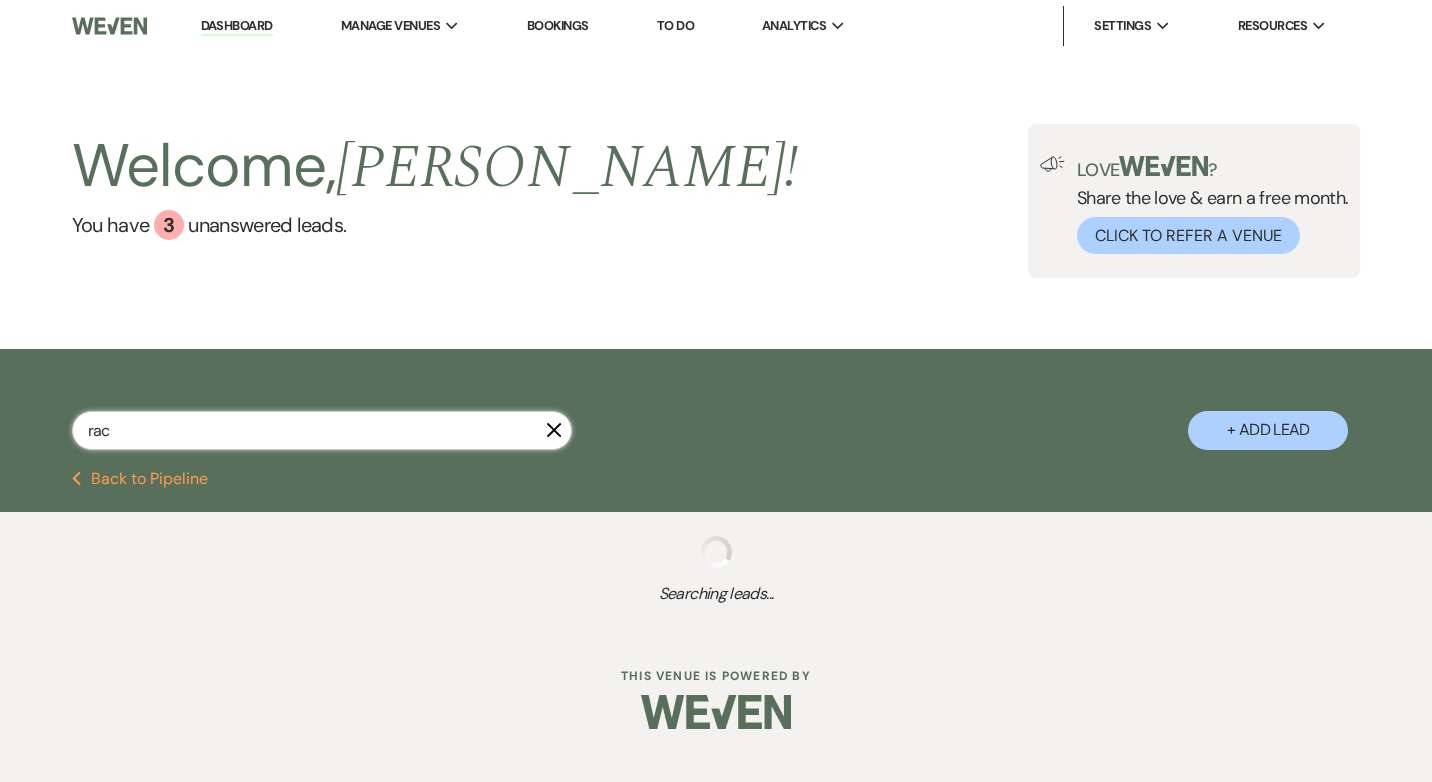 select on "8" 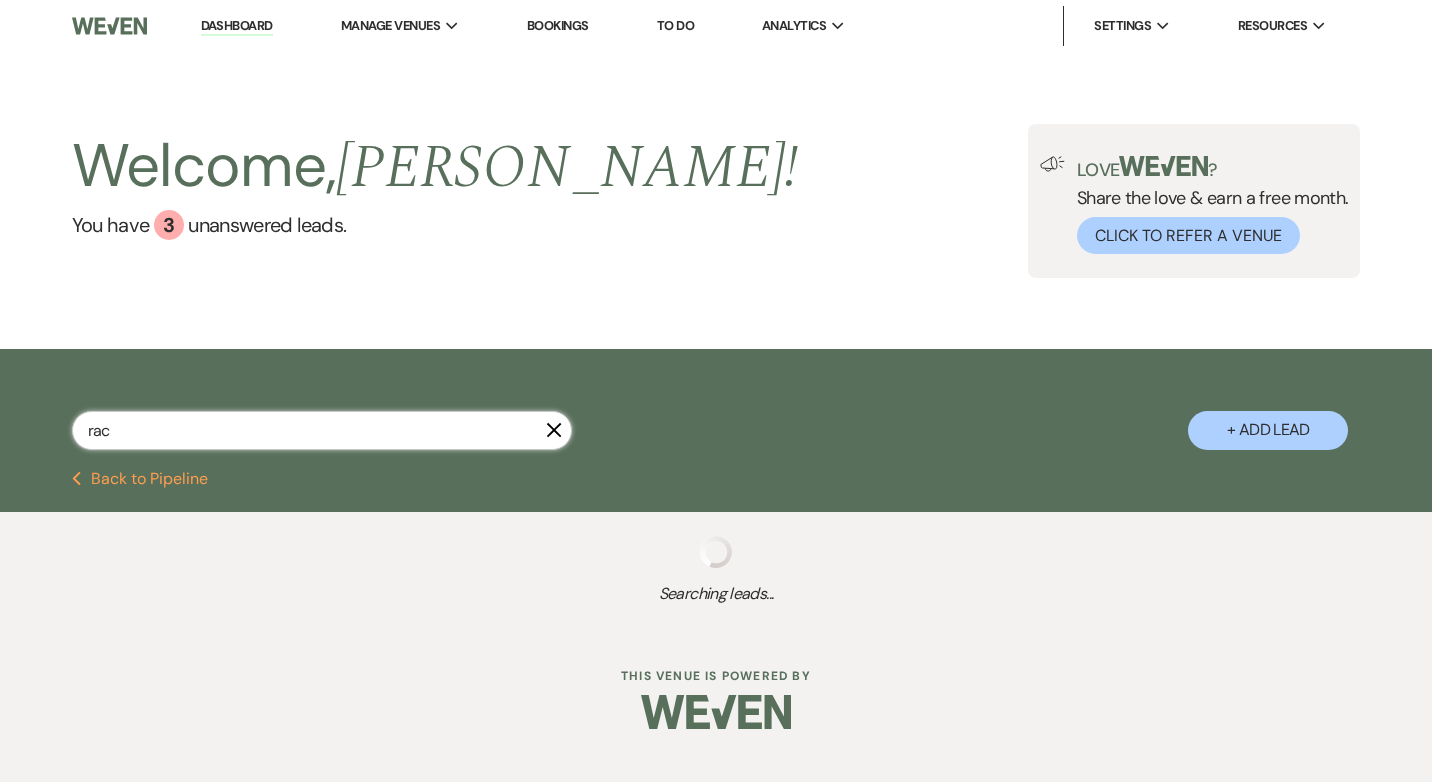 select on "5" 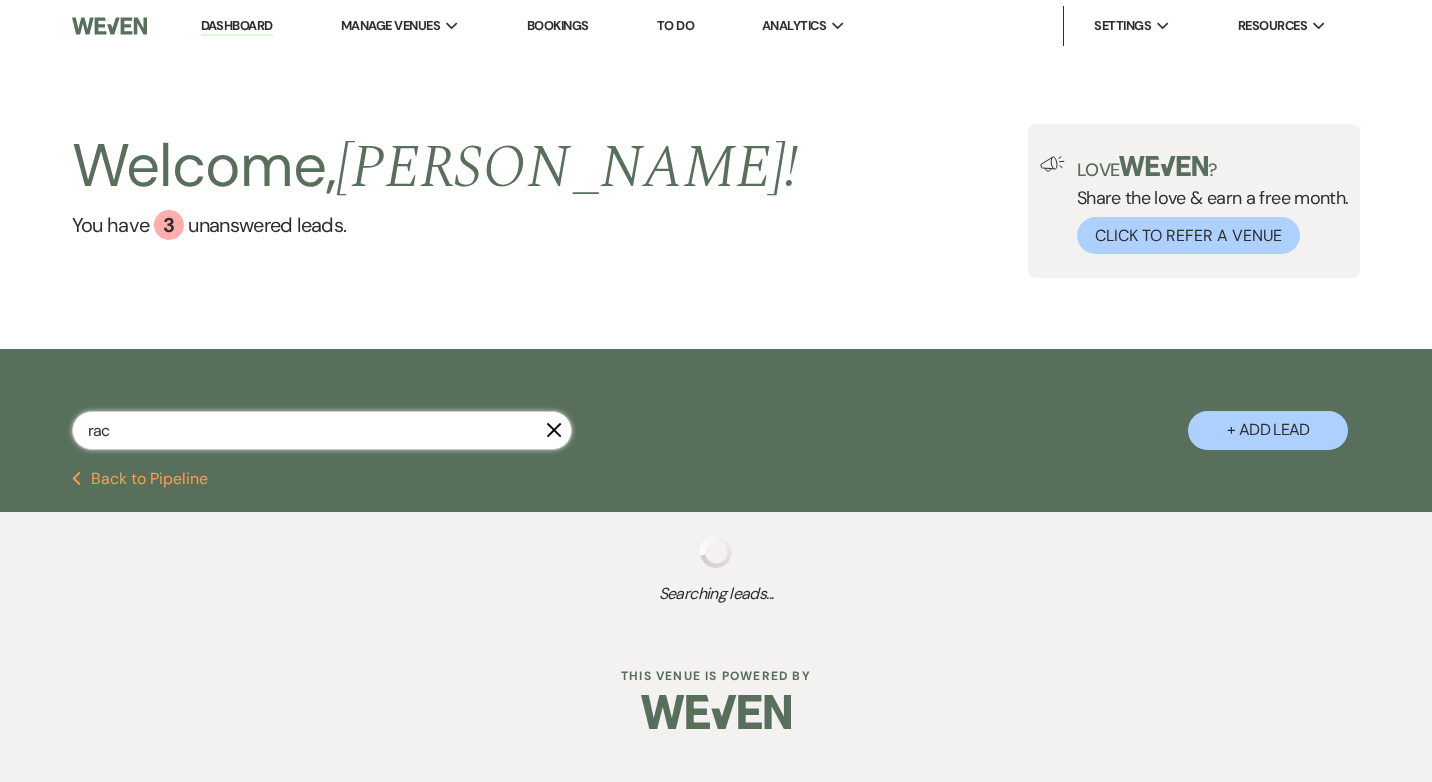 select on "8" 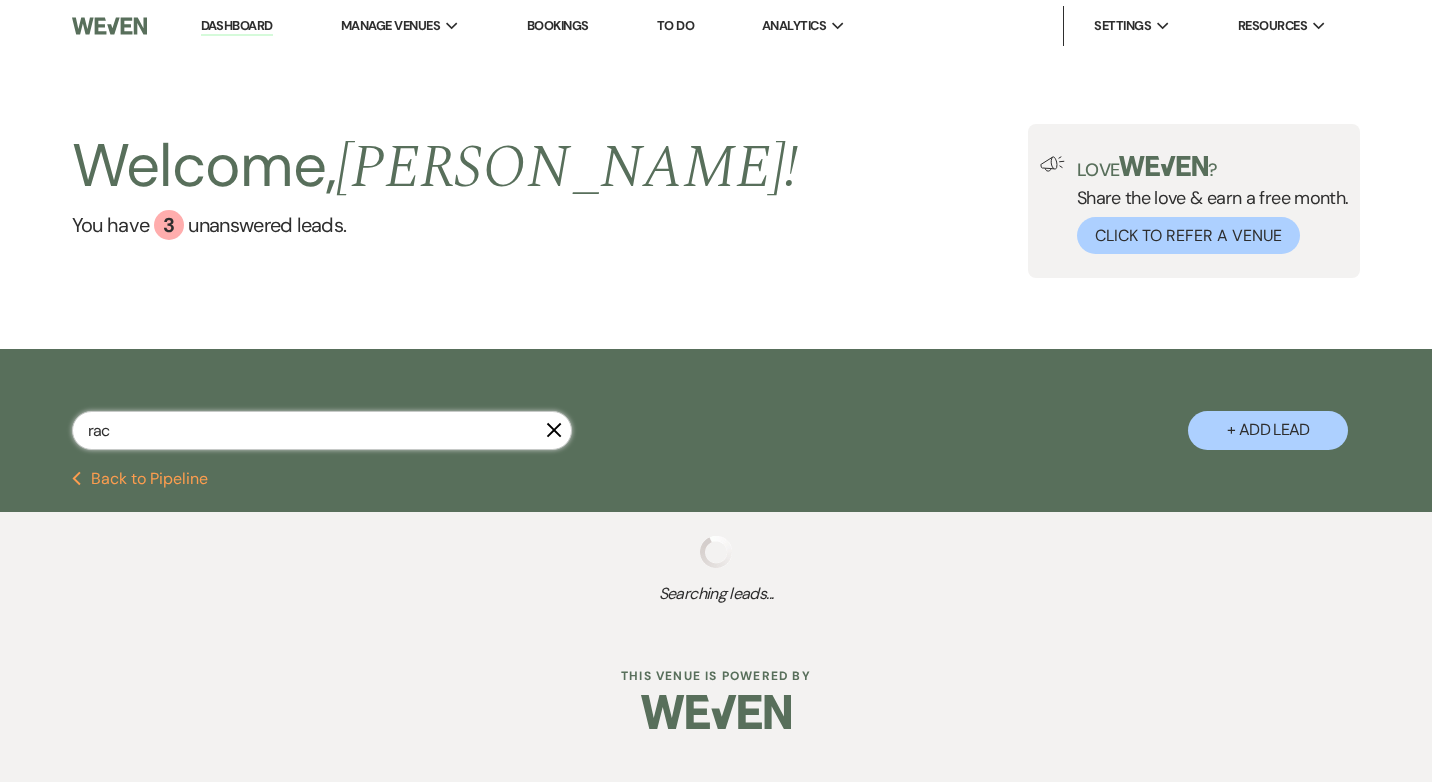 select on "5" 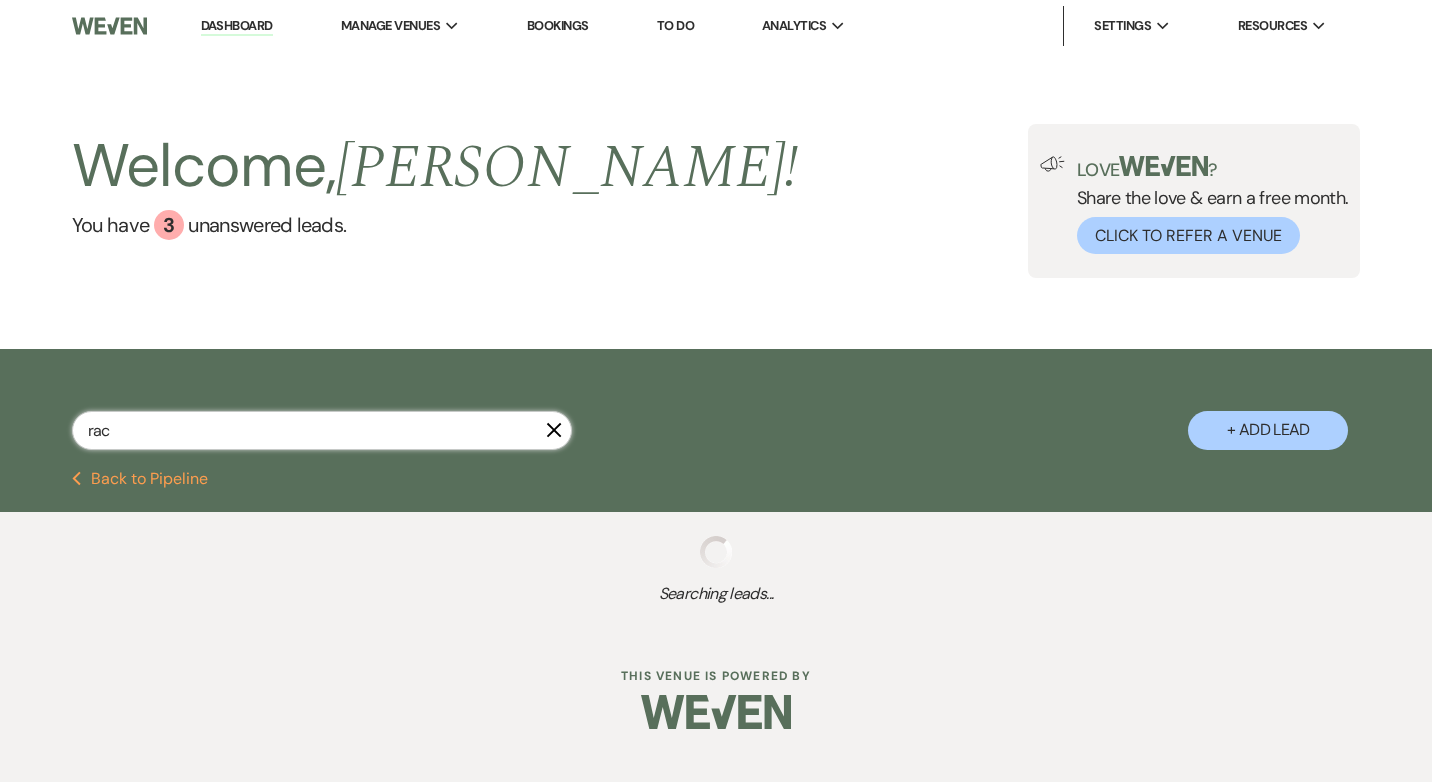 select on "8" 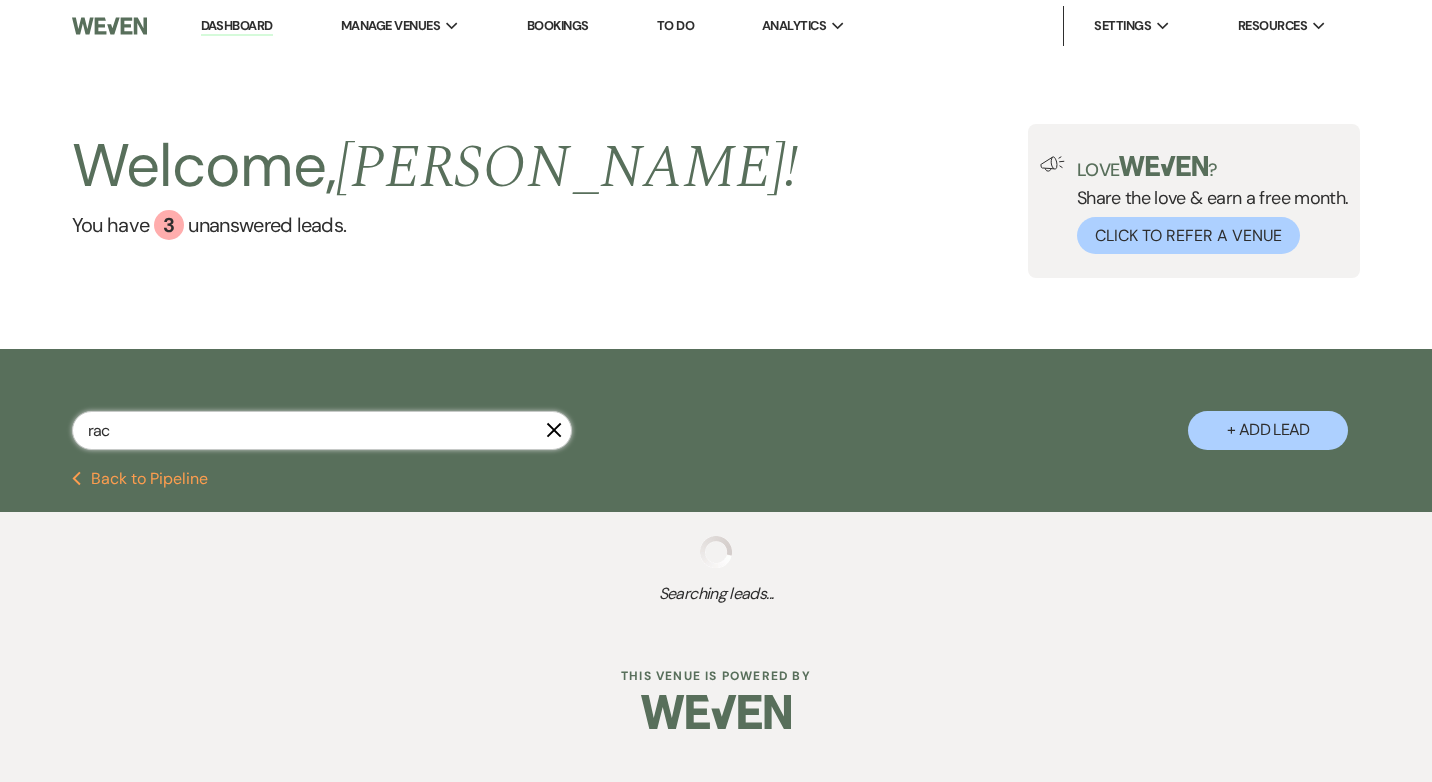 select on "5" 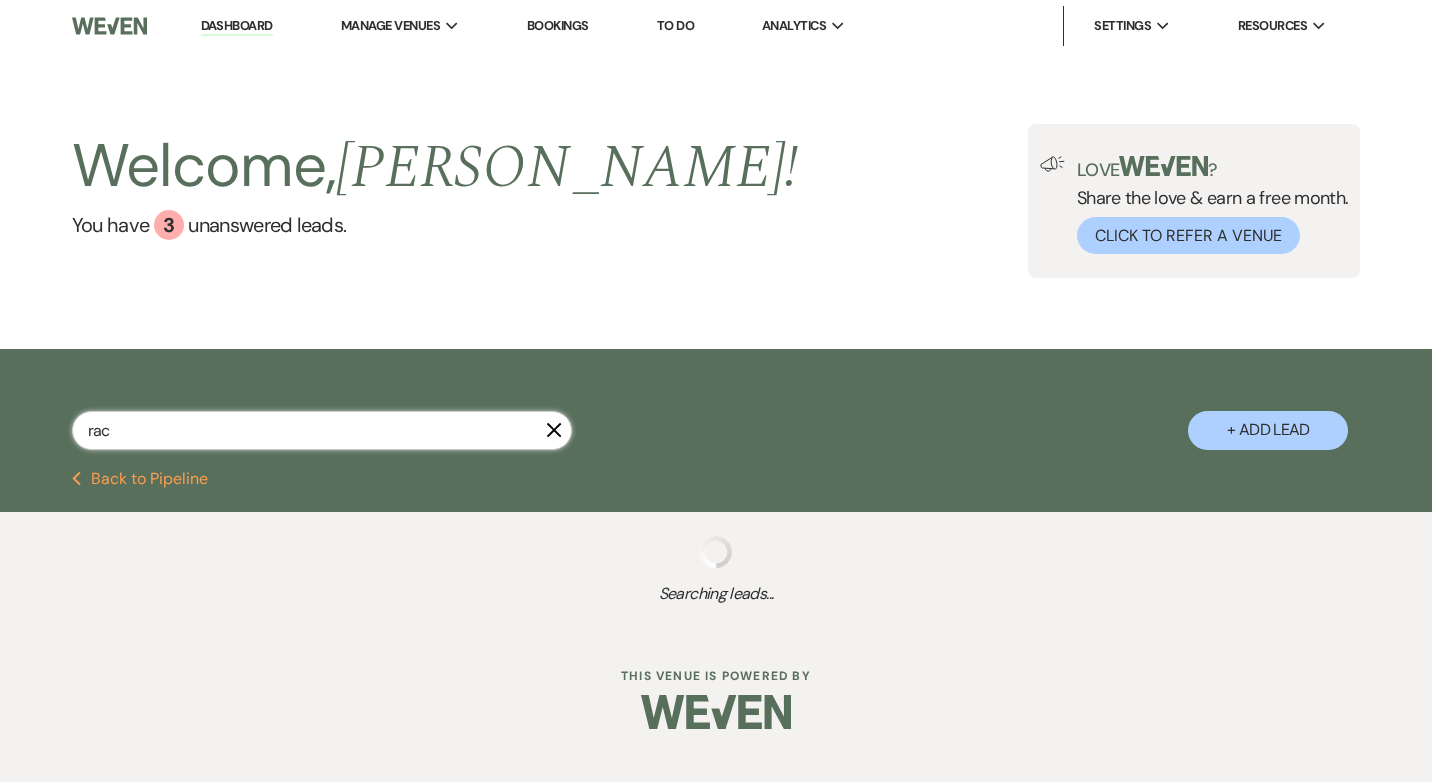 select on "8" 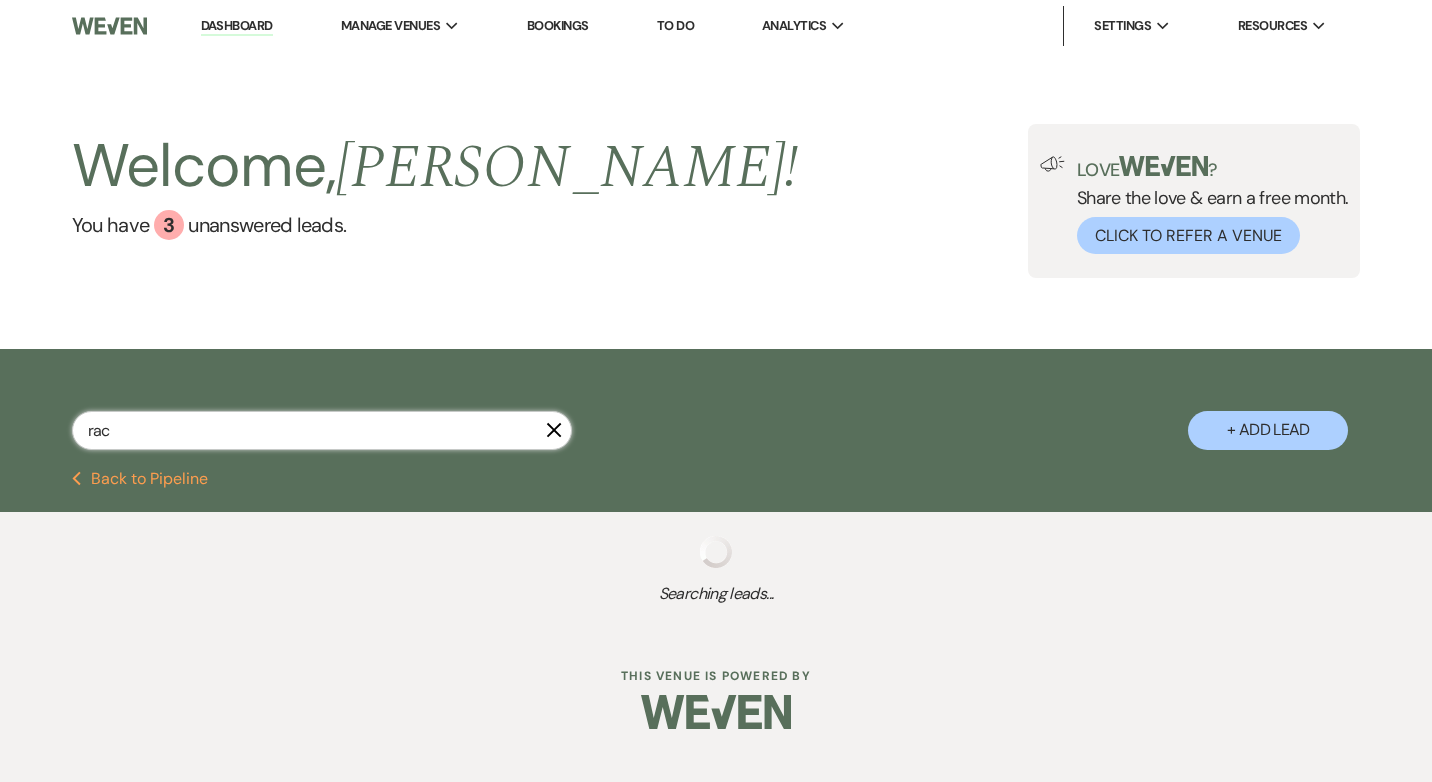 select on "5" 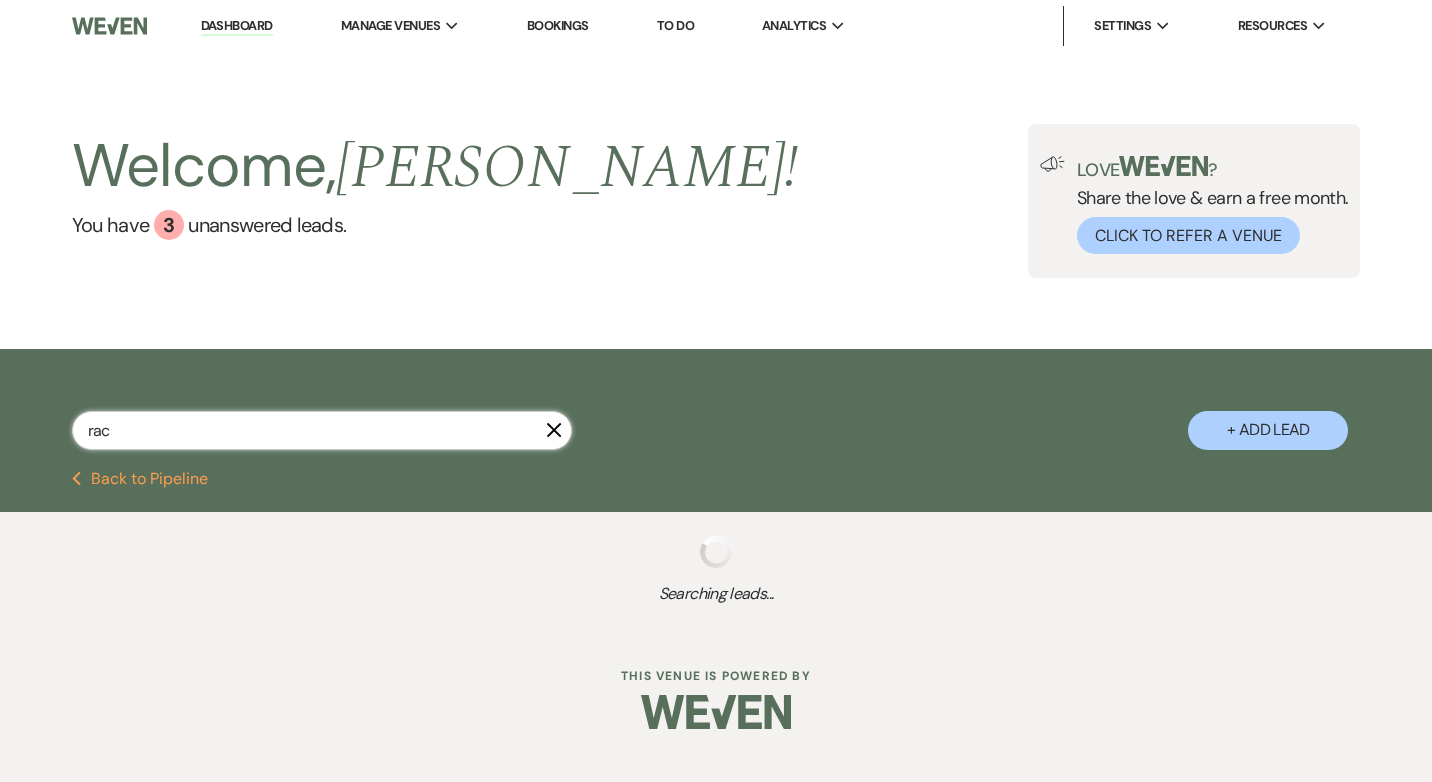 select on "8" 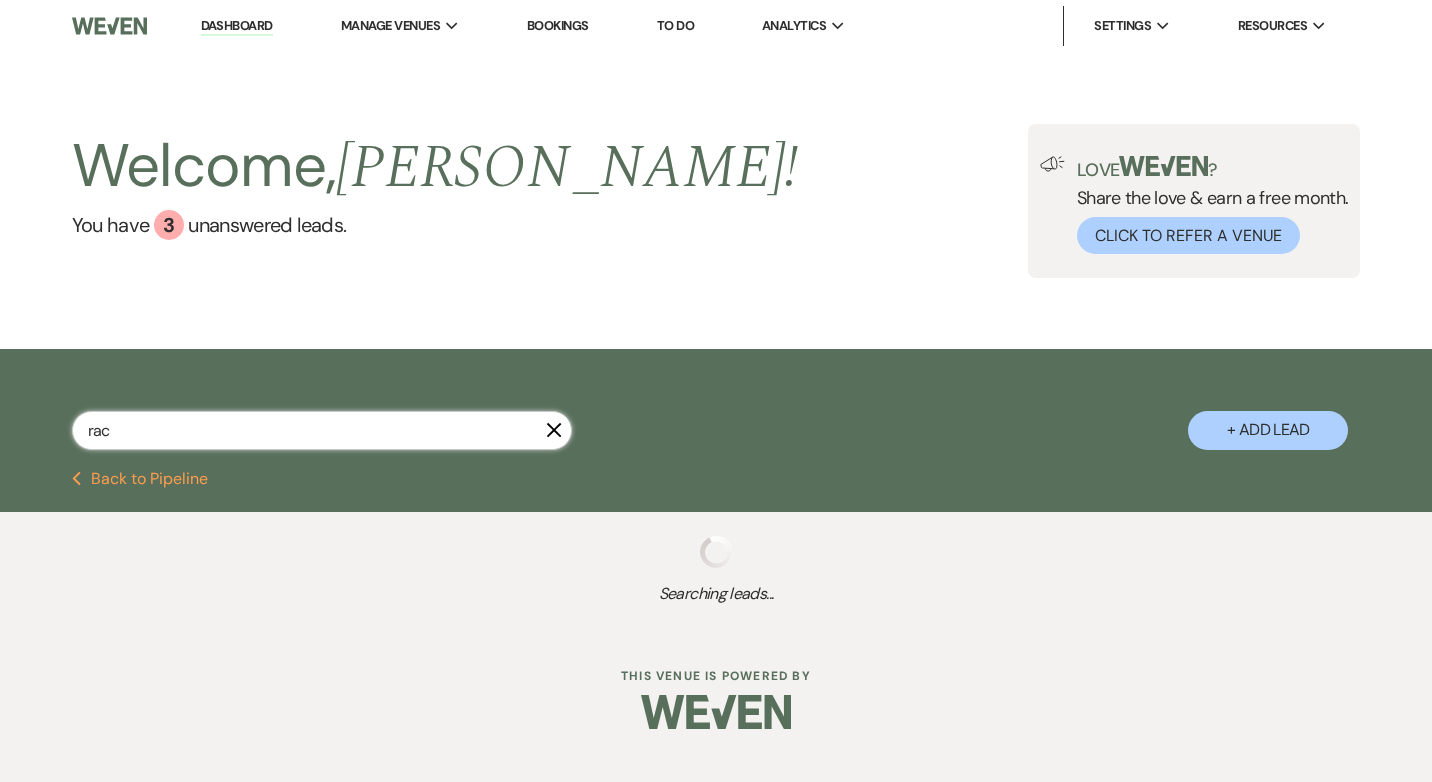 select on "2" 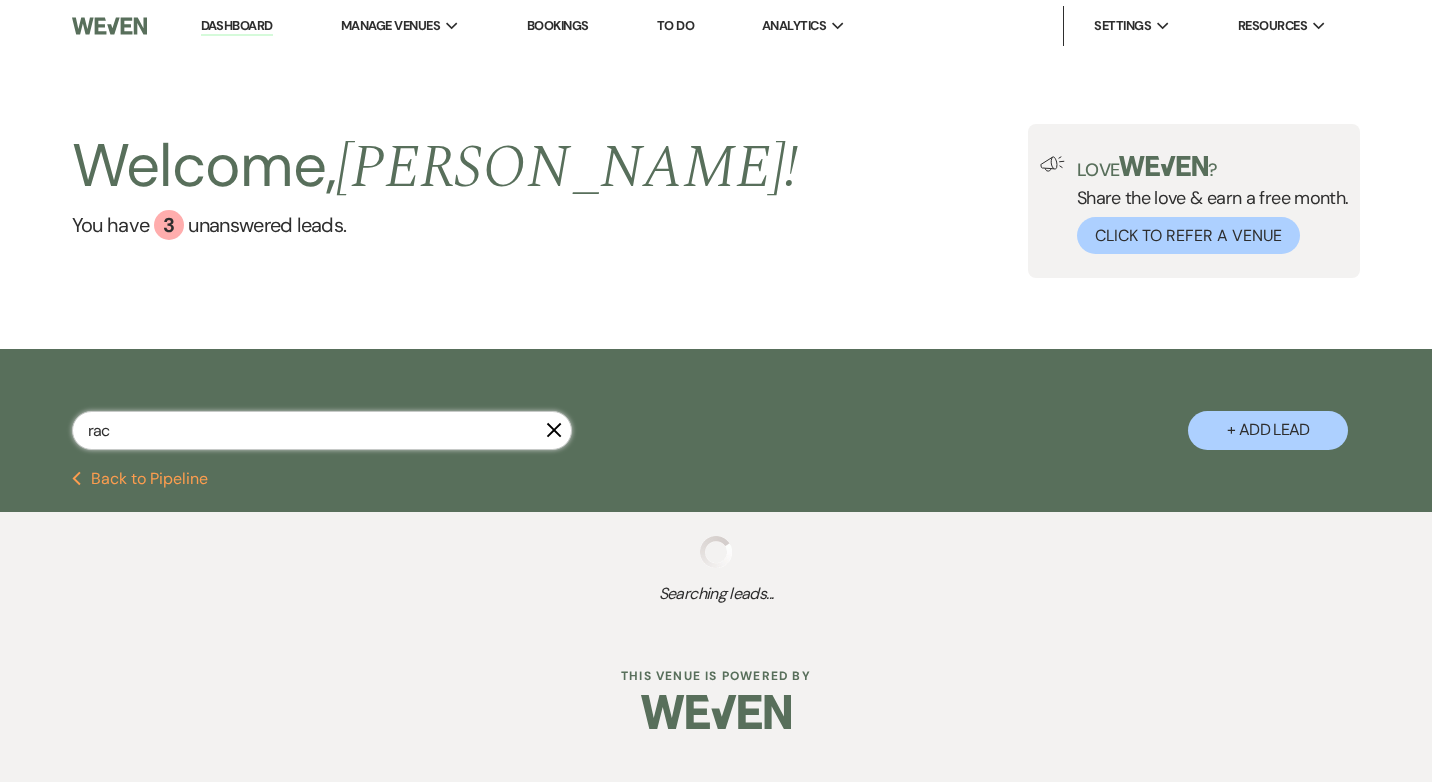 select on "8" 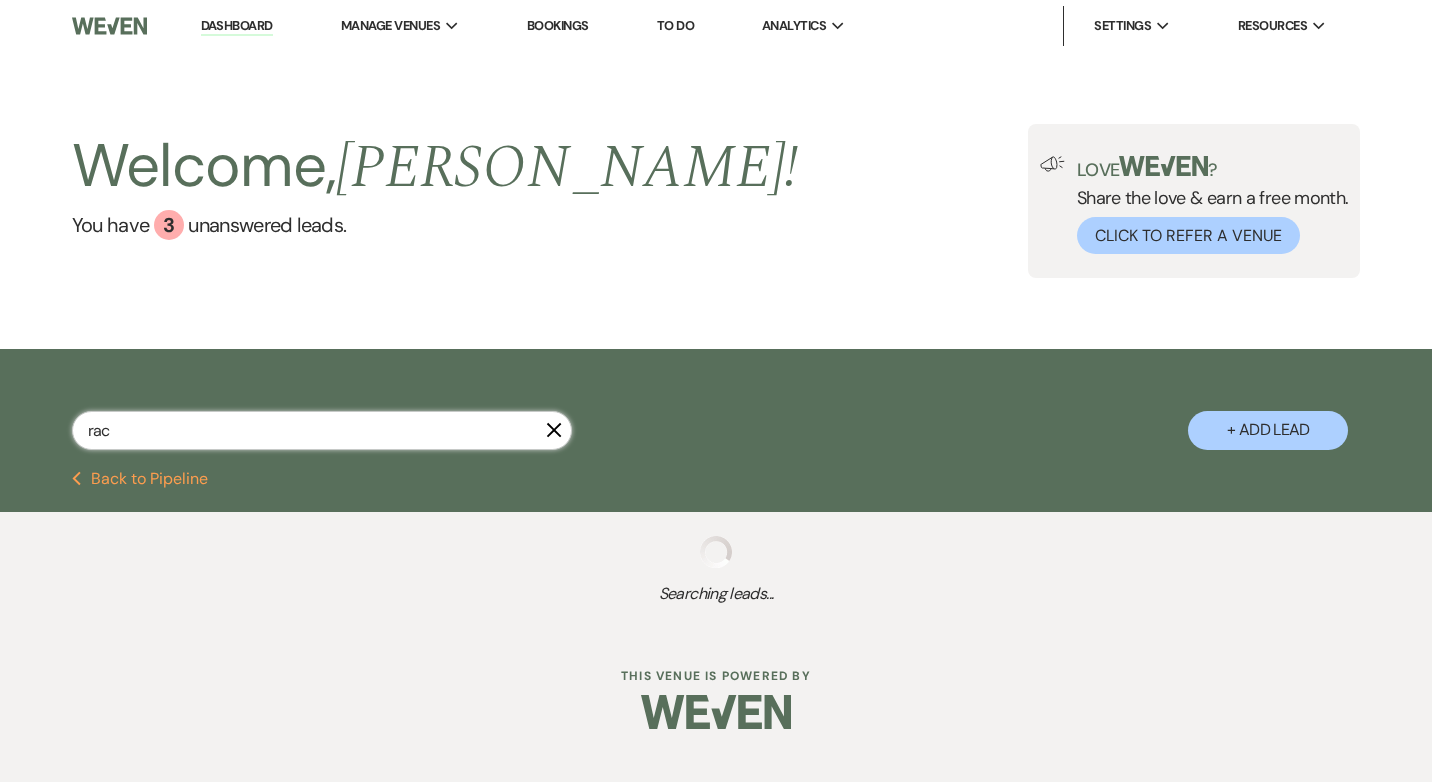 select on "5" 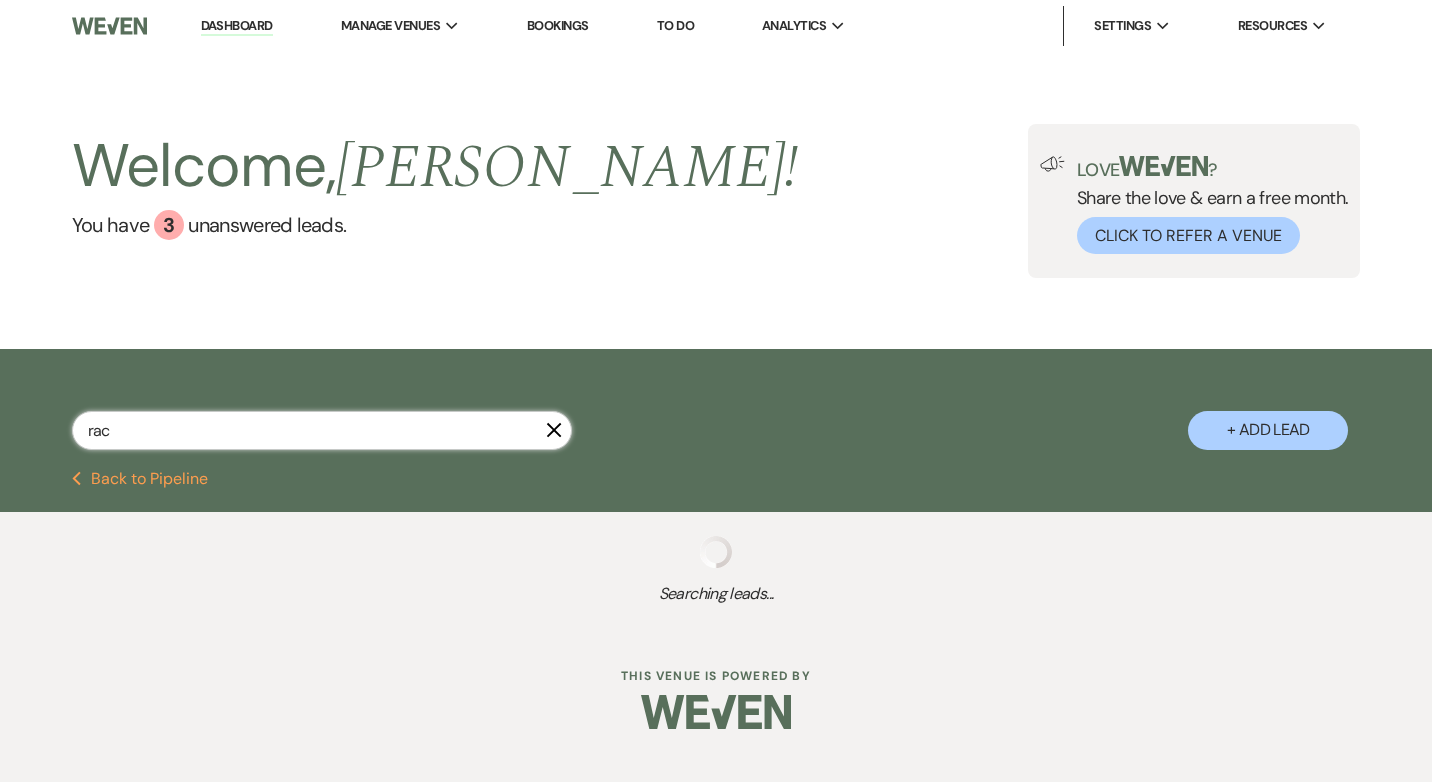 select on "8" 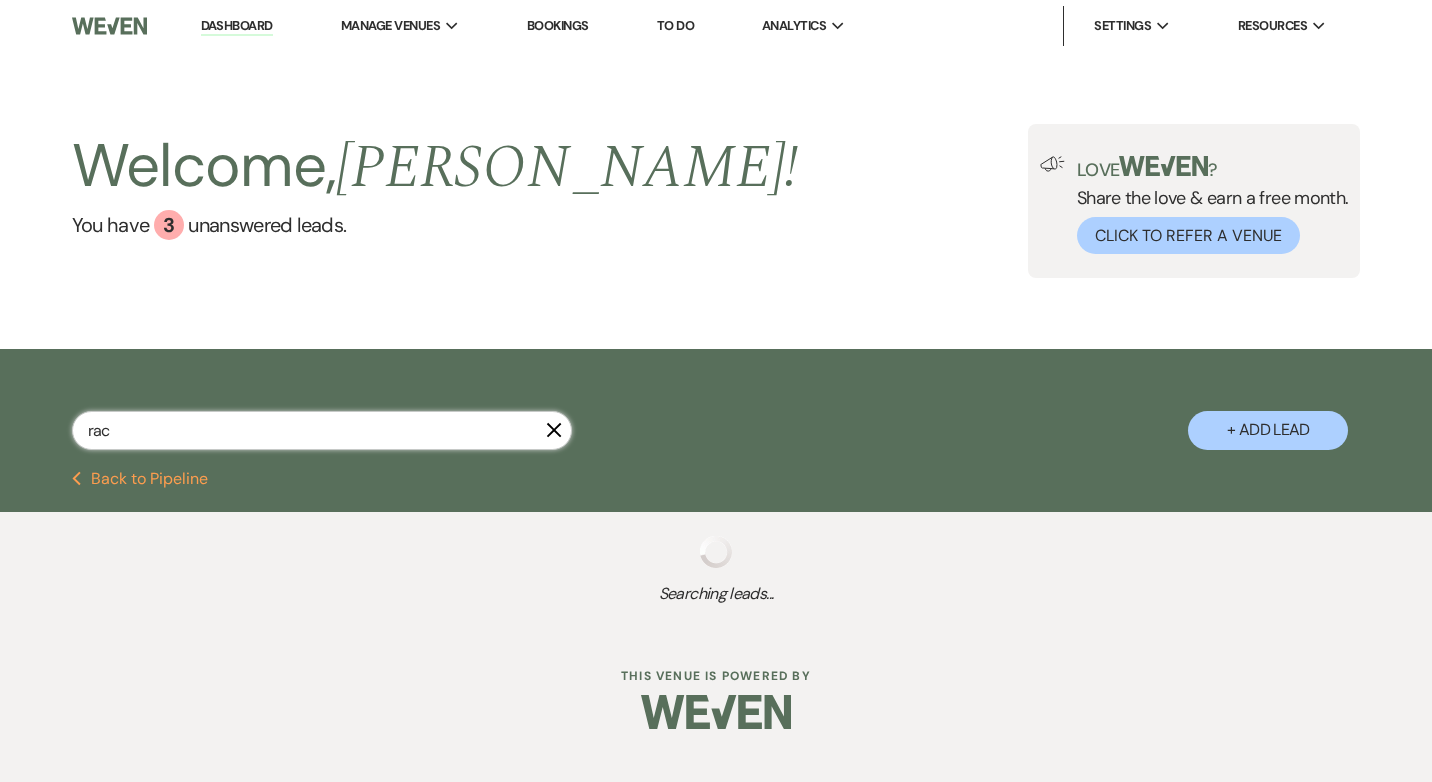 select on "5" 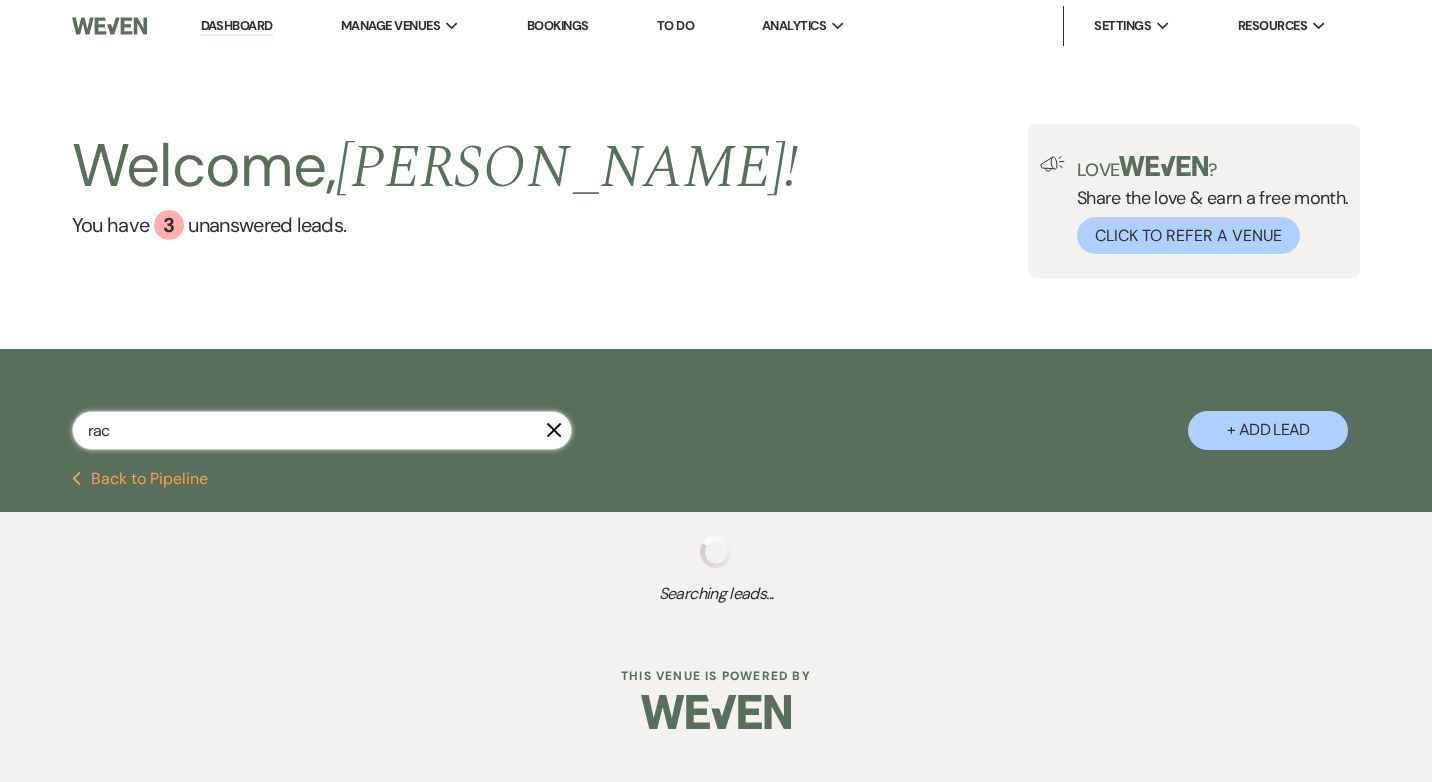 select on "5" 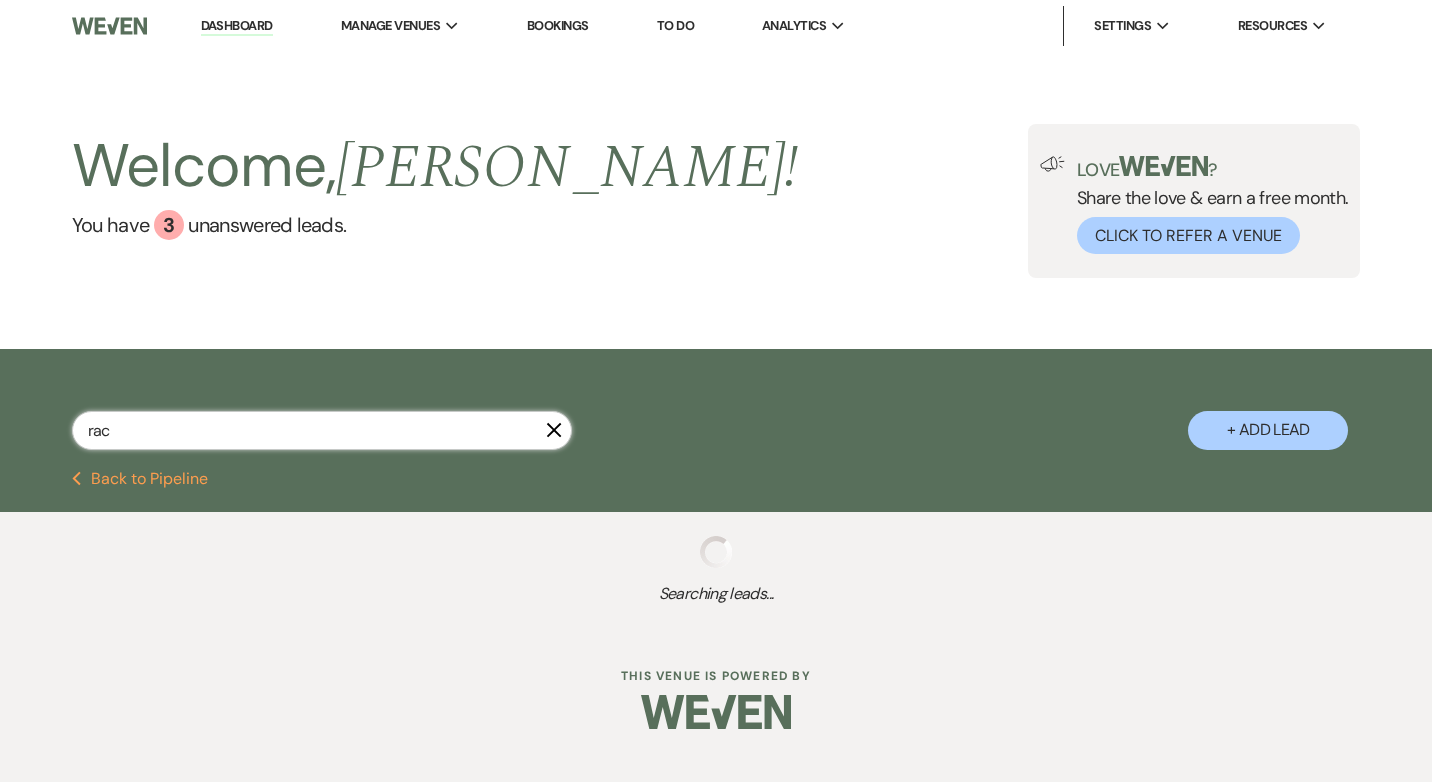 select on "8" 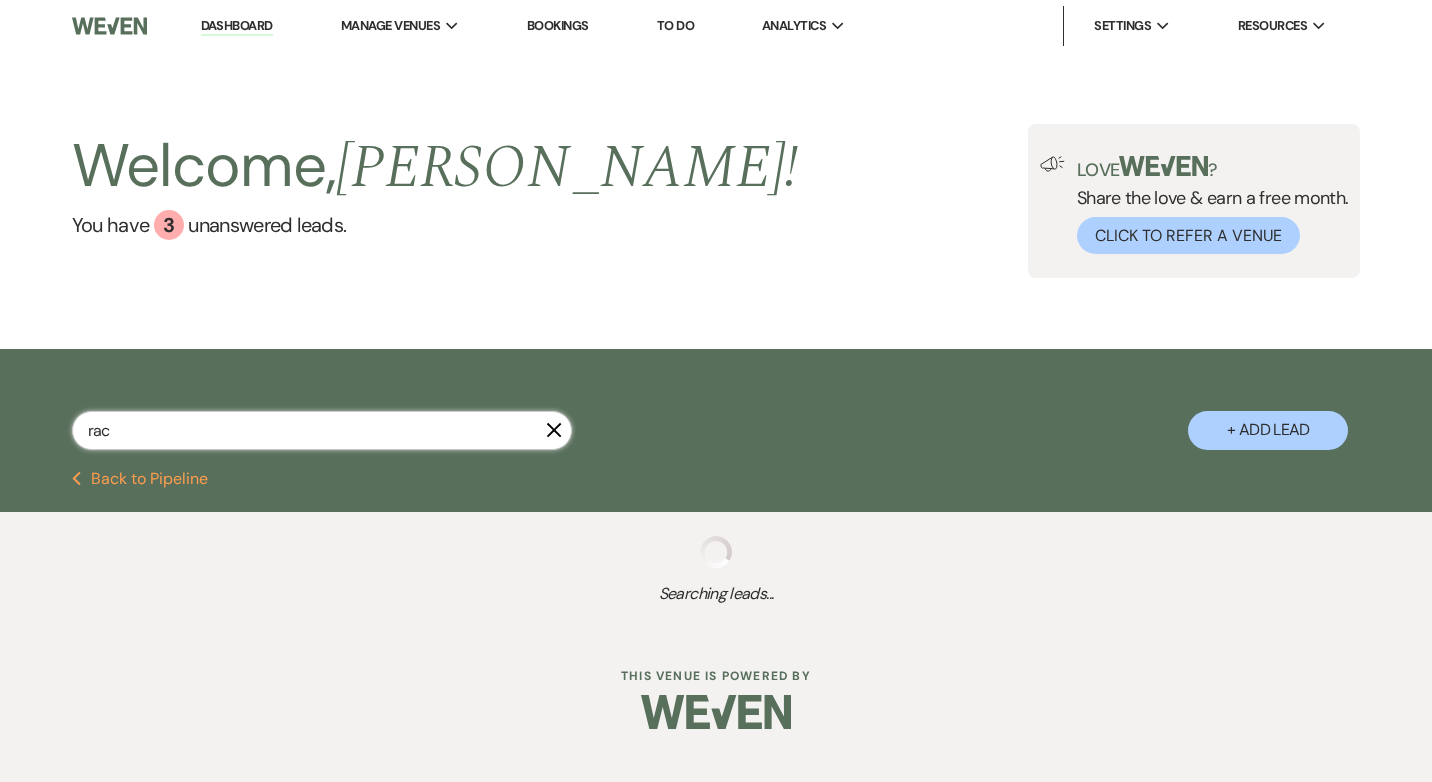 select on "5" 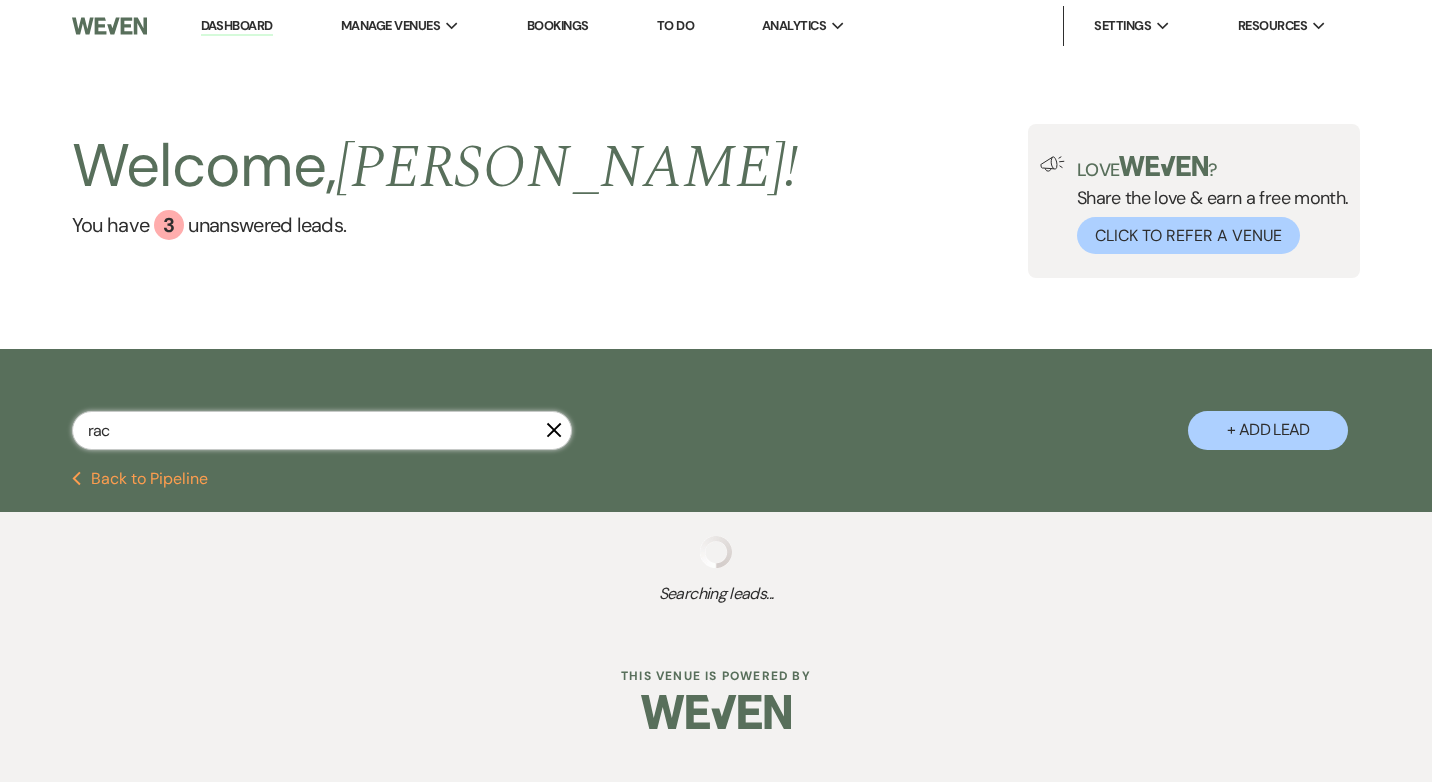 select on "8" 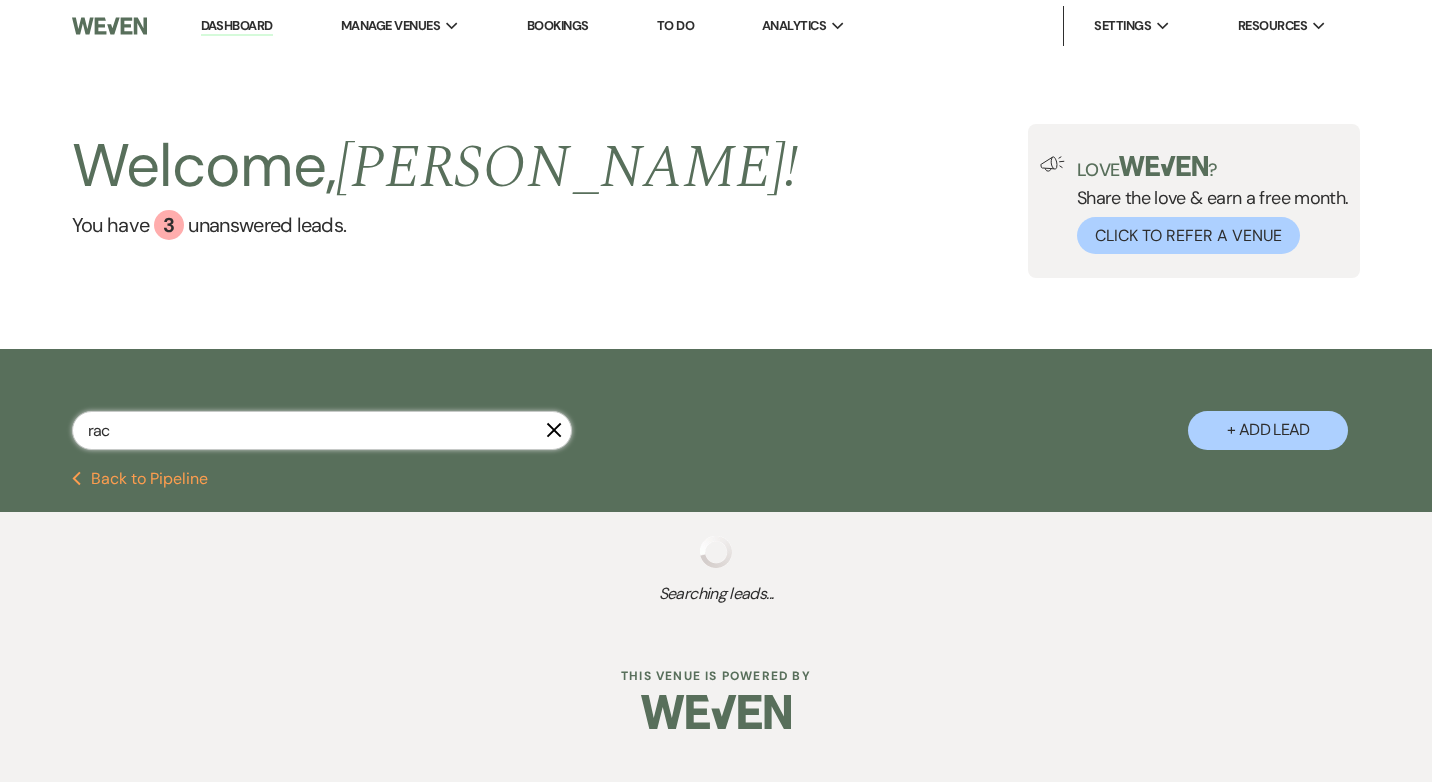 select on "5" 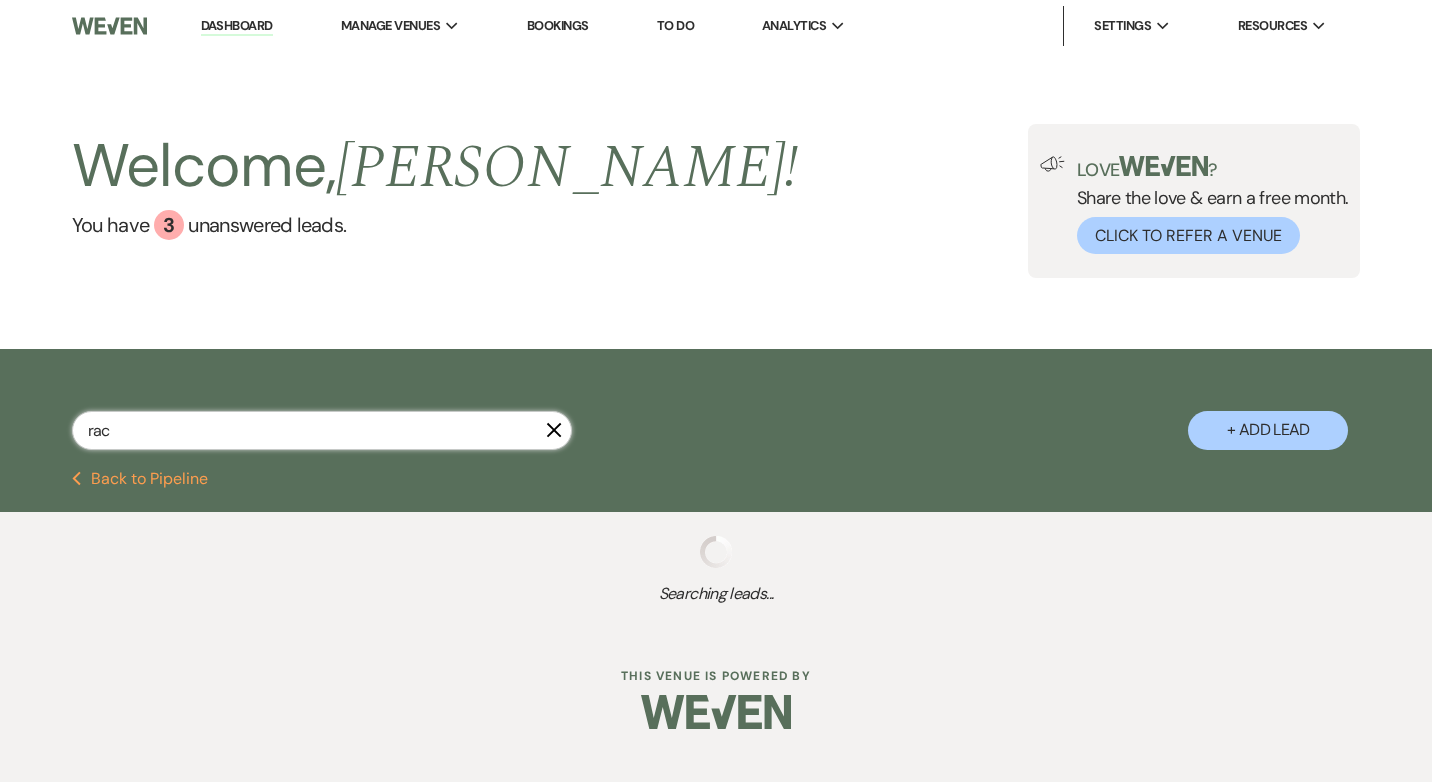 select on "8" 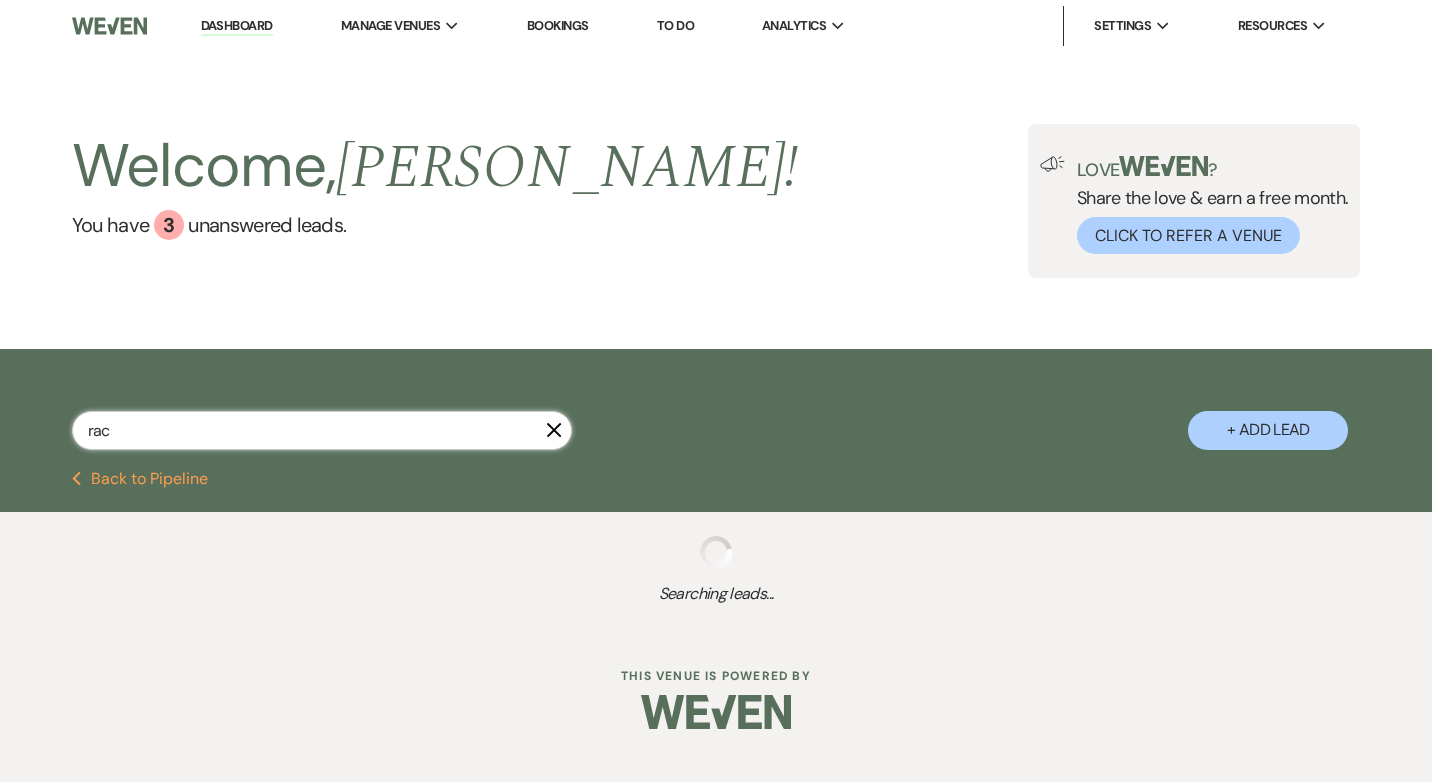 select on "5" 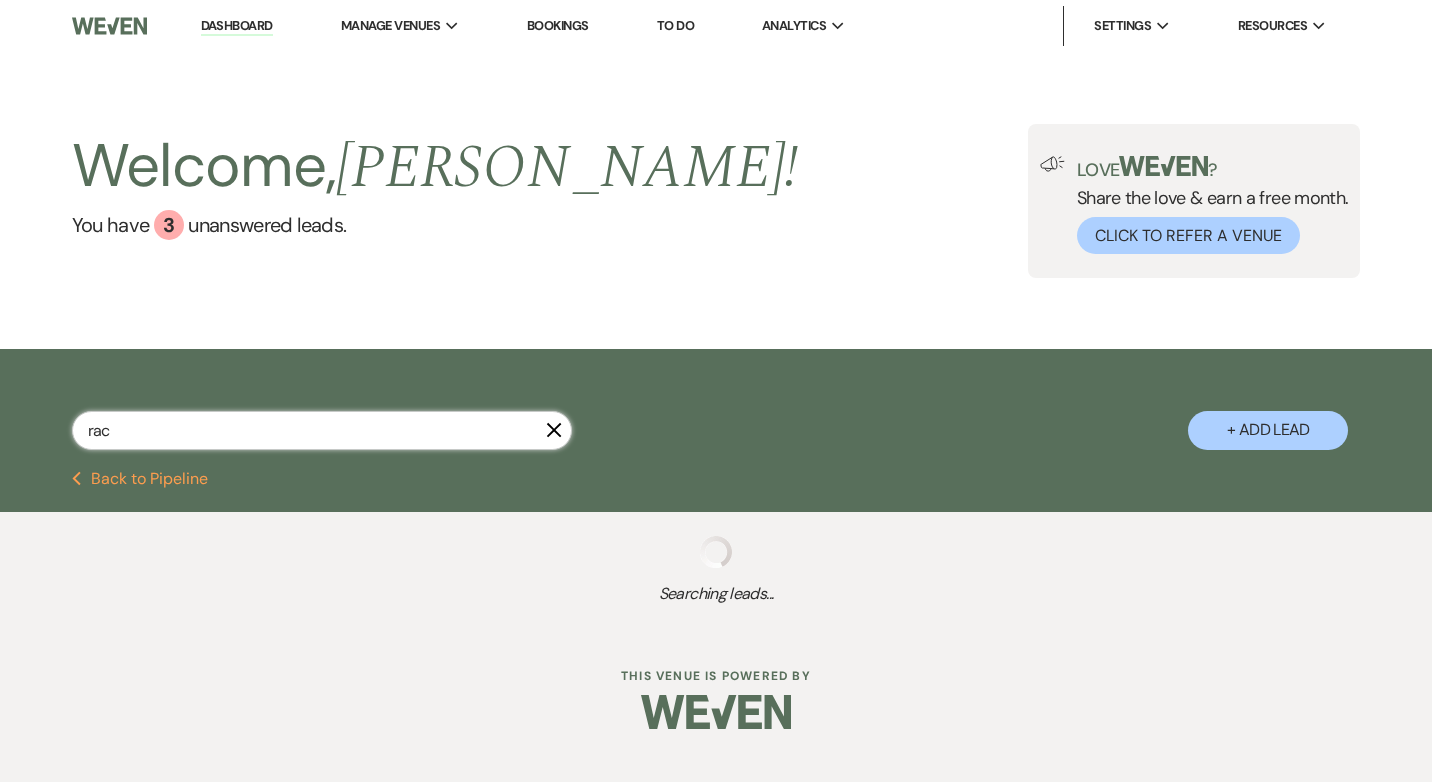 select on "8" 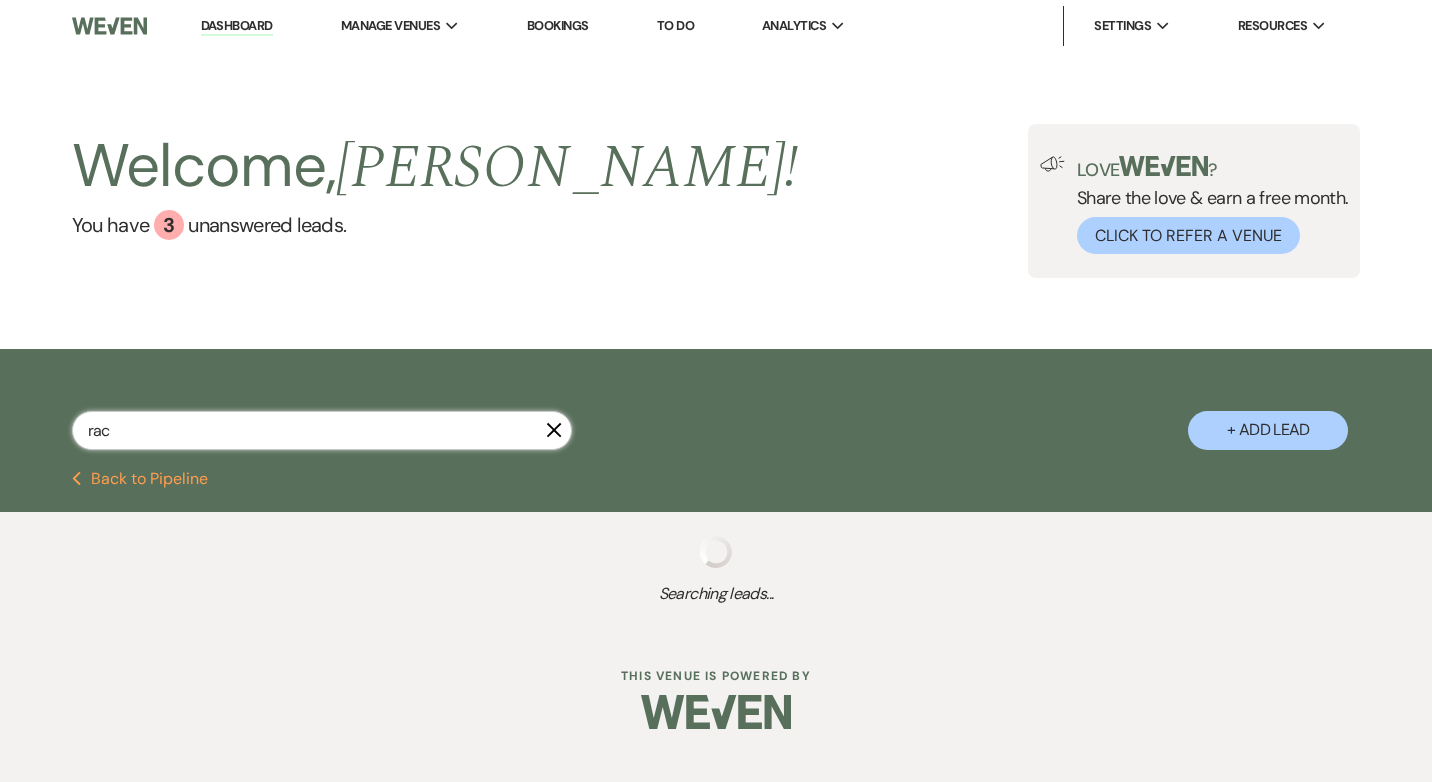 select on "5" 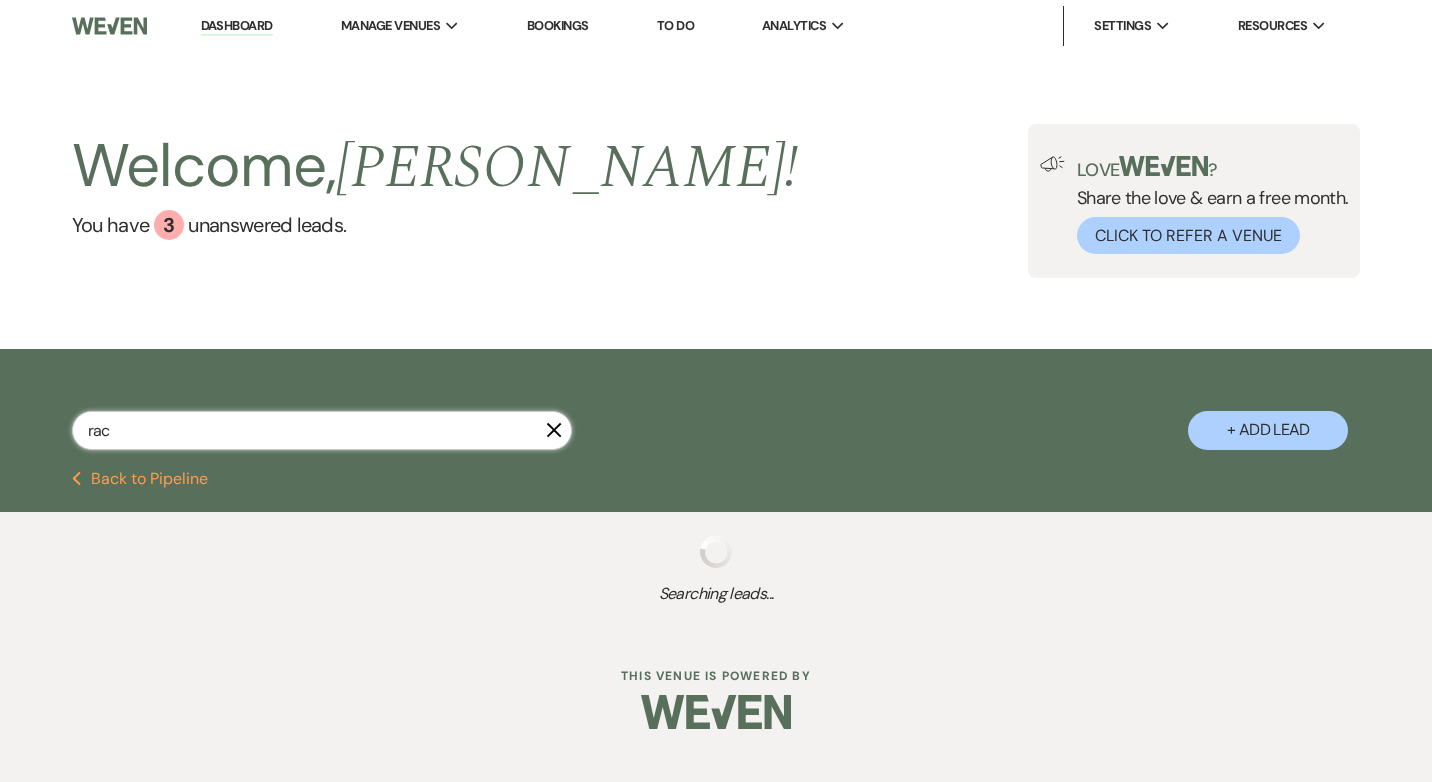 select on "8" 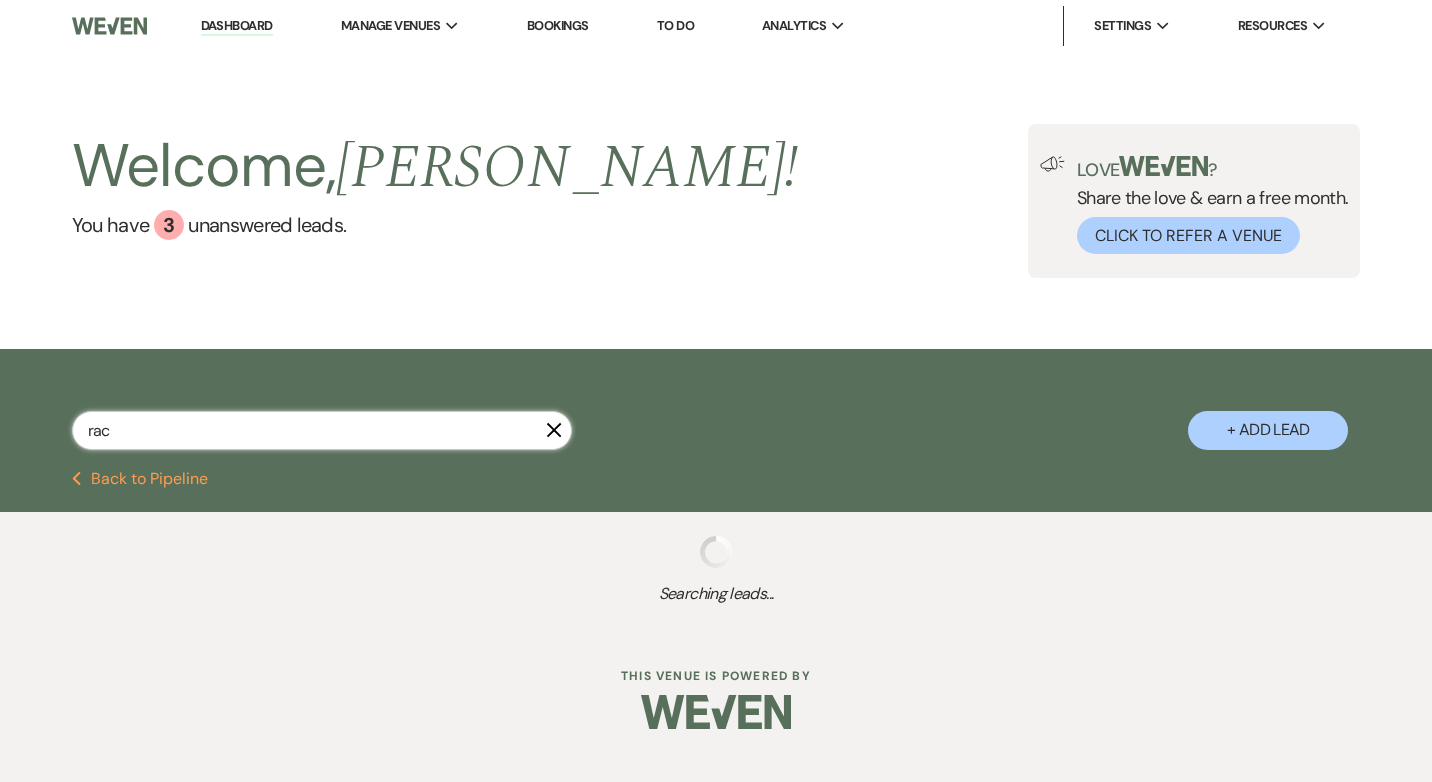 select on "5" 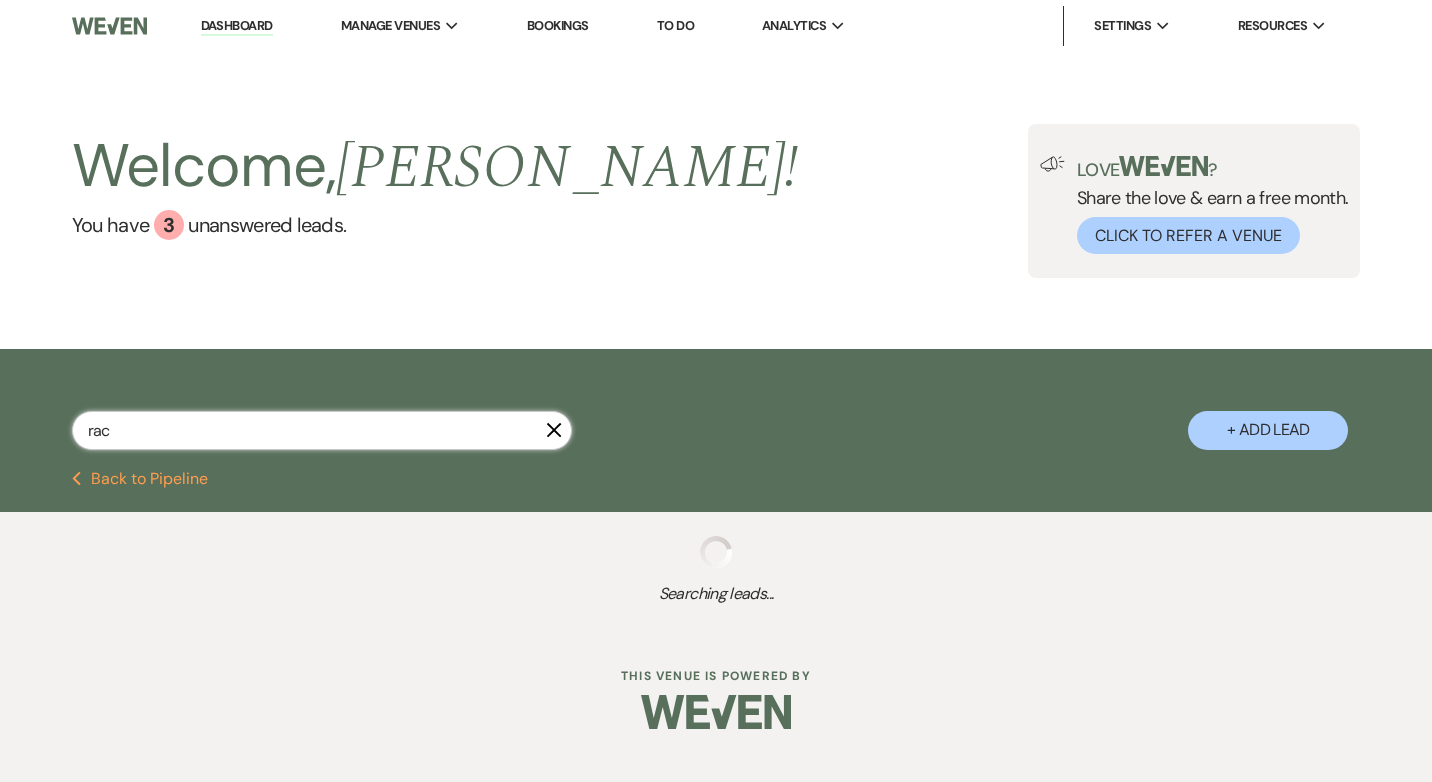 select on "8" 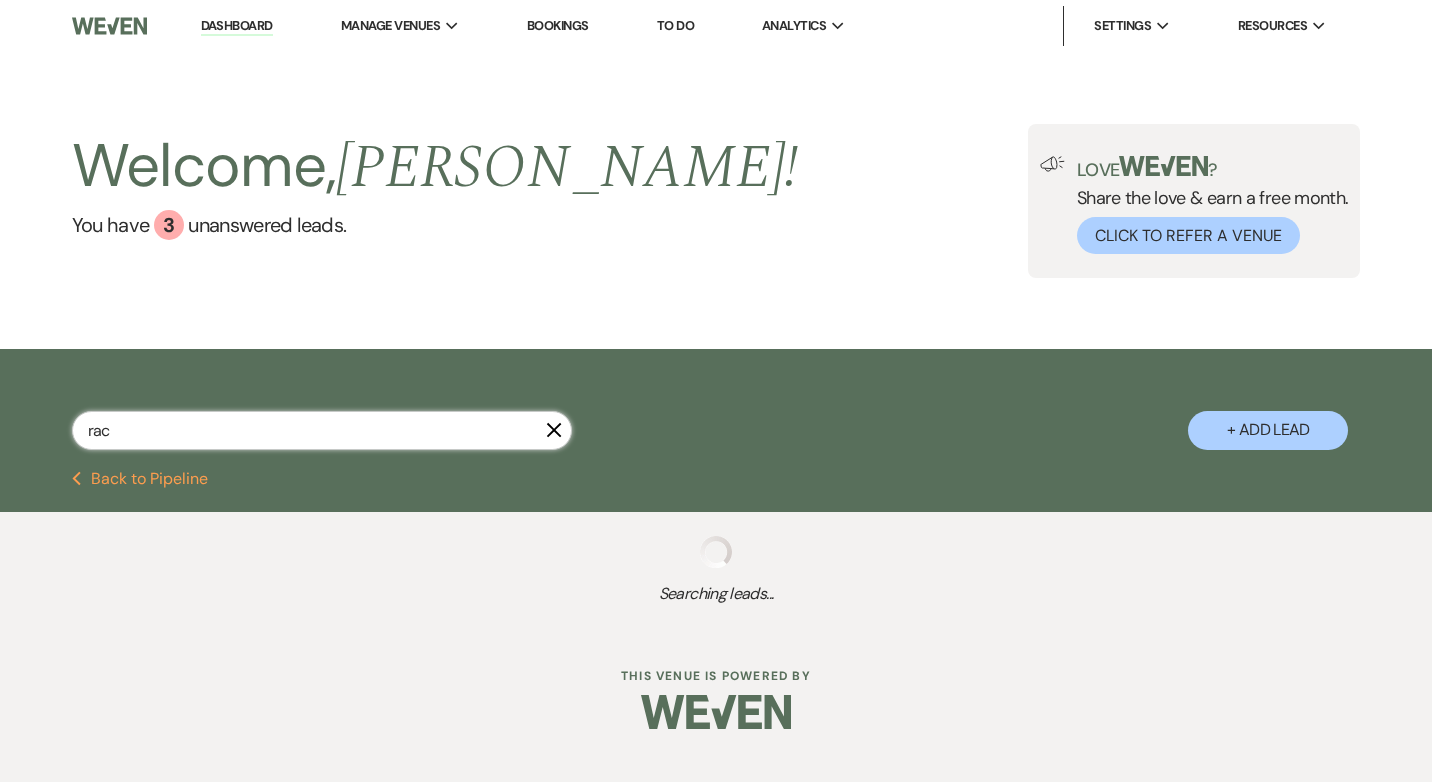 select on "5" 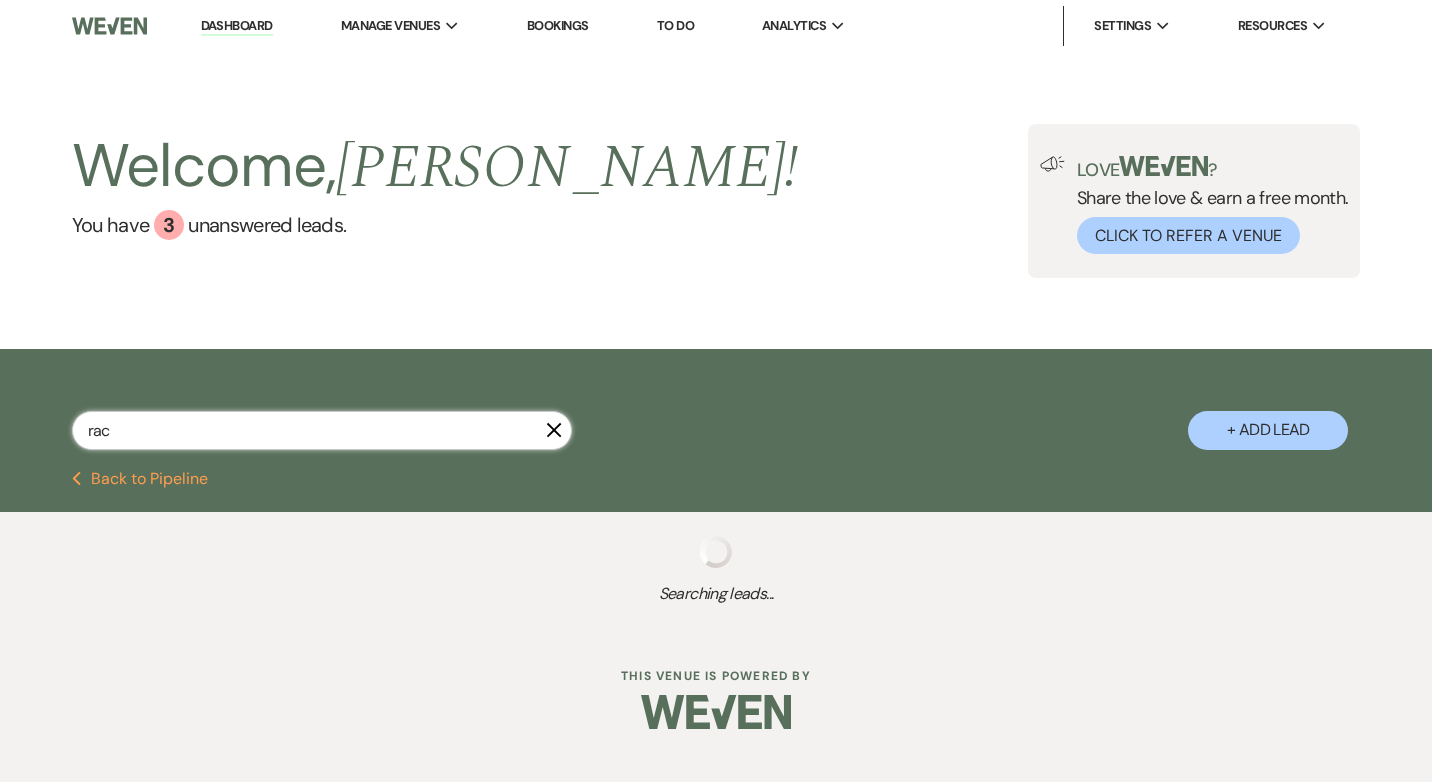 select on "8" 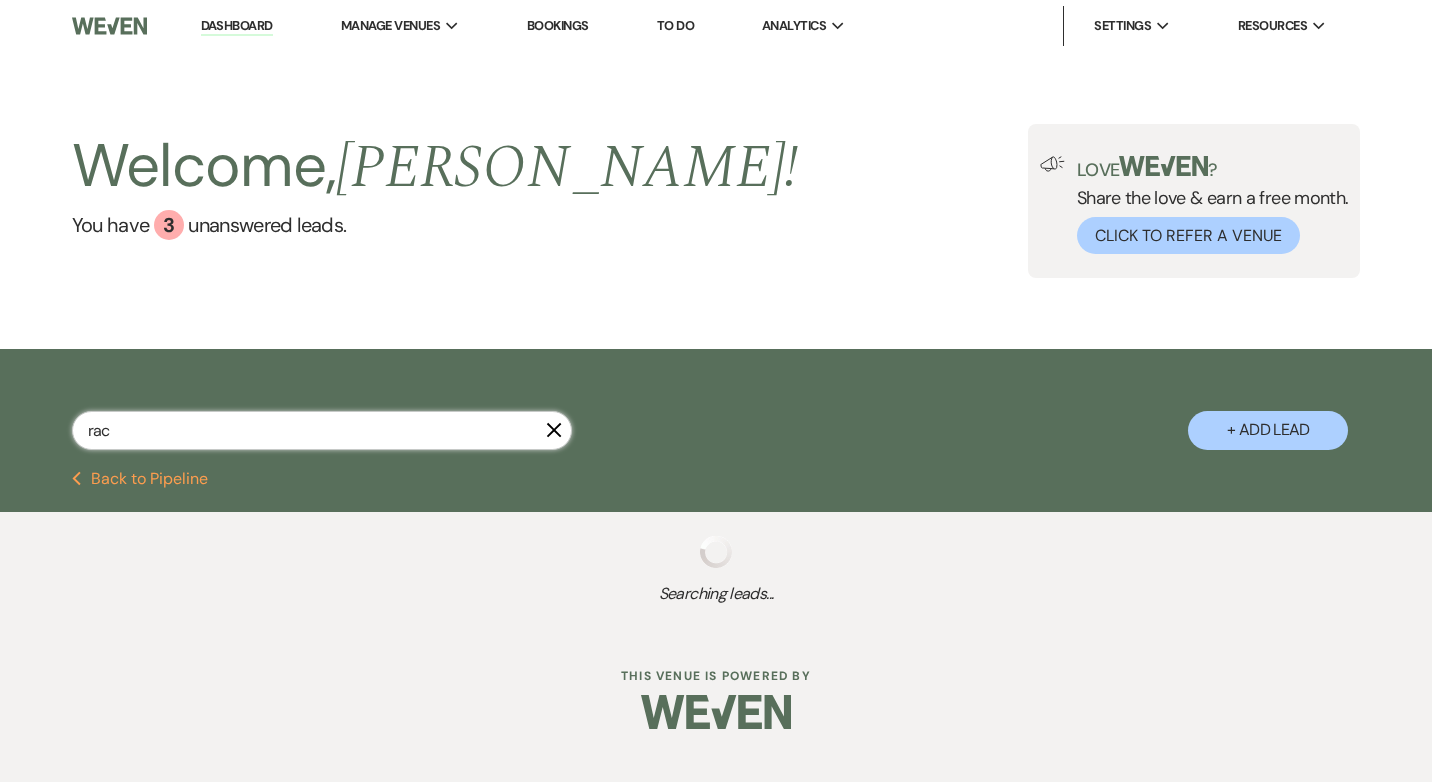 select on "5" 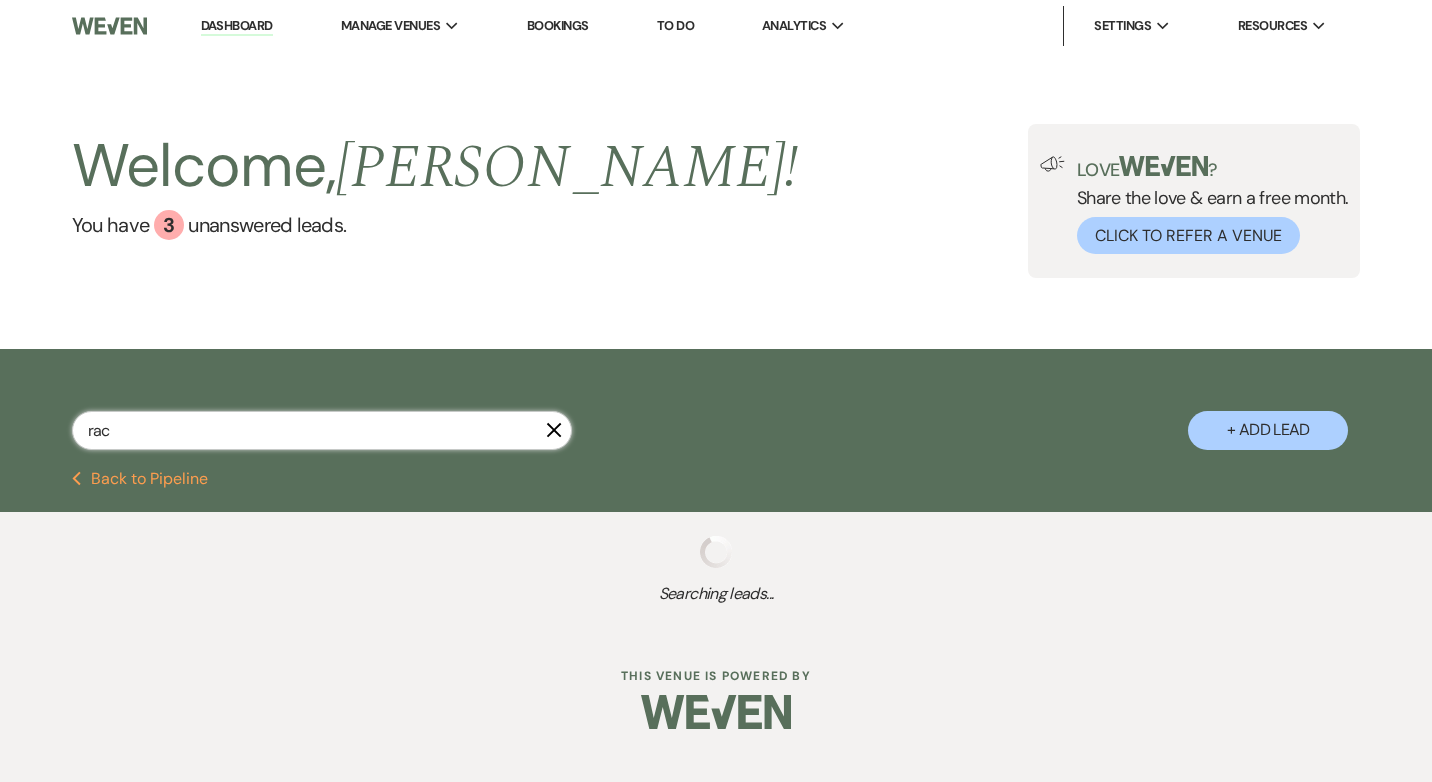 select on "8" 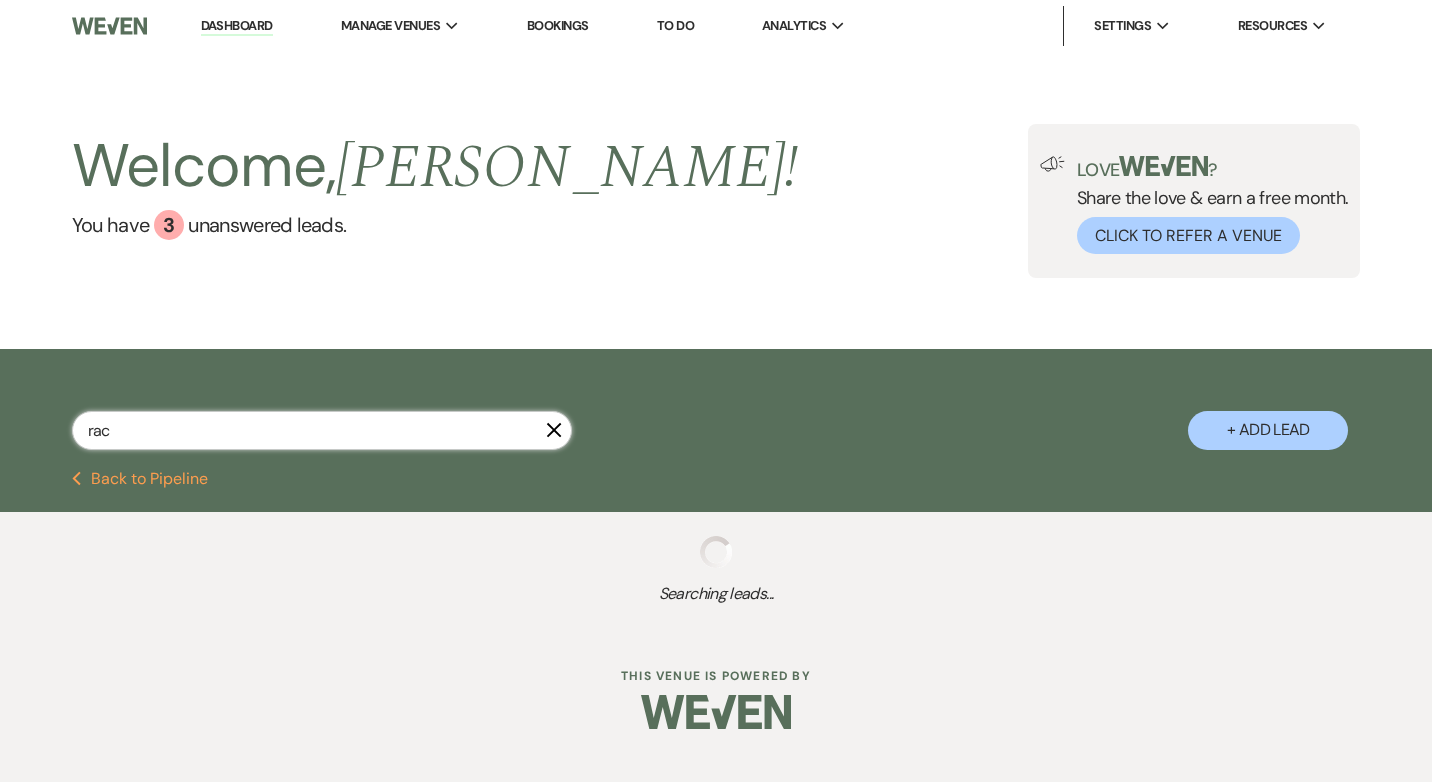 select on "5" 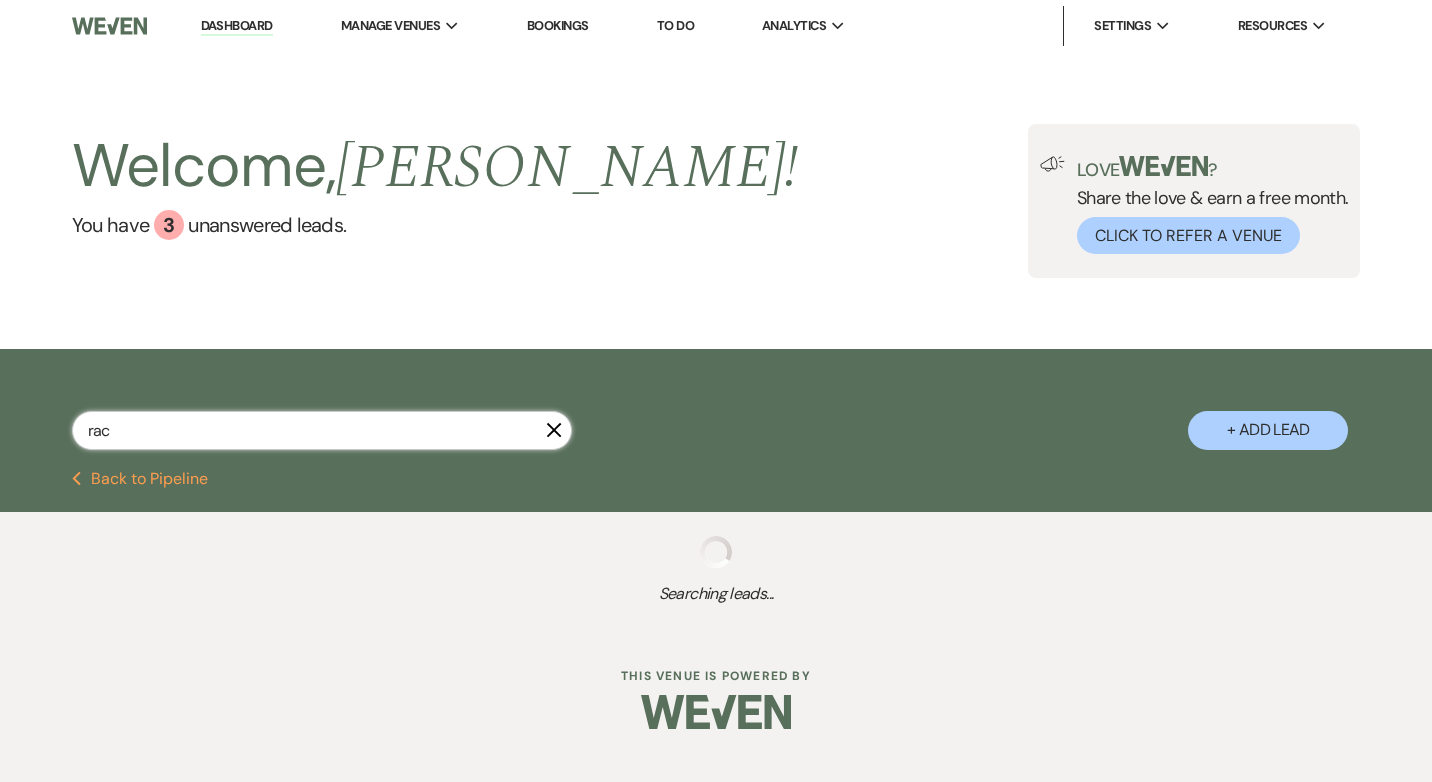 select on "8" 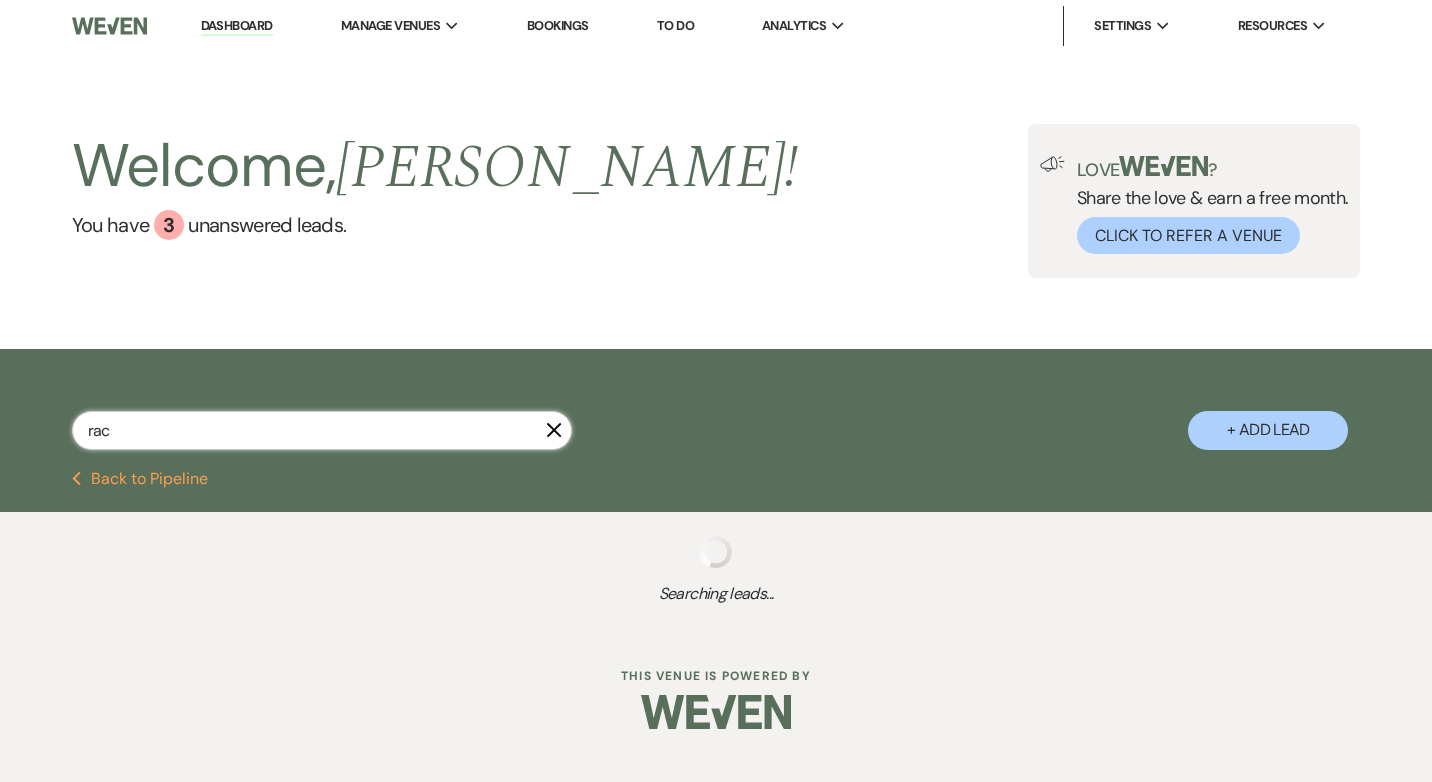 type 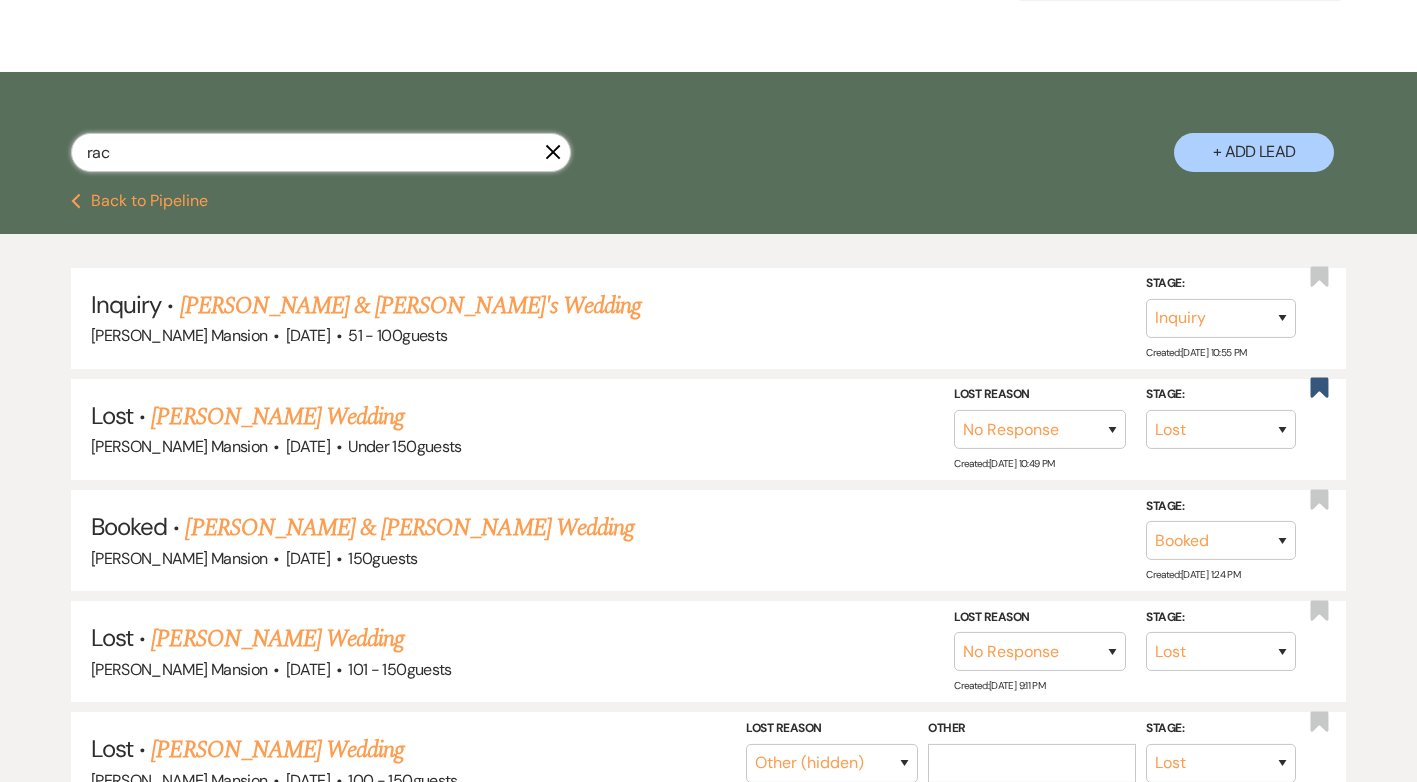 scroll, scrollTop: 300, scrollLeft: 0, axis: vertical 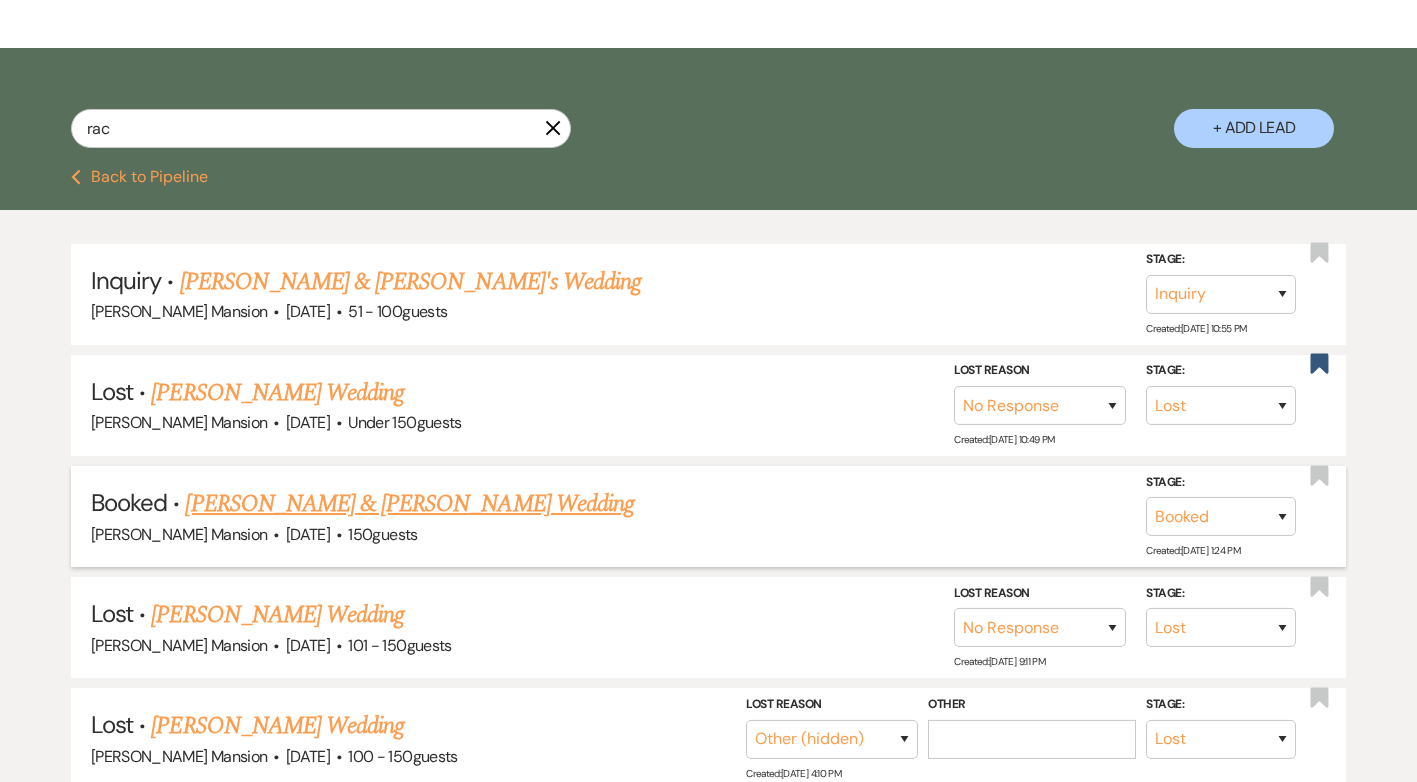 click on "[PERSON_NAME] & [PERSON_NAME] Wedding" at bounding box center (409, 504) 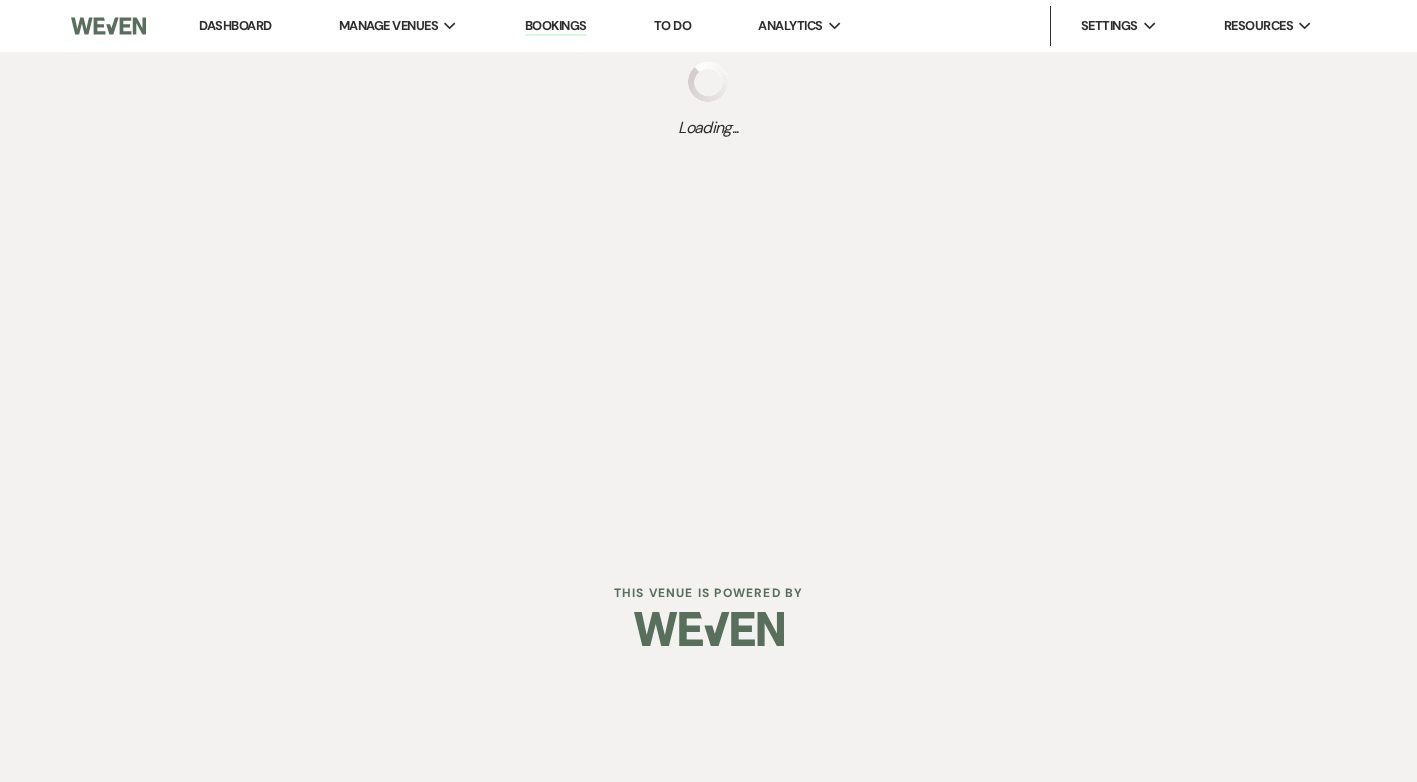scroll, scrollTop: 0, scrollLeft: 0, axis: both 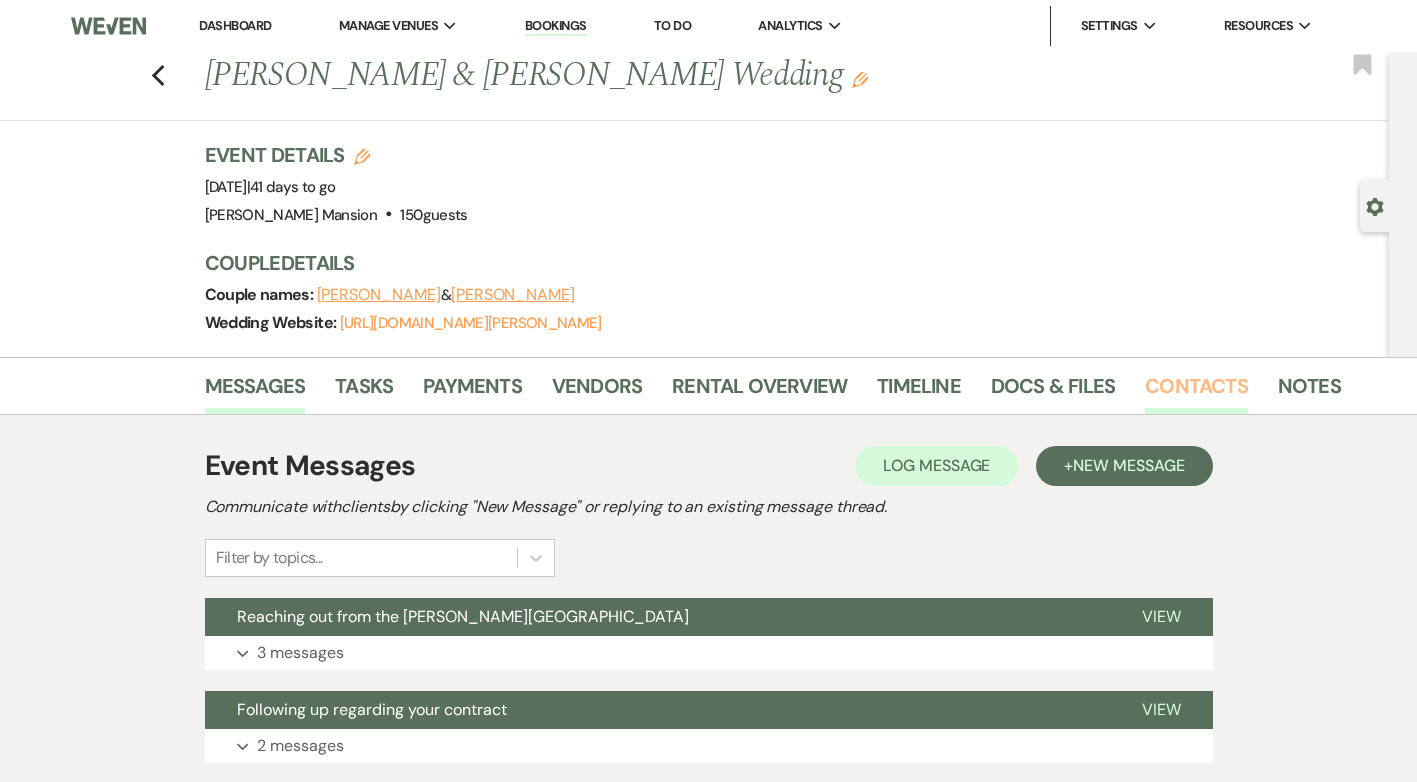 click on "Contacts" at bounding box center (1196, 392) 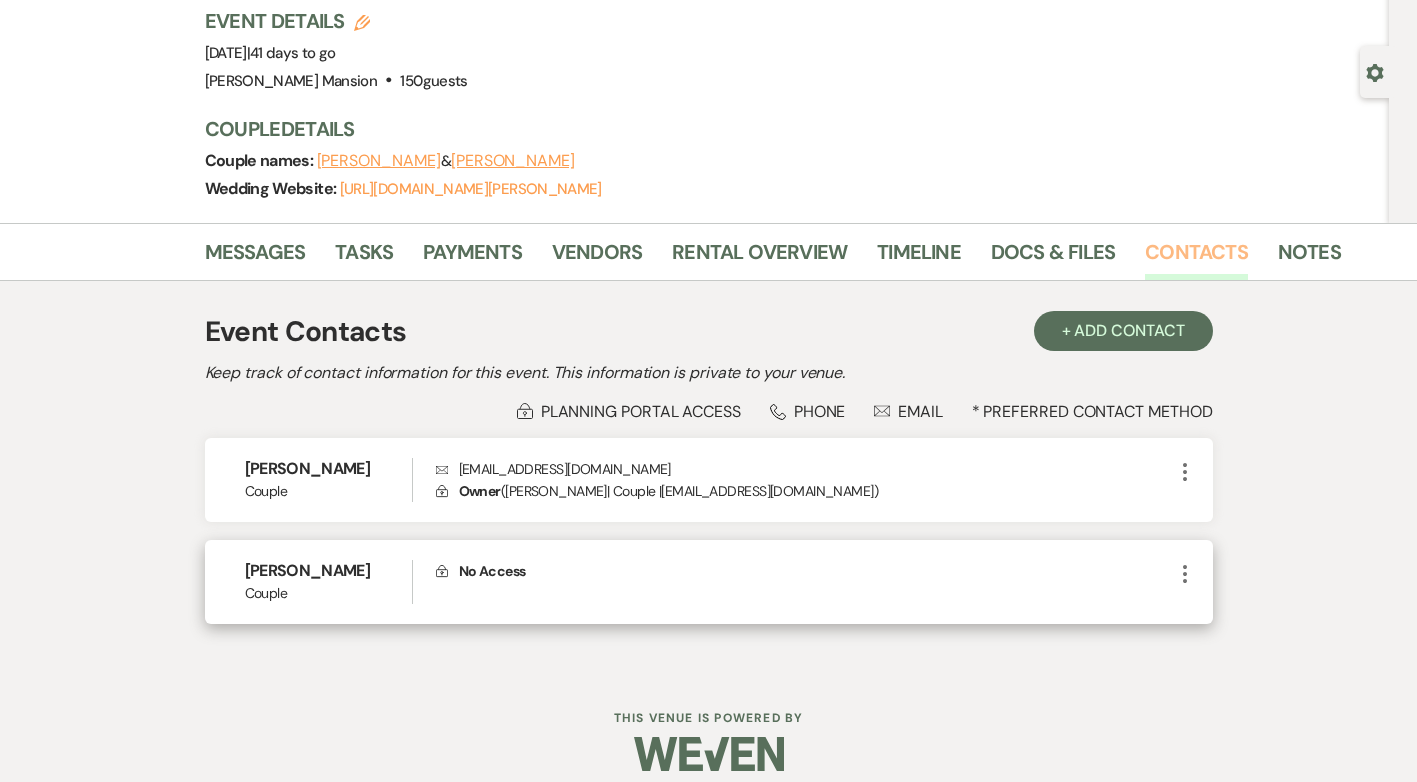 scroll, scrollTop: 153, scrollLeft: 0, axis: vertical 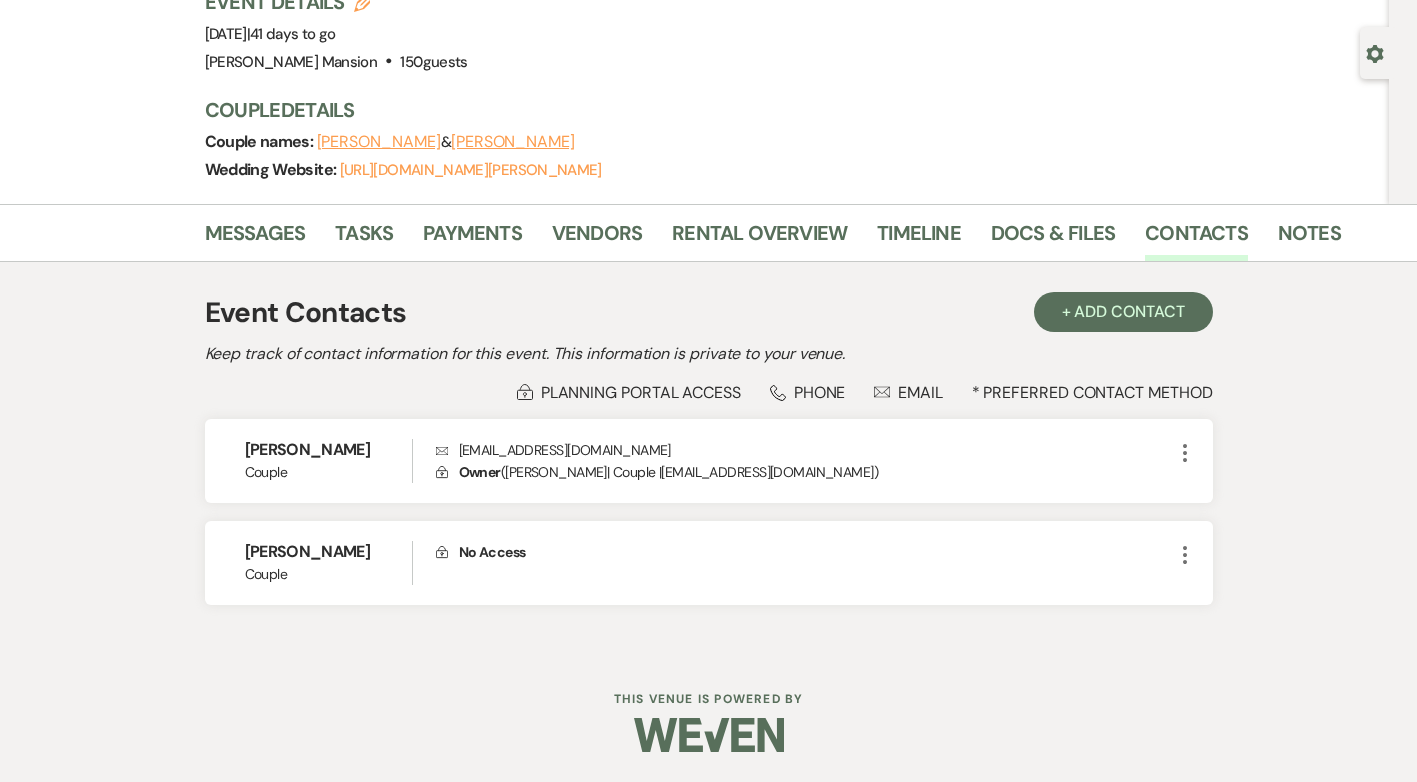 click on "Phone Phone" at bounding box center (808, 392) 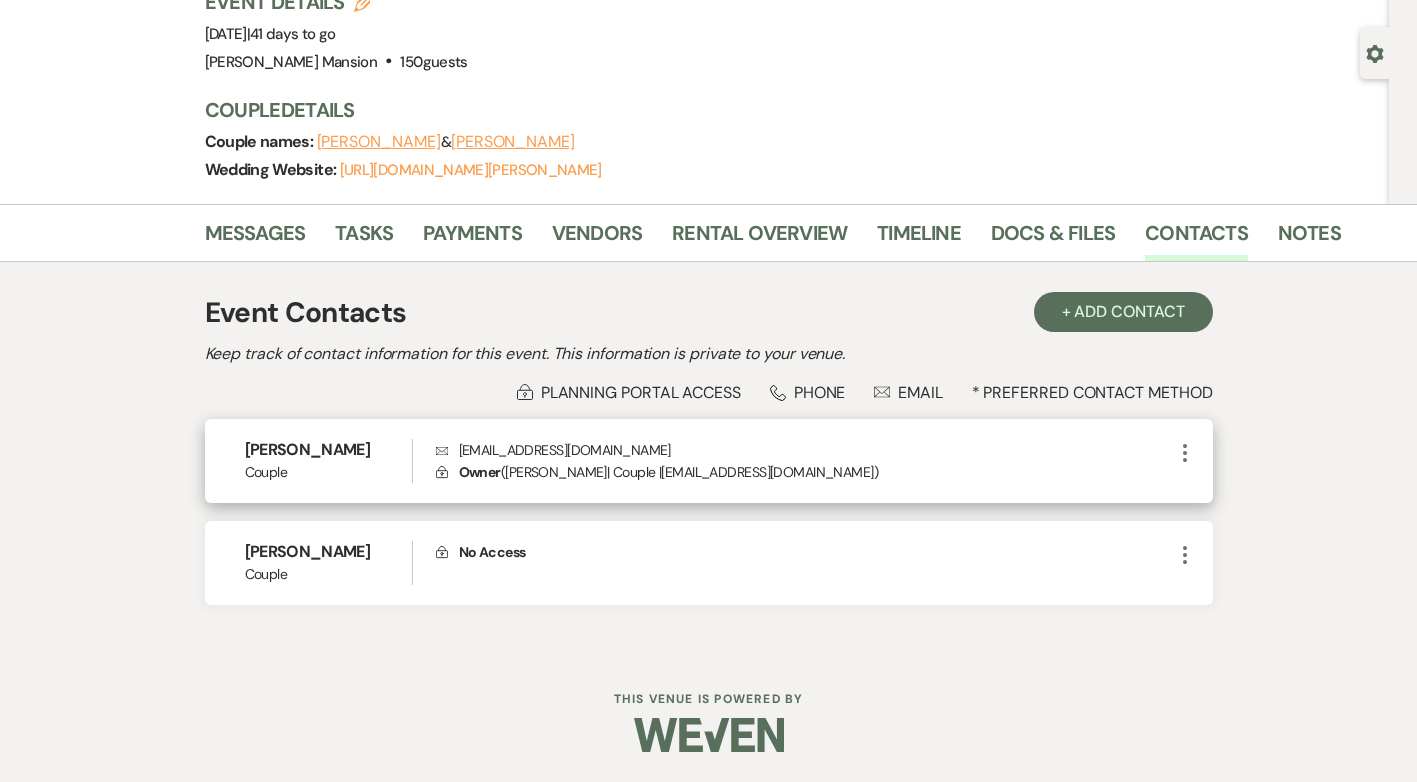 click on "More" 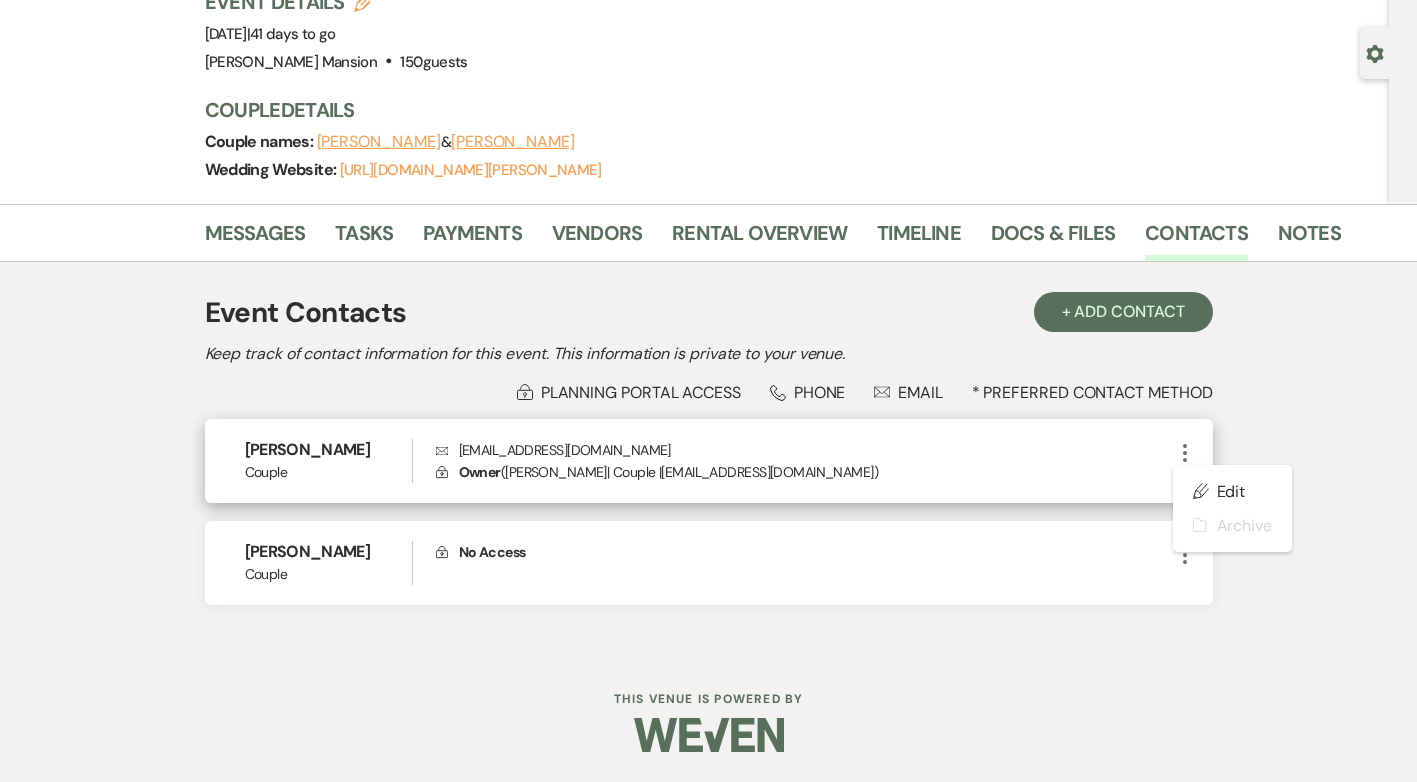 click on "Envelope rachealkemigisha21@gmail.com" at bounding box center (804, 450) 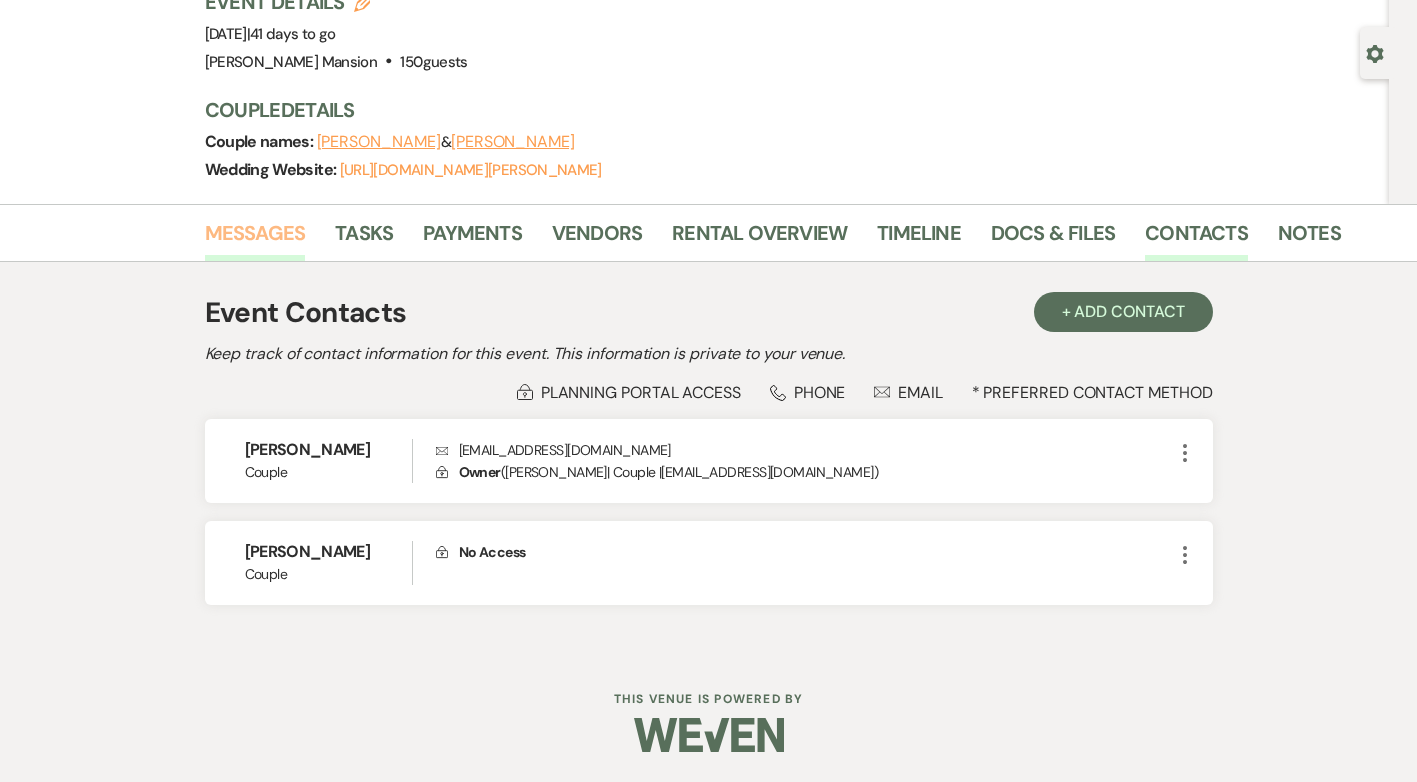 click on "Messages" at bounding box center [255, 239] 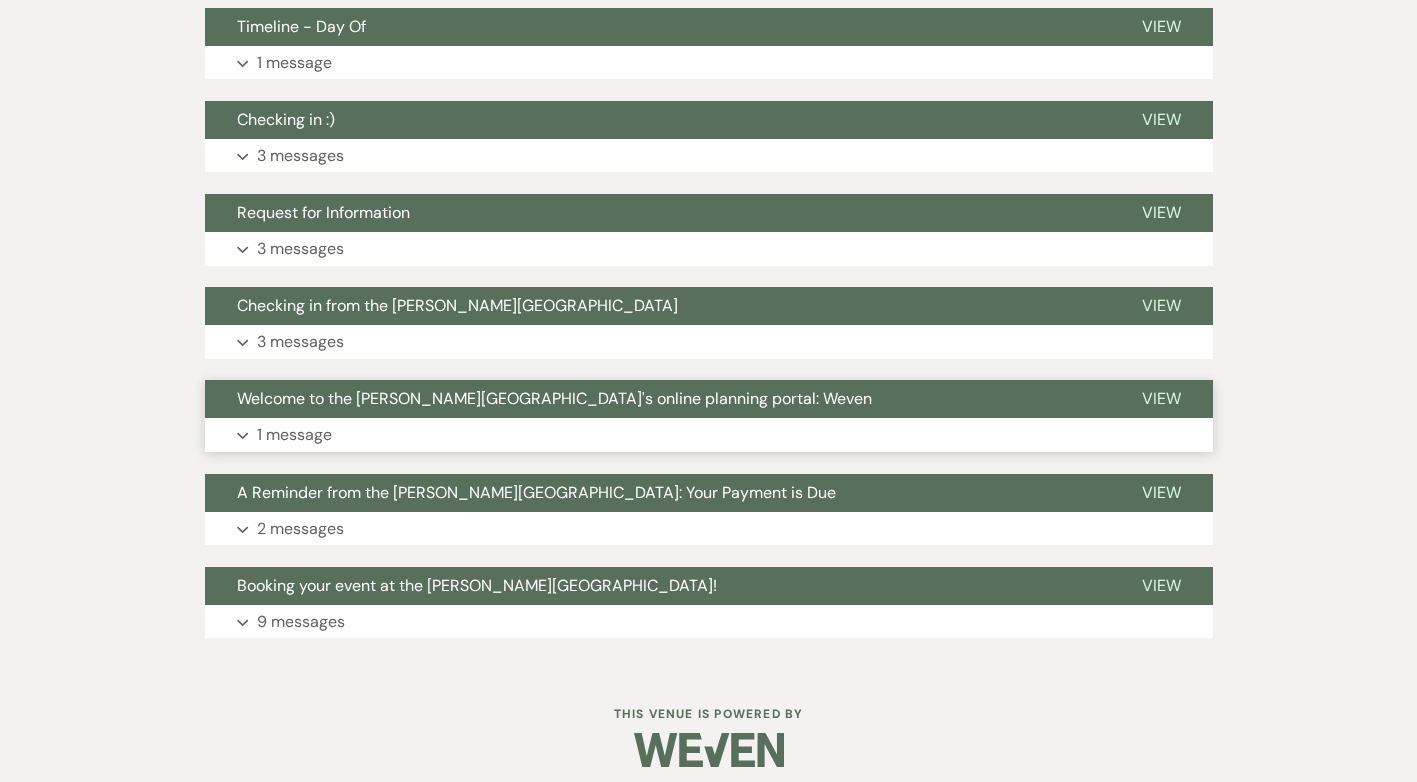 scroll, scrollTop: 792, scrollLeft: 0, axis: vertical 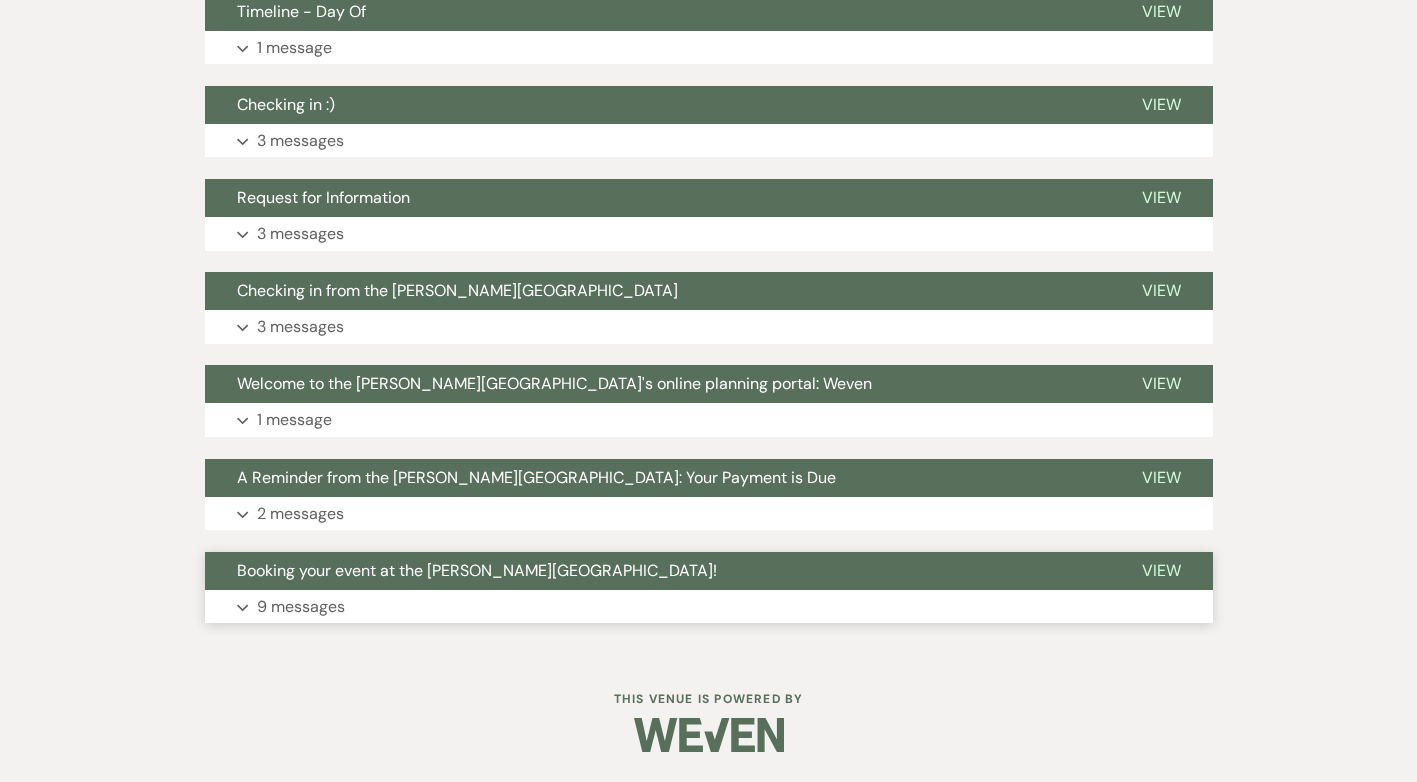 click on "9 messages" at bounding box center [301, 607] 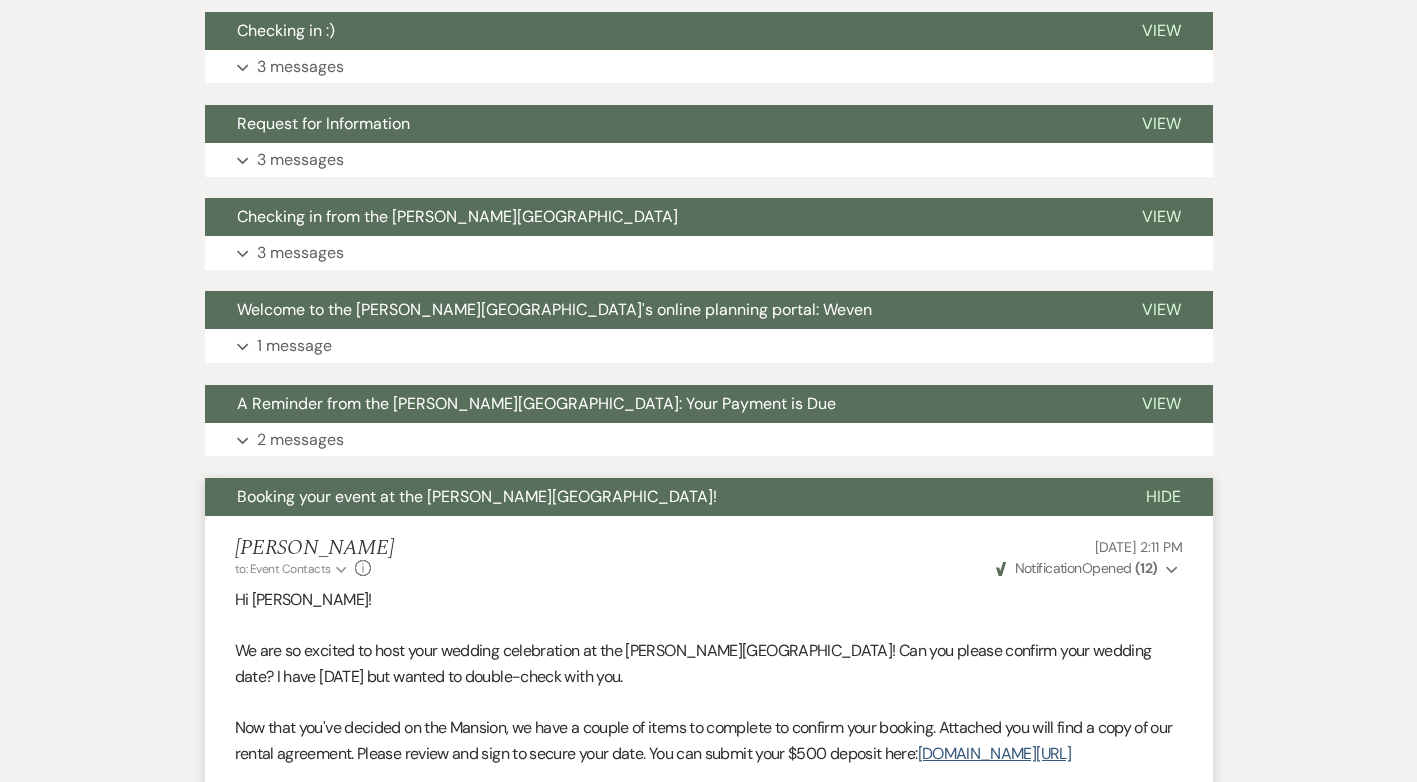 scroll, scrollTop: 901, scrollLeft: 0, axis: vertical 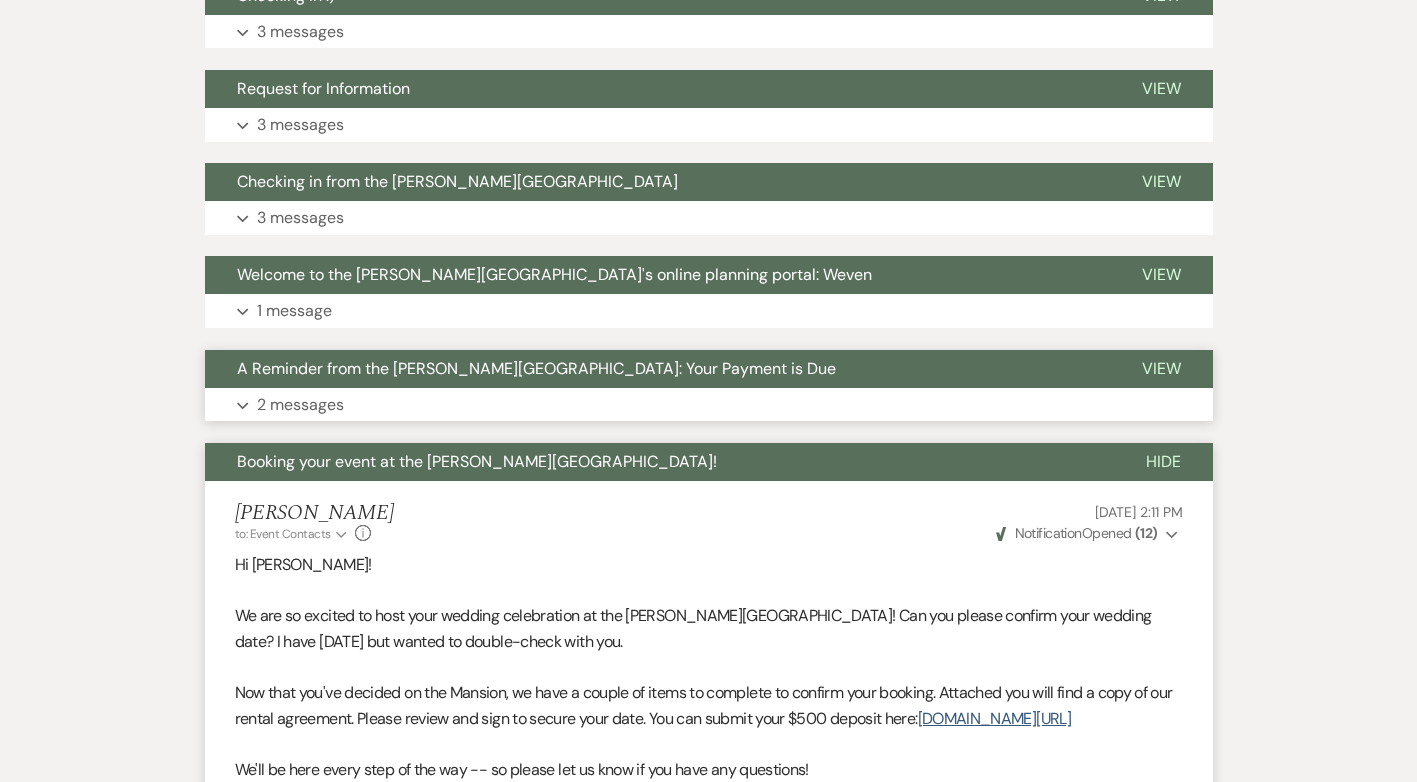 click on "2 messages" at bounding box center (300, 405) 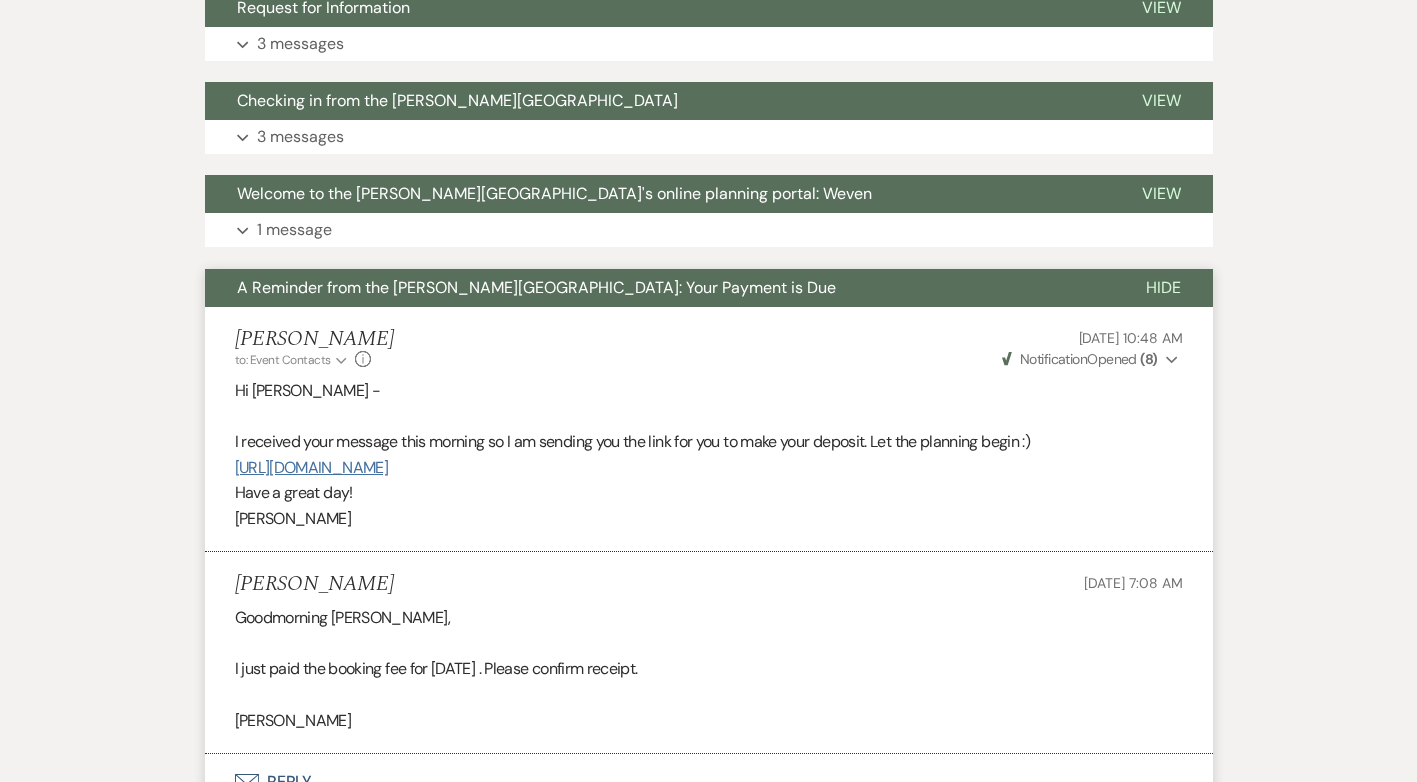 scroll, scrollTop: 701, scrollLeft: 0, axis: vertical 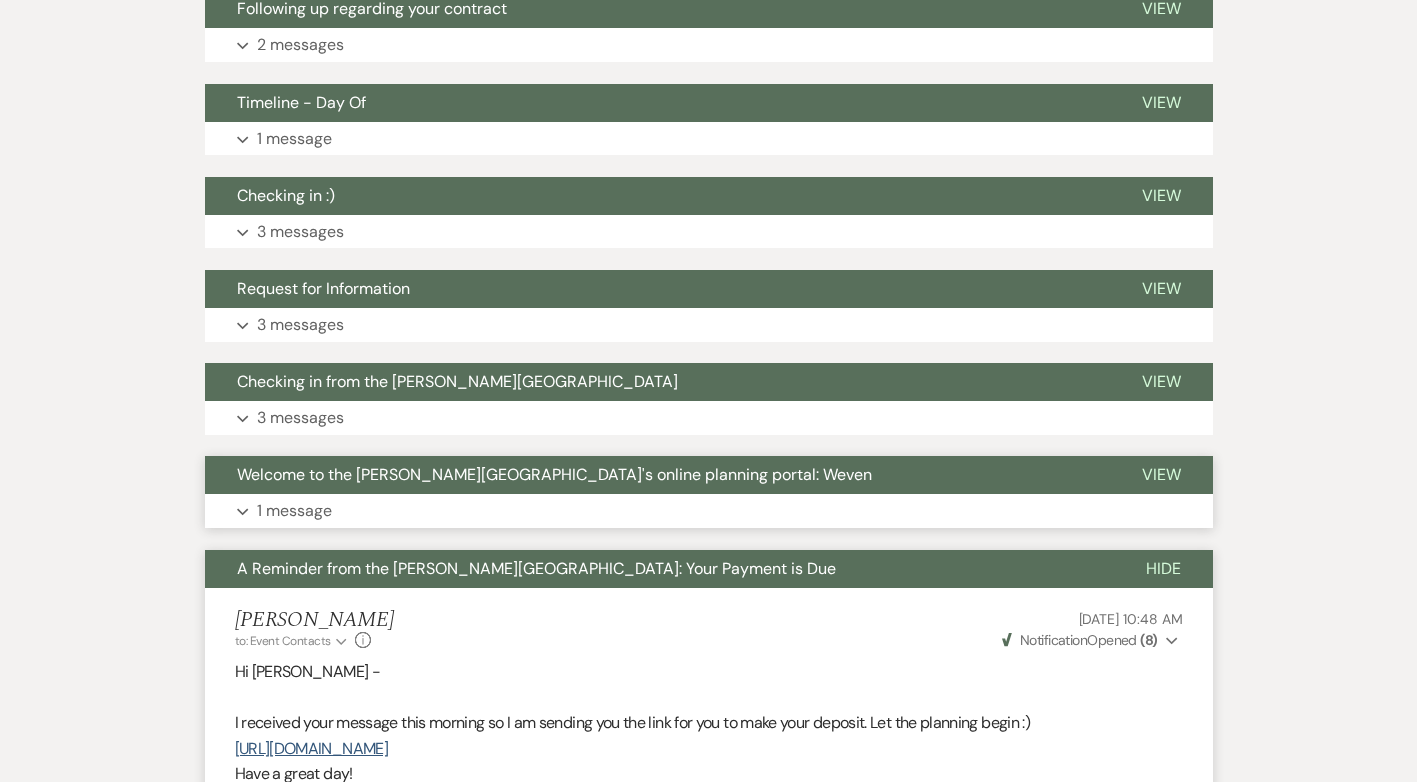 click on "1 message" at bounding box center (294, 511) 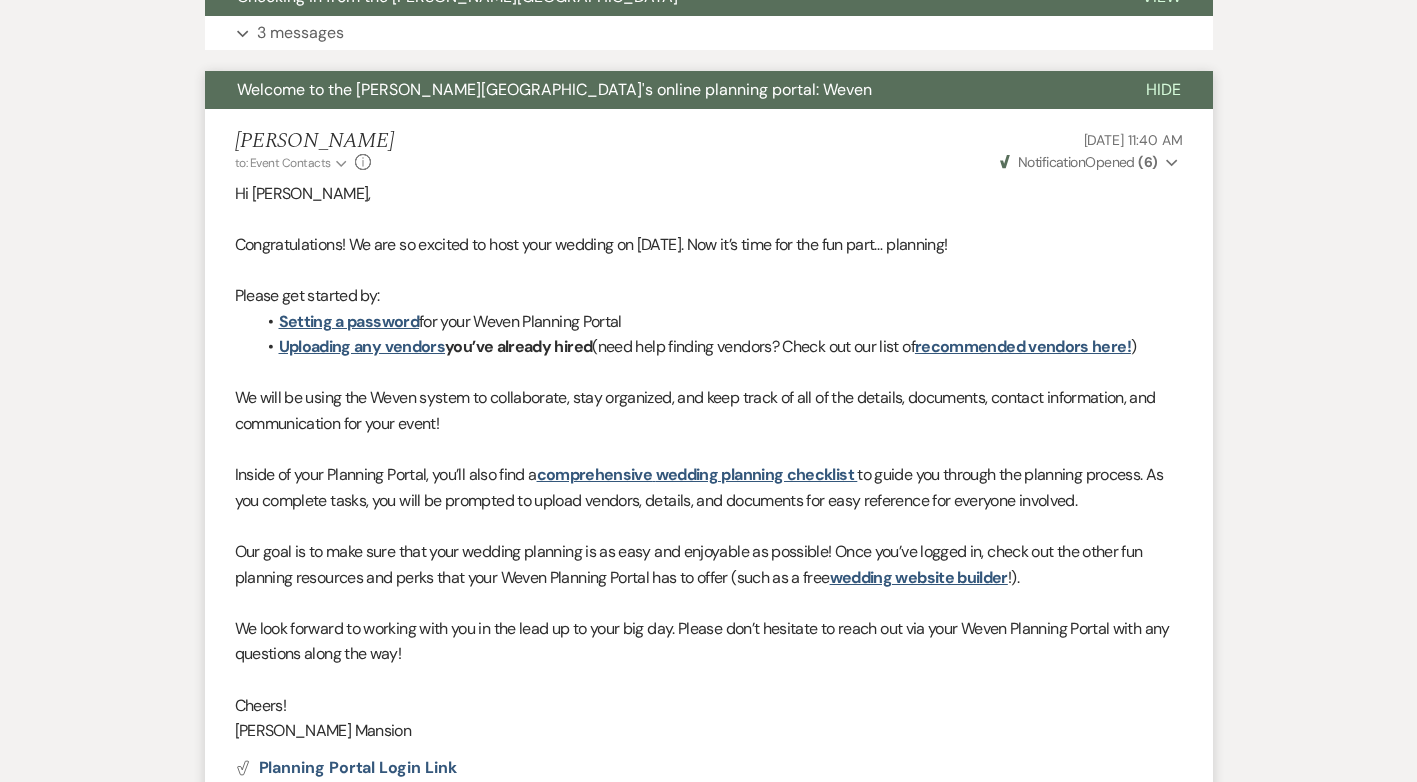 scroll, scrollTop: 601, scrollLeft: 0, axis: vertical 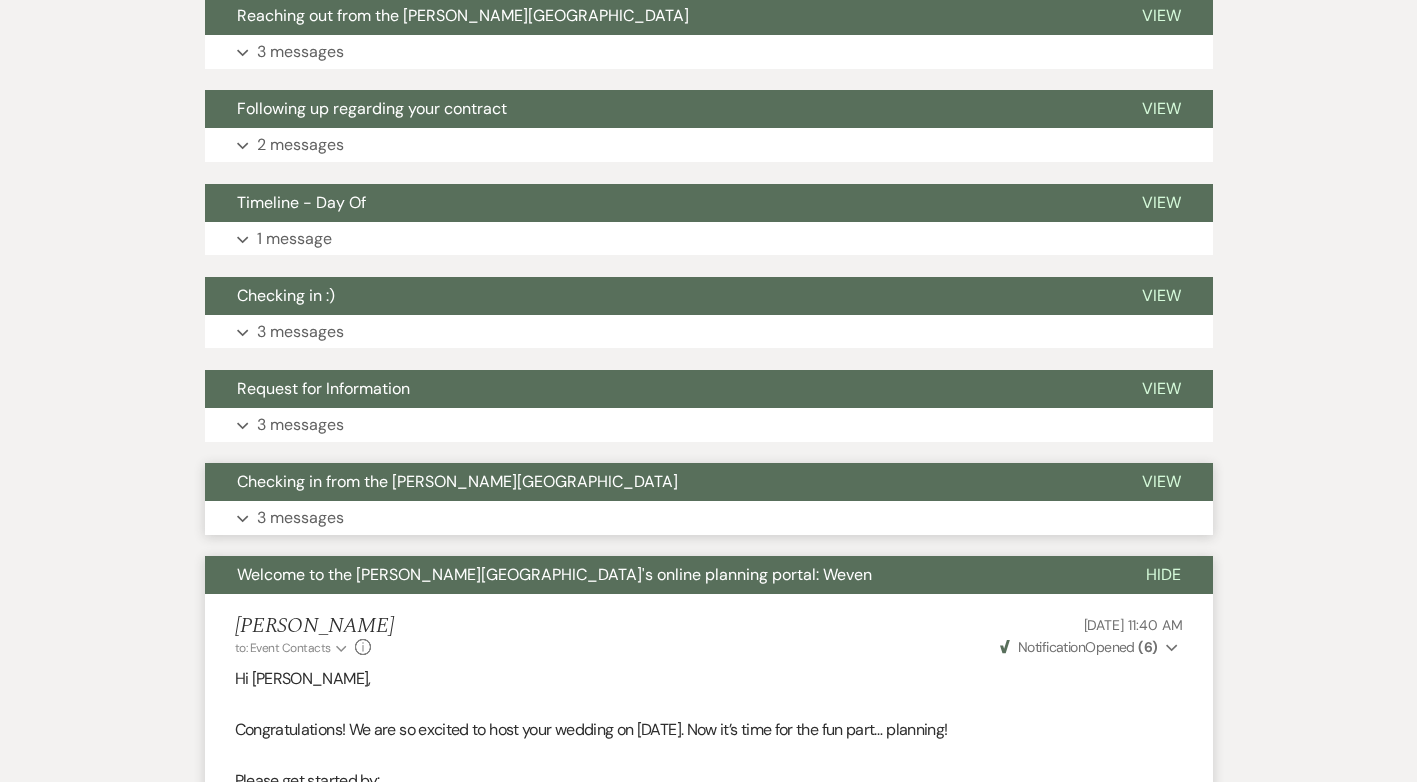 click on "3 messages" at bounding box center (300, 518) 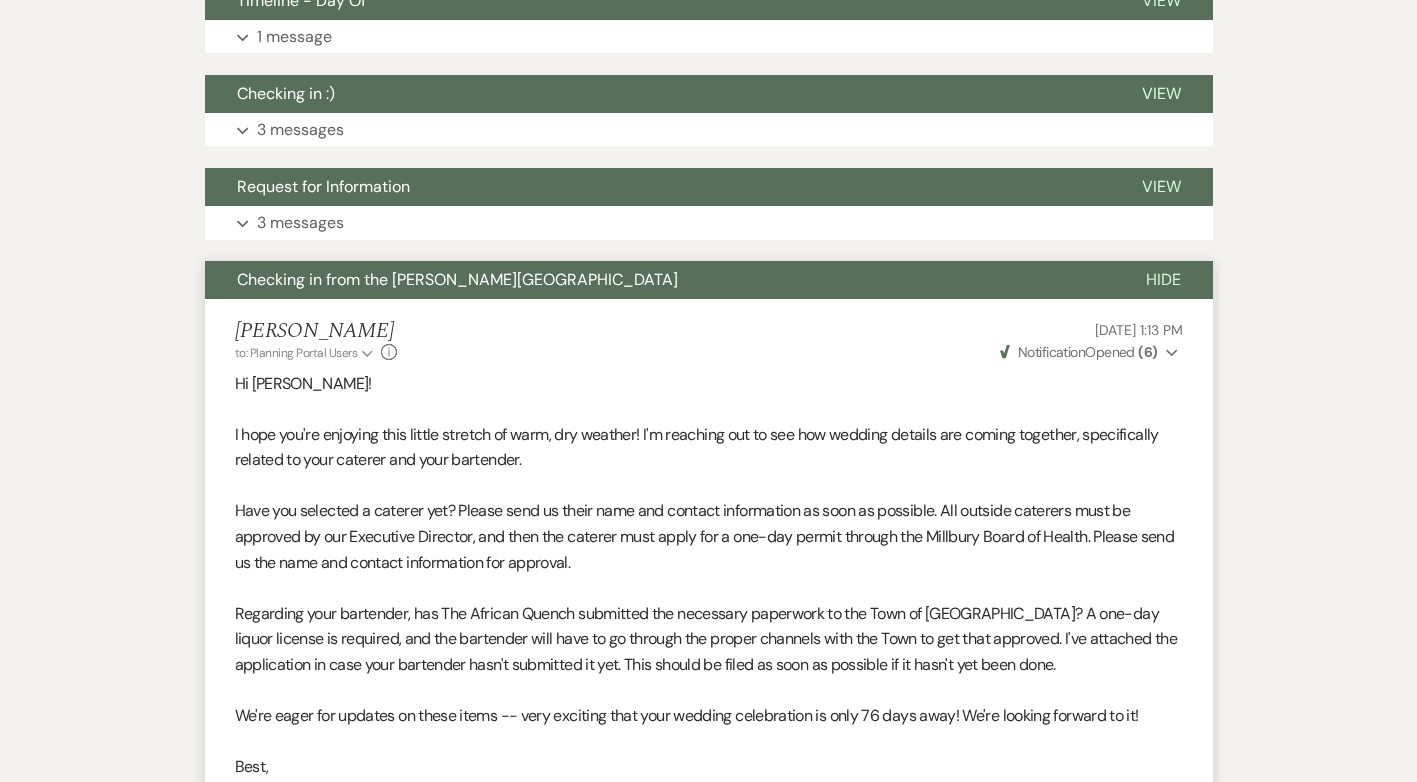 scroll, scrollTop: 801, scrollLeft: 0, axis: vertical 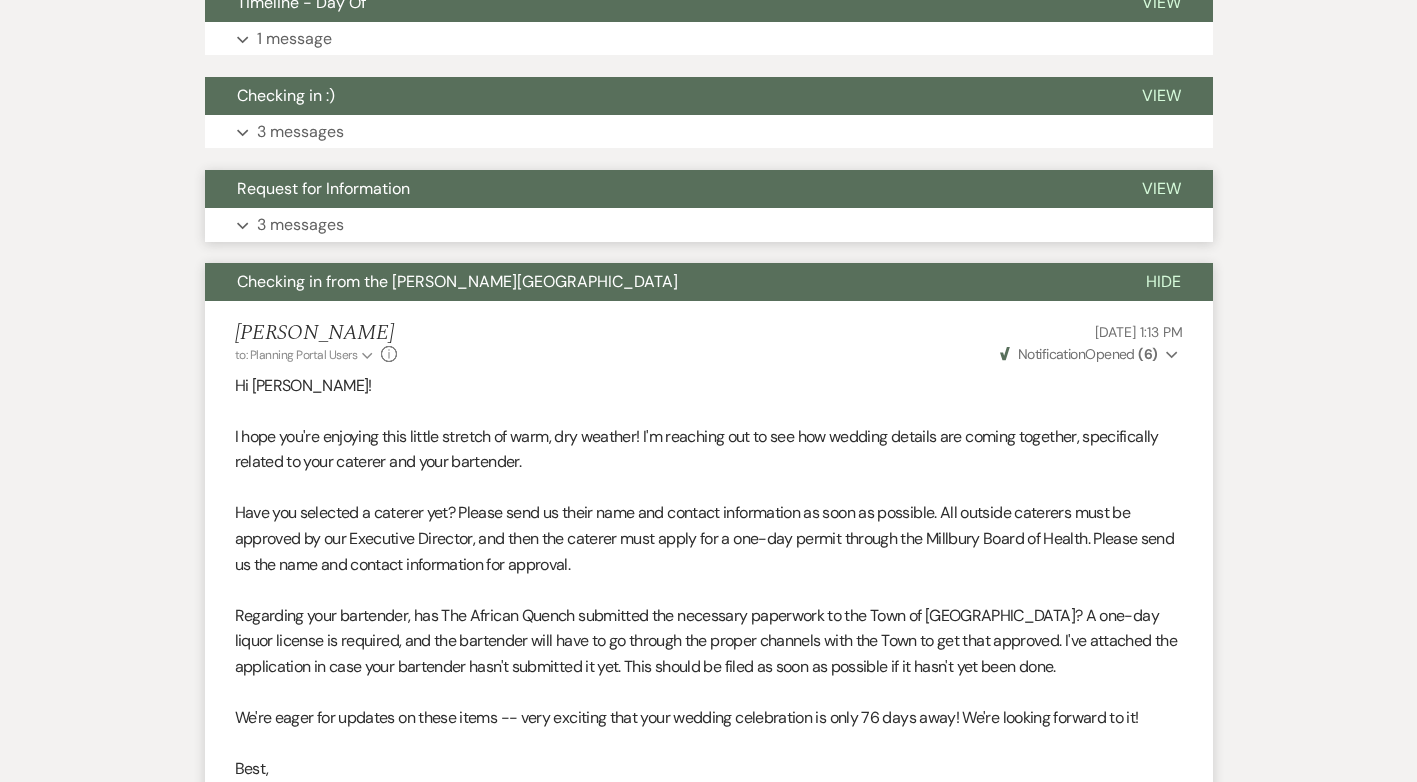 click on "3 messages" at bounding box center [300, 225] 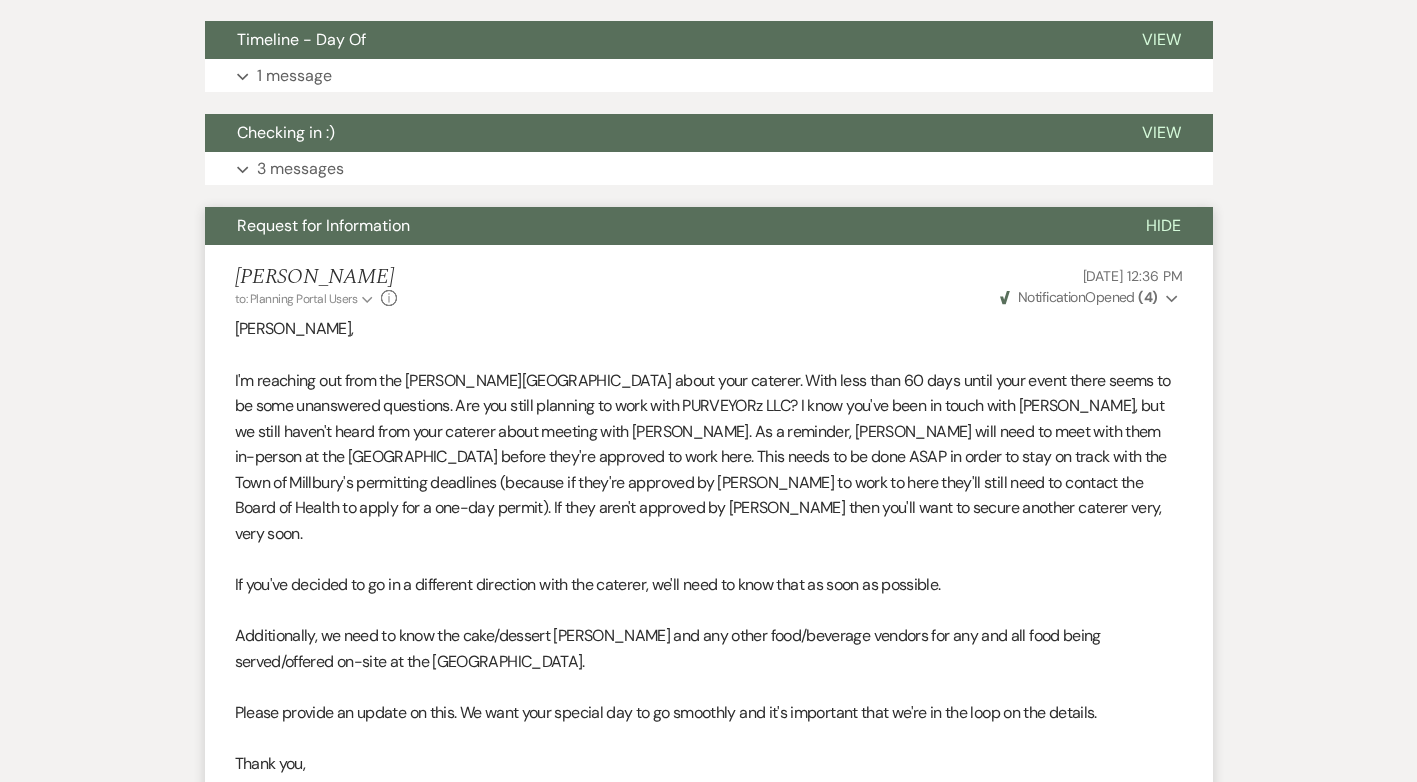 scroll, scrollTop: 701, scrollLeft: 0, axis: vertical 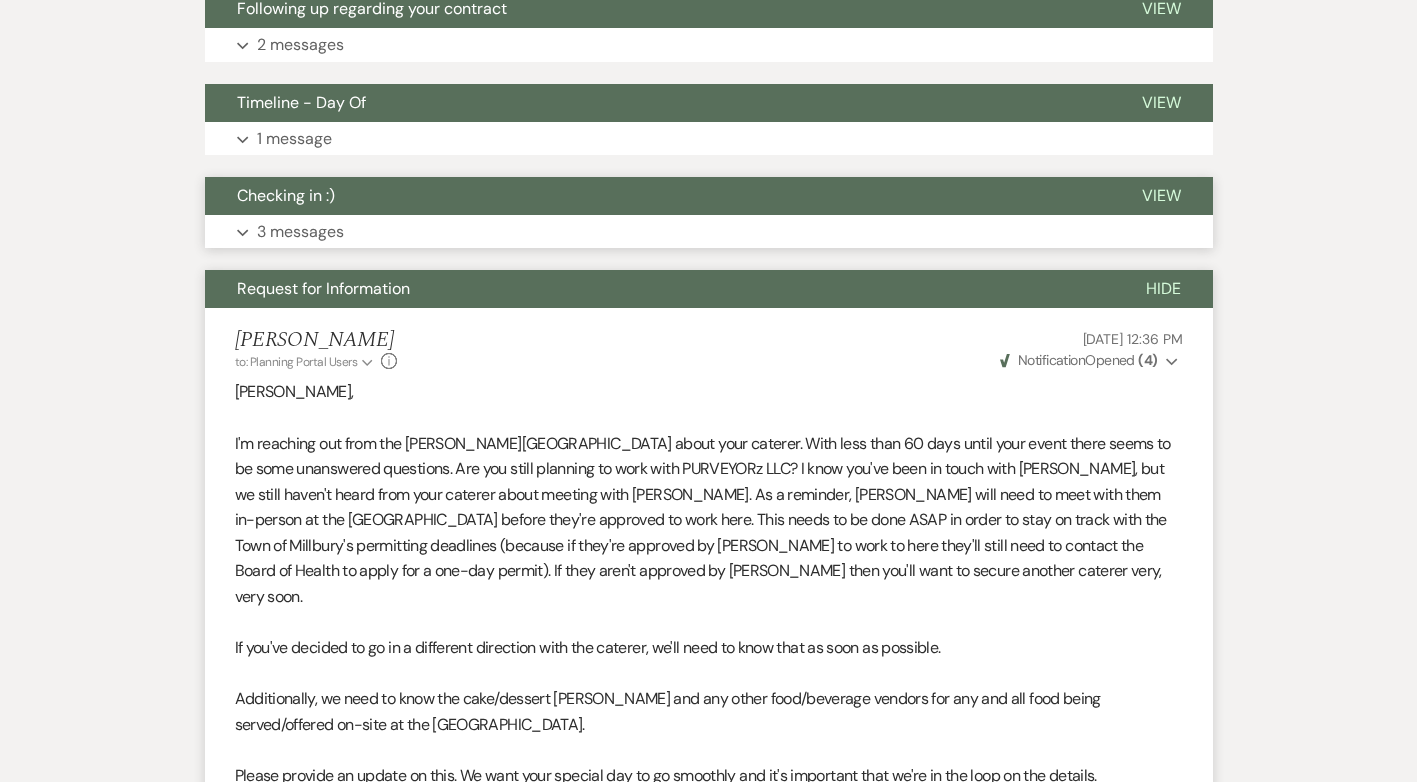 click on "3 messages" at bounding box center (300, 232) 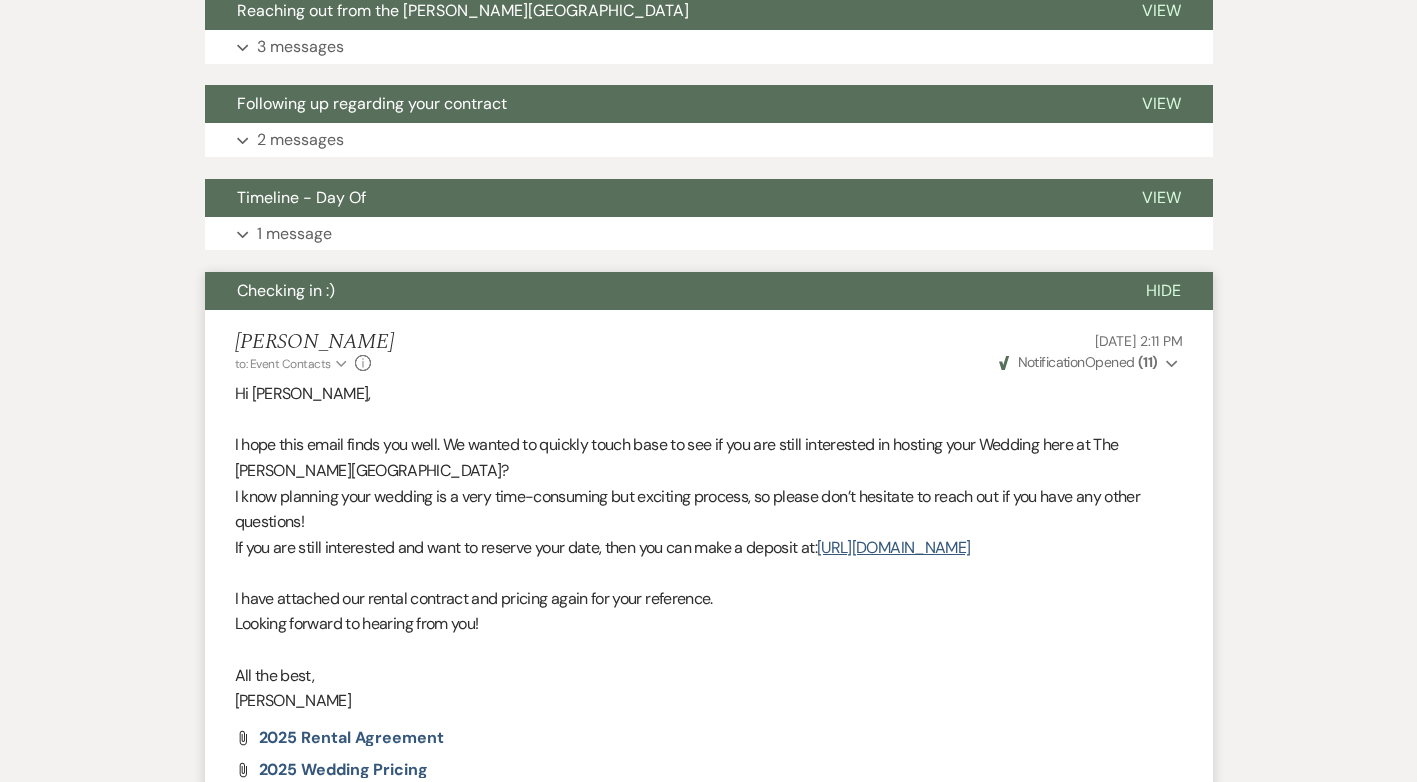 scroll, scrollTop: 601, scrollLeft: 0, axis: vertical 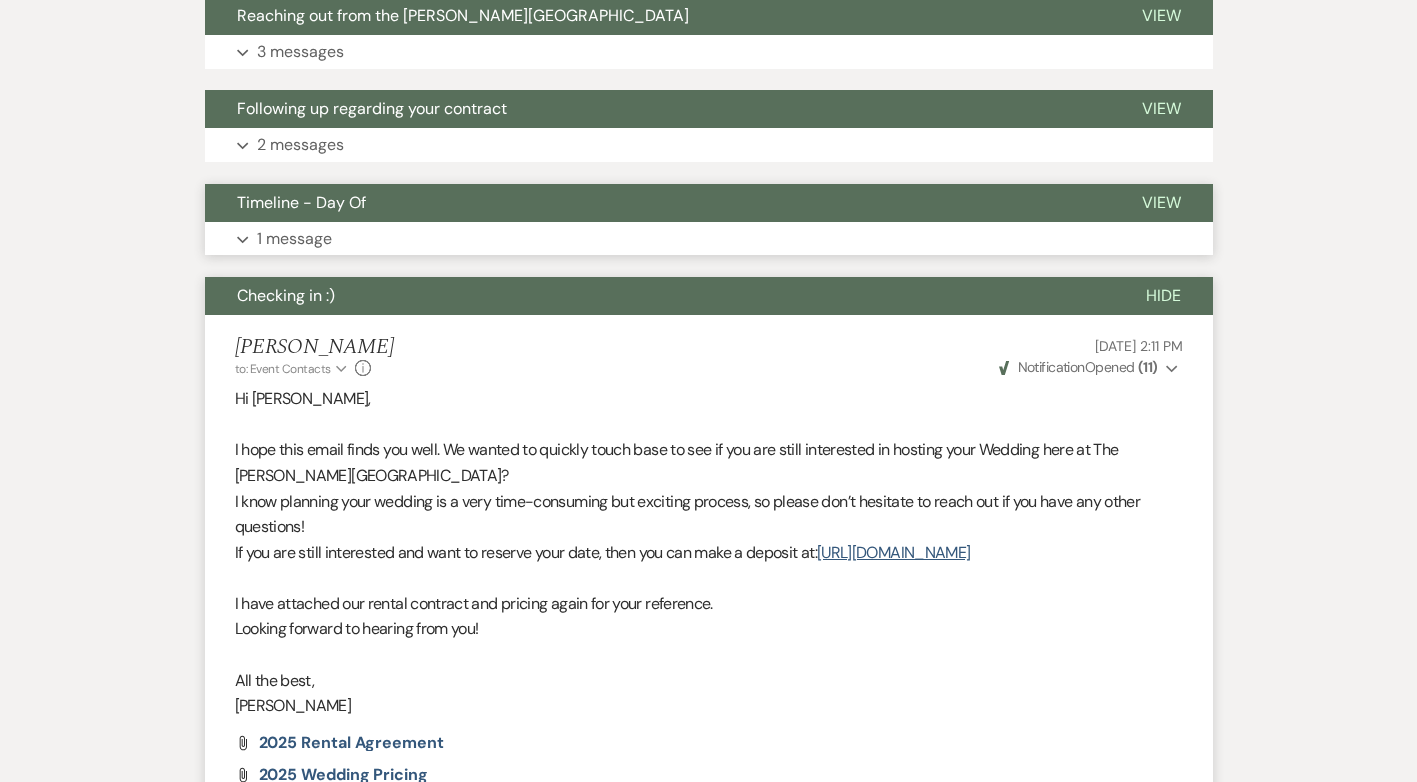 click on "1 message" at bounding box center (294, 239) 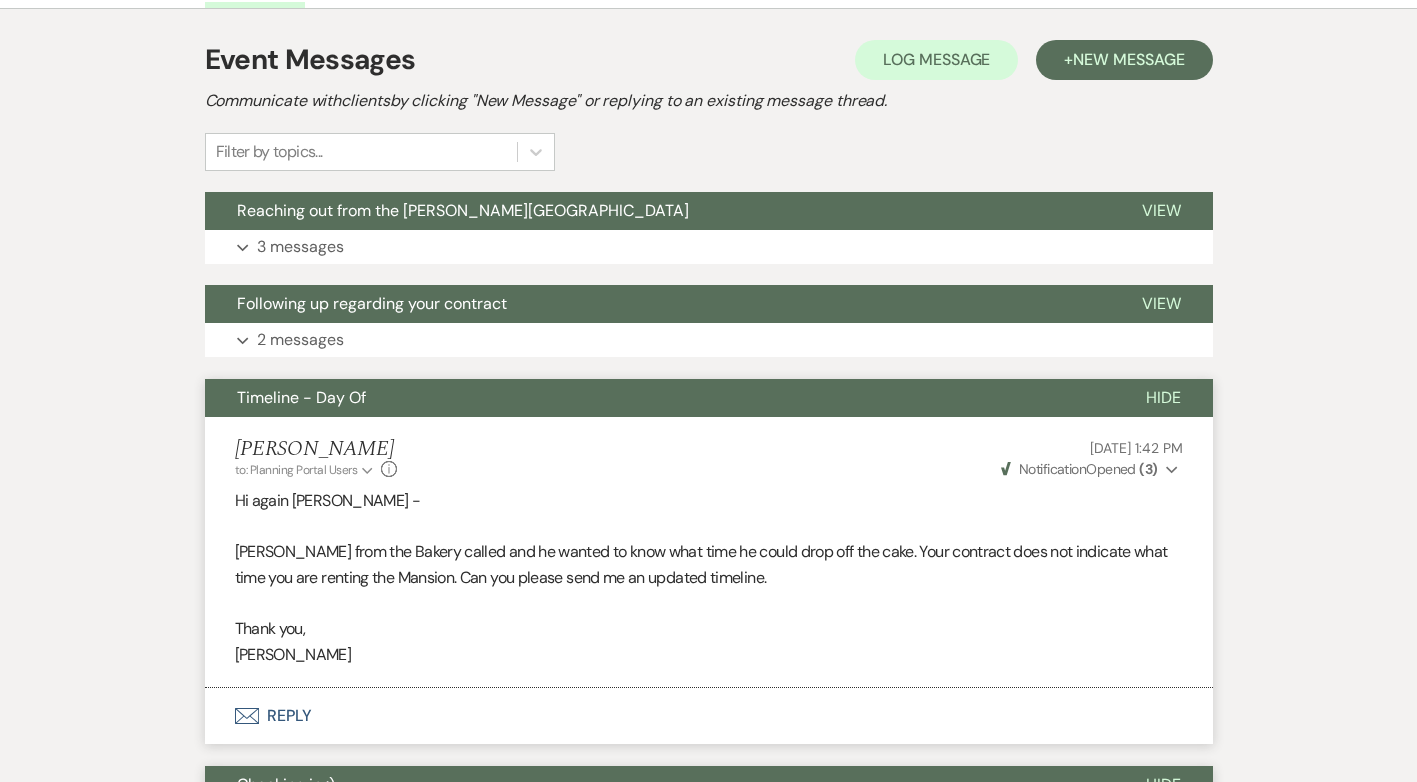 scroll, scrollTop: 401, scrollLeft: 0, axis: vertical 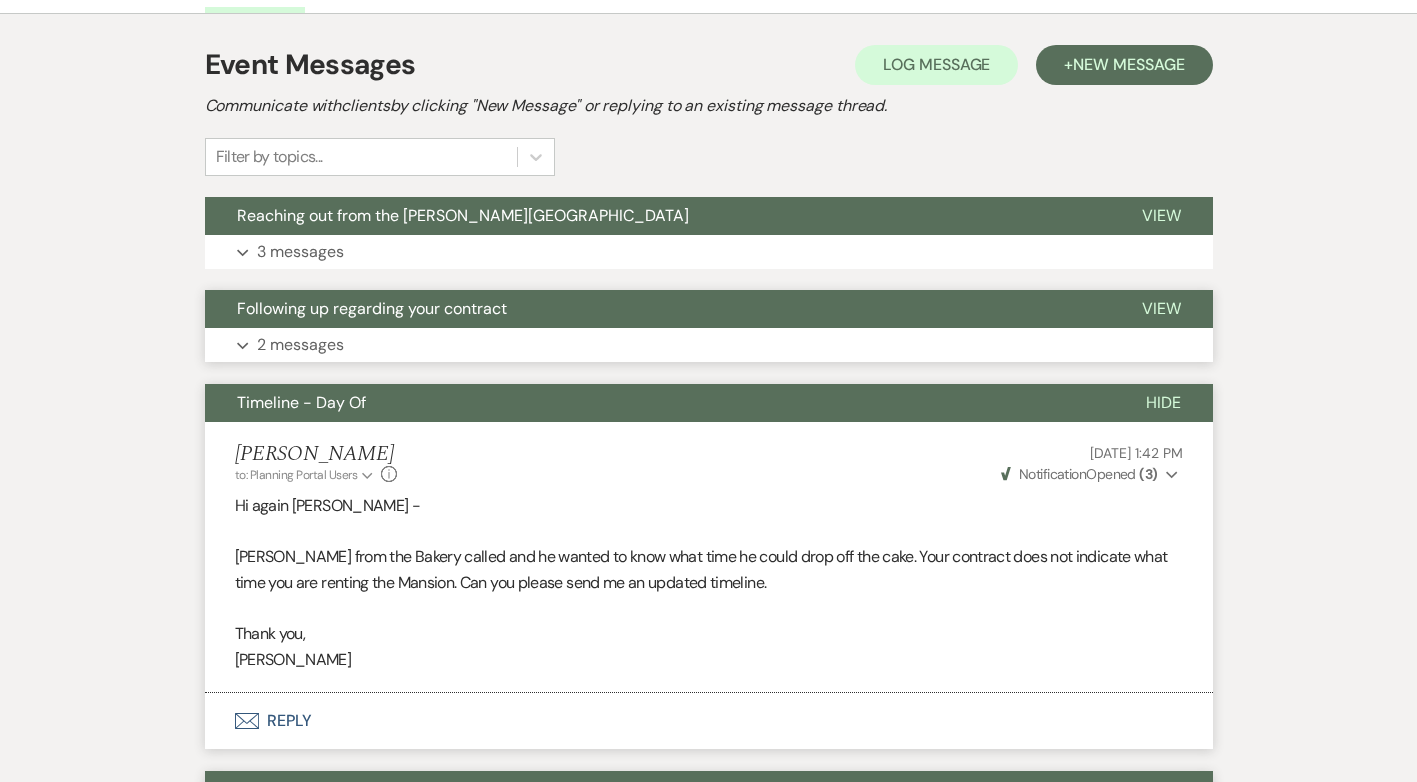 click on "2 messages" at bounding box center [300, 345] 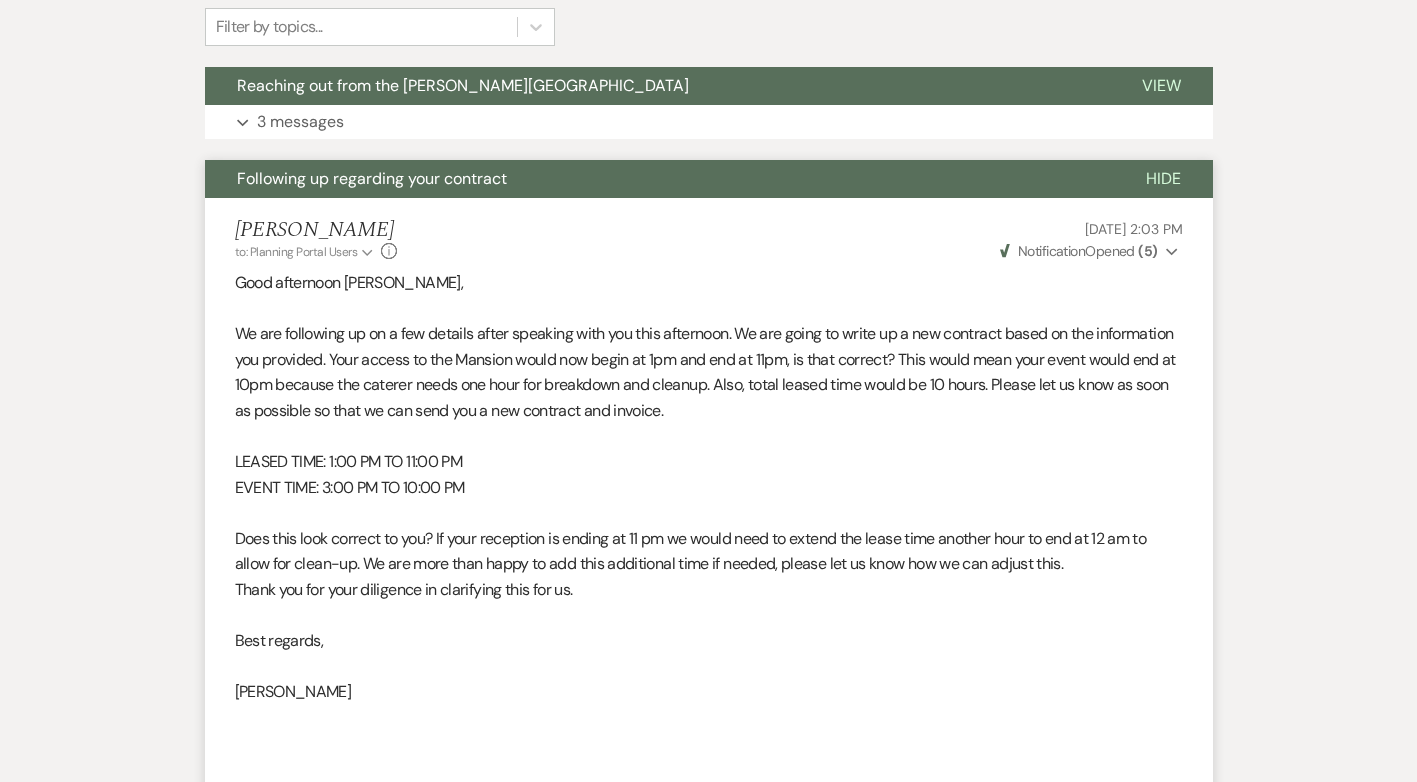 scroll, scrollTop: 501, scrollLeft: 0, axis: vertical 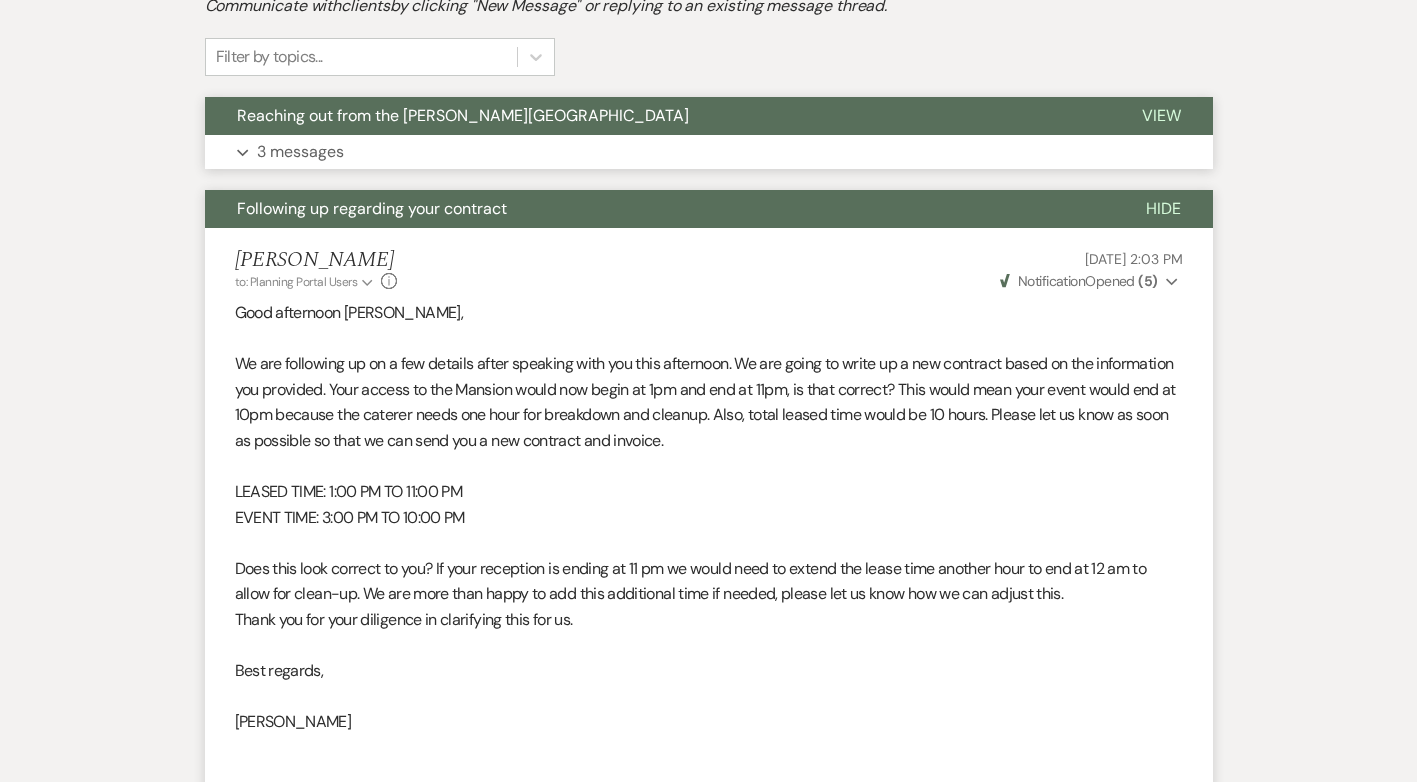 click on "3 messages" at bounding box center (300, 152) 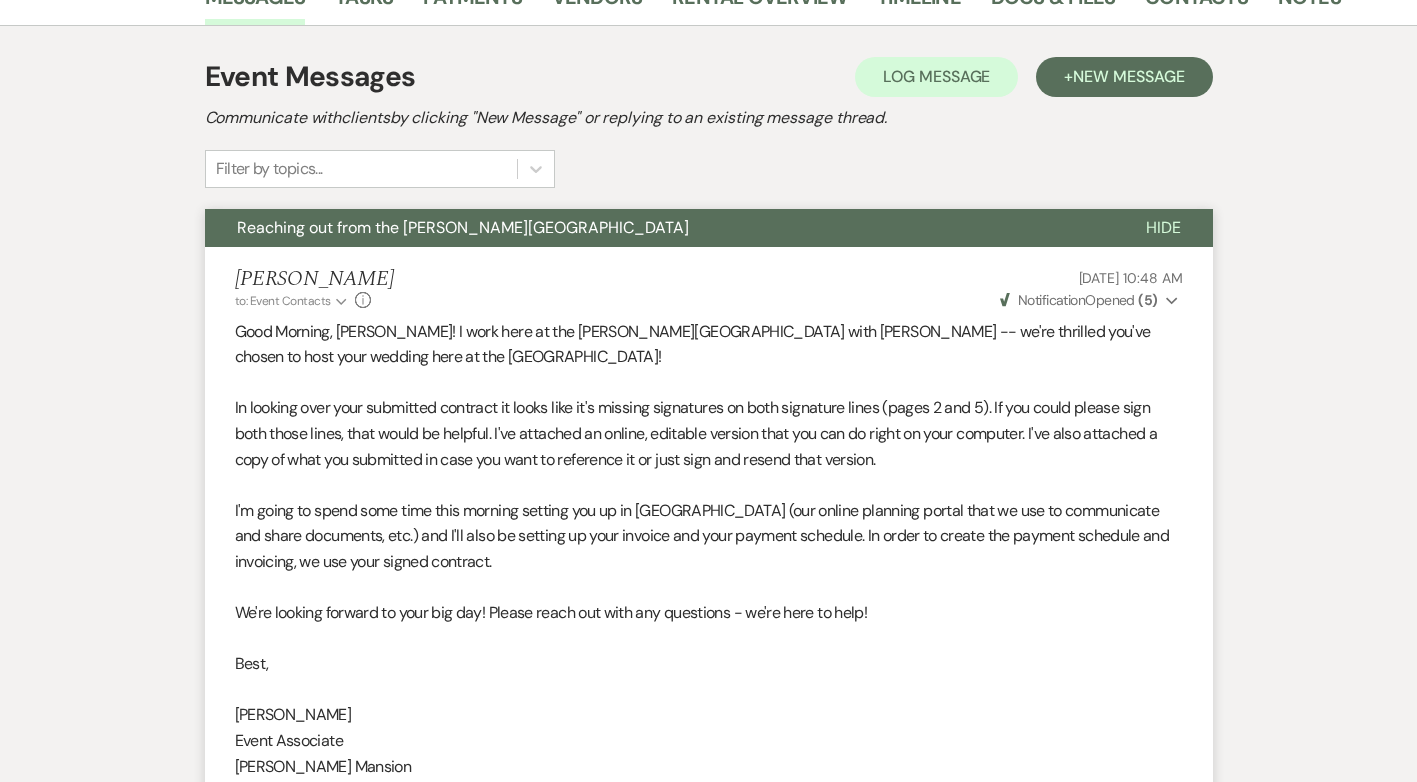 scroll, scrollTop: 0, scrollLeft: 0, axis: both 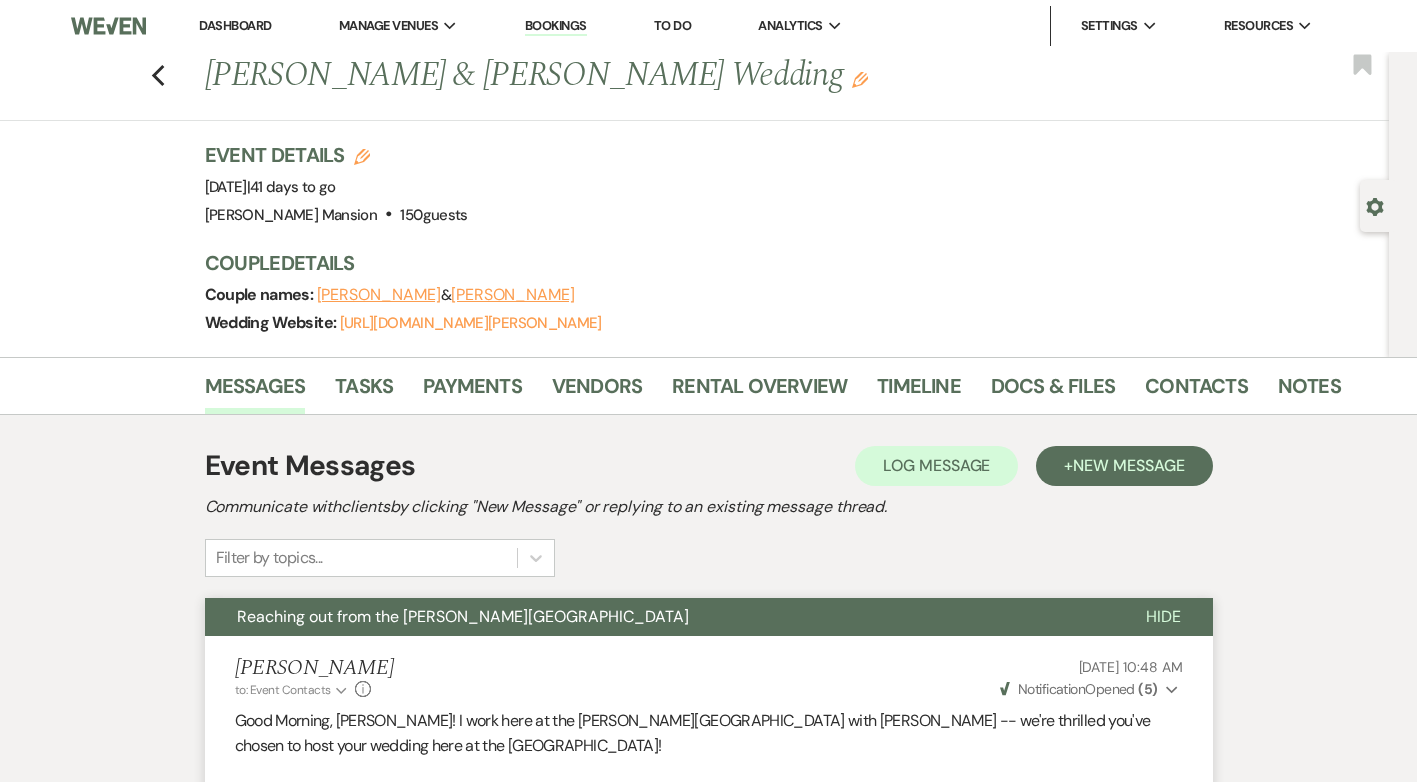 click on "Previous Racheal Kemigisha & Patrick Wamala's Wedding Edit Bookmark" at bounding box center [689, 86] 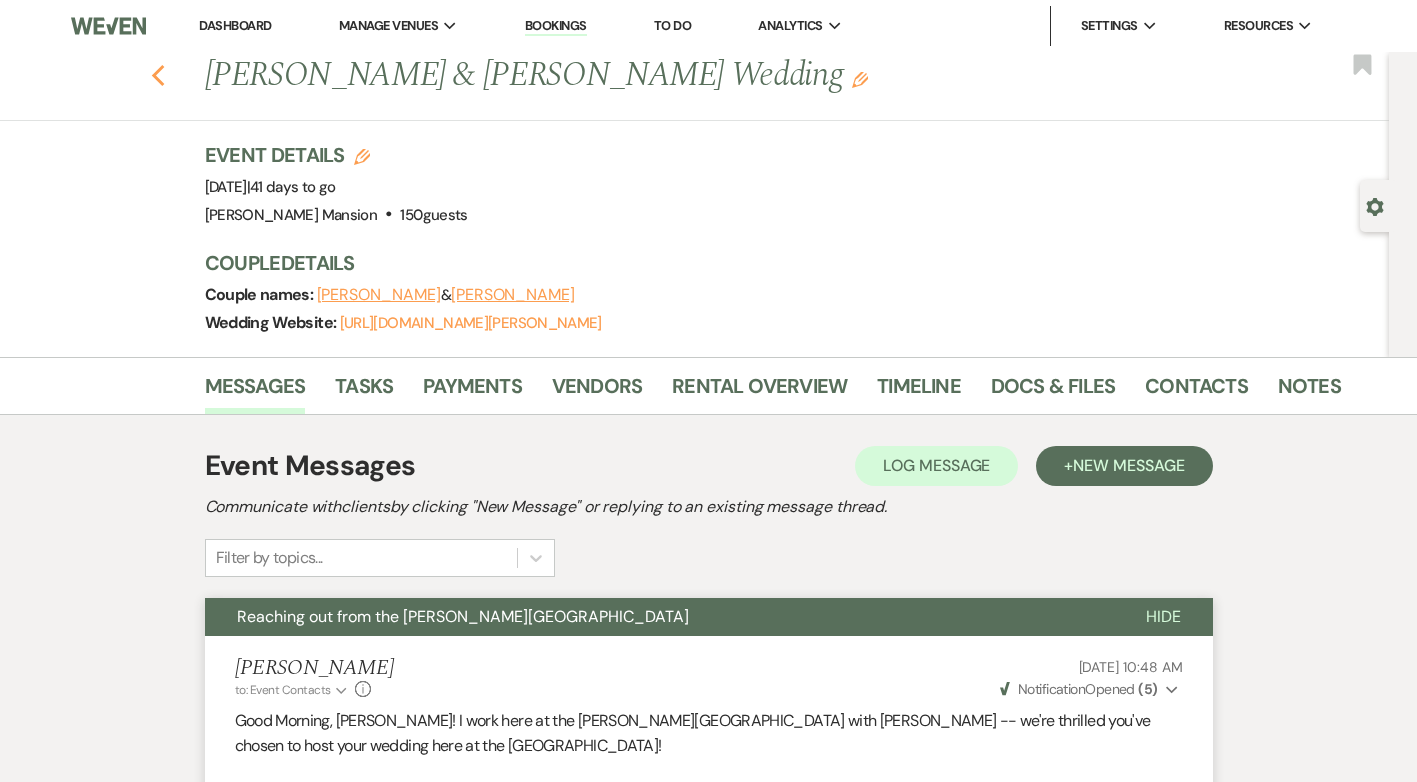 click on "Previous" 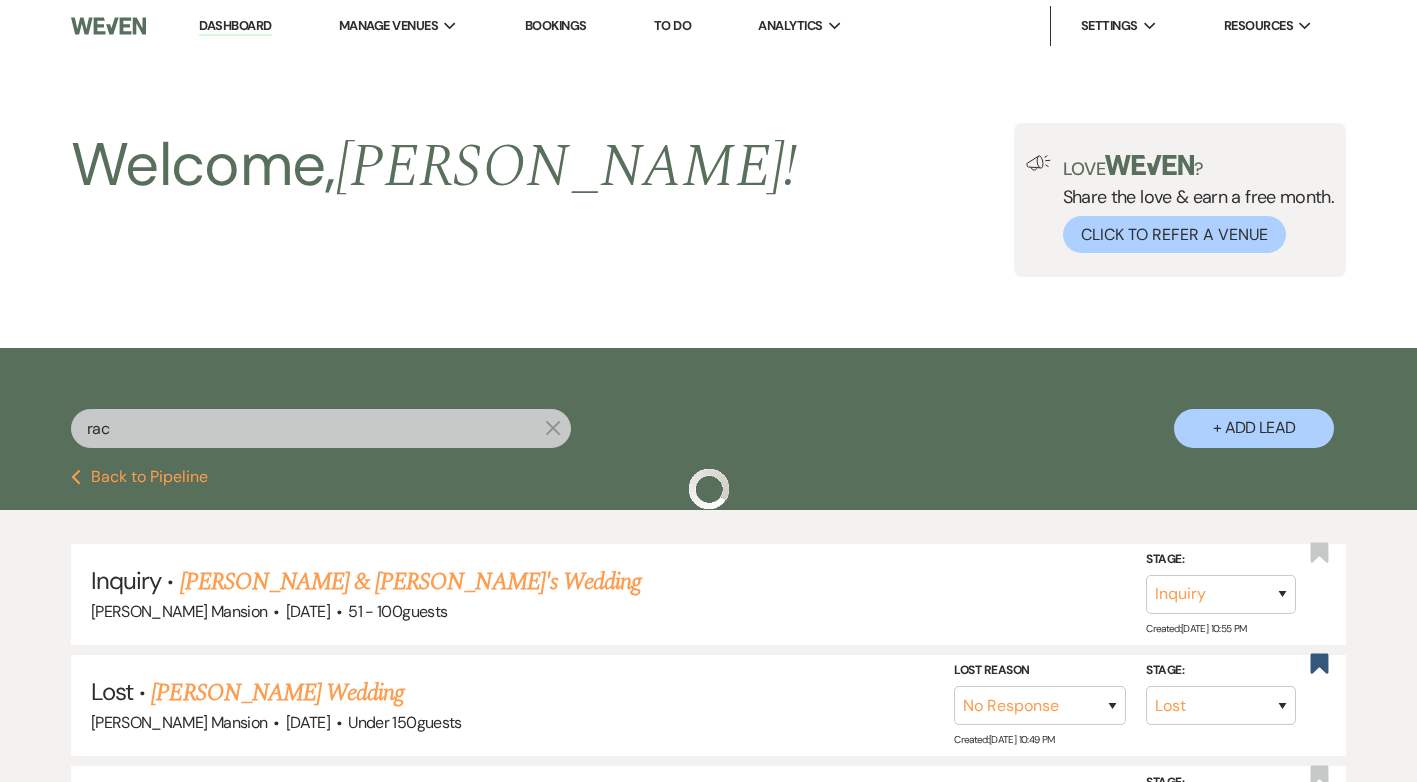 scroll, scrollTop: 300, scrollLeft: 0, axis: vertical 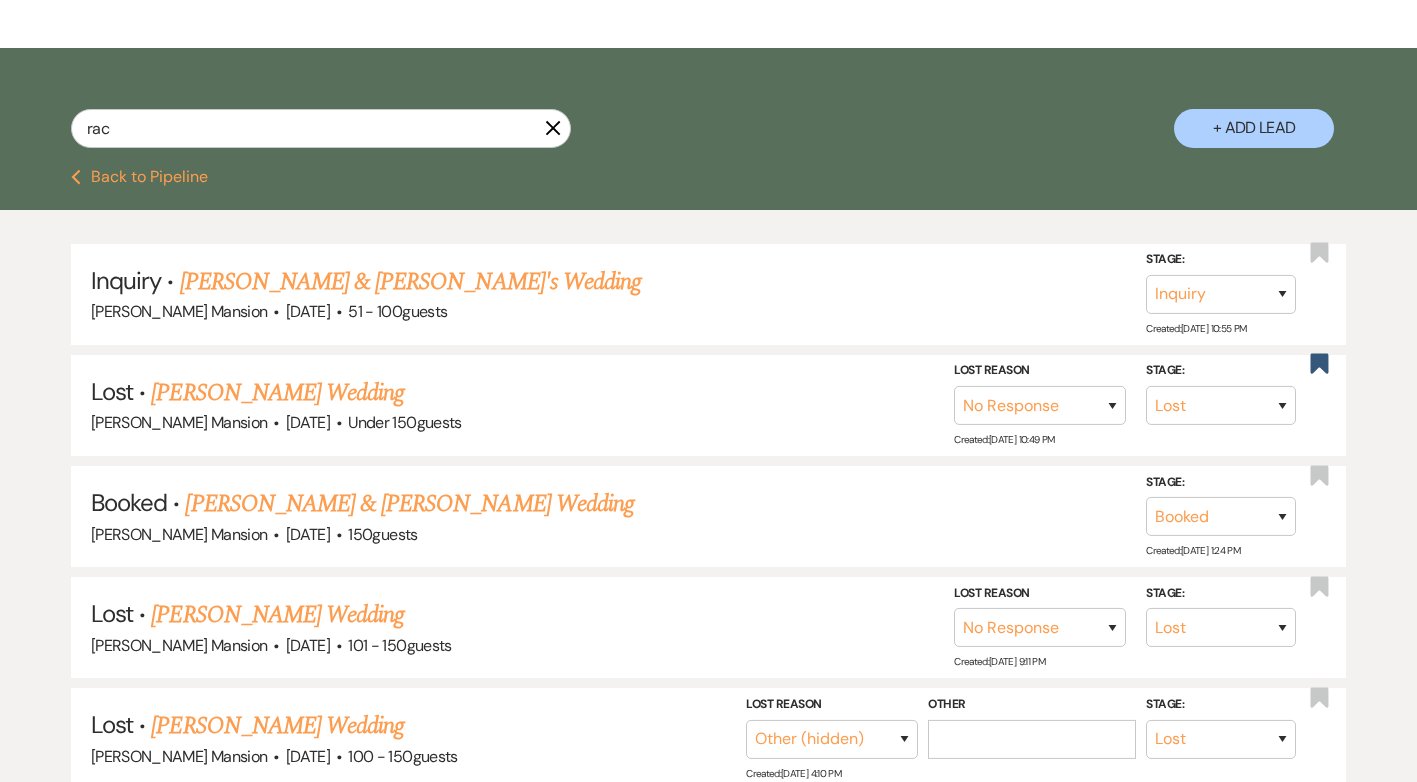 click on "X" 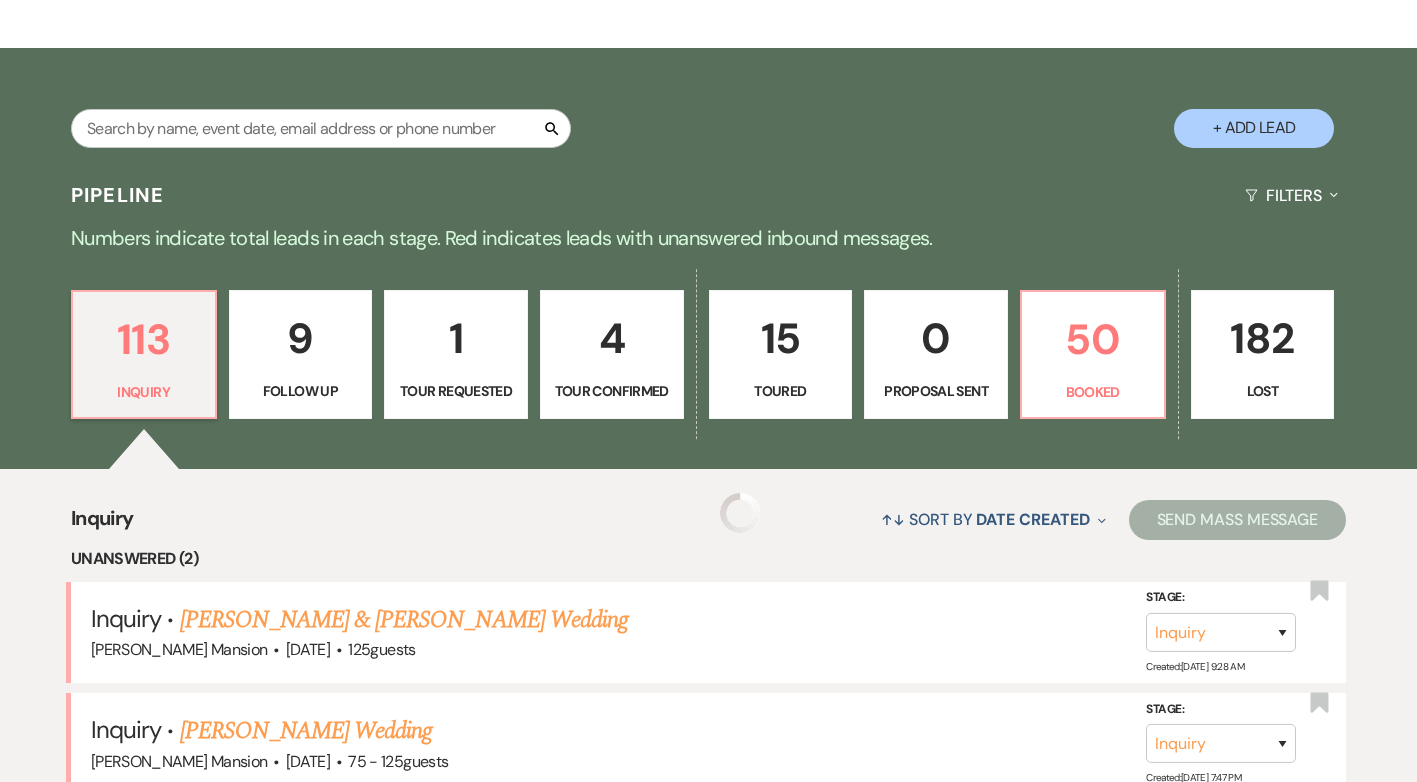 scroll, scrollTop: 0, scrollLeft: 0, axis: both 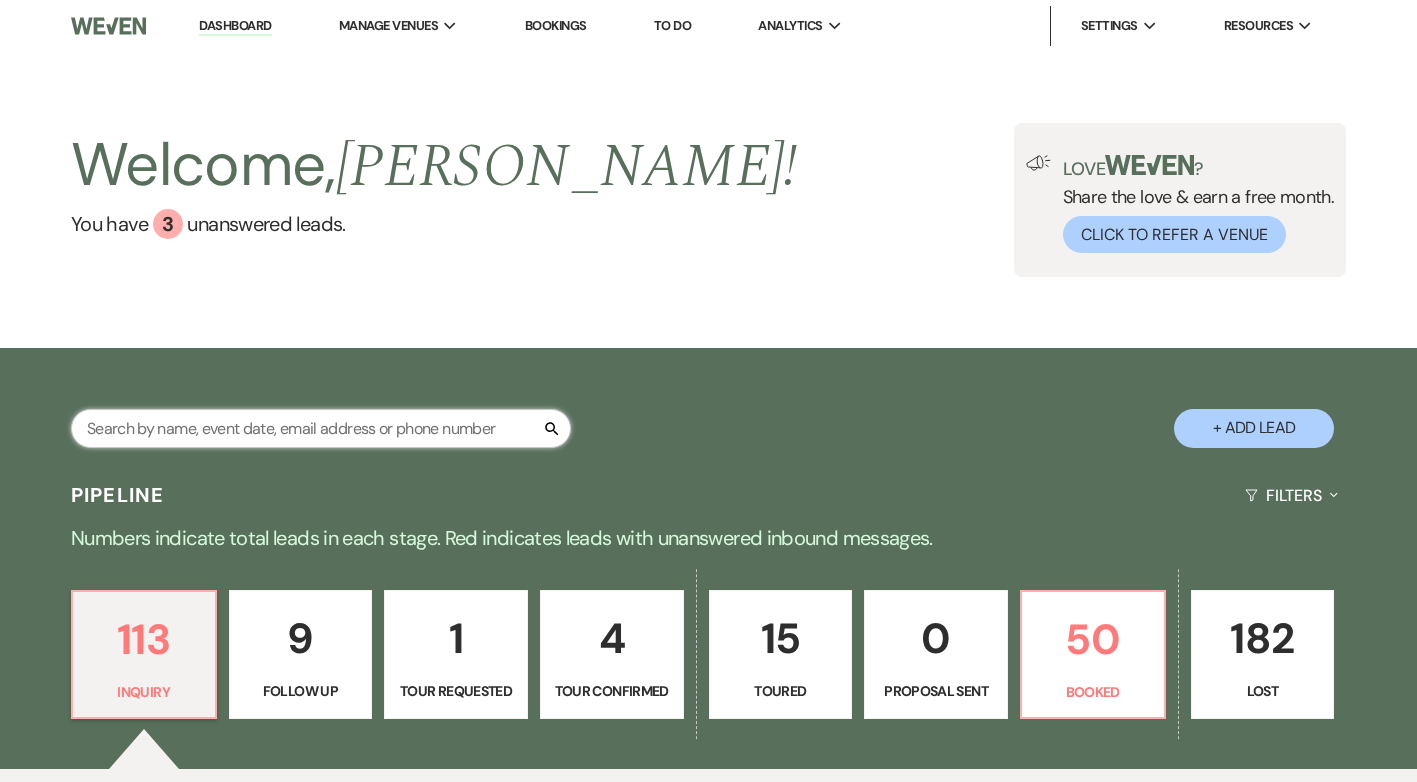 click at bounding box center (321, 428) 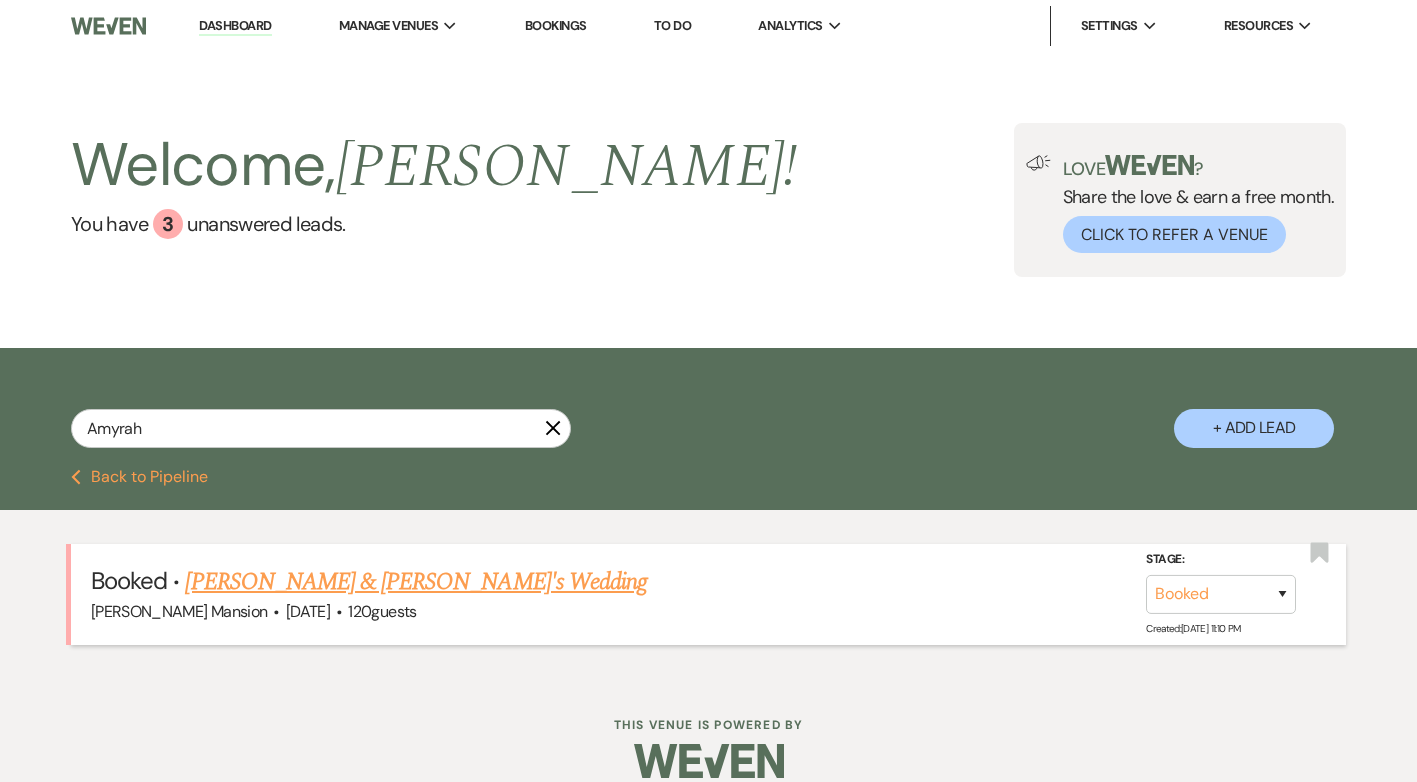 click on "[PERSON_NAME] & [PERSON_NAME]'s Wedding" at bounding box center [416, 582] 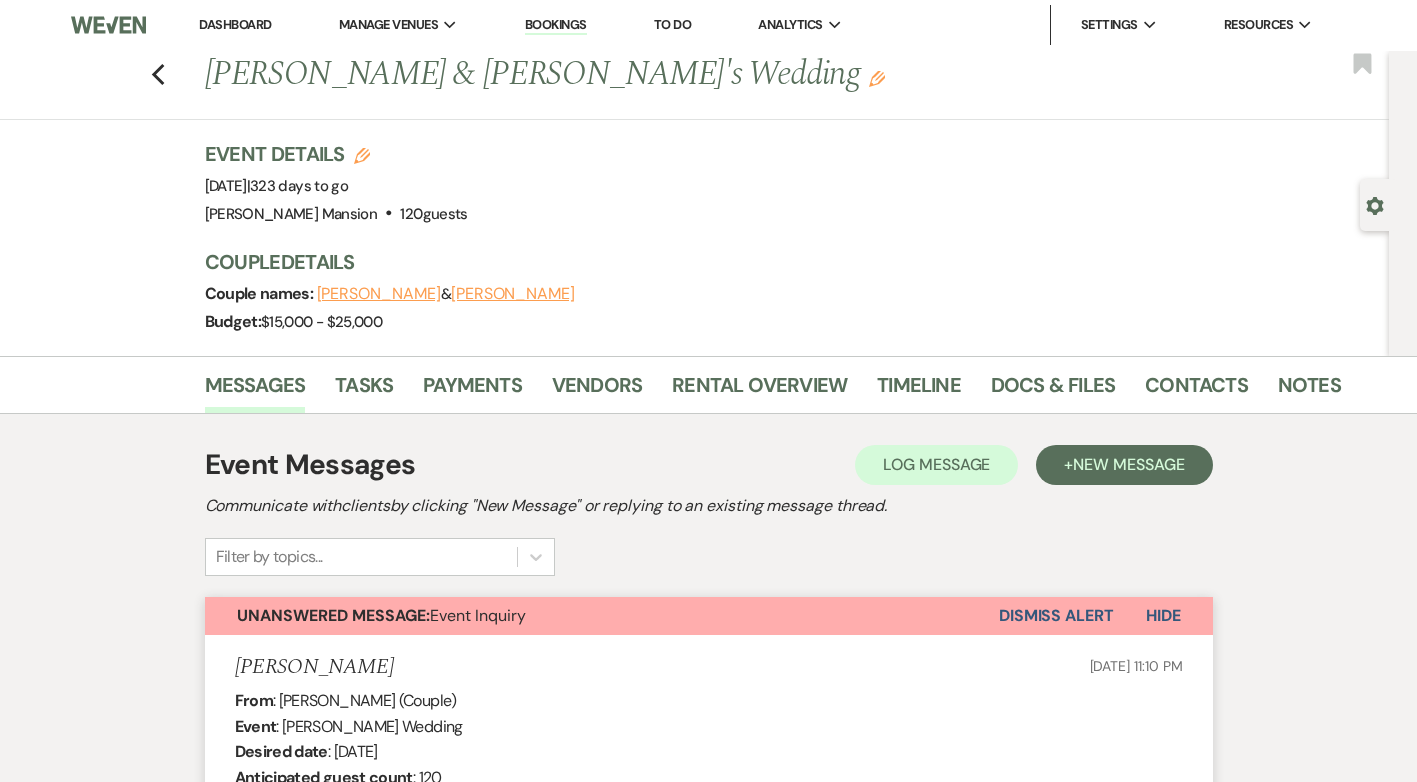 scroll, scrollTop: 0, scrollLeft: 0, axis: both 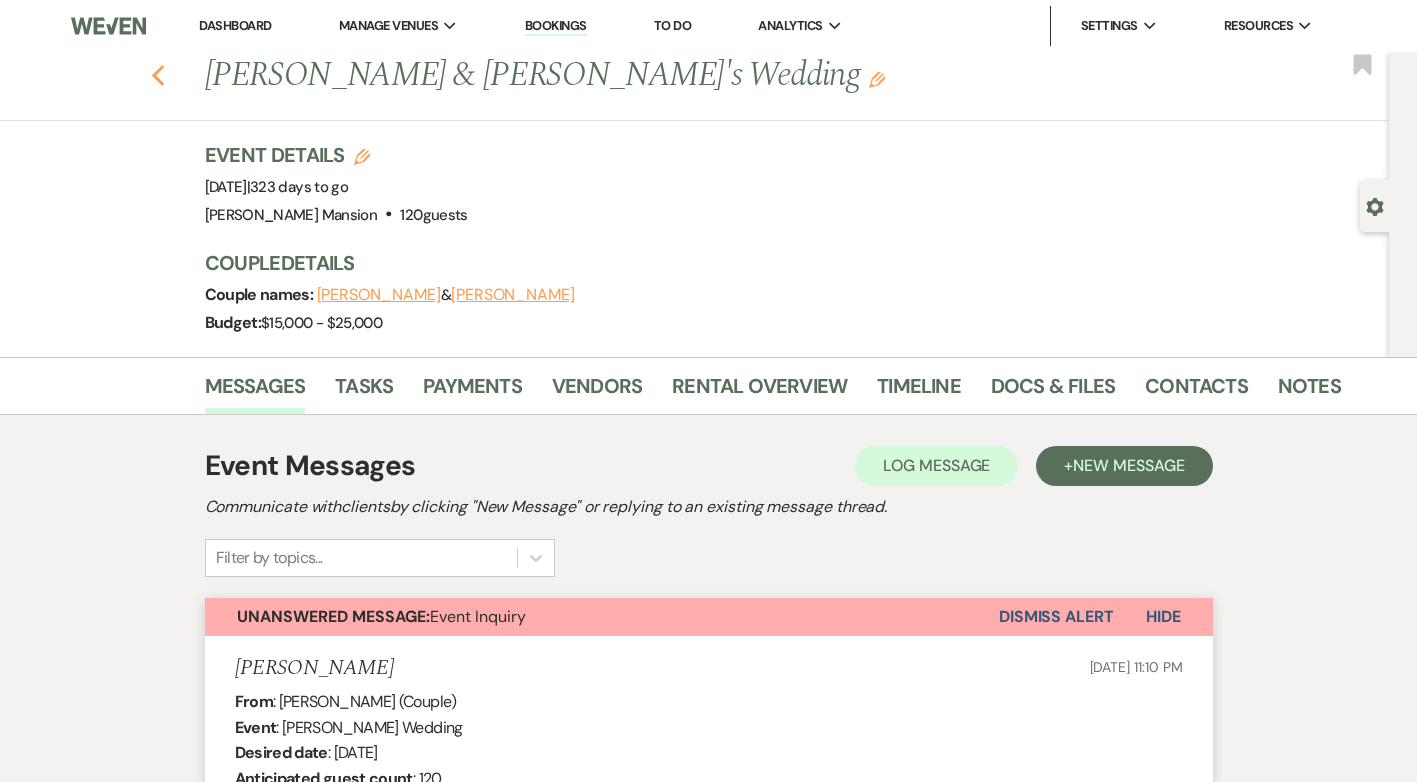 click on "Previous" 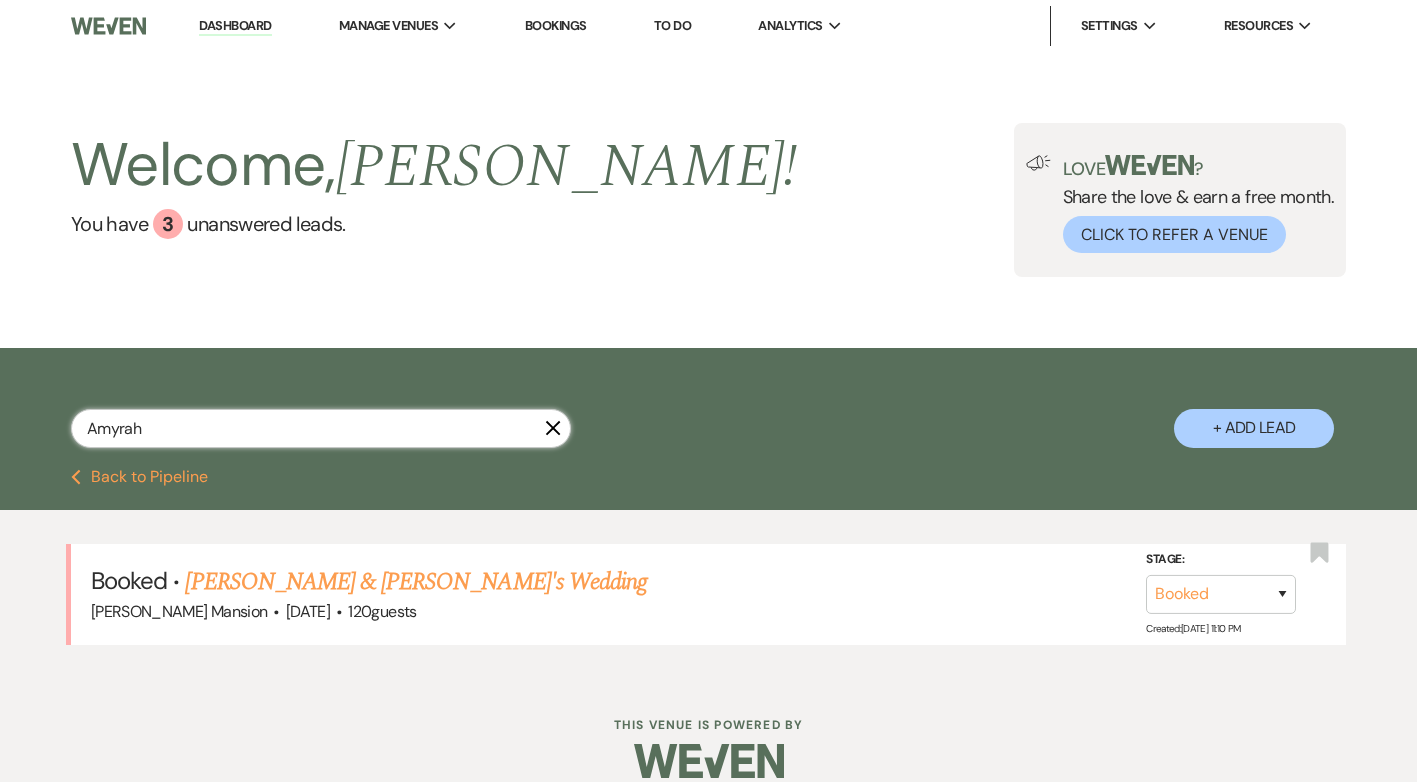click on "Amyrah" at bounding box center [321, 428] 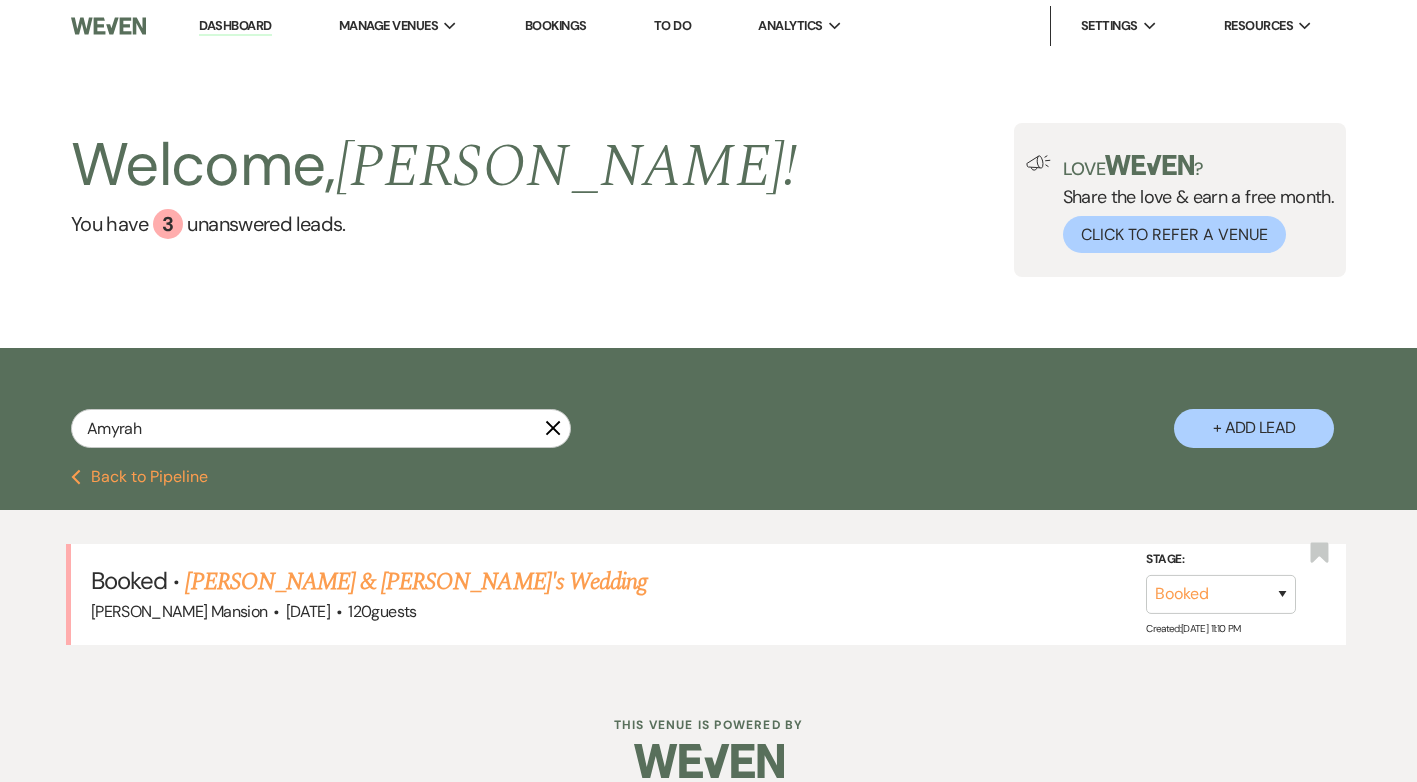 click 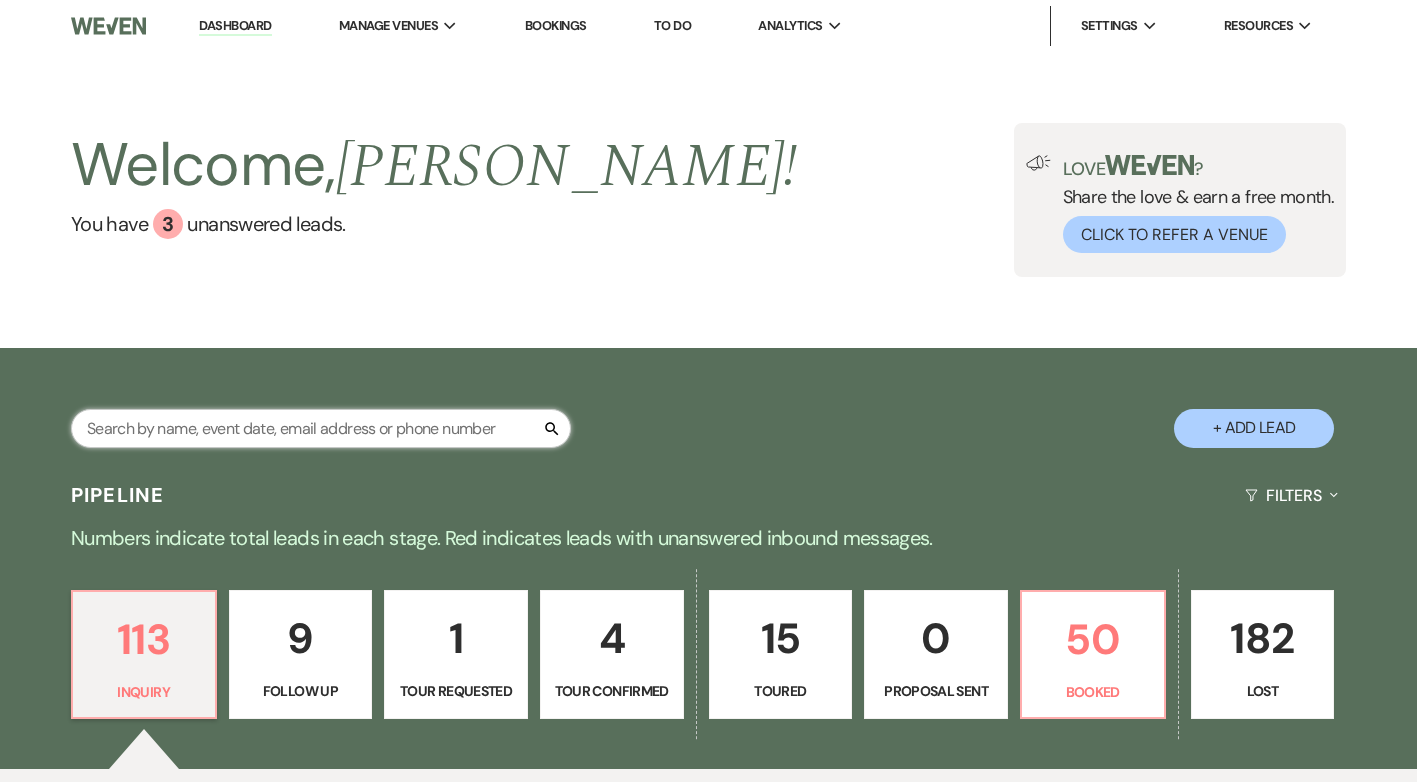 click at bounding box center (321, 428) 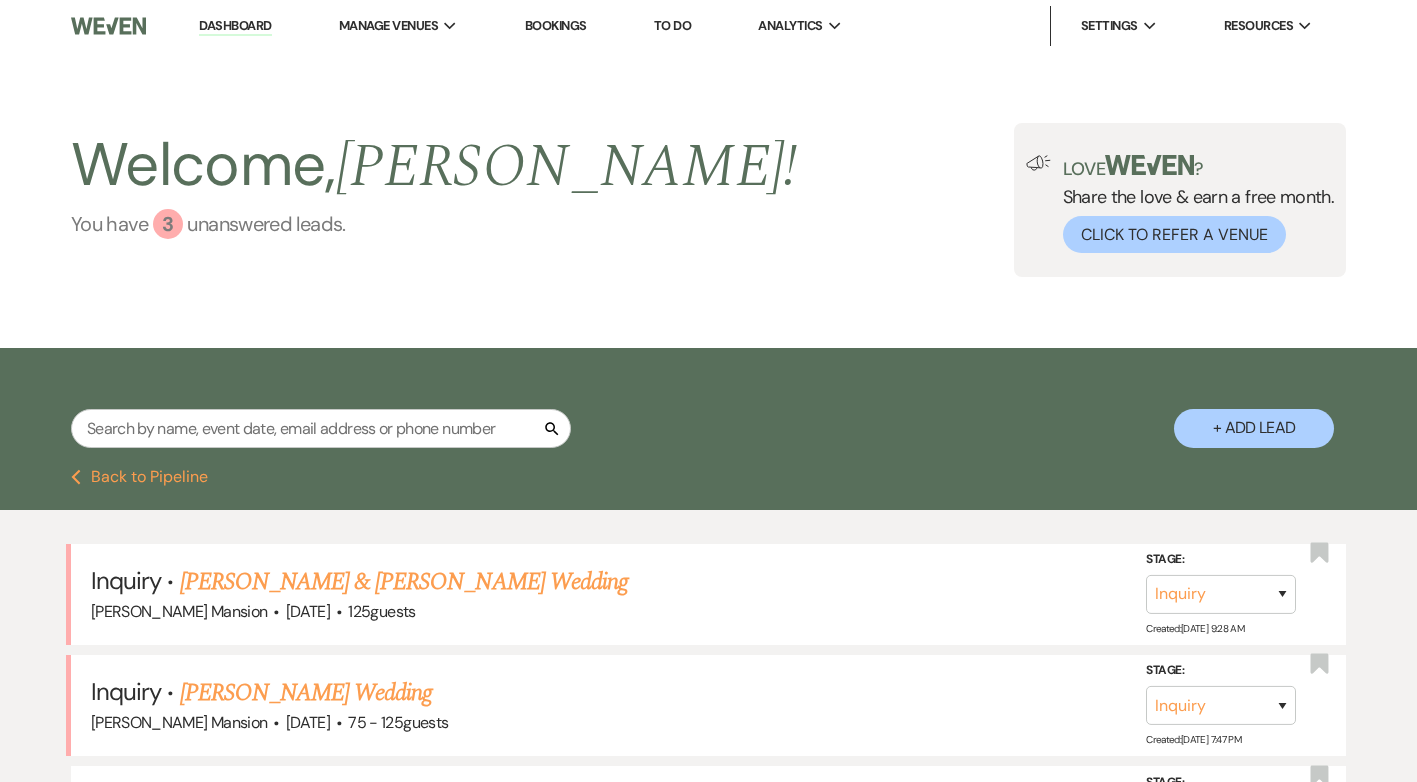 click on "3" at bounding box center (168, 224) 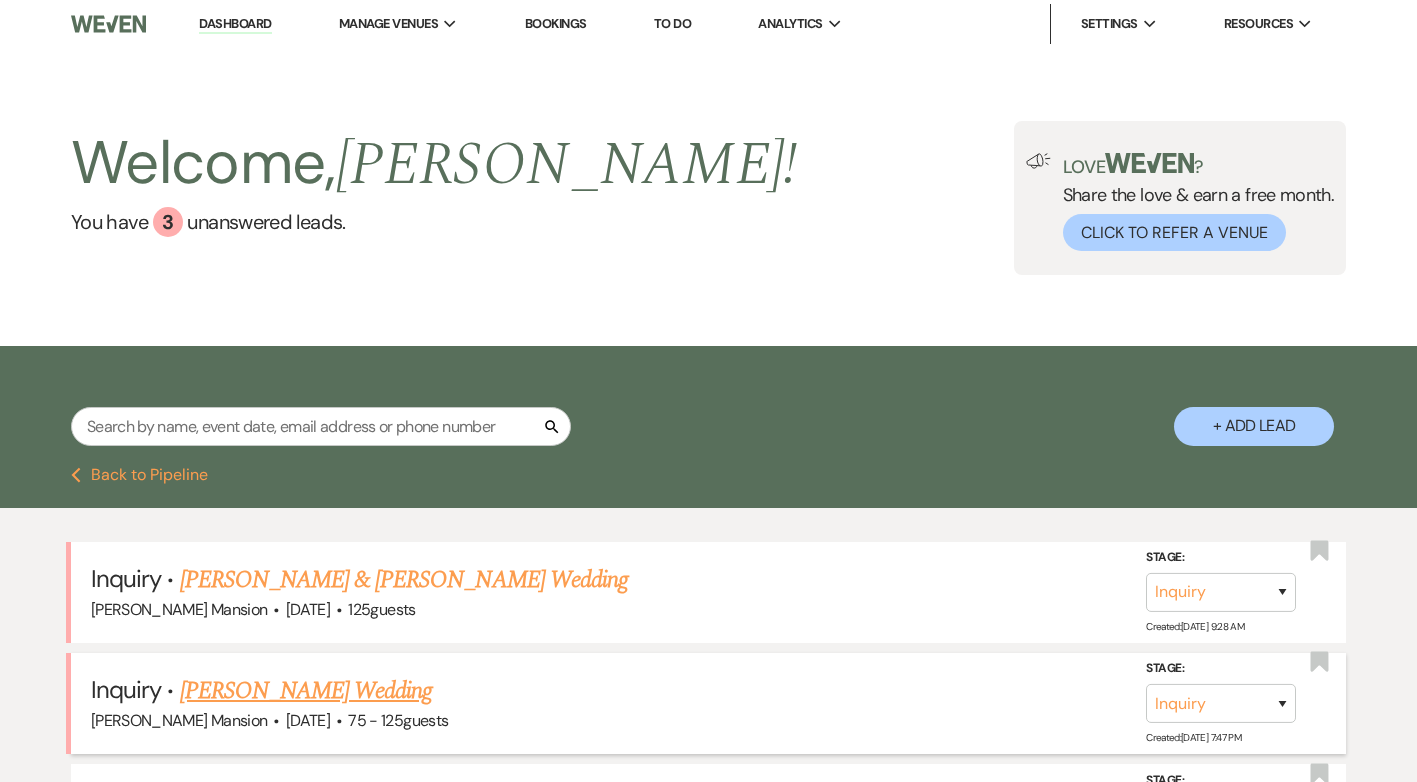 scroll, scrollTop: 0, scrollLeft: 0, axis: both 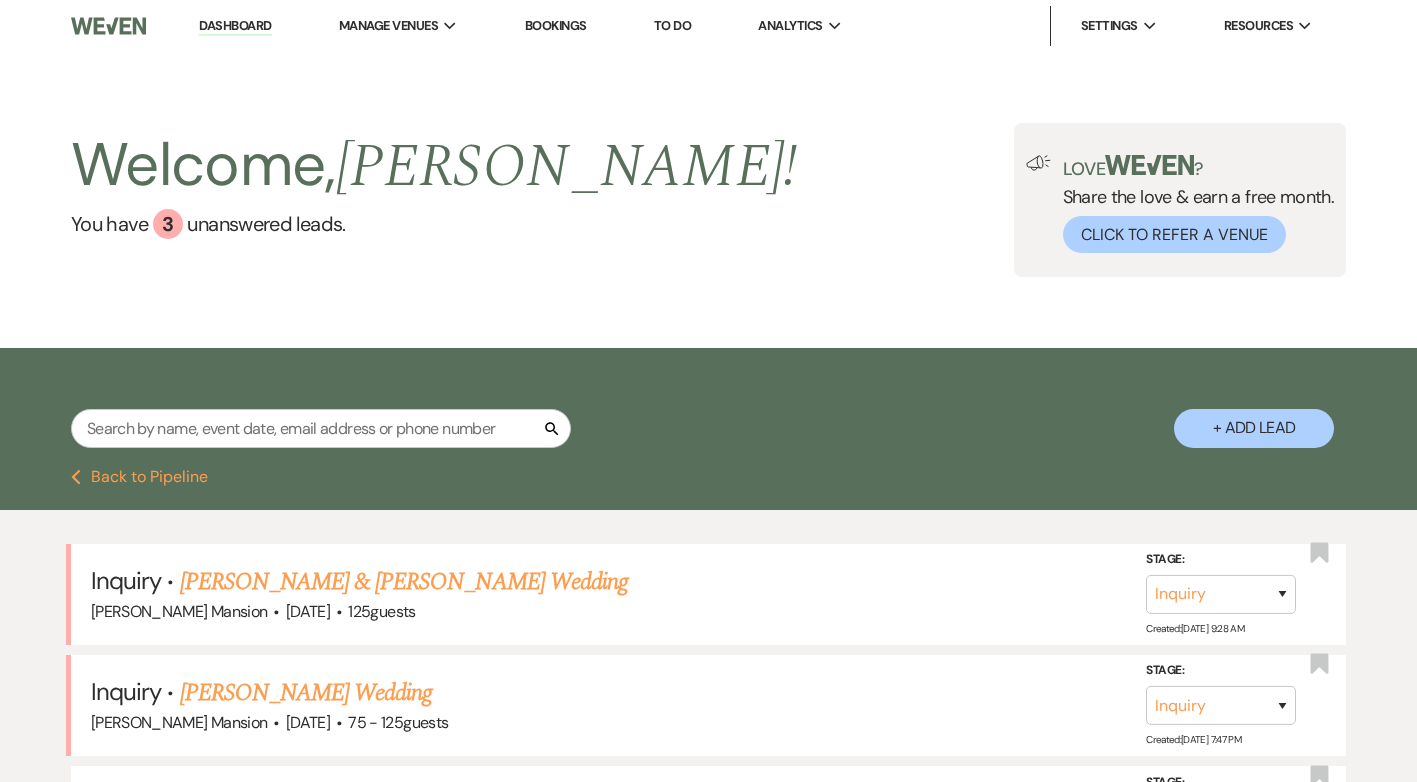 drag, startPoint x: 234, startPoint y: 23, endPoint x: 939, endPoint y: 195, distance: 725.6783 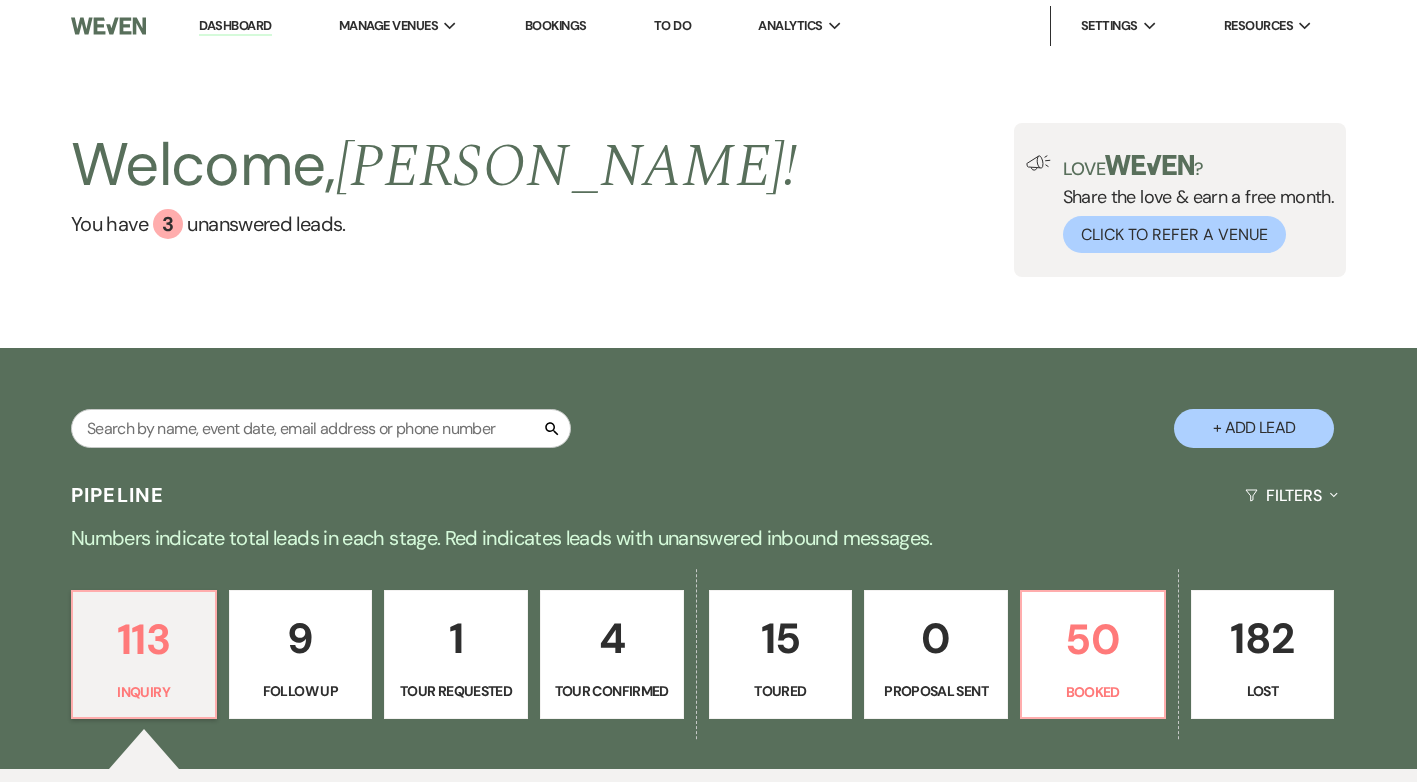 click on "Dashboard" at bounding box center [235, 26] 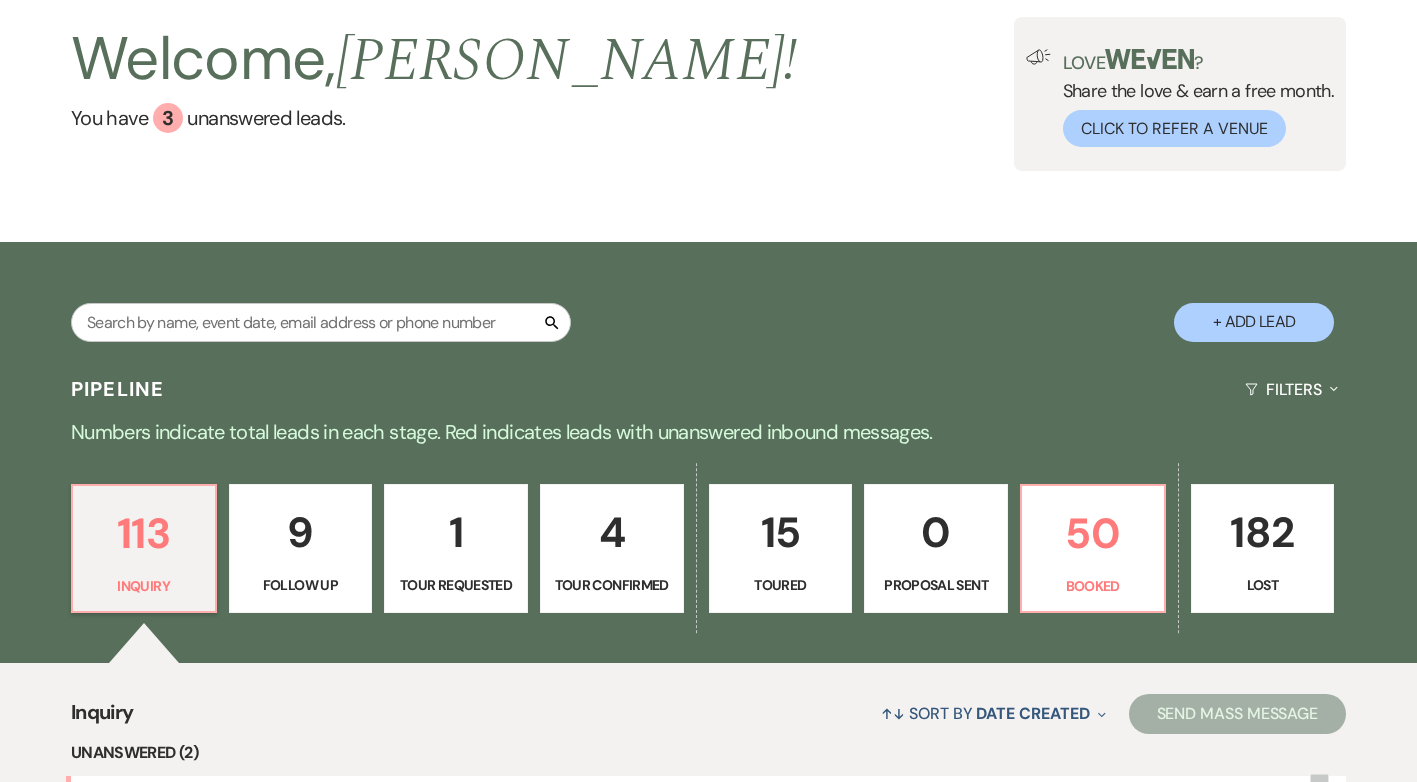 scroll, scrollTop: 0, scrollLeft: 0, axis: both 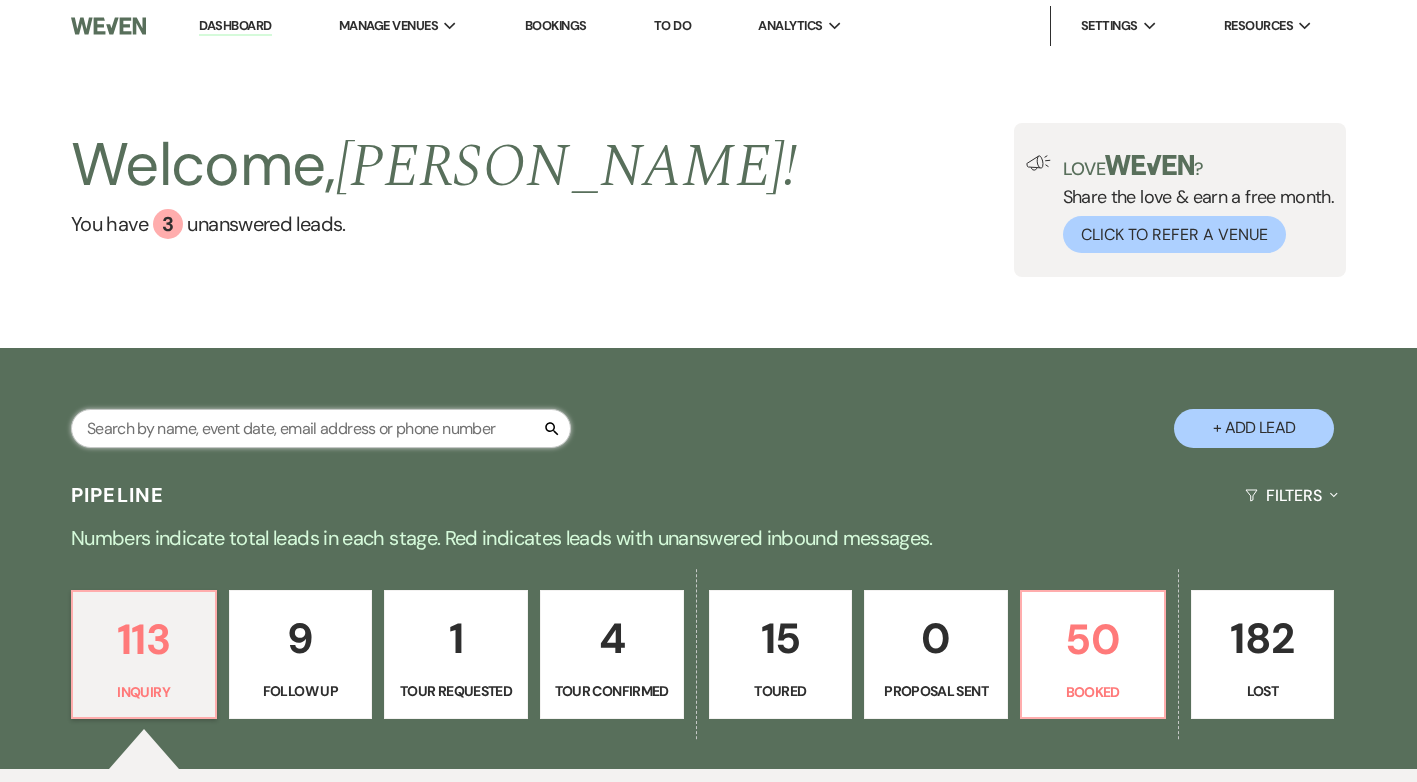 click at bounding box center (321, 428) 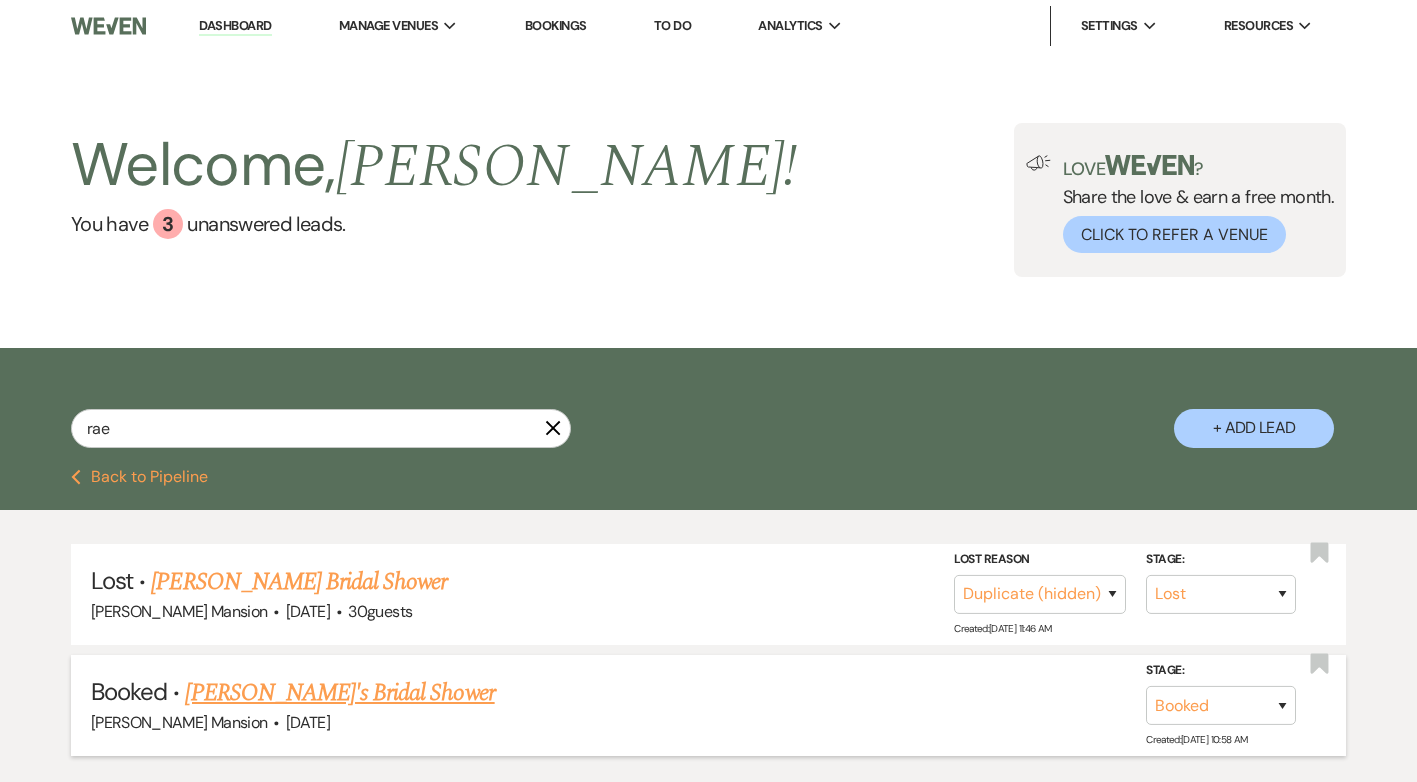 click on "RaeAnne's Bridal Shower" at bounding box center [339, 693] 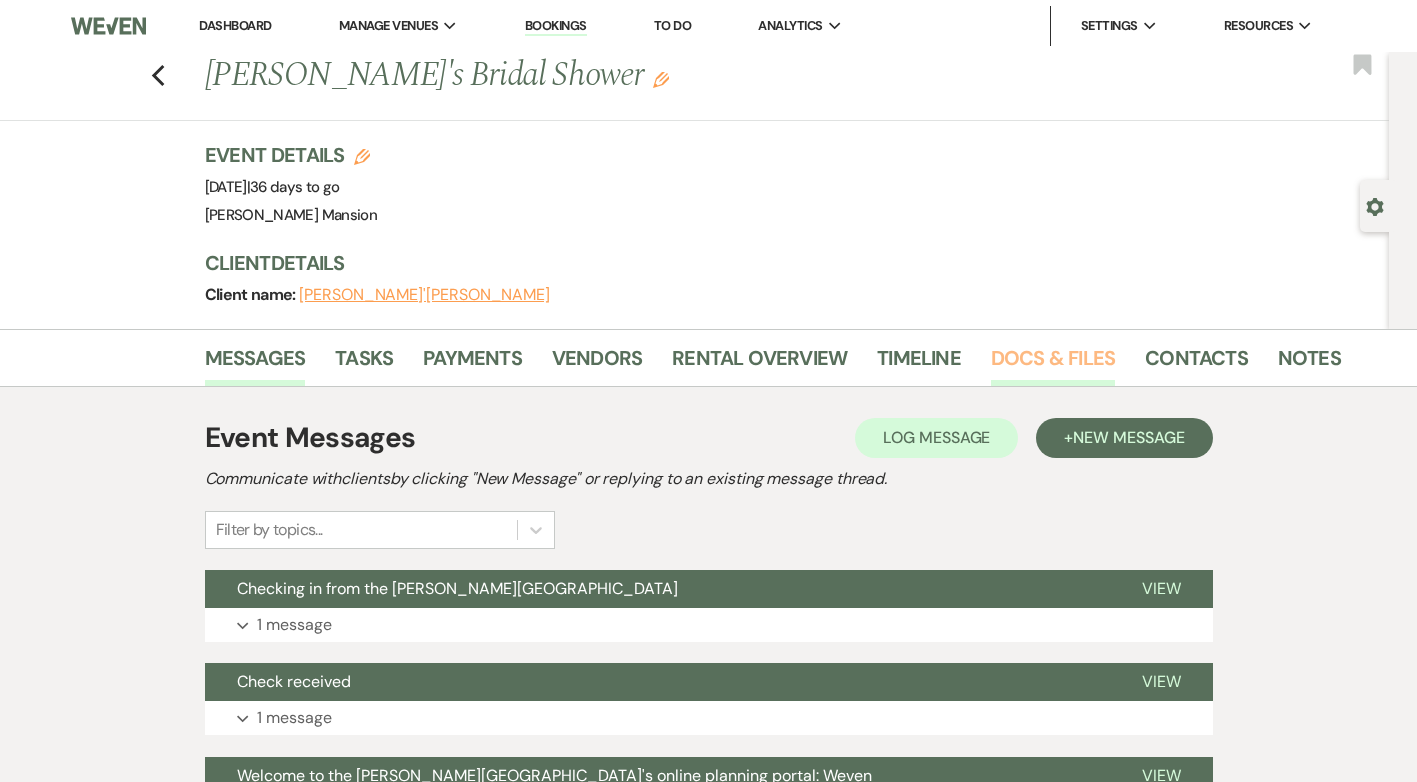 click on "Docs & Files" at bounding box center (1053, 364) 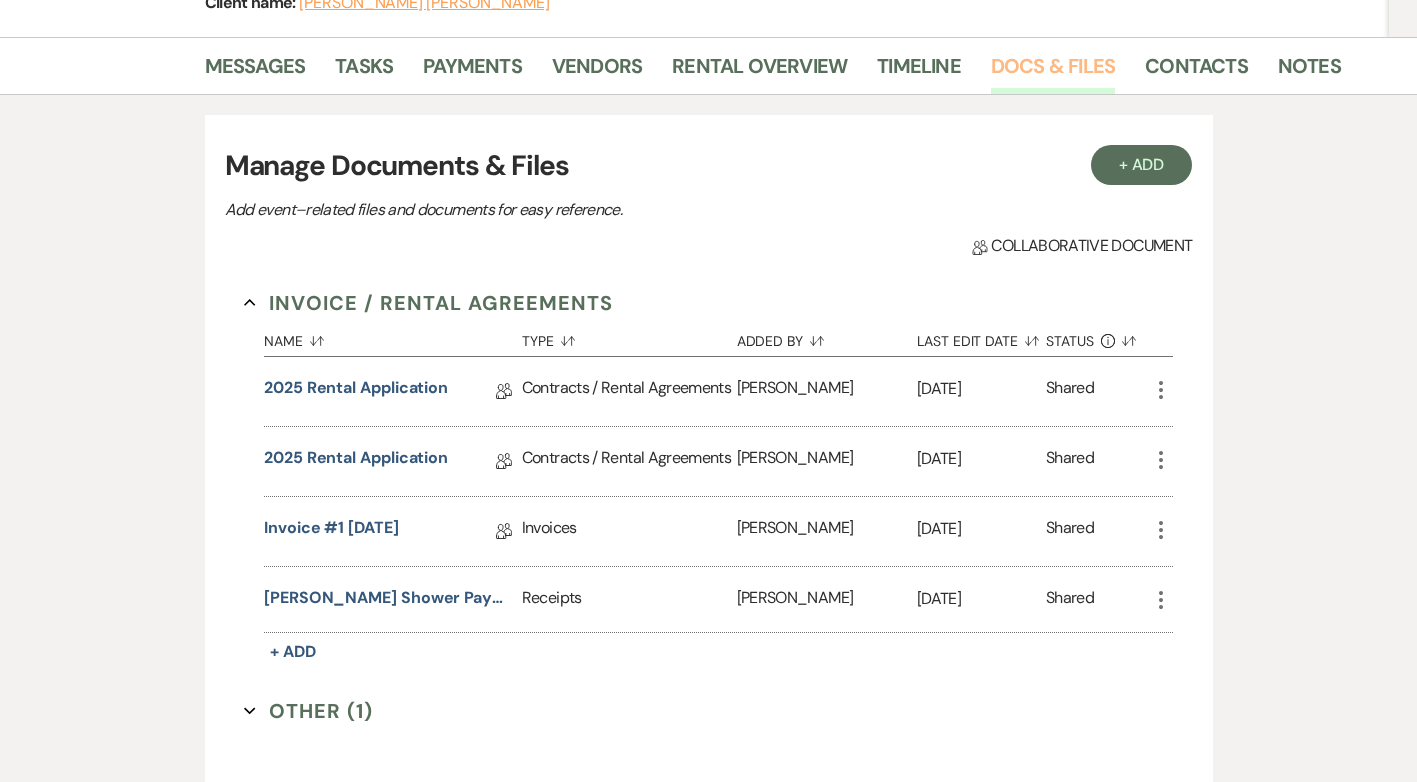 scroll, scrollTop: 300, scrollLeft: 0, axis: vertical 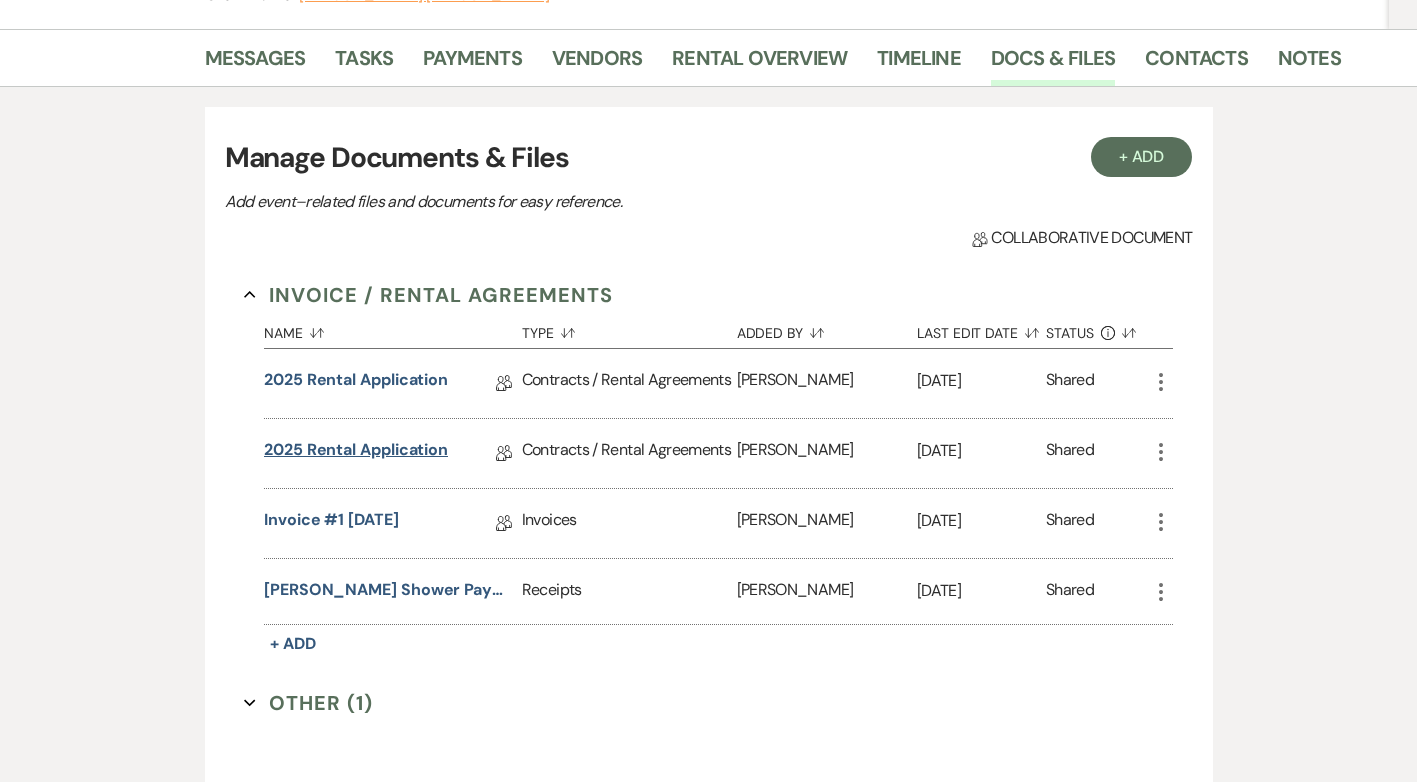 click on "2025 Rental Application" at bounding box center [356, 453] 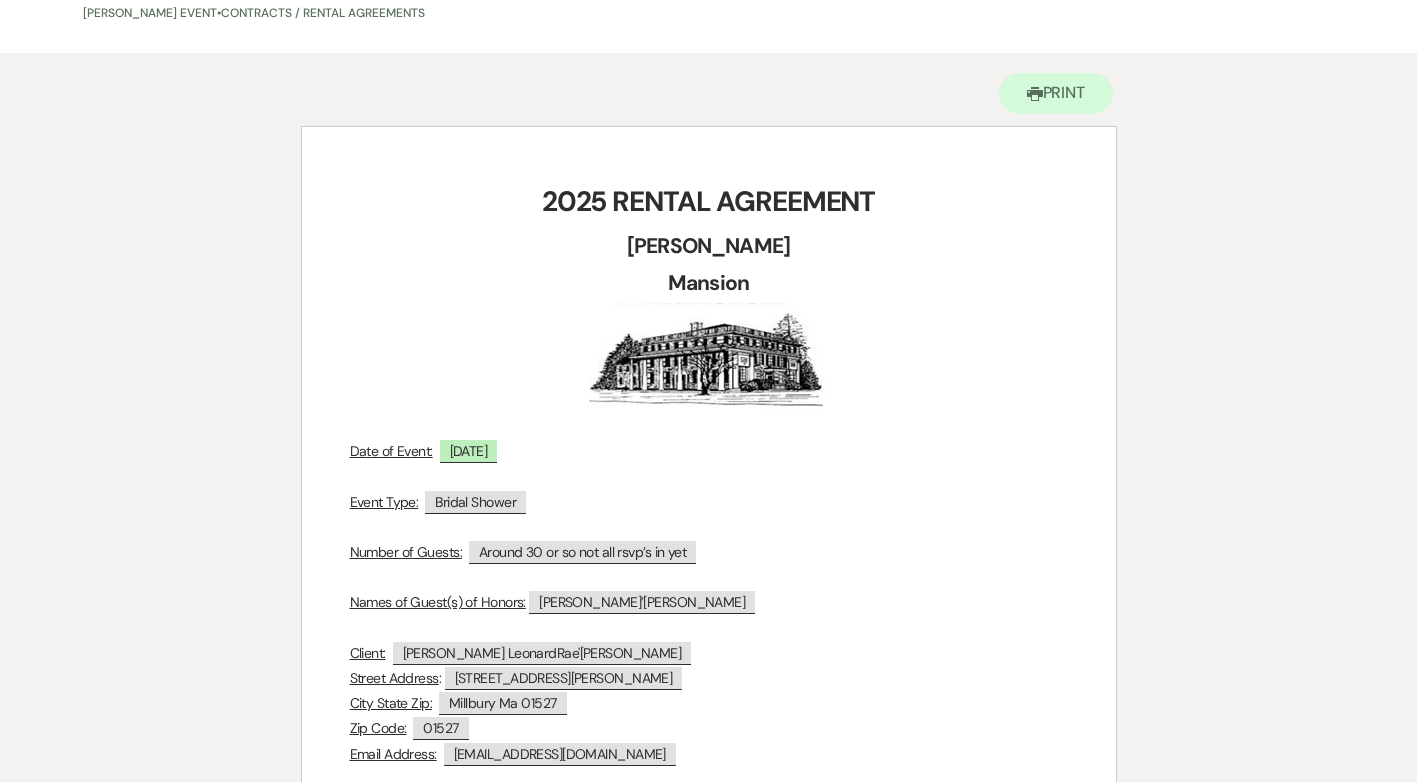 scroll, scrollTop: 0, scrollLeft: 0, axis: both 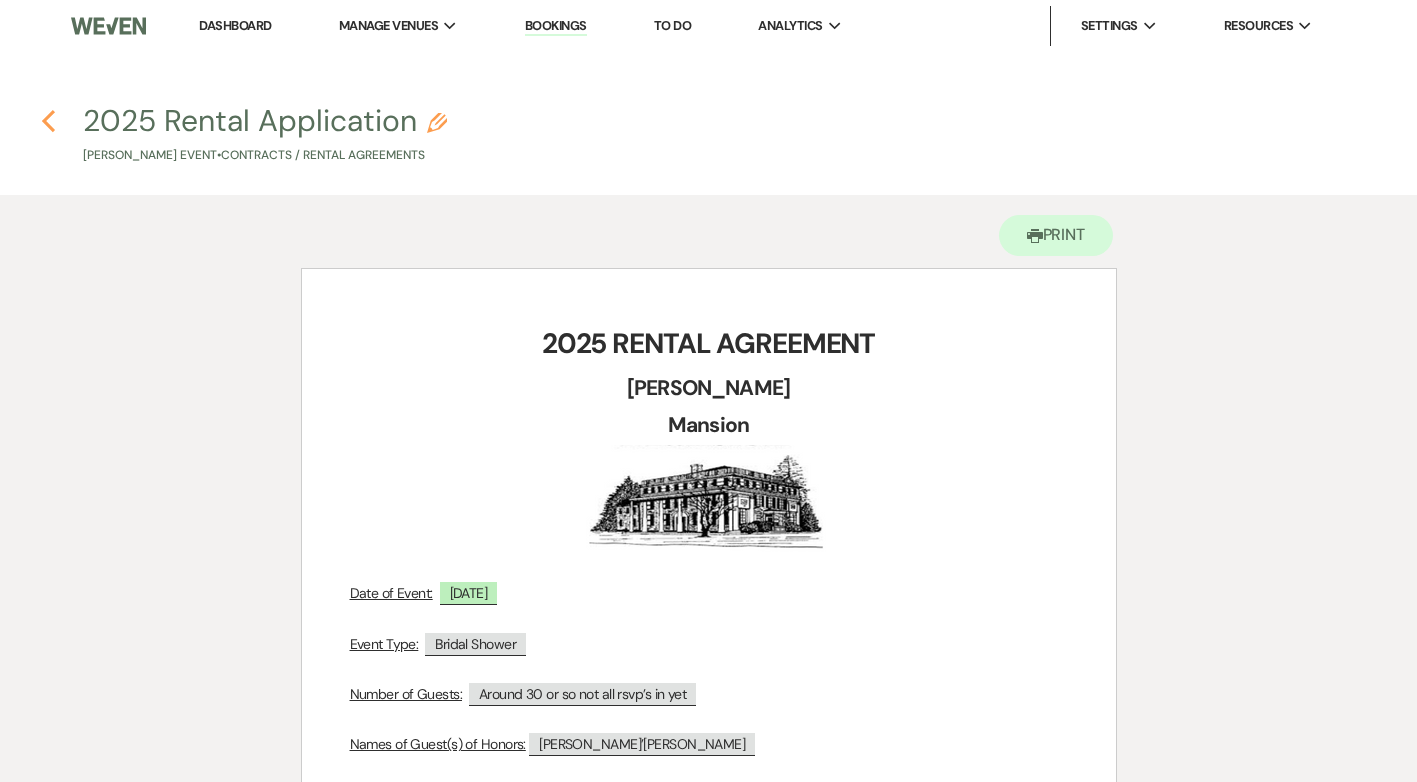 click on "Previous" 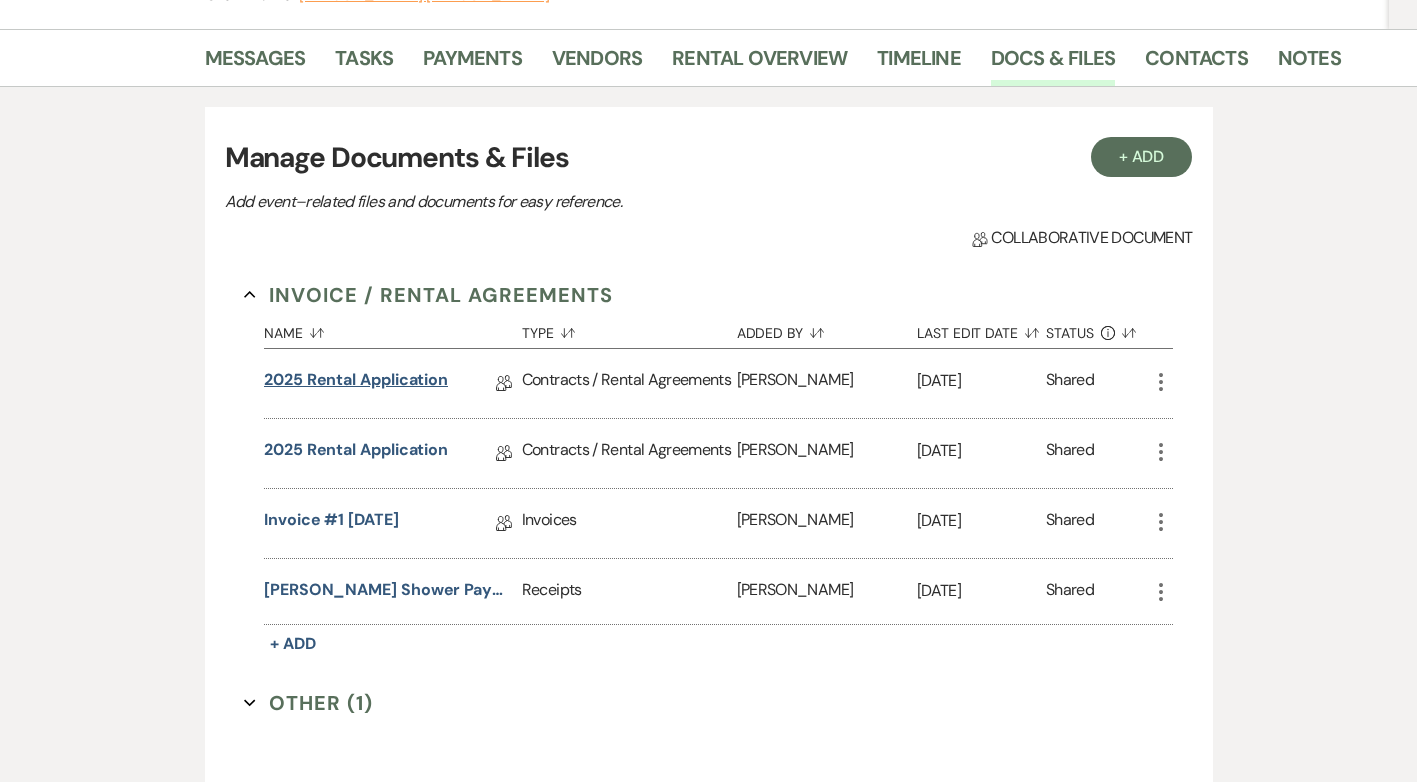 click on "2025 Rental Application" at bounding box center (356, 383) 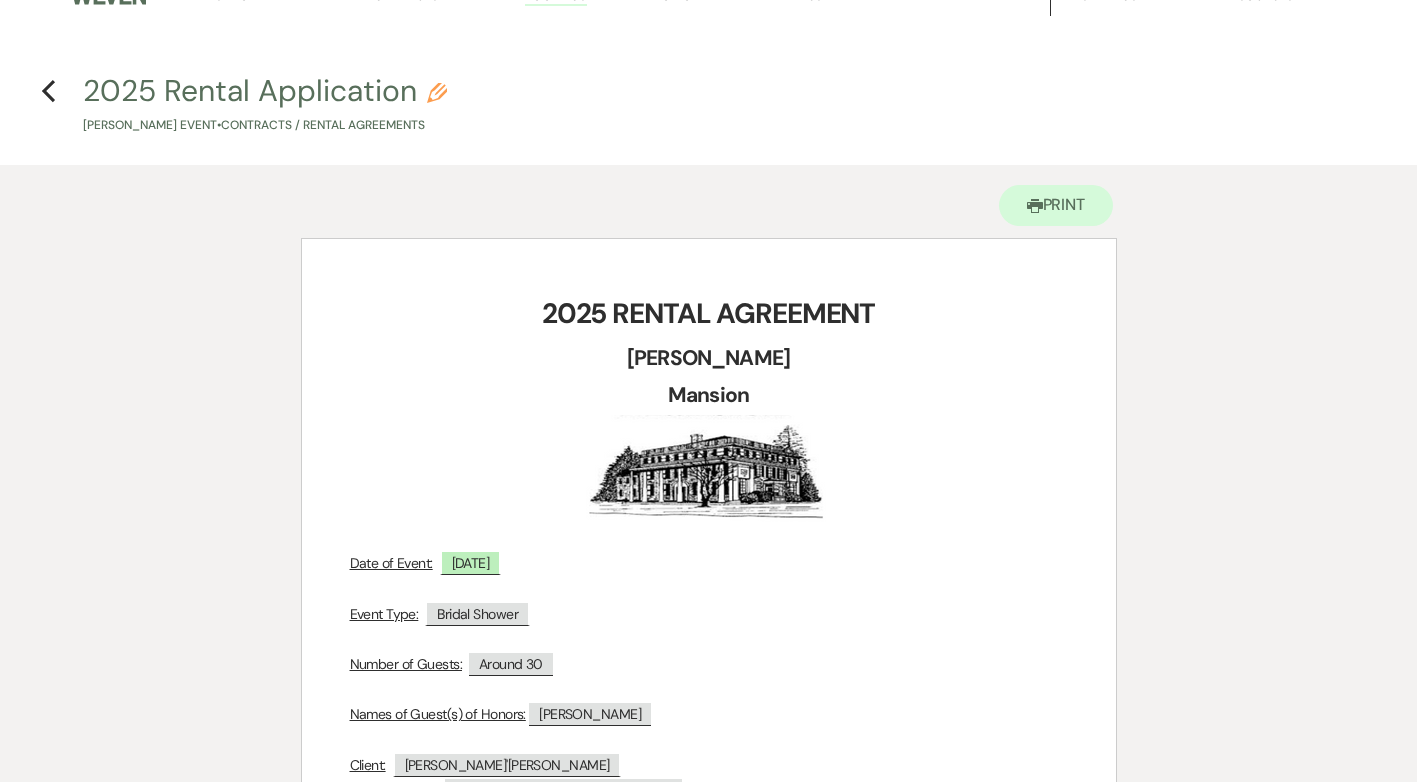 scroll, scrollTop: 0, scrollLeft: 0, axis: both 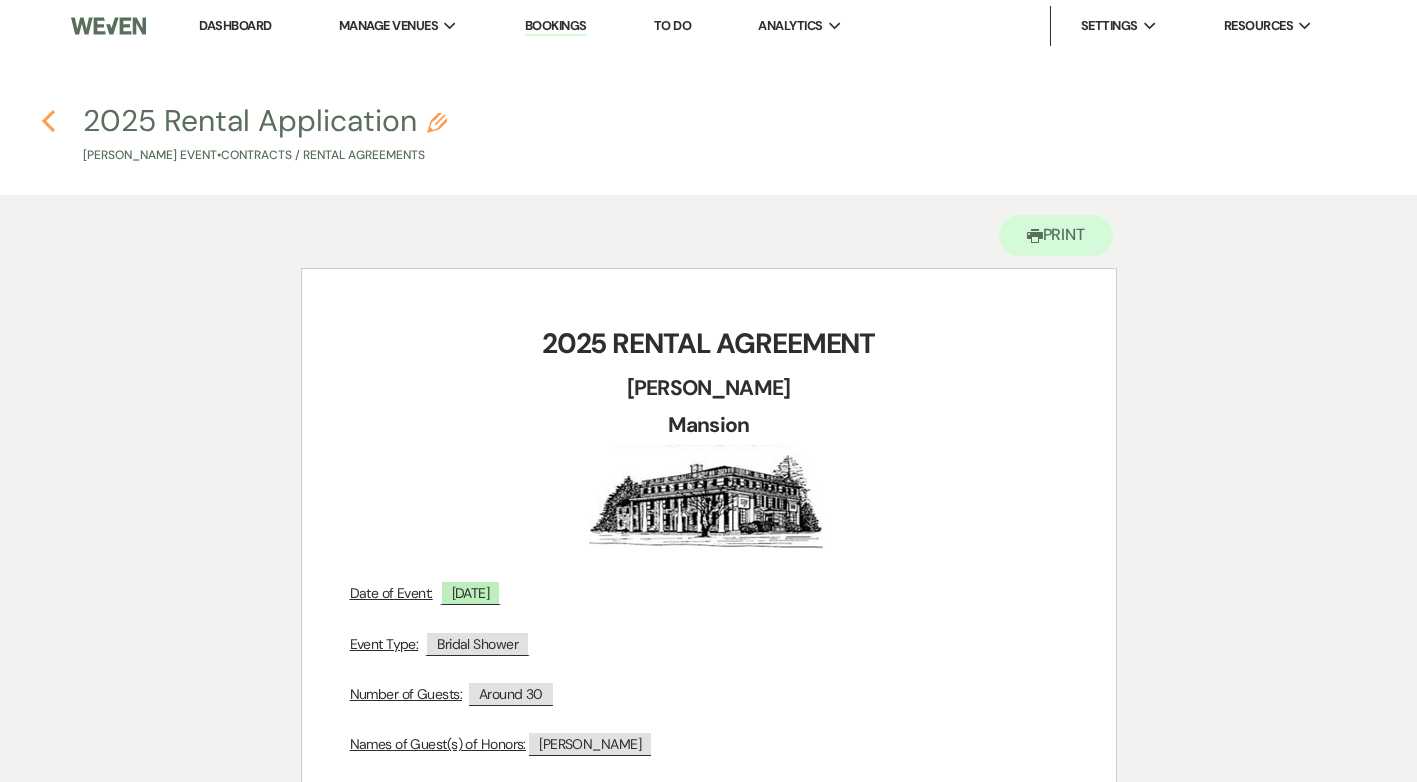 click on "Previous" 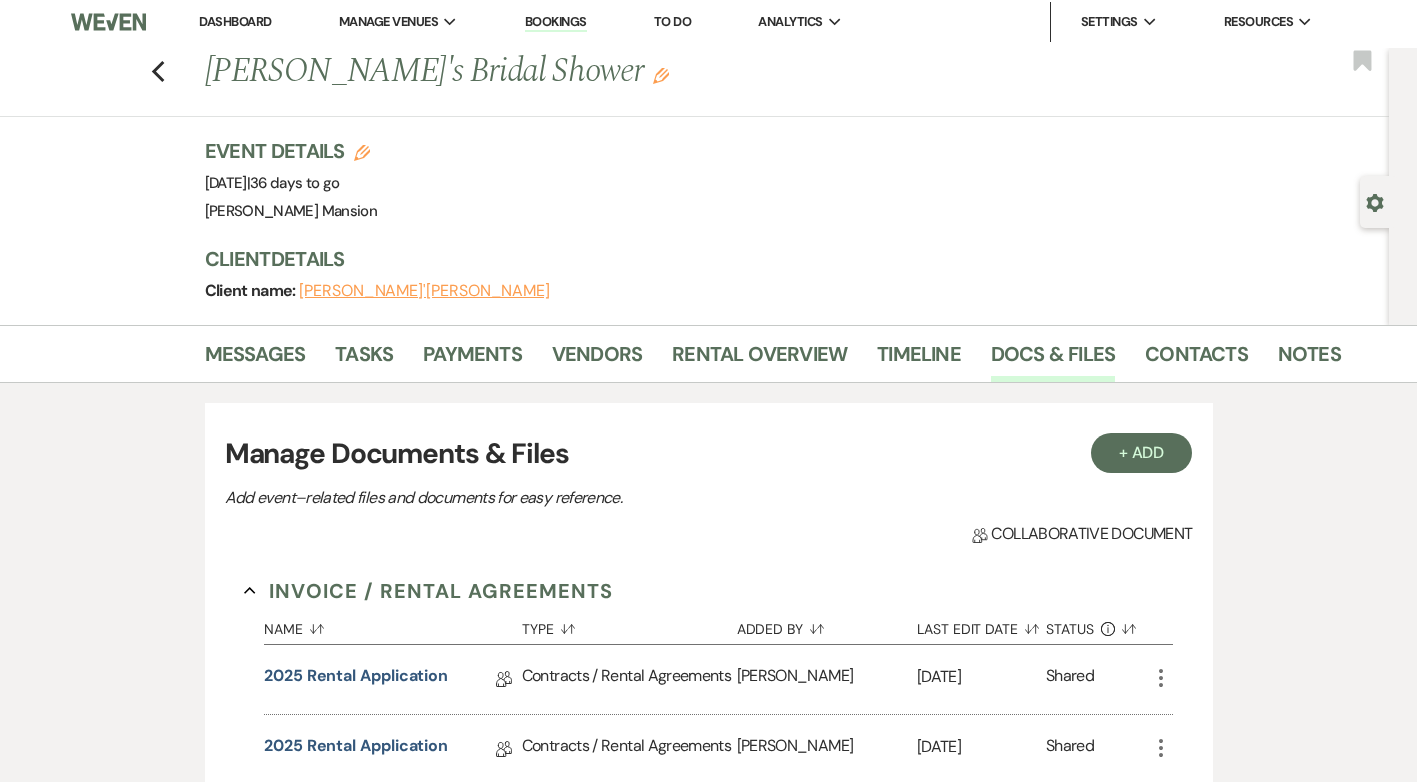 scroll, scrollTop: 0, scrollLeft: 0, axis: both 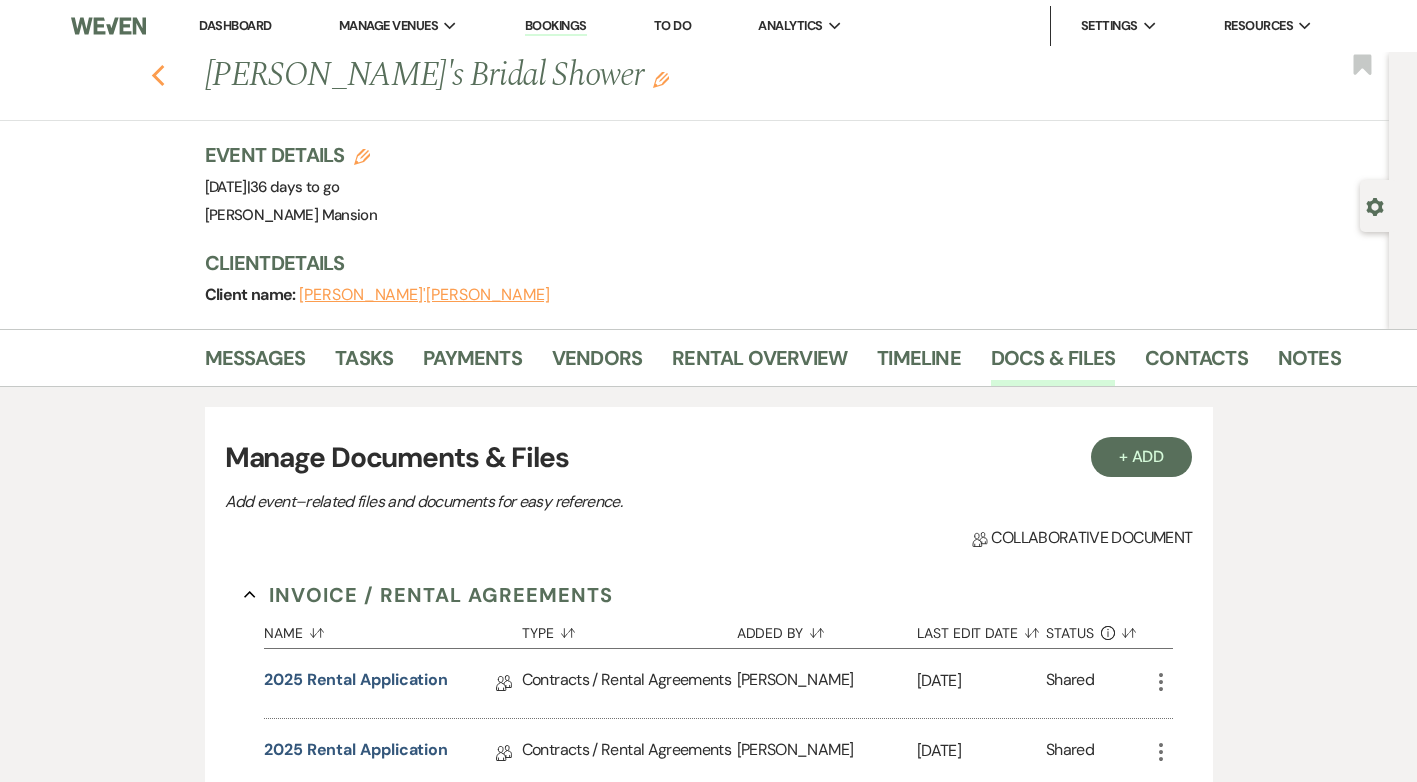 click on "Previous" 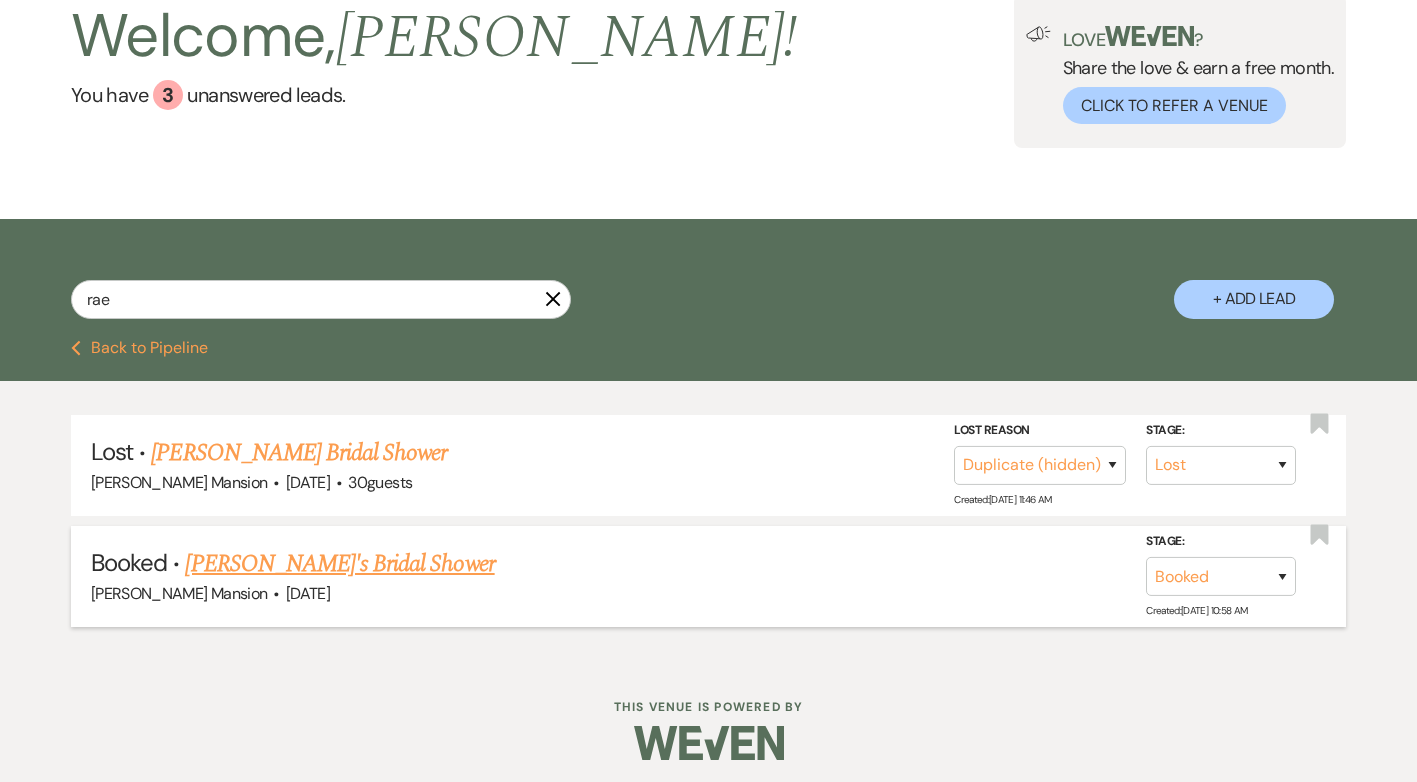 scroll, scrollTop: 137, scrollLeft: 0, axis: vertical 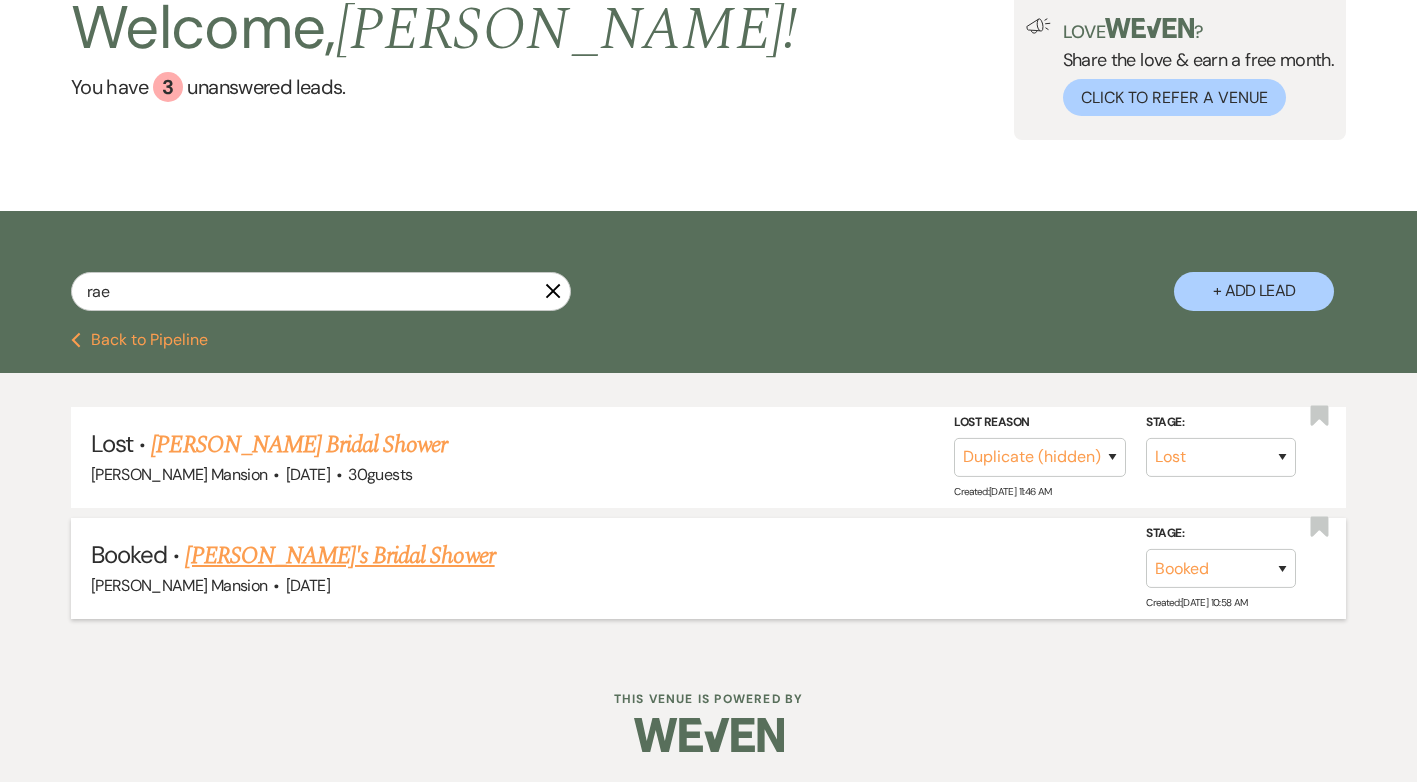 click on "RaeAnne's Bridal Shower" at bounding box center (339, 556) 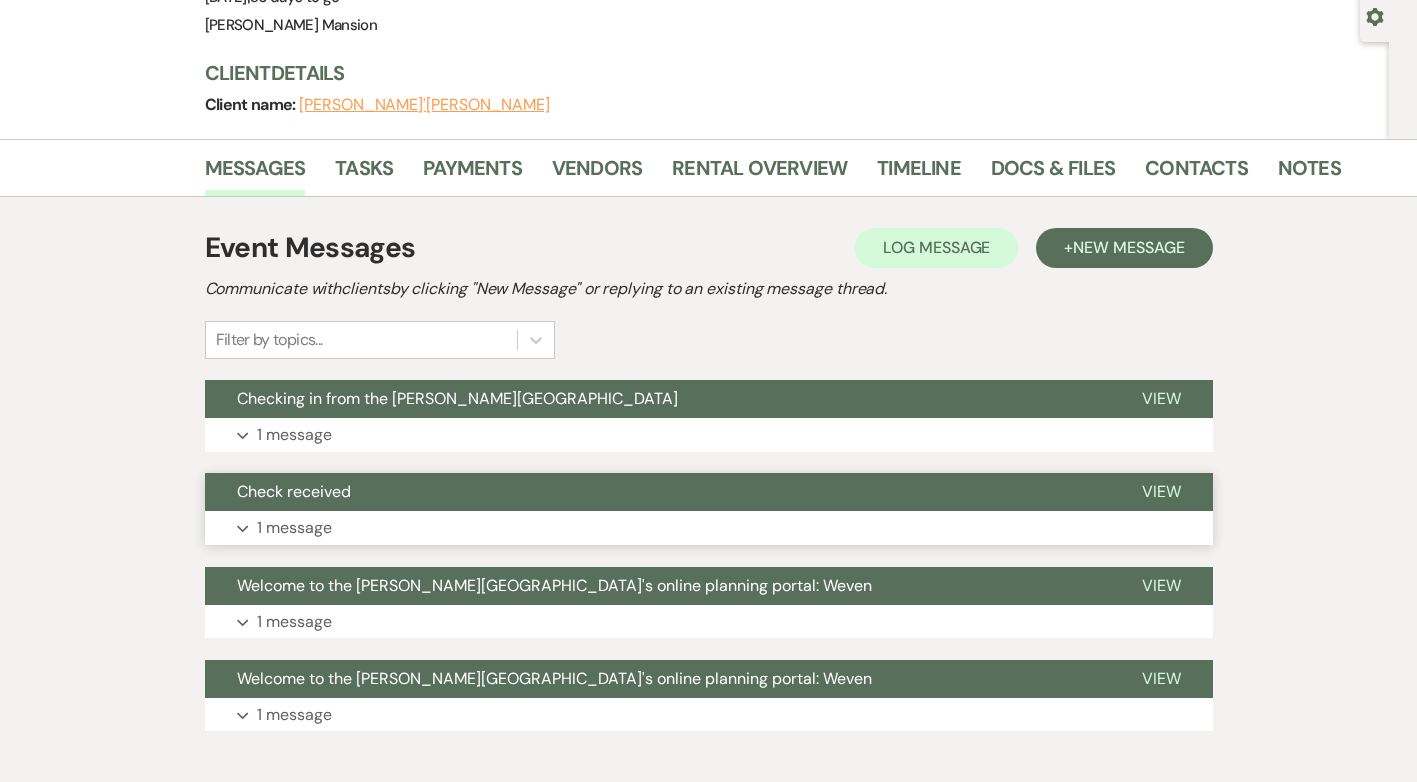 scroll, scrollTop: 237, scrollLeft: 0, axis: vertical 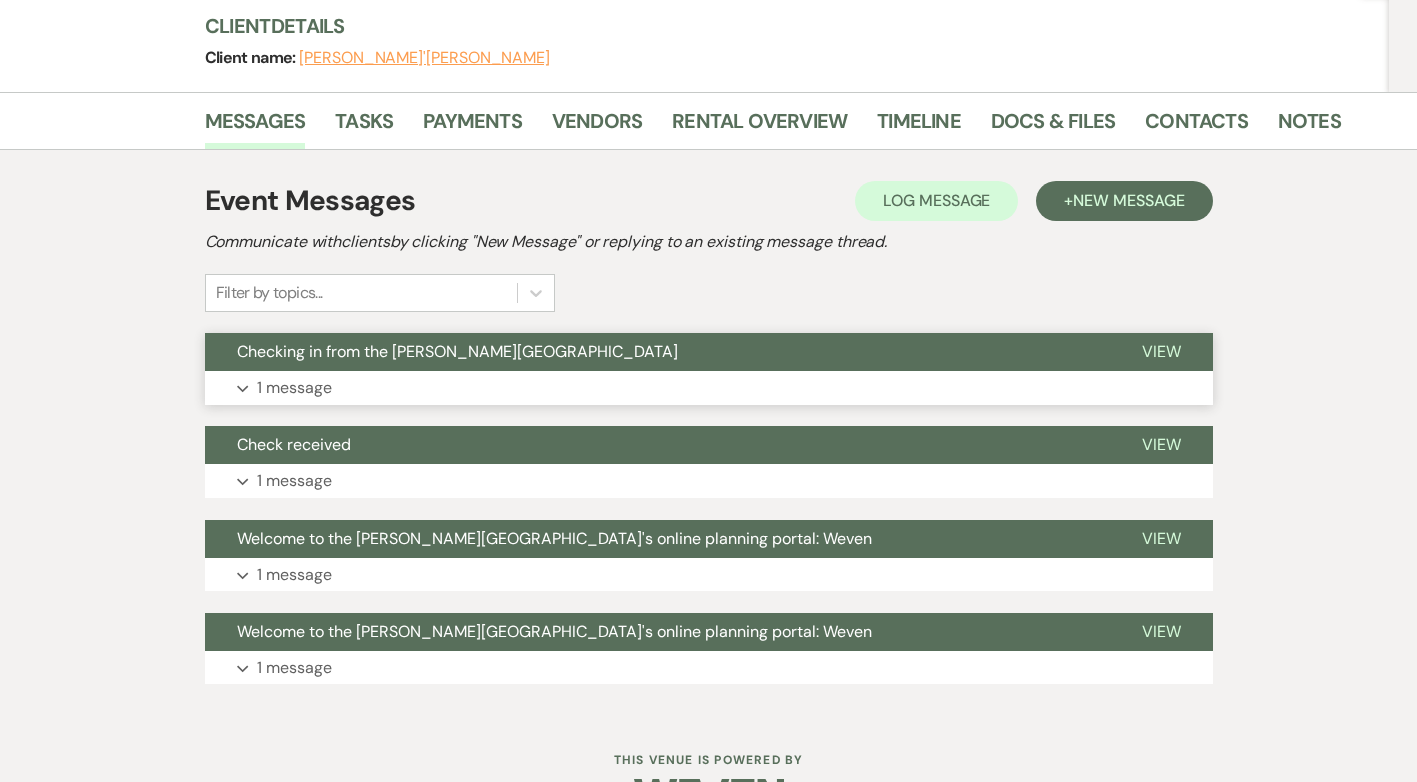 click on "1 message" at bounding box center (294, 388) 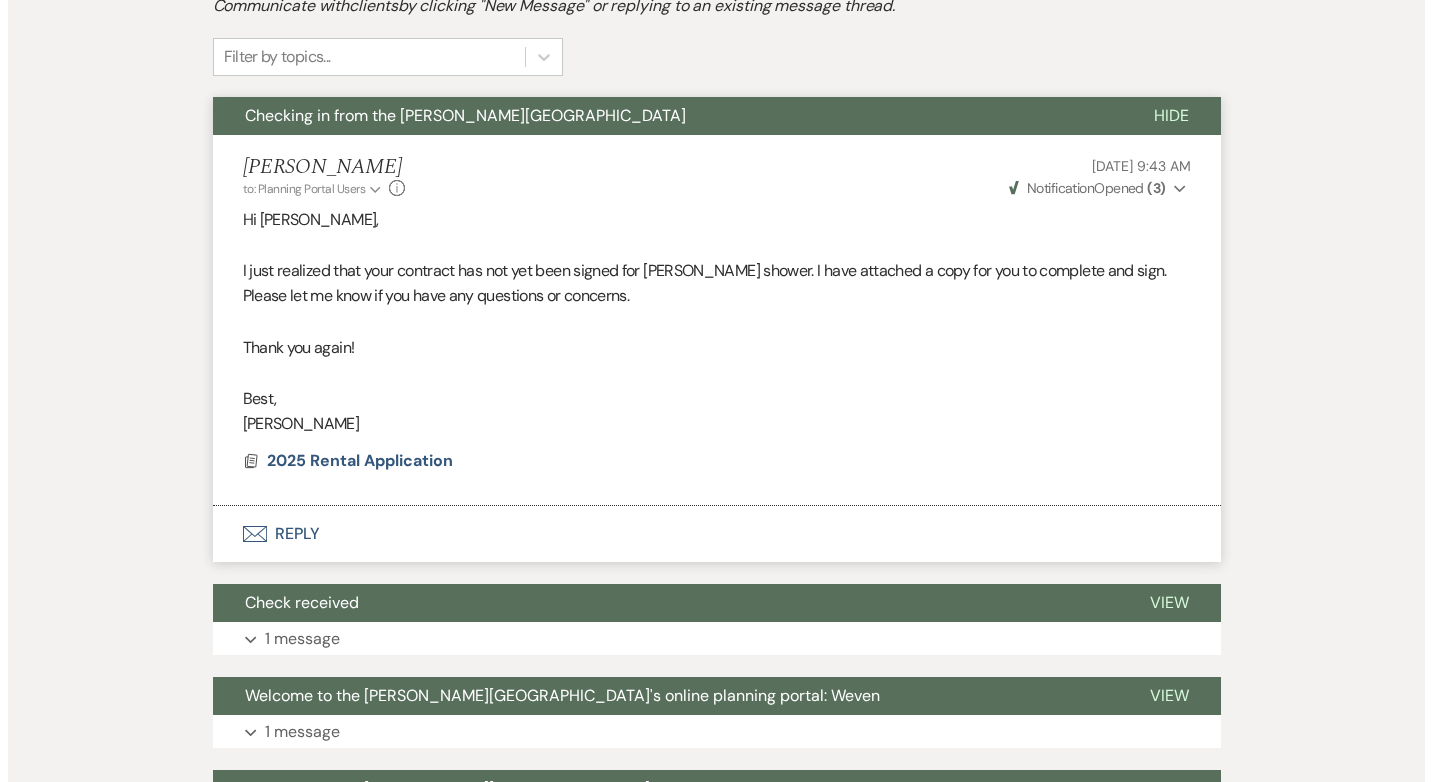 scroll, scrollTop: 537, scrollLeft: 0, axis: vertical 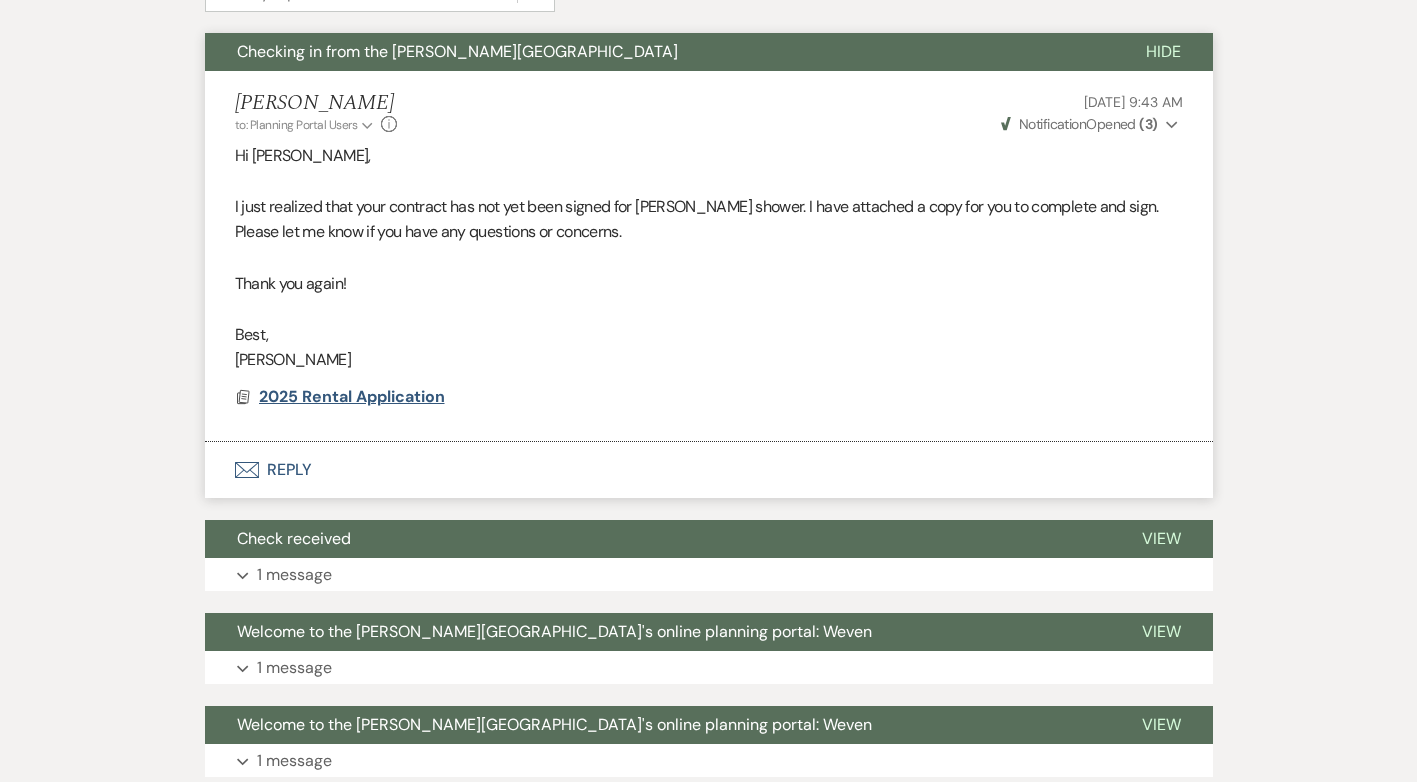 click on "2025 Rental Application" at bounding box center (352, 396) 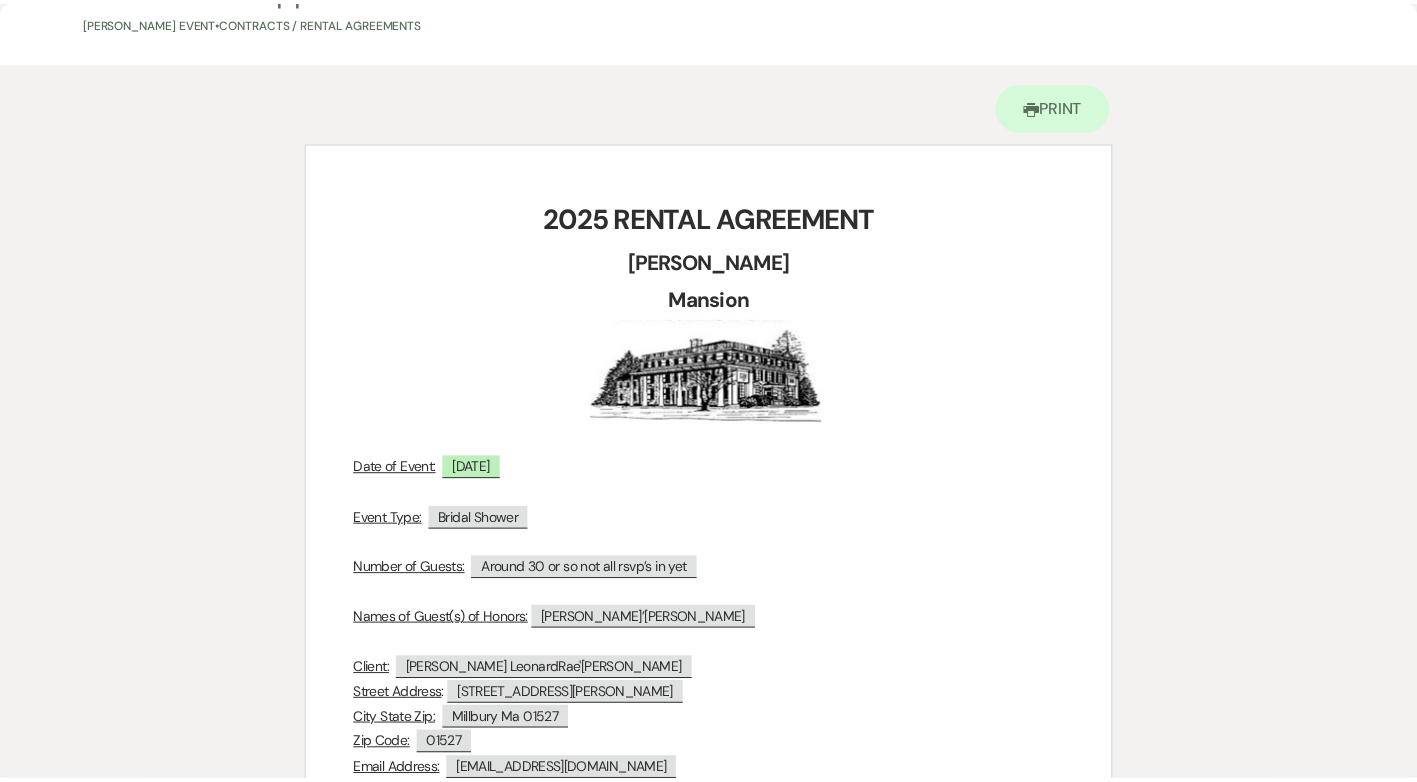 scroll, scrollTop: 0, scrollLeft: 0, axis: both 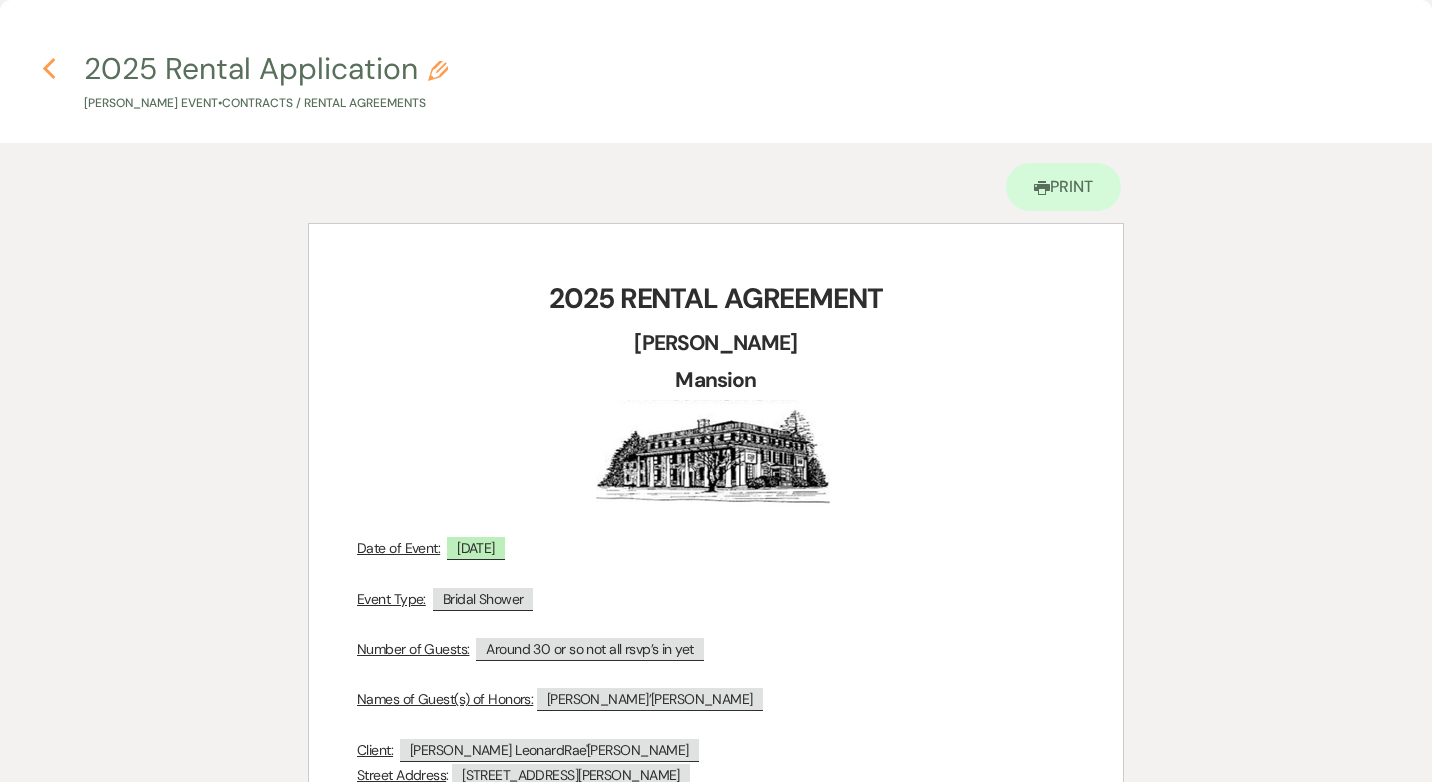 click on "Previous" 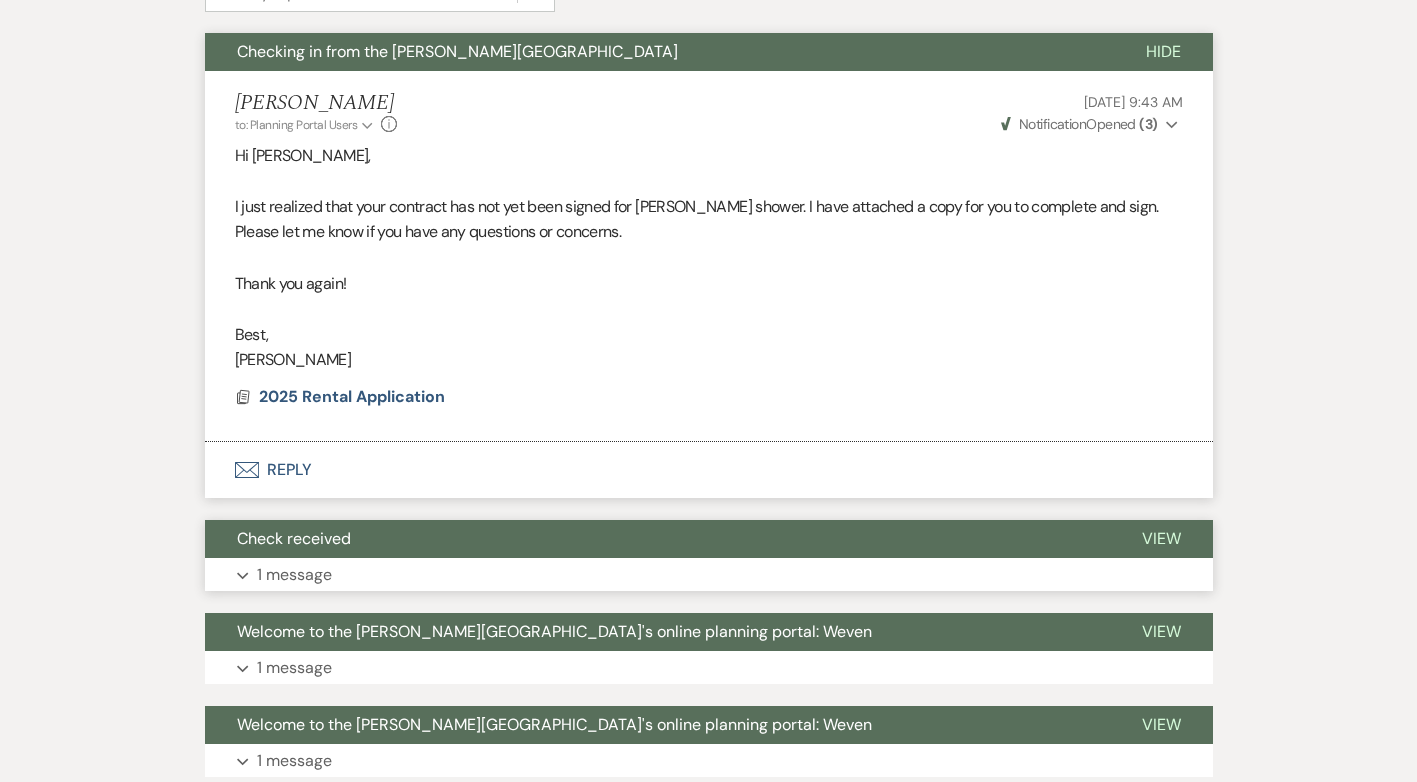 click on "1 message" at bounding box center (294, 575) 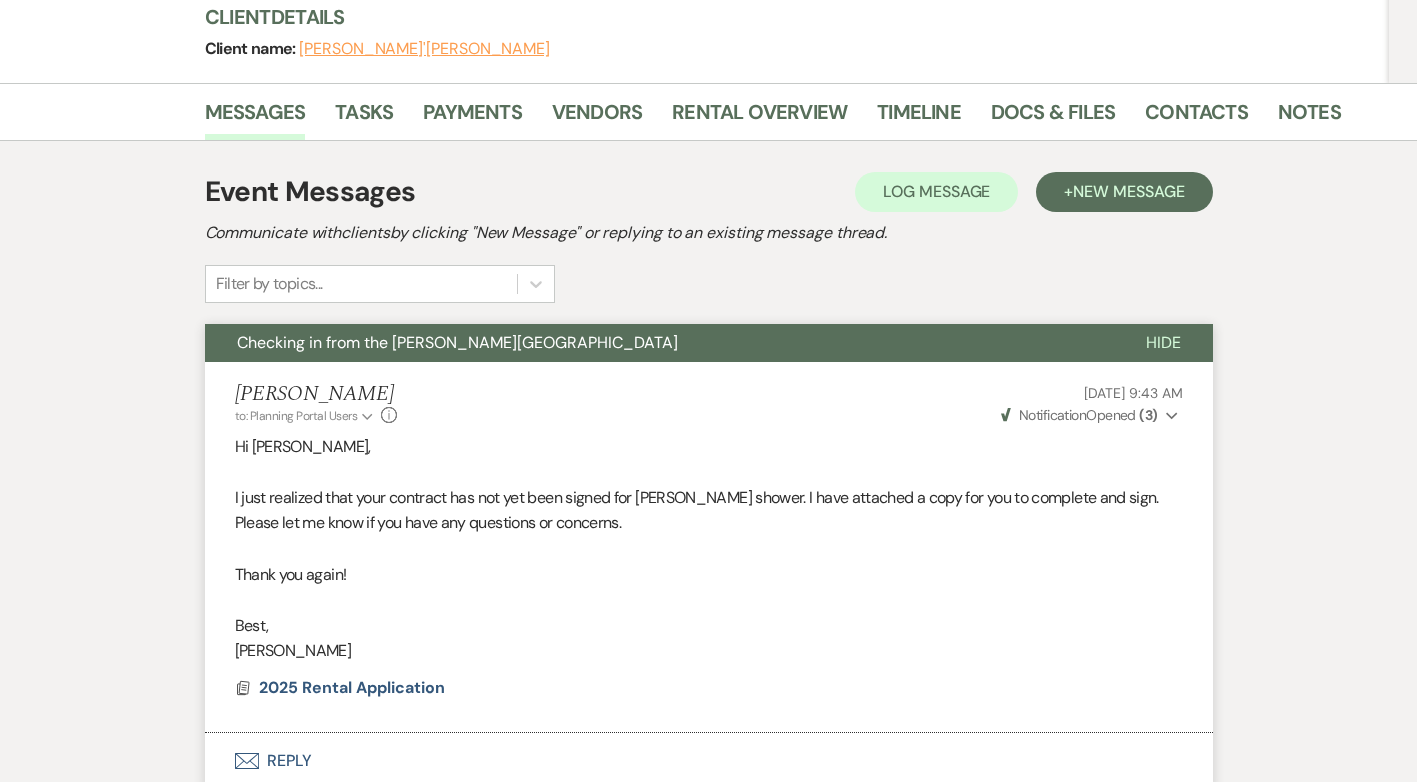 scroll, scrollTop: 0, scrollLeft: 0, axis: both 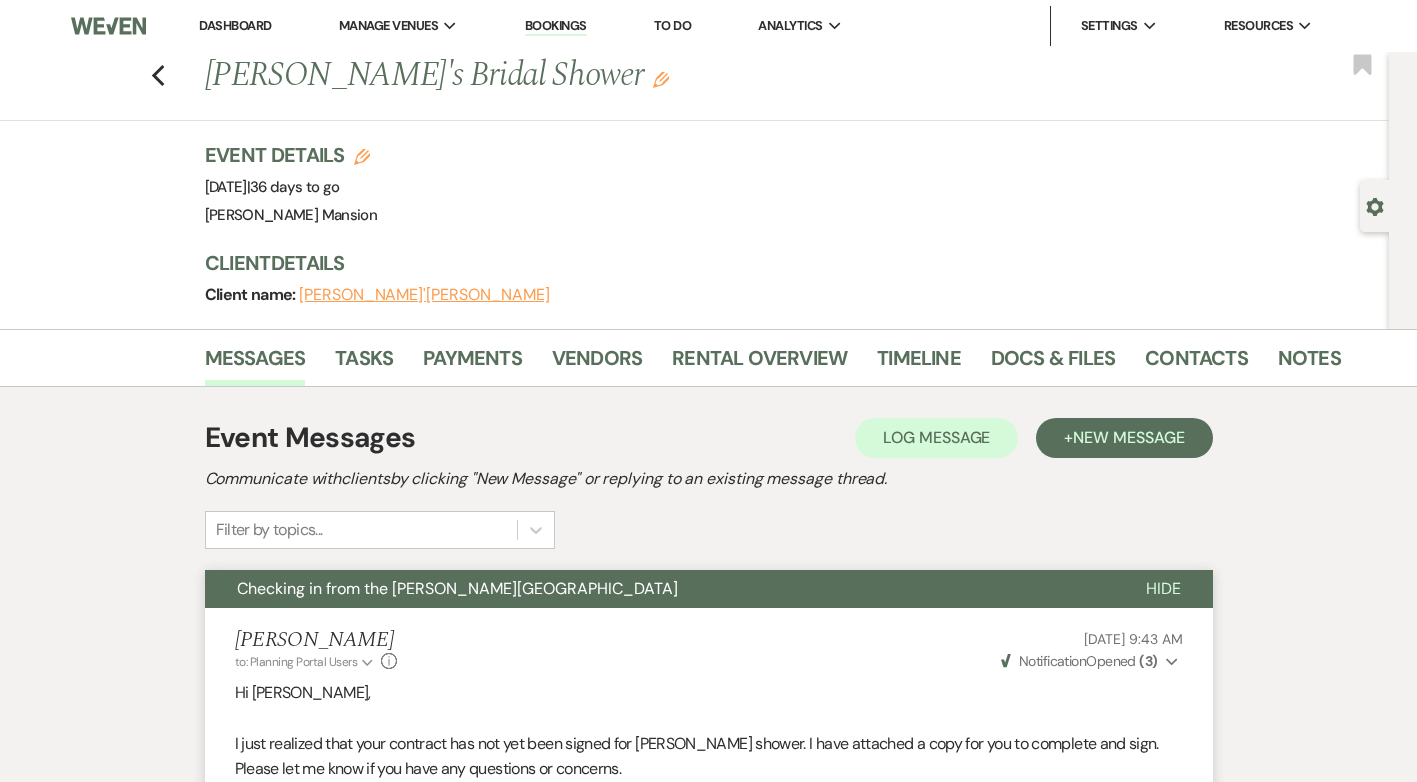 click 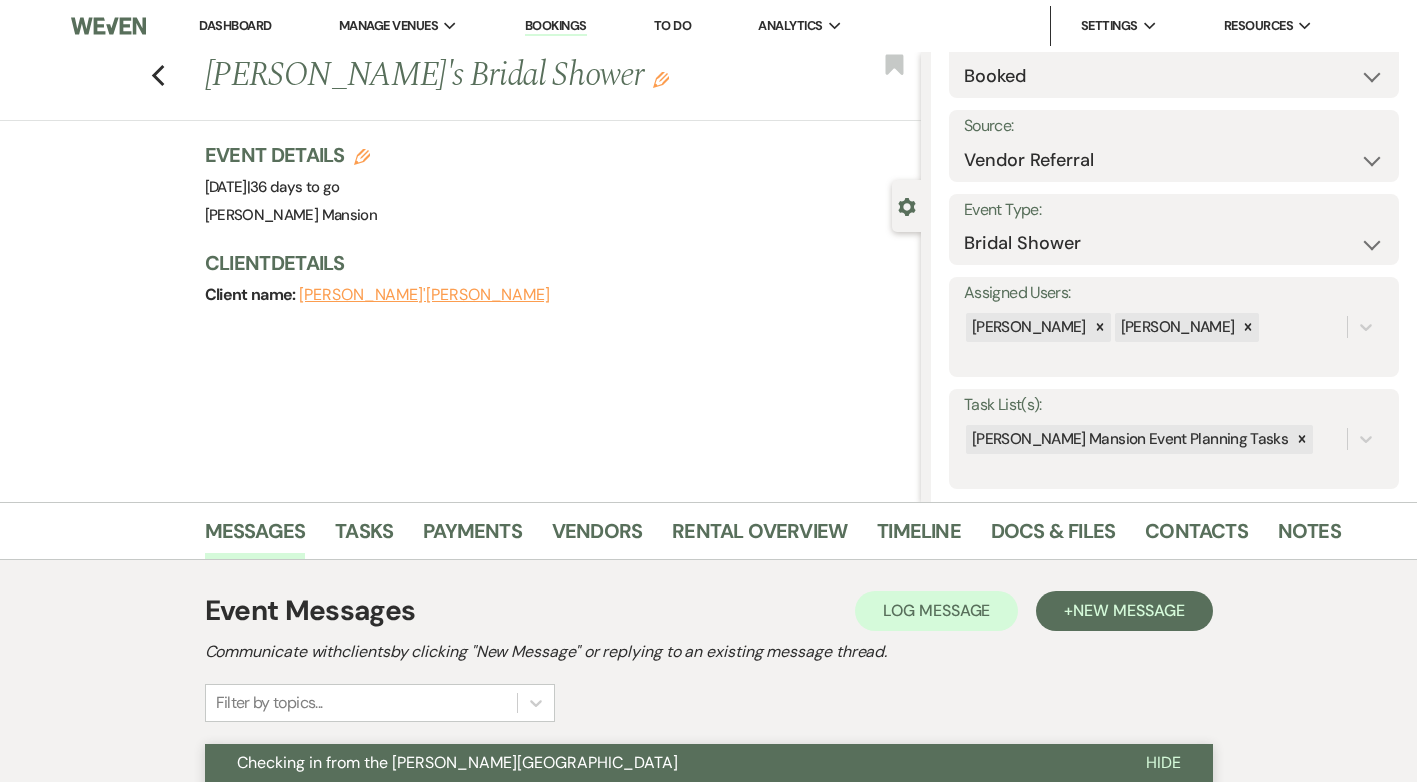 scroll, scrollTop: 500, scrollLeft: 0, axis: vertical 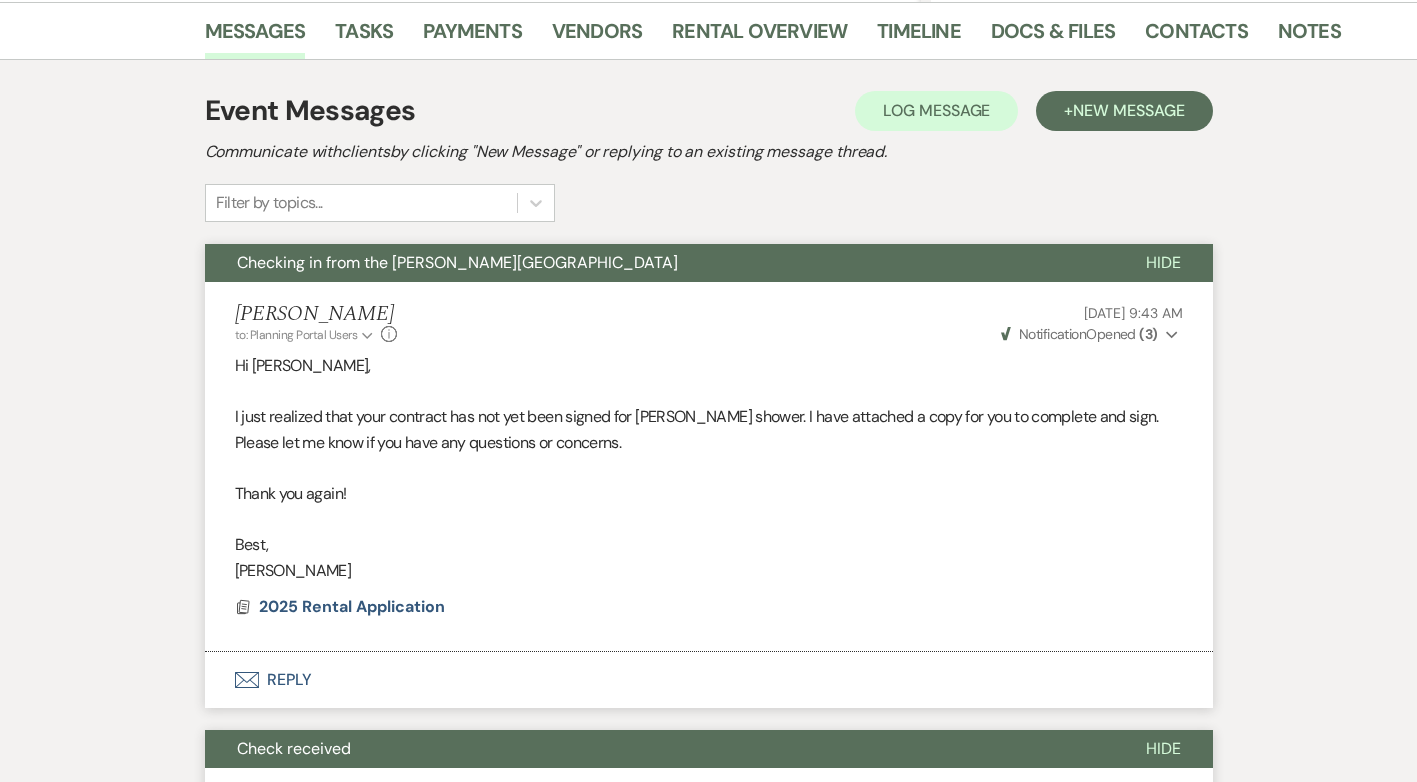 click on "Envelope Reply" at bounding box center [709, 680] 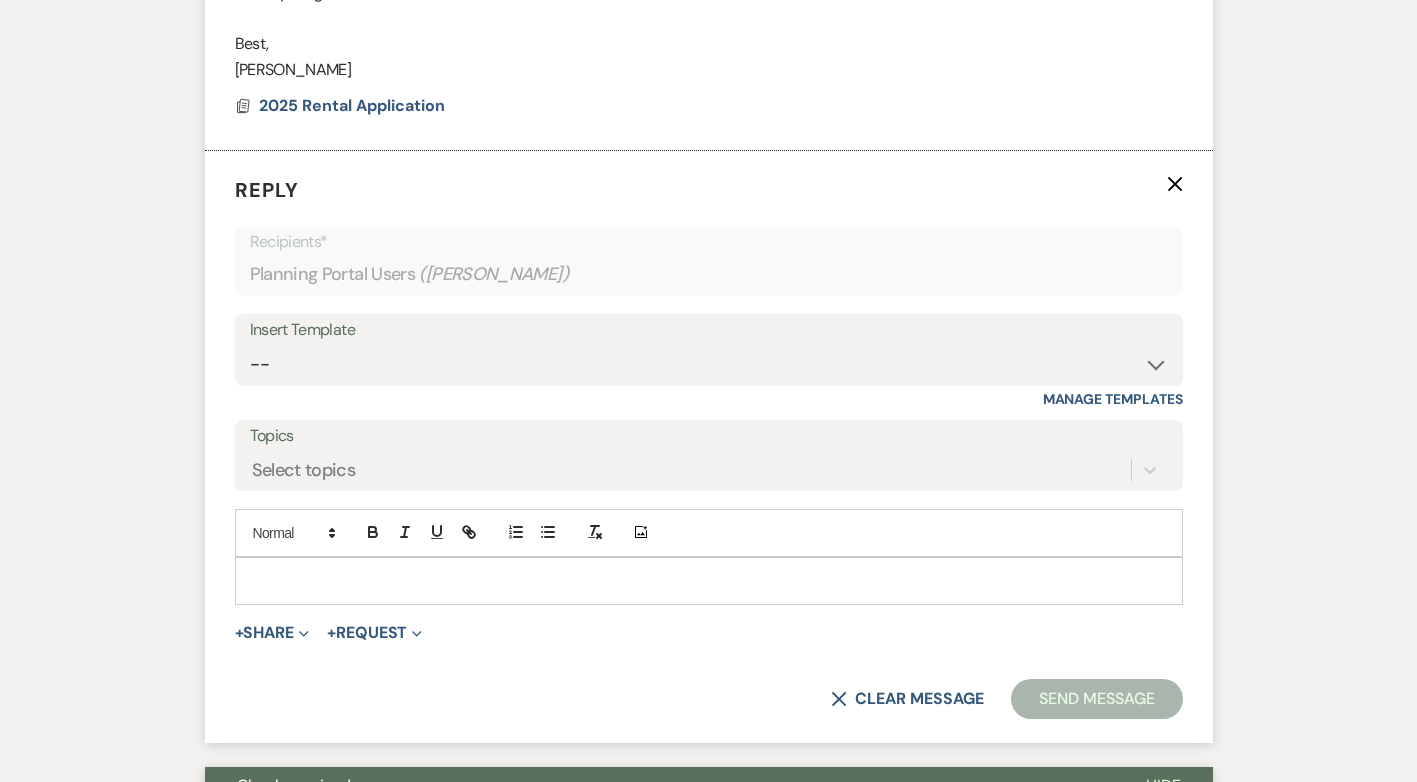 scroll, scrollTop: 1005, scrollLeft: 0, axis: vertical 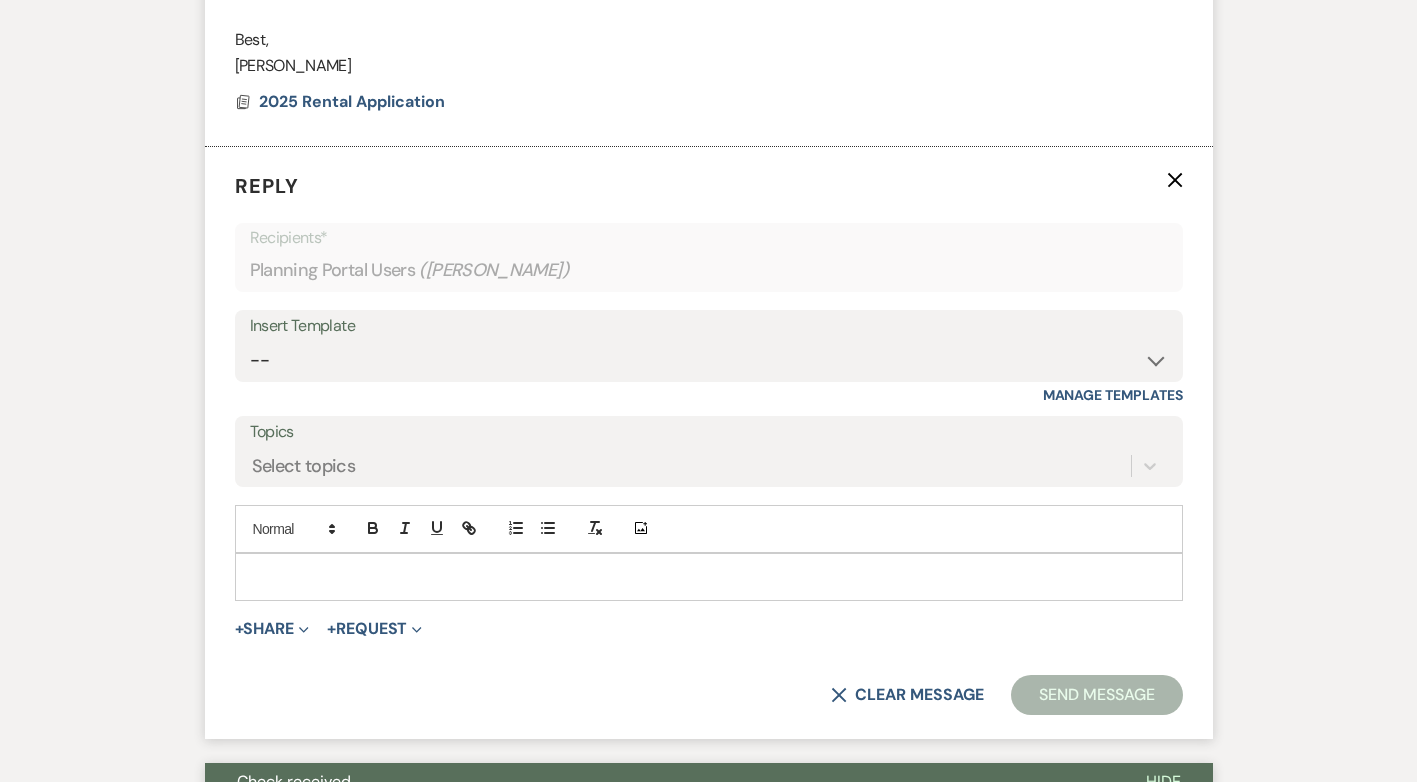 click at bounding box center [709, 577] 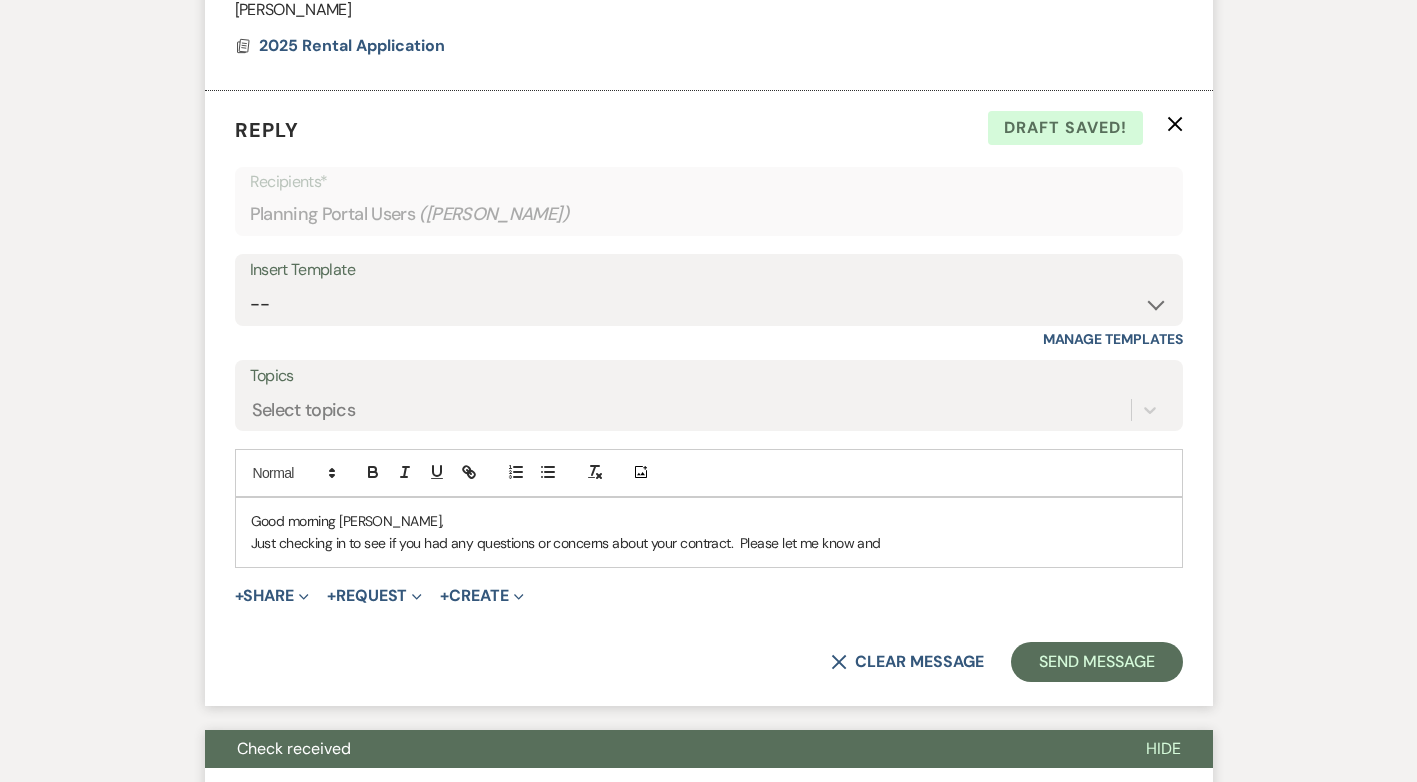 scroll, scrollTop: 1105, scrollLeft: 0, axis: vertical 